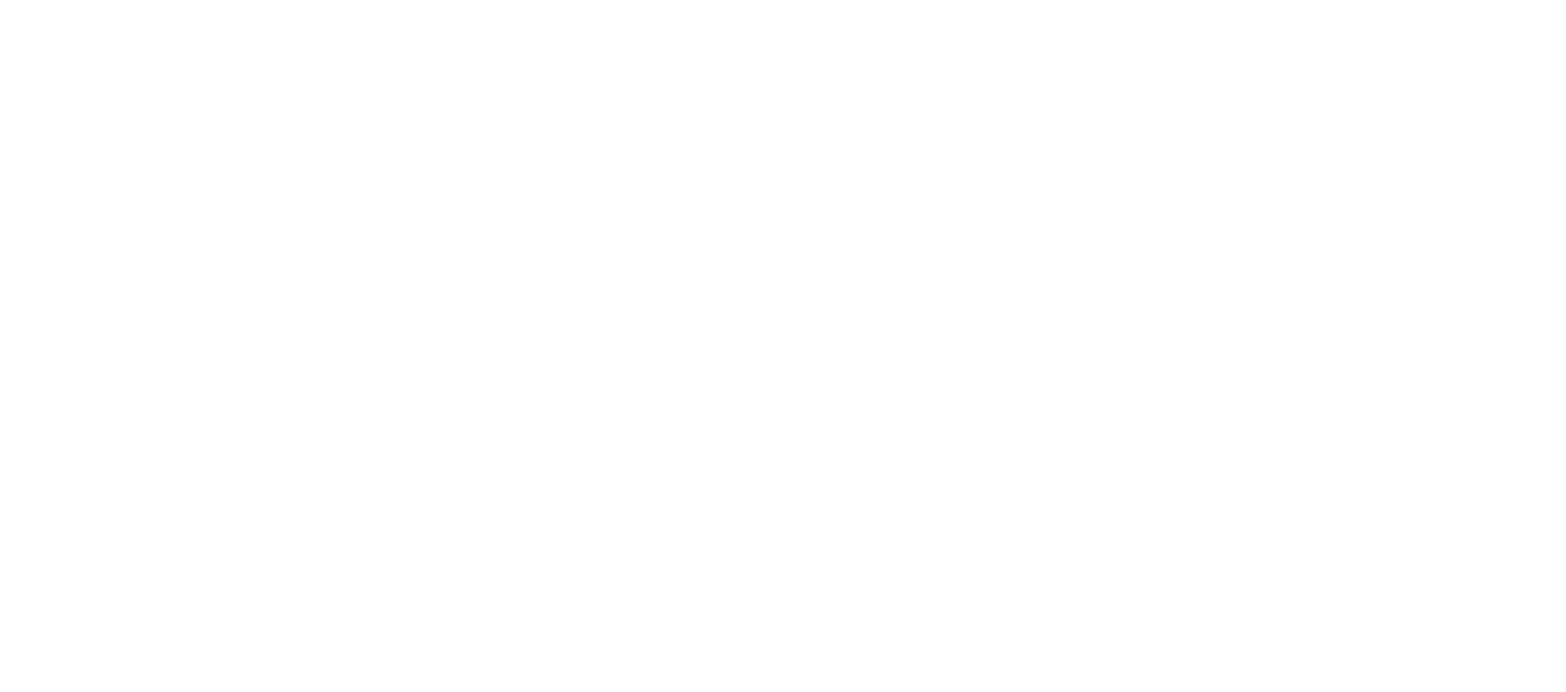 scroll, scrollTop: 0, scrollLeft: 0, axis: both 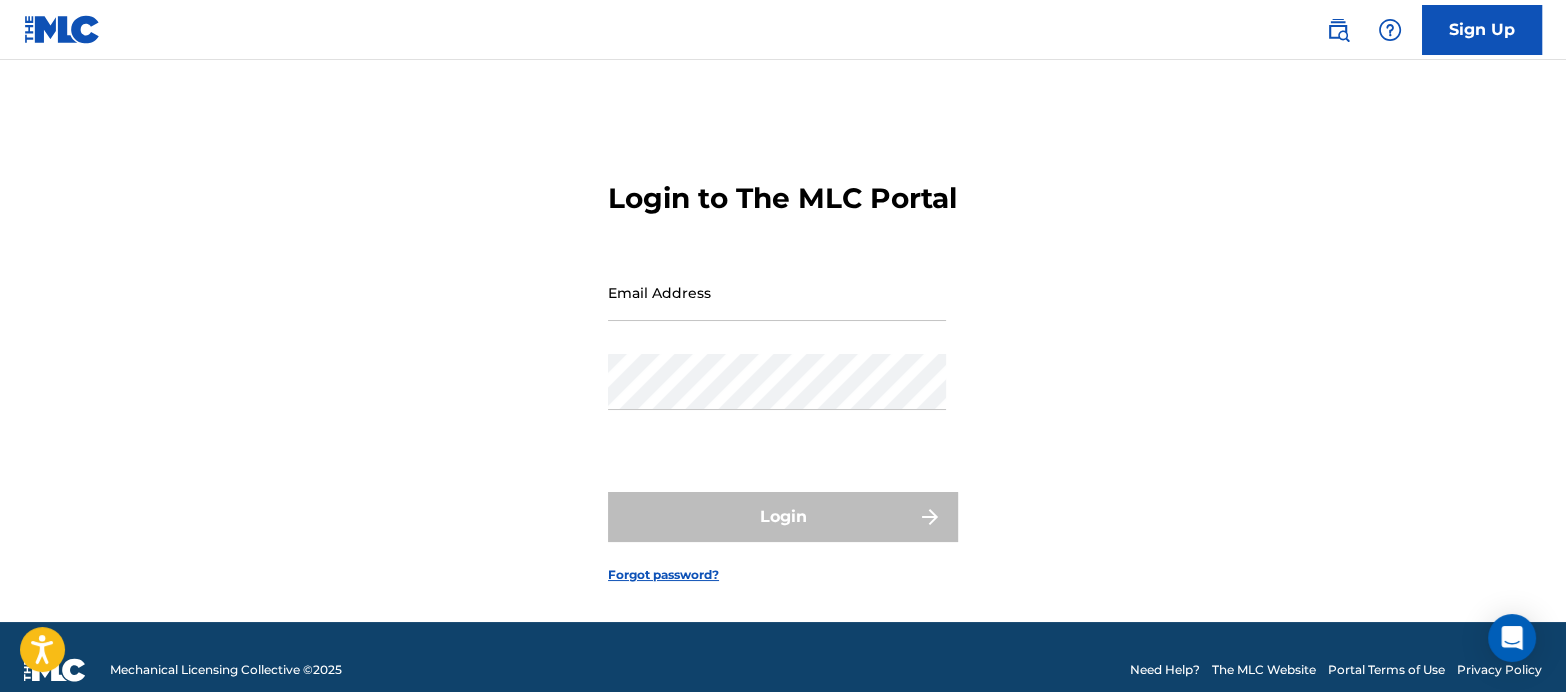 click on "Email Address" at bounding box center (777, 309) 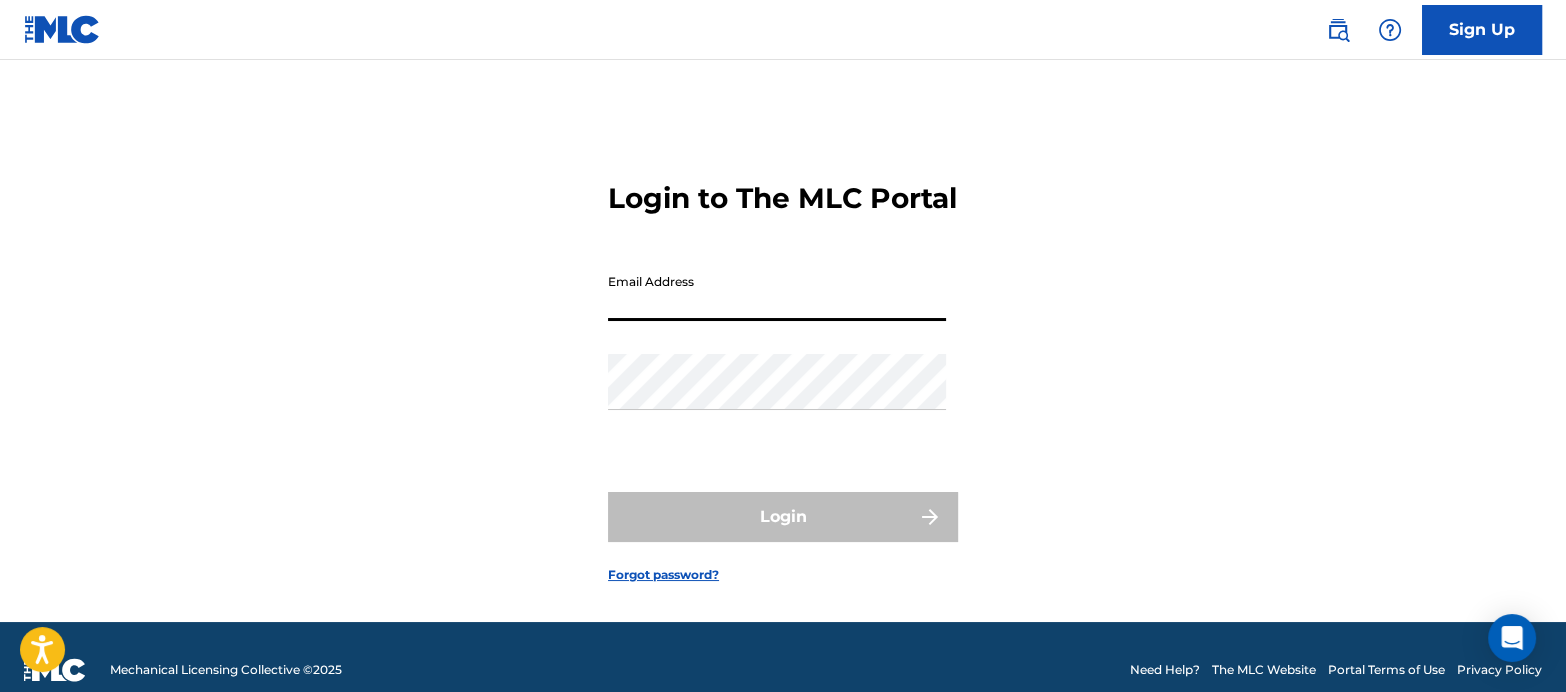 click on "Email Address" at bounding box center [777, 292] 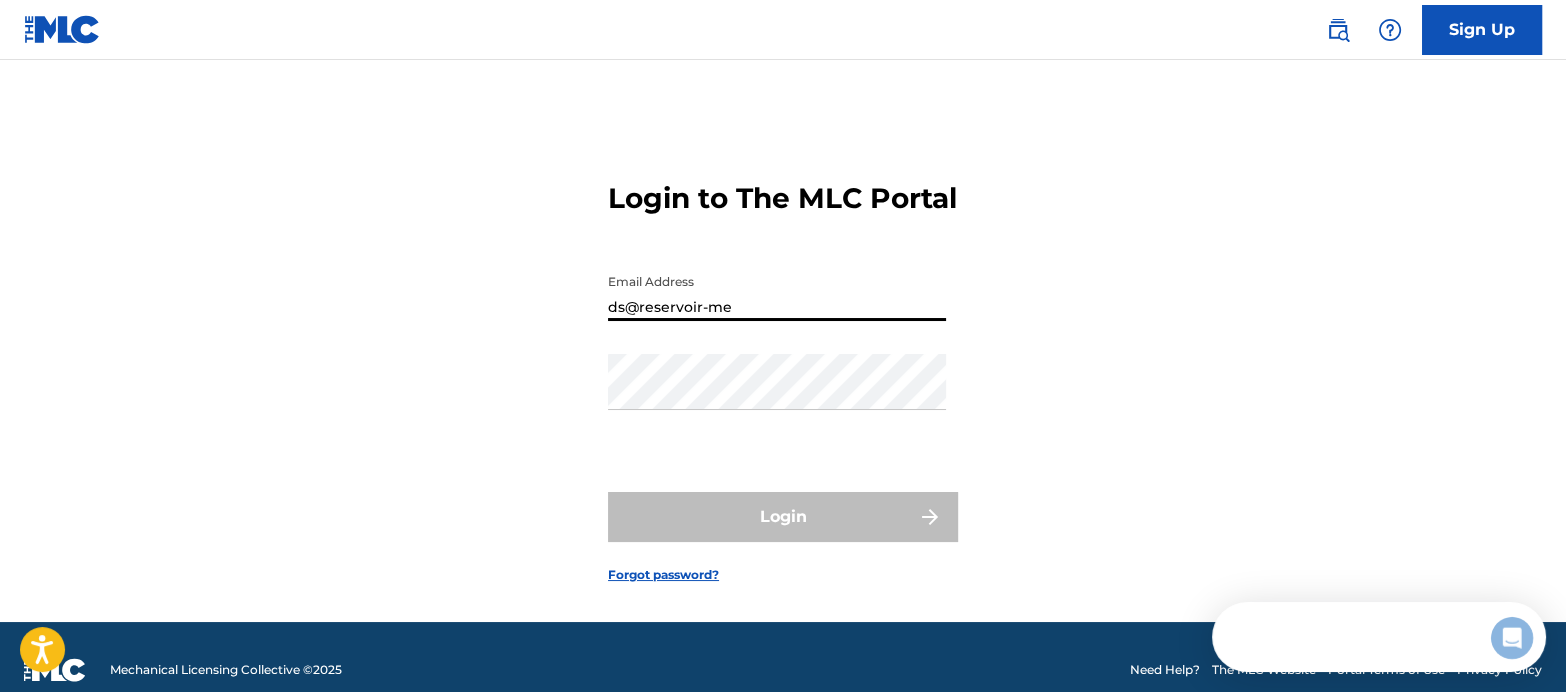 scroll, scrollTop: 0, scrollLeft: 0, axis: both 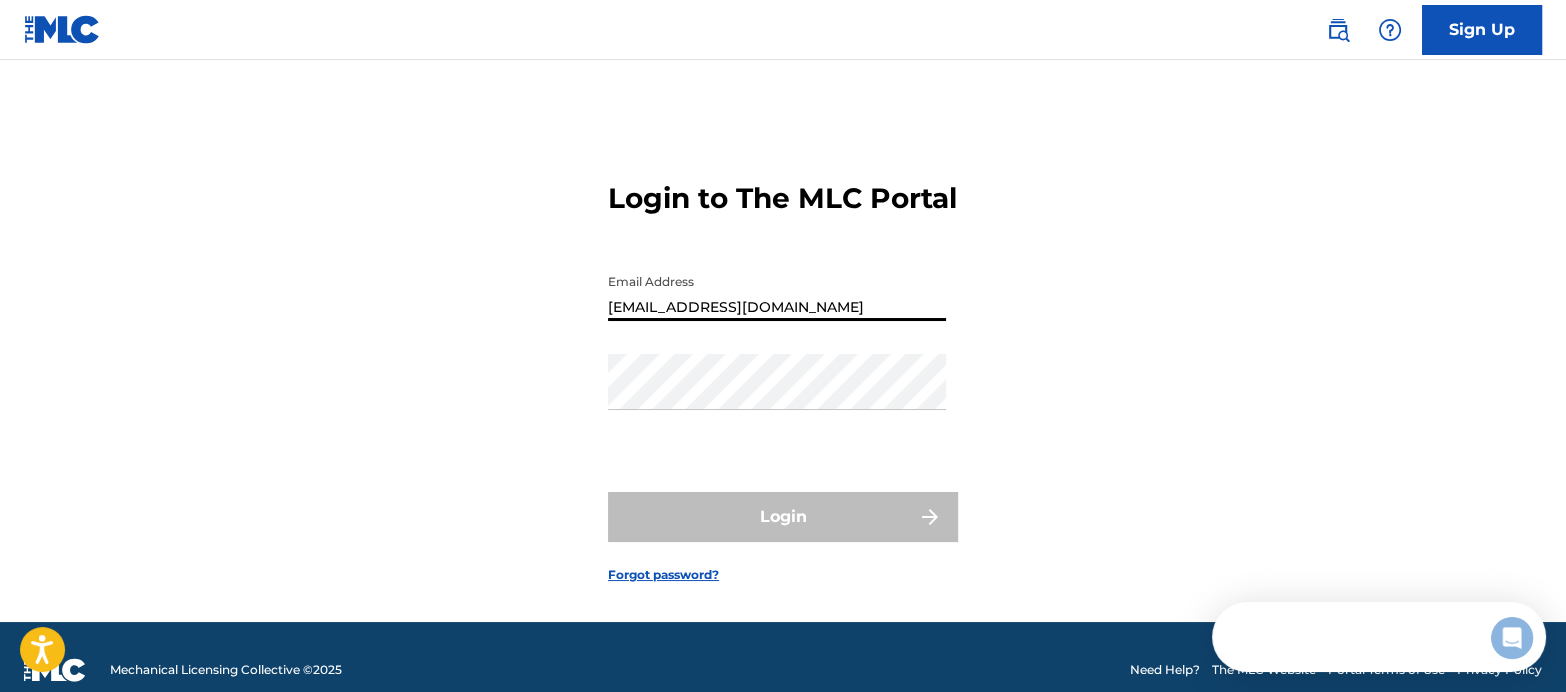 type on "[EMAIL_ADDRESS][DOMAIN_NAME]" 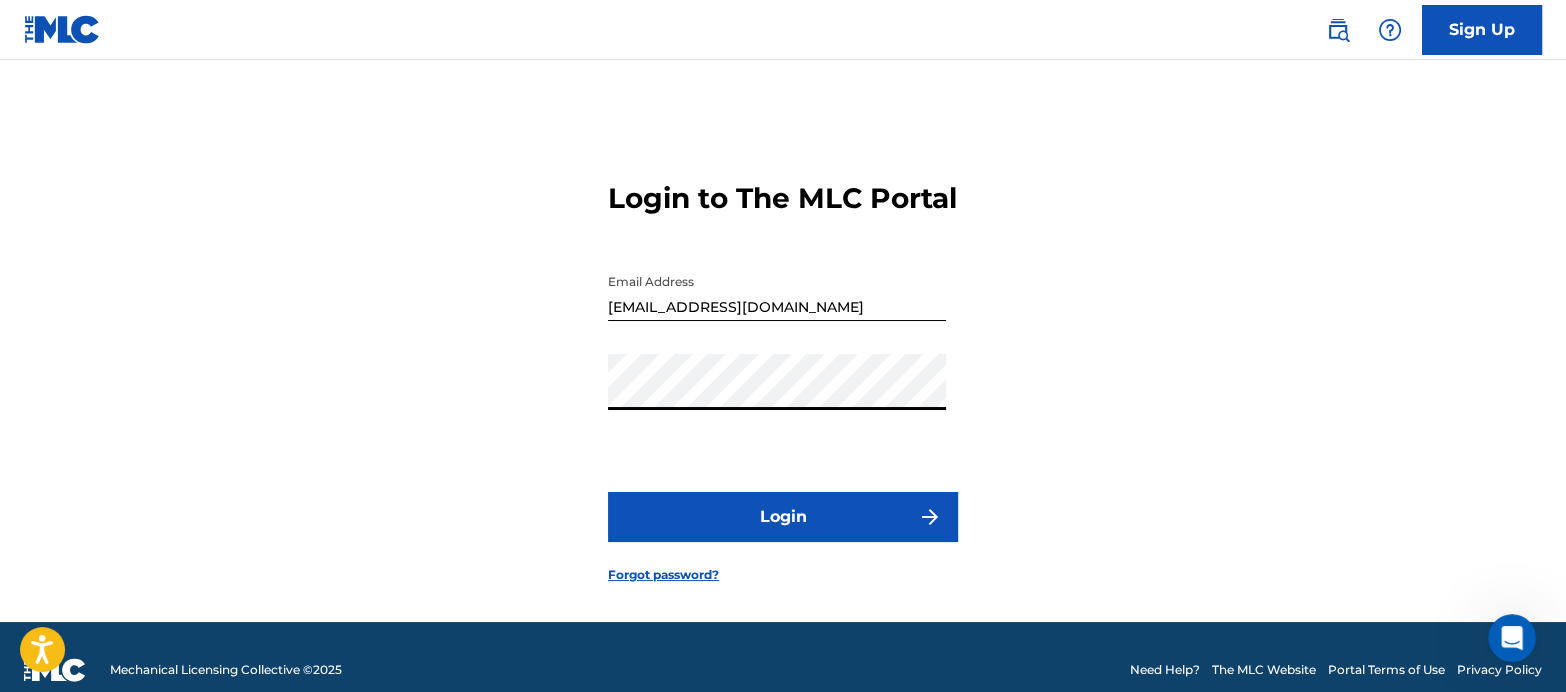 click on "Login" at bounding box center (783, 517) 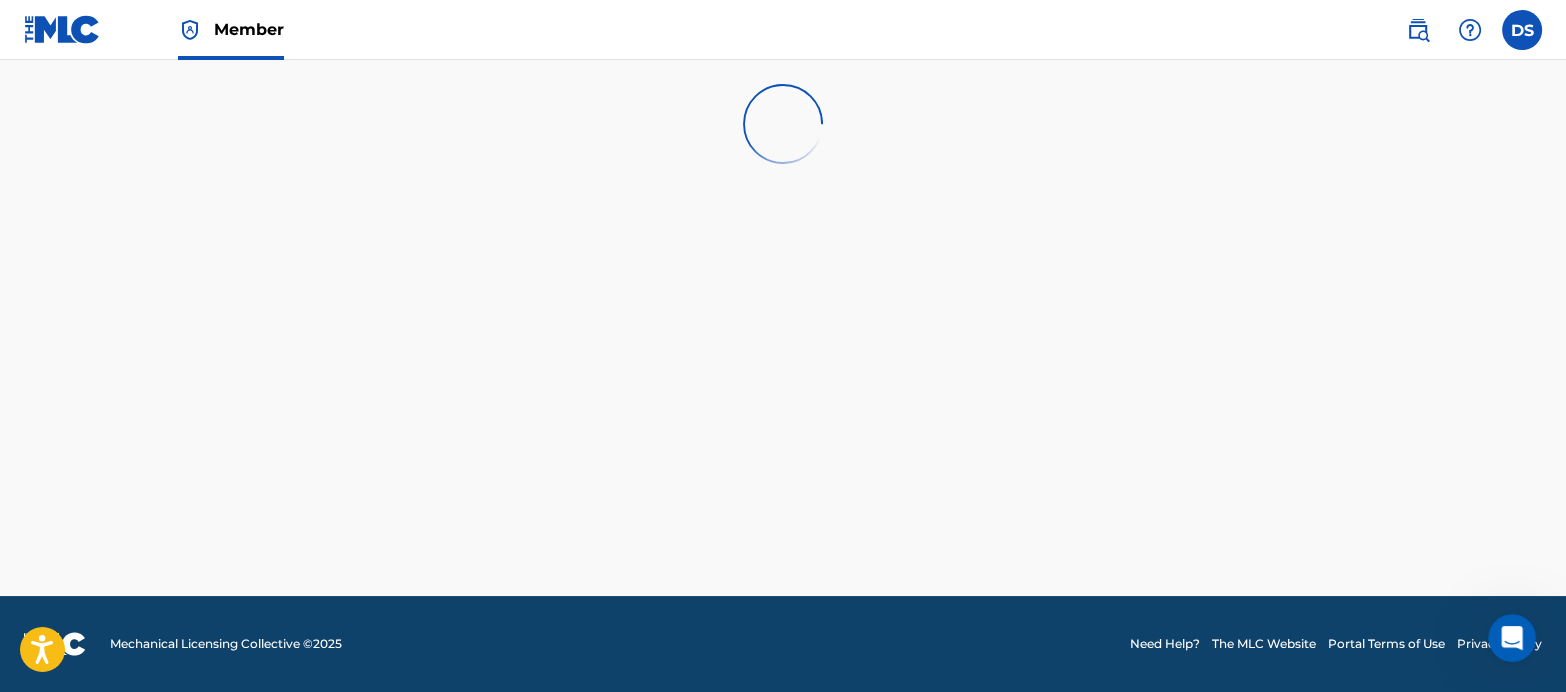 scroll, scrollTop: 0, scrollLeft: 0, axis: both 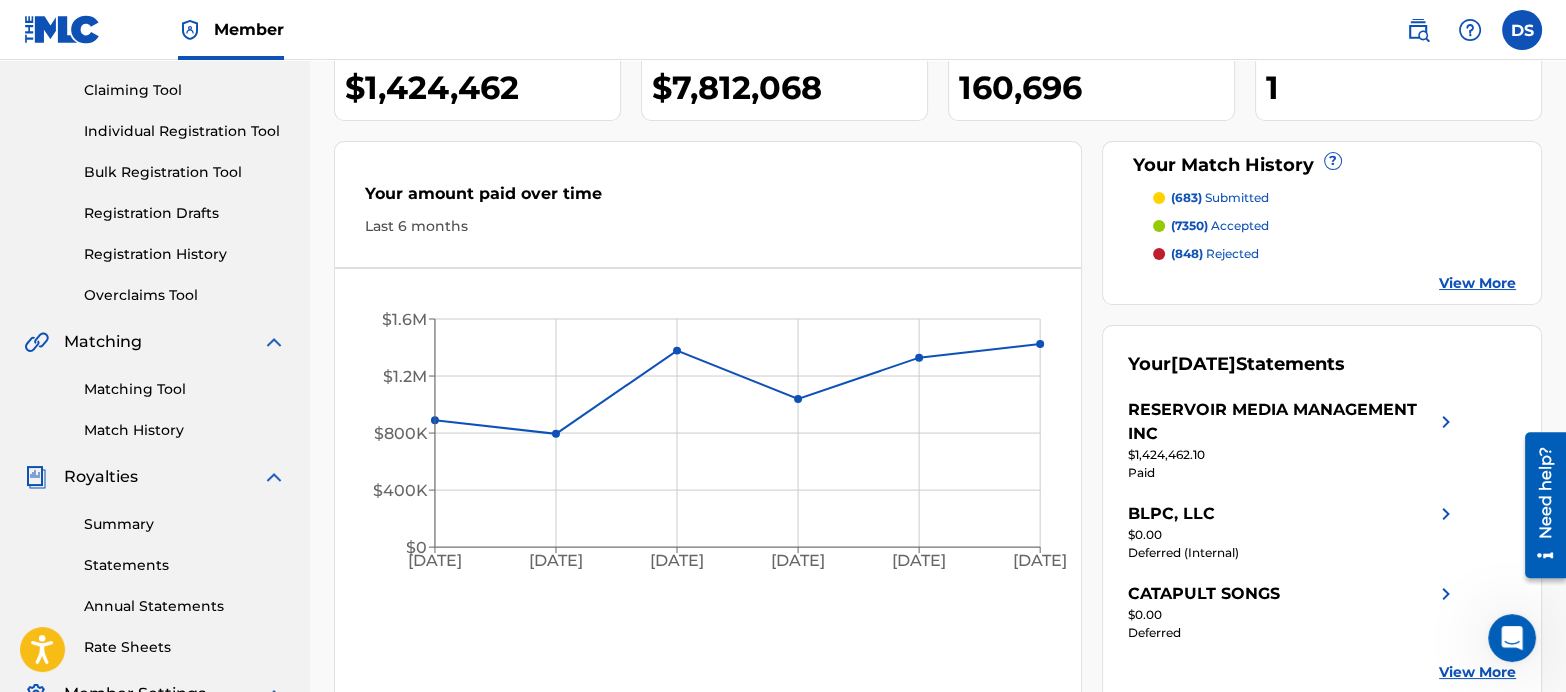click on "Matching Tool" at bounding box center [185, 389] 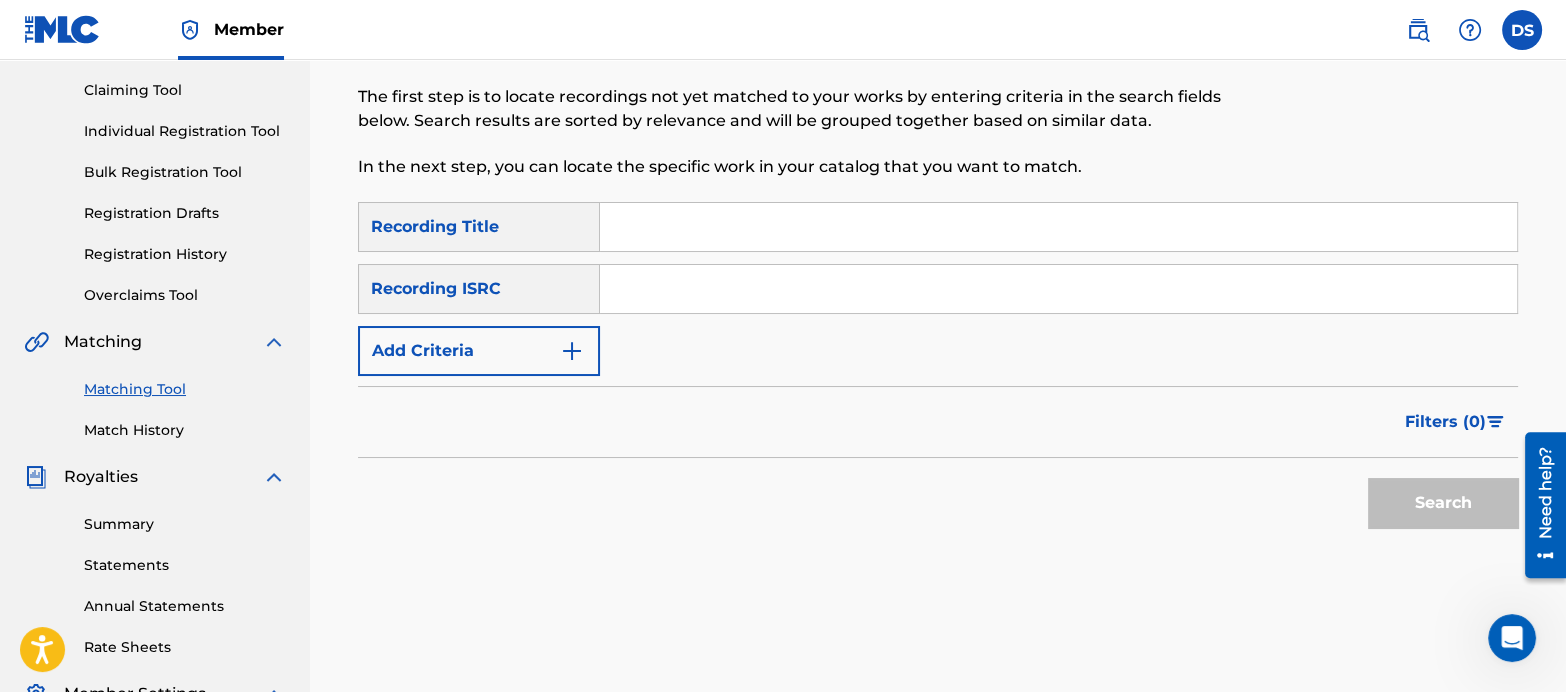 scroll, scrollTop: 0, scrollLeft: 0, axis: both 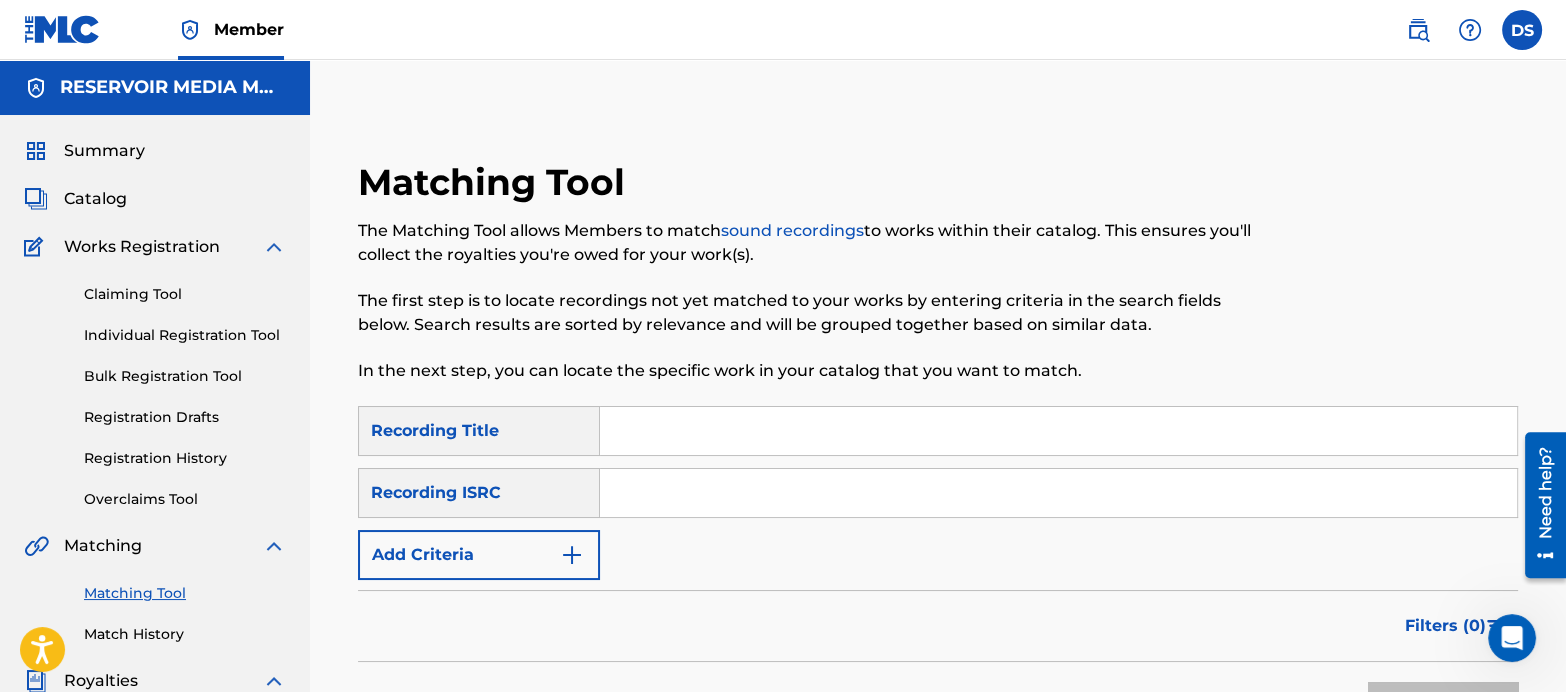 click at bounding box center [1058, 493] 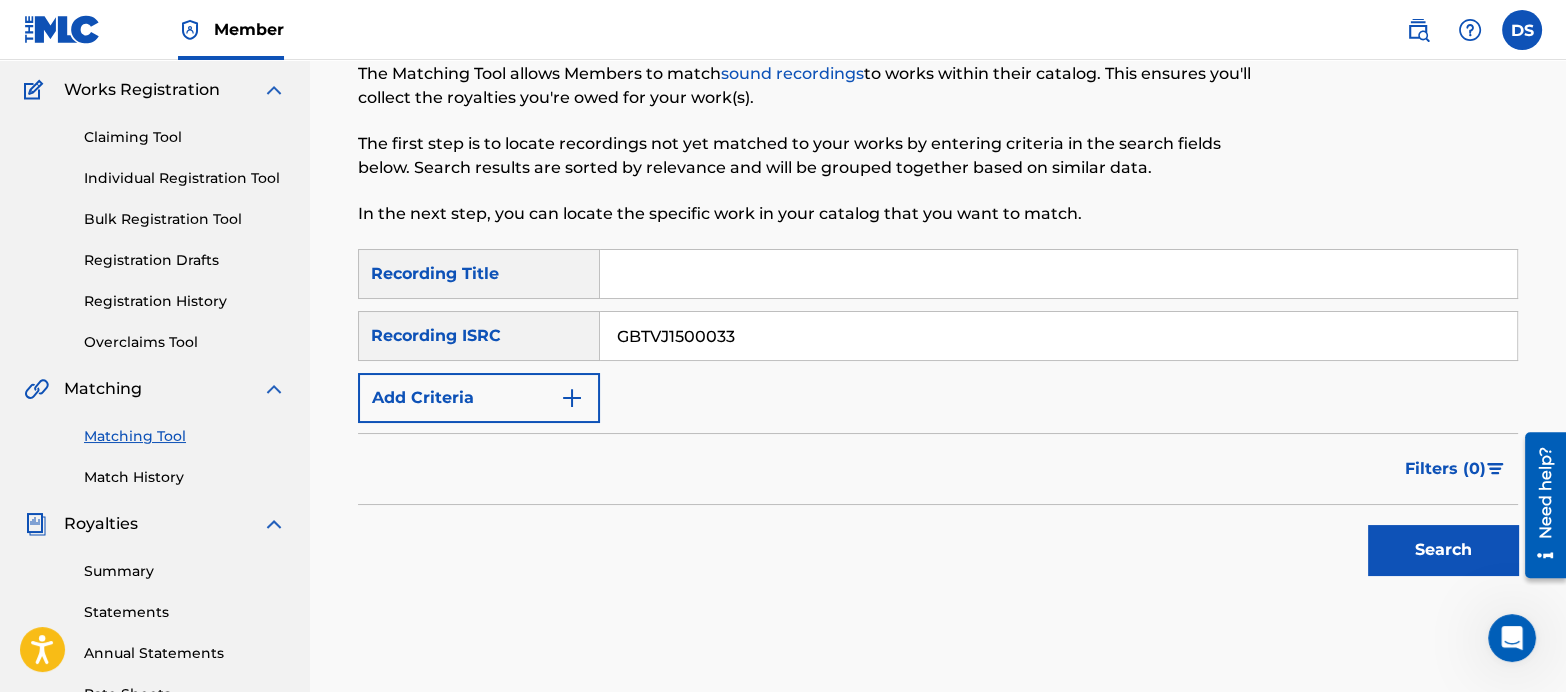 scroll, scrollTop: 177, scrollLeft: 0, axis: vertical 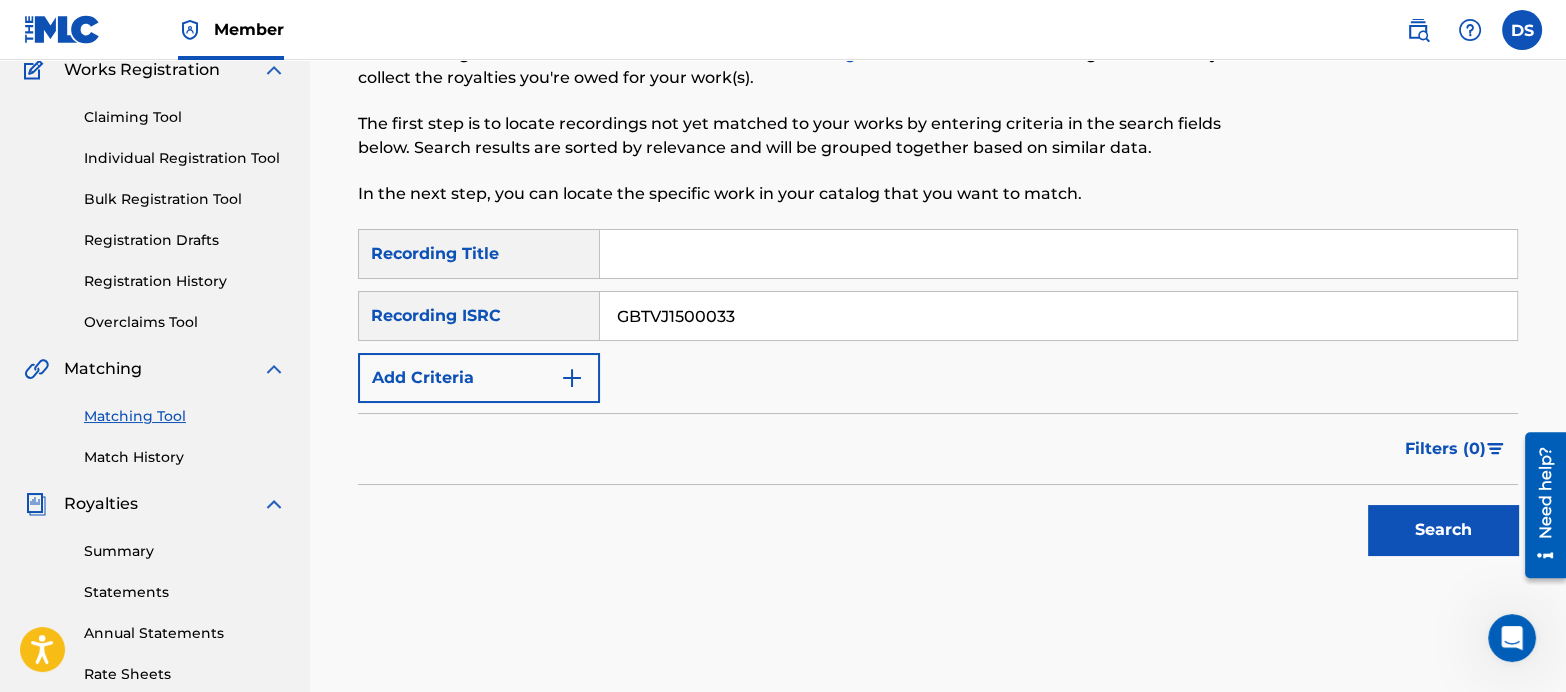click on "Search" at bounding box center [1443, 530] 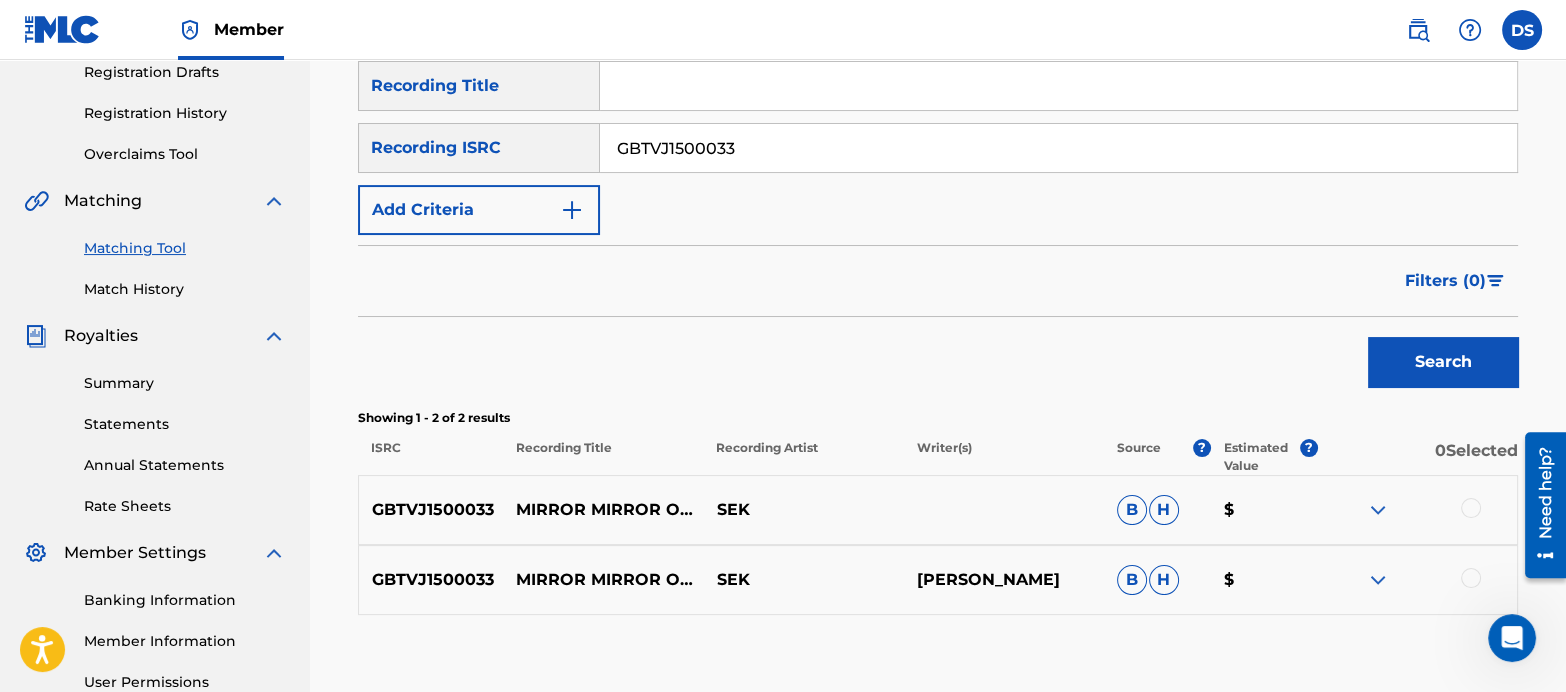 scroll, scrollTop: 342, scrollLeft: 0, axis: vertical 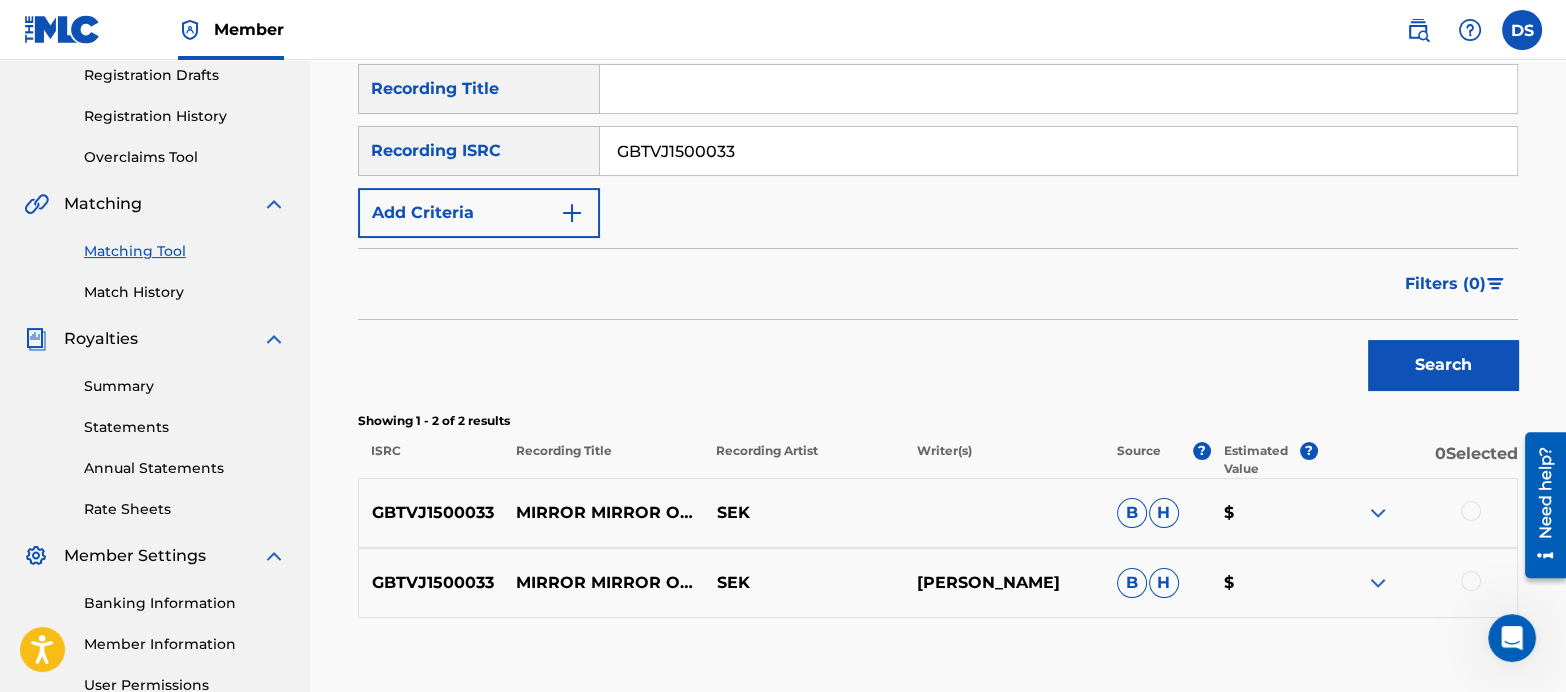 drag, startPoint x: 770, startPoint y: 149, endPoint x: 313, endPoint y: 57, distance: 466.16843 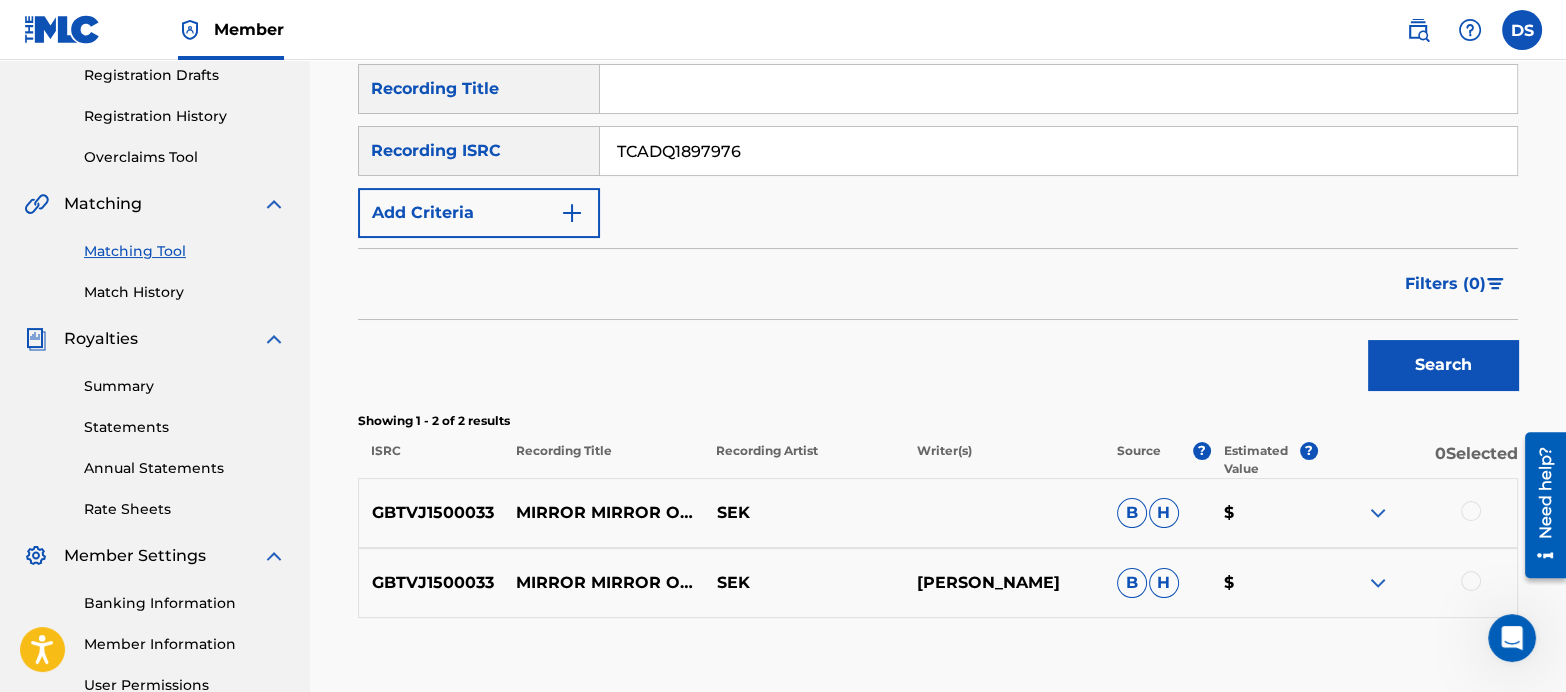 click on "Search" at bounding box center (1443, 365) 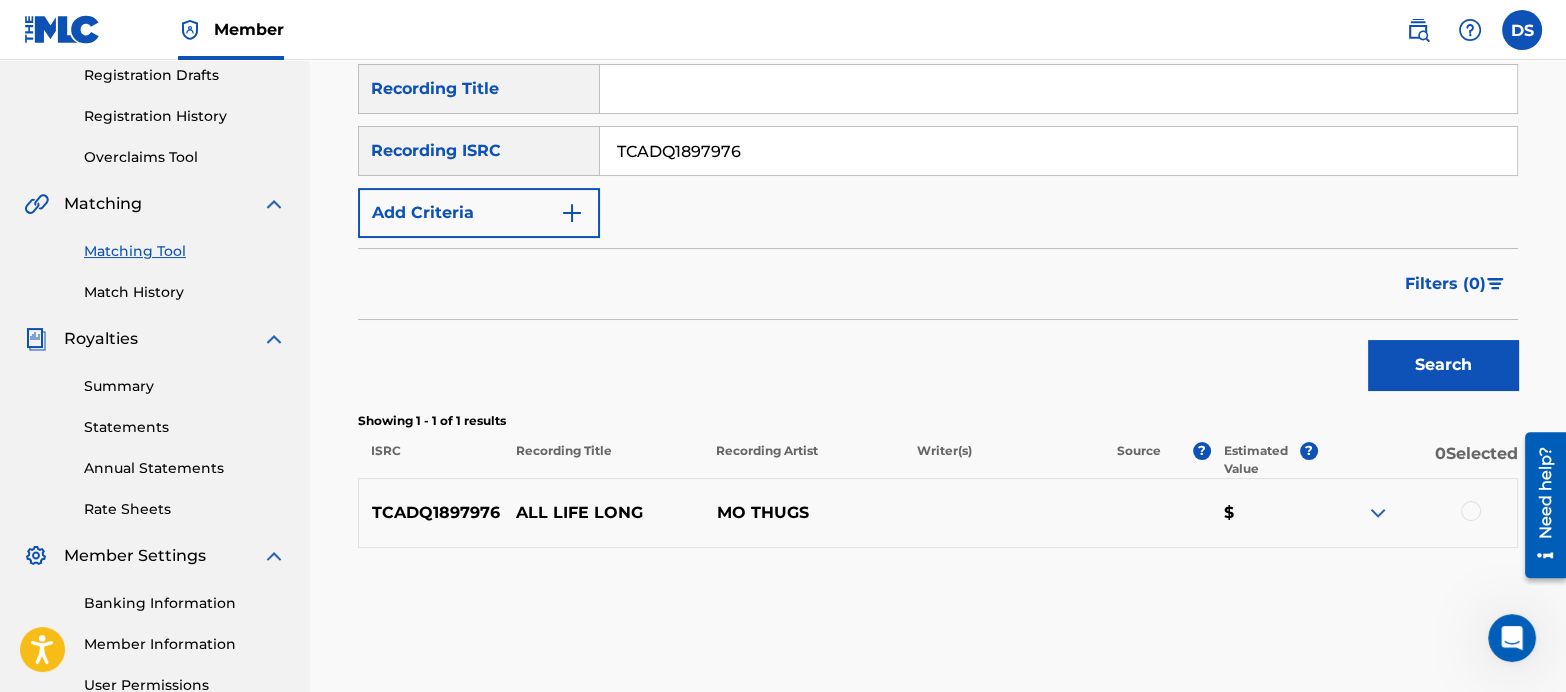drag, startPoint x: 755, startPoint y: 140, endPoint x: 450, endPoint y: 71, distance: 312.70752 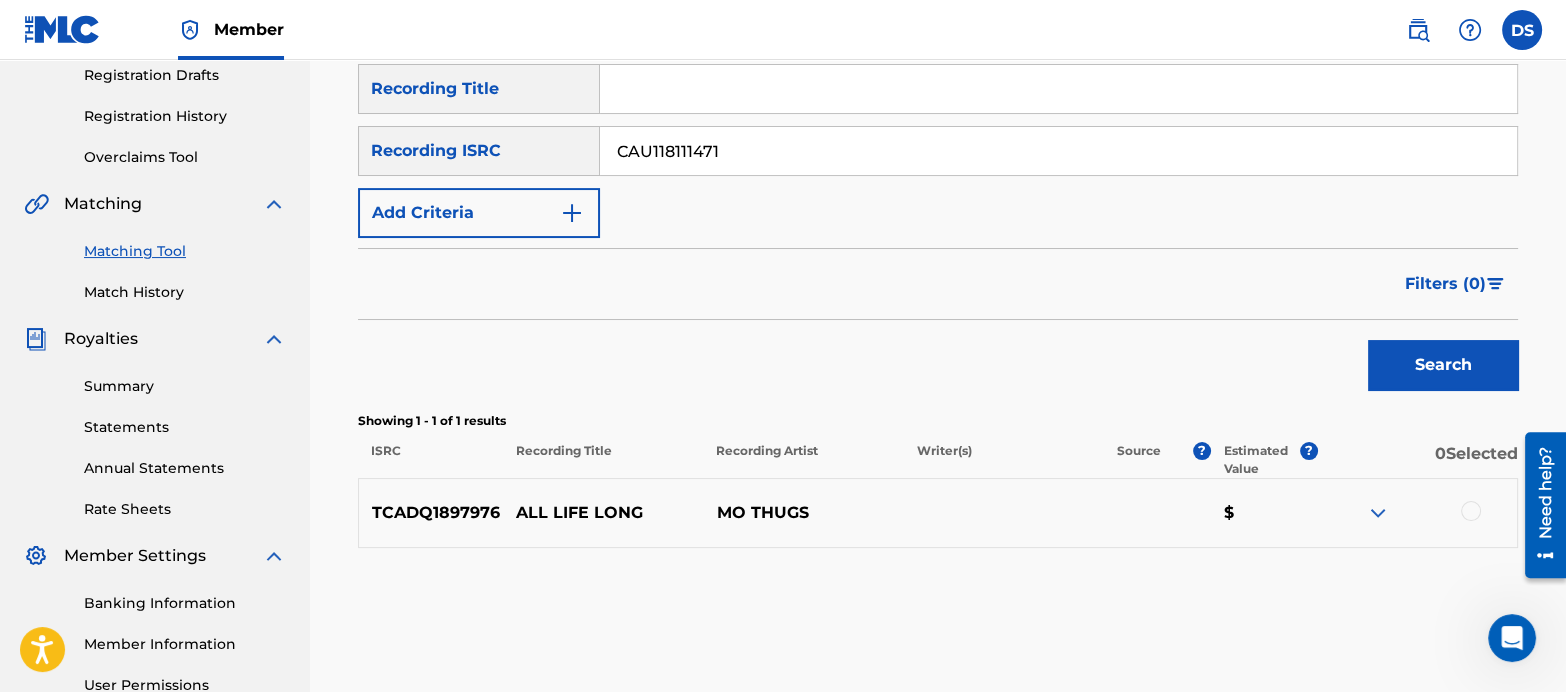 click on "Search" at bounding box center [1443, 365] 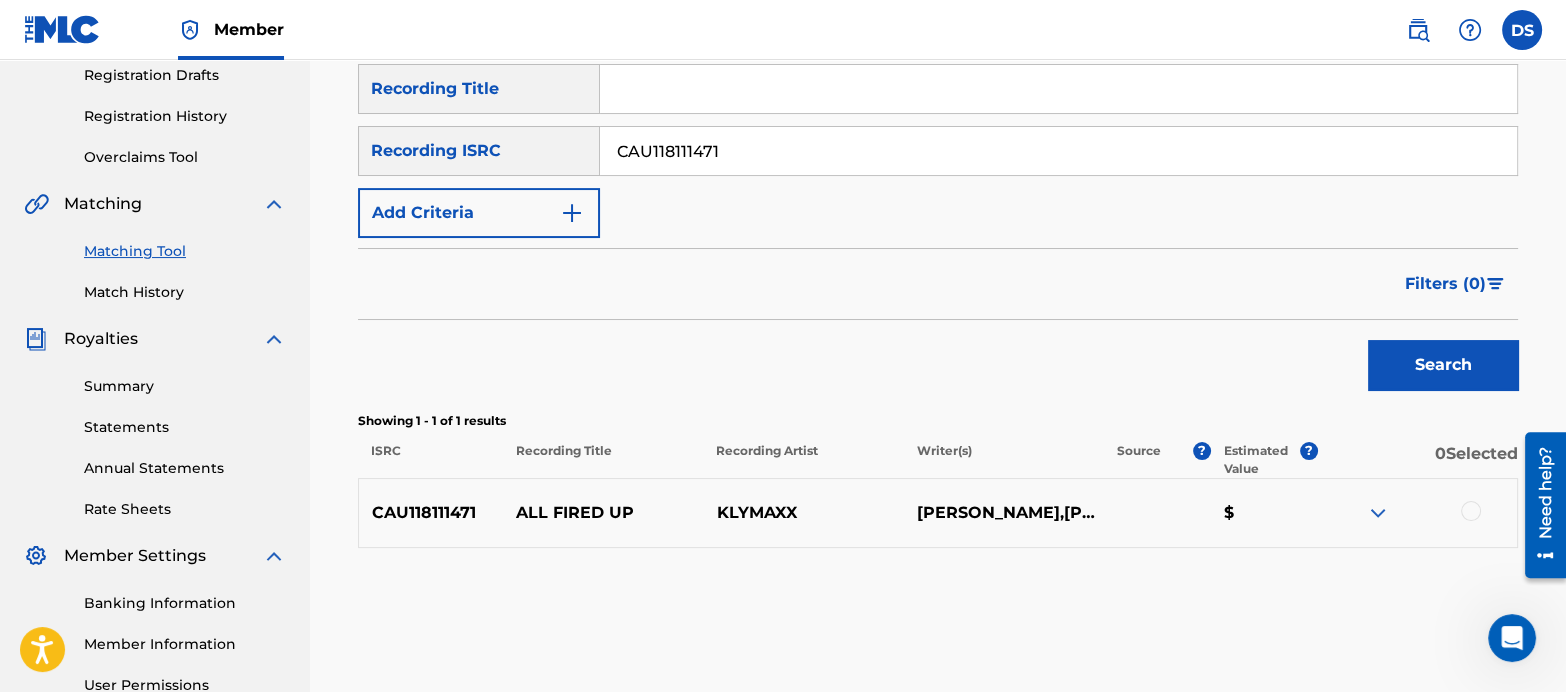 click at bounding box center [1378, 513] 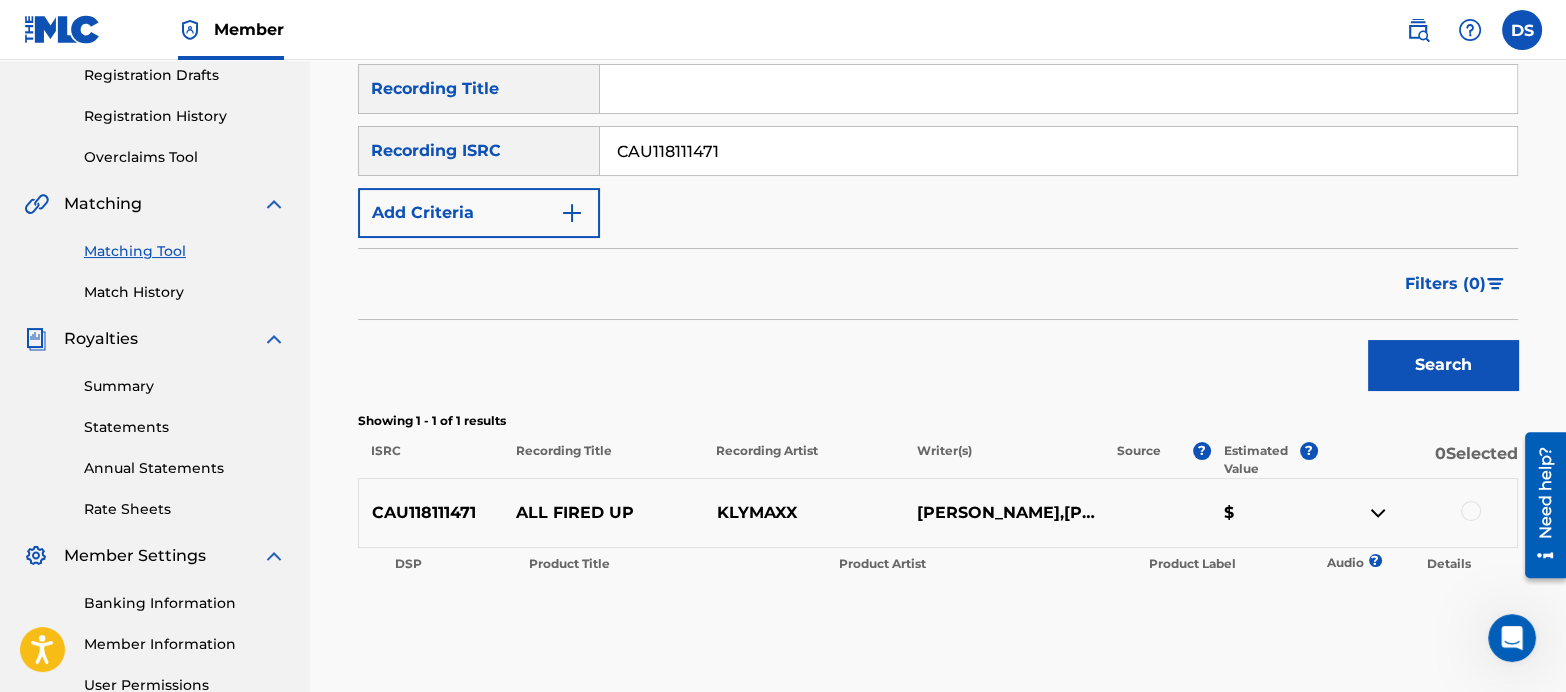 click at bounding box center [1378, 513] 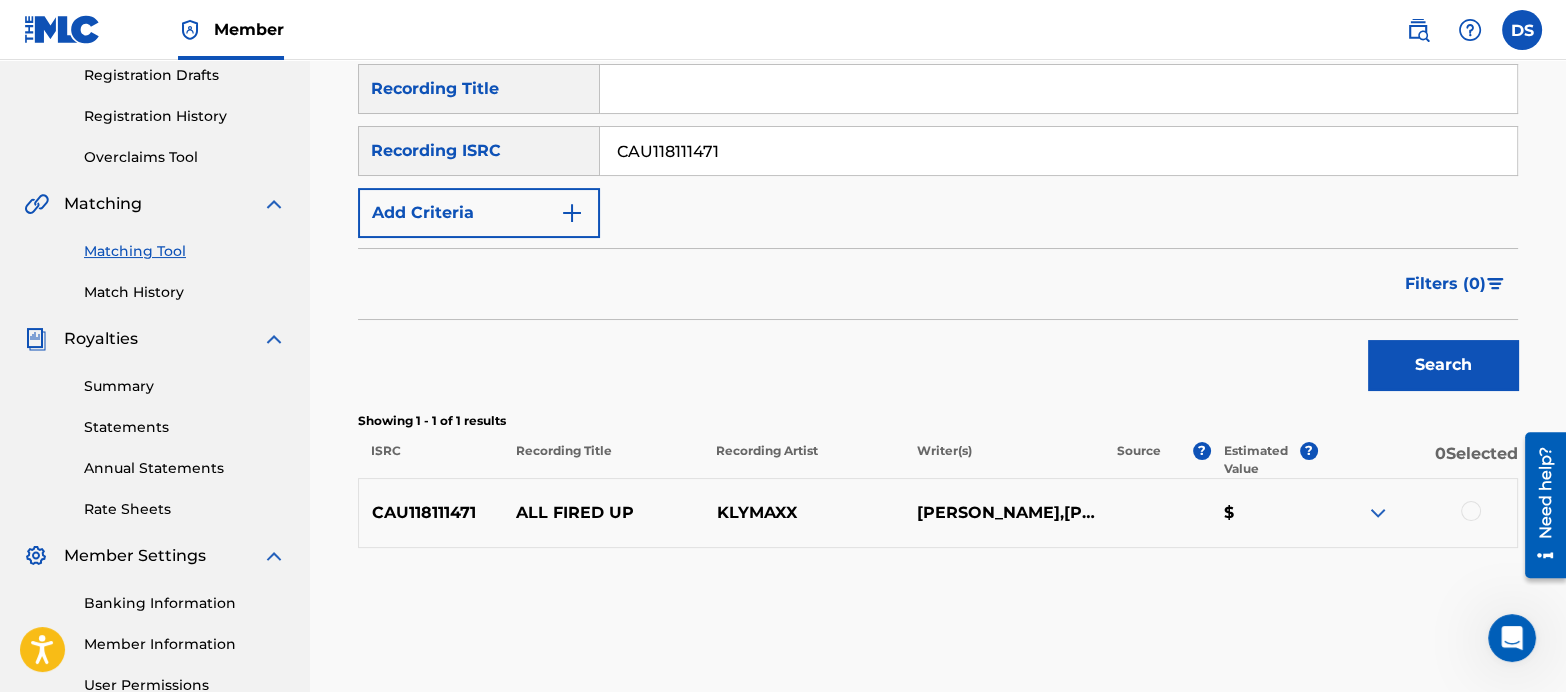 drag, startPoint x: 724, startPoint y: 165, endPoint x: 526, endPoint y: 131, distance: 200.89798 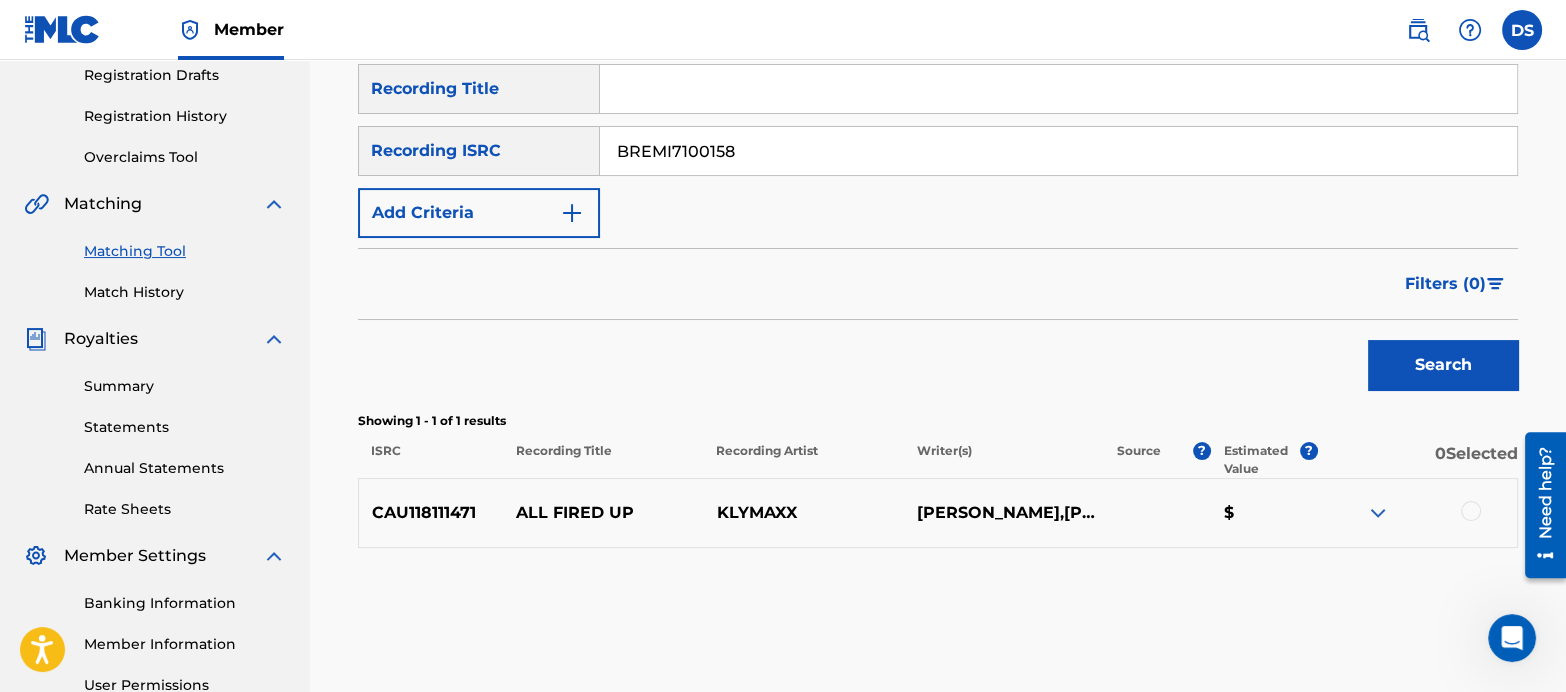 click on "Search" at bounding box center [1443, 365] 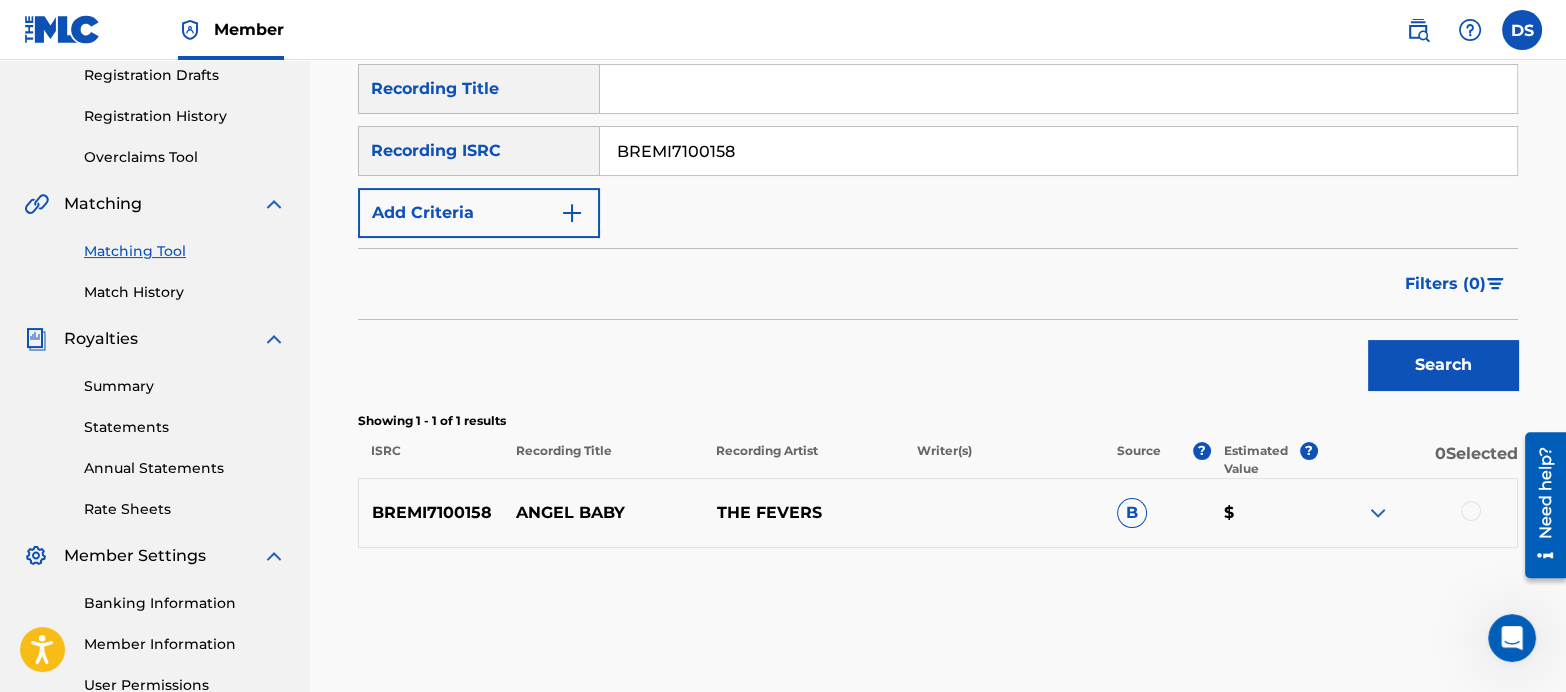 drag, startPoint x: 790, startPoint y: 138, endPoint x: 548, endPoint y: 117, distance: 242.90945 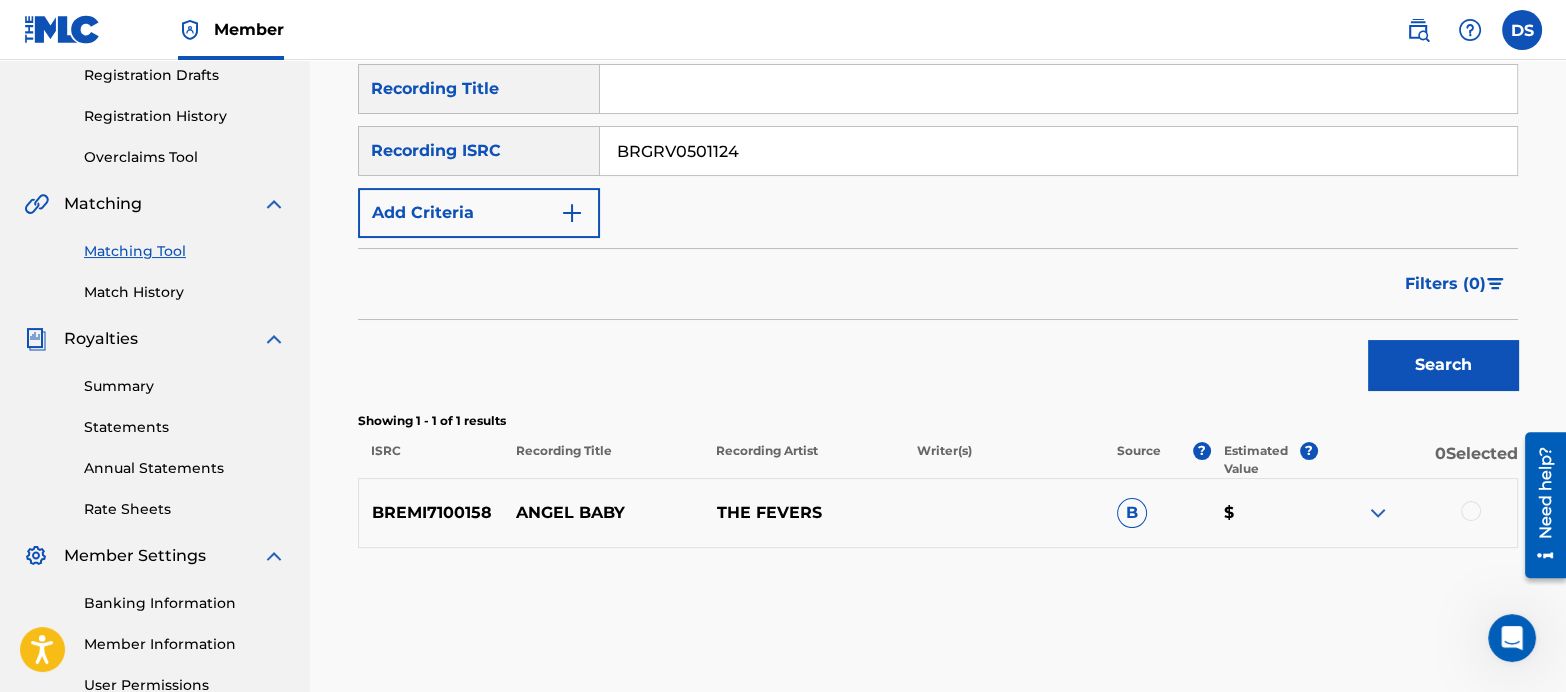 click on "Search" at bounding box center [1443, 365] 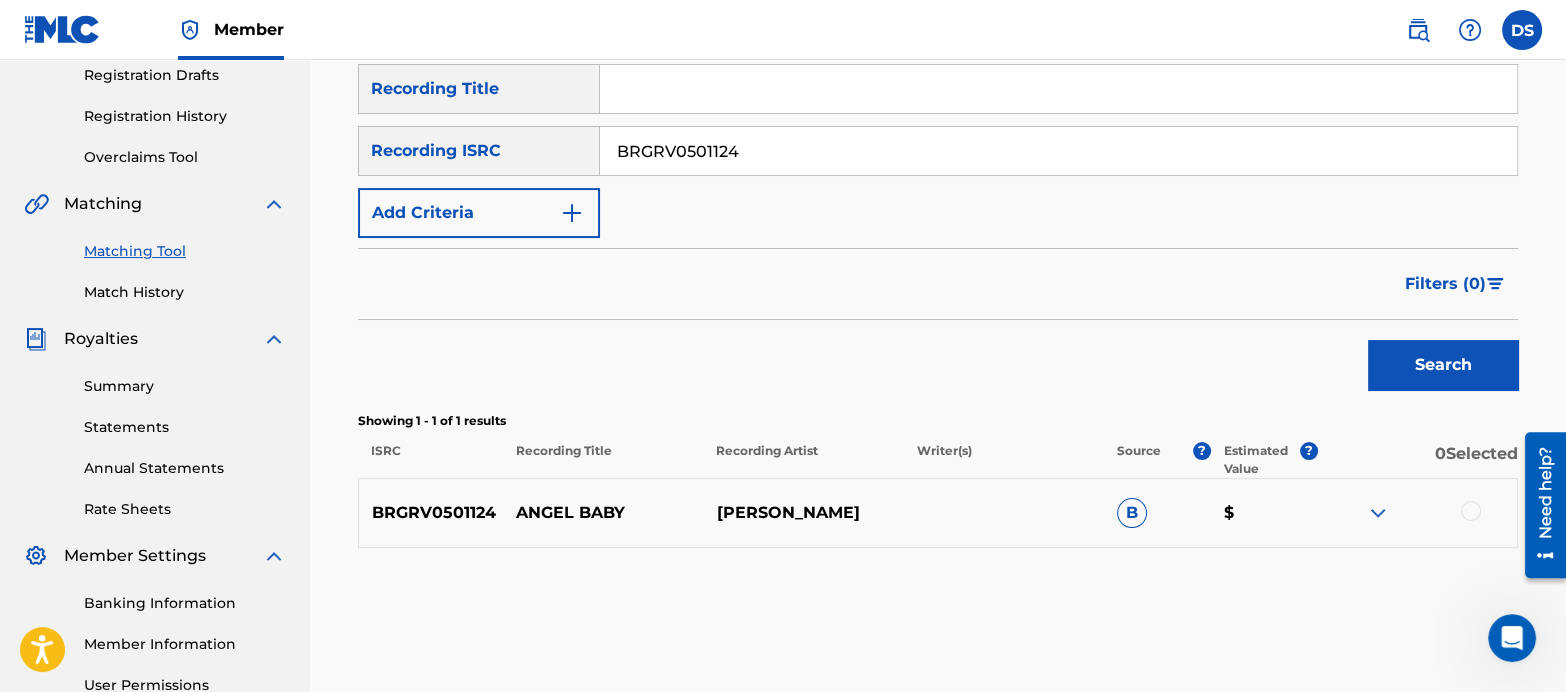drag, startPoint x: 749, startPoint y: 145, endPoint x: 509, endPoint y: 108, distance: 242.83534 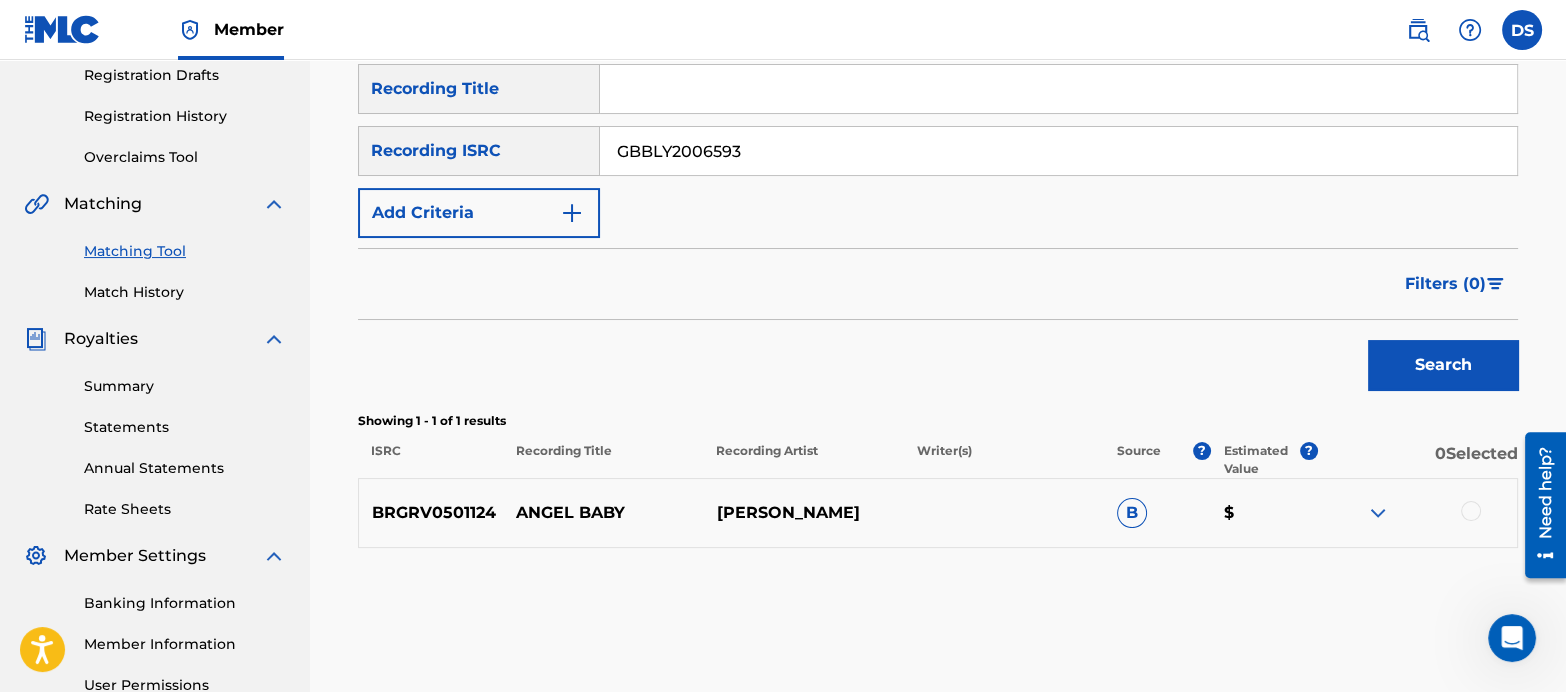 click on "Search" at bounding box center (1443, 365) 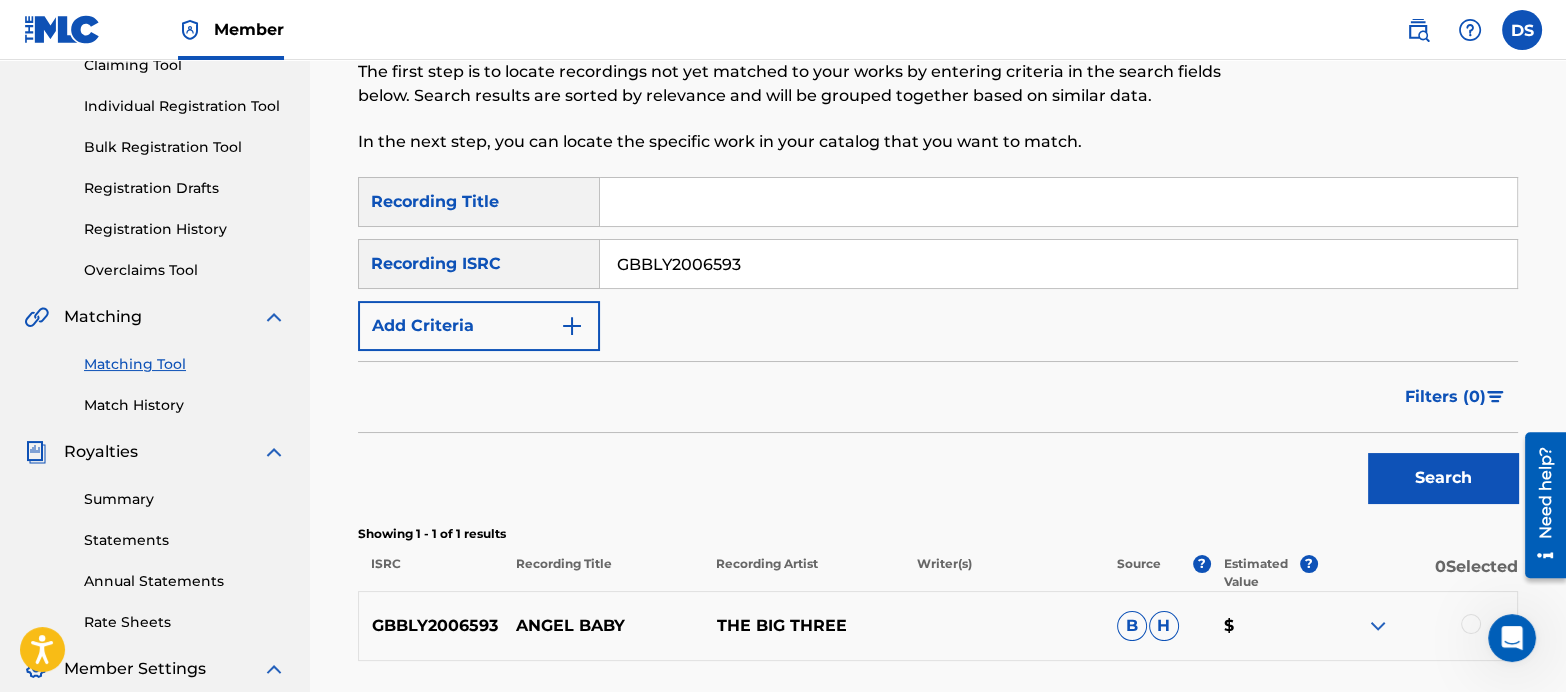 scroll, scrollTop: 224, scrollLeft: 0, axis: vertical 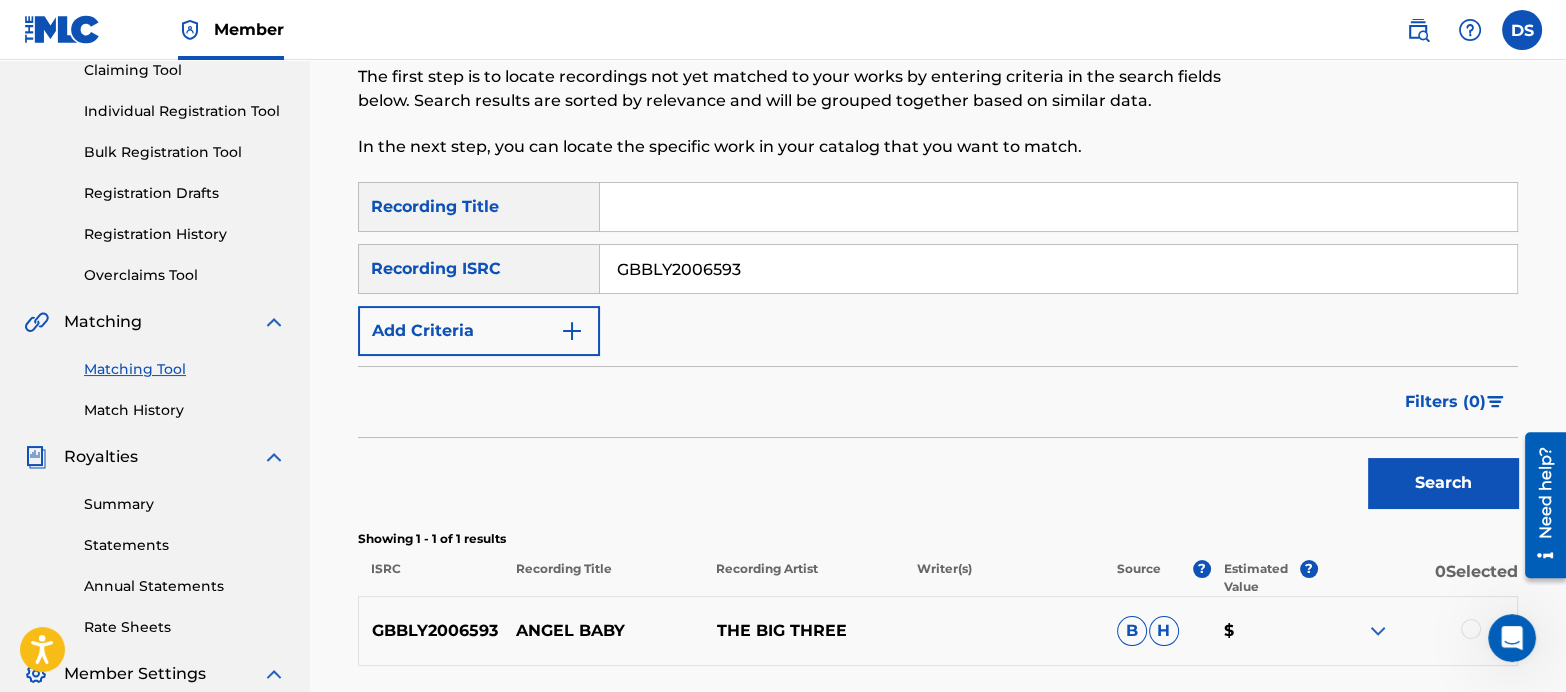 drag, startPoint x: 786, startPoint y: 281, endPoint x: 440, endPoint y: 204, distance: 354.4644 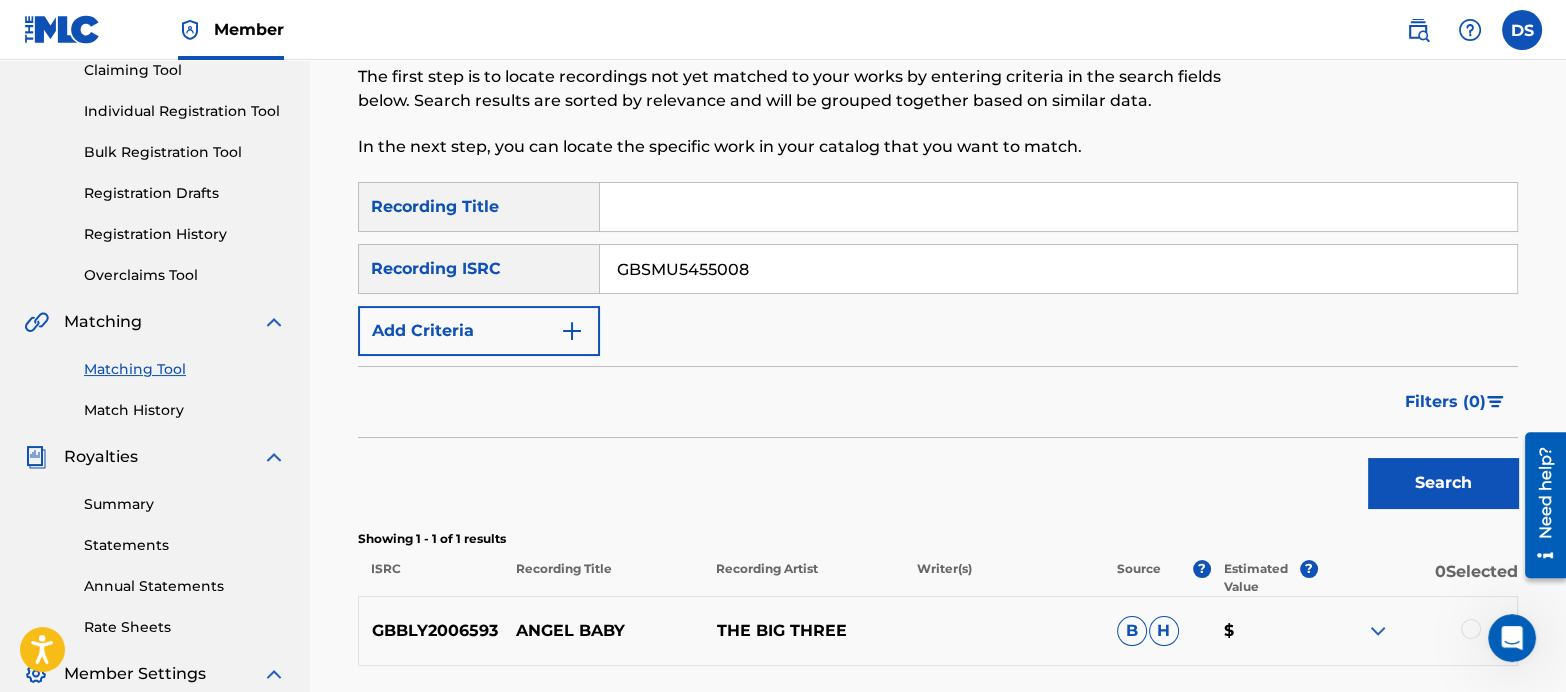 type on "GBSMU5455008" 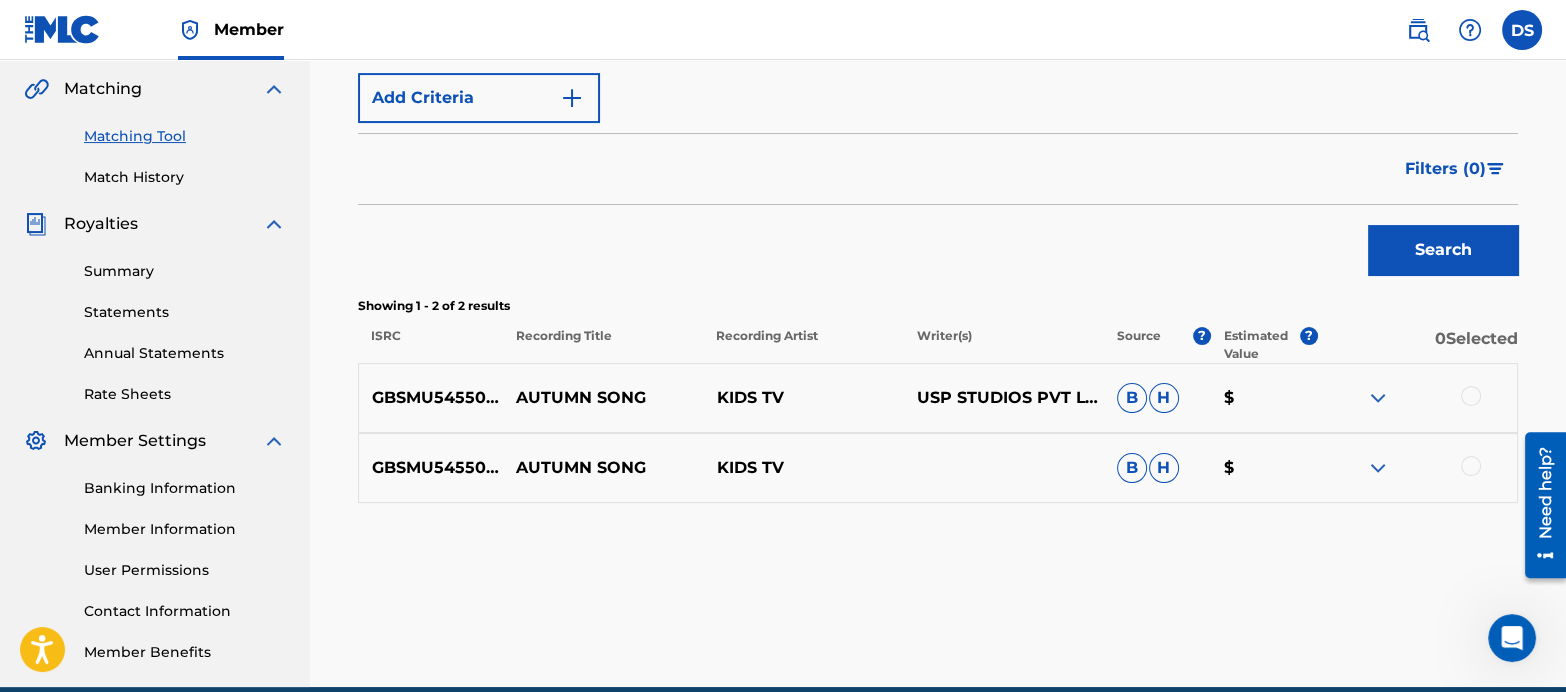 scroll, scrollTop: 459, scrollLeft: 0, axis: vertical 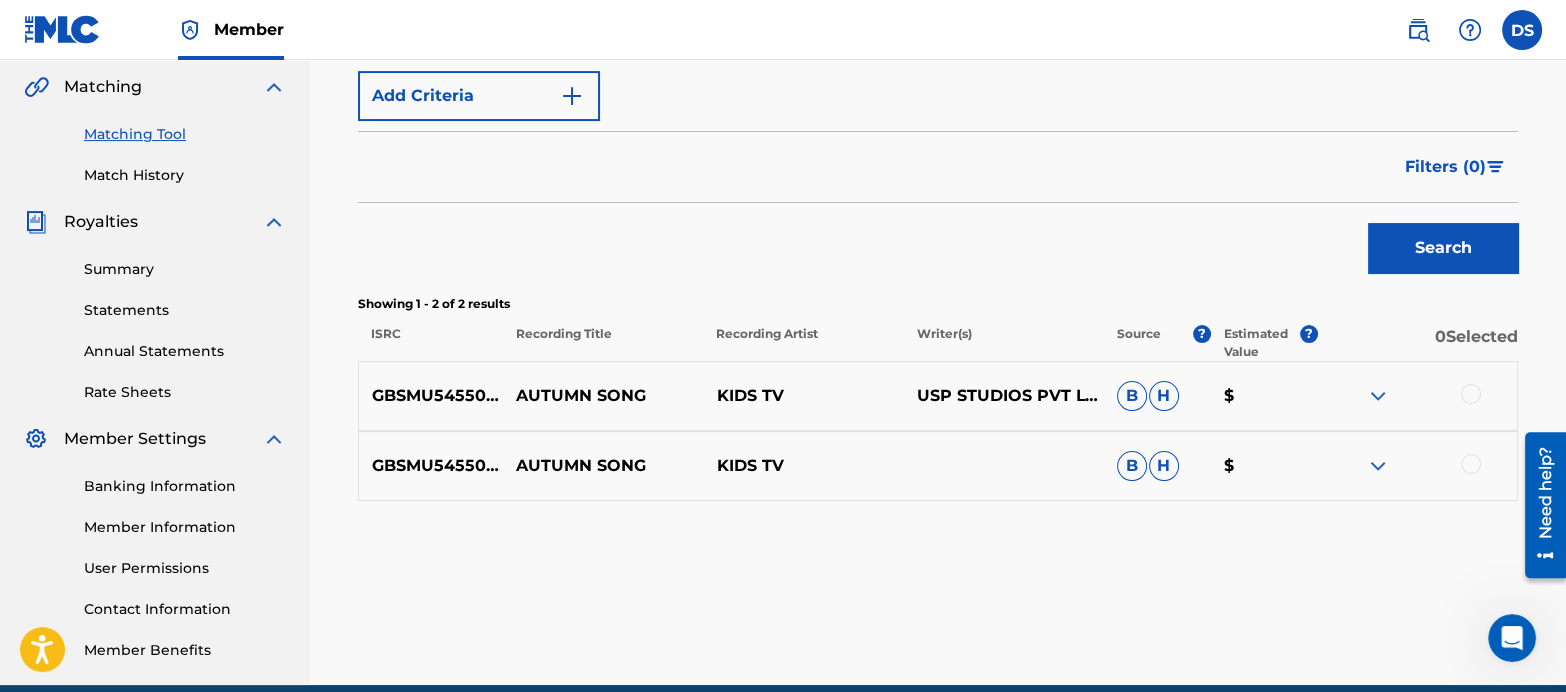 click at bounding box center (1378, 396) 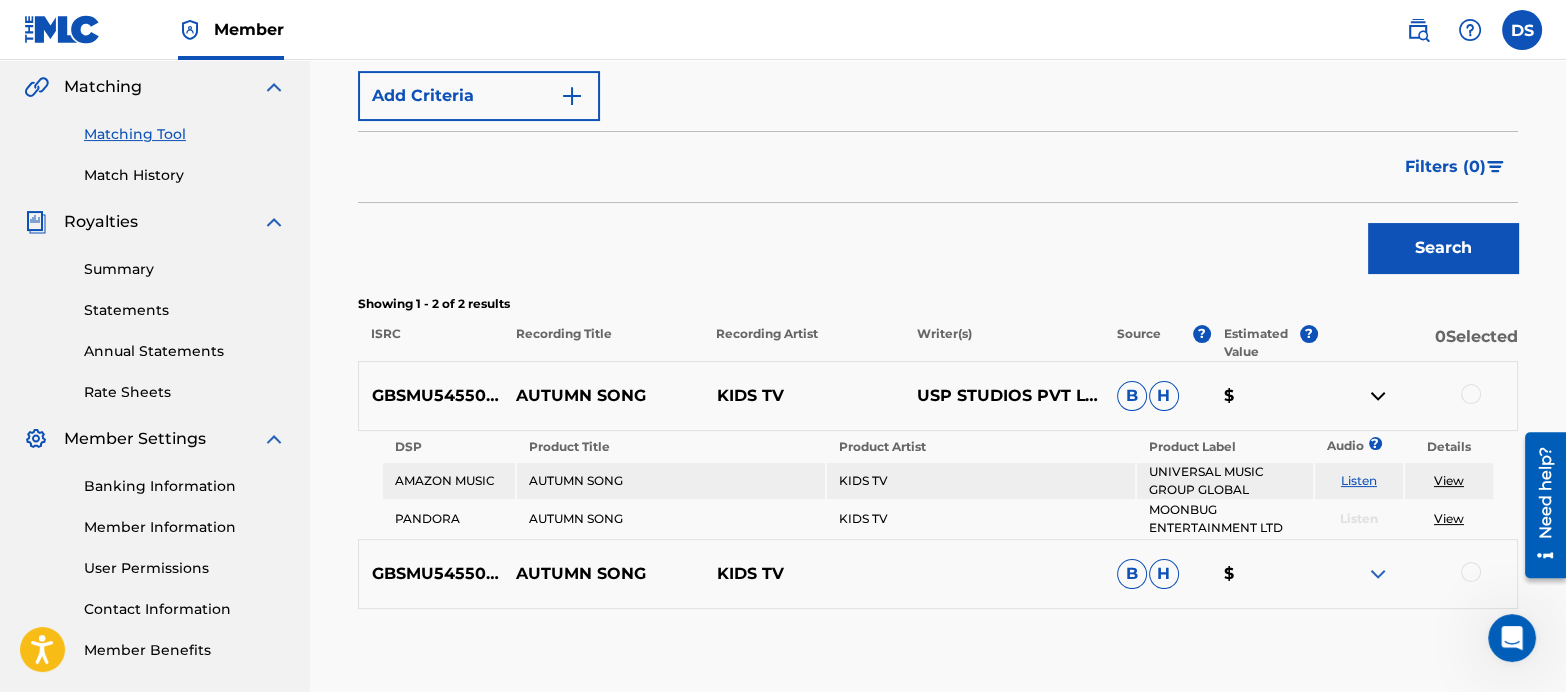 click at bounding box center [1378, 396] 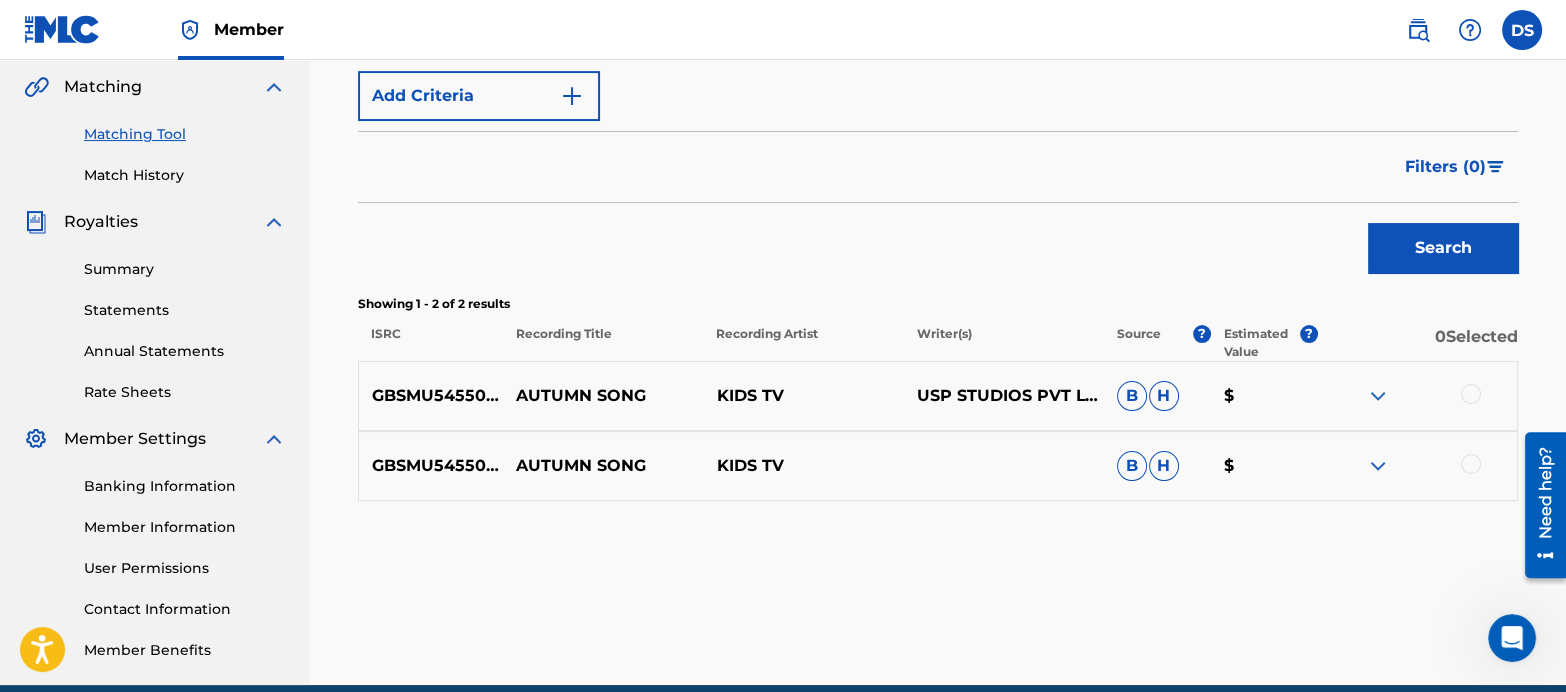 click at bounding box center [1471, 394] 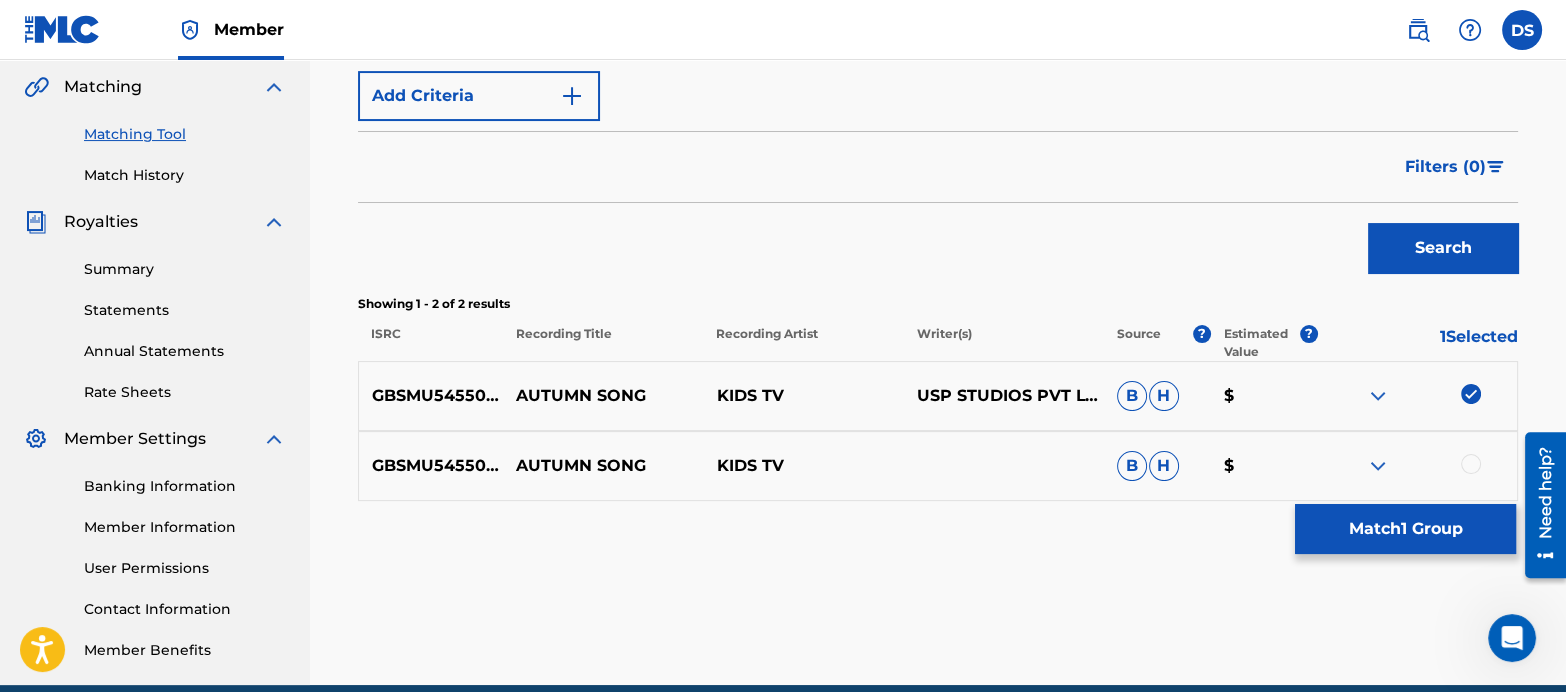 click at bounding box center [1471, 464] 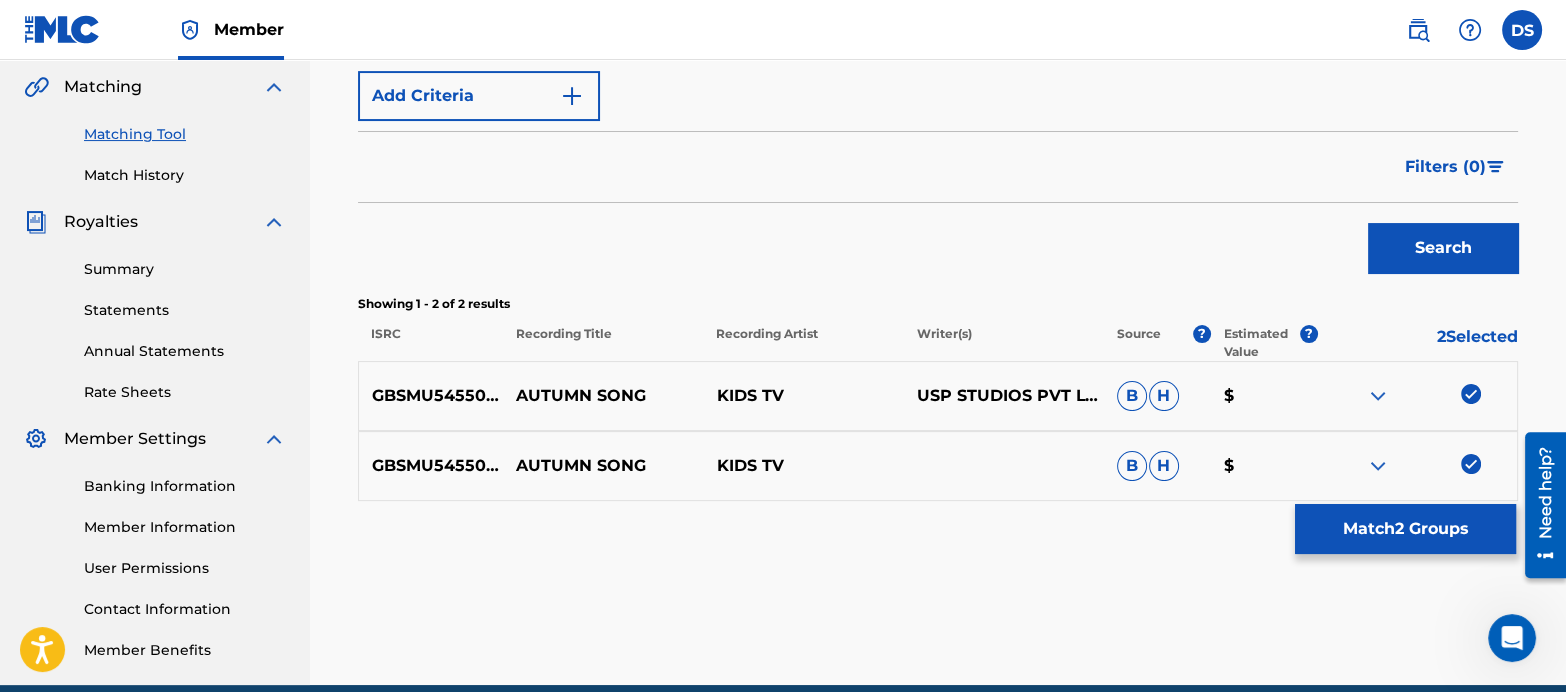 click on "Match  2 Groups" at bounding box center (1405, 529) 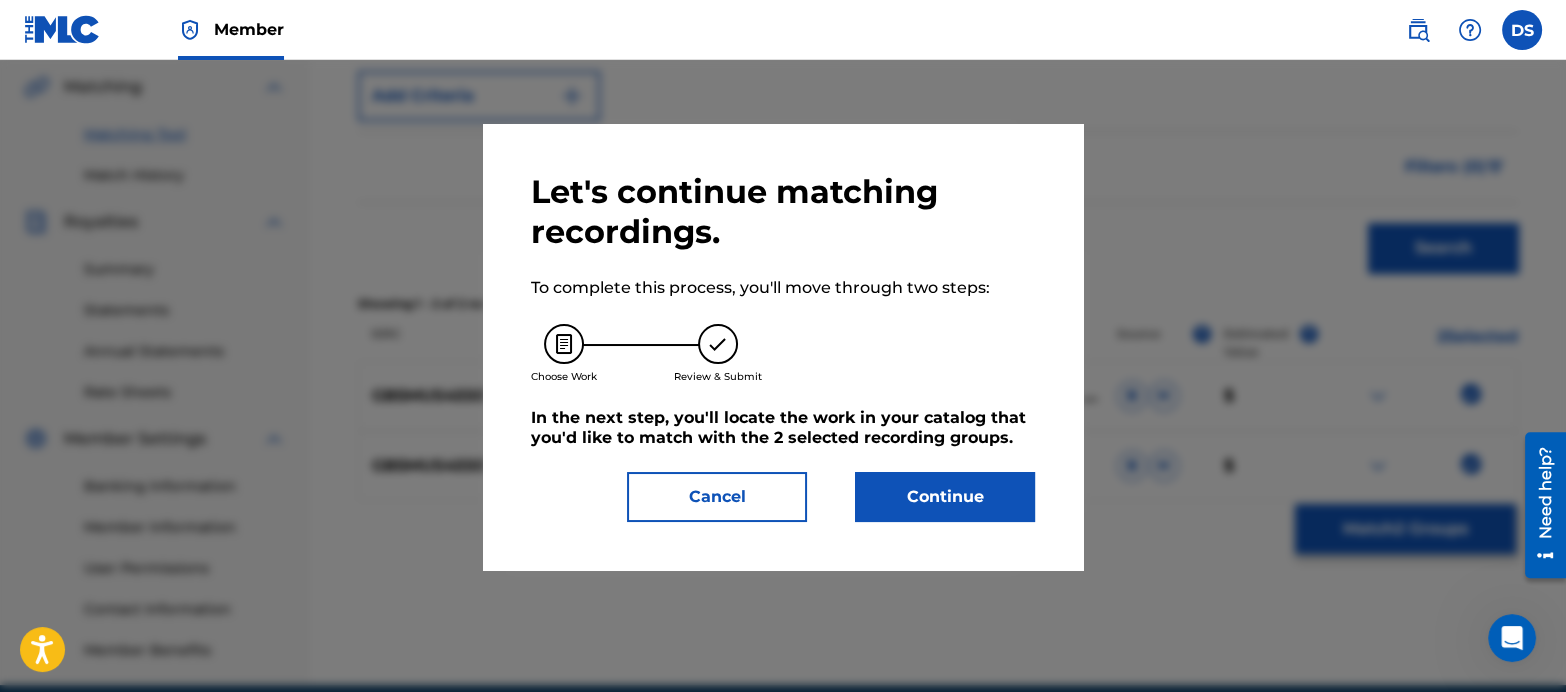 click on "Continue" at bounding box center (945, 497) 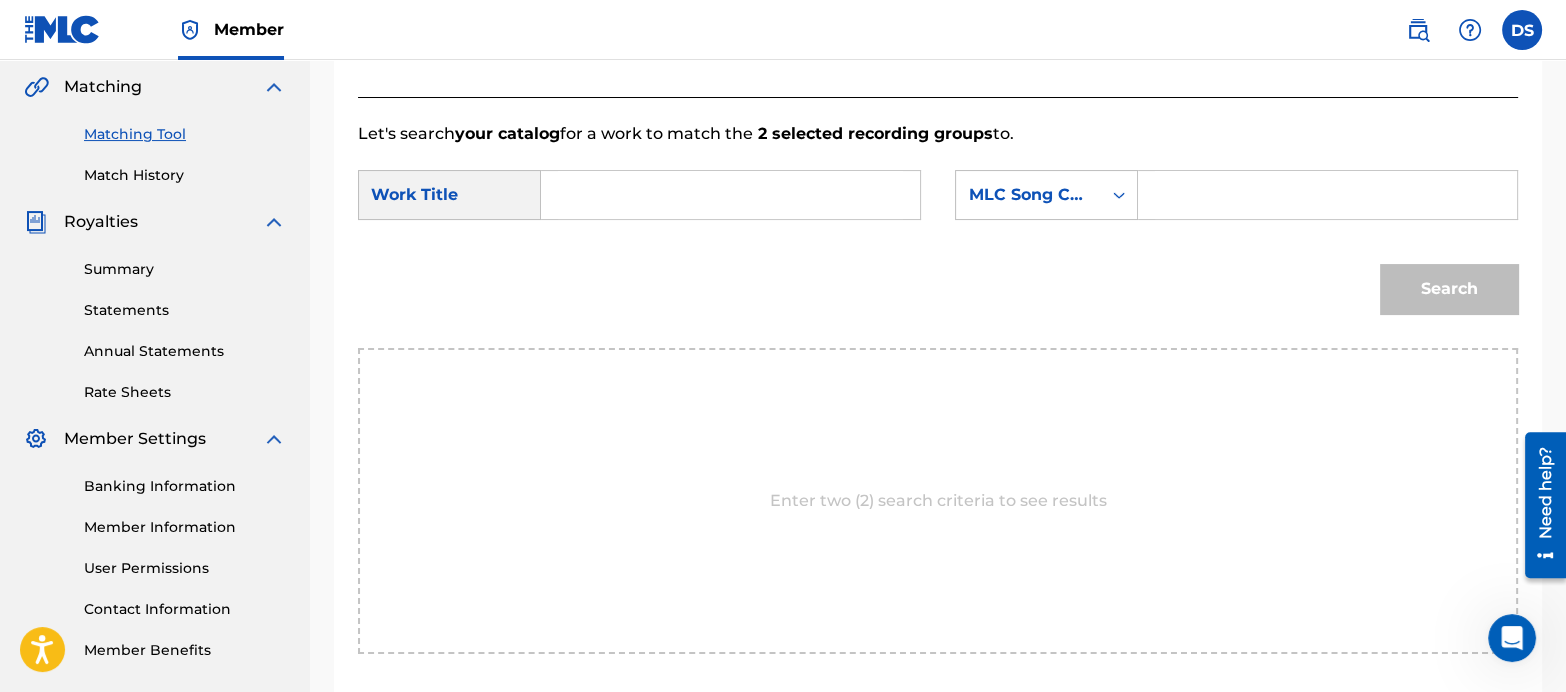 click at bounding box center (730, 195) 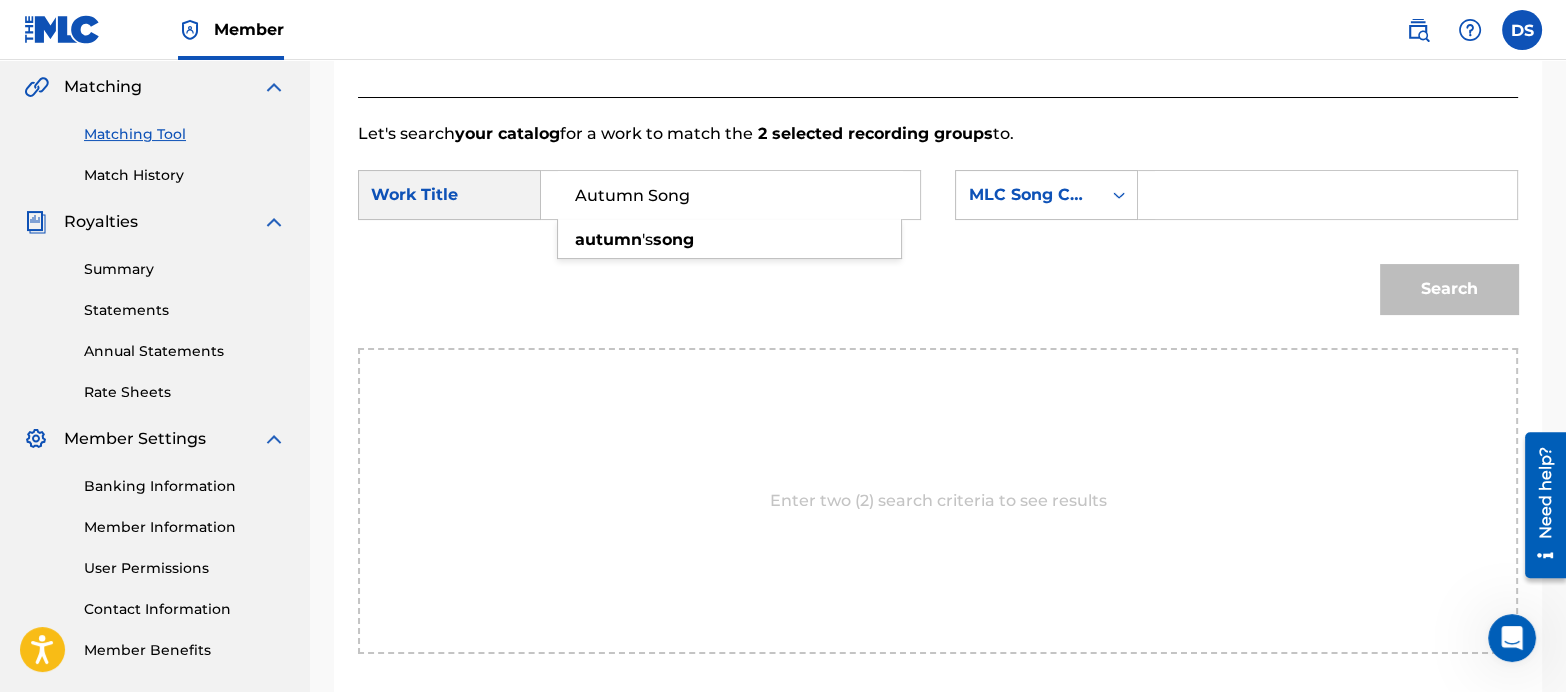 type on "Autumn Song" 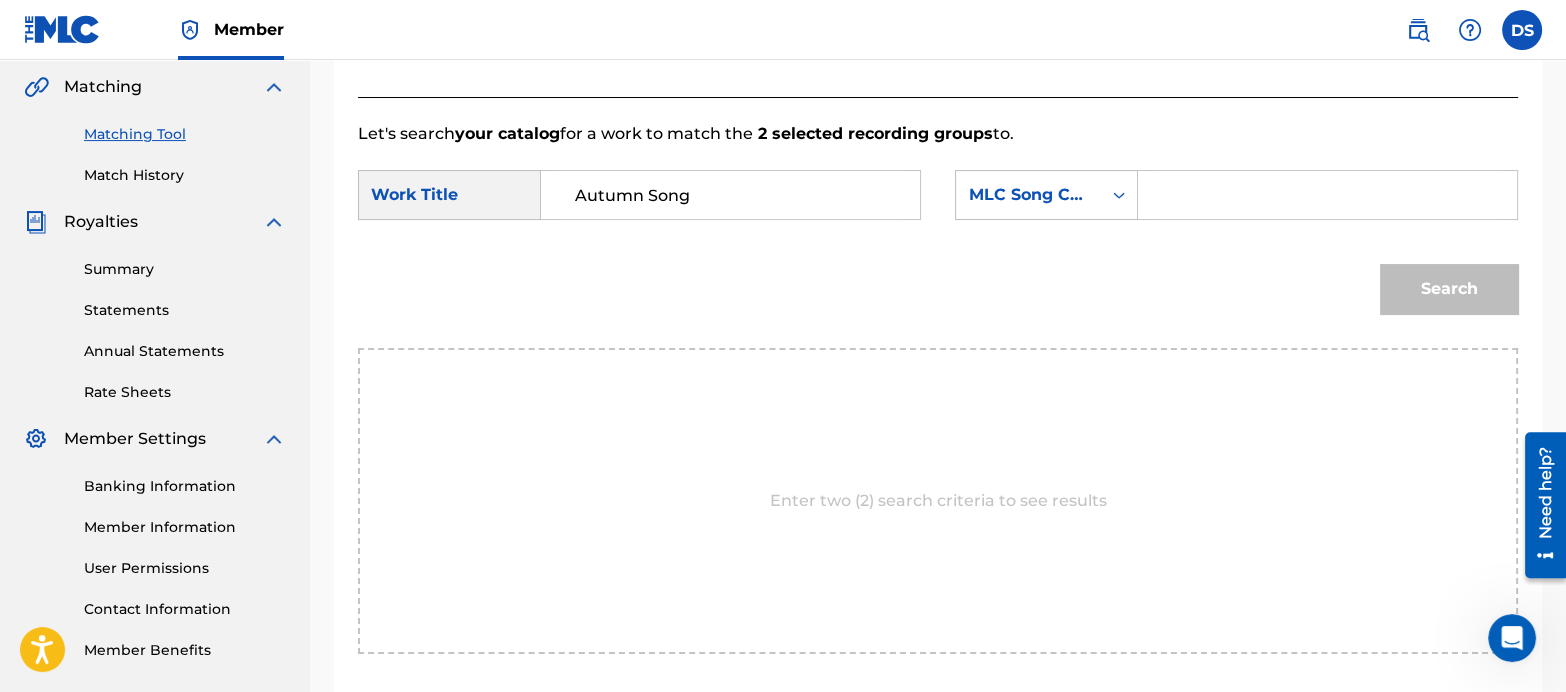 click at bounding box center (1327, 195) 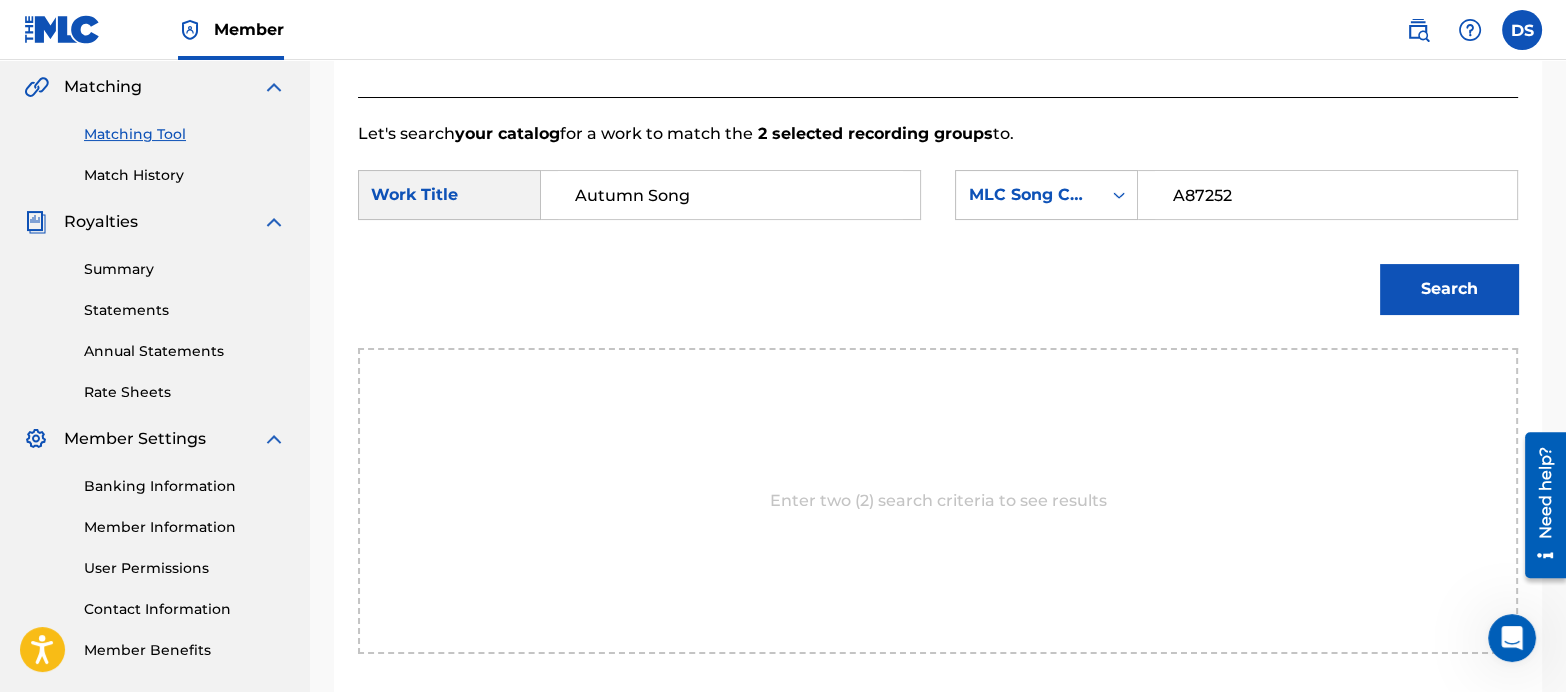 type on "A87252" 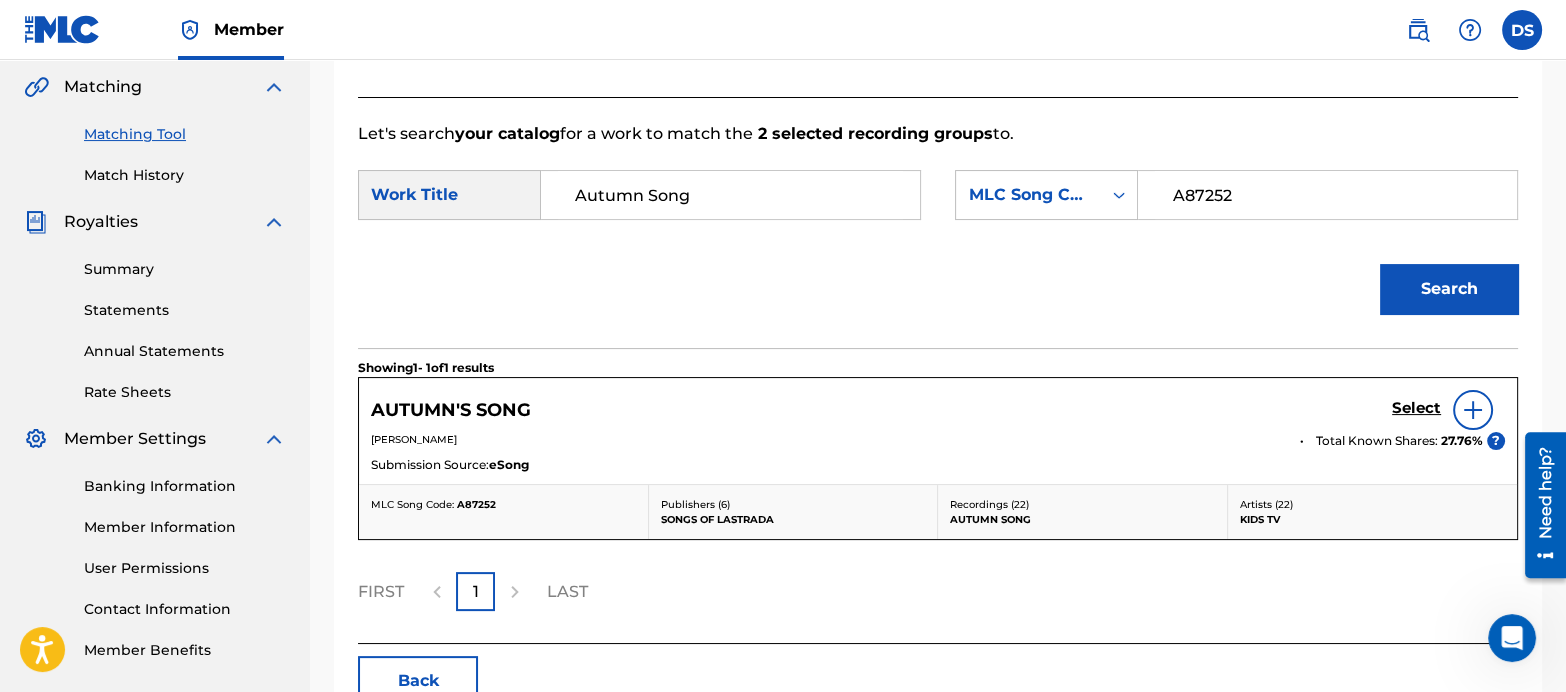 click on "Select" at bounding box center (1416, 408) 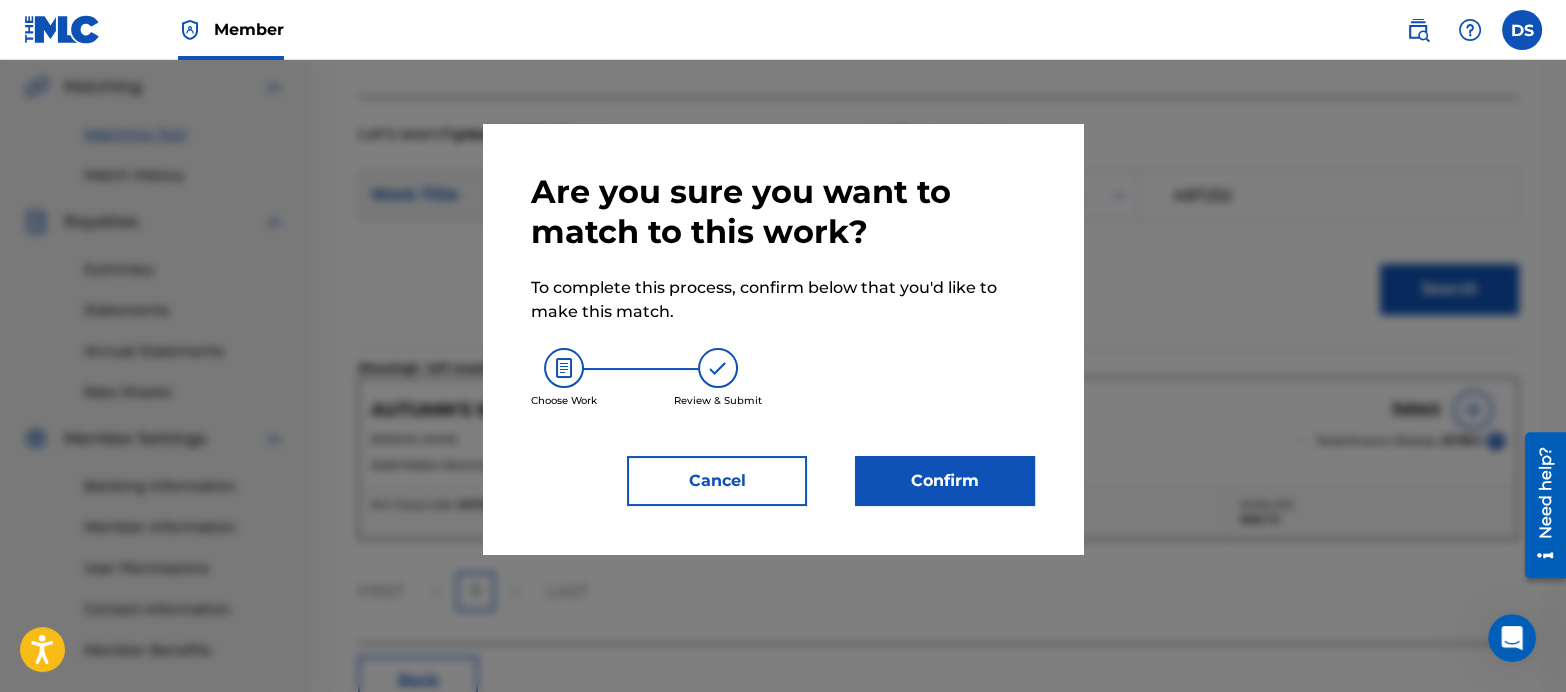 click on "Confirm" at bounding box center (945, 481) 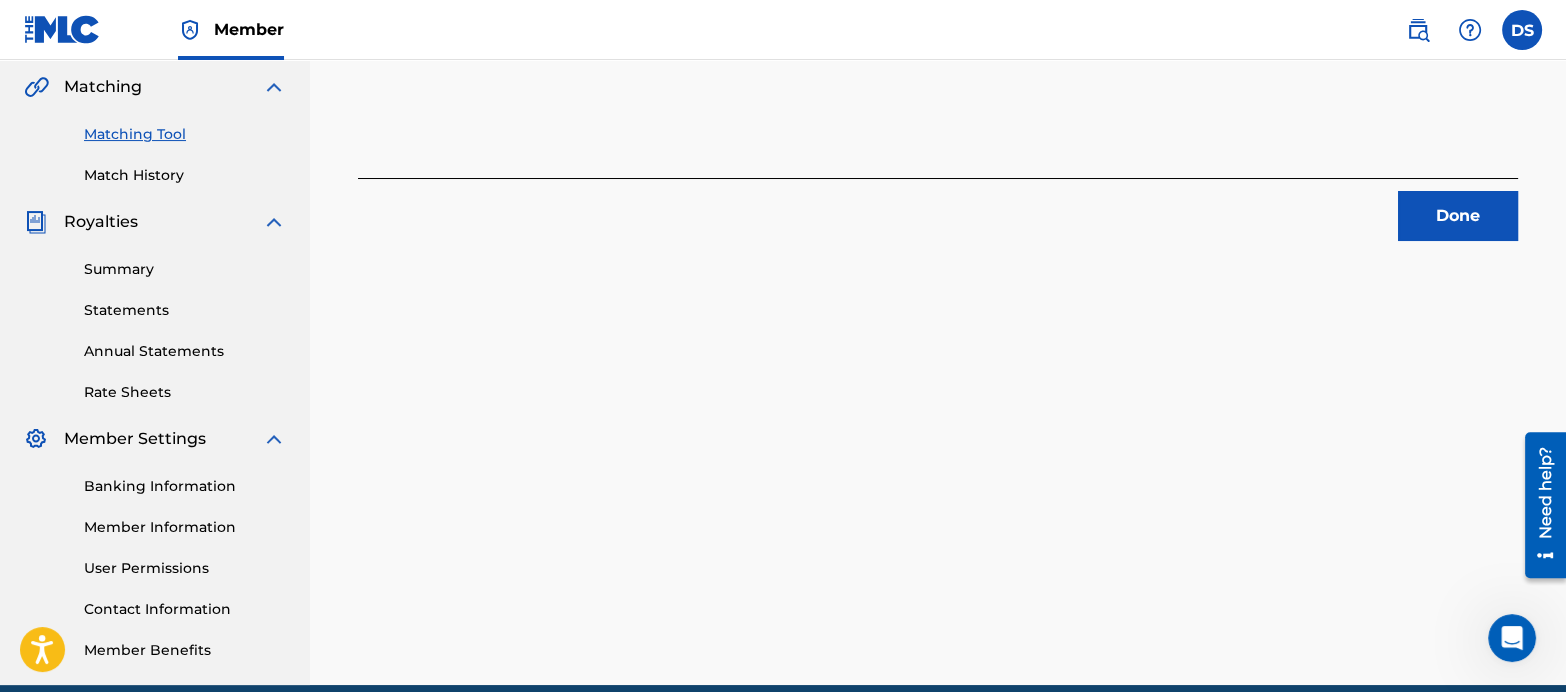 click on "Done" at bounding box center (1458, 216) 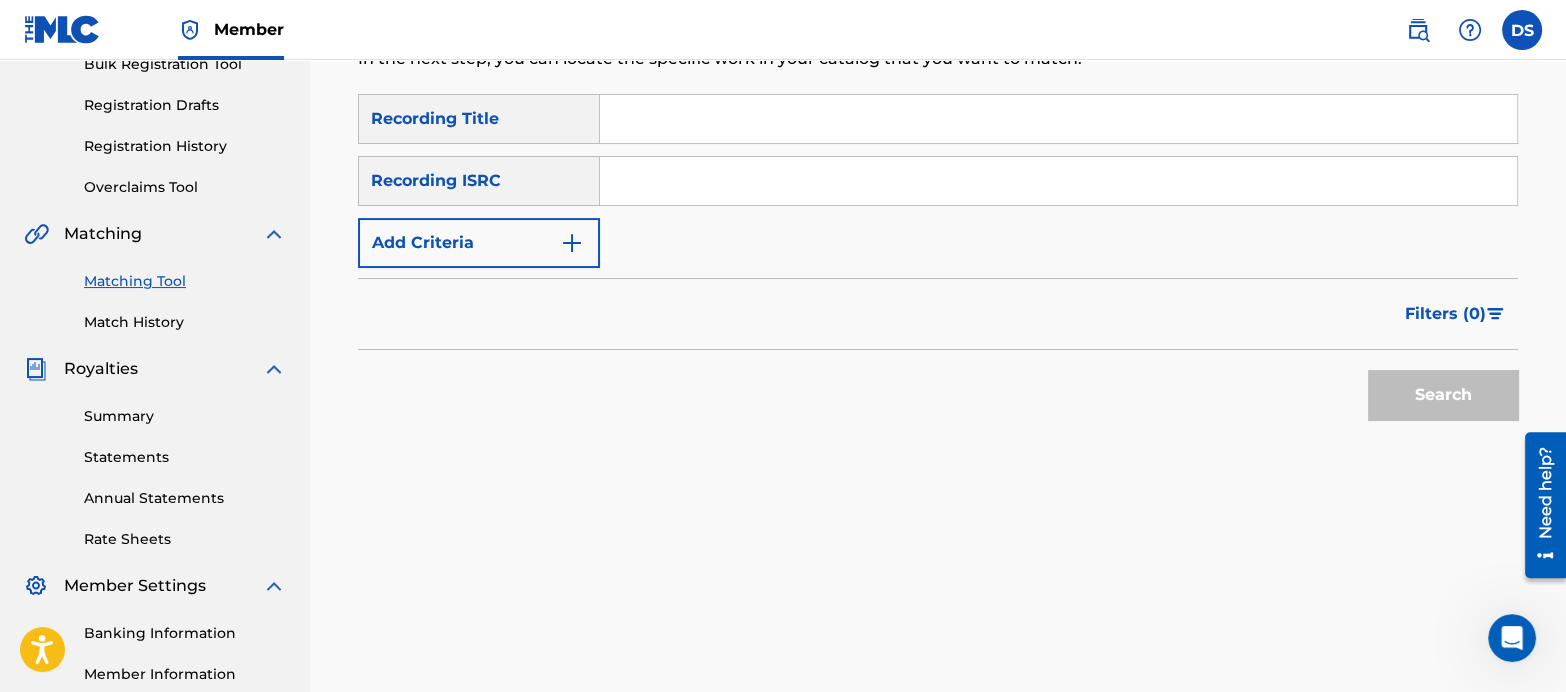 scroll, scrollTop: 310, scrollLeft: 0, axis: vertical 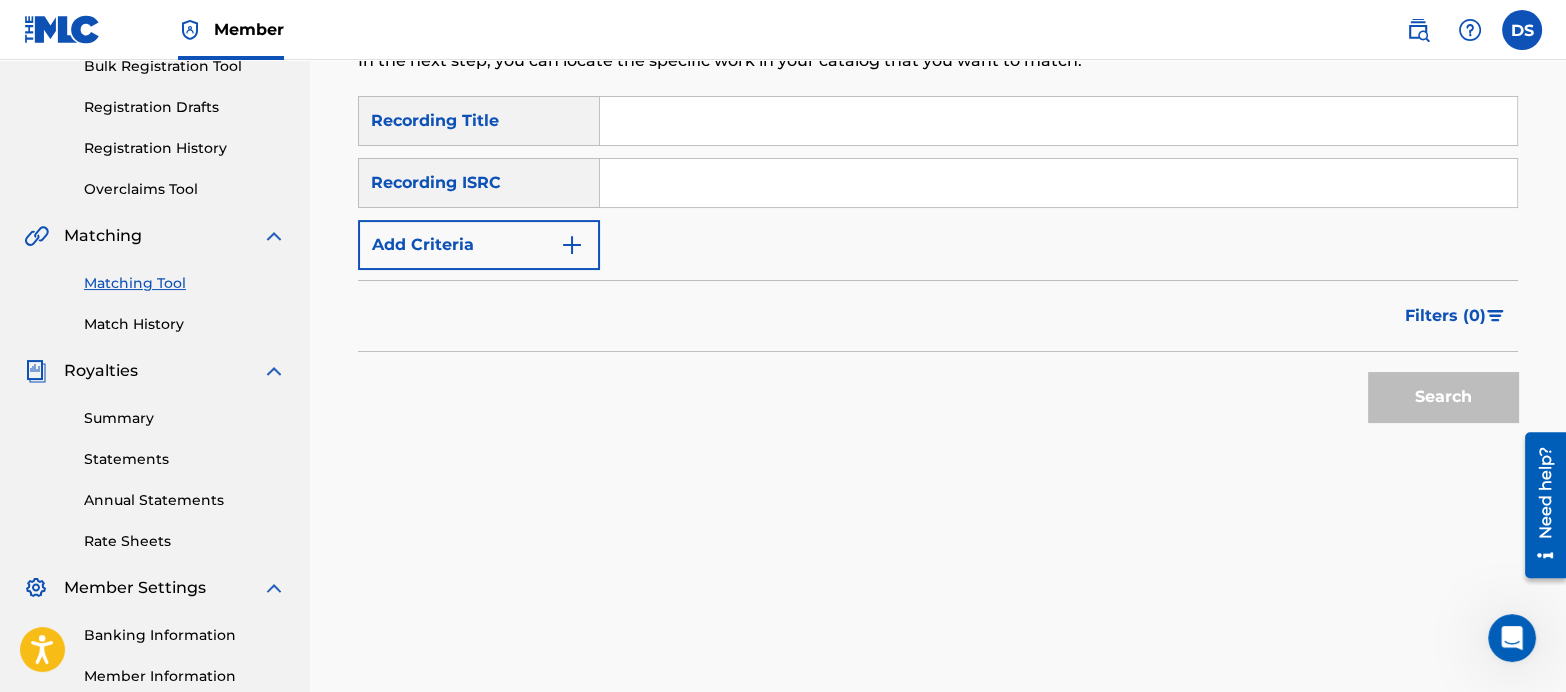 click at bounding box center (1058, 183) 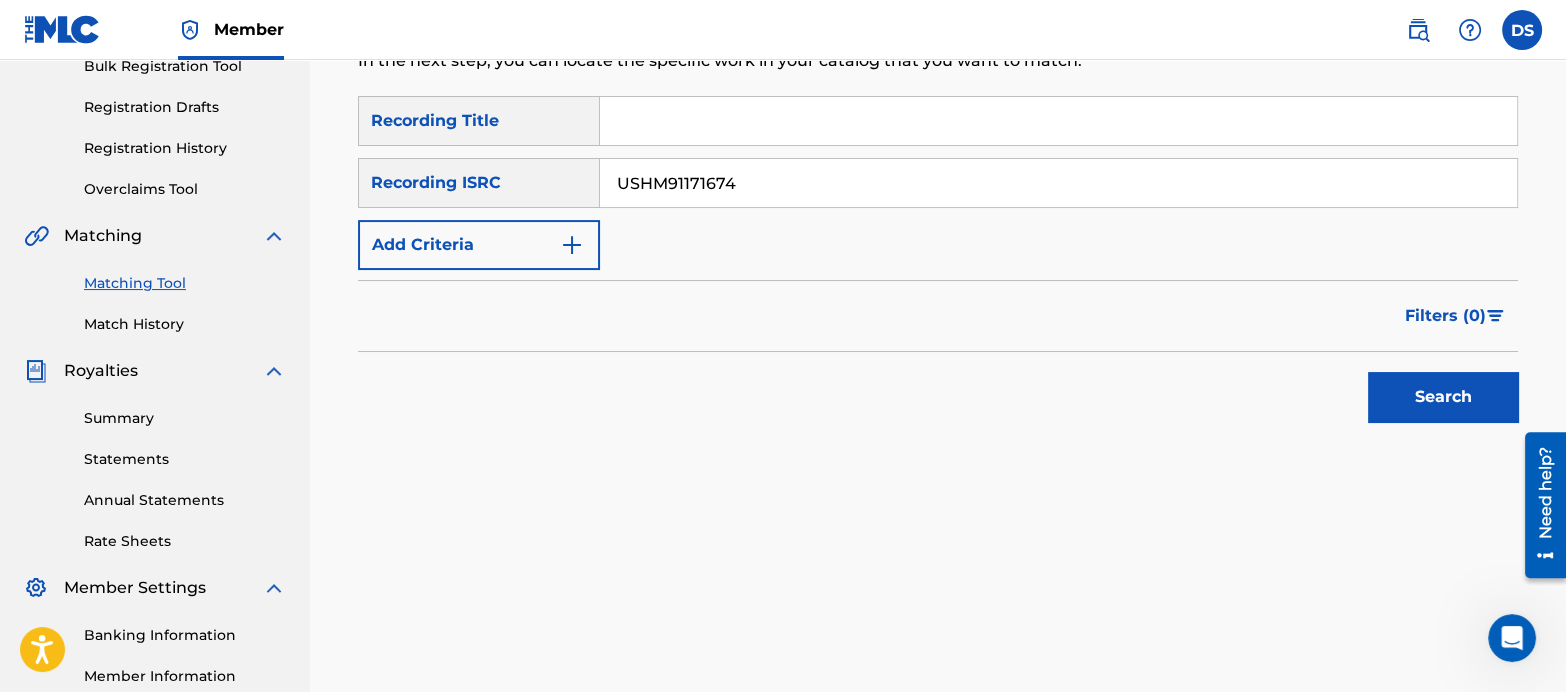 type on "USHM91171674" 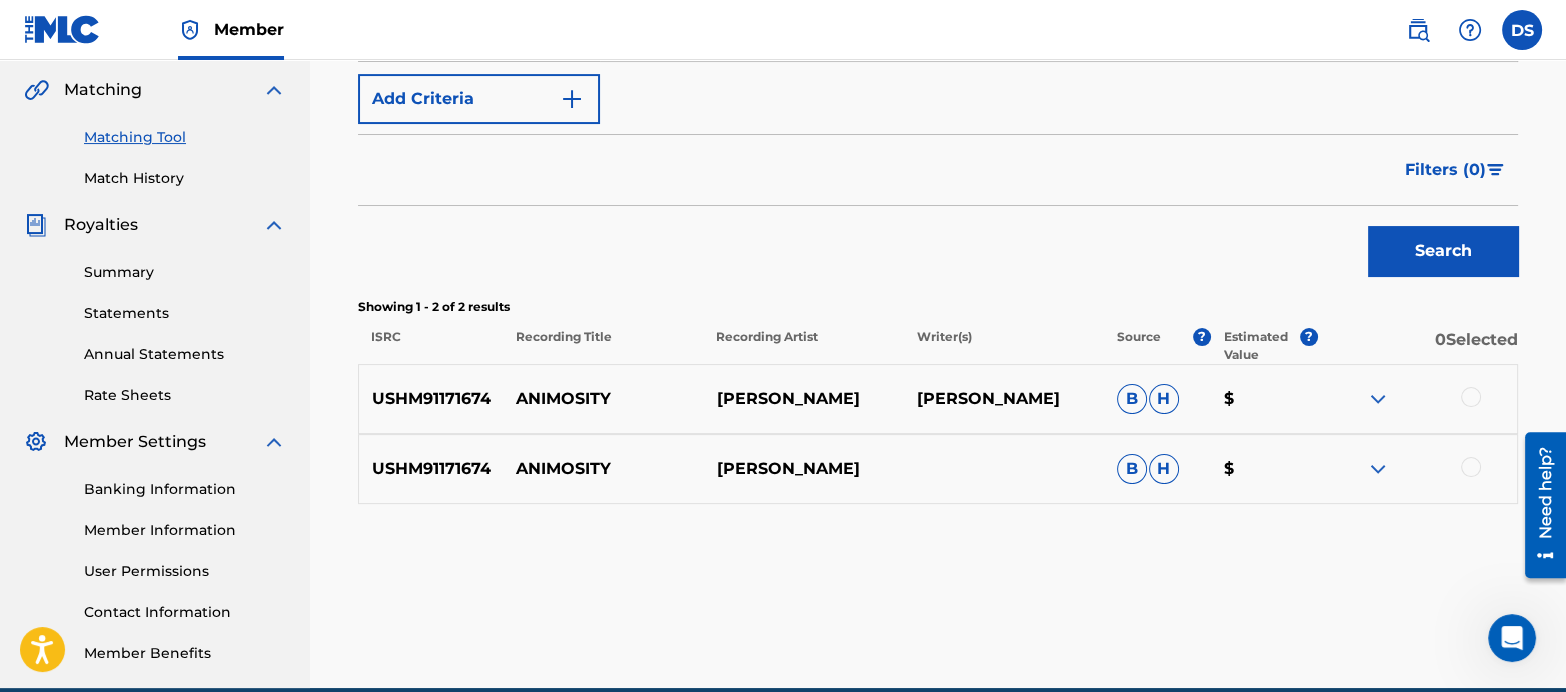 scroll, scrollTop: 457, scrollLeft: 0, axis: vertical 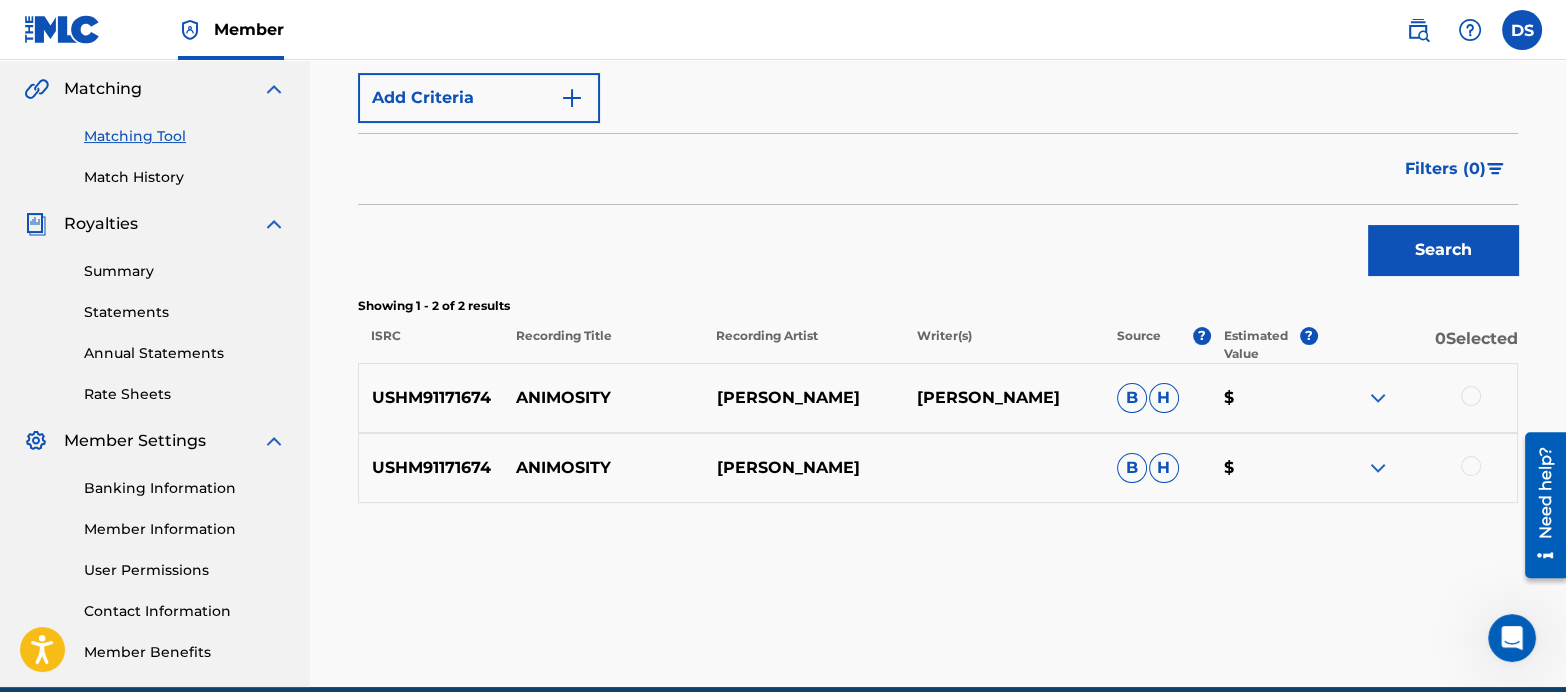 click at bounding box center (1378, 398) 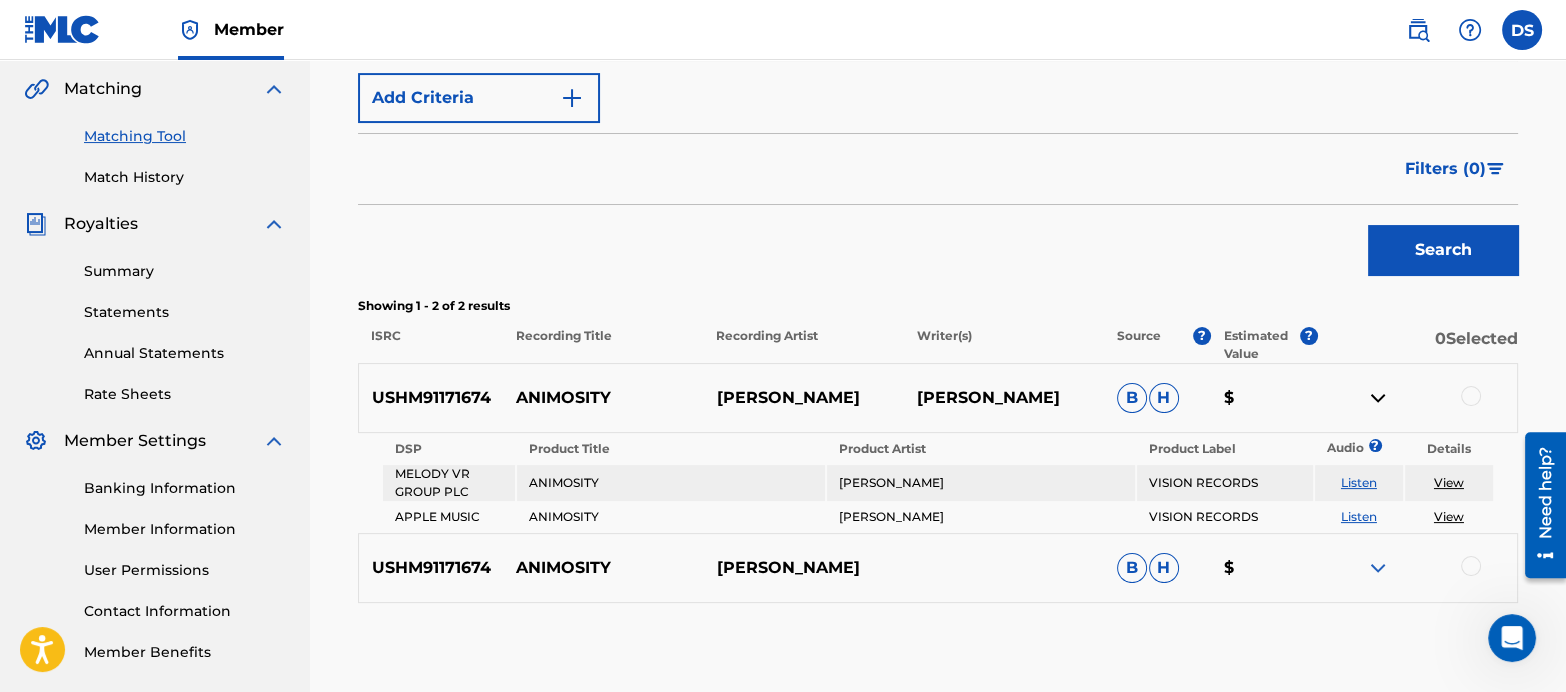 click at bounding box center [1378, 398] 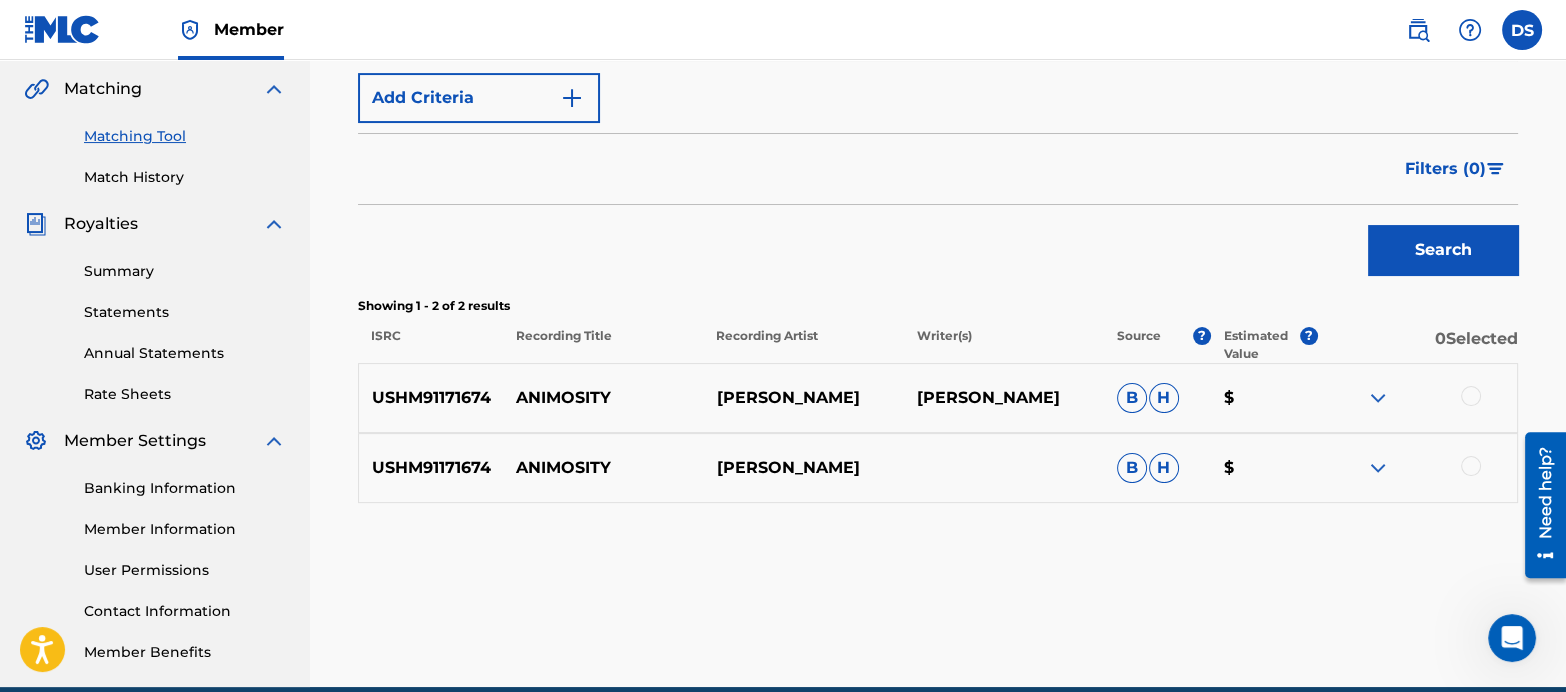 click at bounding box center (1471, 396) 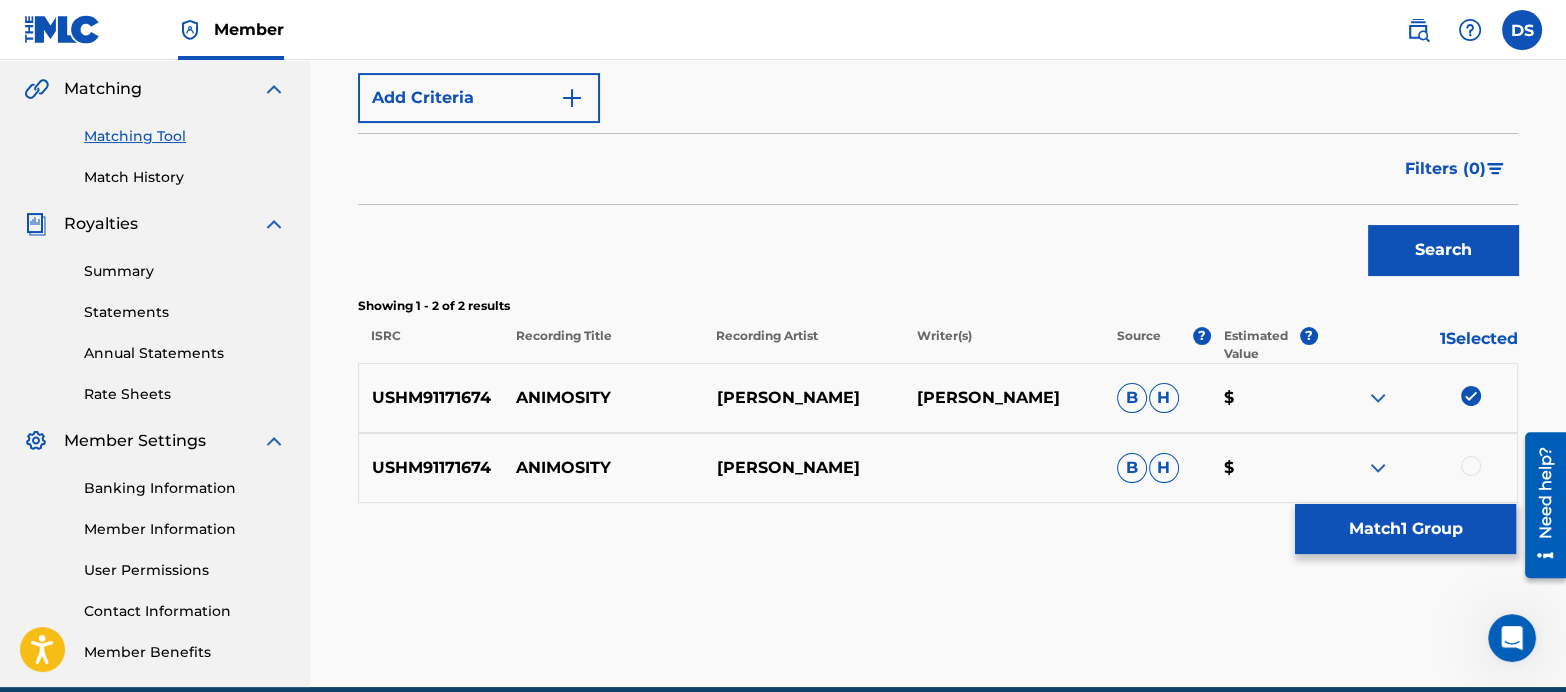 click at bounding box center [1471, 466] 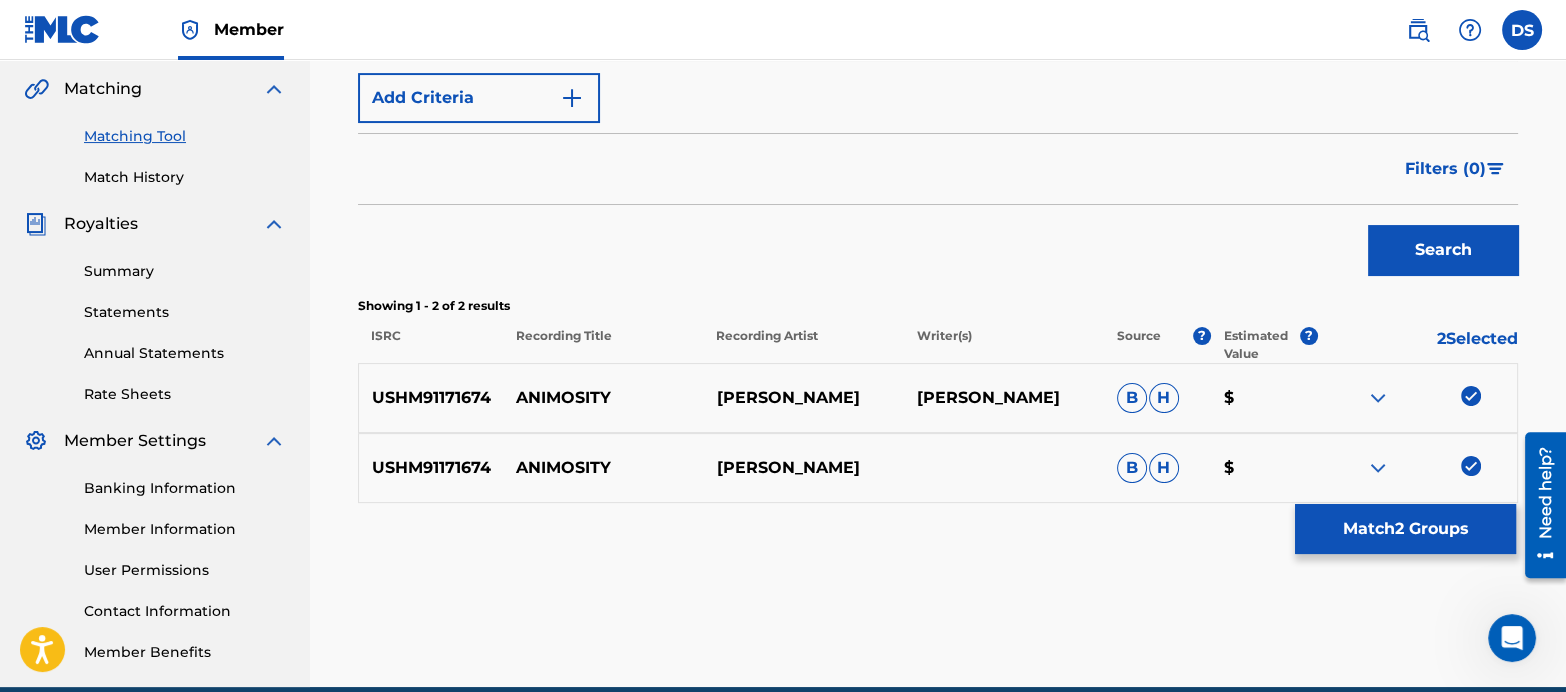 click on "Match  2 Groups" at bounding box center (1405, 529) 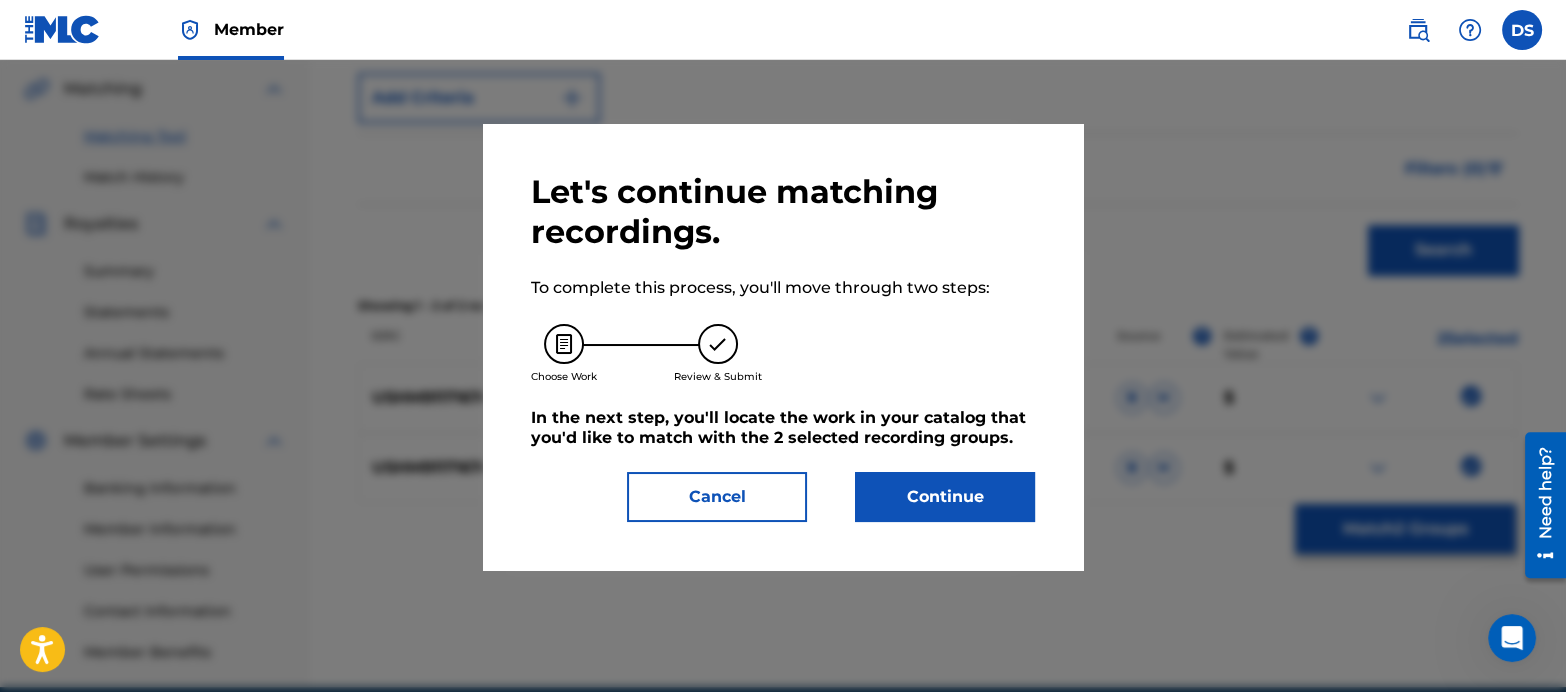 click on "Continue" at bounding box center [945, 497] 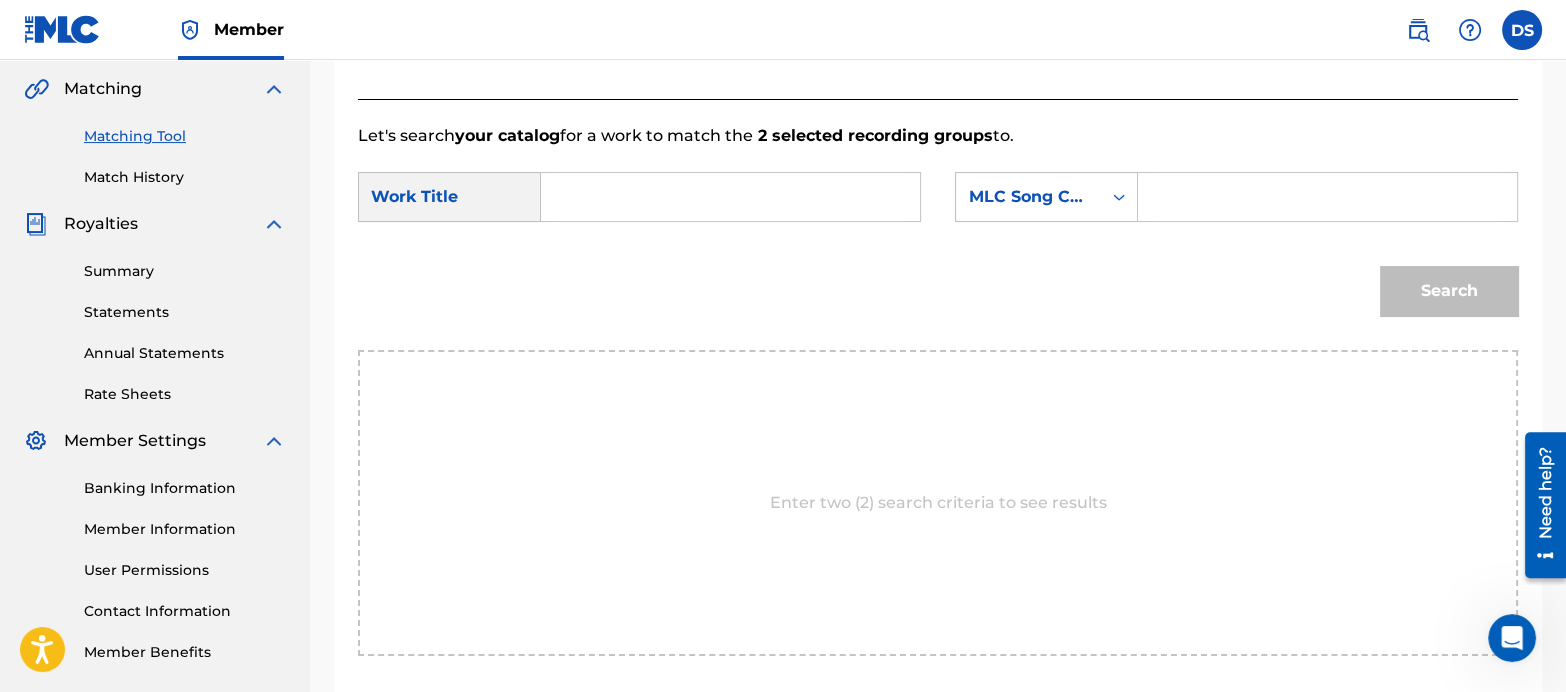 click at bounding box center [730, 197] 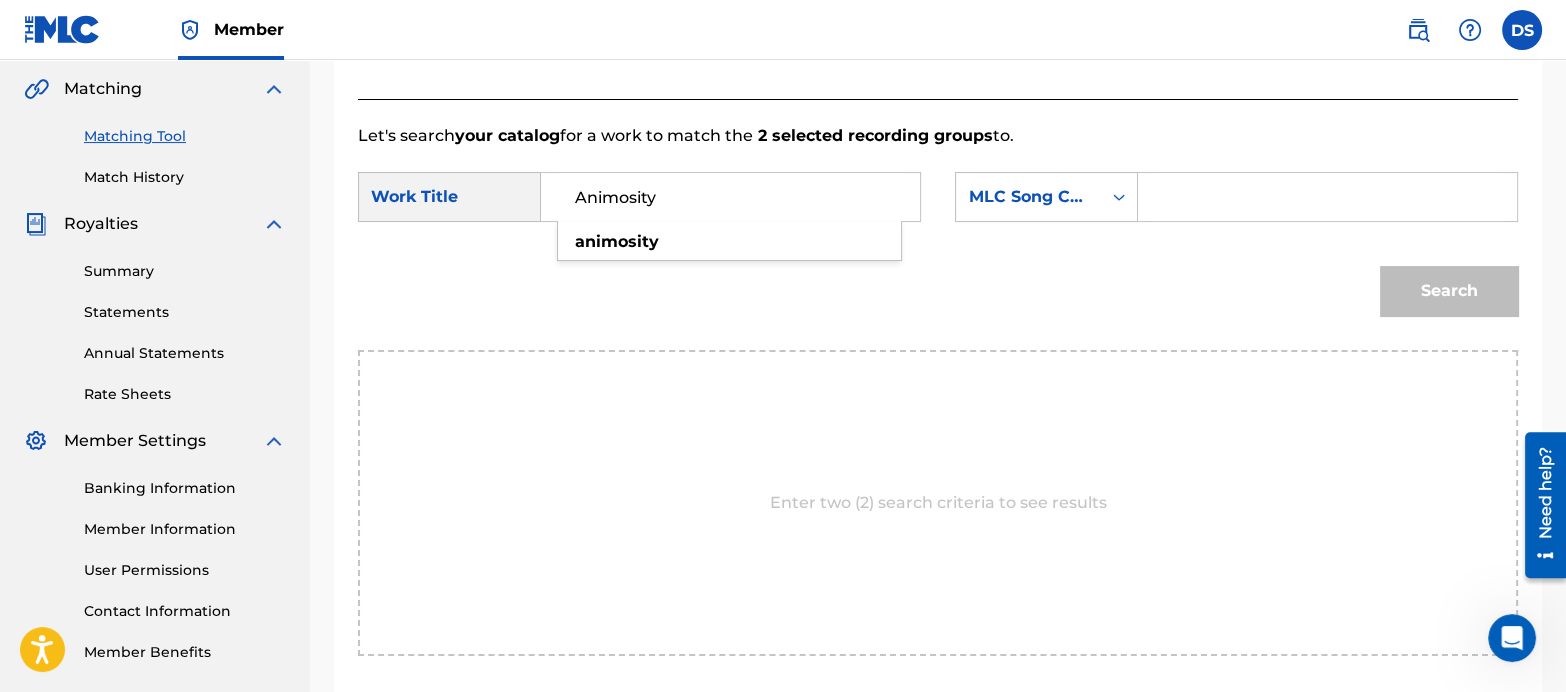 type on "Animosity" 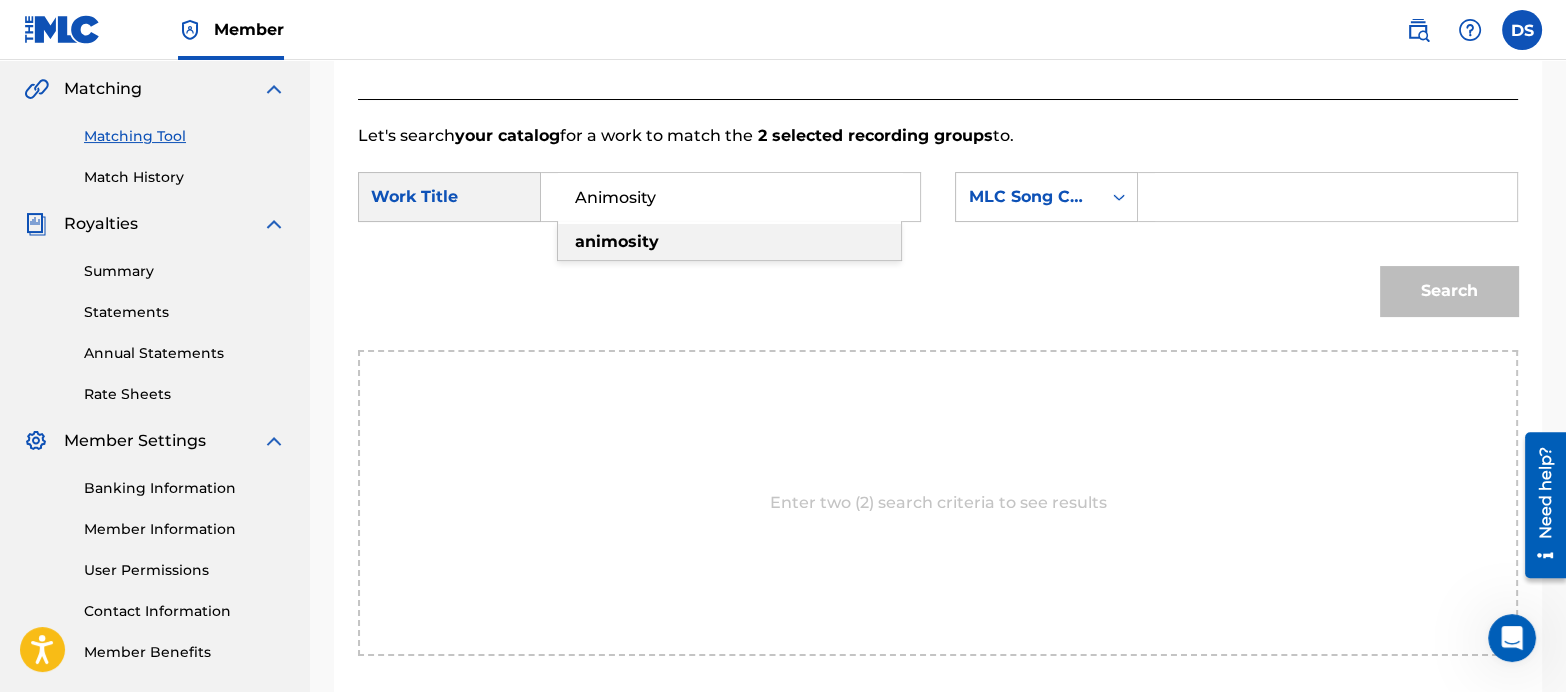 click at bounding box center [1327, 197] 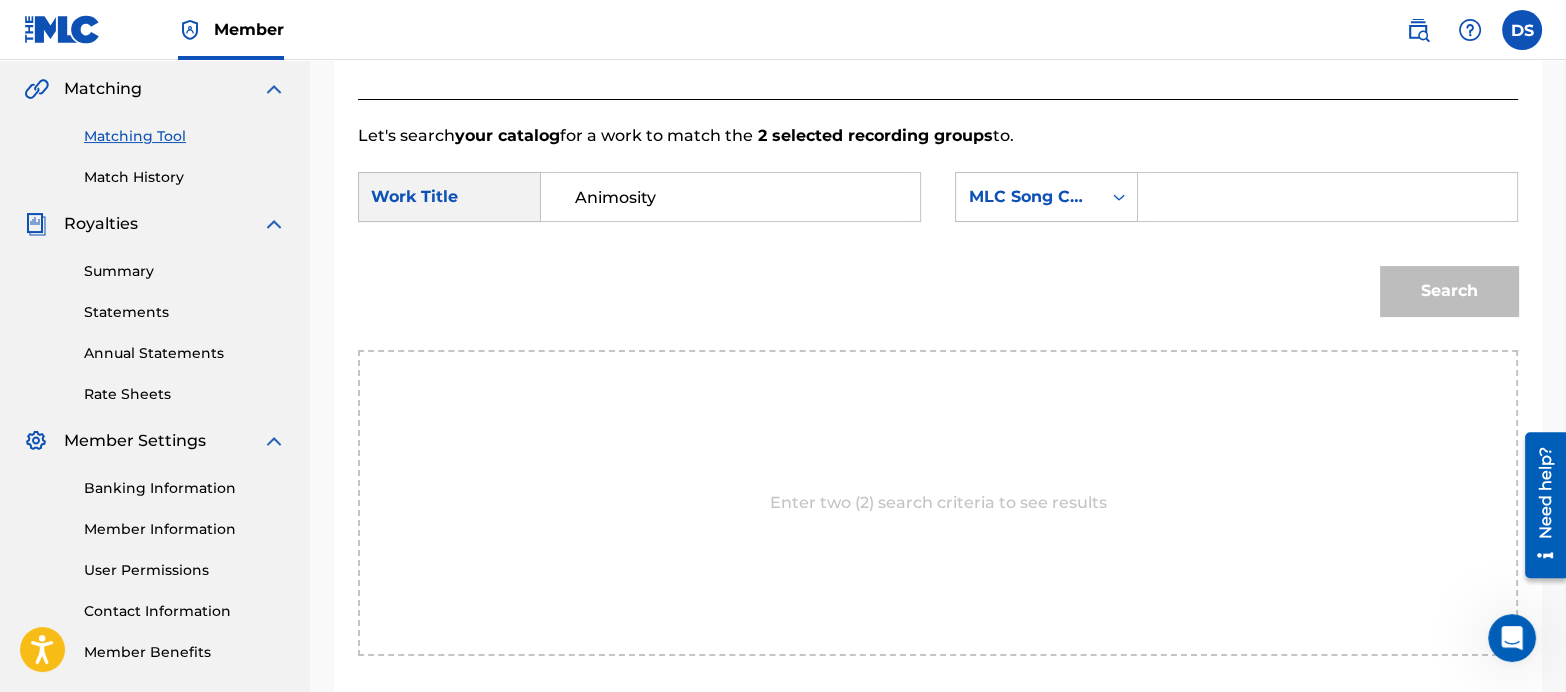 paste on "A87258" 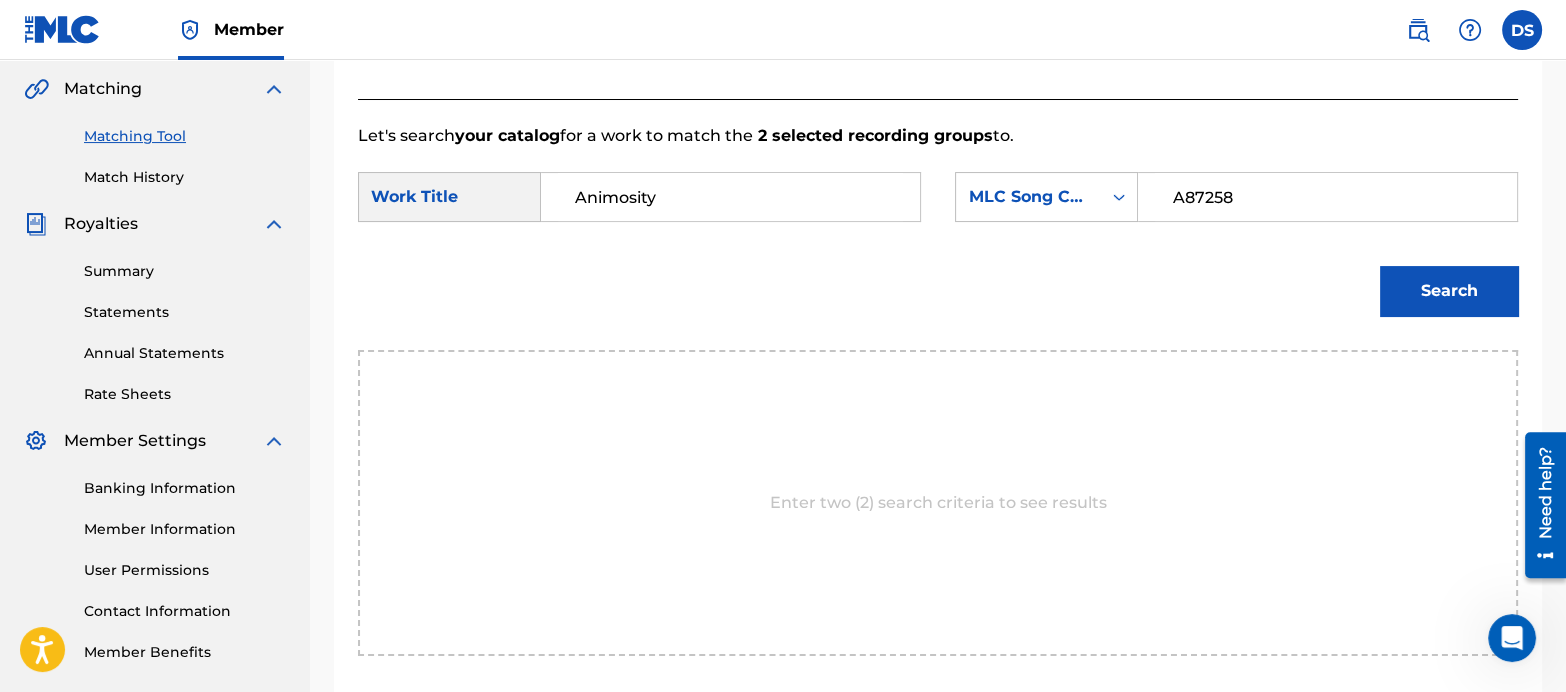 type on "A87258" 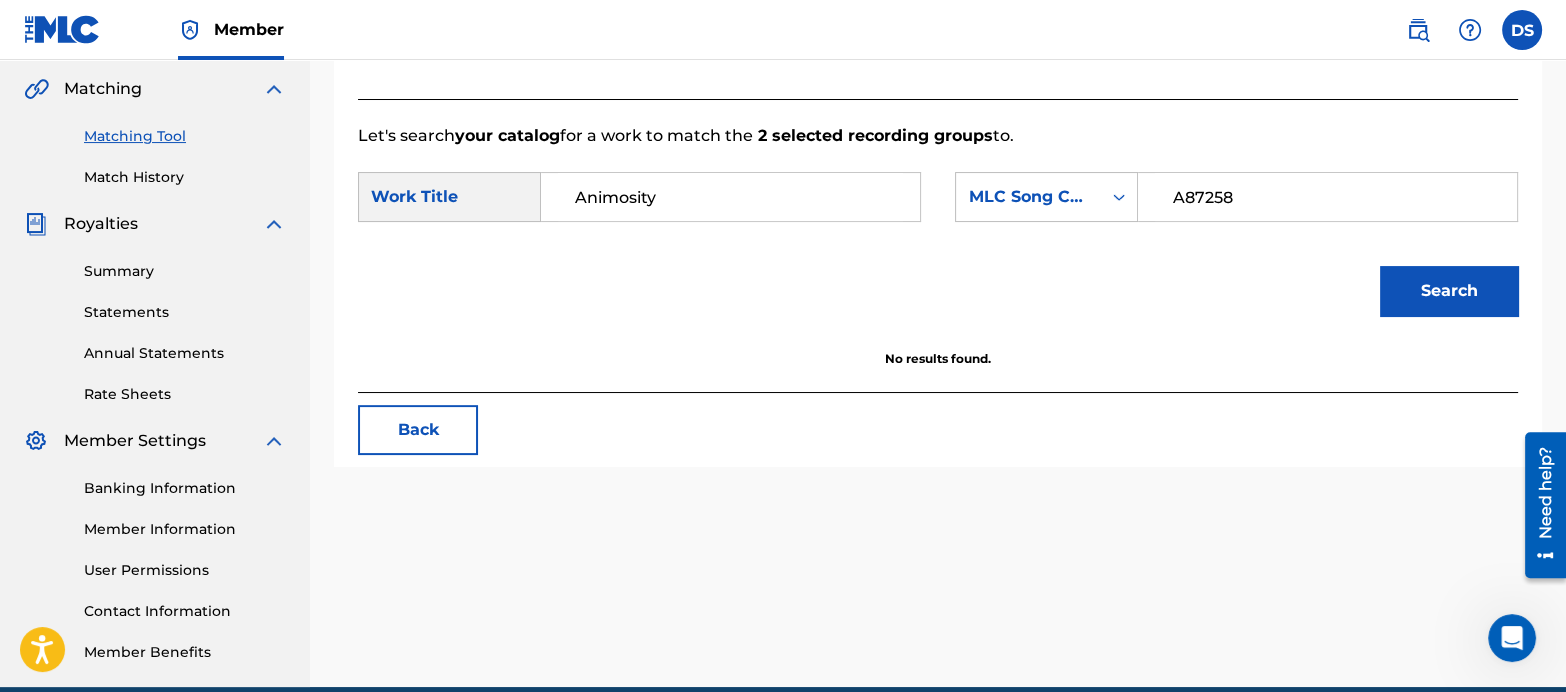 click on "Match History" at bounding box center [185, 177] 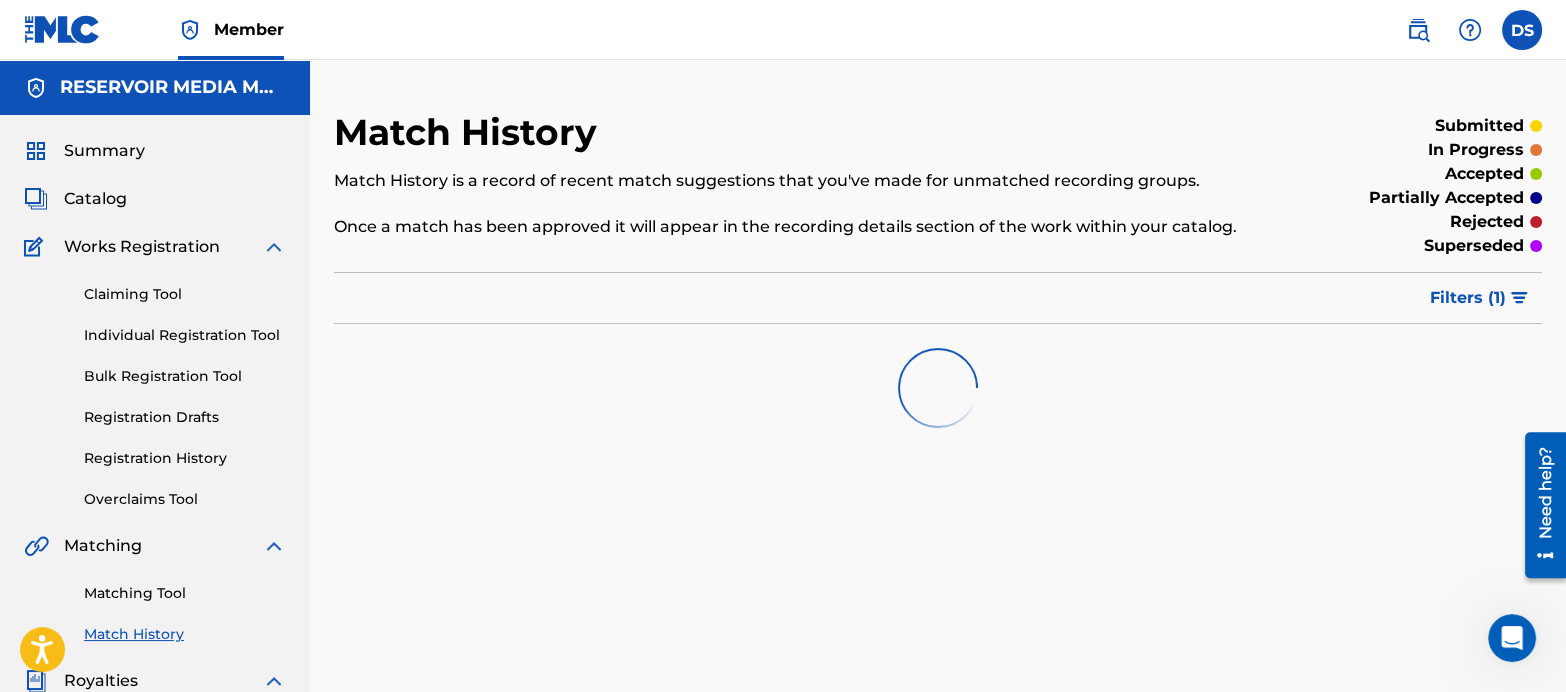 click on "Matching Tool" at bounding box center [185, 593] 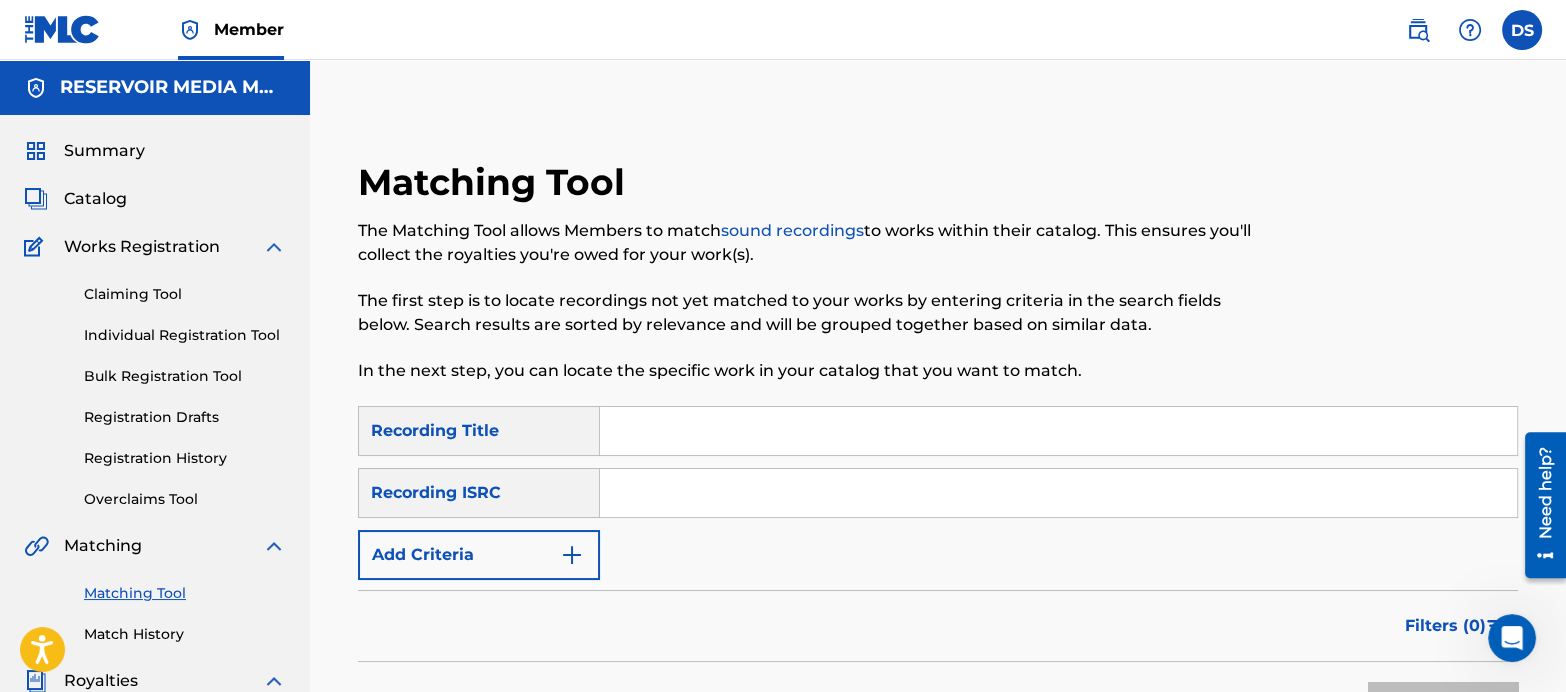 paste on "USCGH0805436" 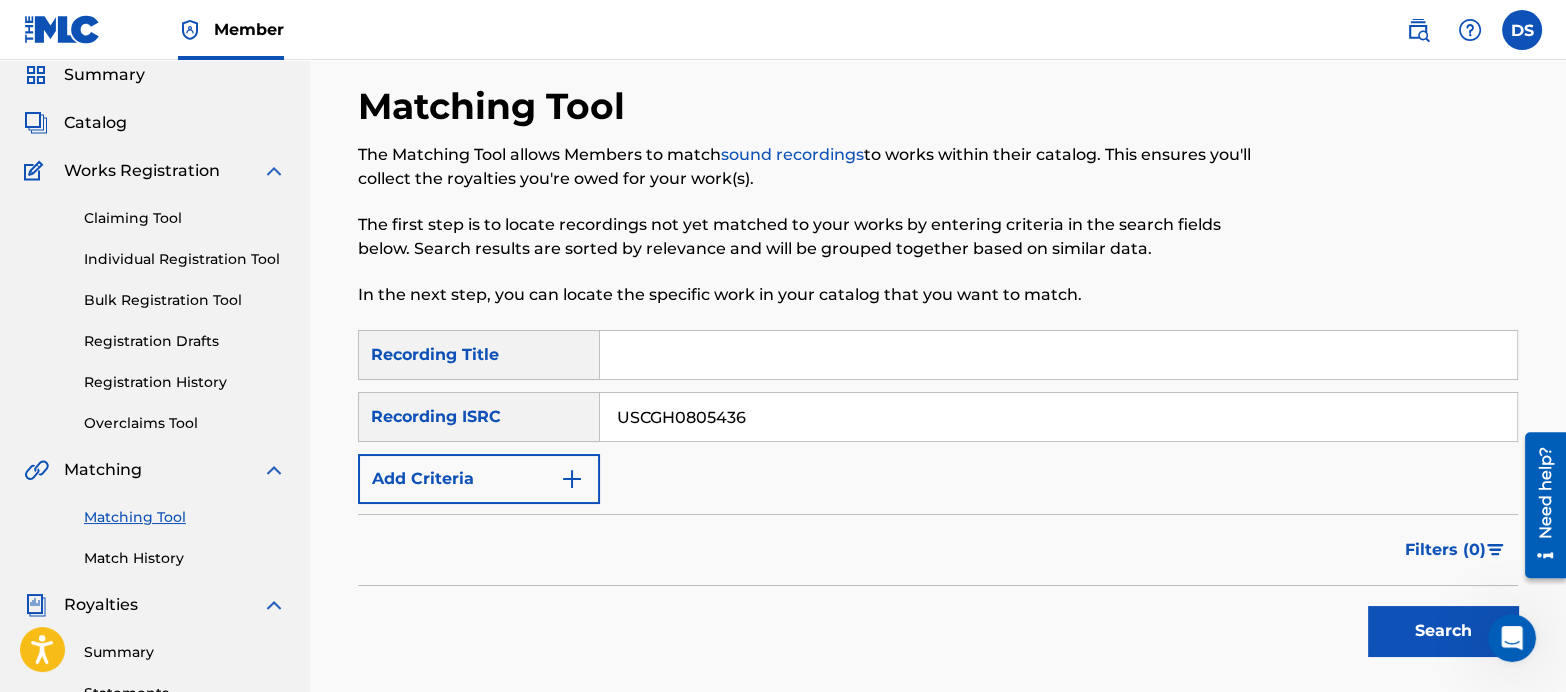 scroll, scrollTop: 84, scrollLeft: 0, axis: vertical 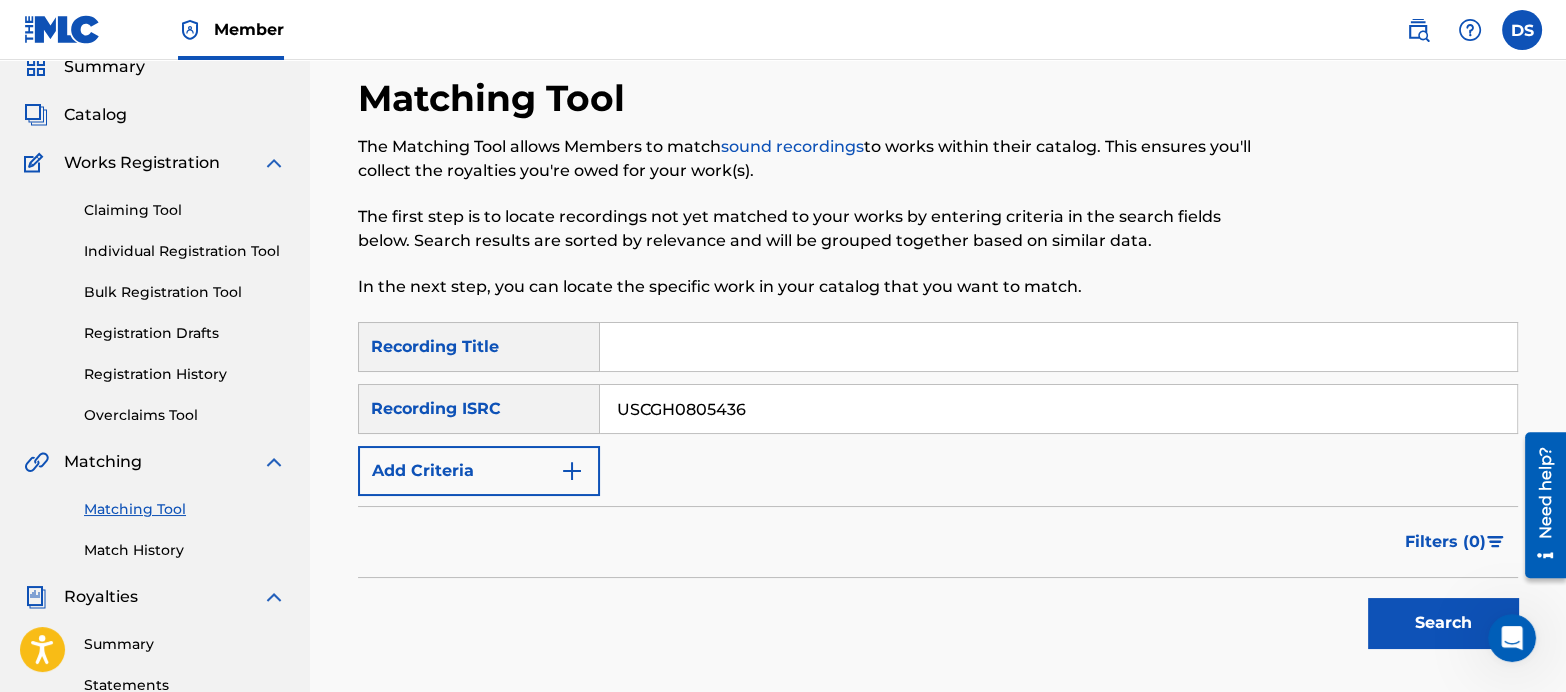 click on "Search" at bounding box center (1443, 623) 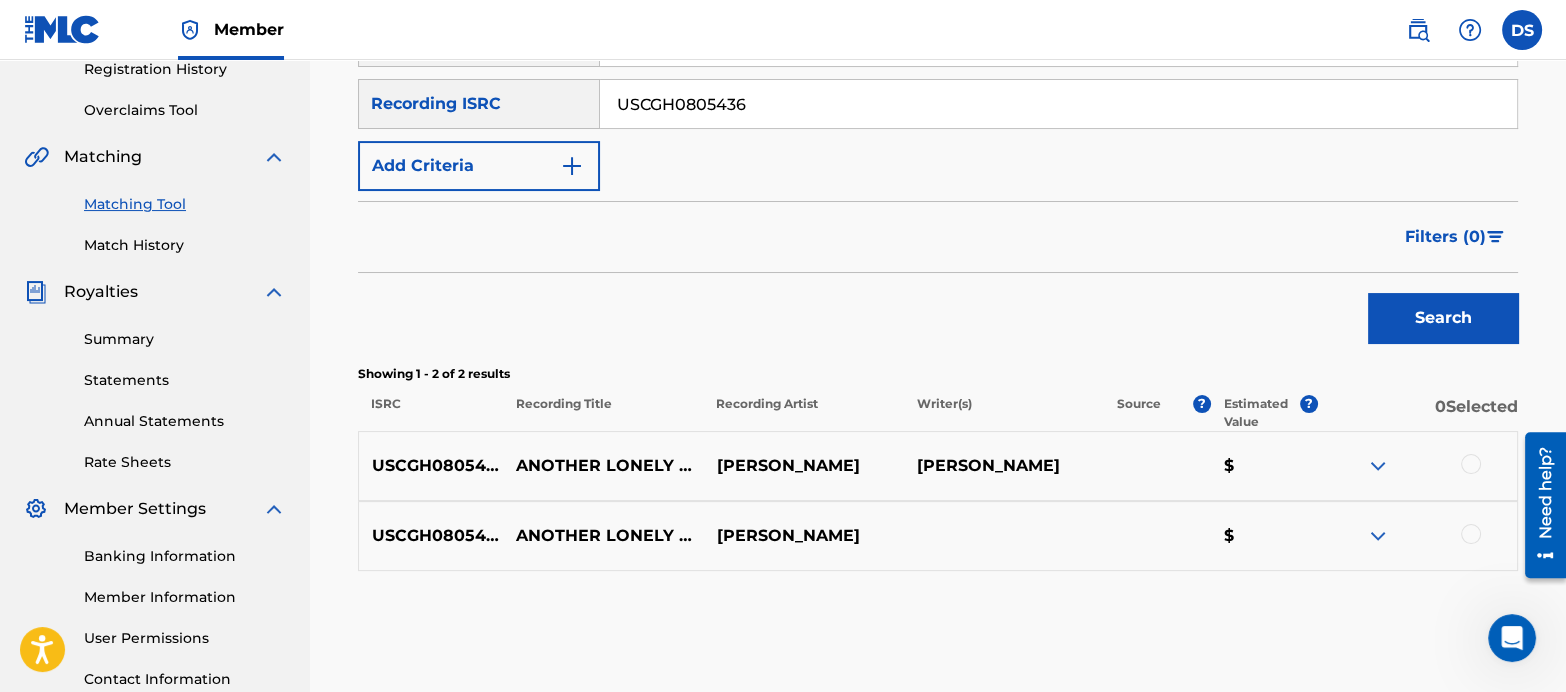 scroll, scrollTop: 389, scrollLeft: 0, axis: vertical 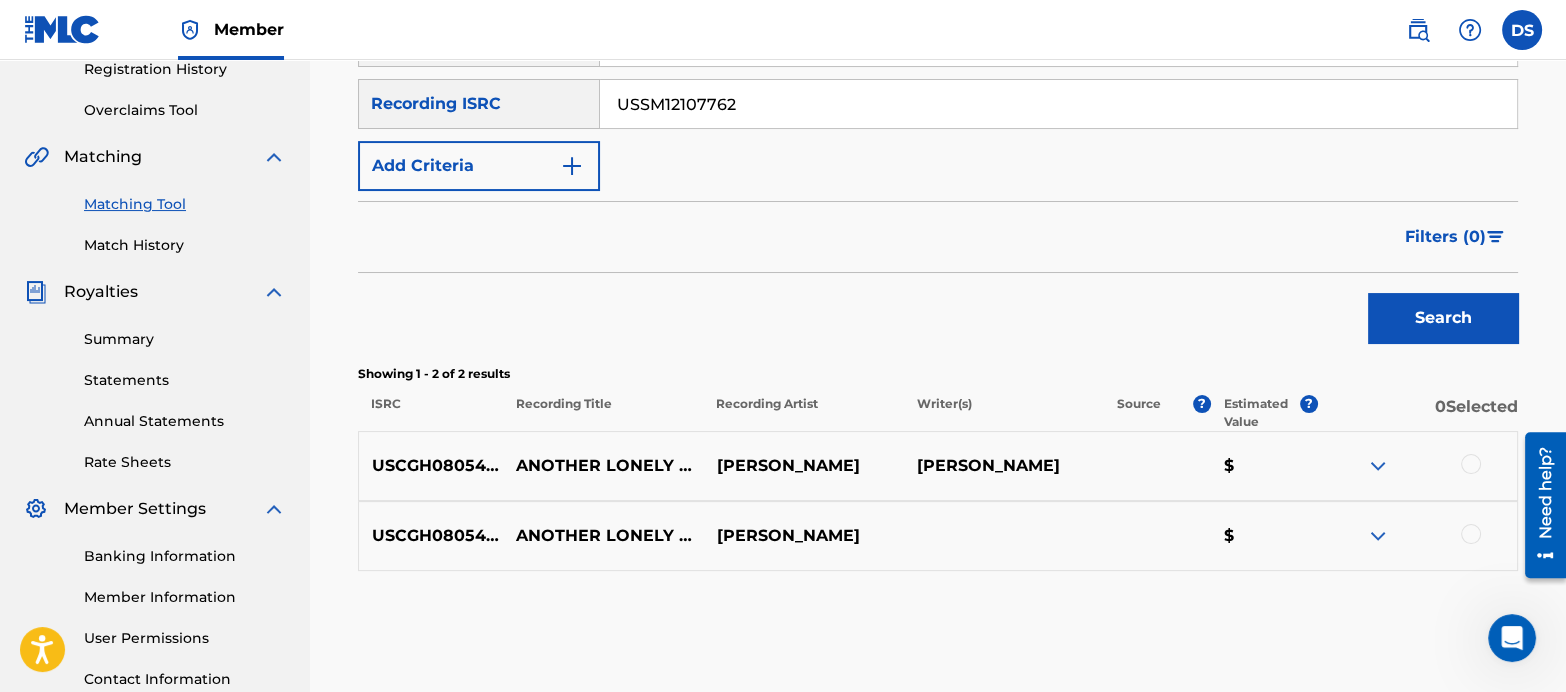 click on "Search" at bounding box center [1443, 318] 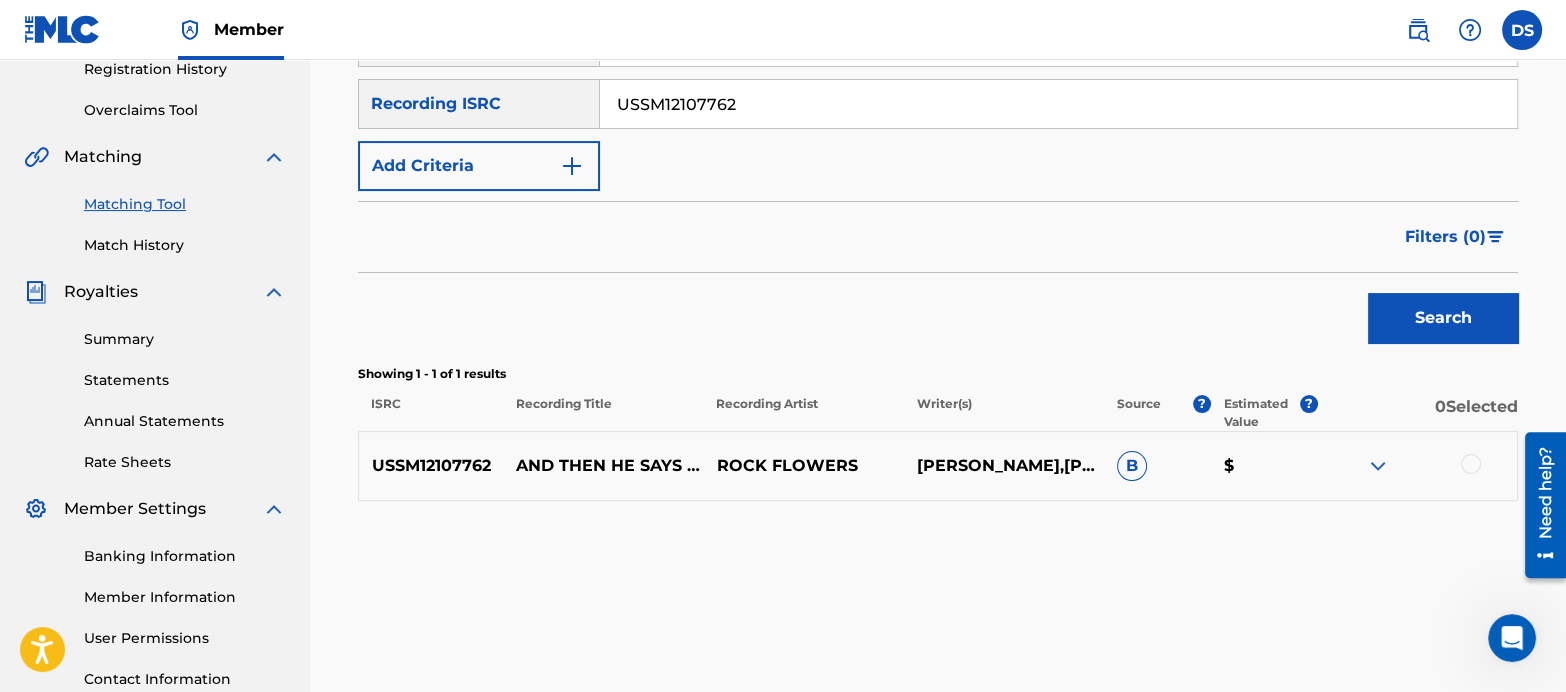 drag, startPoint x: 759, startPoint y: 111, endPoint x: 510, endPoint y: 61, distance: 253.97047 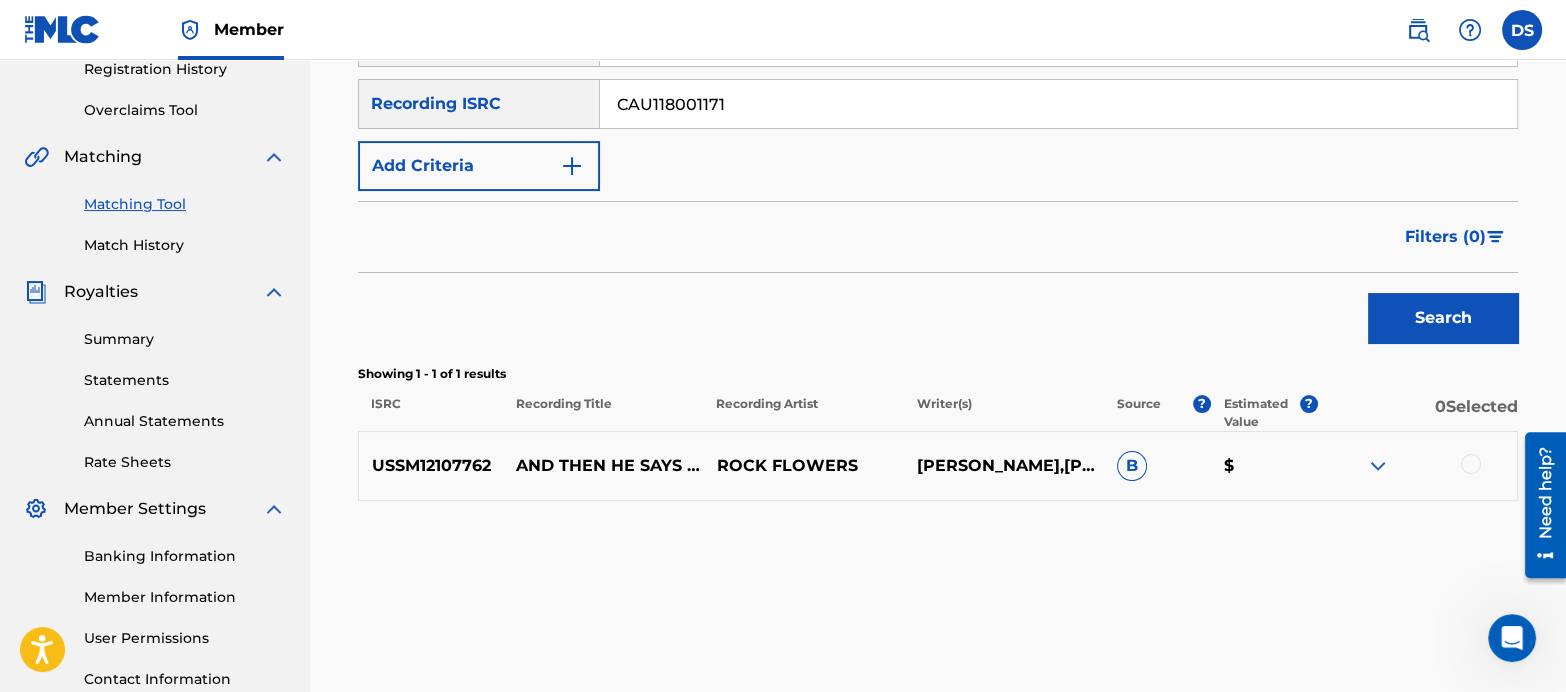 click on "Search" at bounding box center (1443, 318) 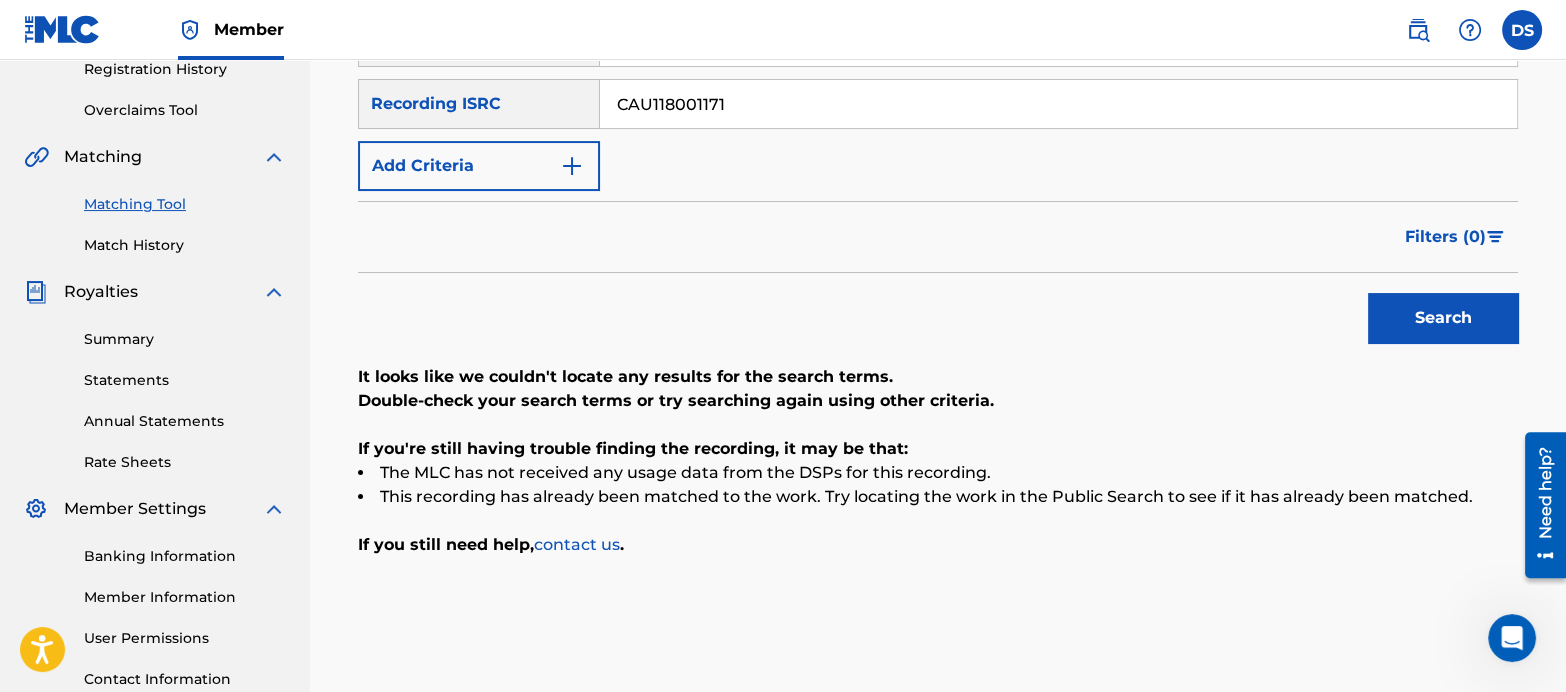 drag, startPoint x: 739, startPoint y: 109, endPoint x: 487, endPoint y: 36, distance: 262.36044 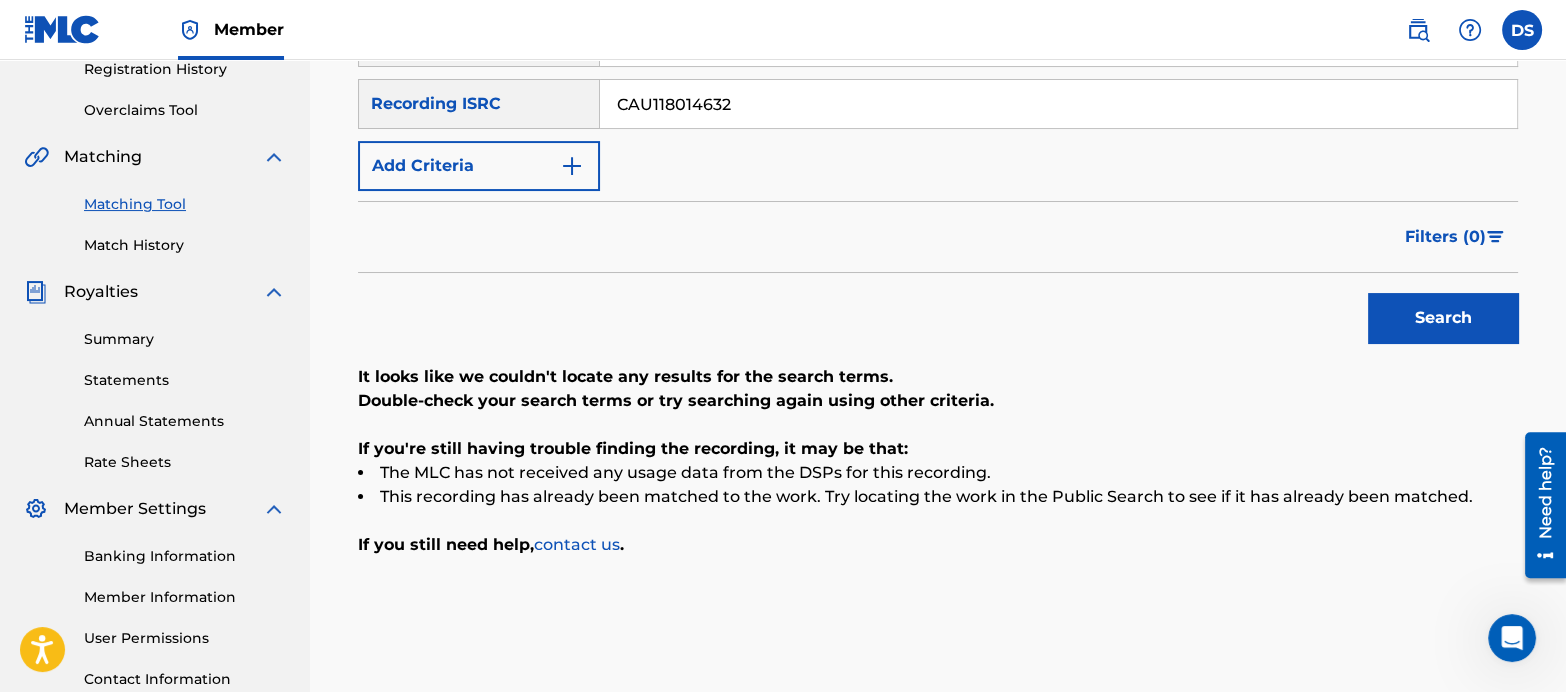 type on "CAU118014632" 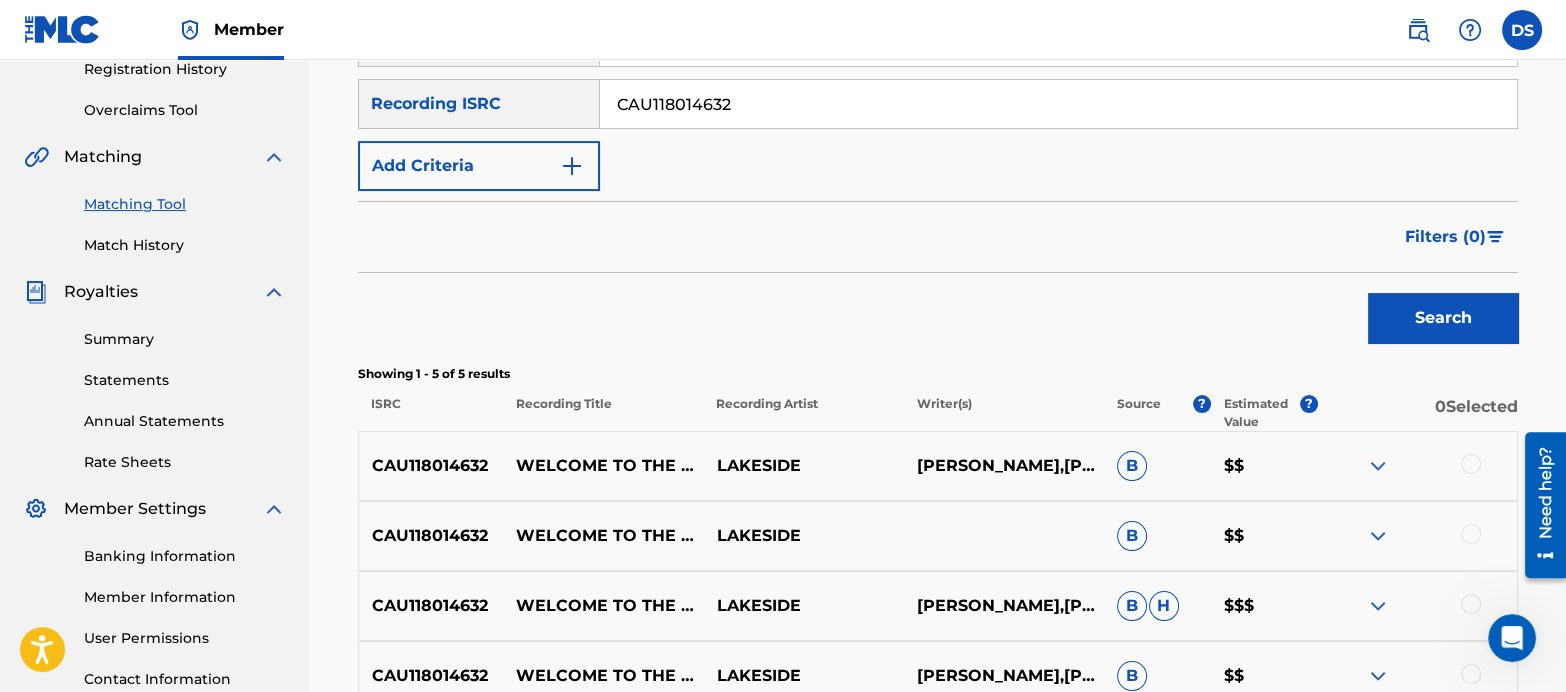 scroll, scrollTop: 554, scrollLeft: 0, axis: vertical 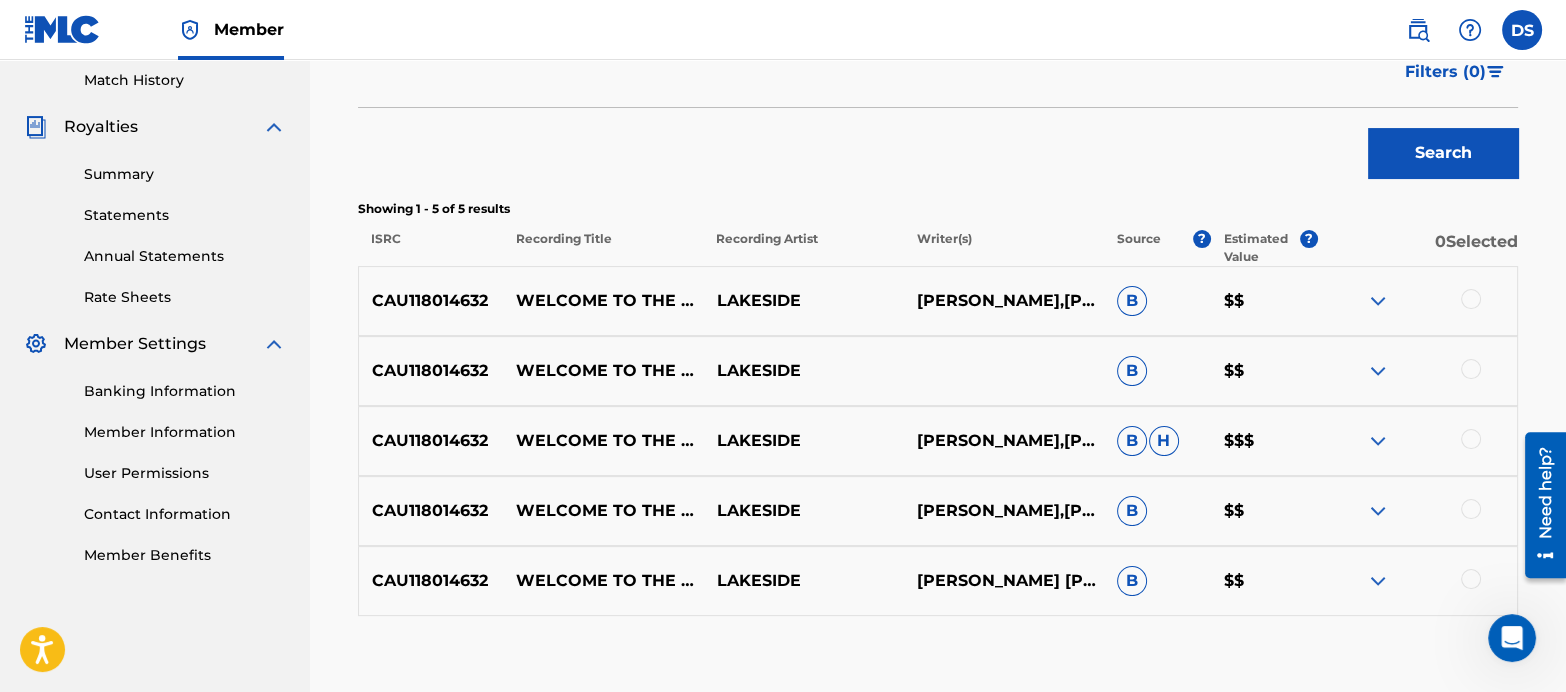 click at bounding box center (1471, 299) 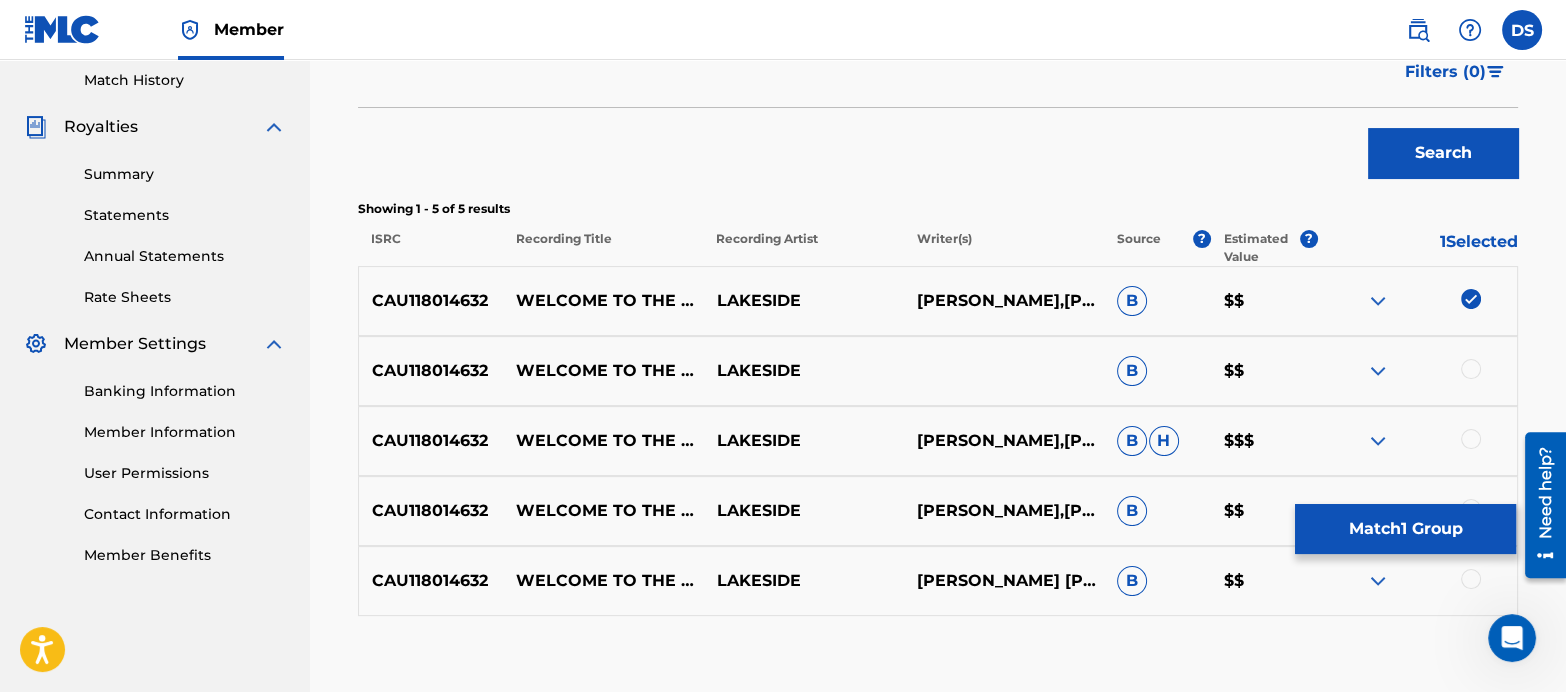 click at bounding box center (1471, 369) 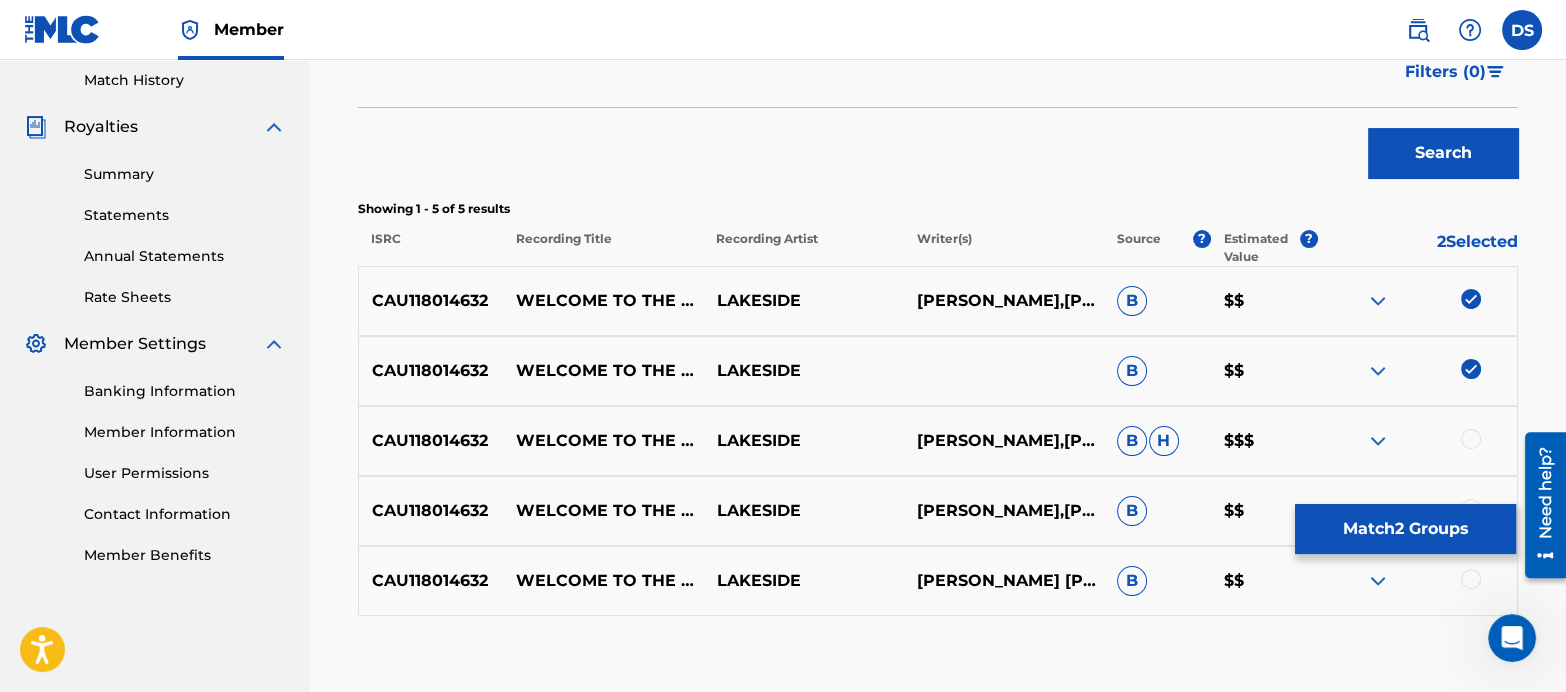 click at bounding box center [1471, 439] 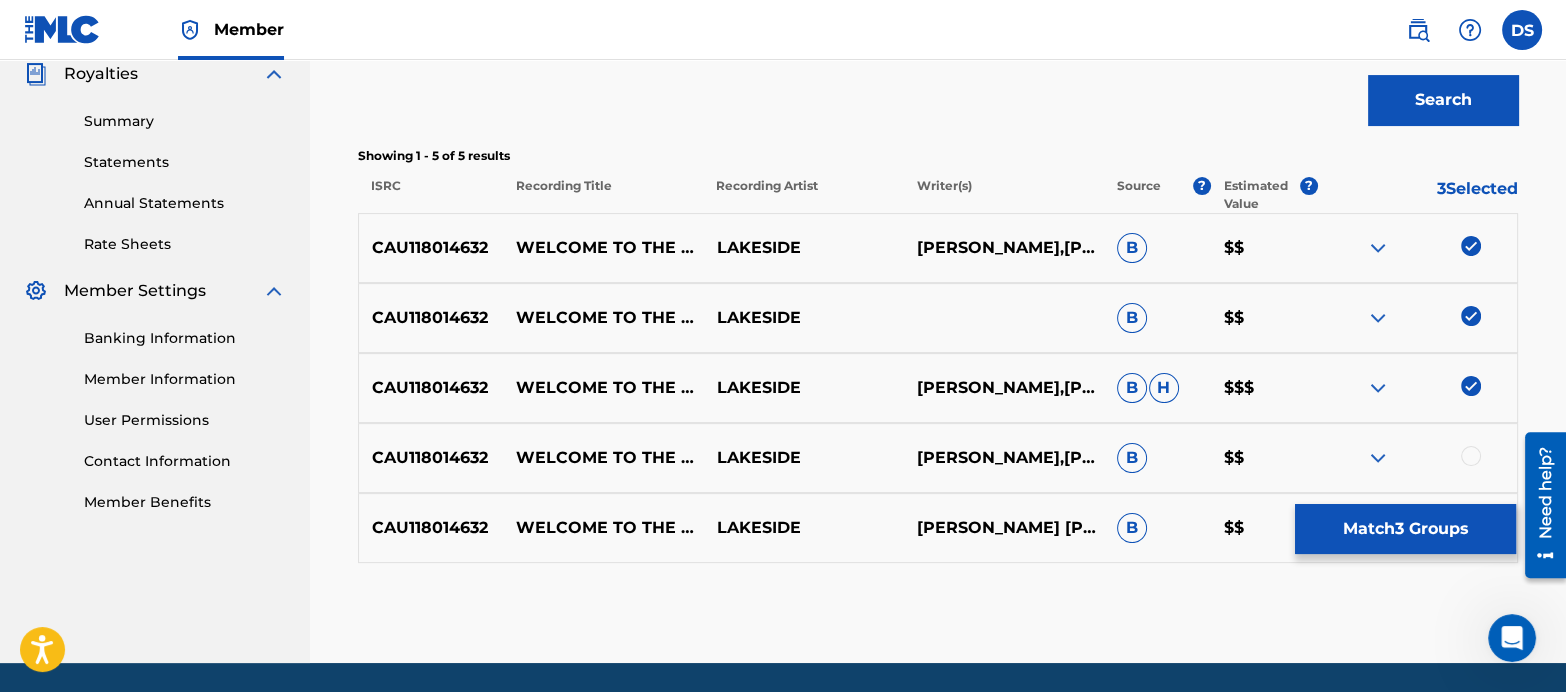 scroll, scrollTop: 622, scrollLeft: 0, axis: vertical 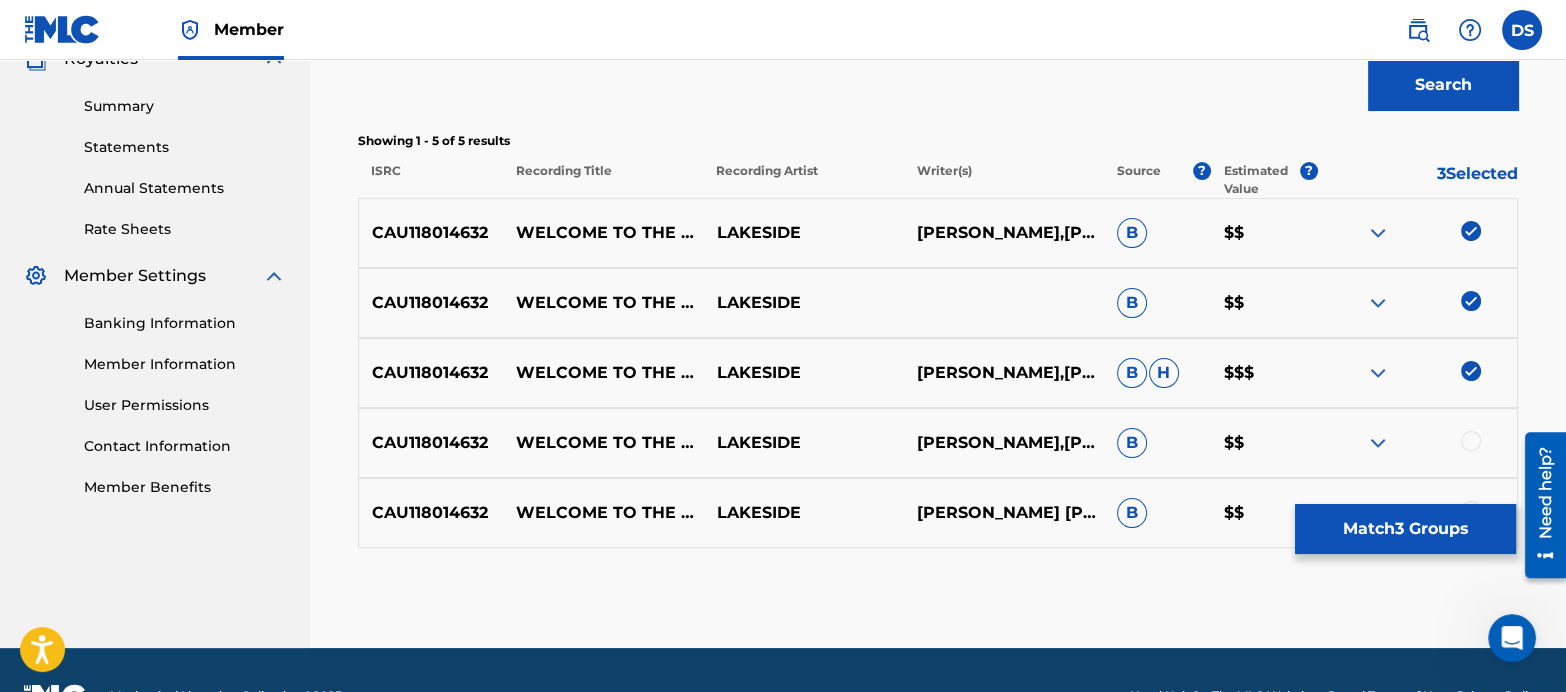 click at bounding box center (1471, 441) 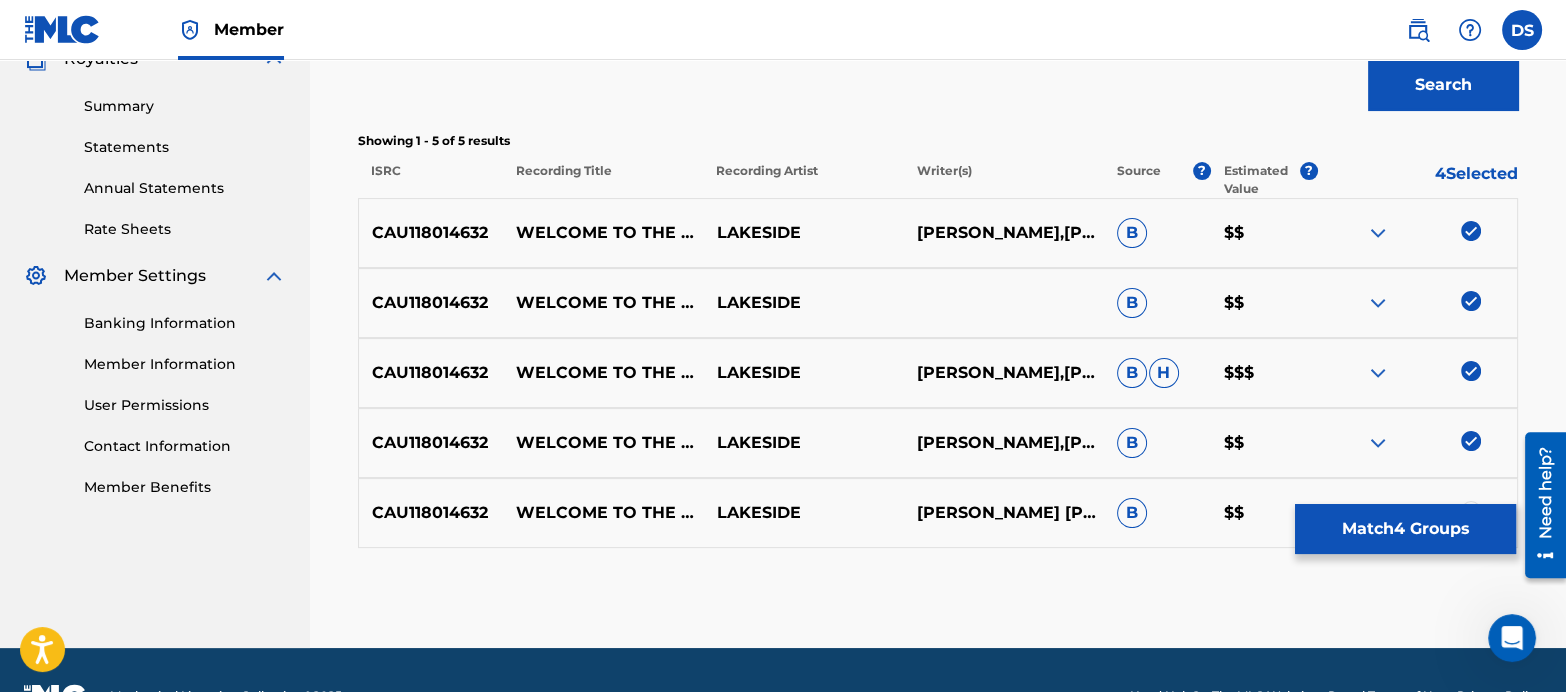 scroll, scrollTop: 670, scrollLeft: 0, axis: vertical 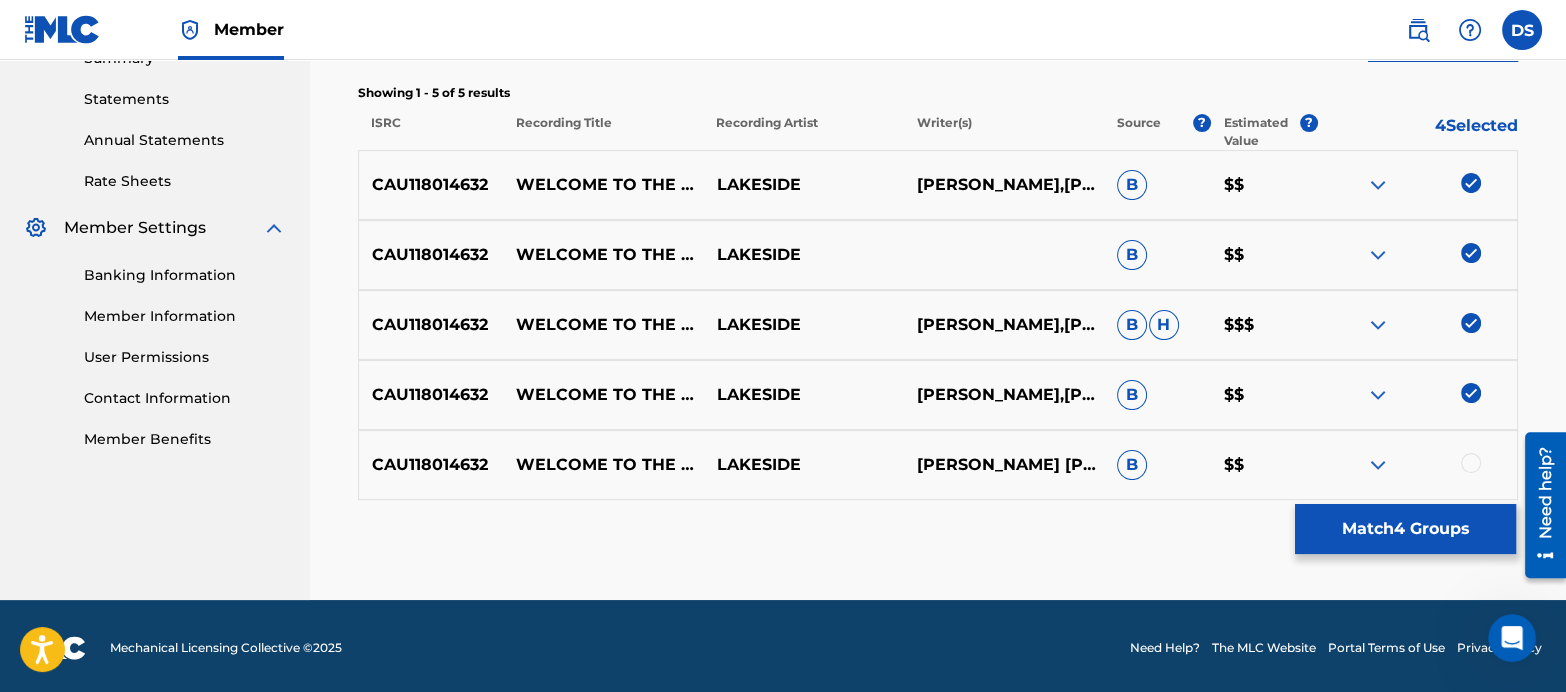 click at bounding box center [1471, 463] 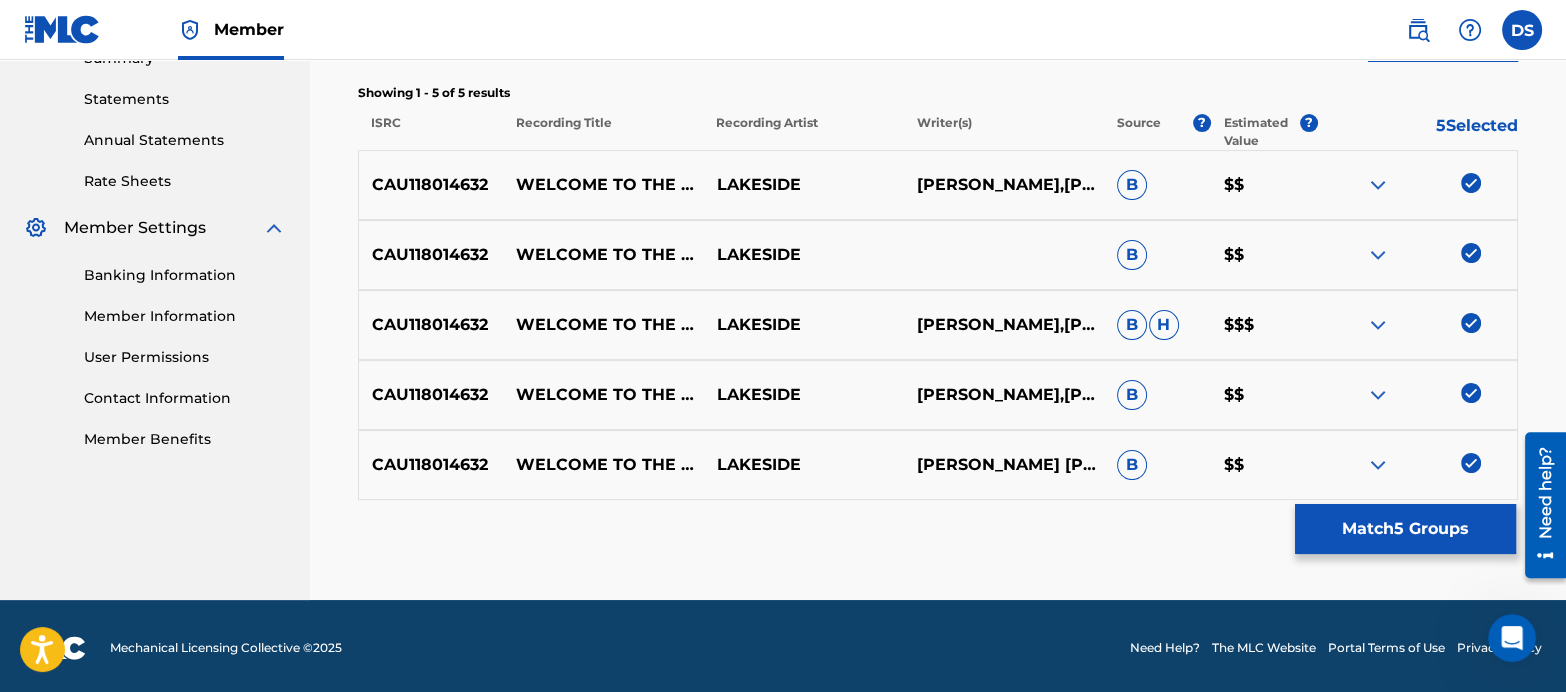 click on "Match  5 Groups" at bounding box center [1405, 529] 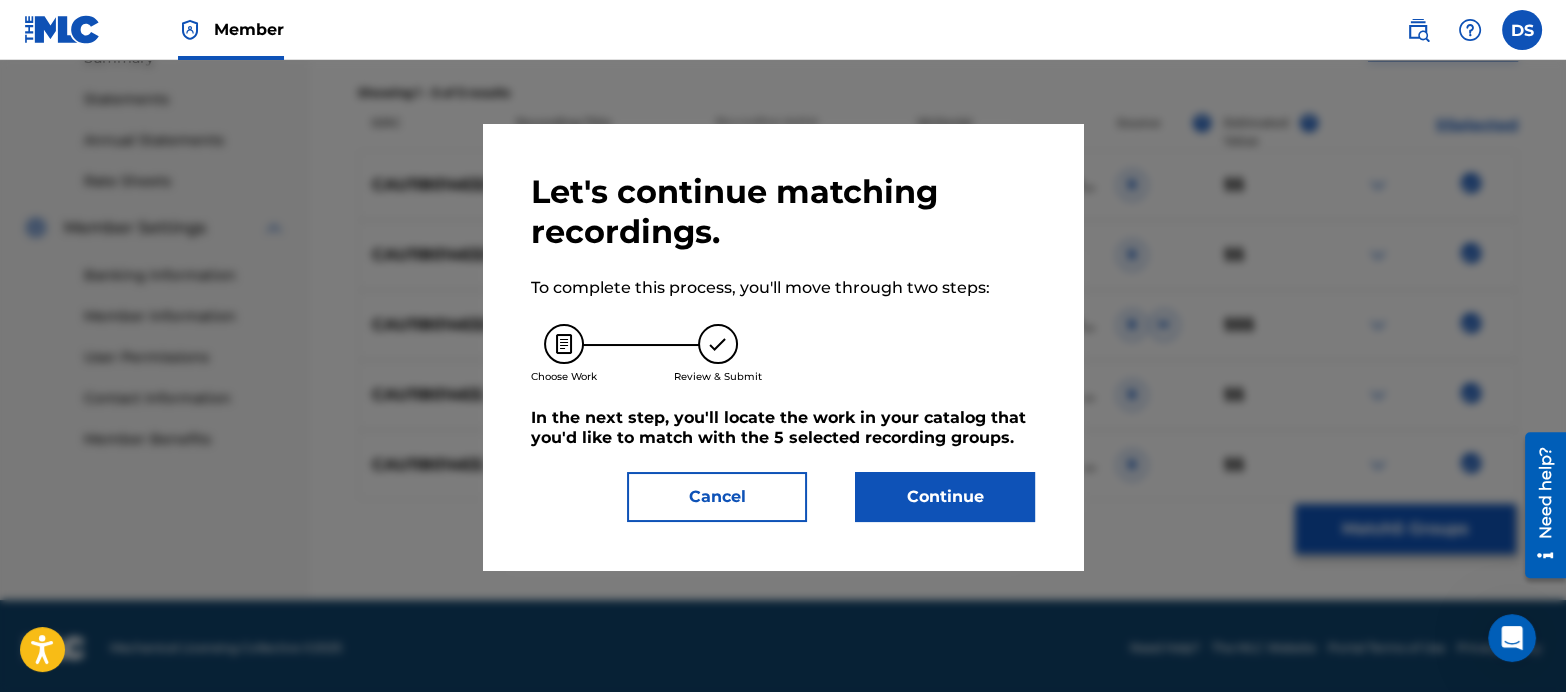 click on "Continue" at bounding box center (945, 497) 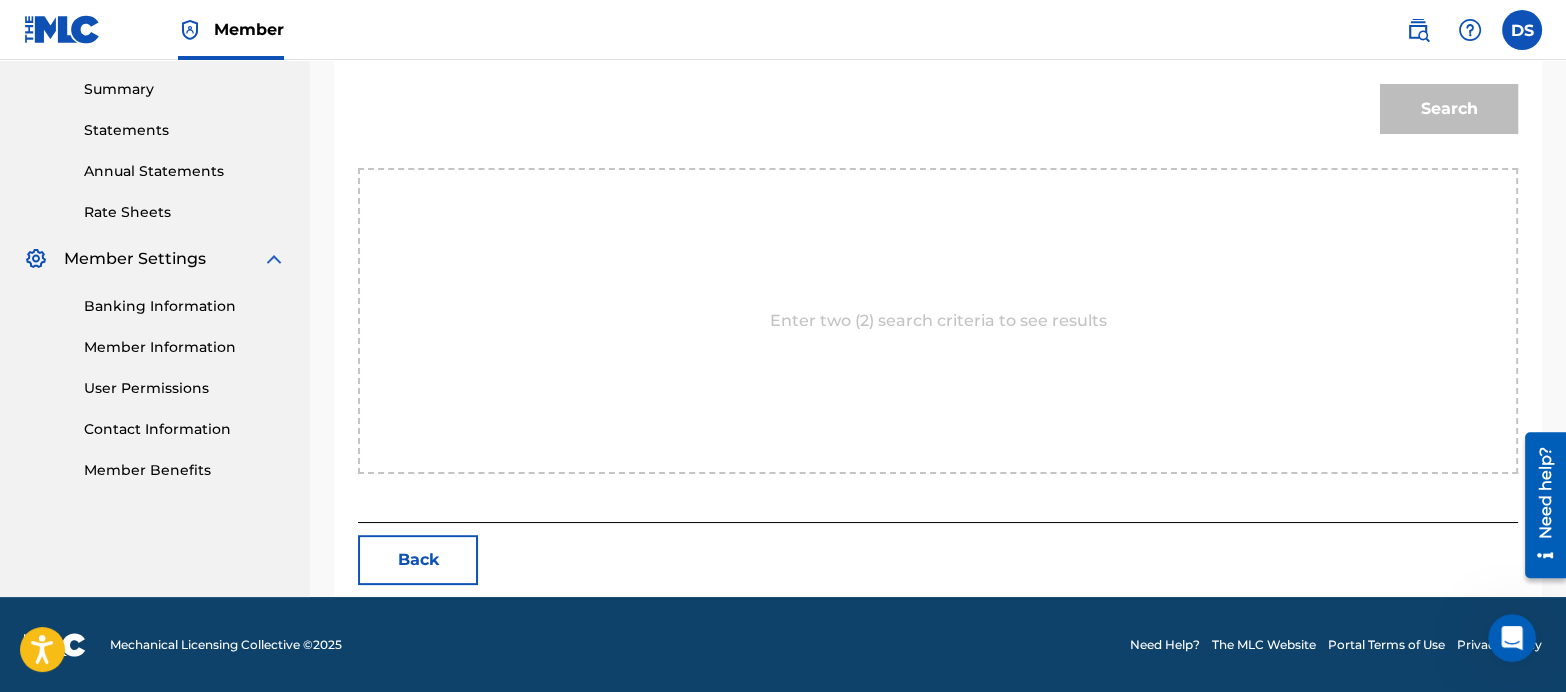 click on "Enter two (2) search criteria to see results" at bounding box center (938, 321) 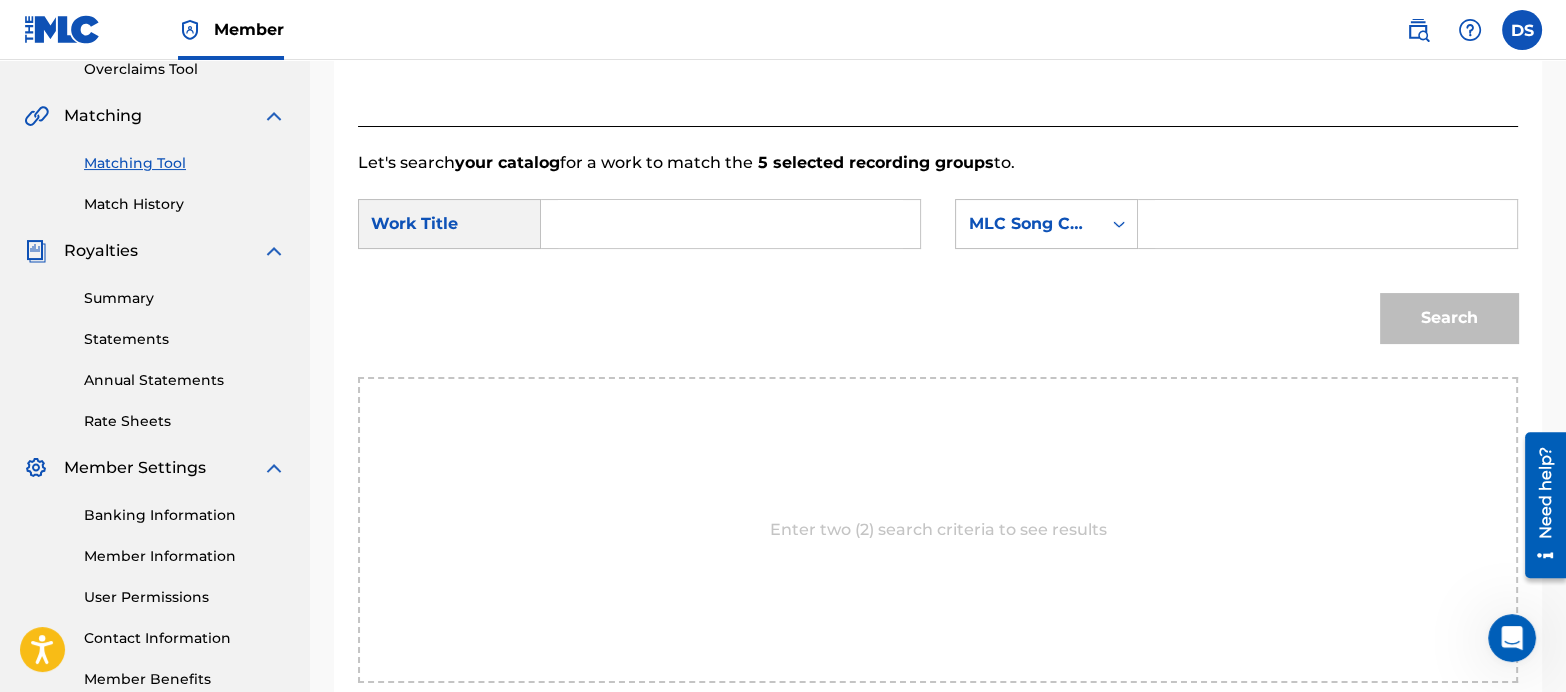 scroll, scrollTop: 428, scrollLeft: 0, axis: vertical 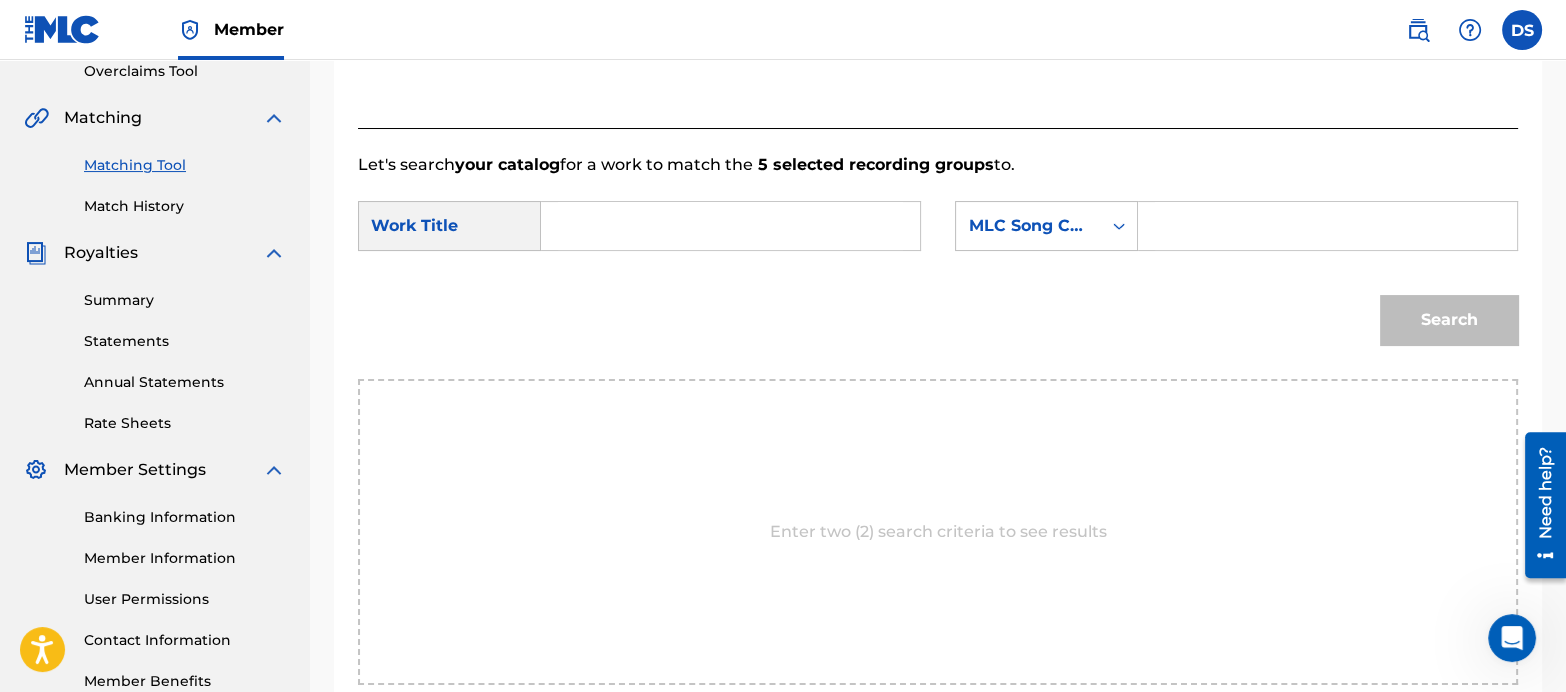 click at bounding box center (730, 226) 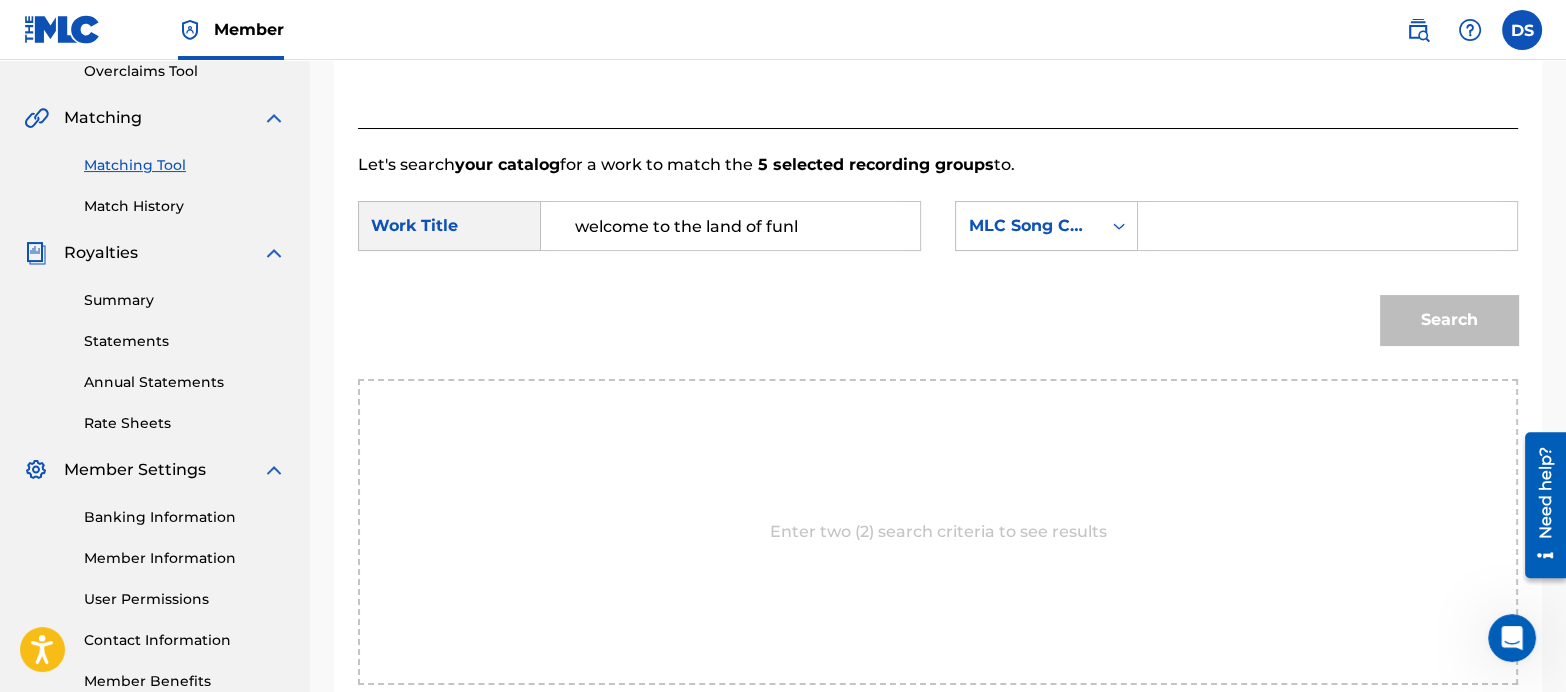 type on "welcome to the land of funl" 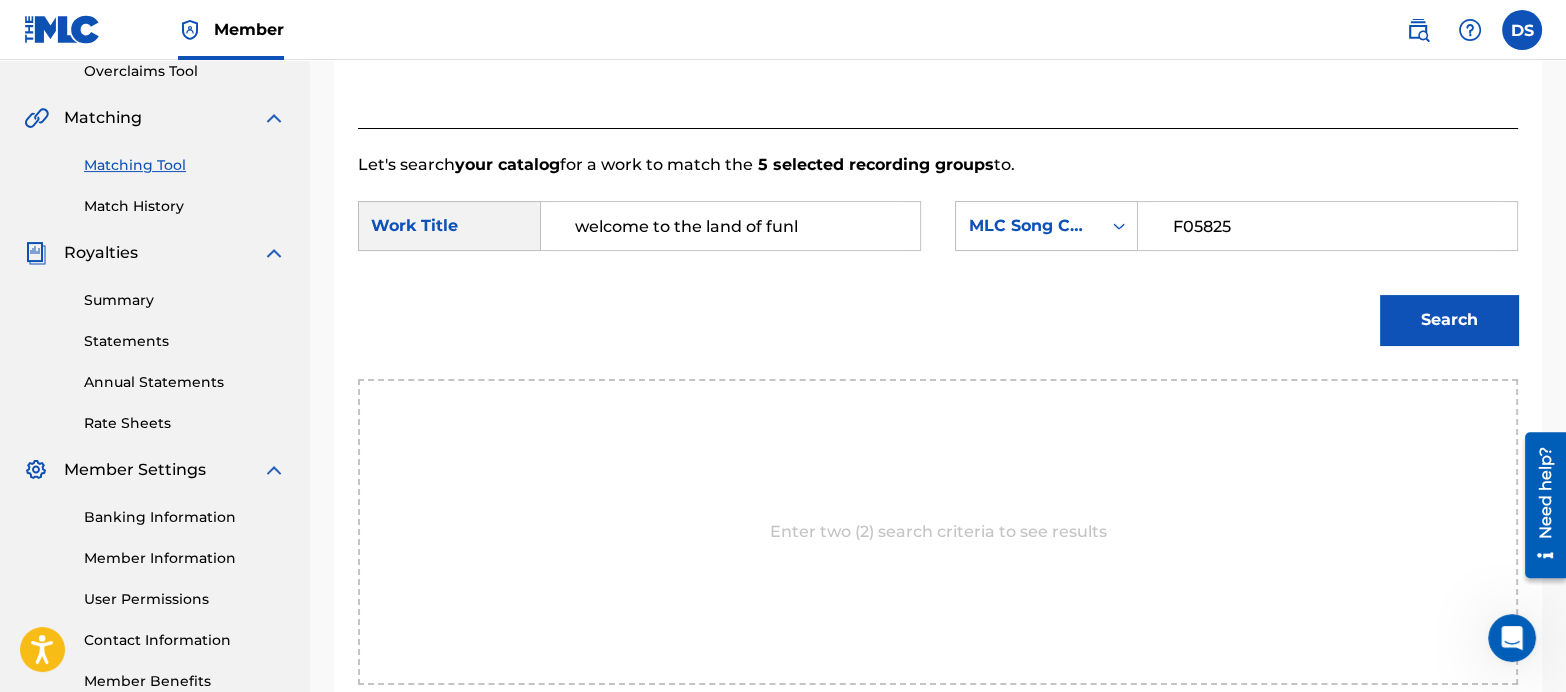 type on "F05825" 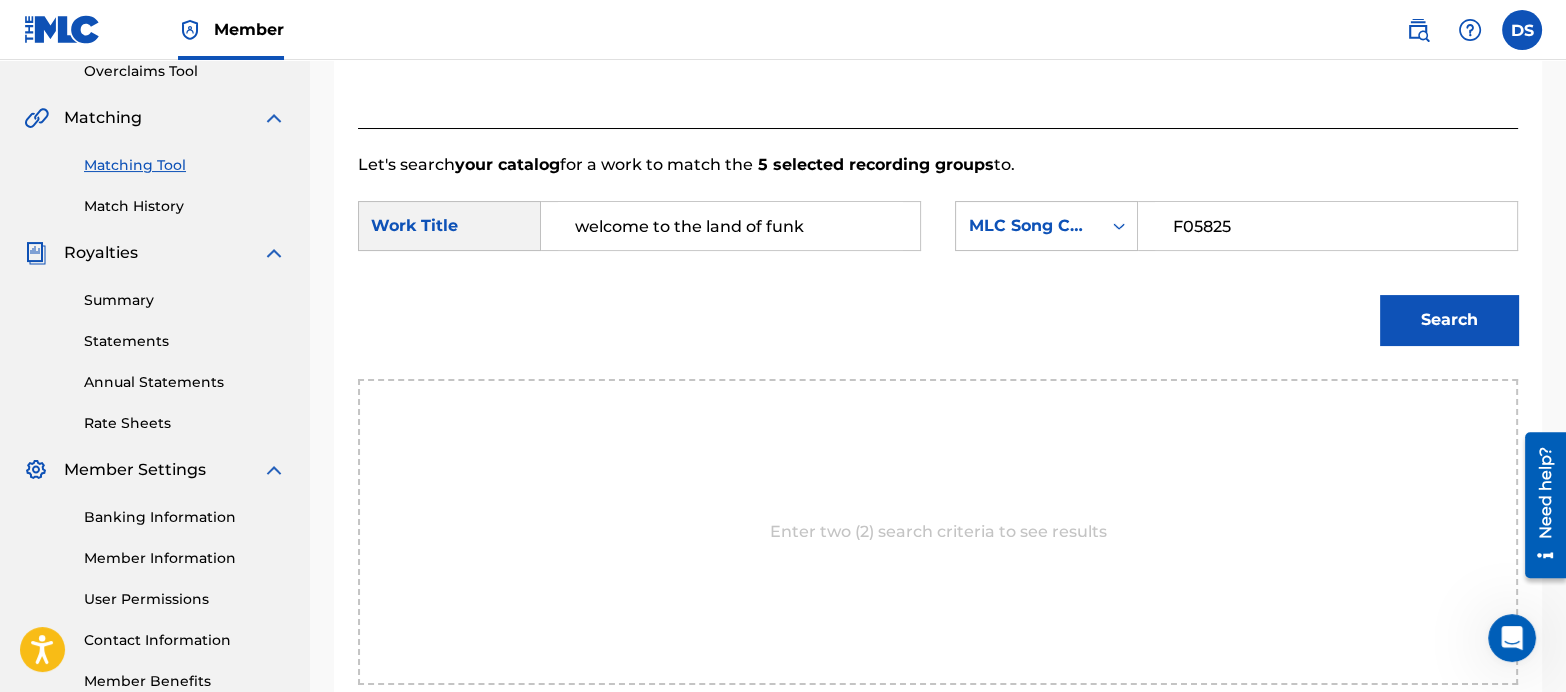 click on "Search" at bounding box center [1449, 320] 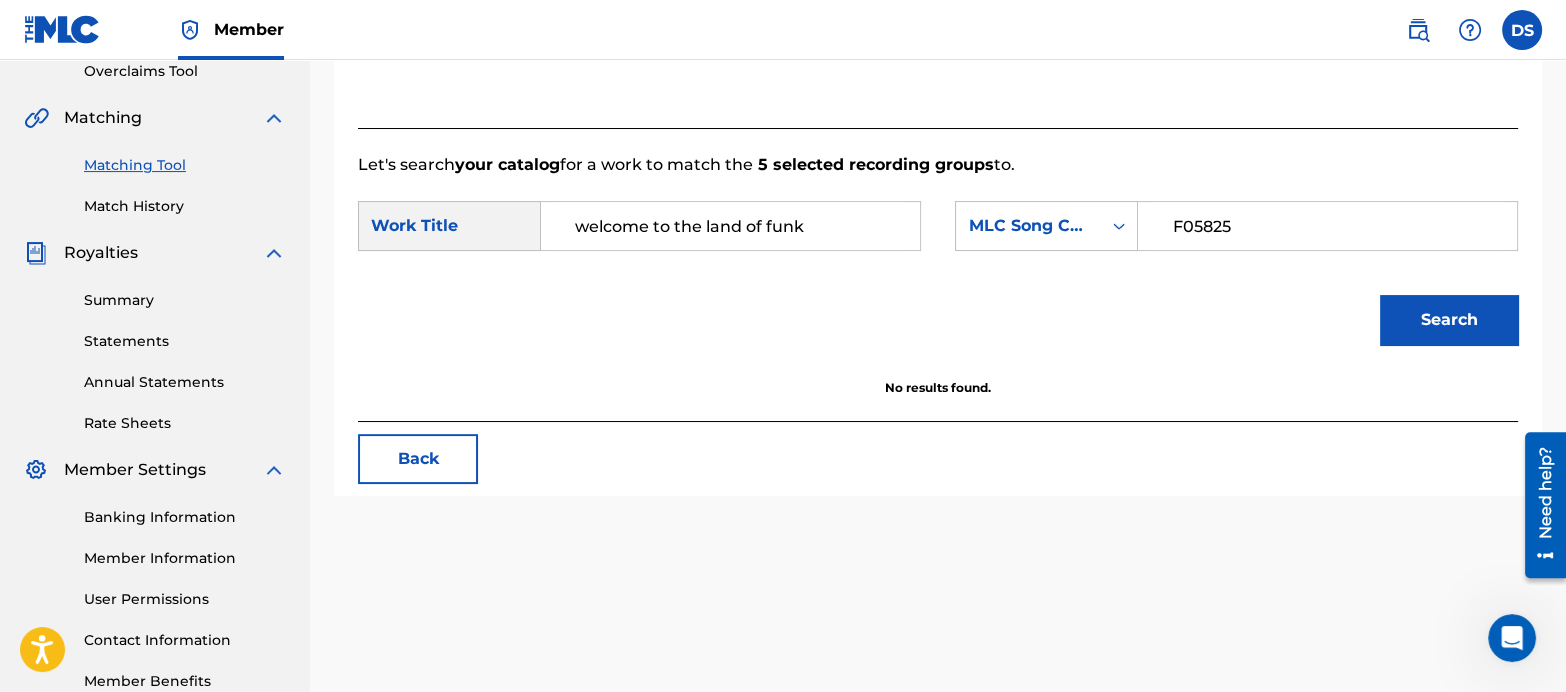 drag, startPoint x: 854, startPoint y: 214, endPoint x: 388, endPoint y: 195, distance: 466.38718 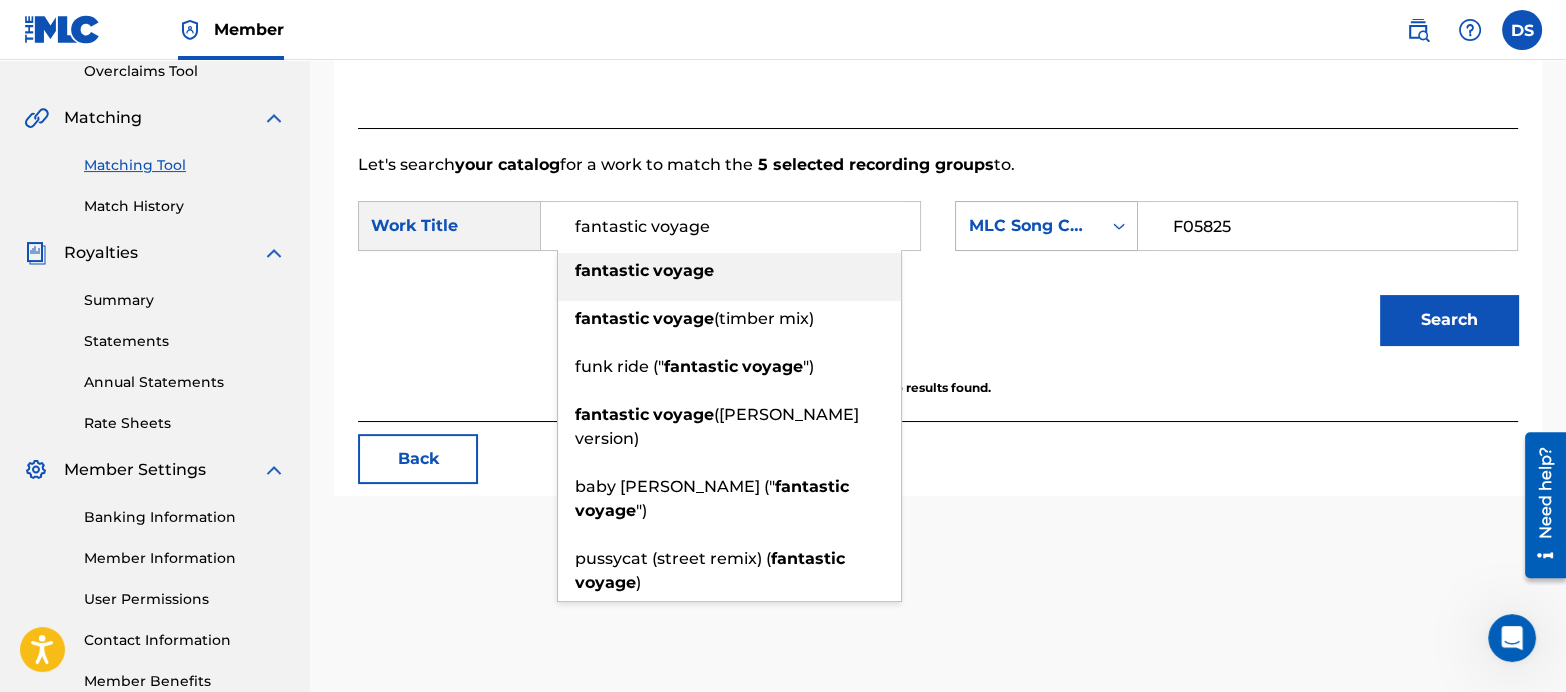 type on "fantastic voyage" 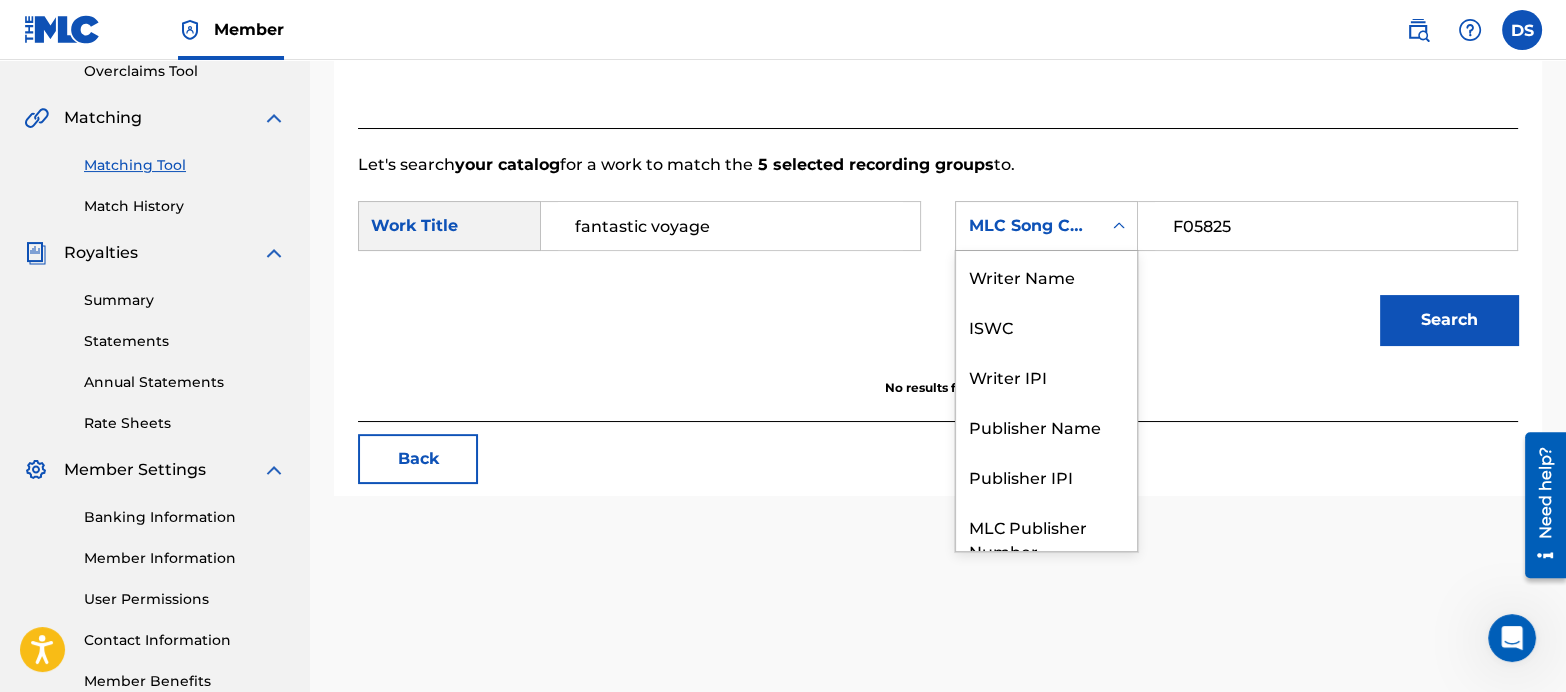 click at bounding box center [1119, 226] 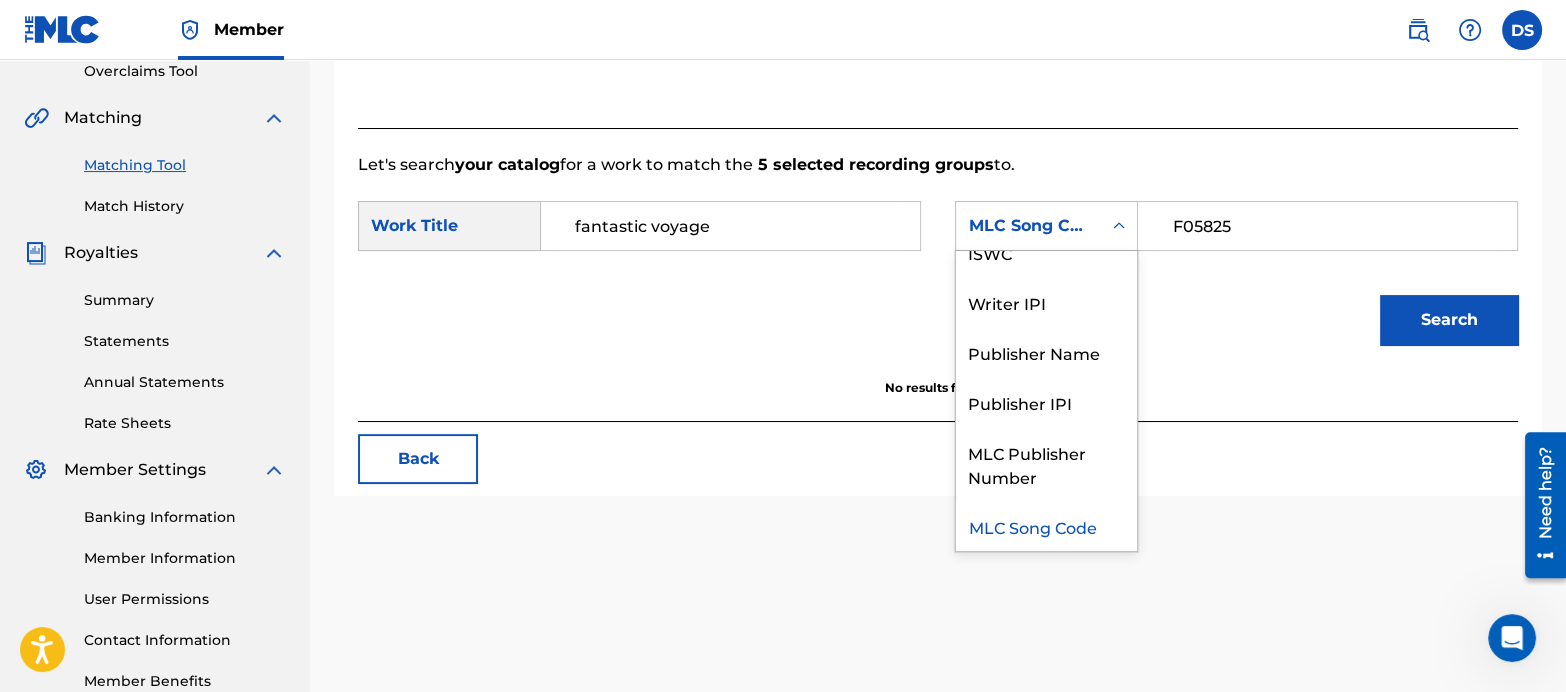 click on "Search" at bounding box center [1449, 320] 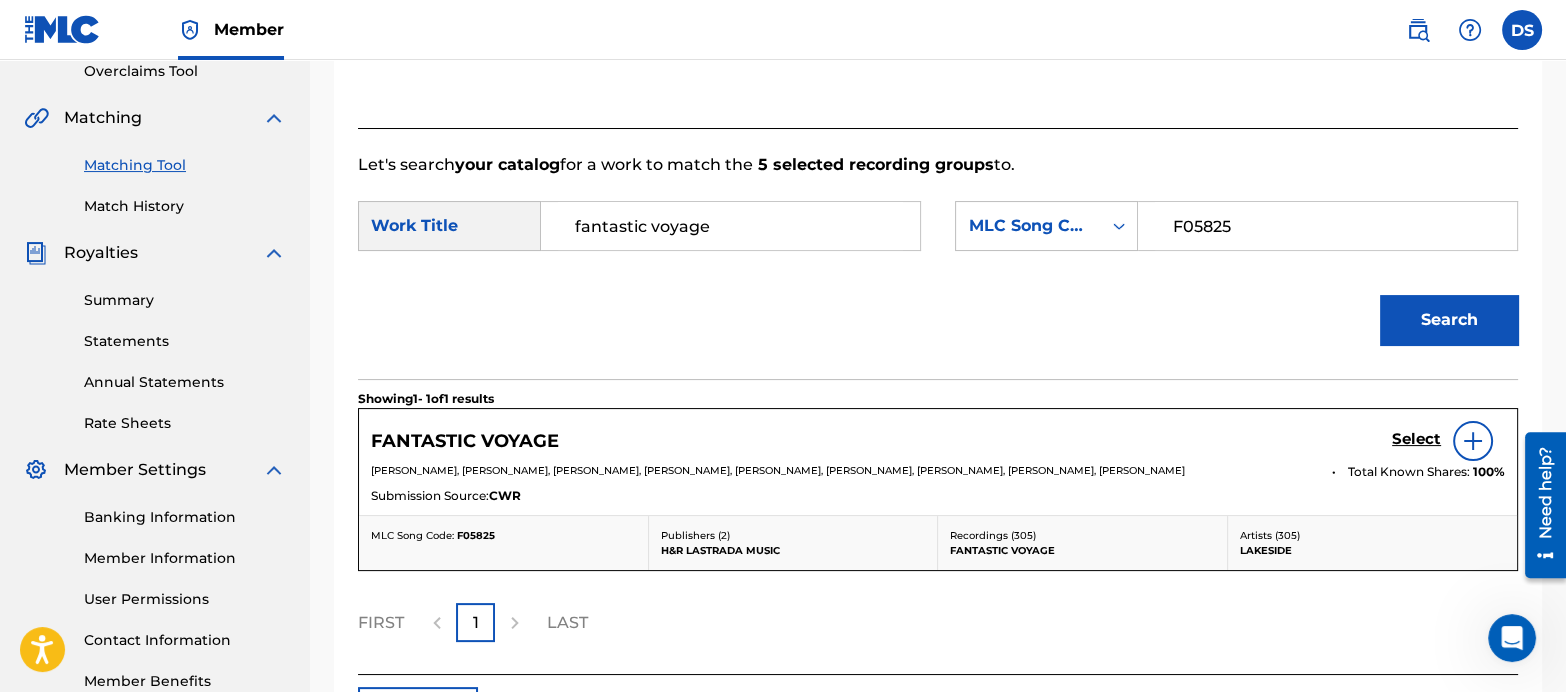 click on "Select" at bounding box center [1416, 439] 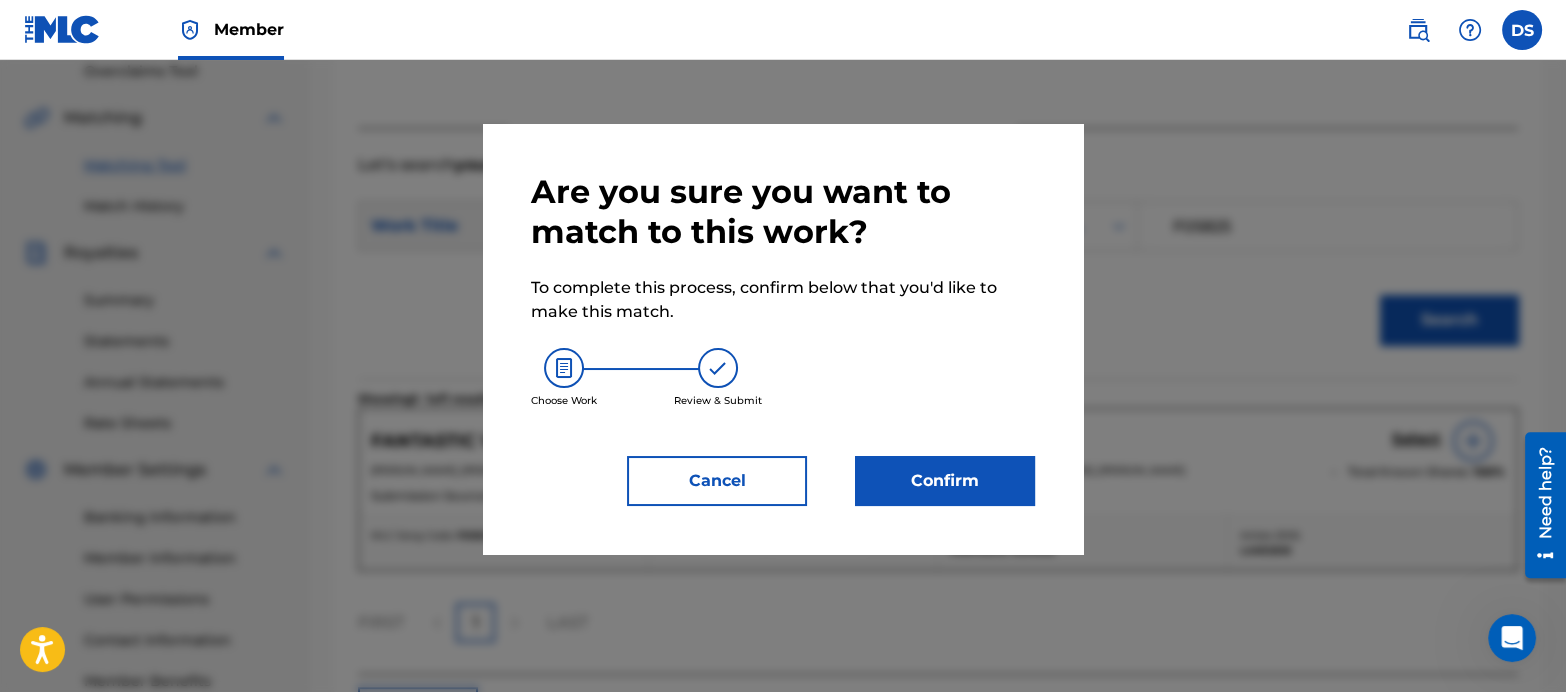 click on "Confirm" at bounding box center [945, 481] 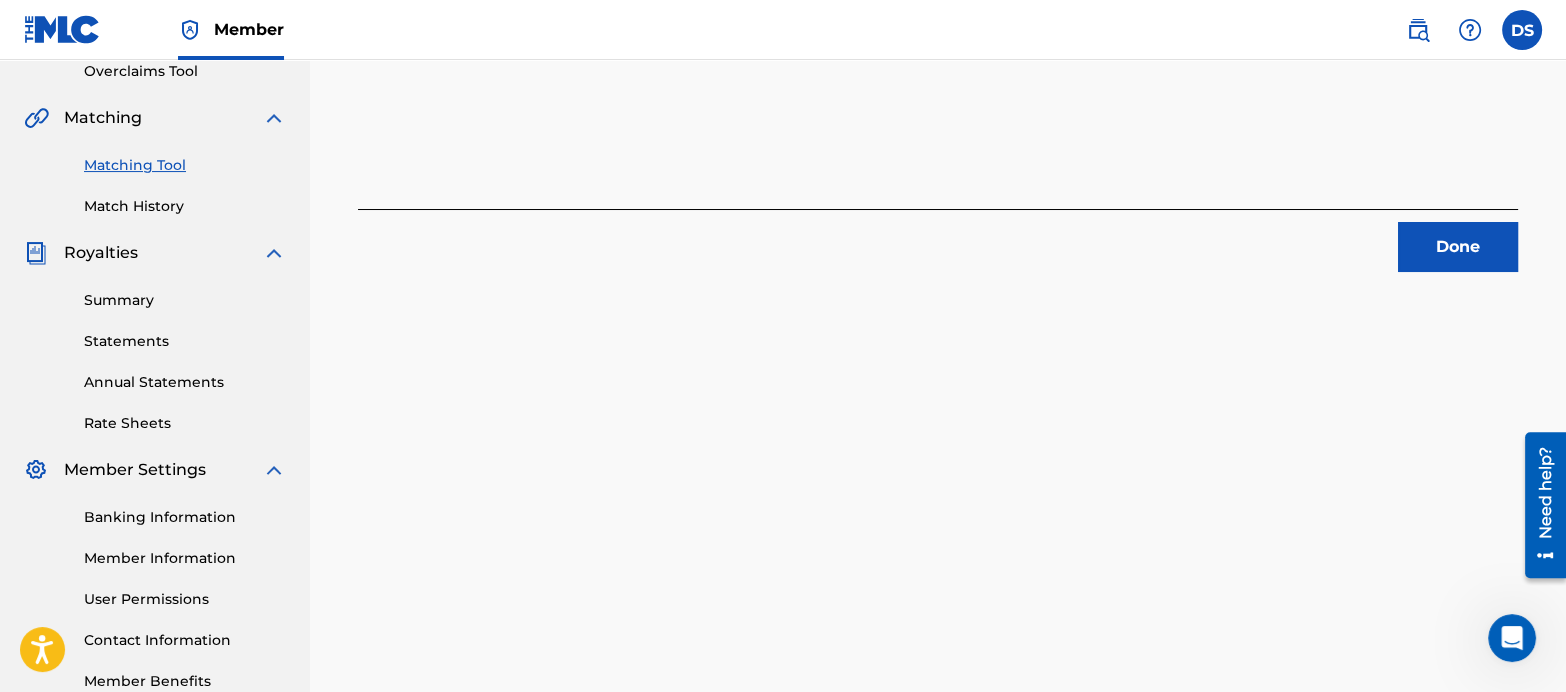 click on "Done" at bounding box center (1458, 247) 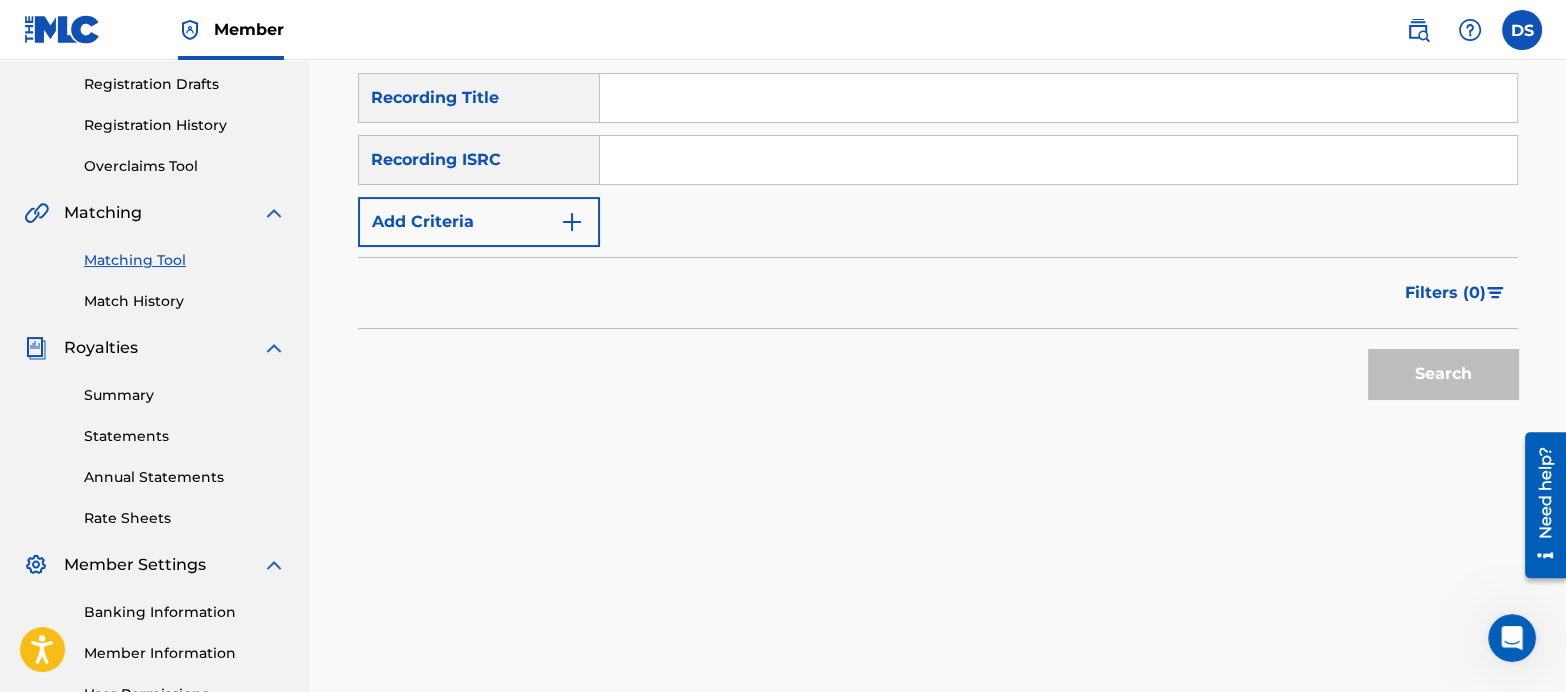scroll, scrollTop: 330, scrollLeft: 0, axis: vertical 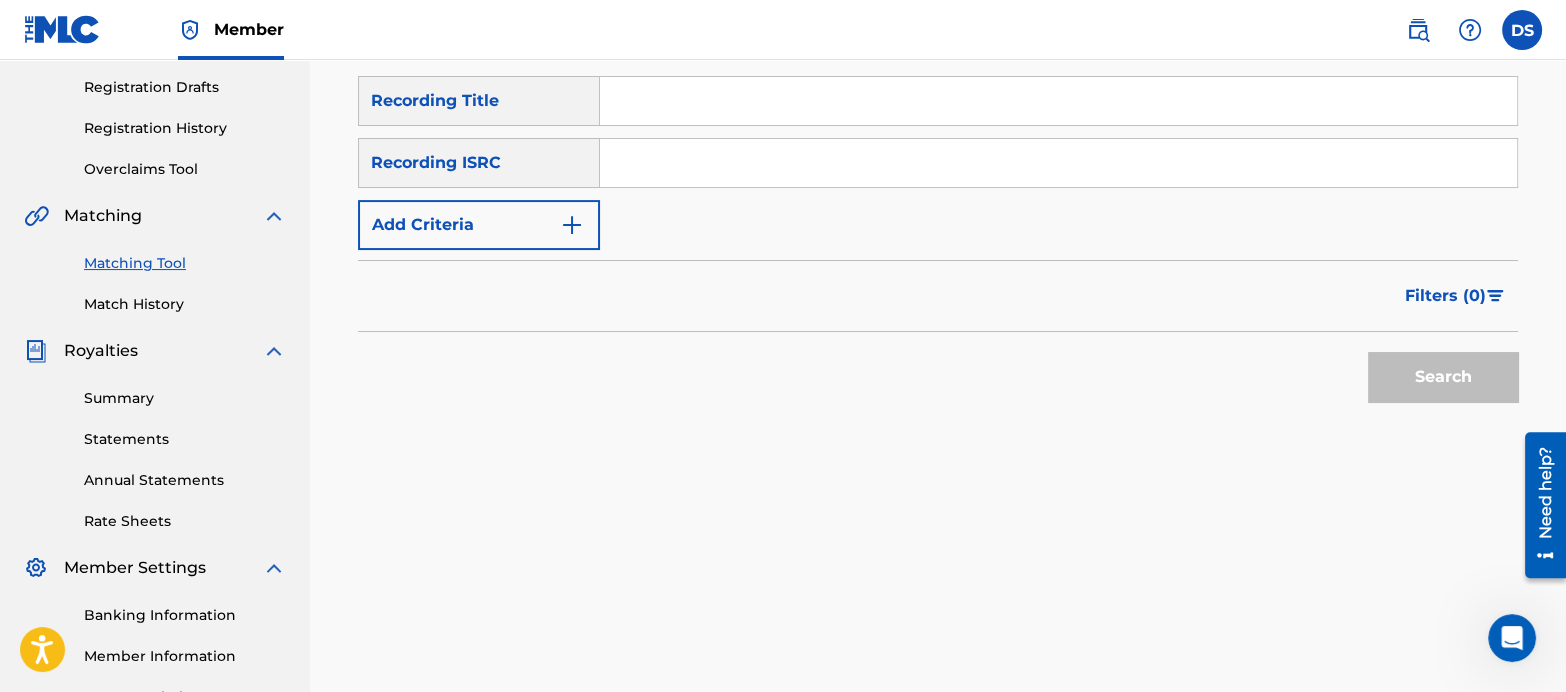 click at bounding box center [1058, 163] 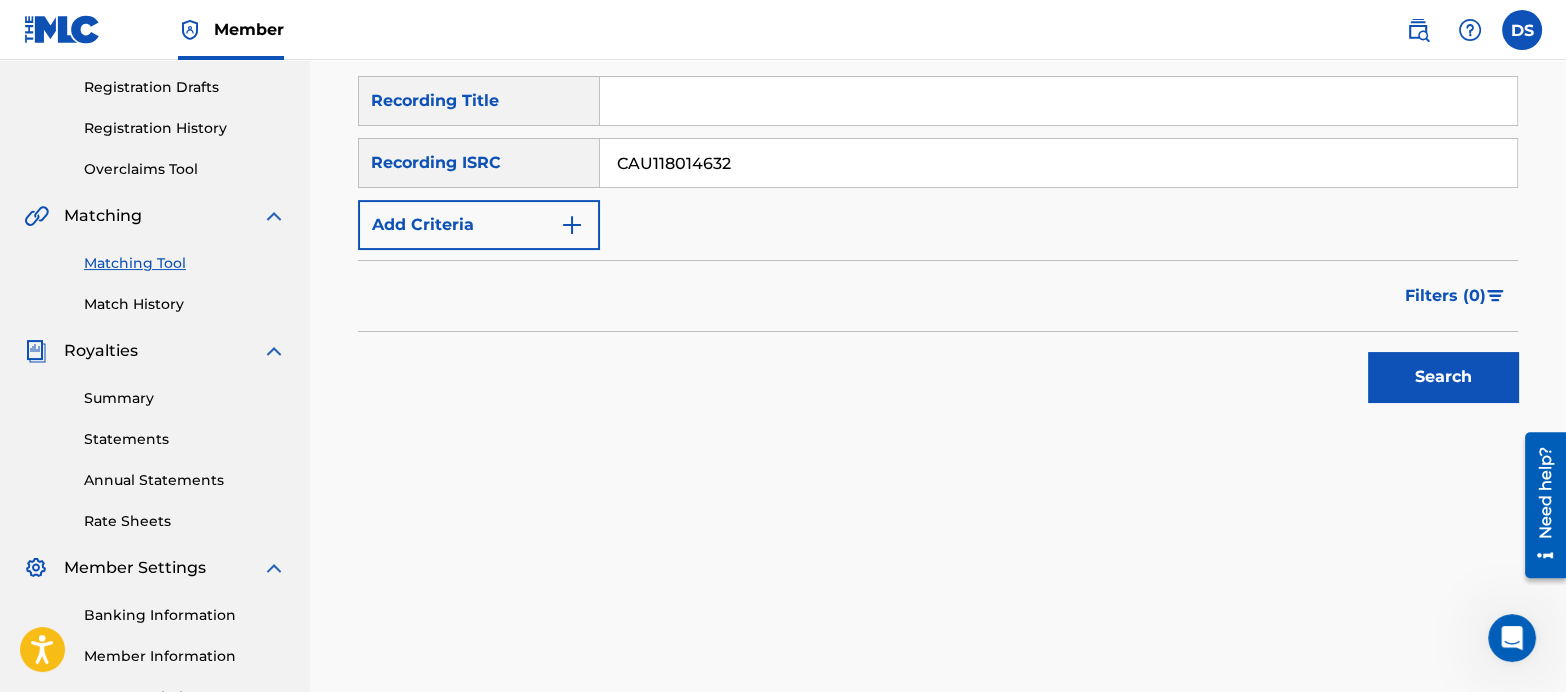click on "Search" at bounding box center (1443, 377) 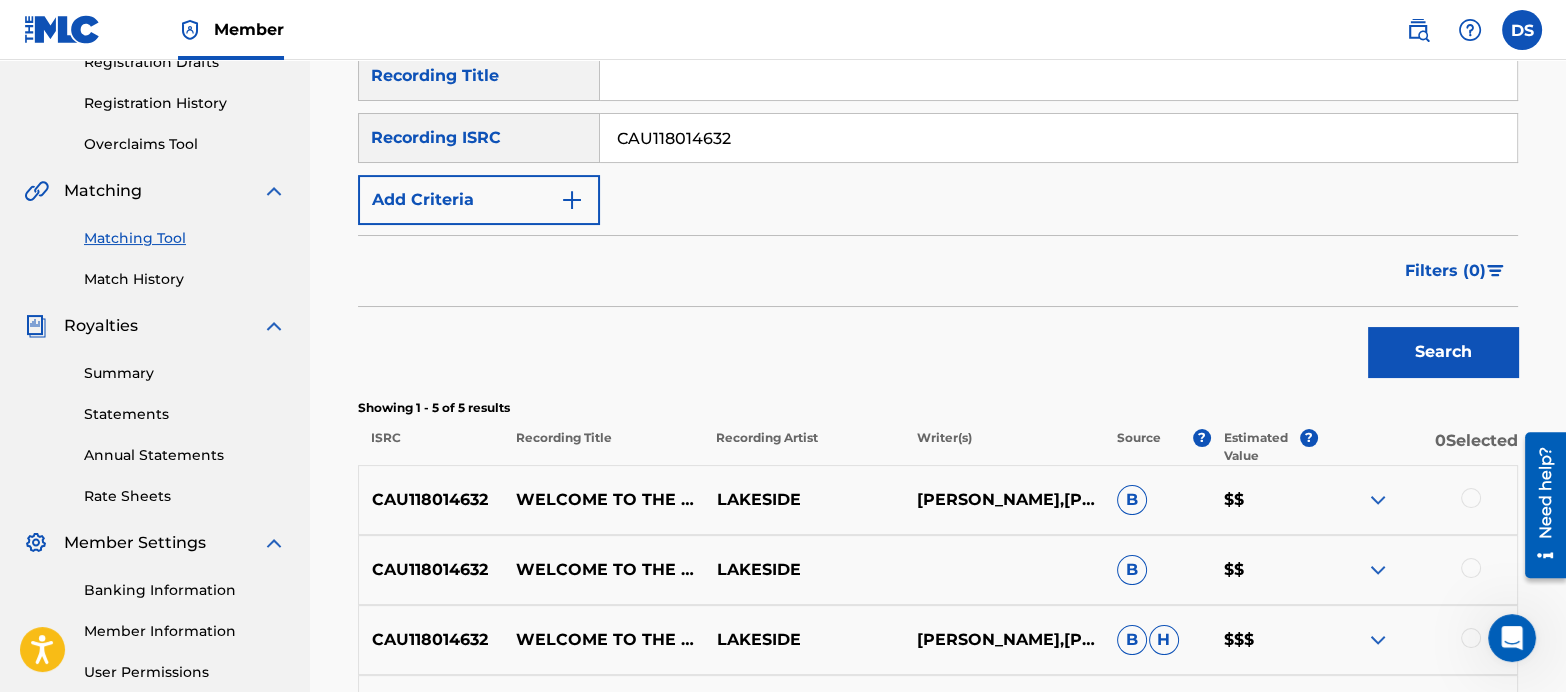 scroll, scrollTop: 325, scrollLeft: 0, axis: vertical 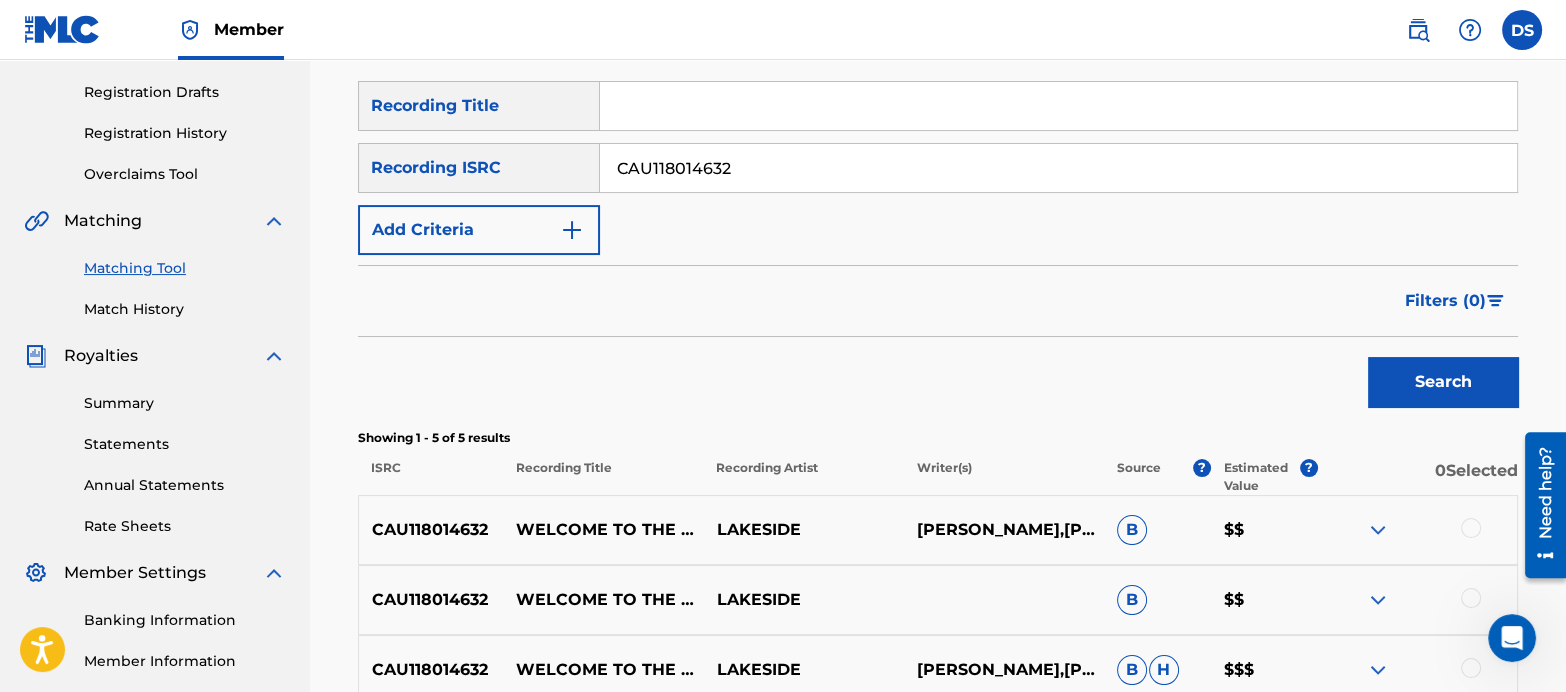 drag, startPoint x: 755, startPoint y: 163, endPoint x: 449, endPoint y: 84, distance: 316.03323 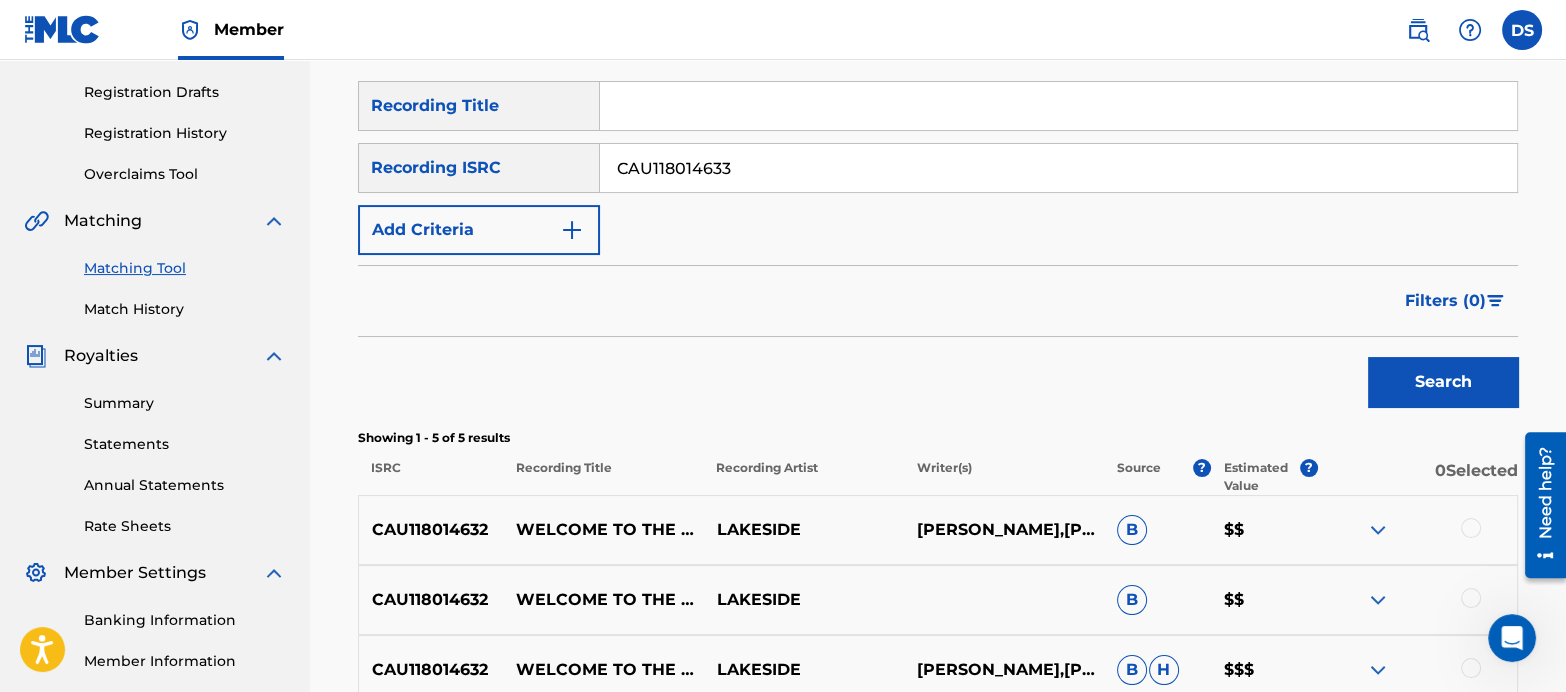 click on "Search" at bounding box center [1443, 382] 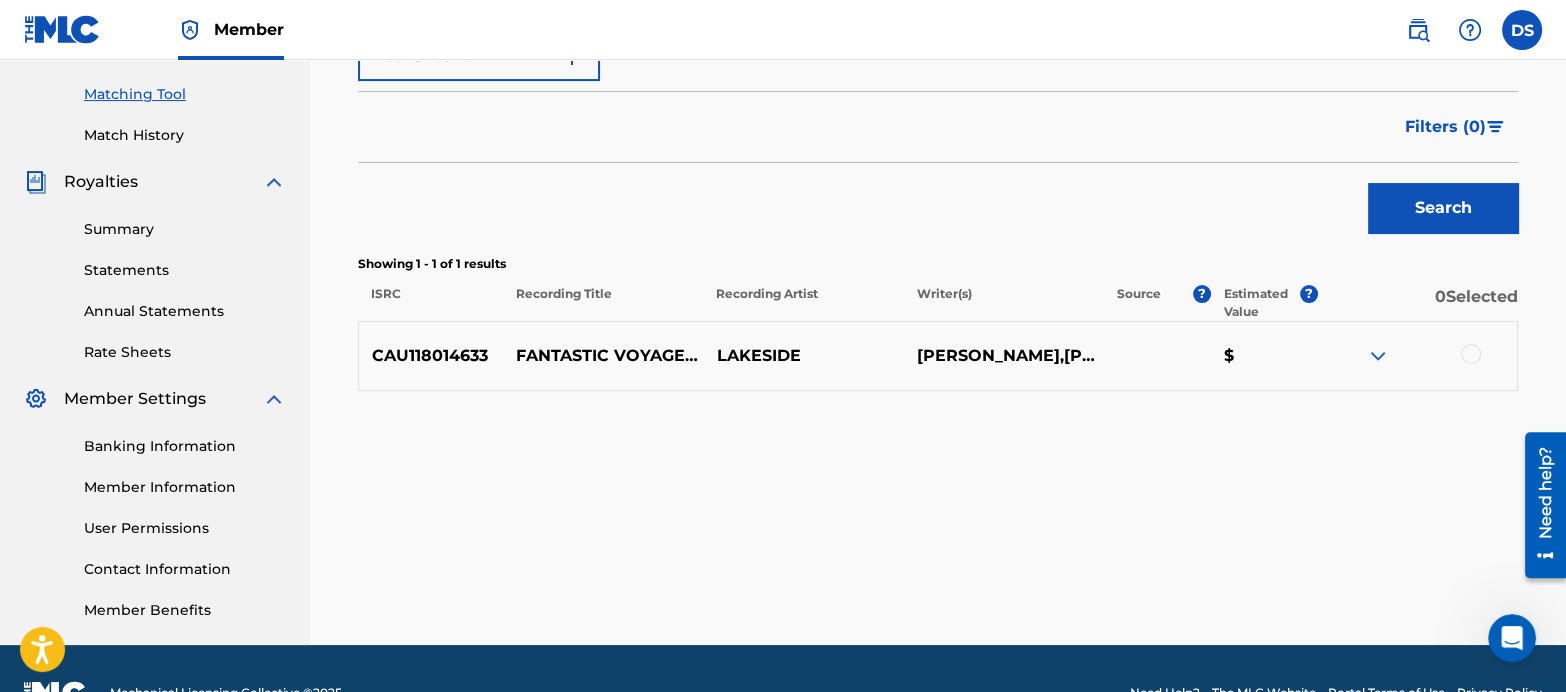 scroll, scrollTop: 349, scrollLeft: 0, axis: vertical 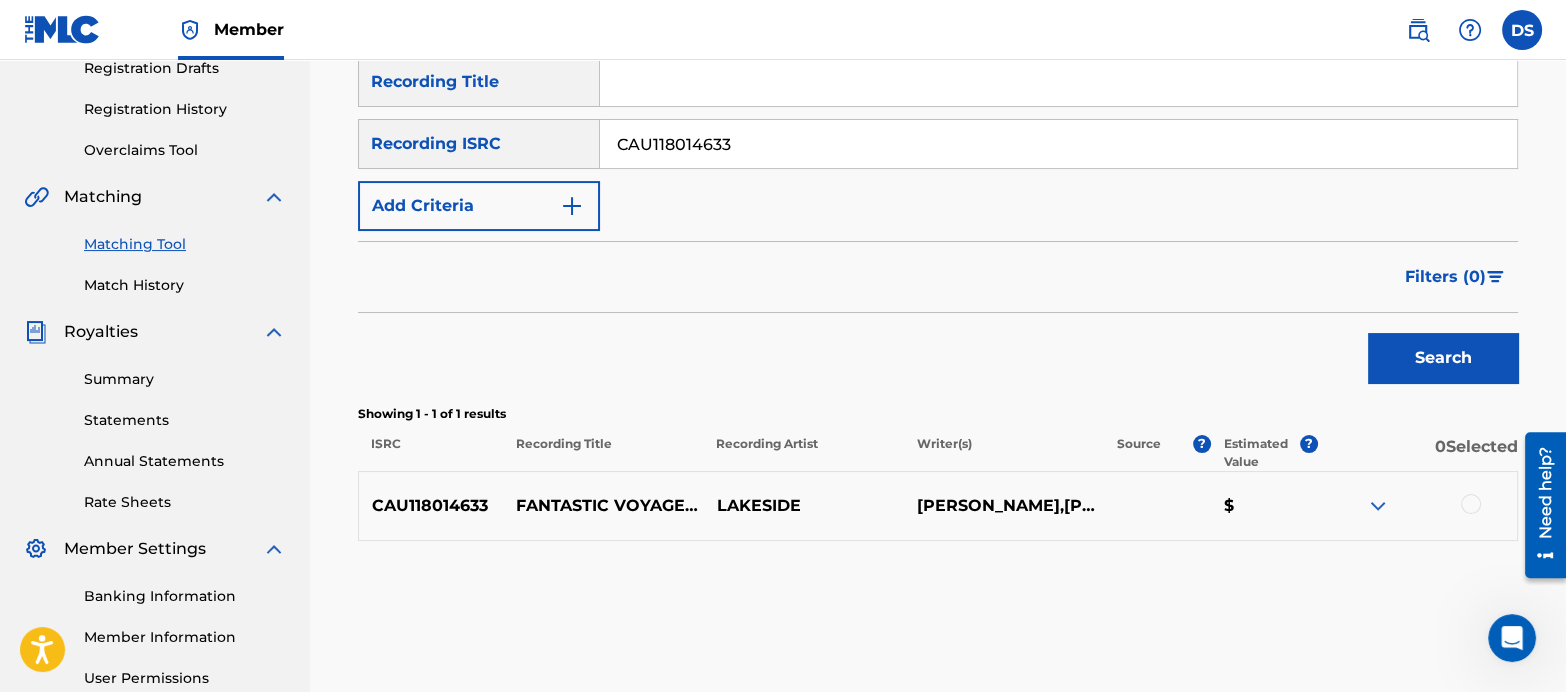drag, startPoint x: 774, startPoint y: 145, endPoint x: 414, endPoint y: 57, distance: 370.59952 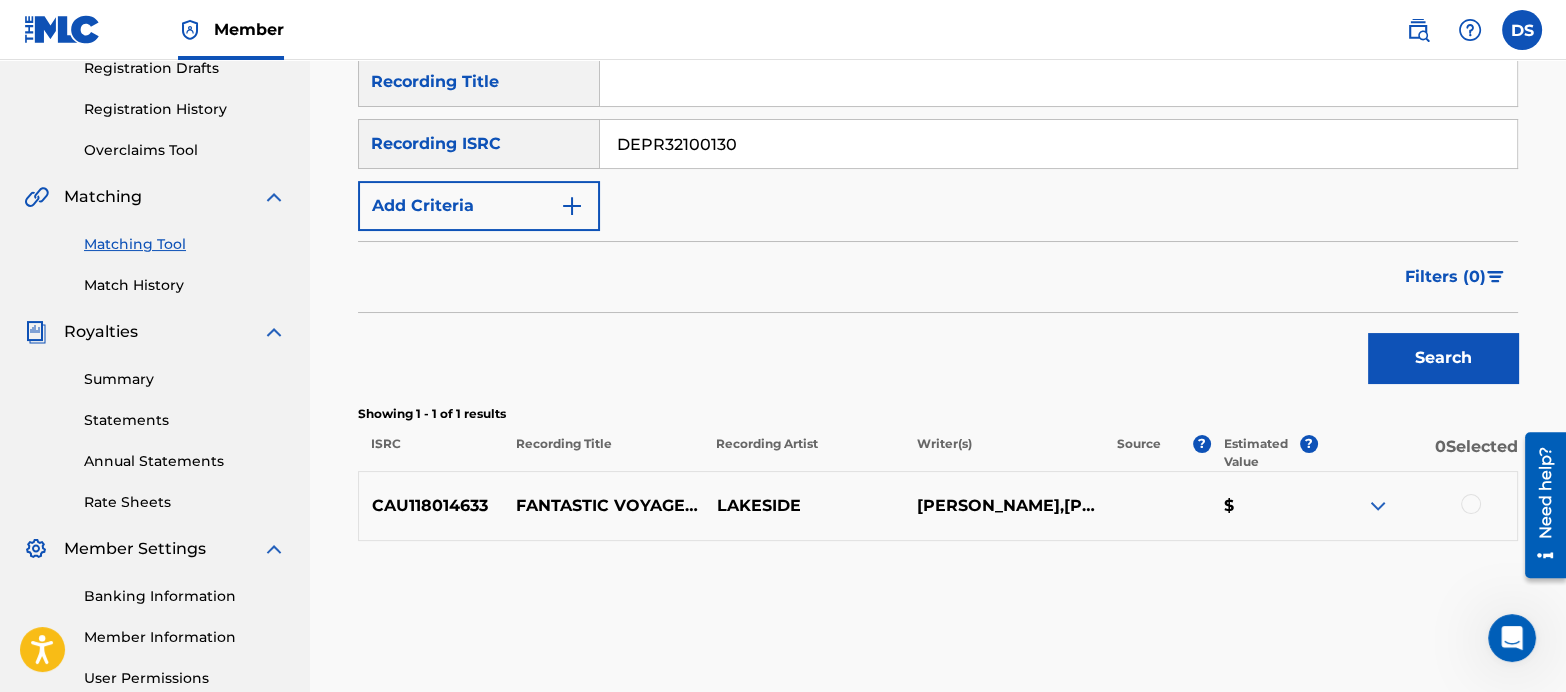 type on "DEPR32100130" 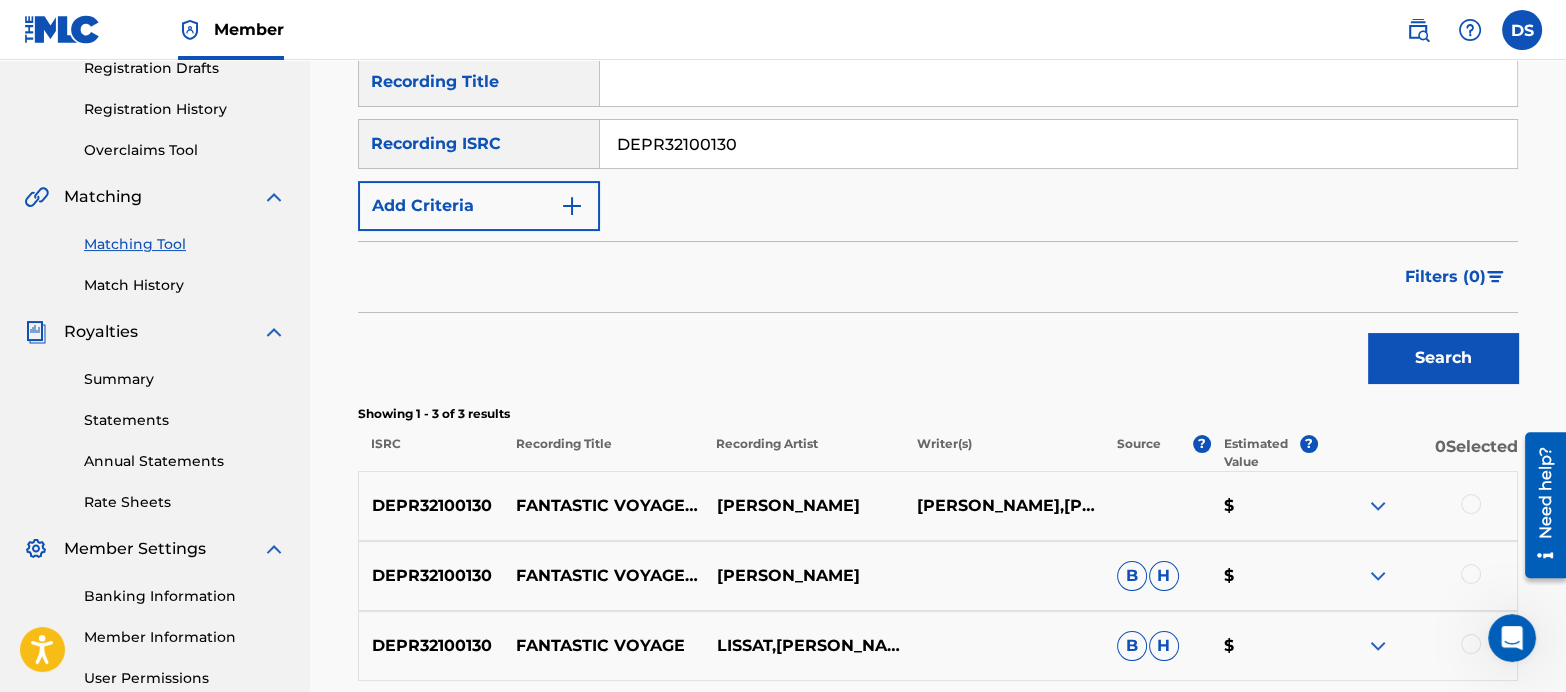 scroll, scrollTop: 547, scrollLeft: 0, axis: vertical 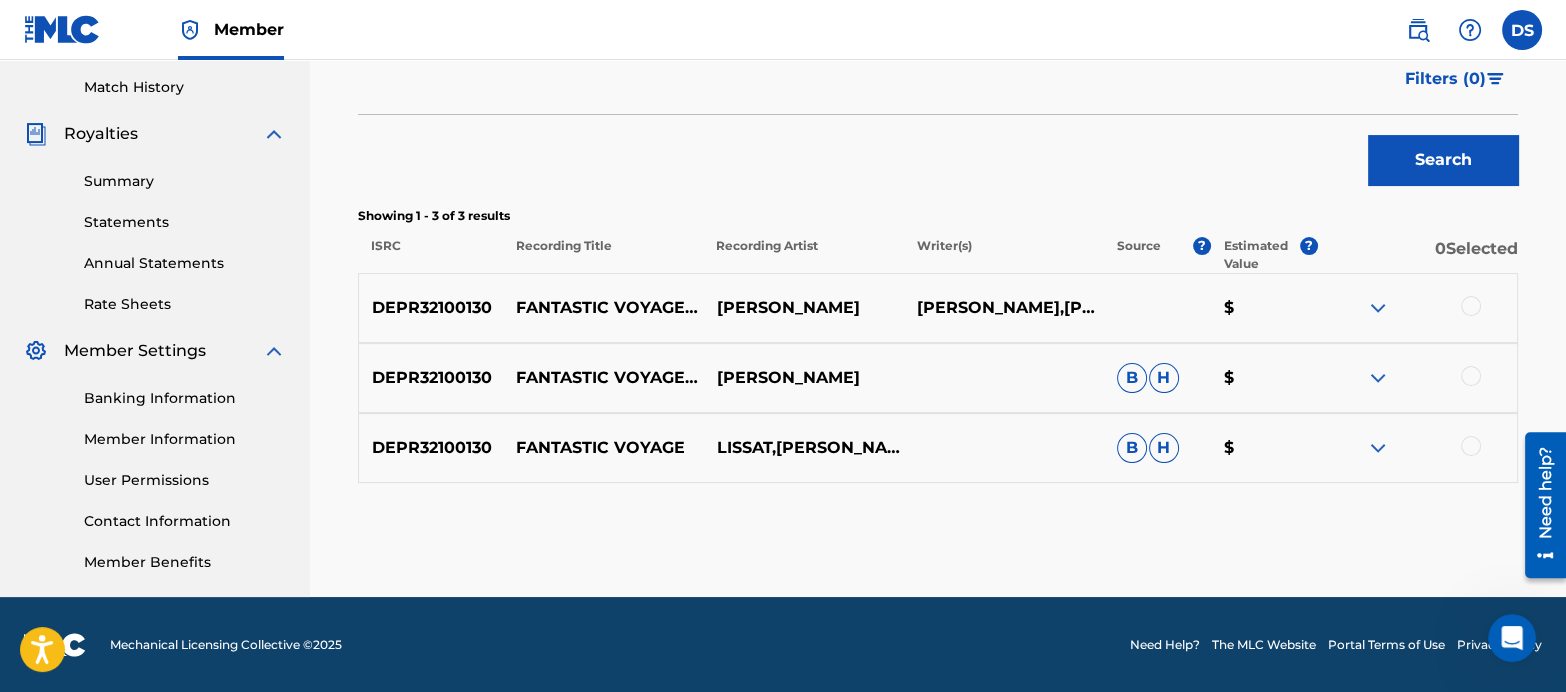 click at bounding box center [1471, 306] 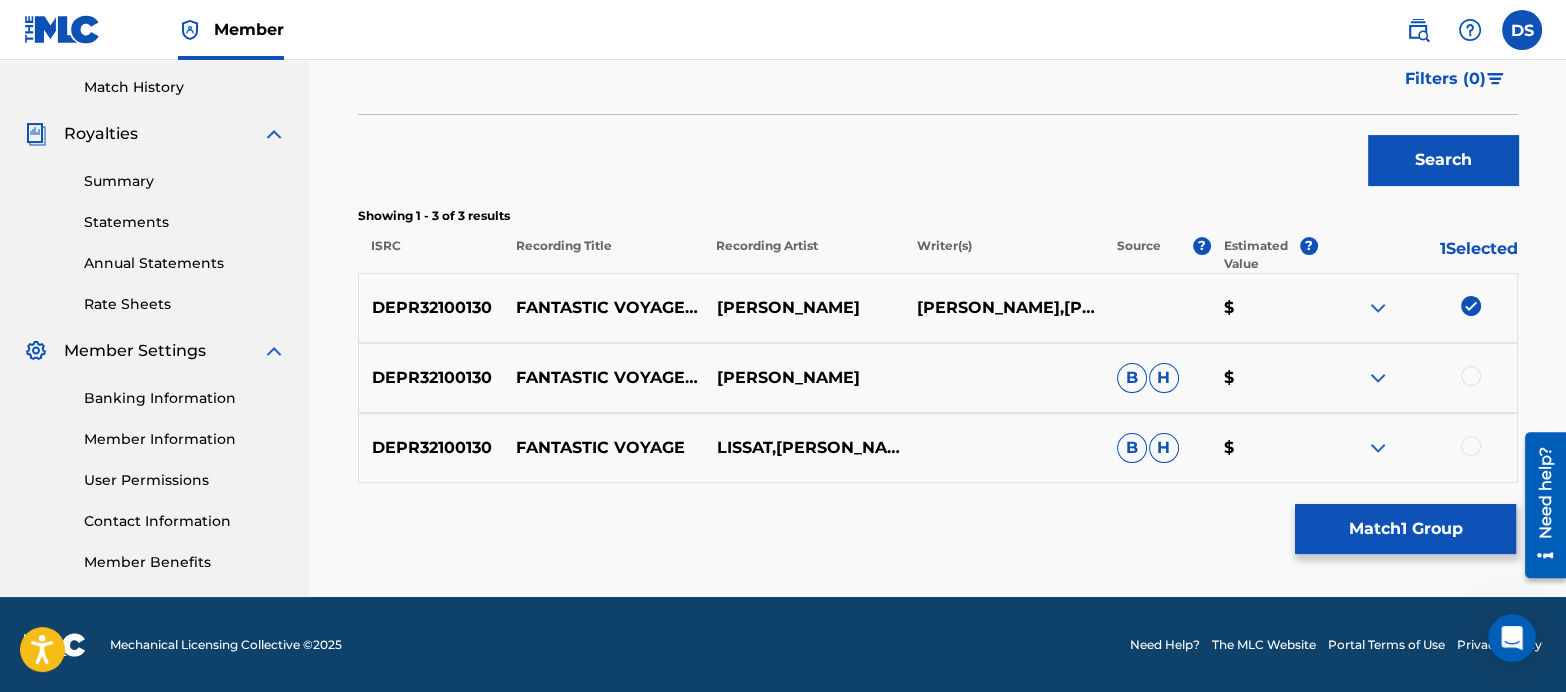 click at bounding box center [1471, 376] 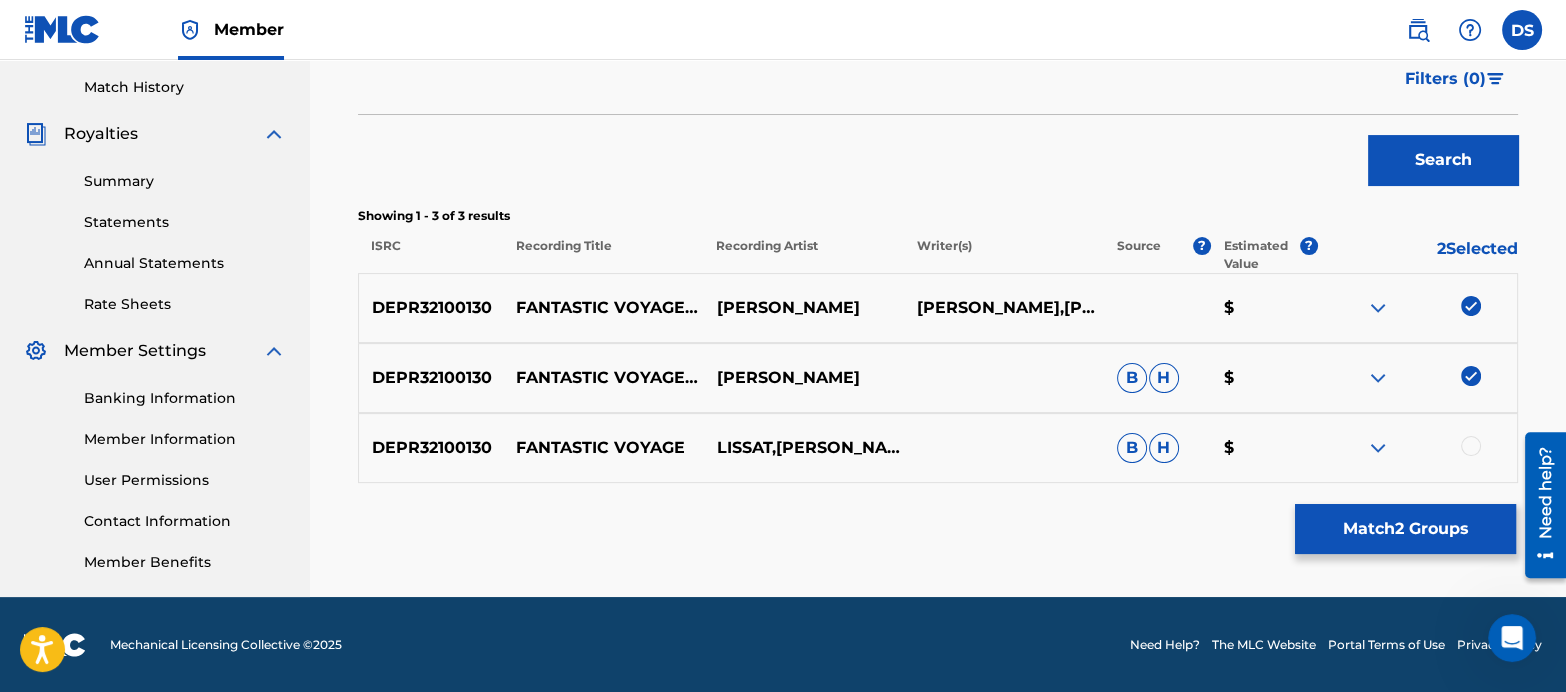 click at bounding box center [1471, 446] 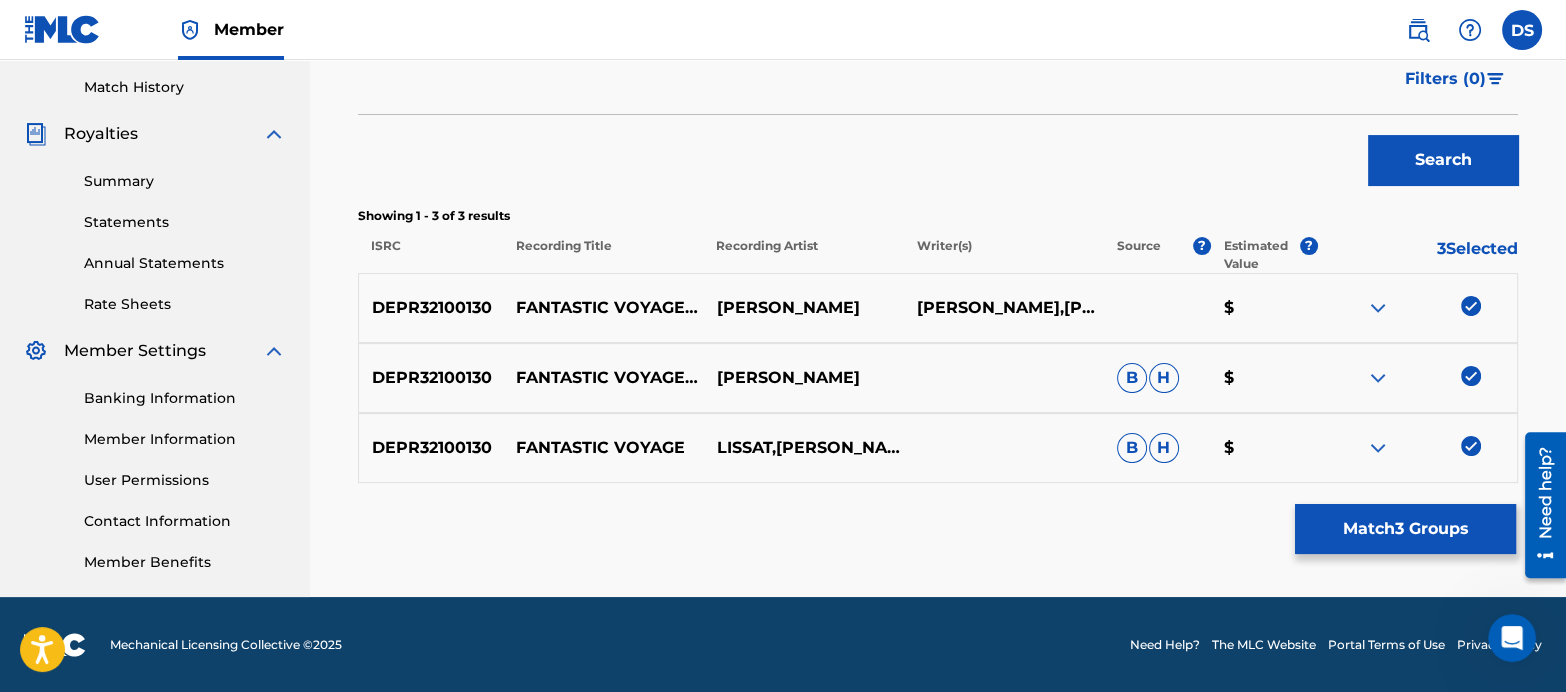 click on "Match  3 Groups" at bounding box center [1405, 529] 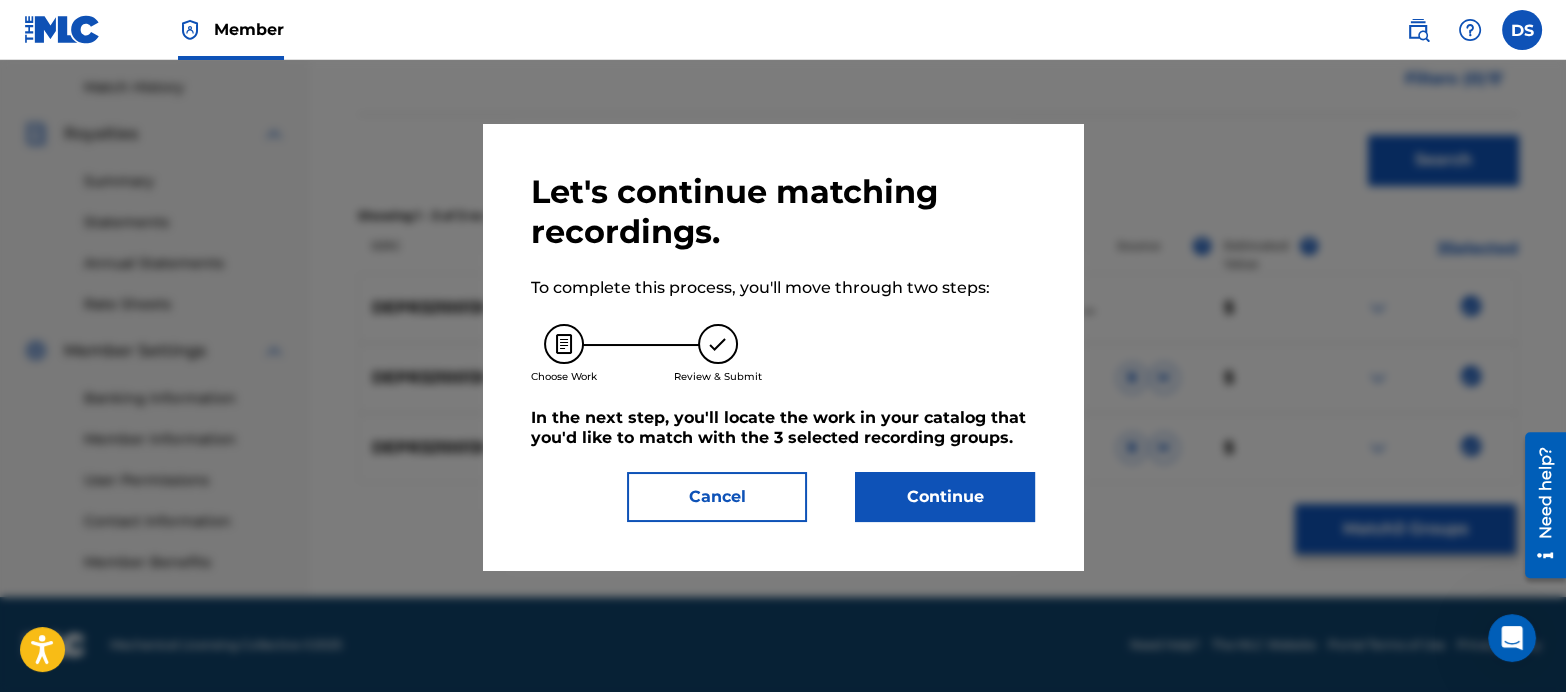 click on "Continue" at bounding box center [945, 497] 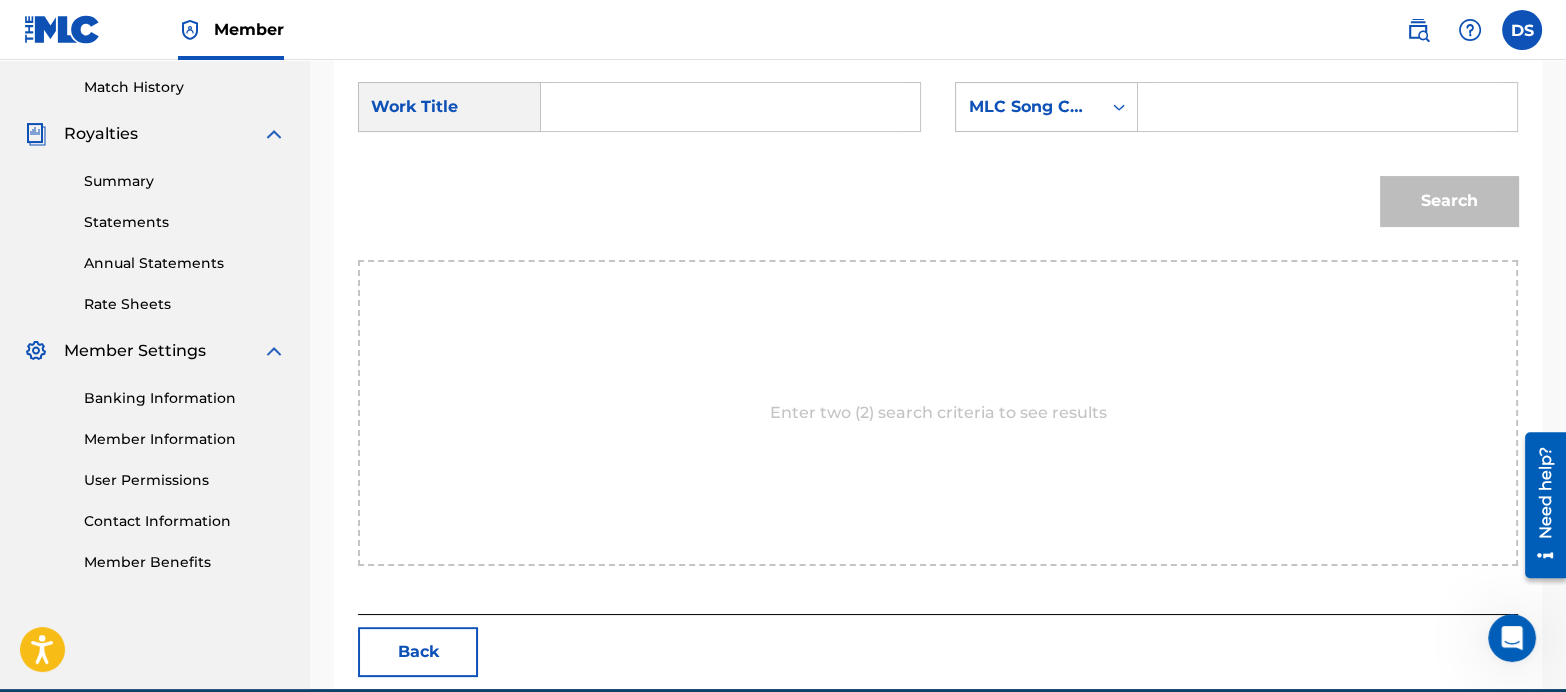 click at bounding box center (730, 107) 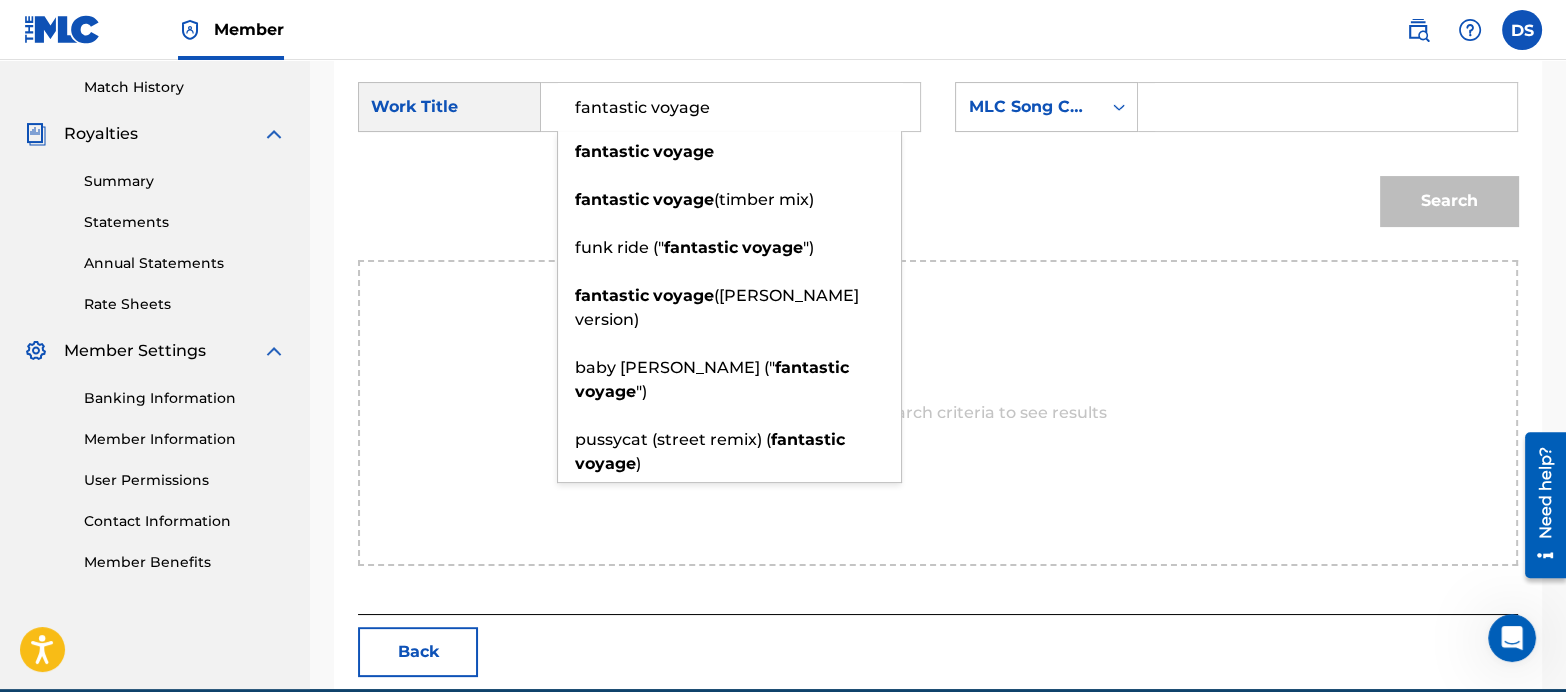type on "fantastic voyage" 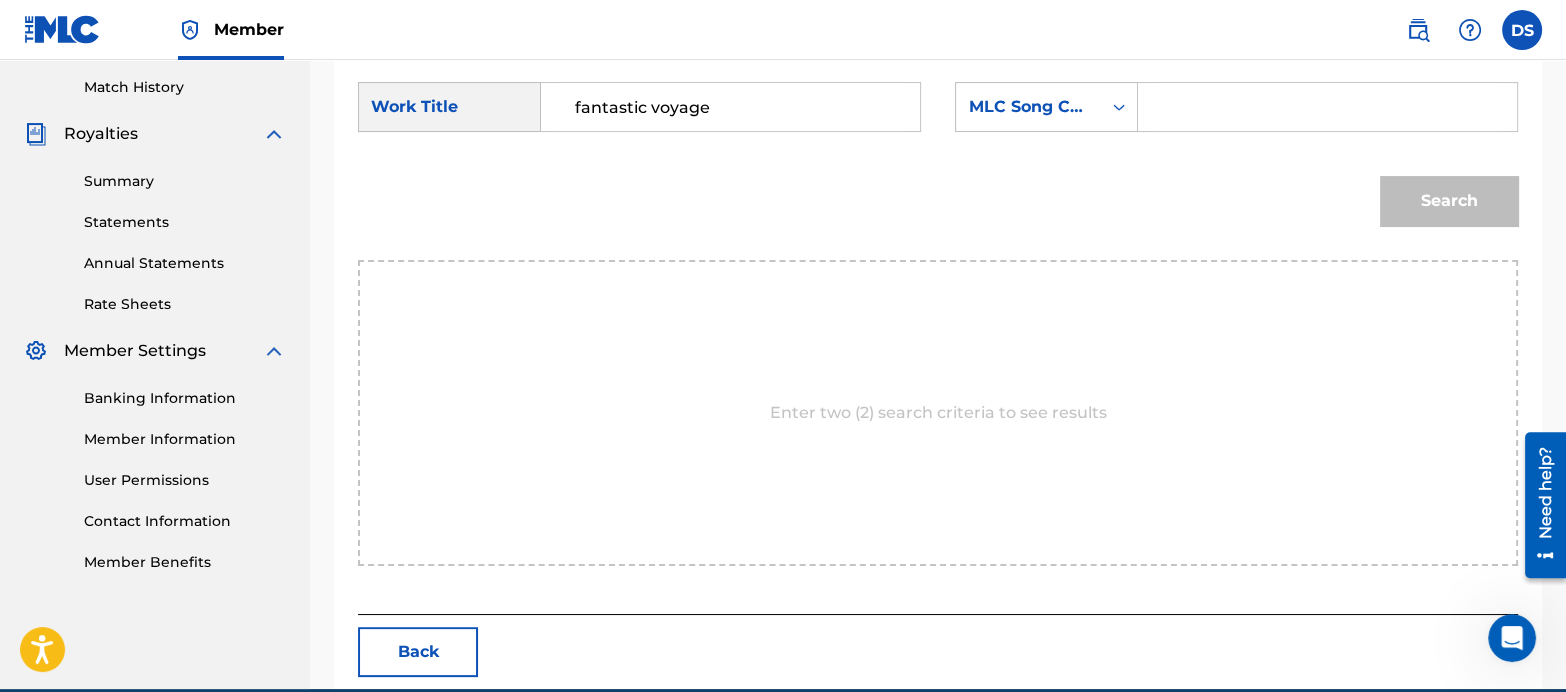 click at bounding box center [1327, 107] 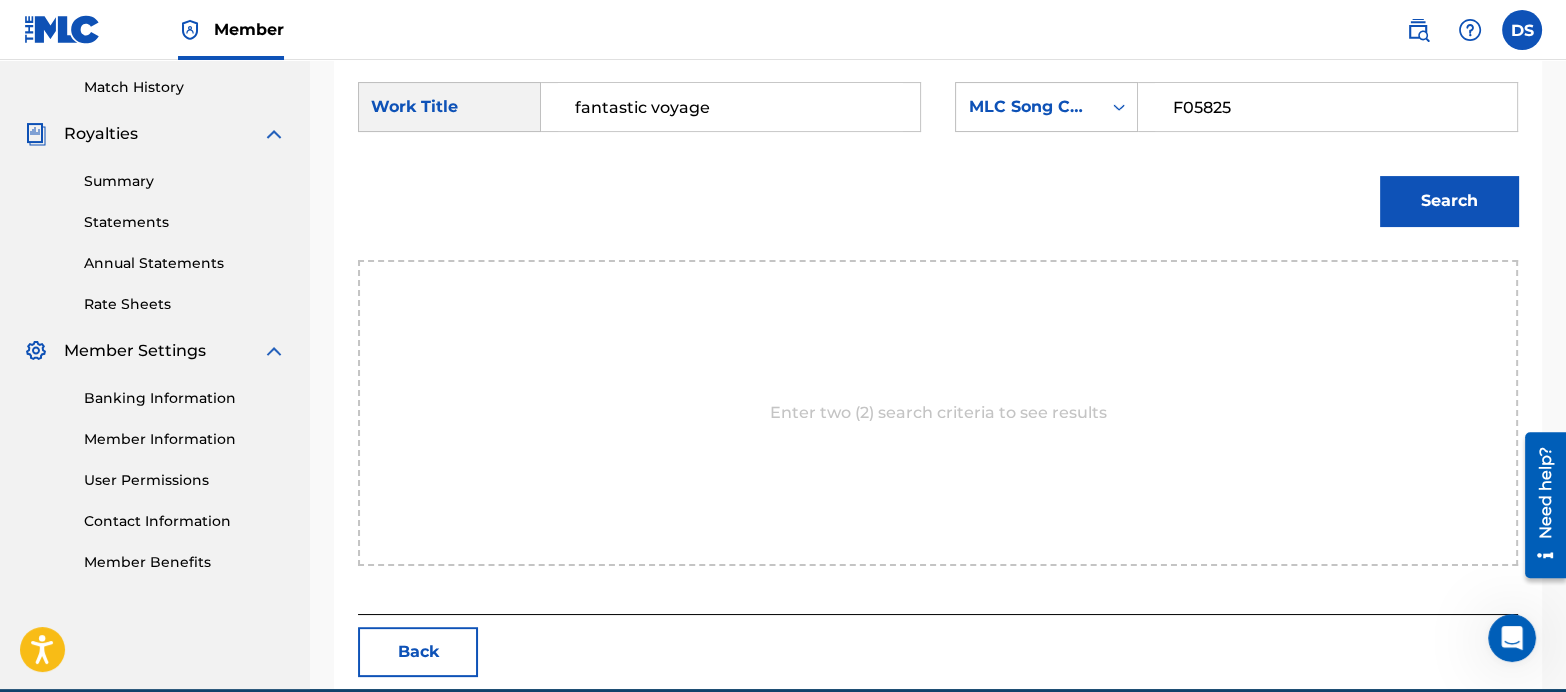 type on "F05825" 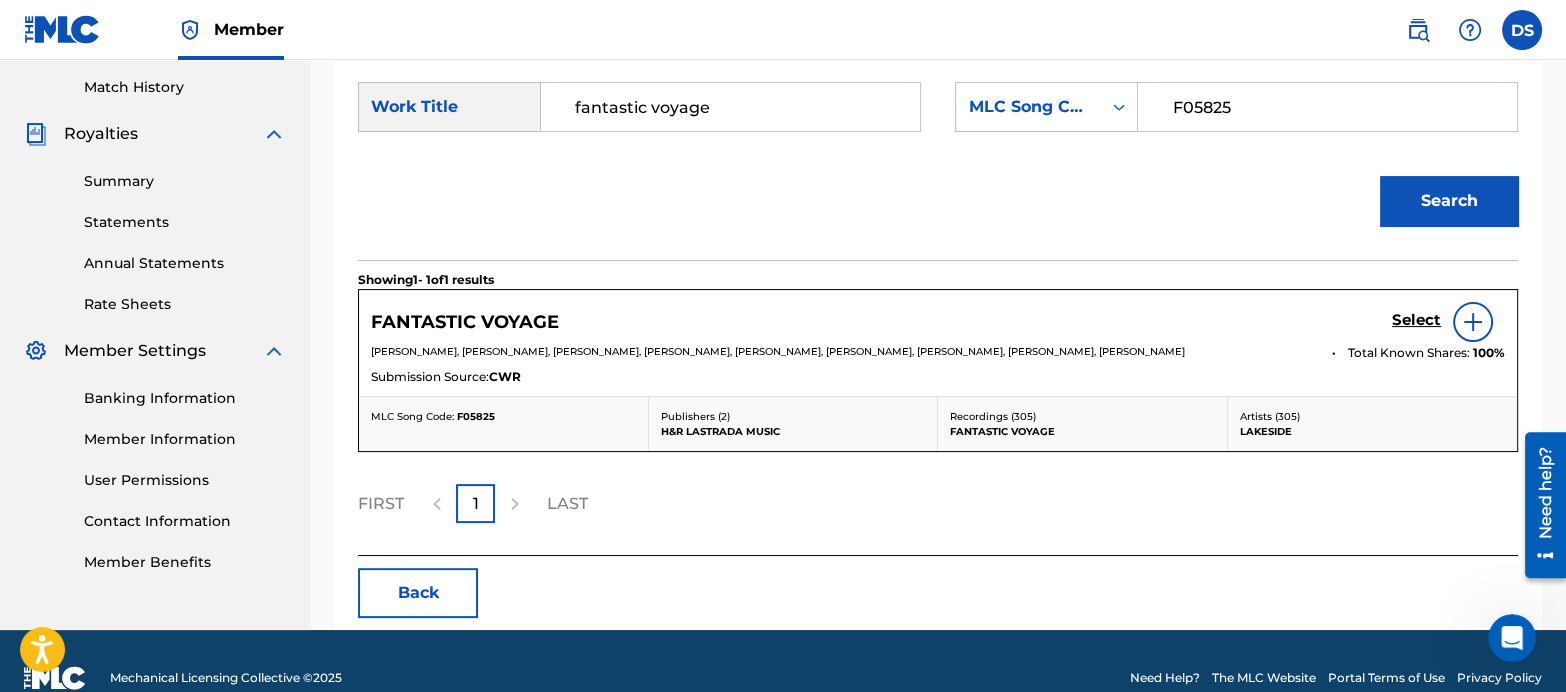 click on "Select" at bounding box center [1416, 320] 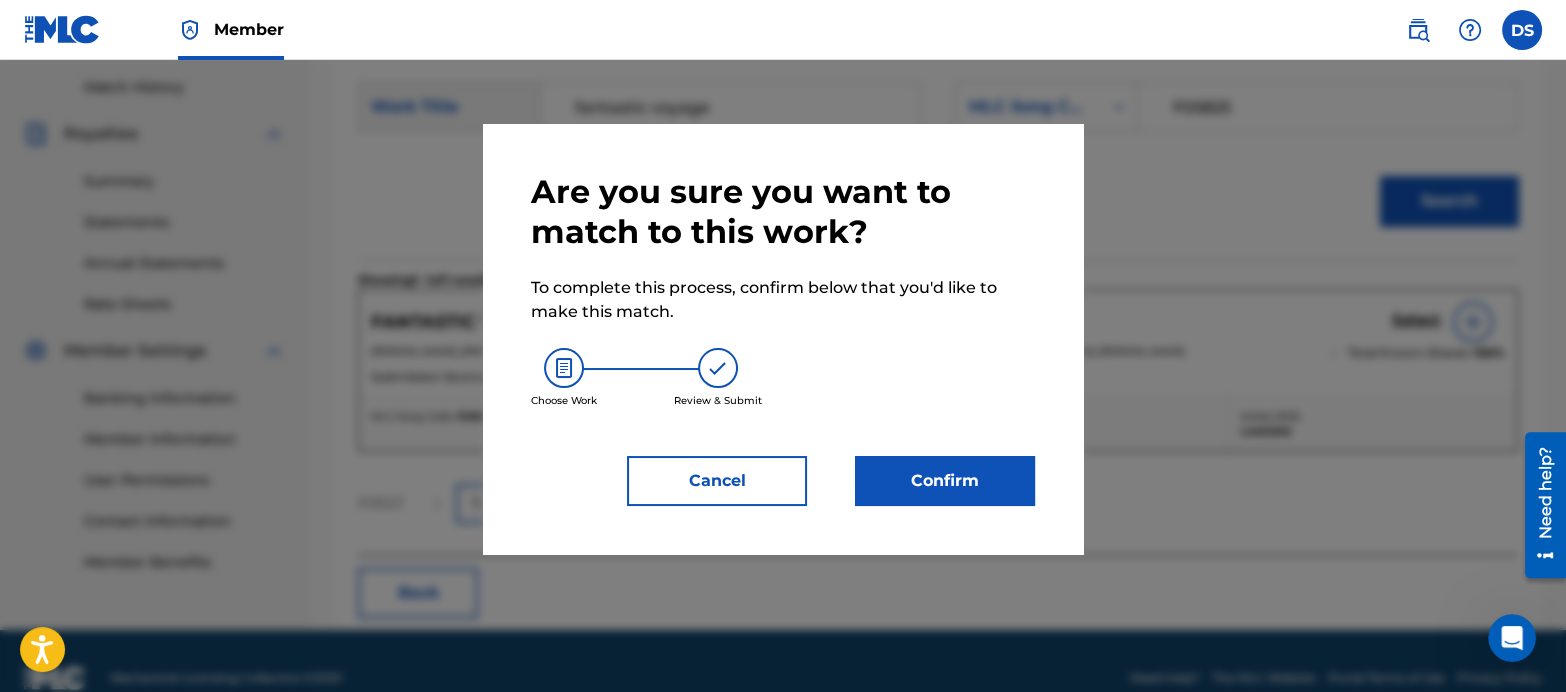 click on "Confirm" at bounding box center (945, 481) 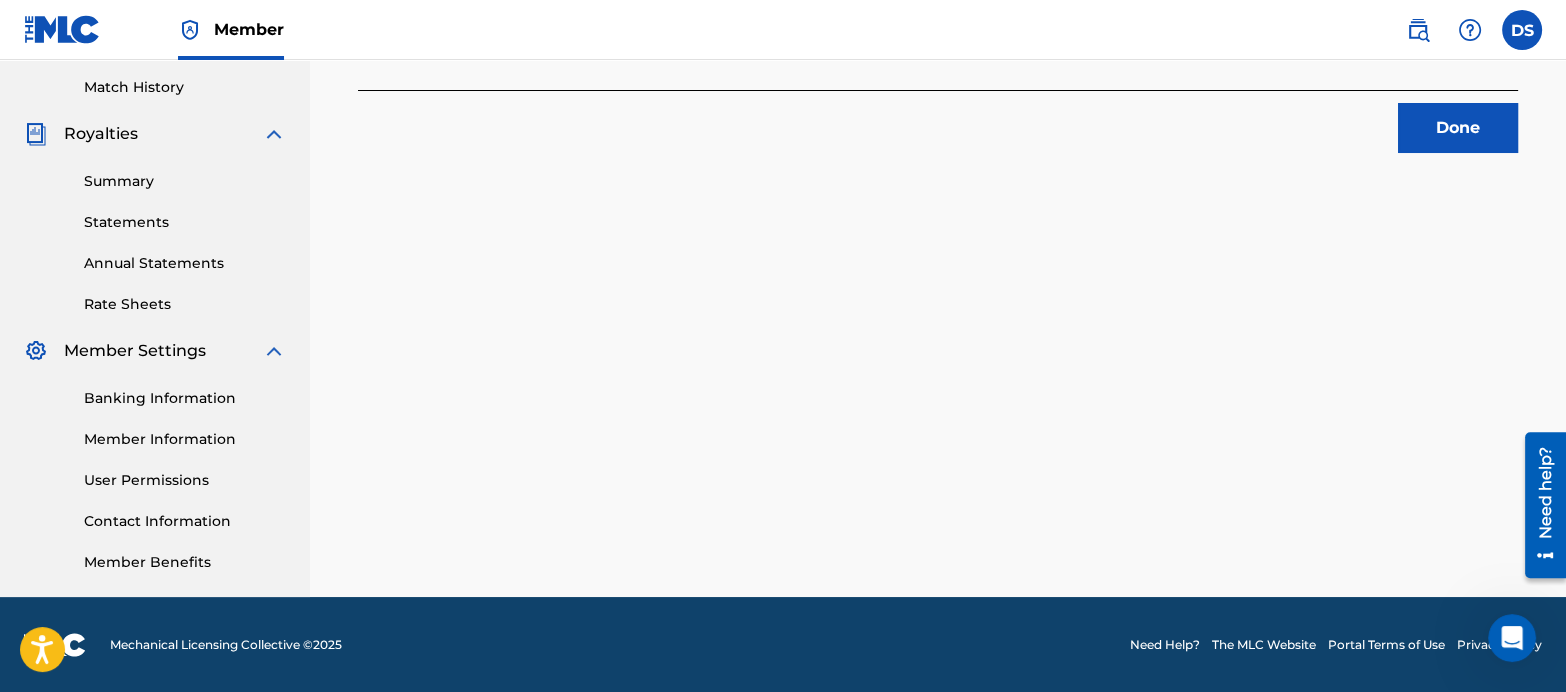 click on "Done" at bounding box center [1458, 128] 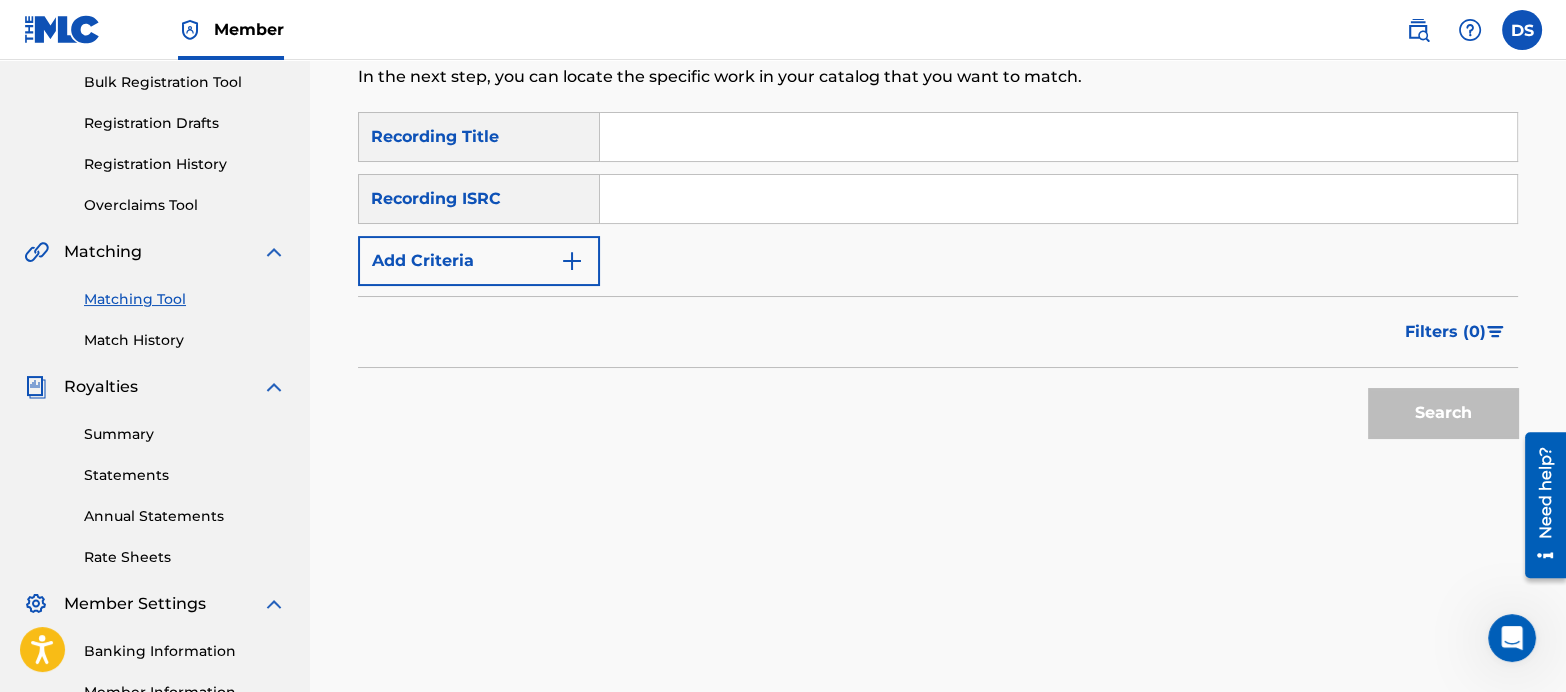 scroll, scrollTop: 279, scrollLeft: 0, axis: vertical 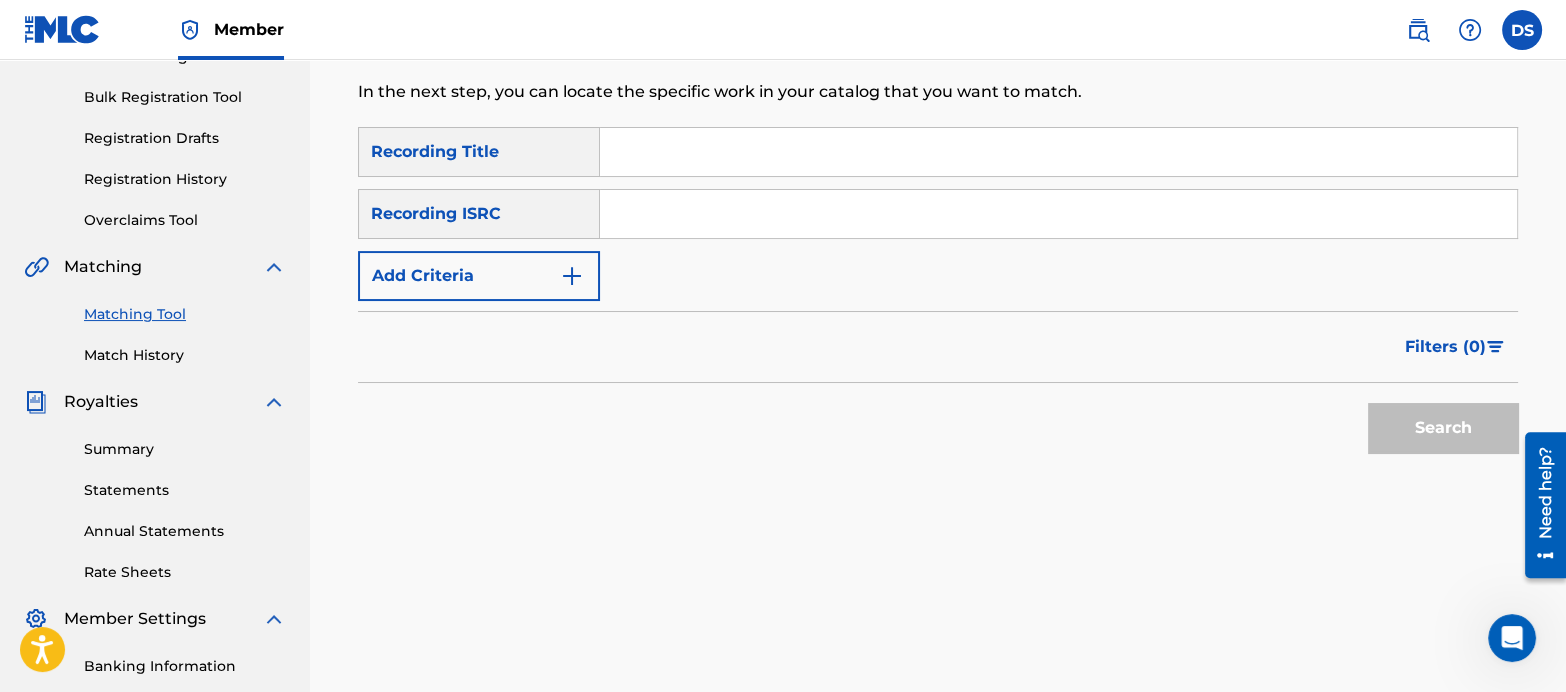click at bounding box center [1058, 214] 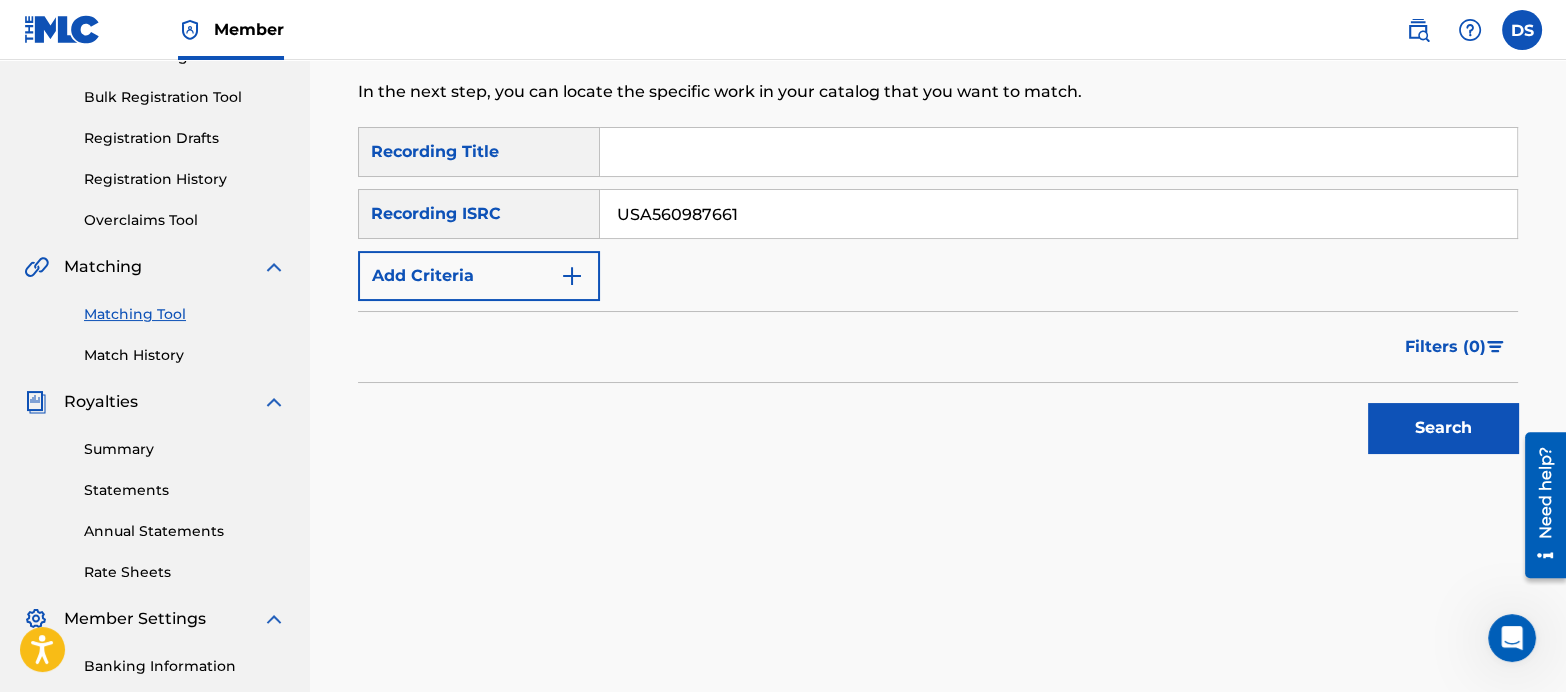 click on "Search" at bounding box center (1443, 428) 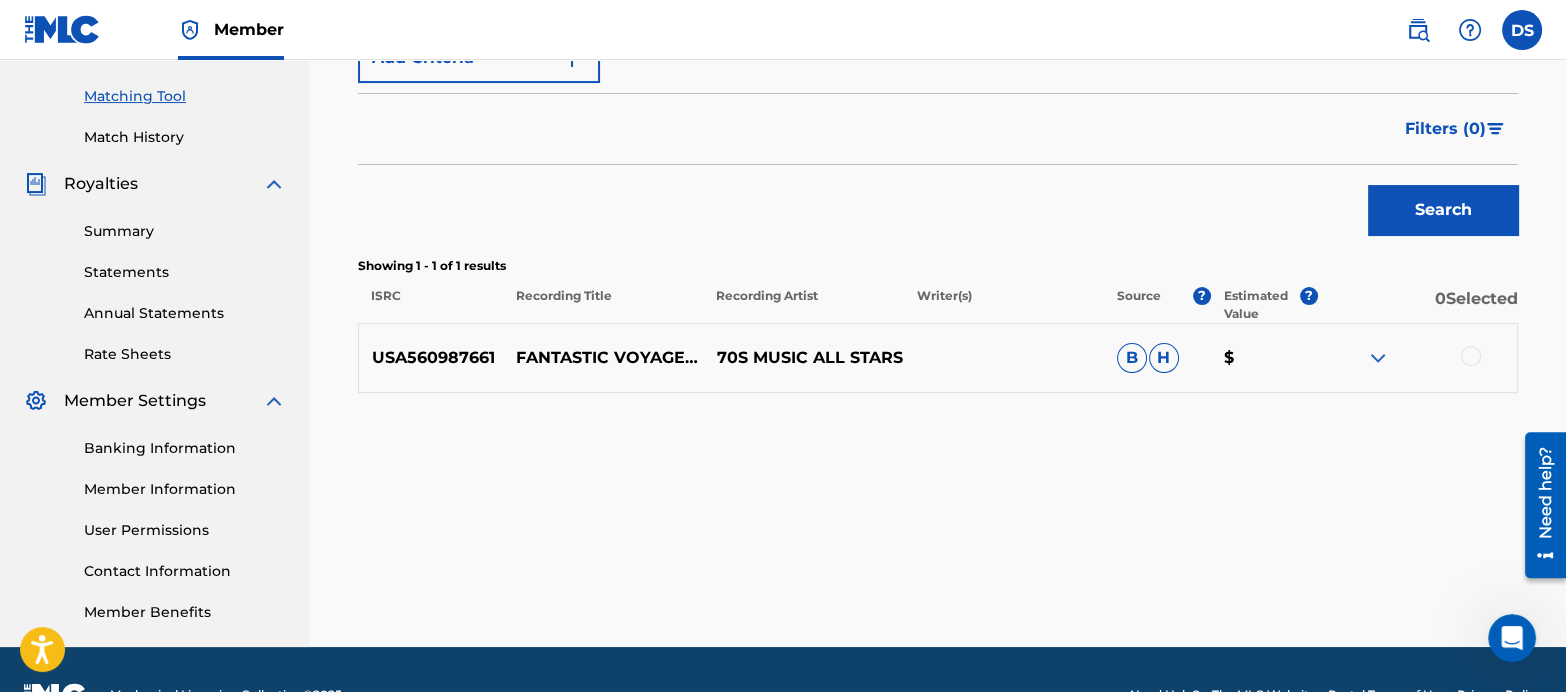 scroll, scrollTop: 499, scrollLeft: 0, axis: vertical 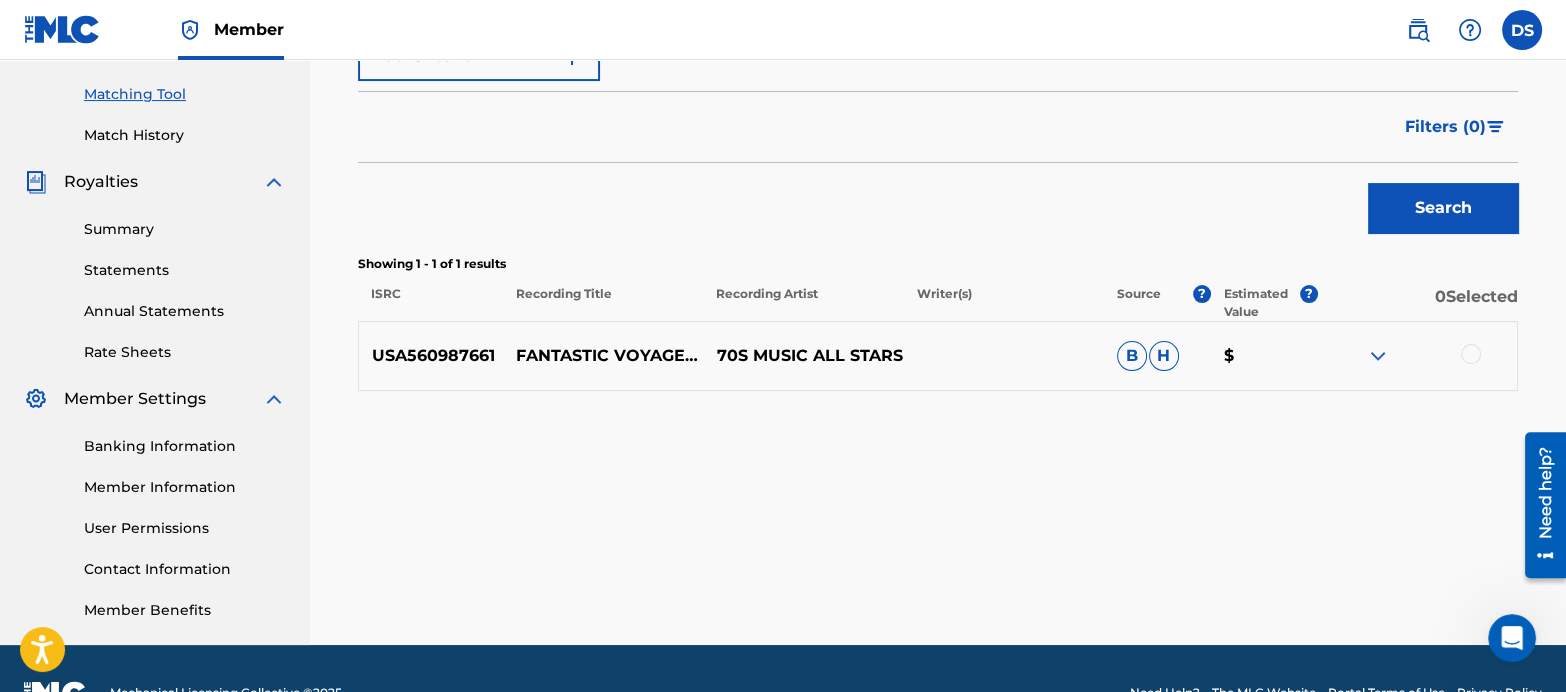 click on "Search" at bounding box center (938, 203) 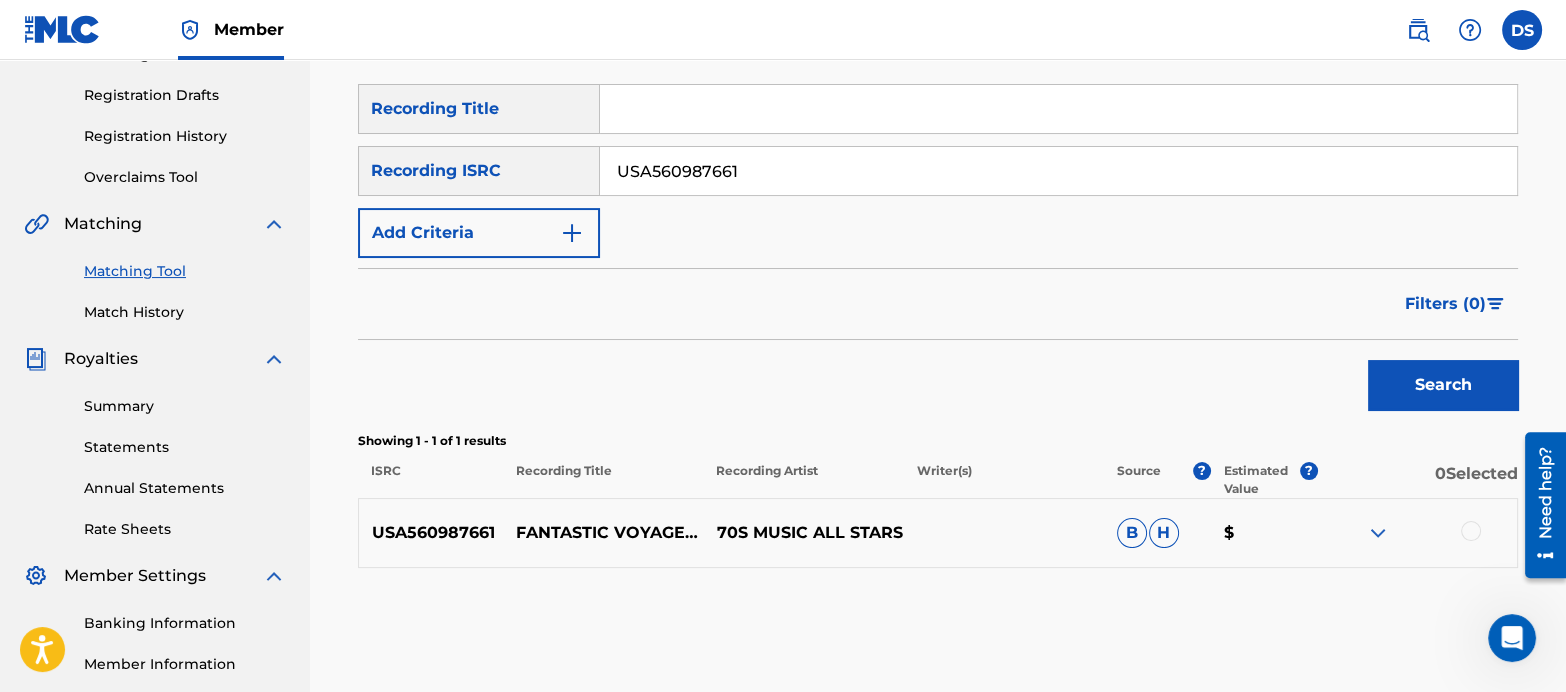 scroll, scrollTop: 316, scrollLeft: 0, axis: vertical 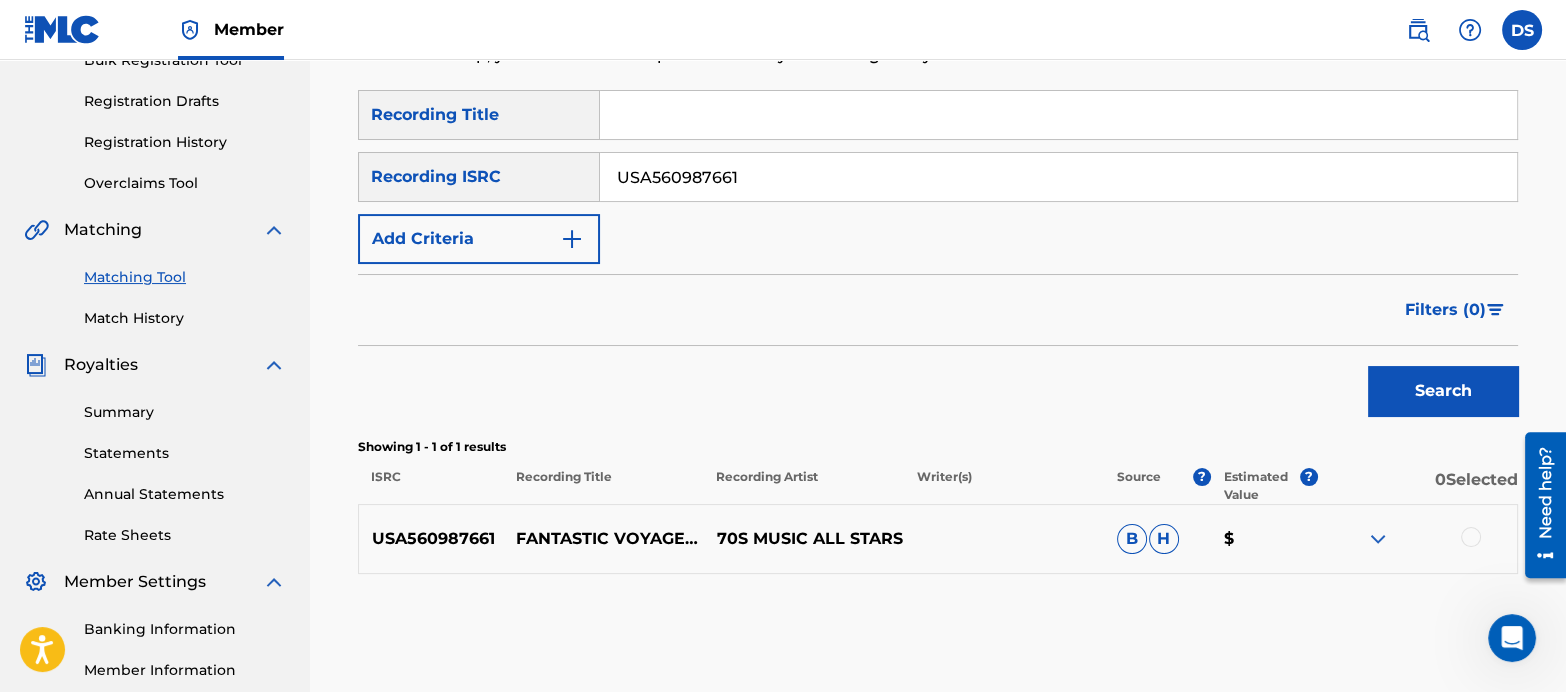 drag, startPoint x: 772, startPoint y: 177, endPoint x: 431, endPoint y: 142, distance: 342.79147 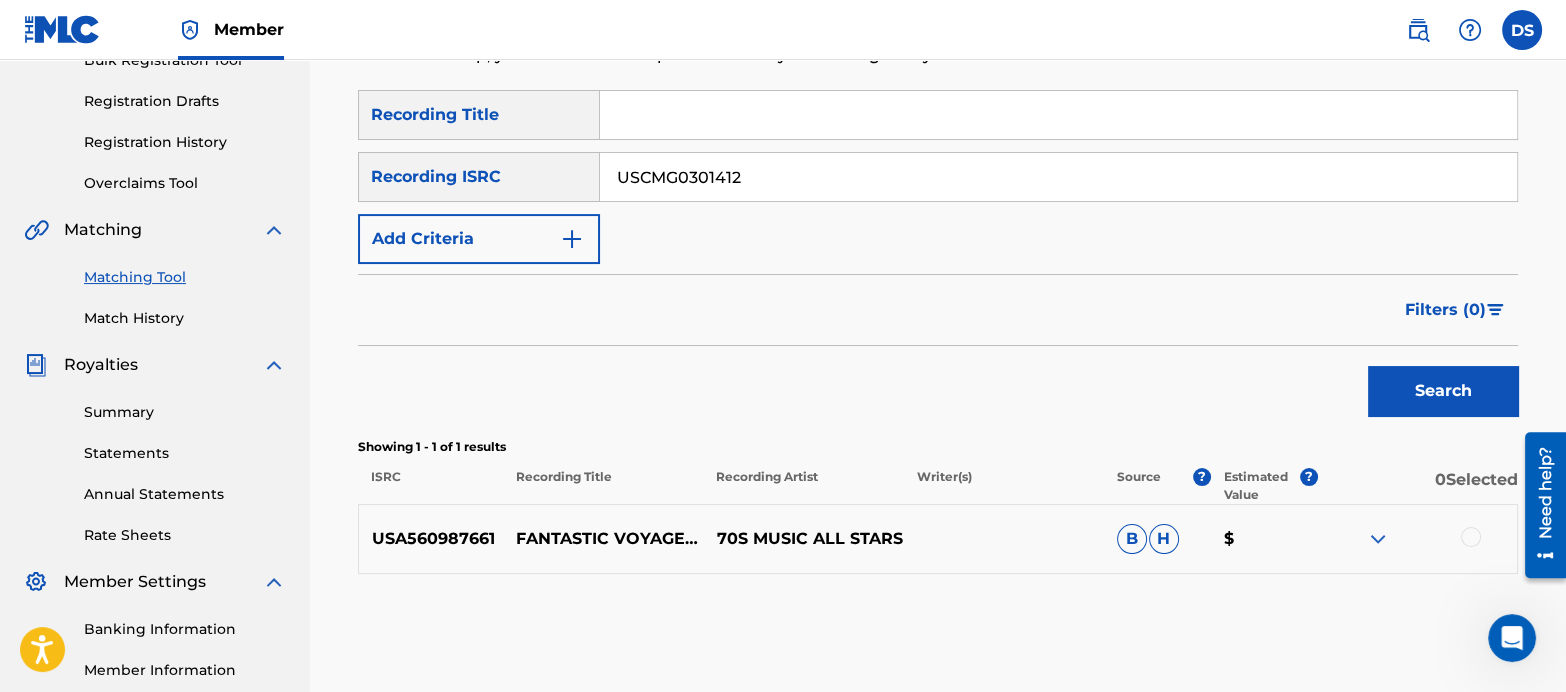 click on "Search" at bounding box center (1443, 391) 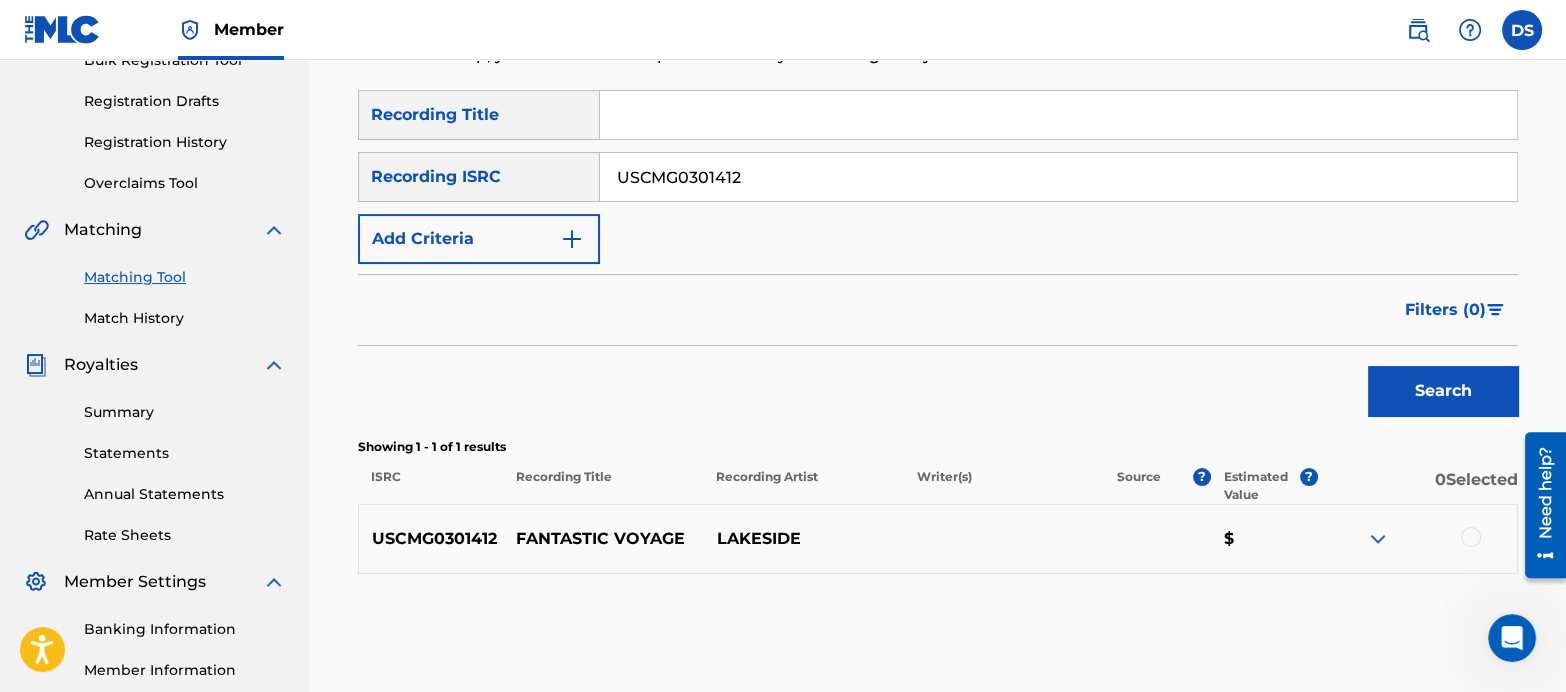 drag, startPoint x: 790, startPoint y: 197, endPoint x: 463, endPoint y: 99, distance: 341.3693 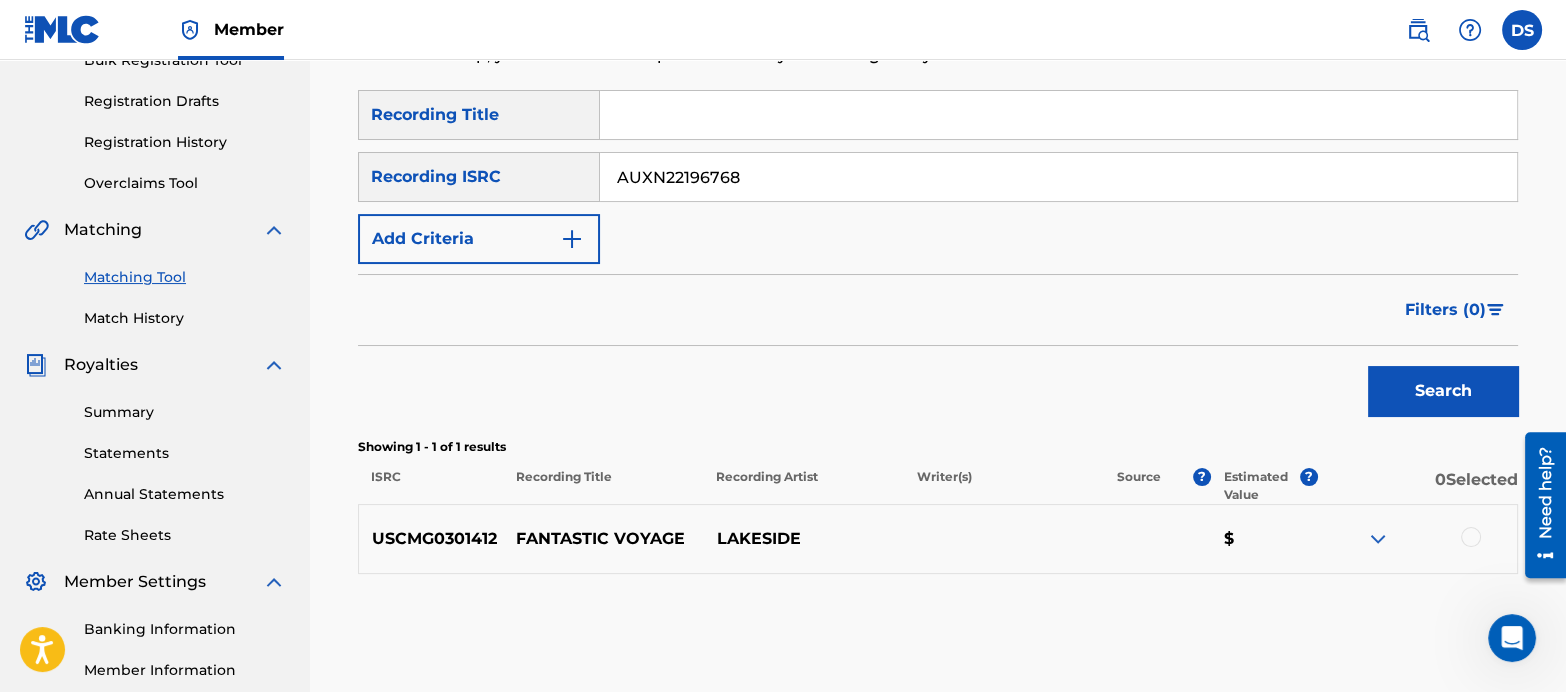 click on "Search" at bounding box center [1443, 391] 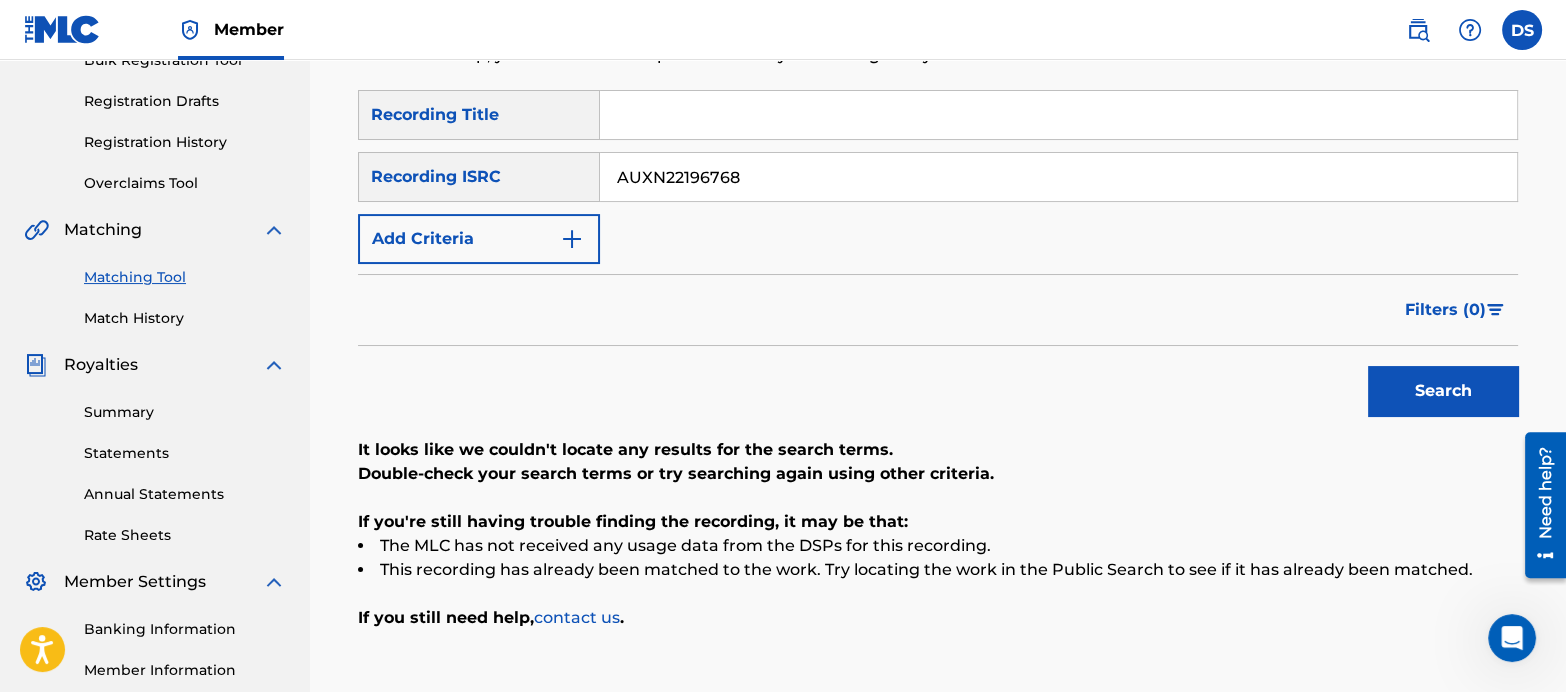 drag, startPoint x: 774, startPoint y: 176, endPoint x: 509, endPoint y: 134, distance: 268.30765 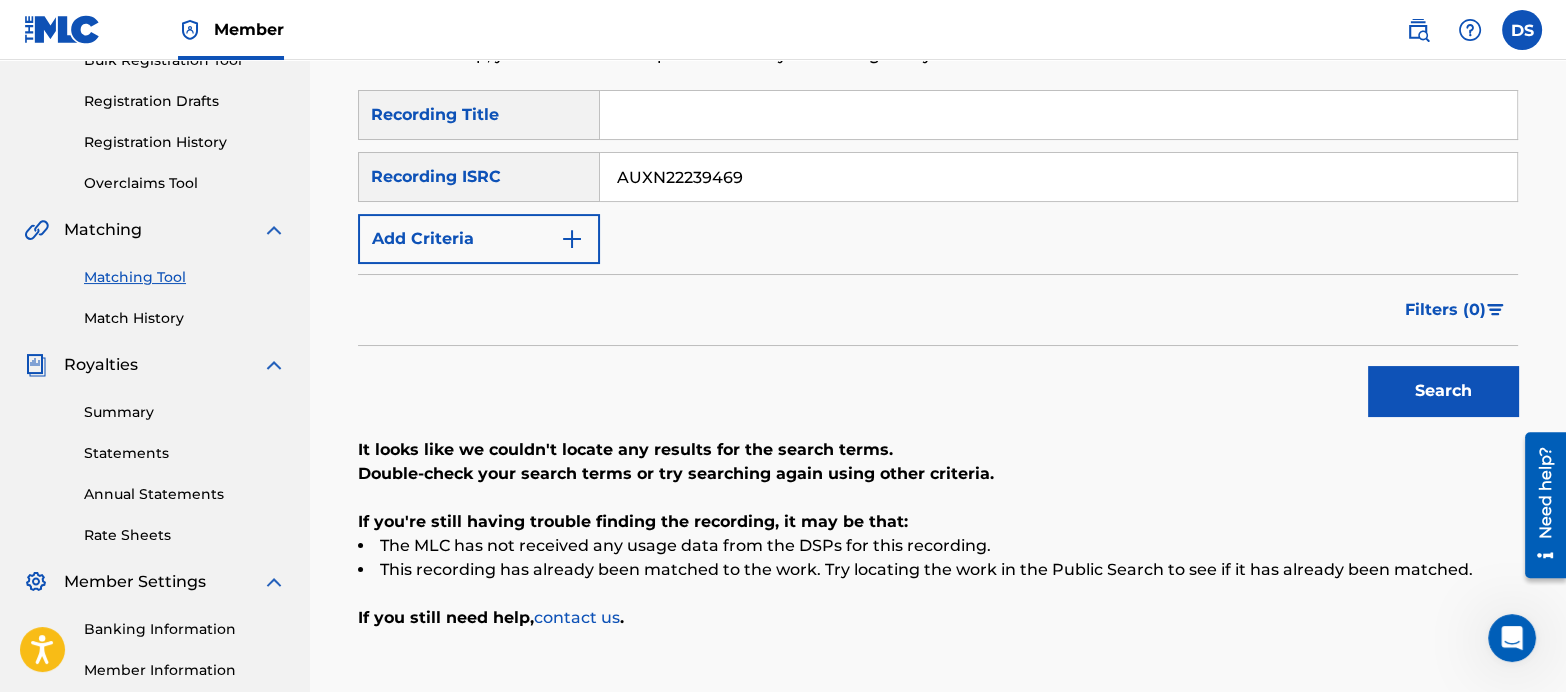 click on "Search" at bounding box center (1443, 391) 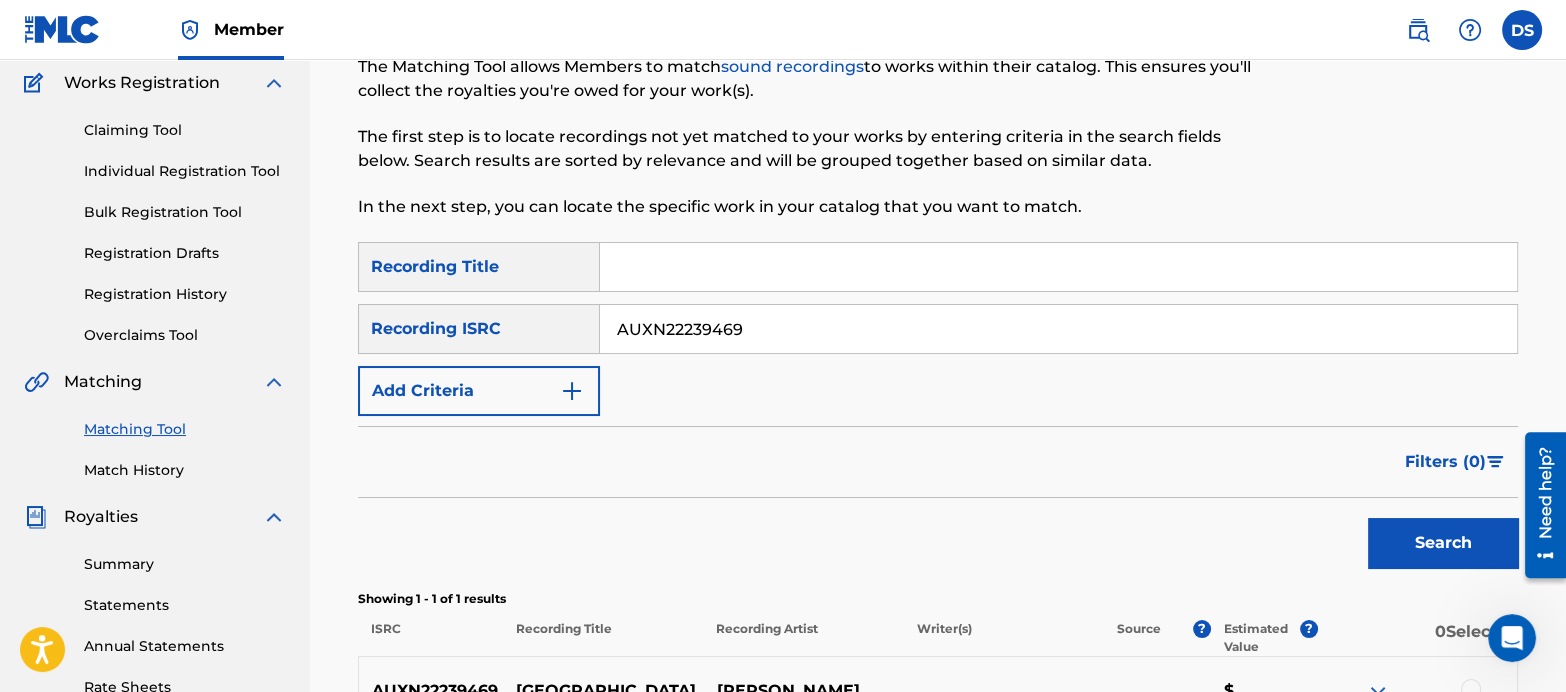 scroll, scrollTop: 162, scrollLeft: 0, axis: vertical 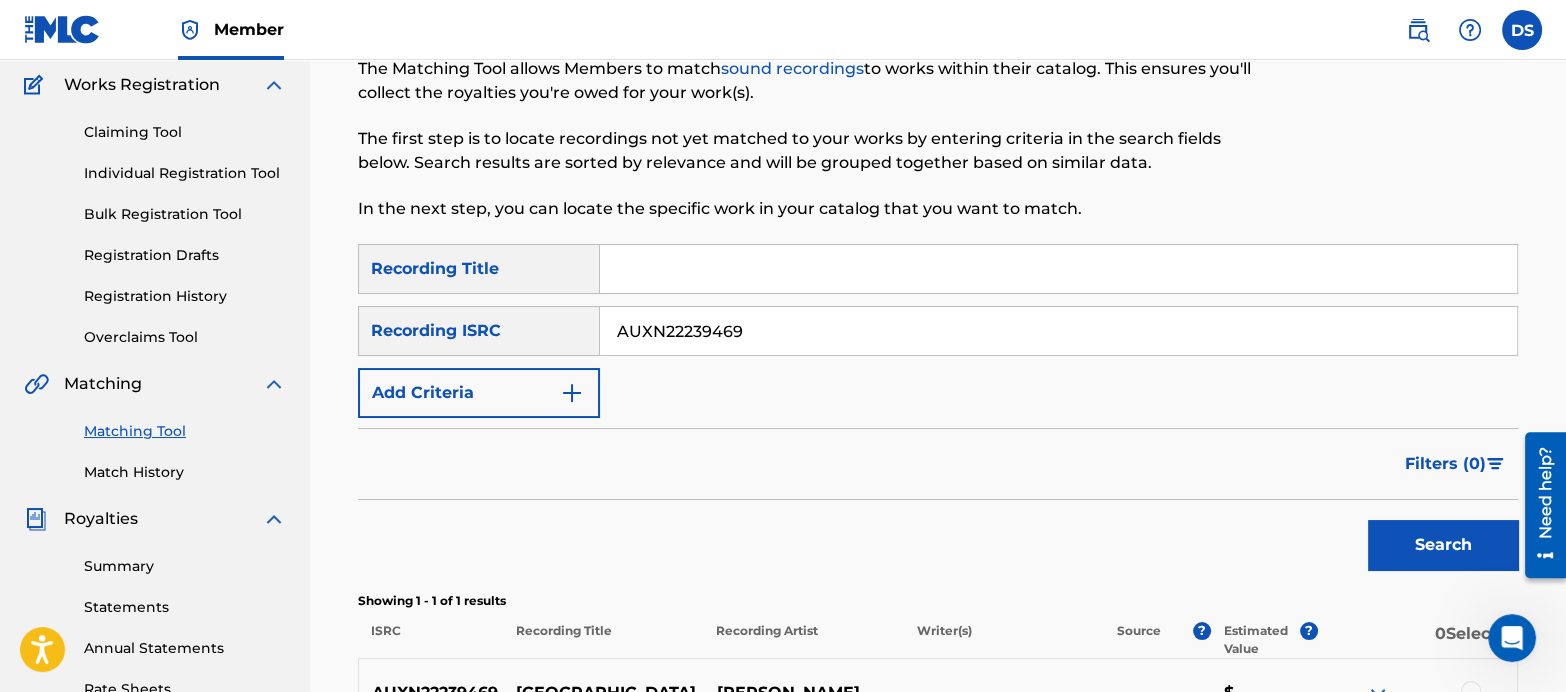 drag, startPoint x: 808, startPoint y: 346, endPoint x: 424, endPoint y: 284, distance: 388.973 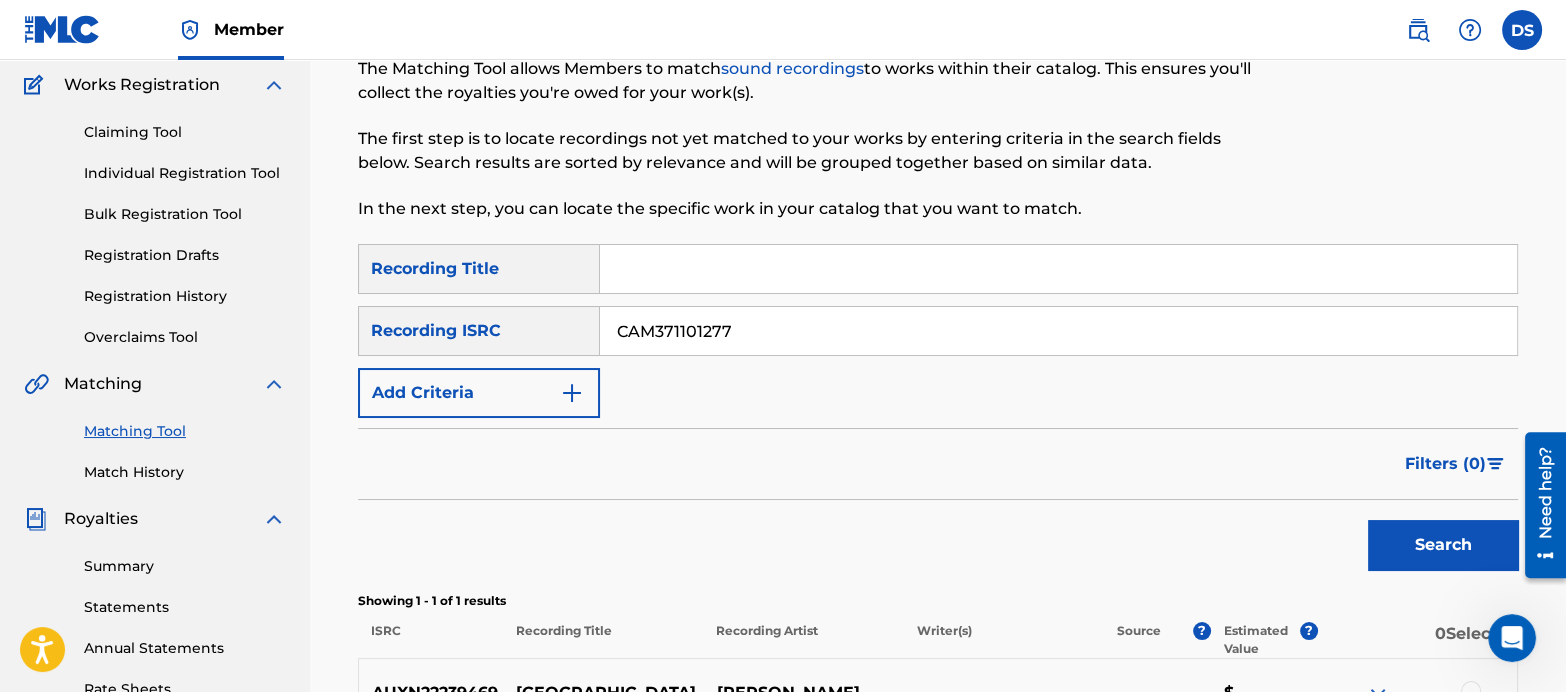 click on "Search" at bounding box center [1443, 545] 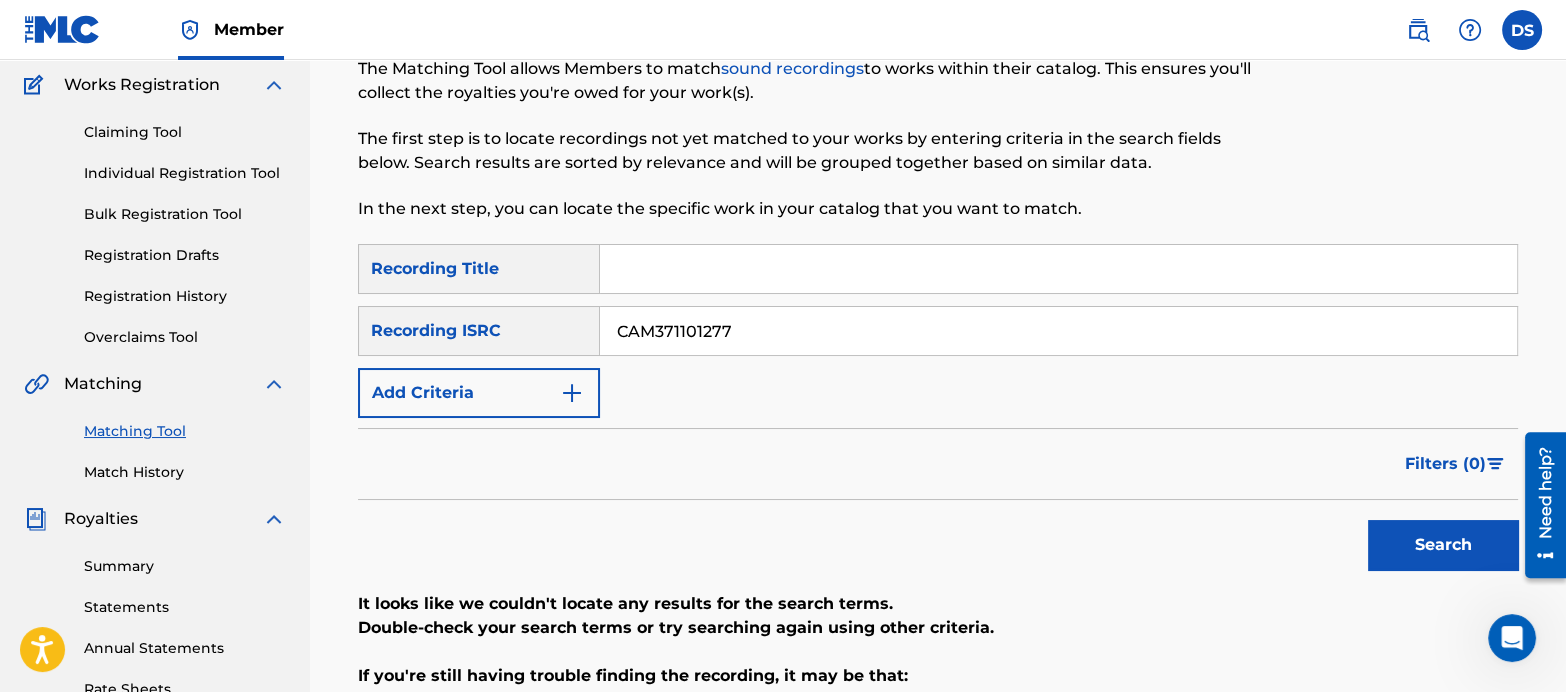 click on "Search" at bounding box center [1443, 545] 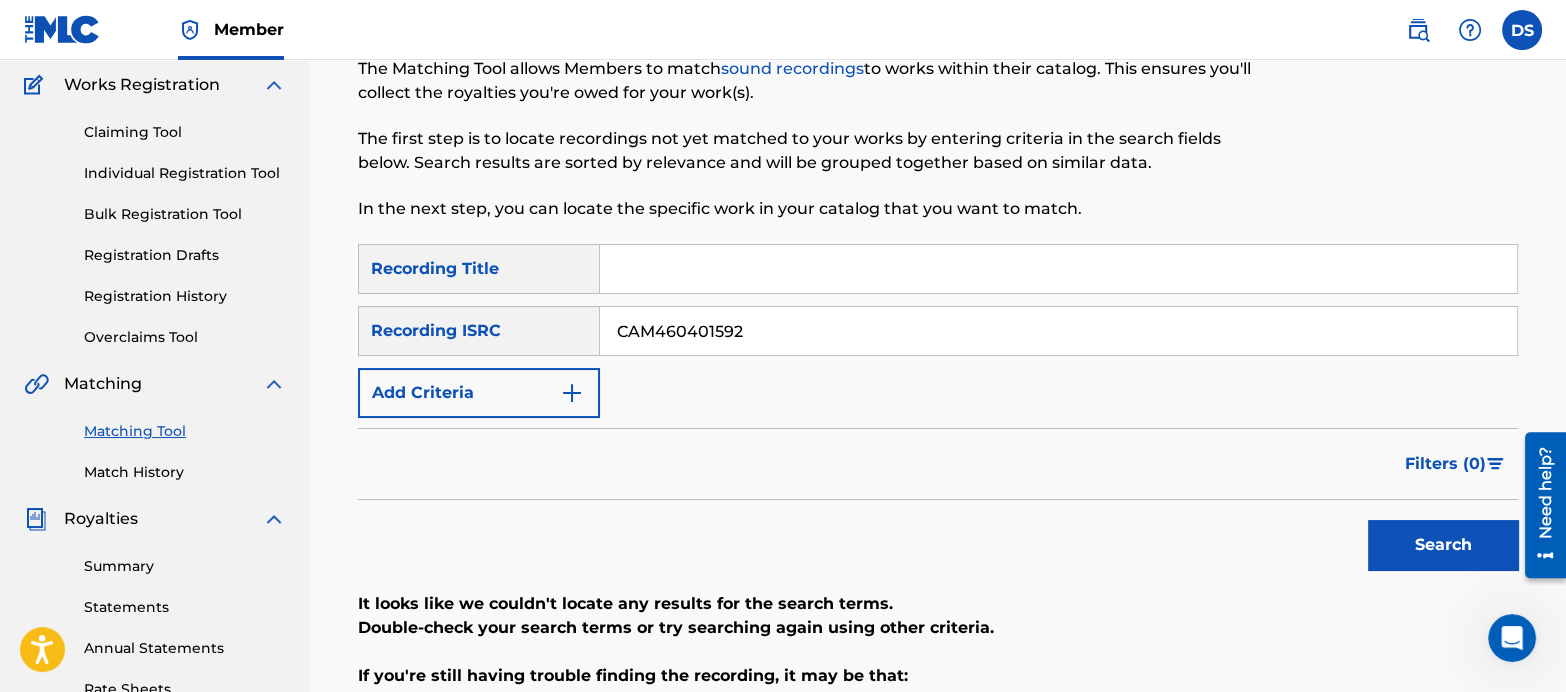 click on "Search" at bounding box center [1443, 545] 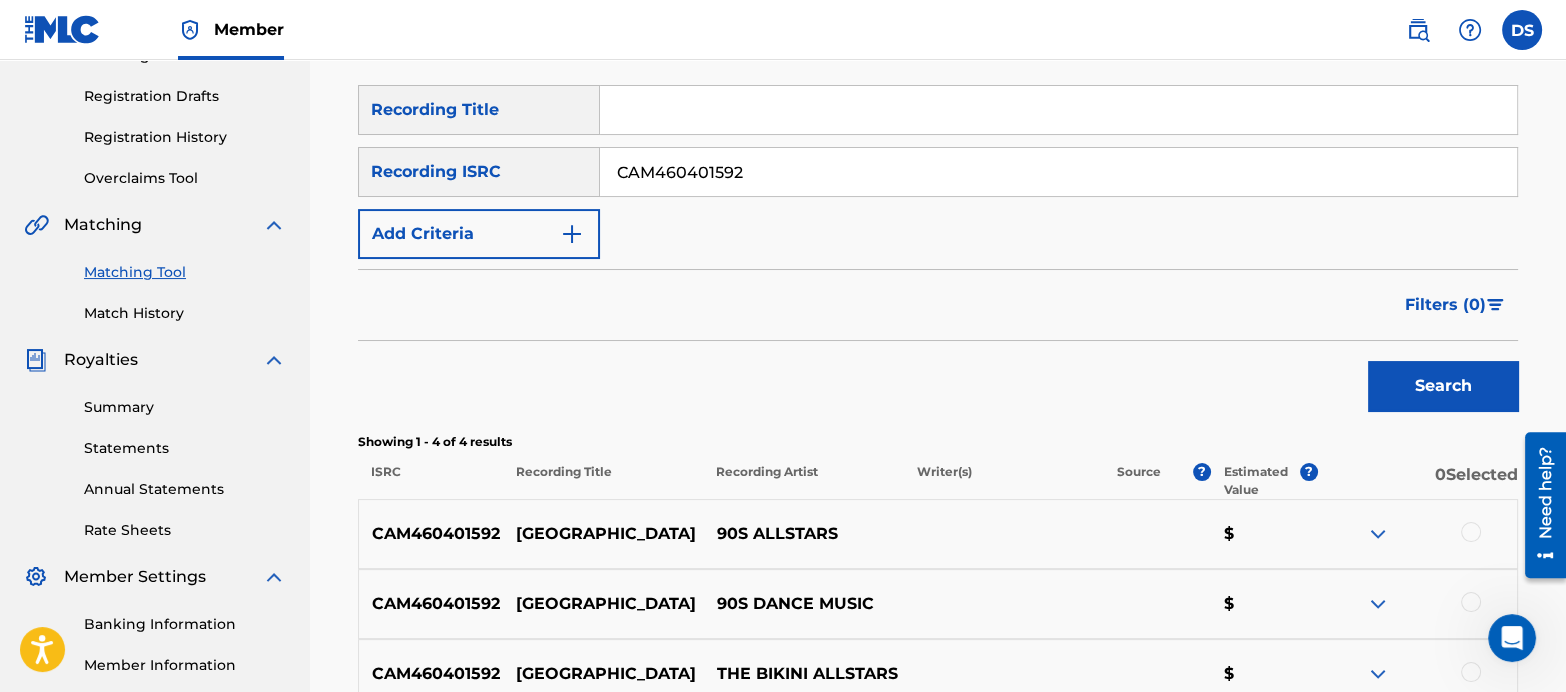 scroll, scrollTop: 310, scrollLeft: 0, axis: vertical 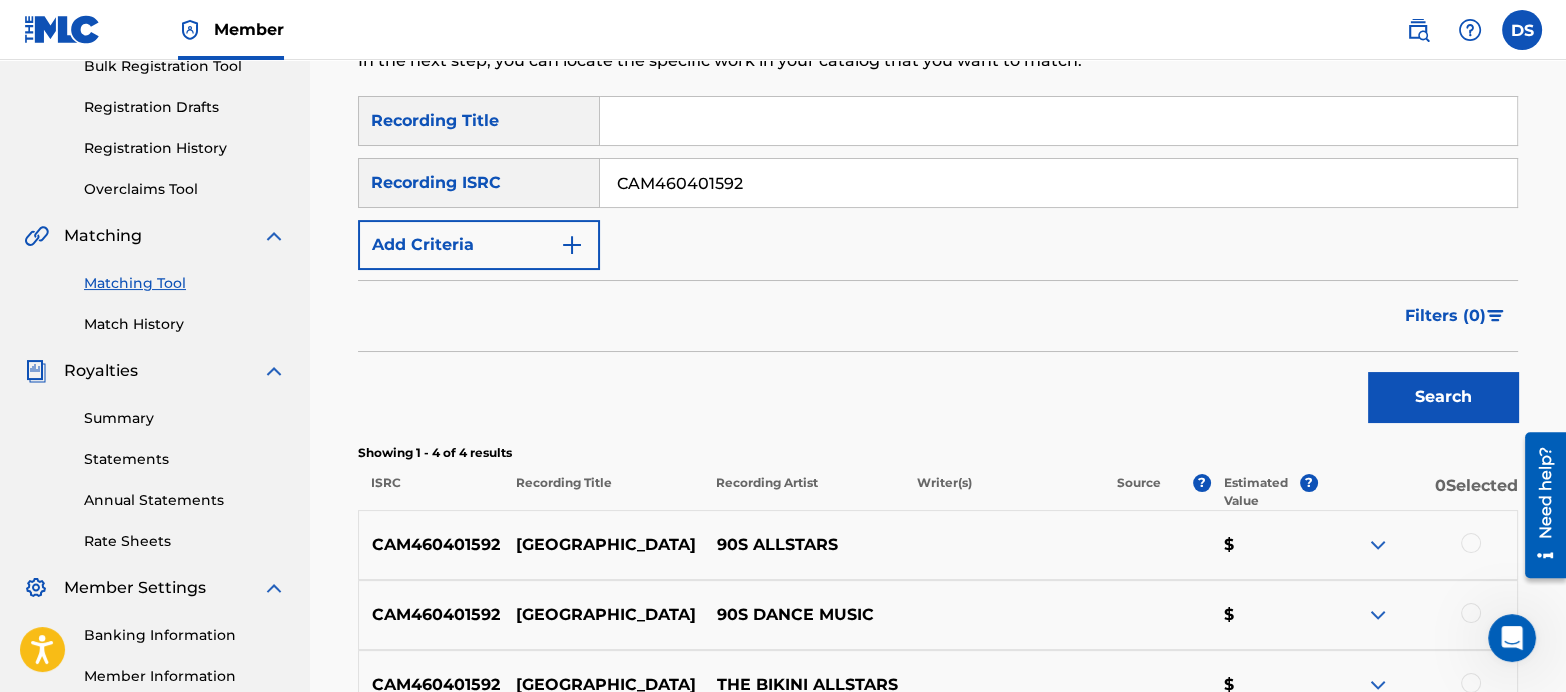 drag, startPoint x: 787, startPoint y: 175, endPoint x: 557, endPoint y: 120, distance: 236.48466 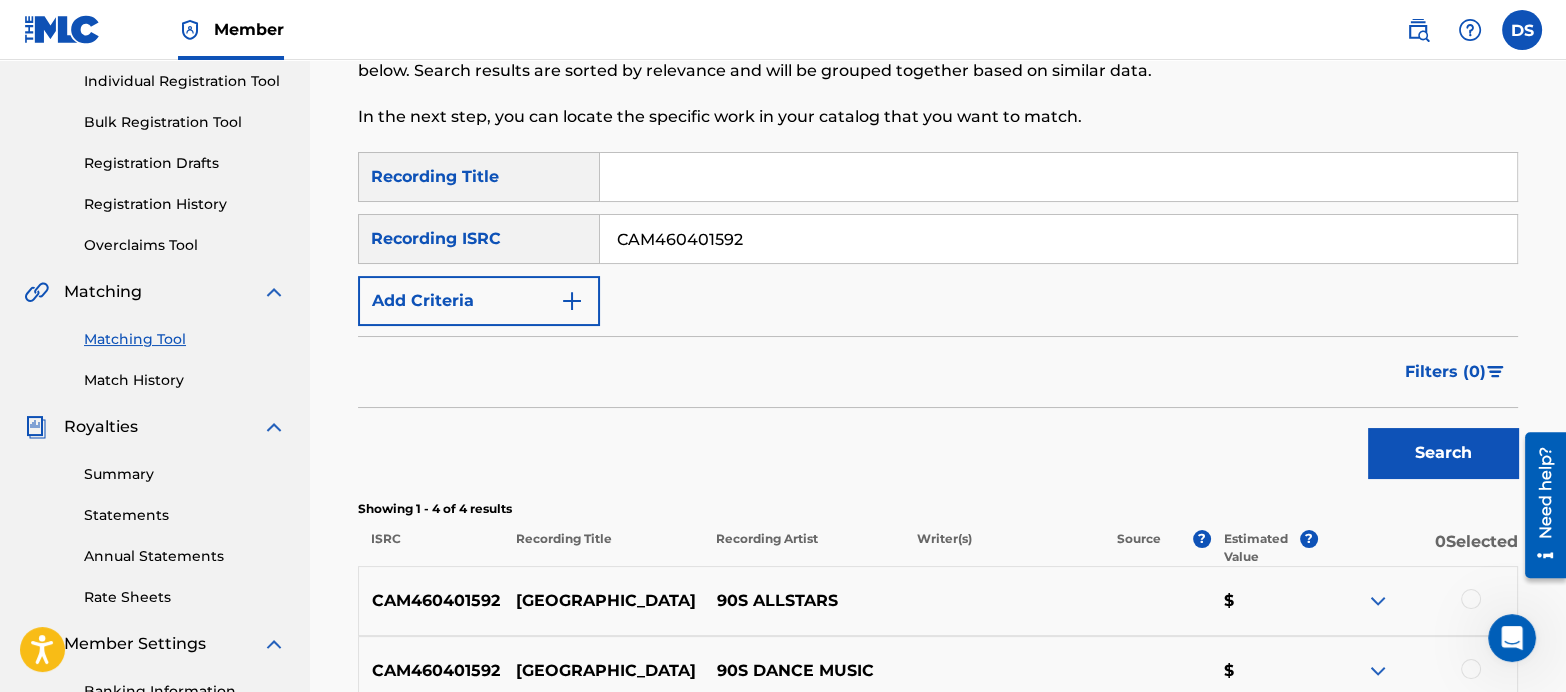 scroll, scrollTop: 214, scrollLeft: 0, axis: vertical 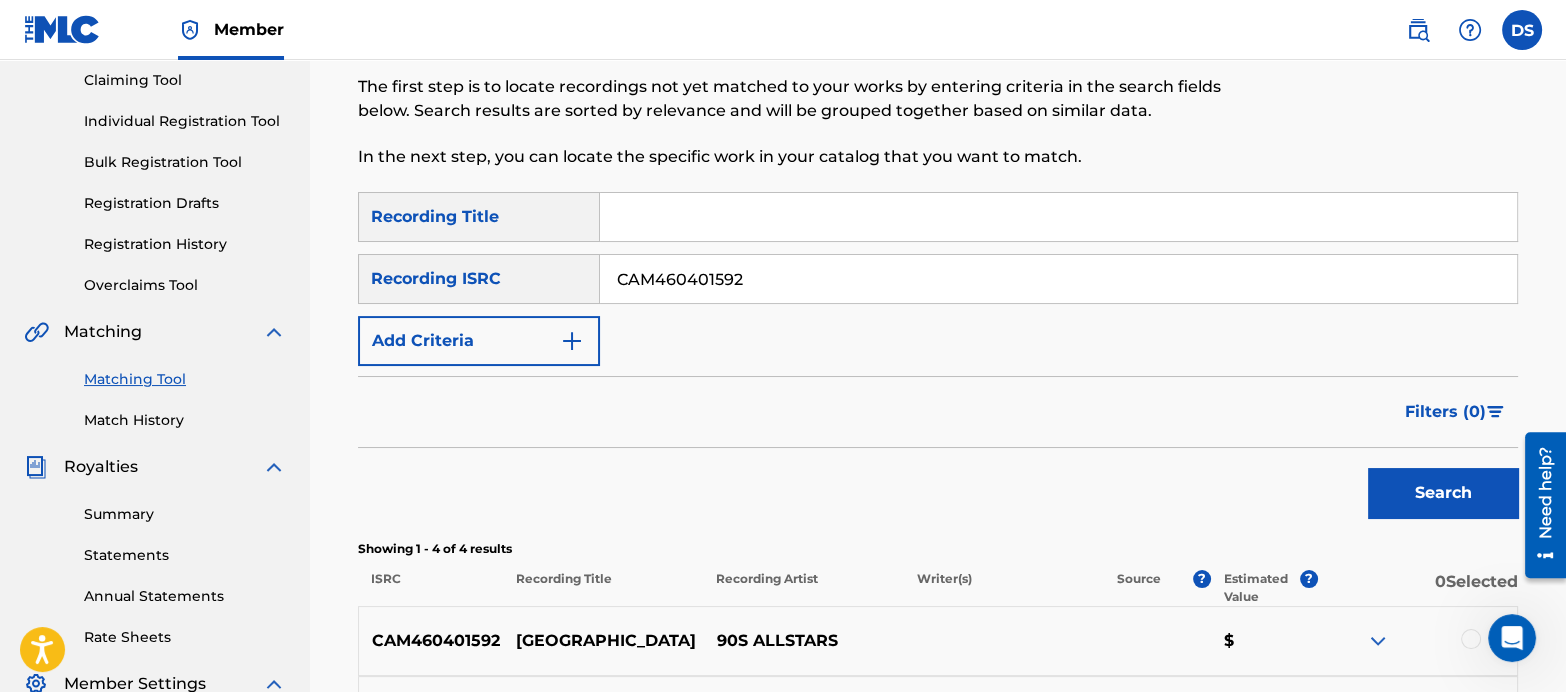drag, startPoint x: 795, startPoint y: 272, endPoint x: 310, endPoint y: 204, distance: 489.7438 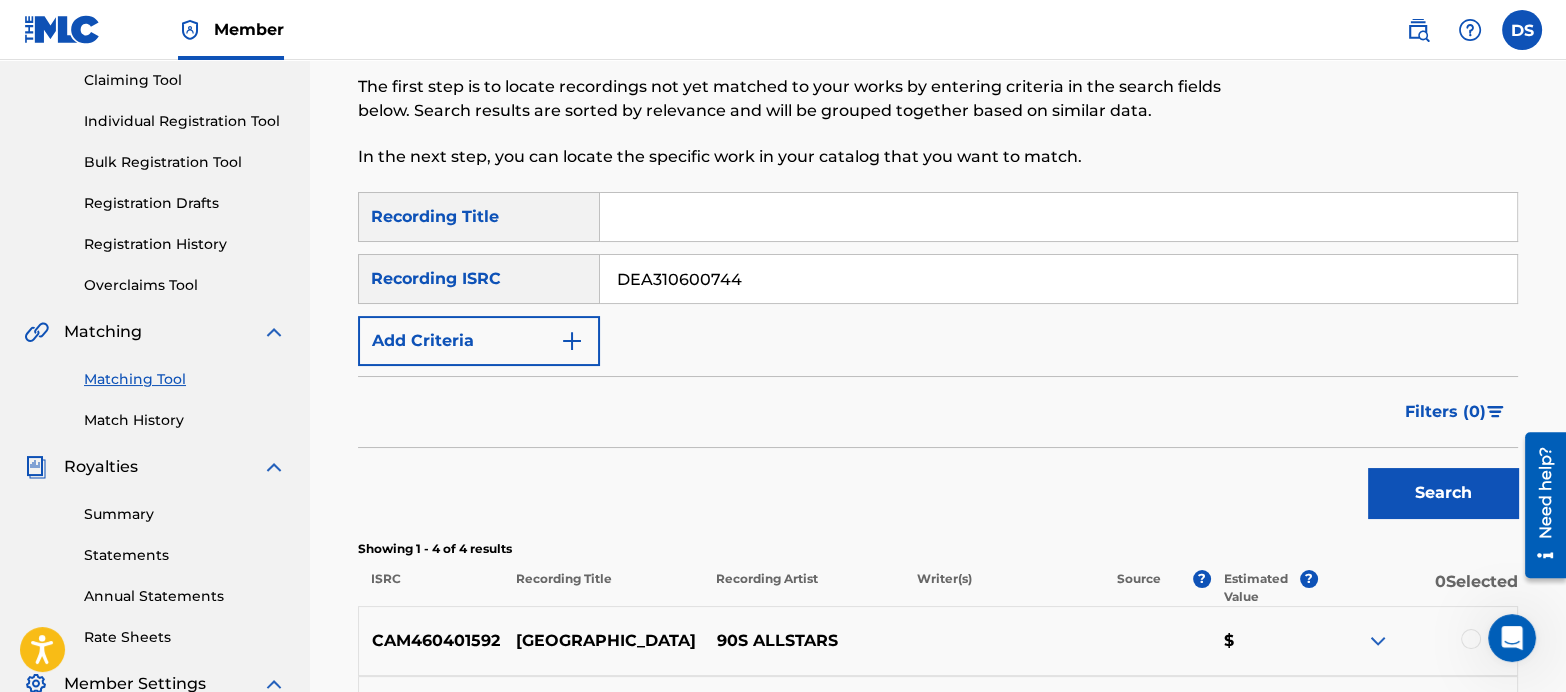 click on "Search" at bounding box center [1443, 493] 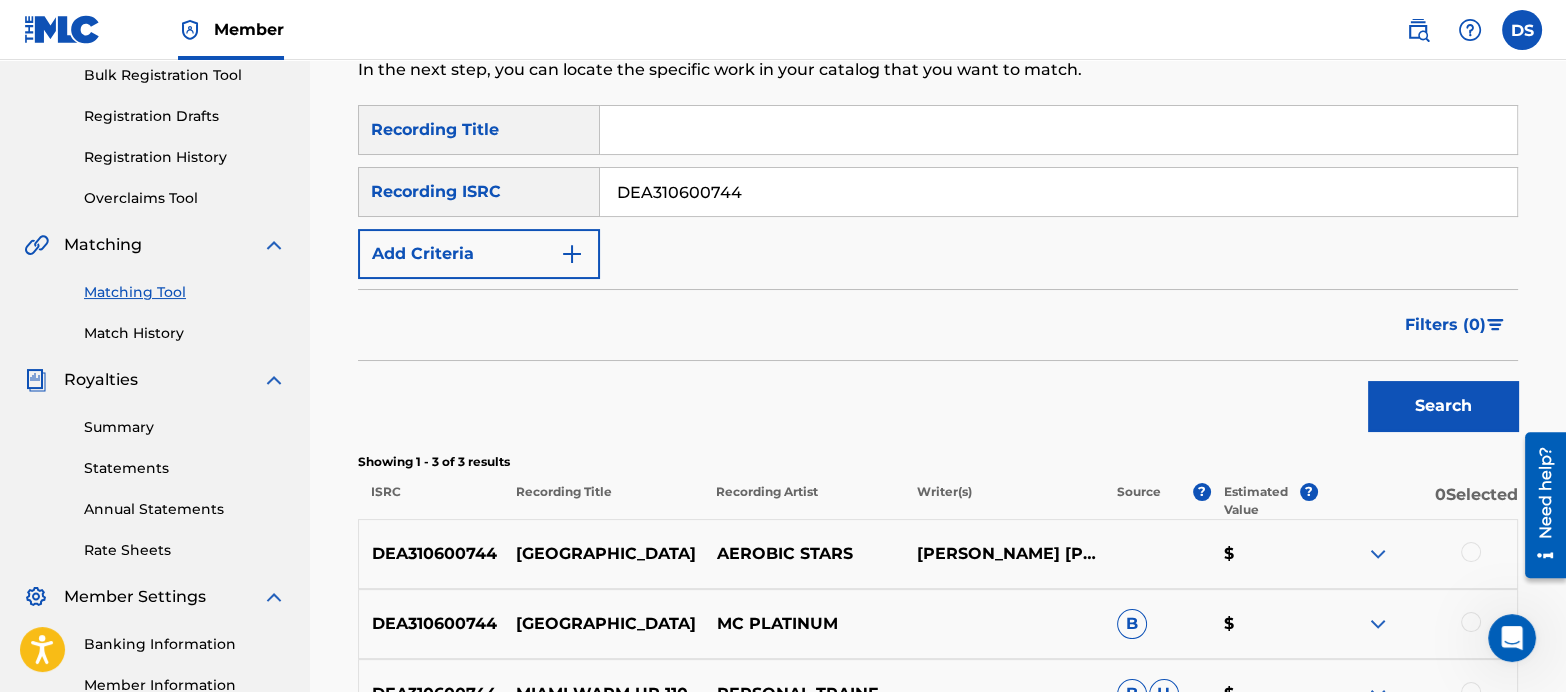 scroll, scrollTop: 299, scrollLeft: 0, axis: vertical 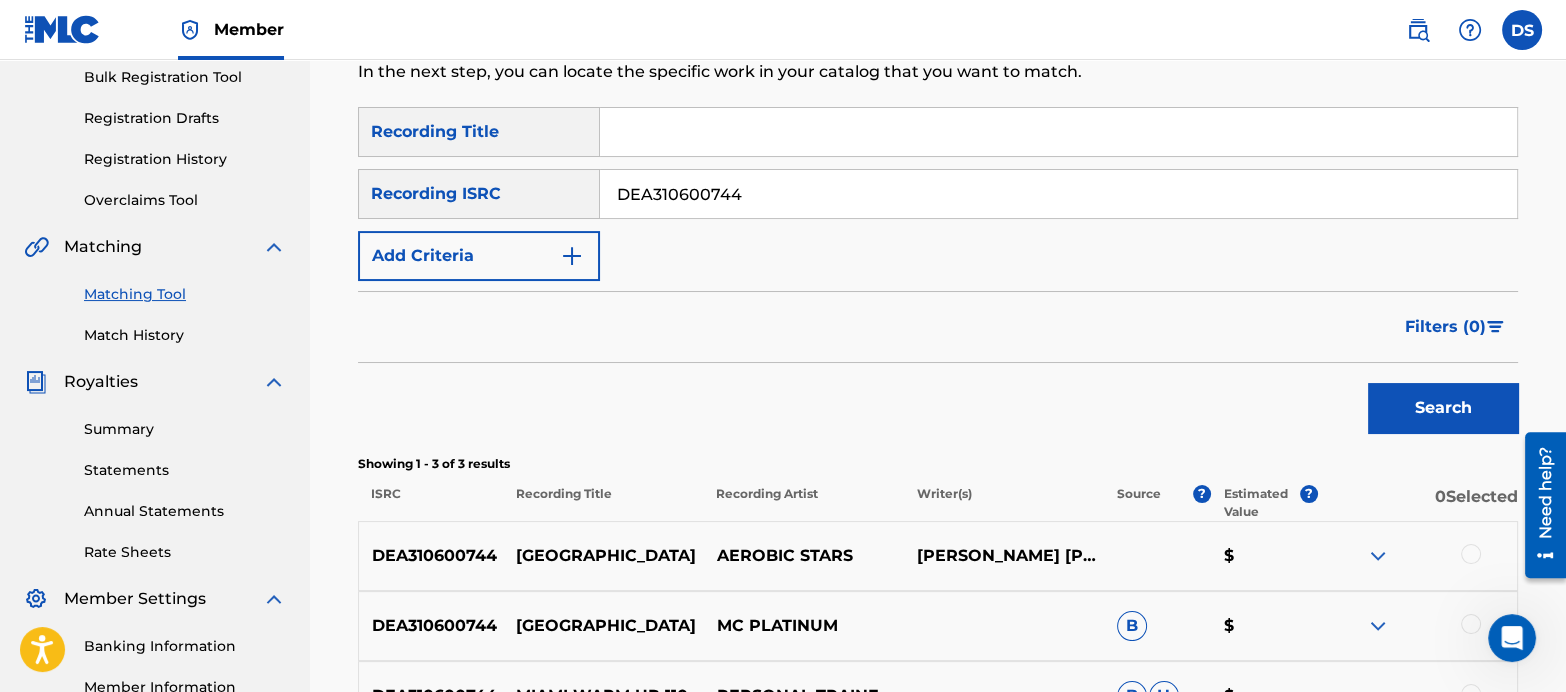 drag, startPoint x: 784, startPoint y: 197, endPoint x: 406, endPoint y: 160, distance: 379.80652 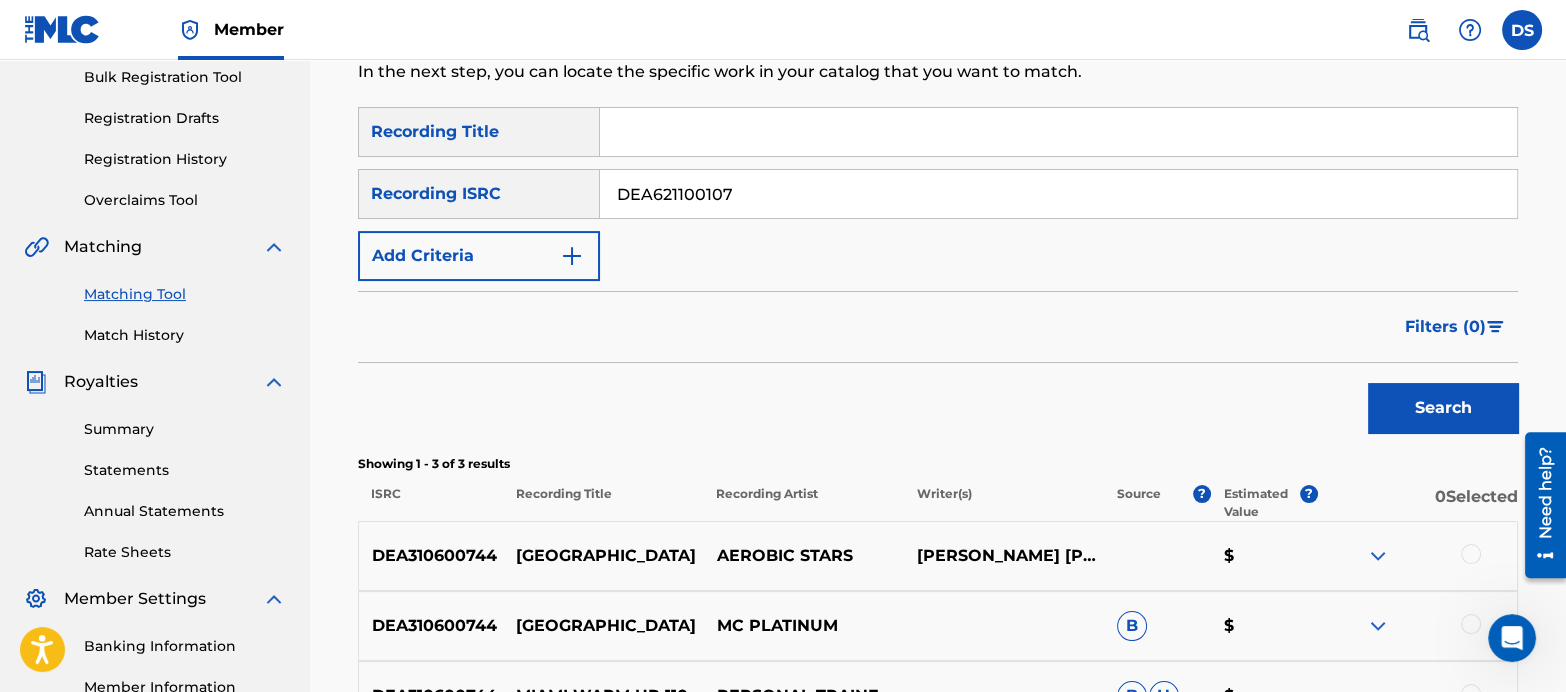 click on "Search" at bounding box center [1443, 408] 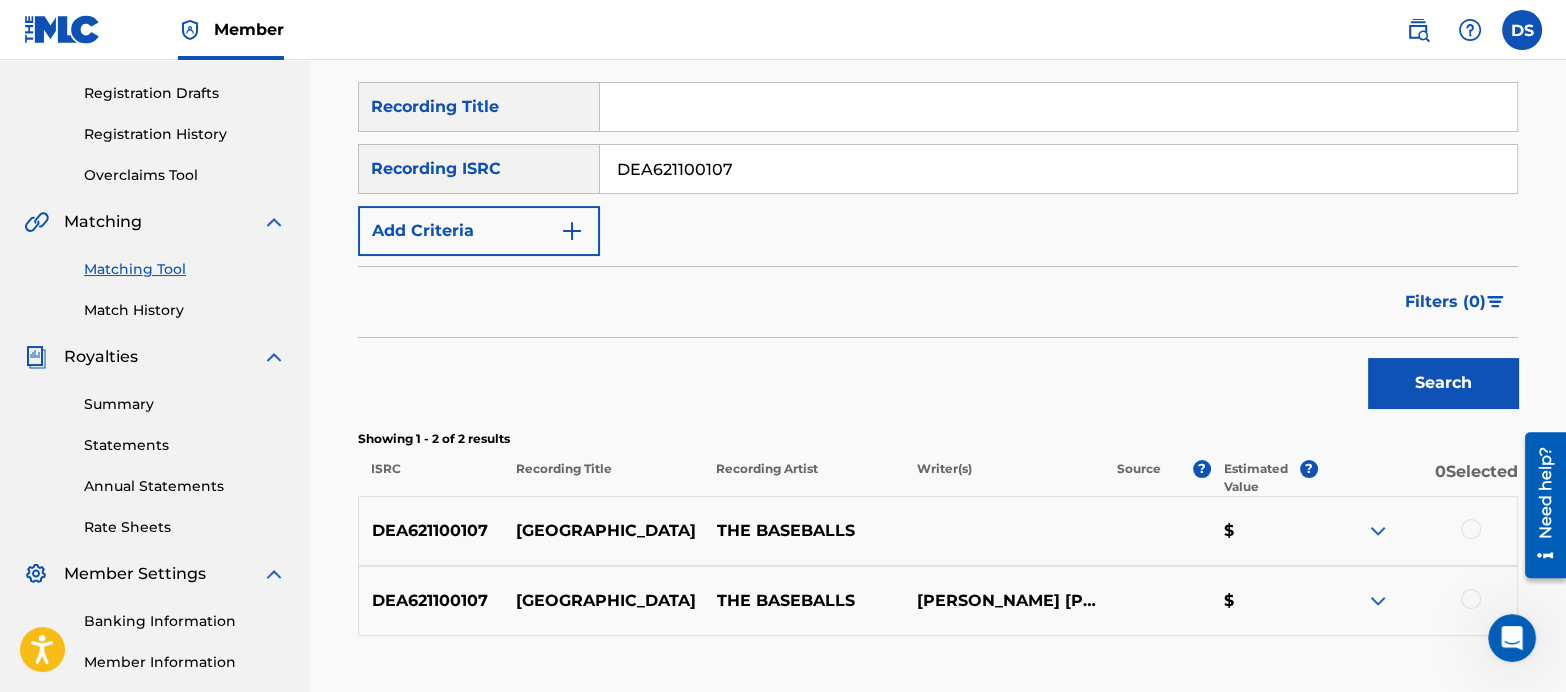 scroll, scrollTop: 322, scrollLeft: 0, axis: vertical 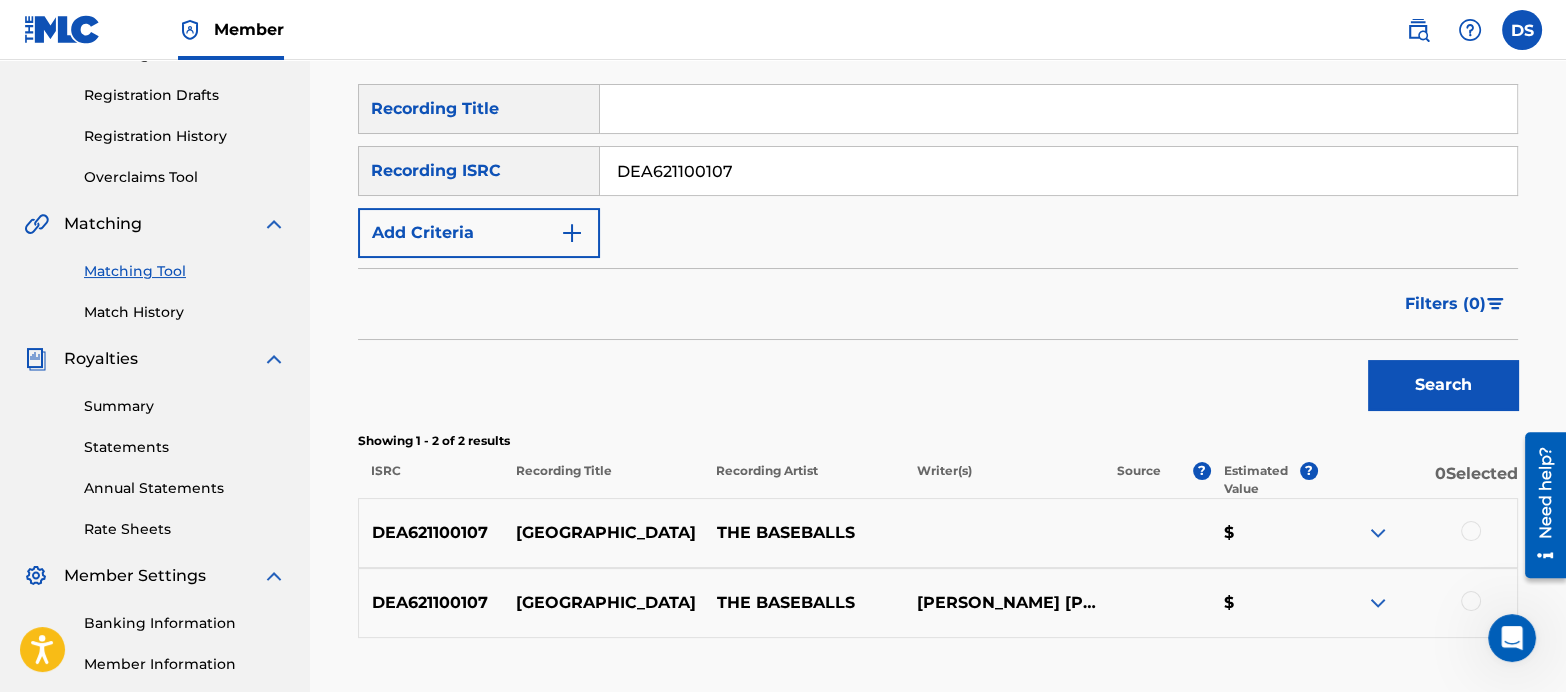 drag, startPoint x: 766, startPoint y: 170, endPoint x: 485, endPoint y: 100, distance: 289.58765 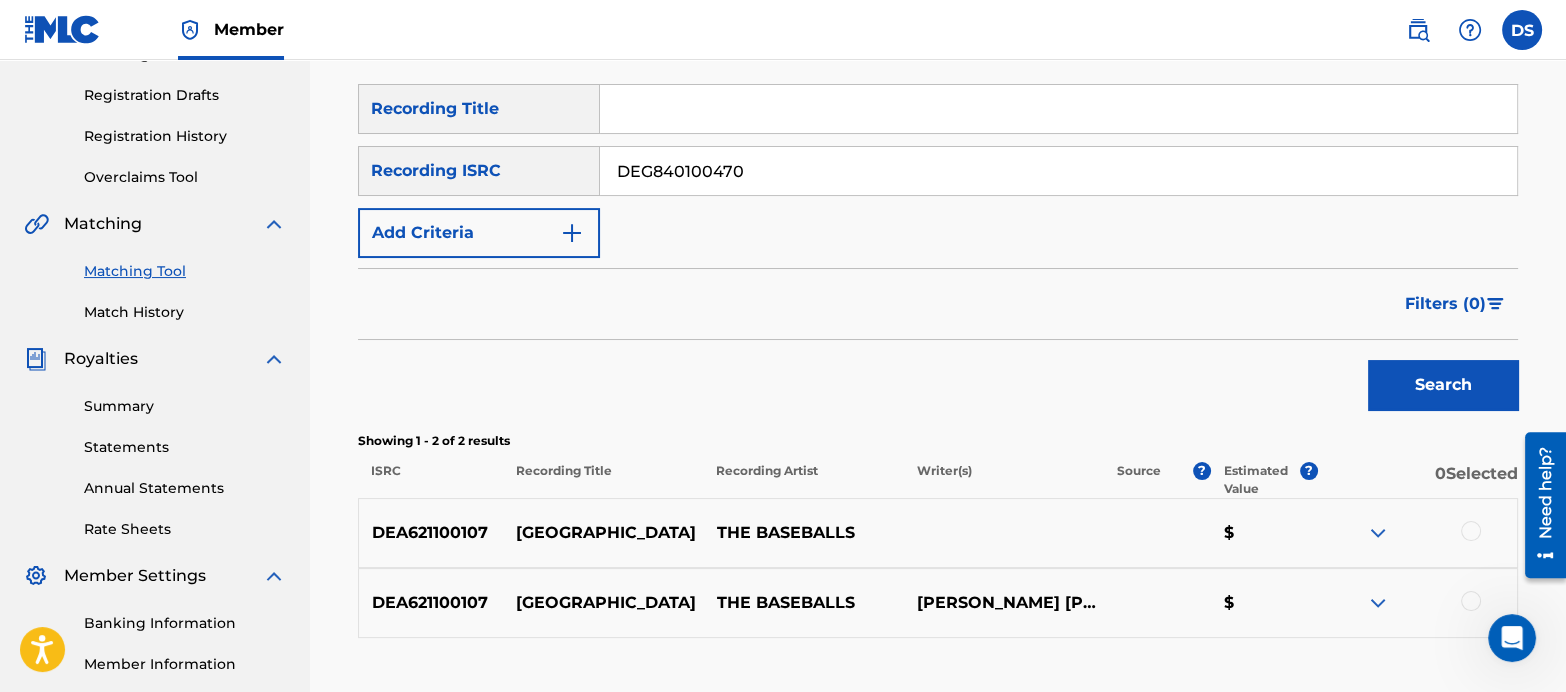 type on "DEG840100470" 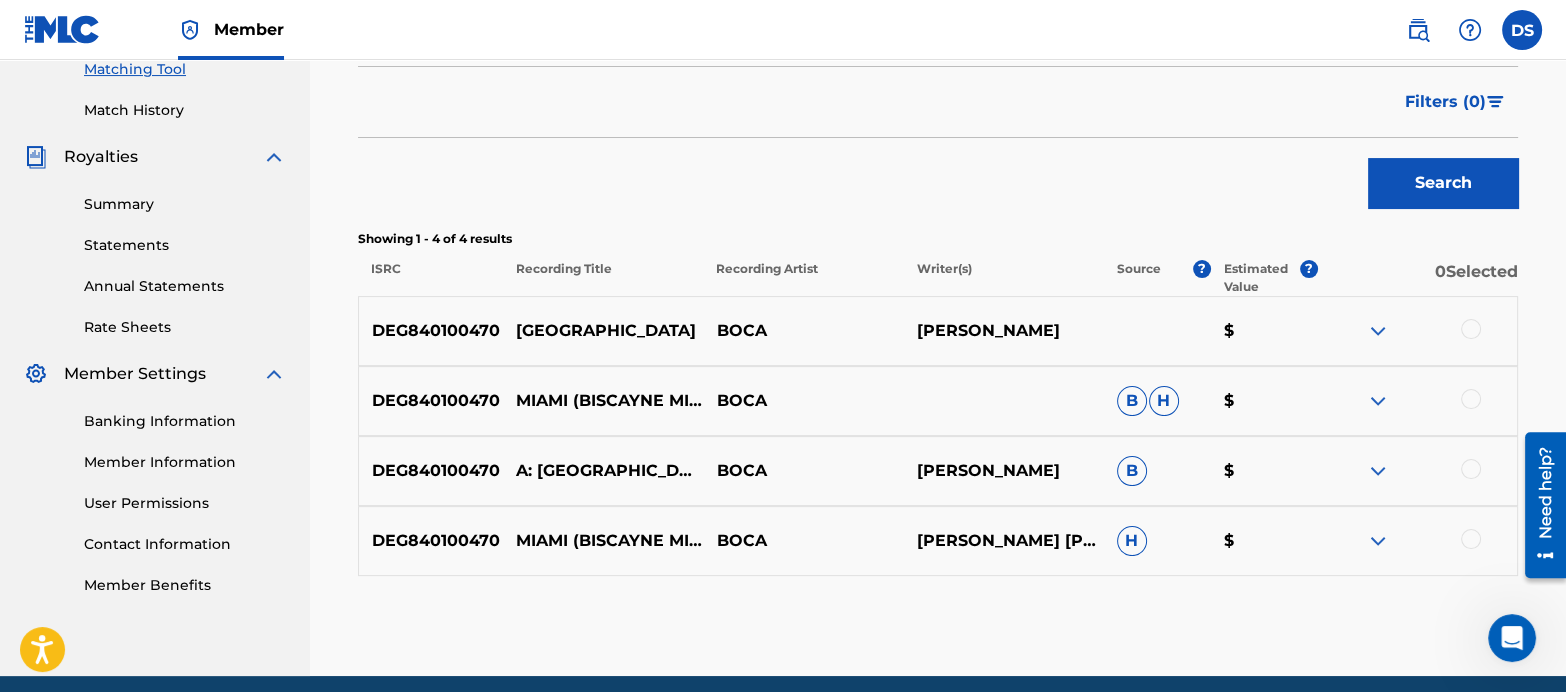 scroll, scrollTop: 525, scrollLeft: 0, axis: vertical 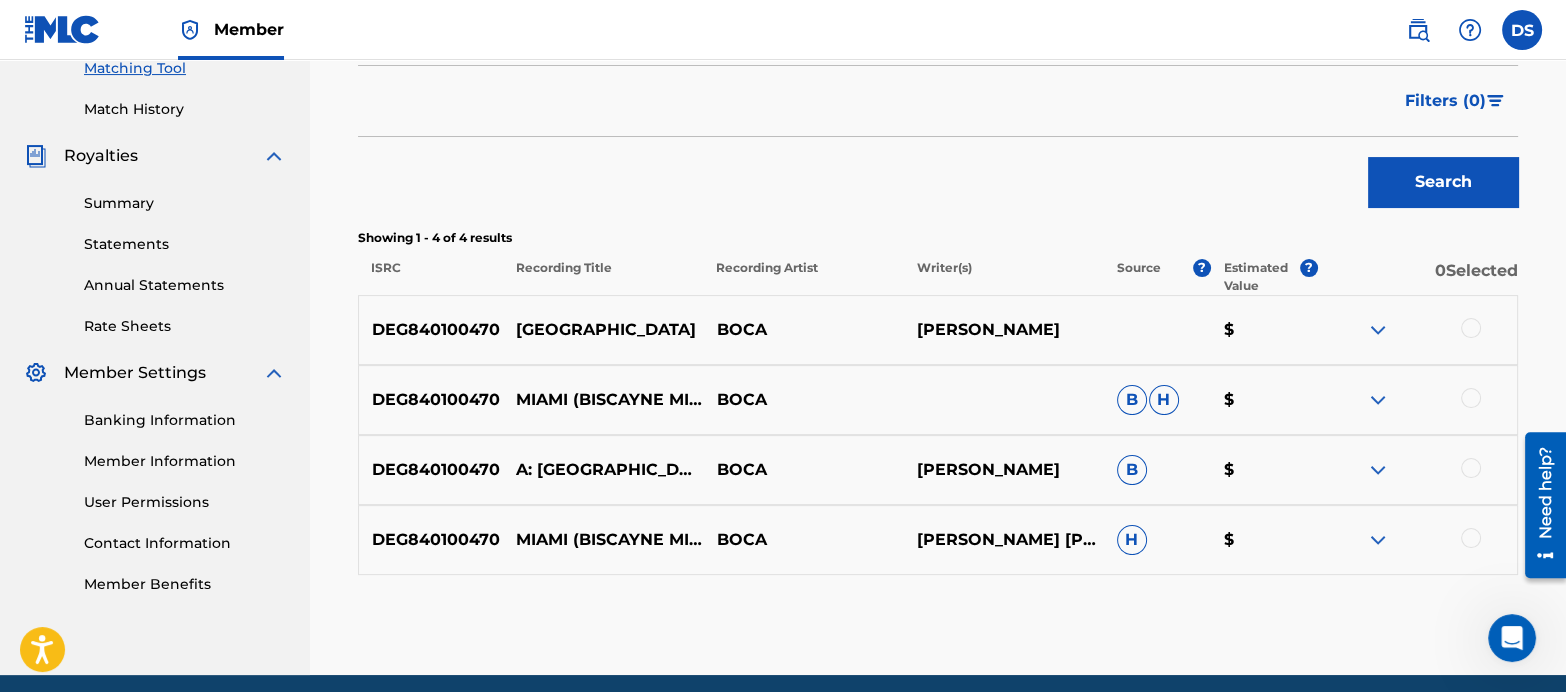 click at bounding box center (1471, 328) 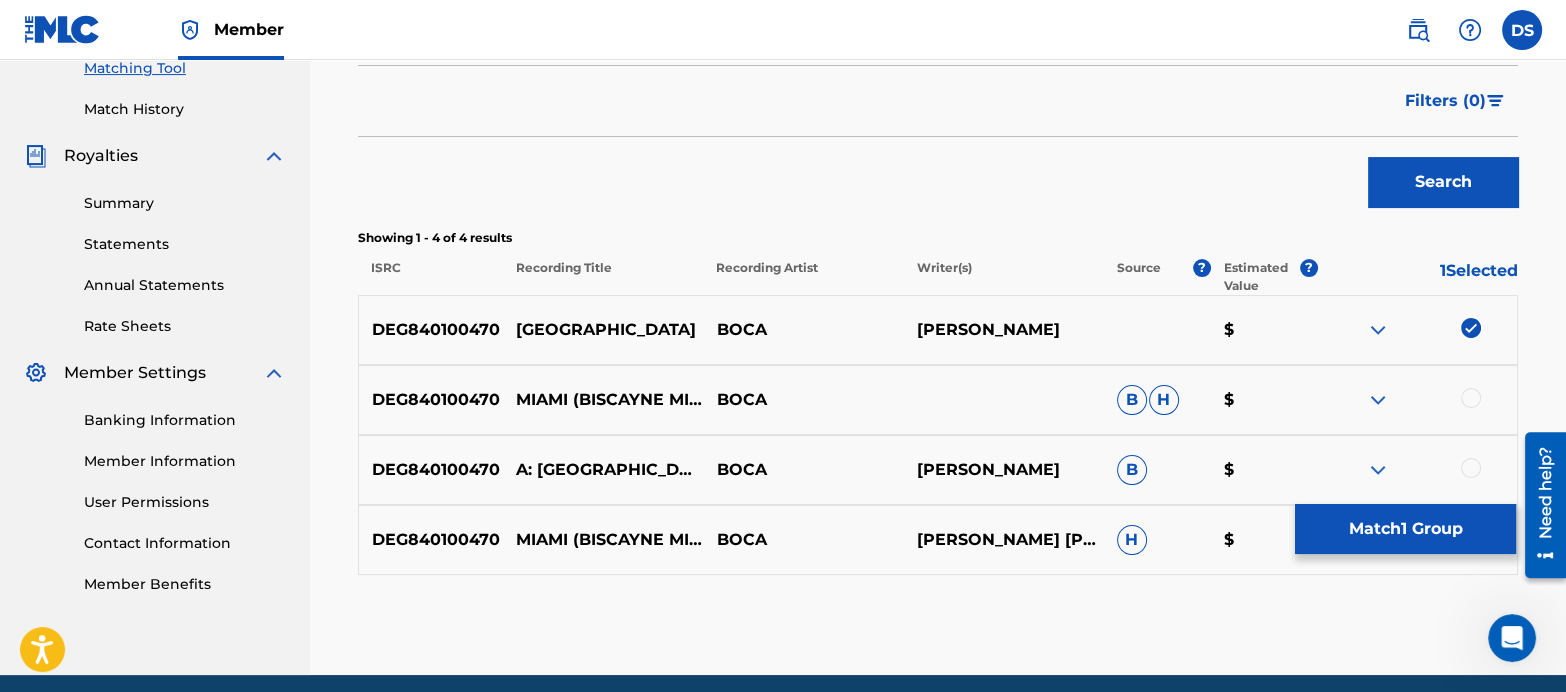 click at bounding box center (1471, 398) 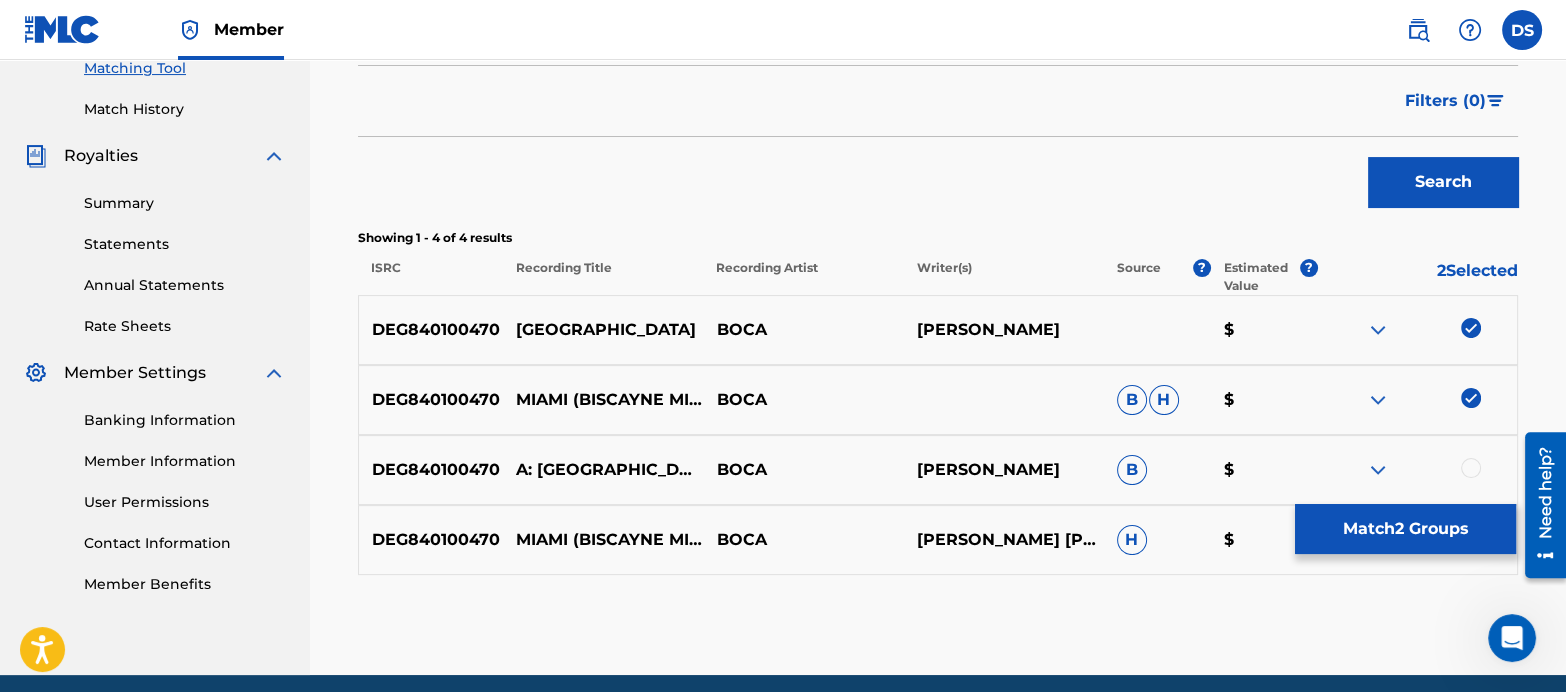 scroll, scrollTop: 603, scrollLeft: 0, axis: vertical 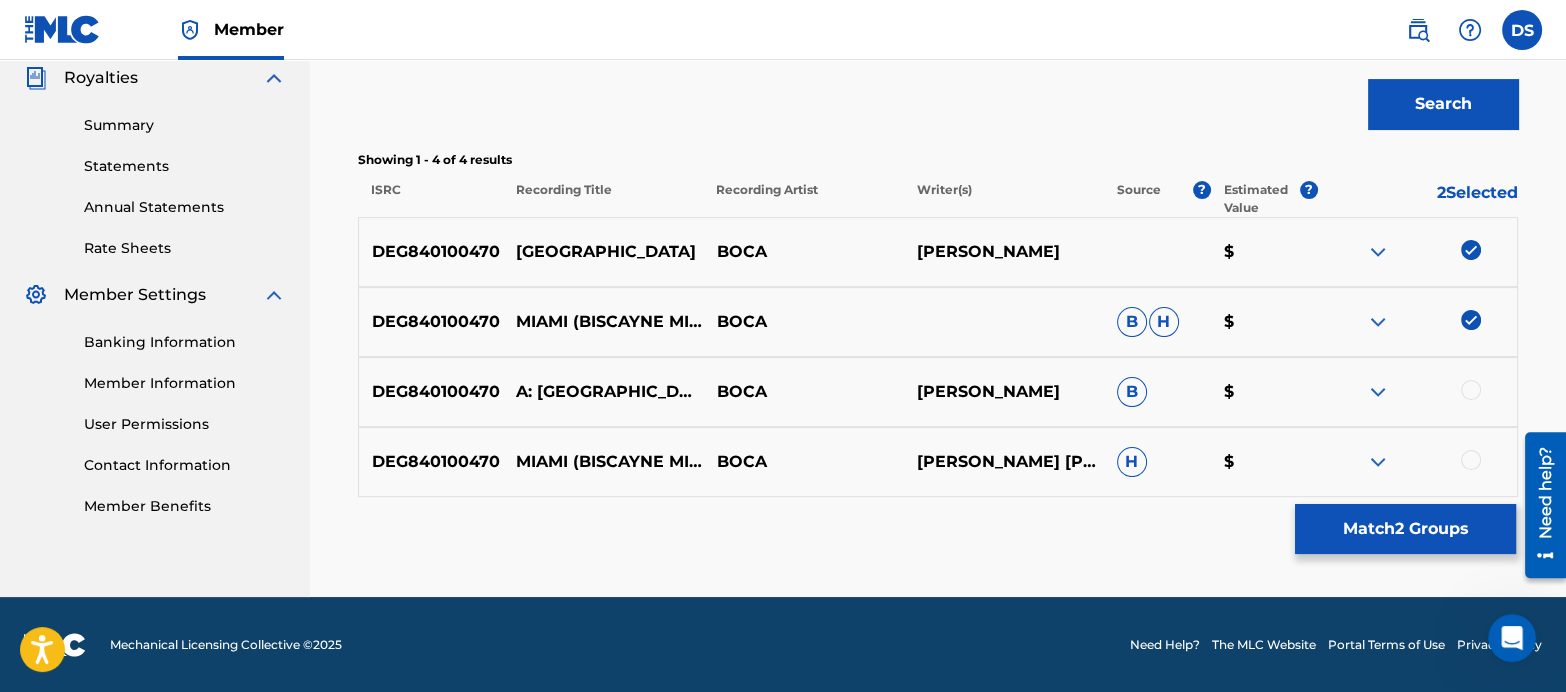 click at bounding box center [1471, 390] 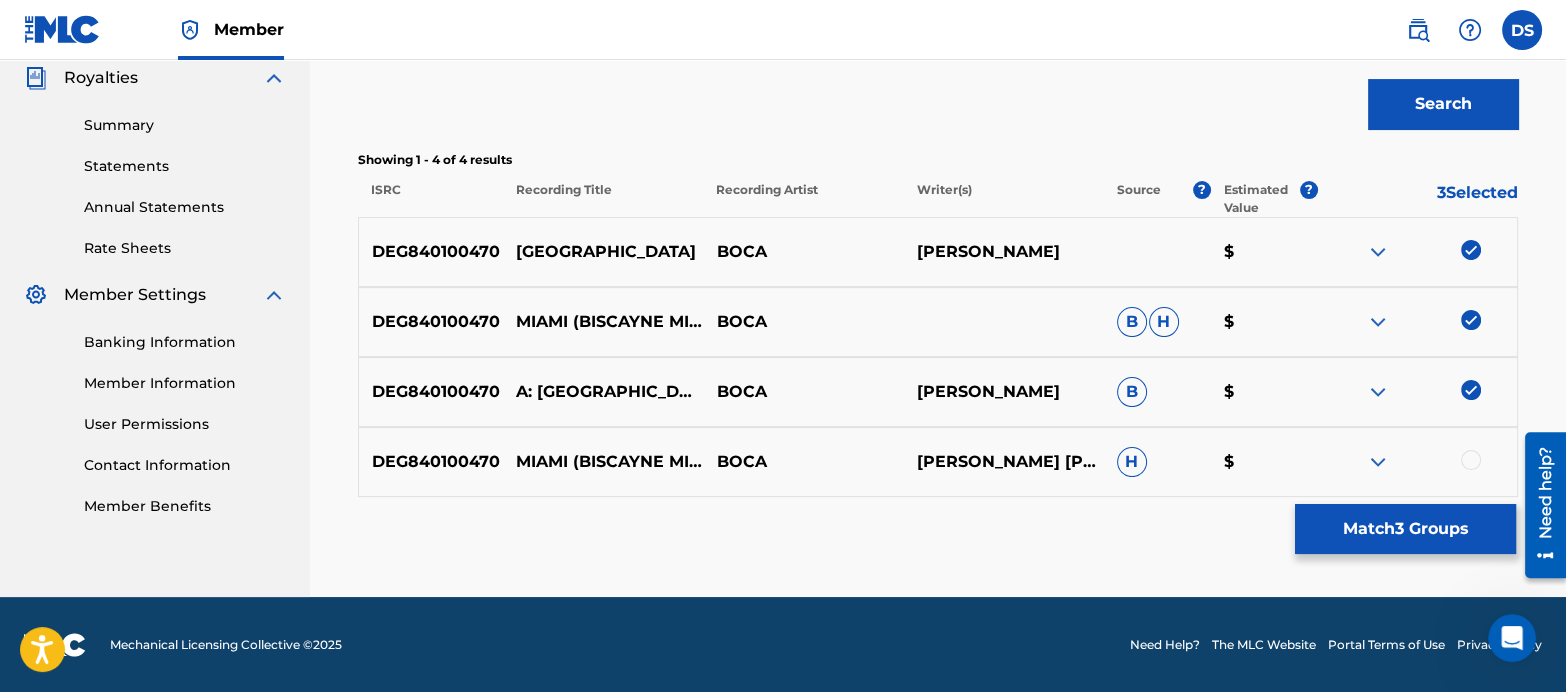 click at bounding box center (1471, 460) 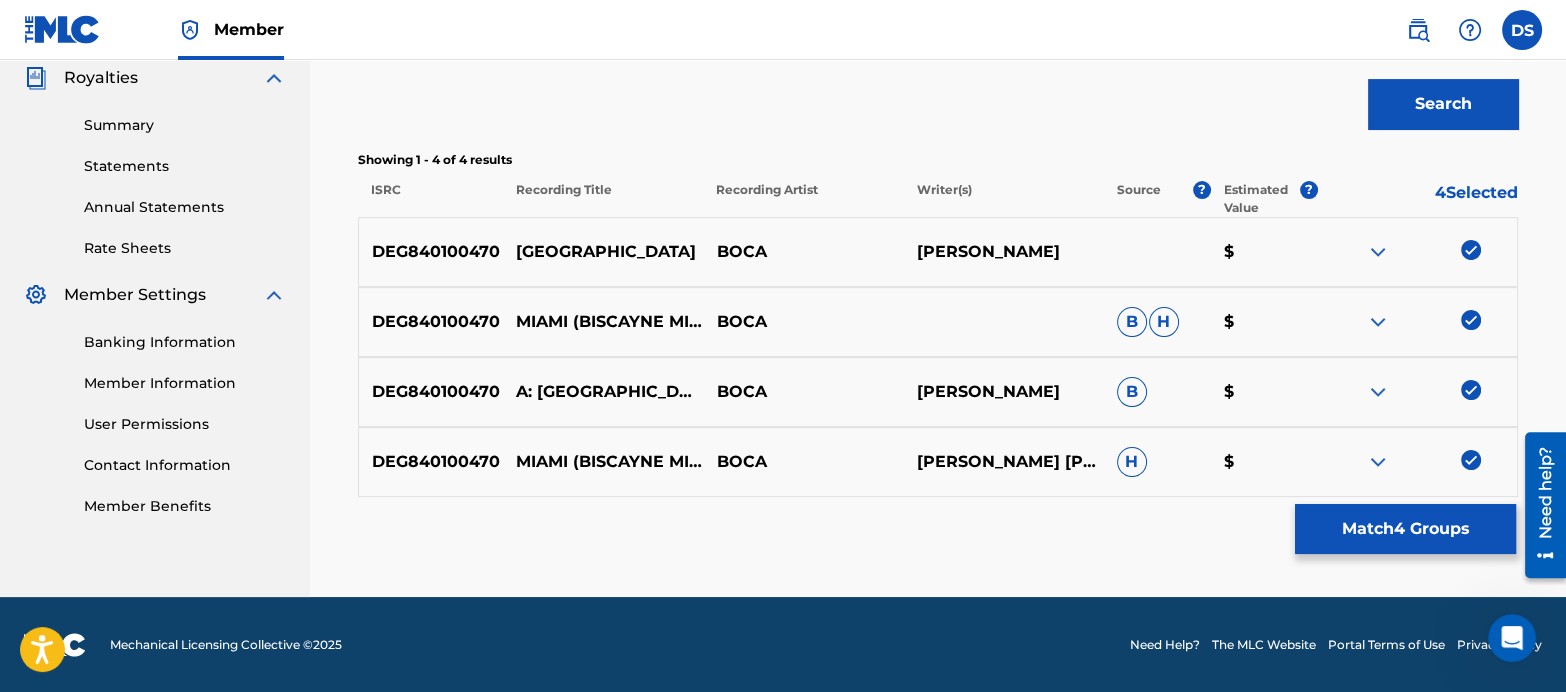 click on "Match  4 Groups" at bounding box center [1405, 529] 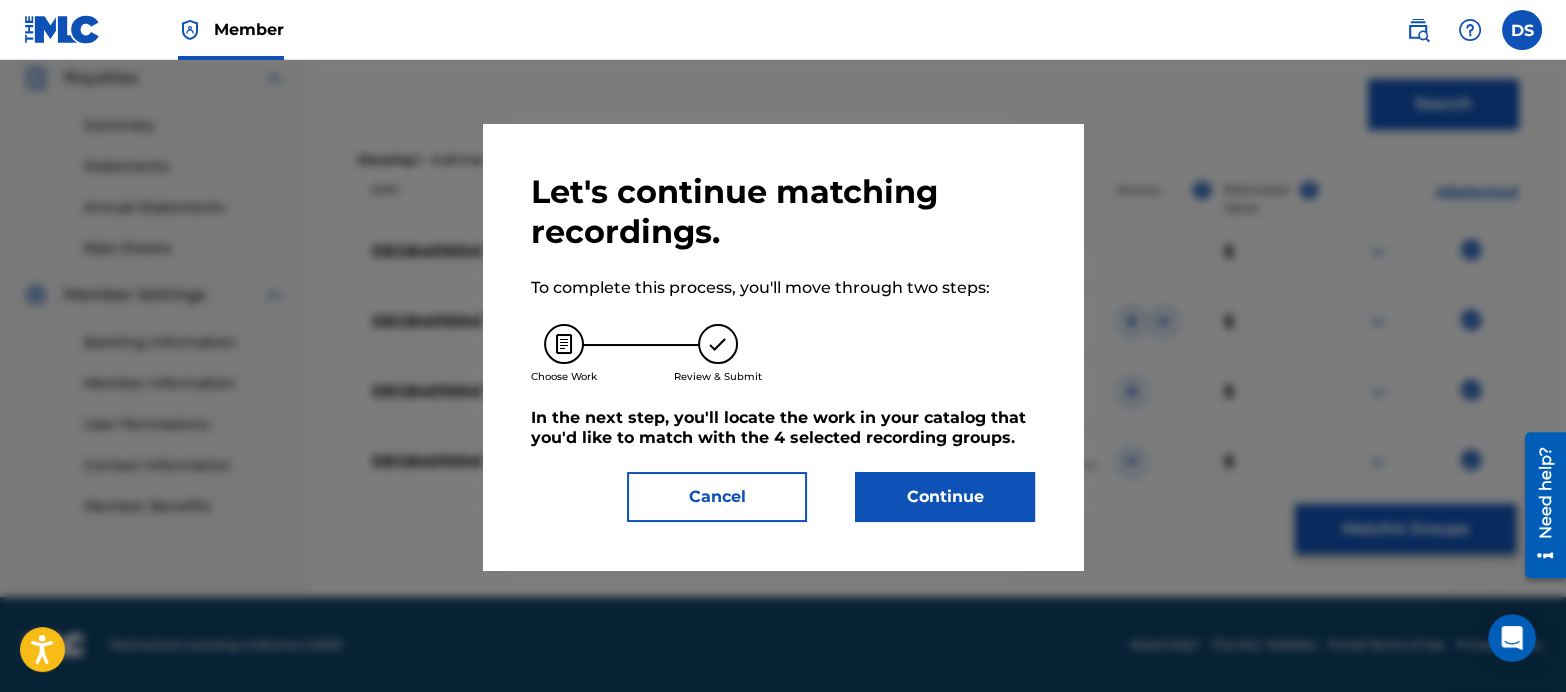 click on "Continue" at bounding box center (945, 497) 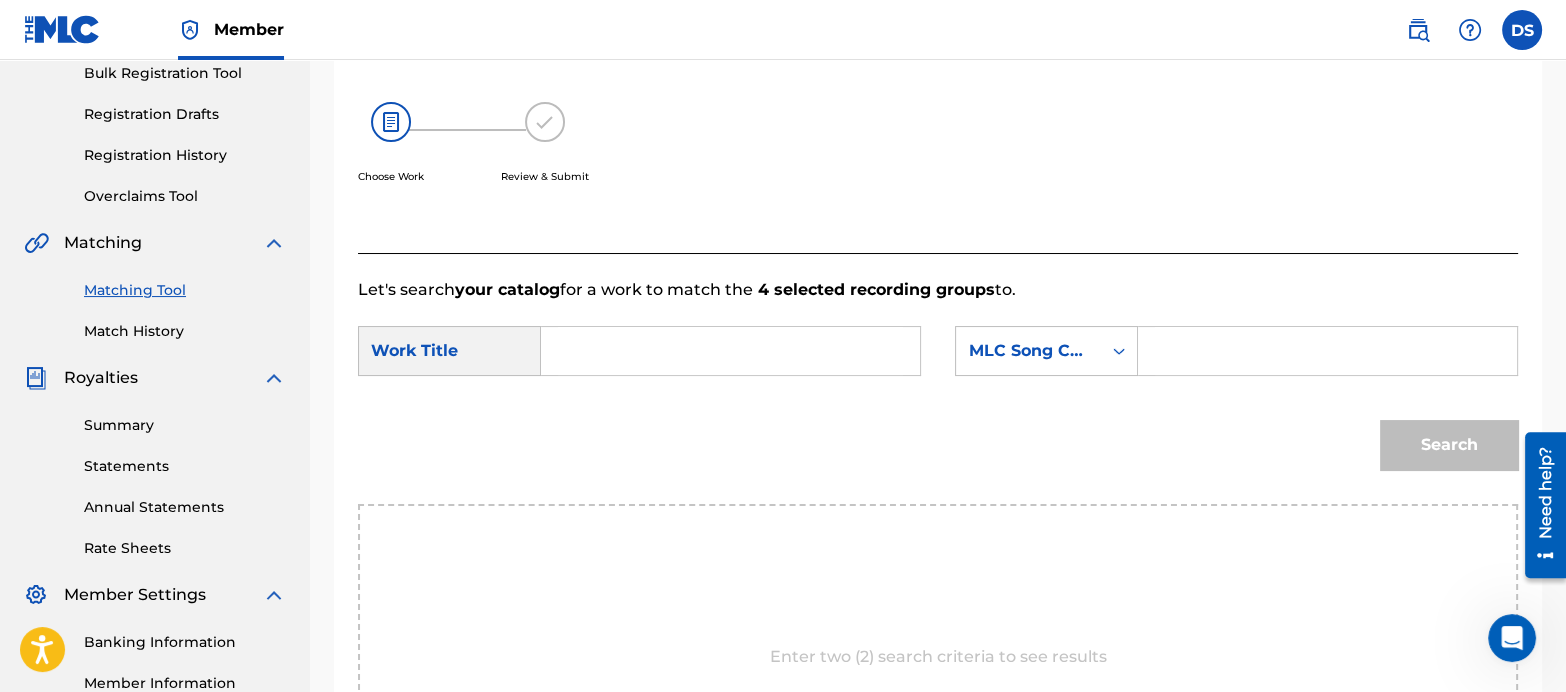scroll, scrollTop: 300, scrollLeft: 0, axis: vertical 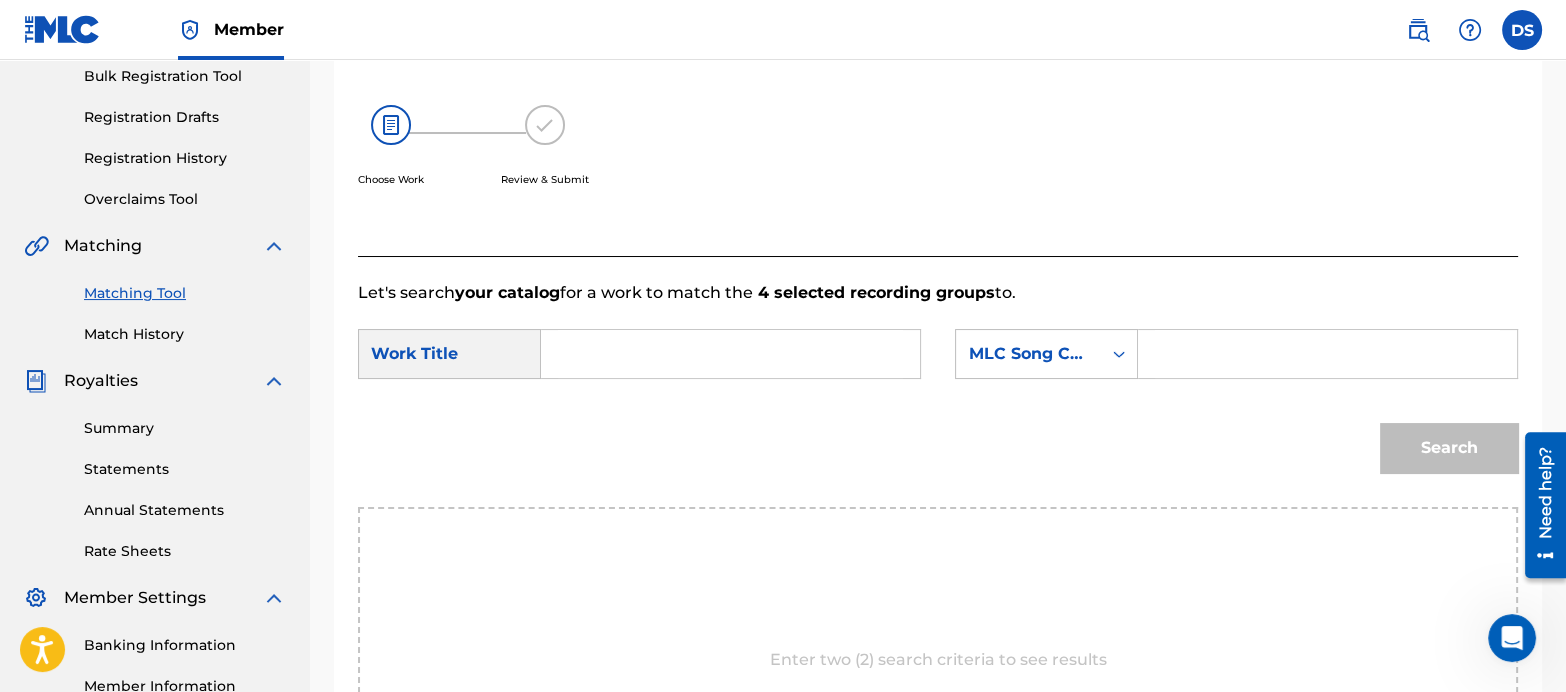 click at bounding box center [730, 354] 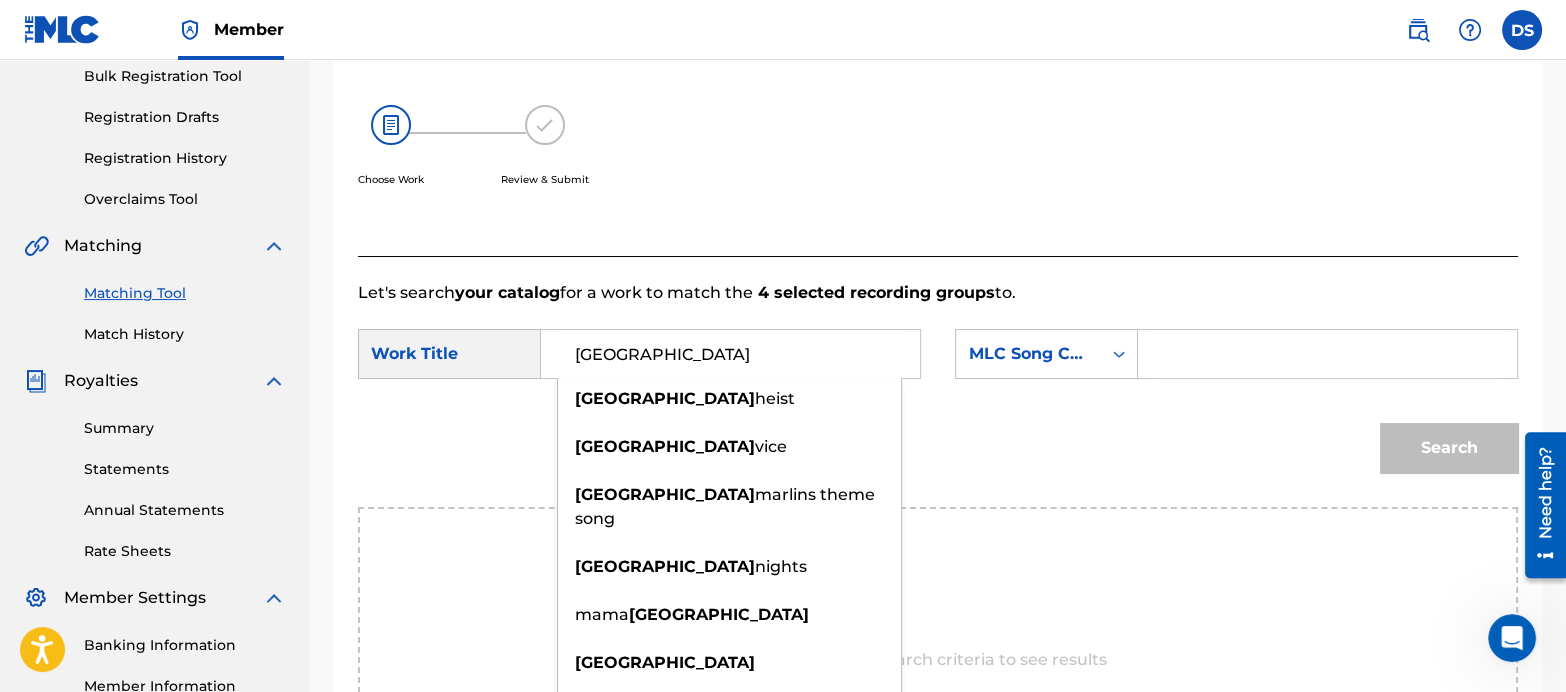 type on "miami" 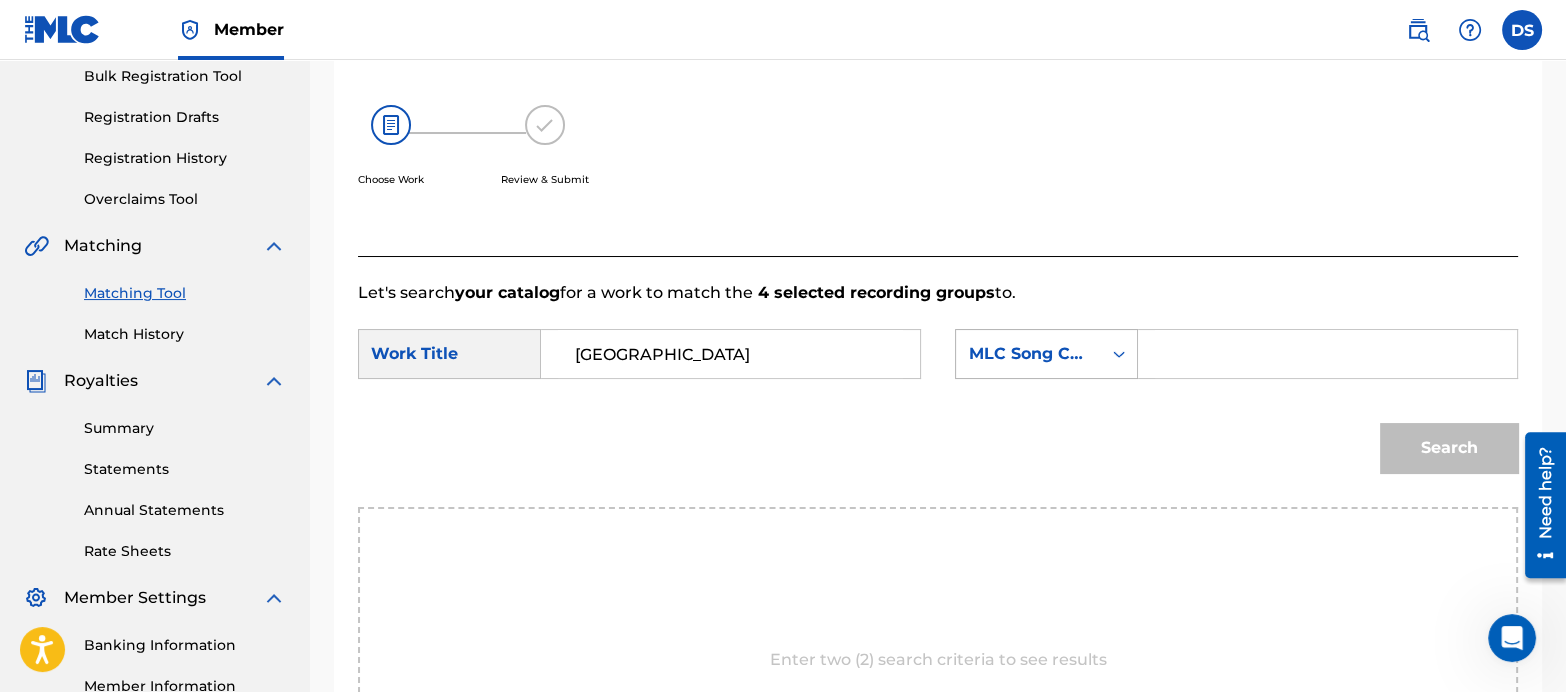 click on "MLC Song Code" at bounding box center (1028, 354) 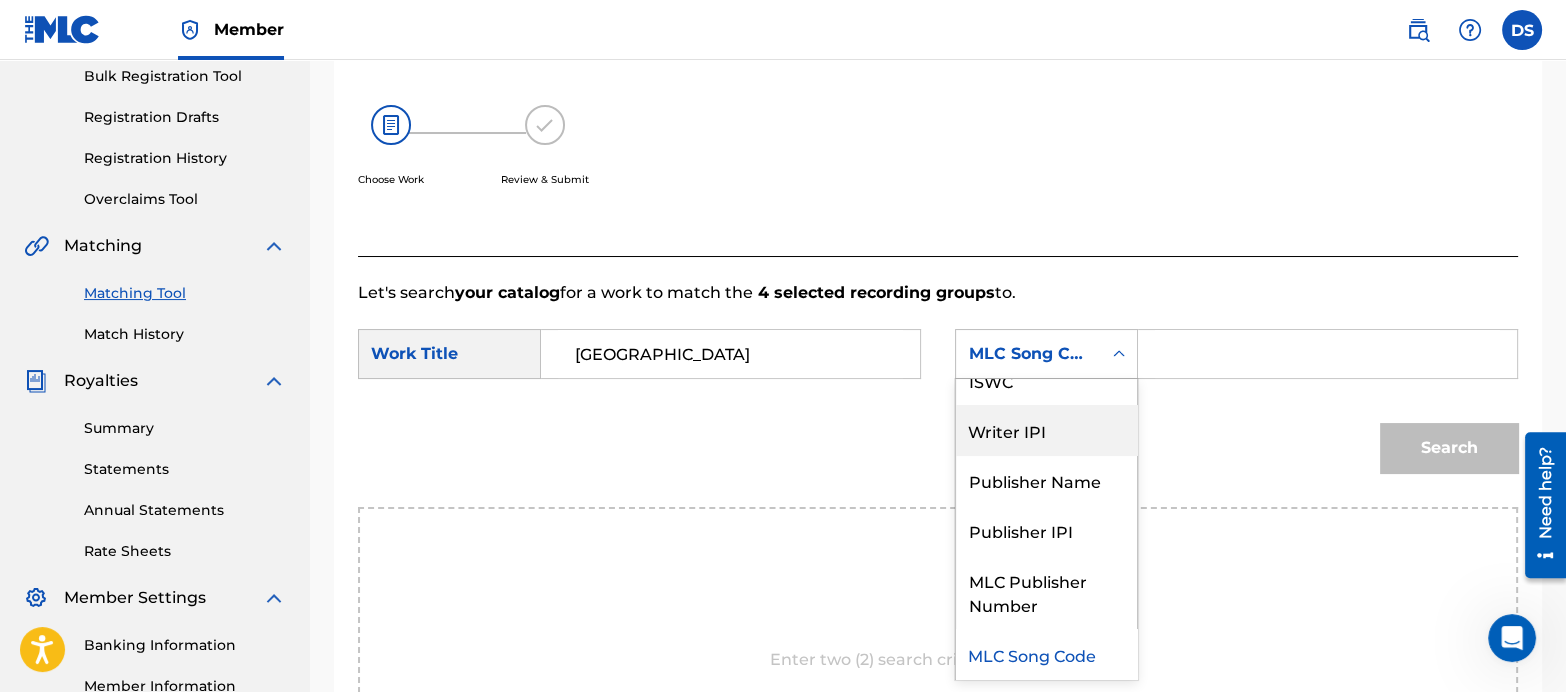 scroll, scrollTop: 0, scrollLeft: 0, axis: both 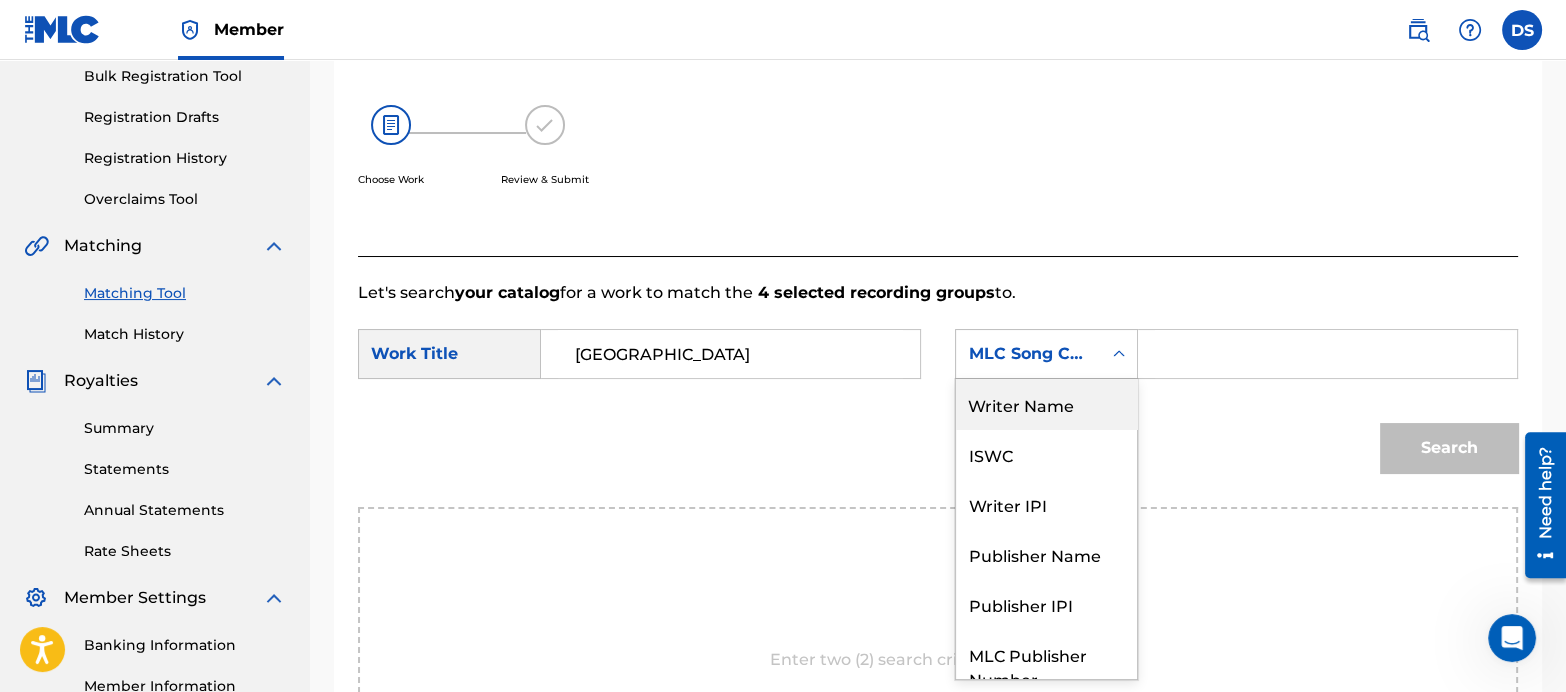 click on "Writer Name" at bounding box center (1046, 404) 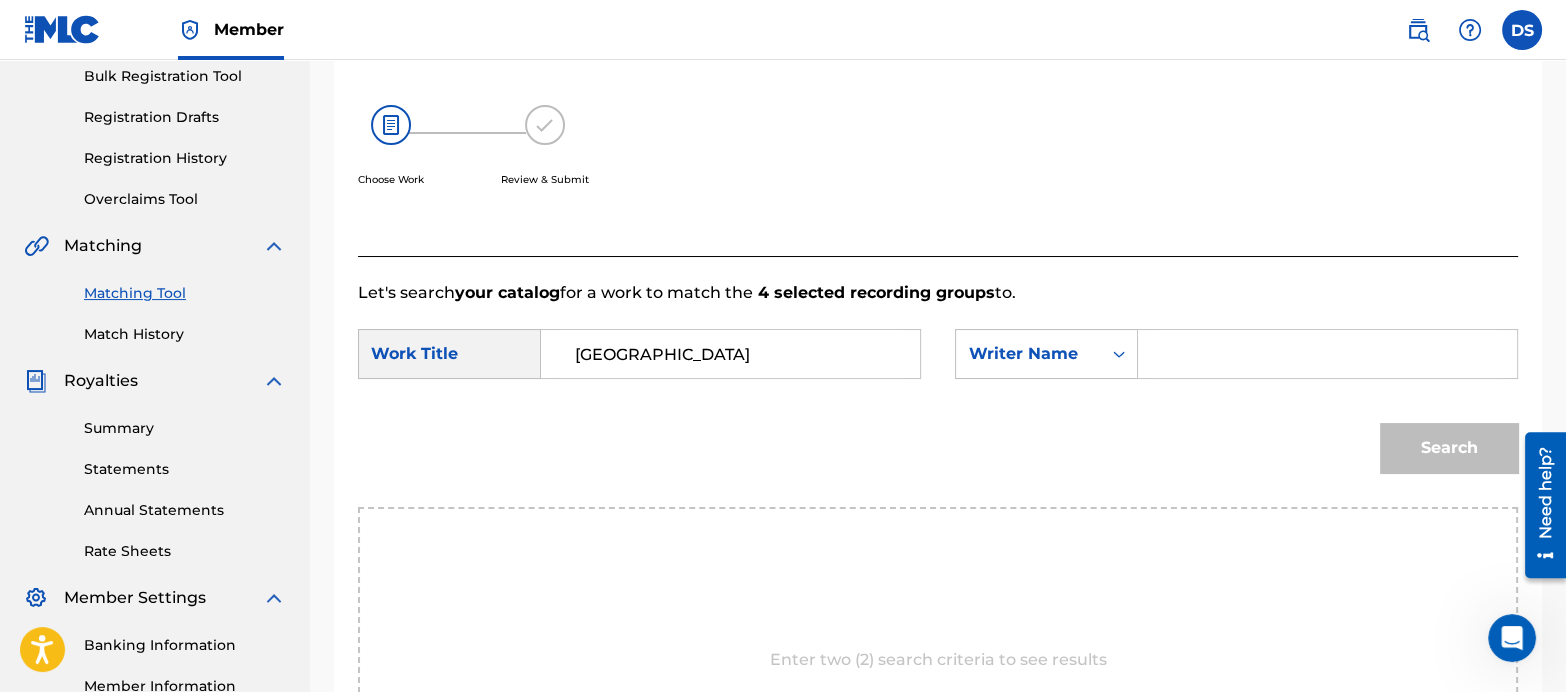 click at bounding box center [1327, 354] 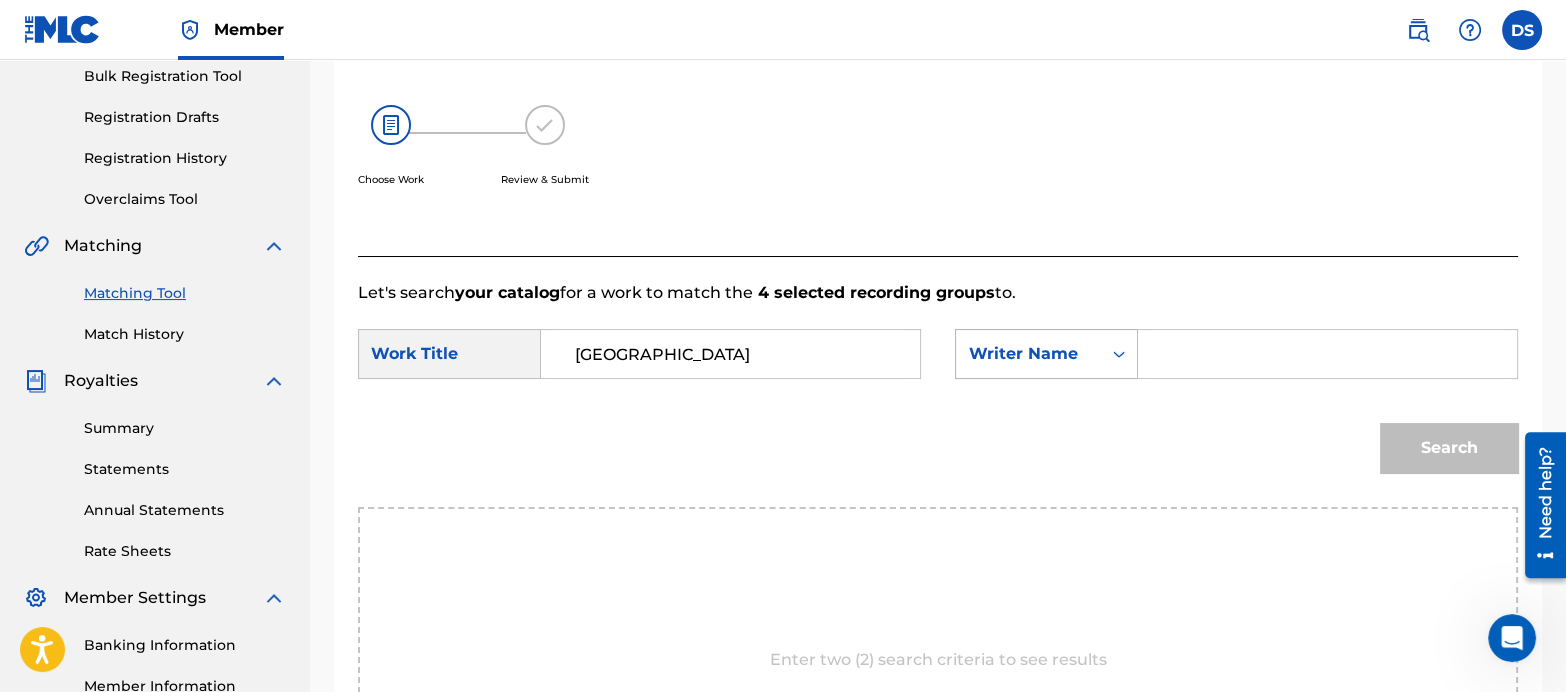 click on "Writer Name" at bounding box center [1028, 354] 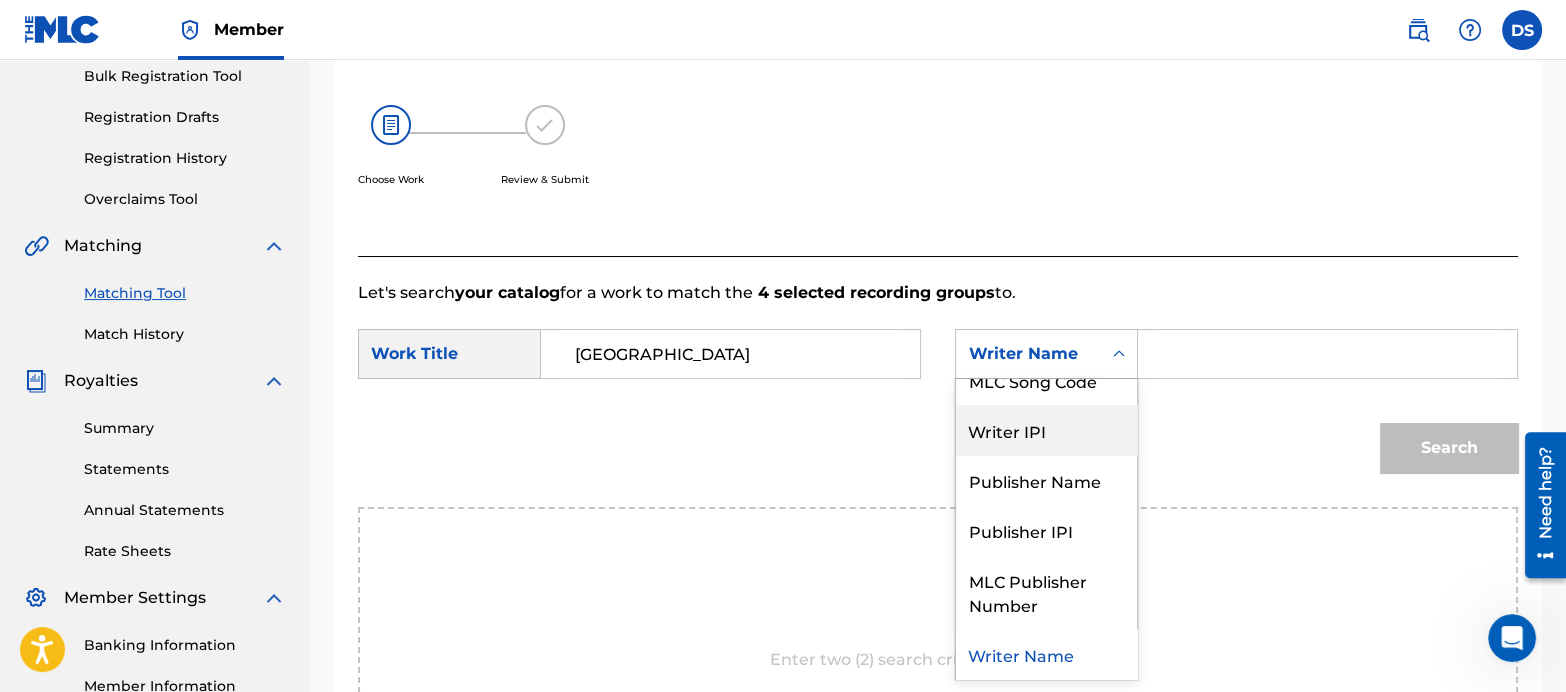 scroll, scrollTop: 4, scrollLeft: 0, axis: vertical 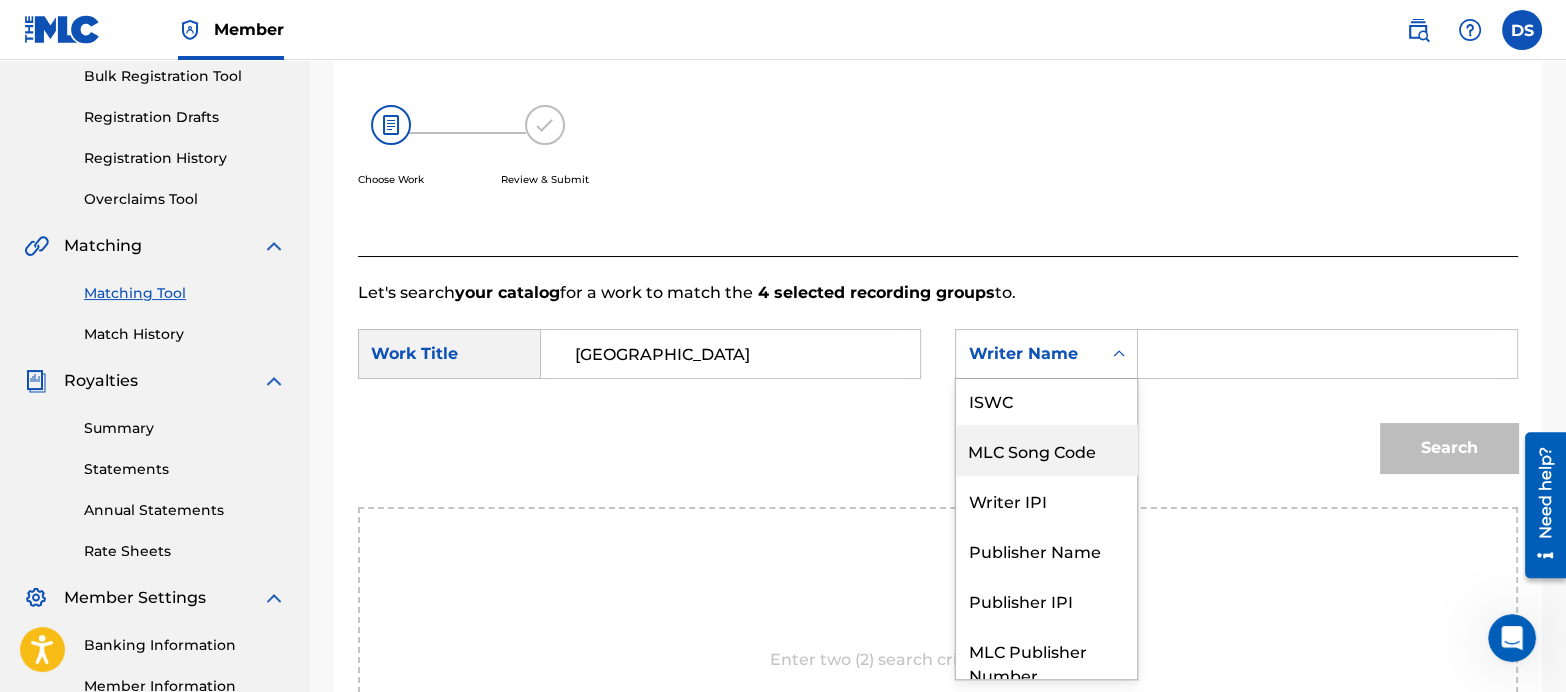 click on "MLC Song Code" at bounding box center [1046, 450] 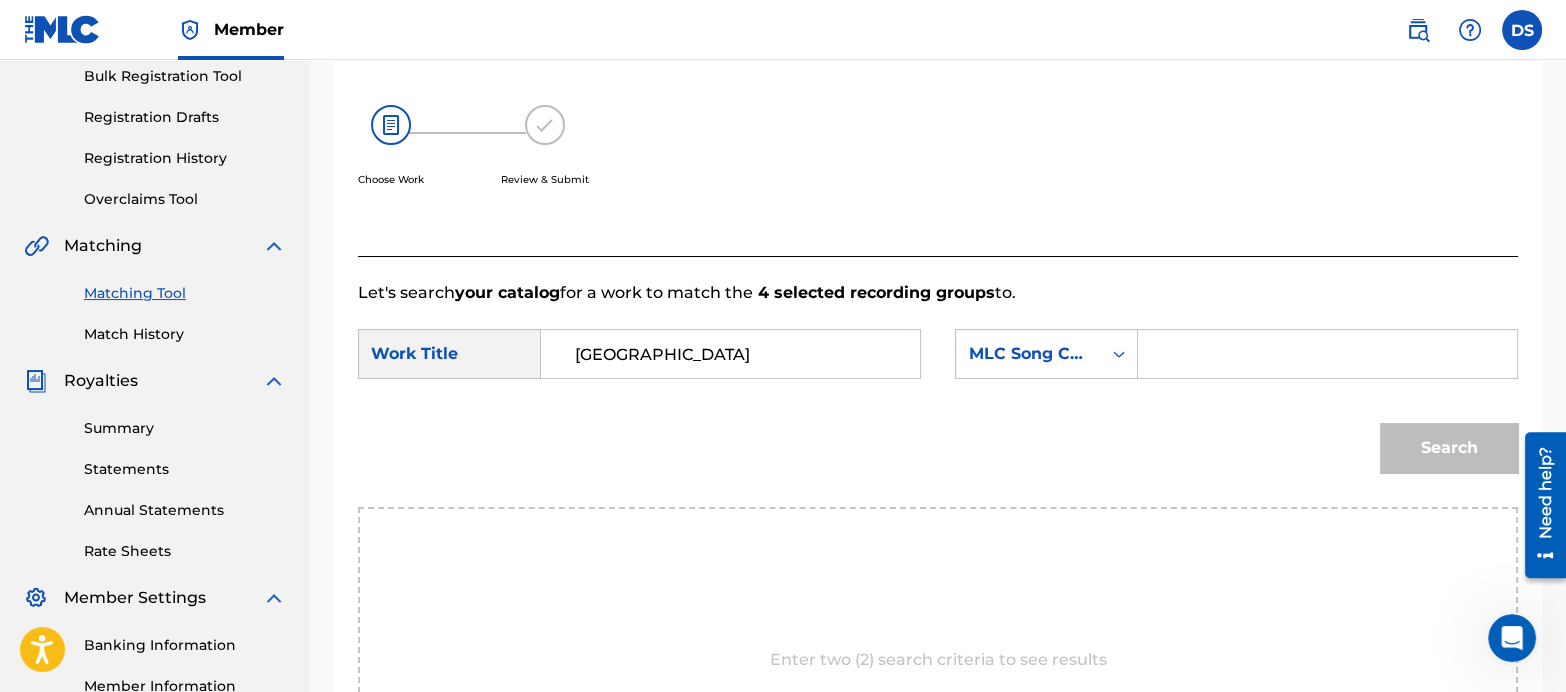 click at bounding box center (1327, 354) 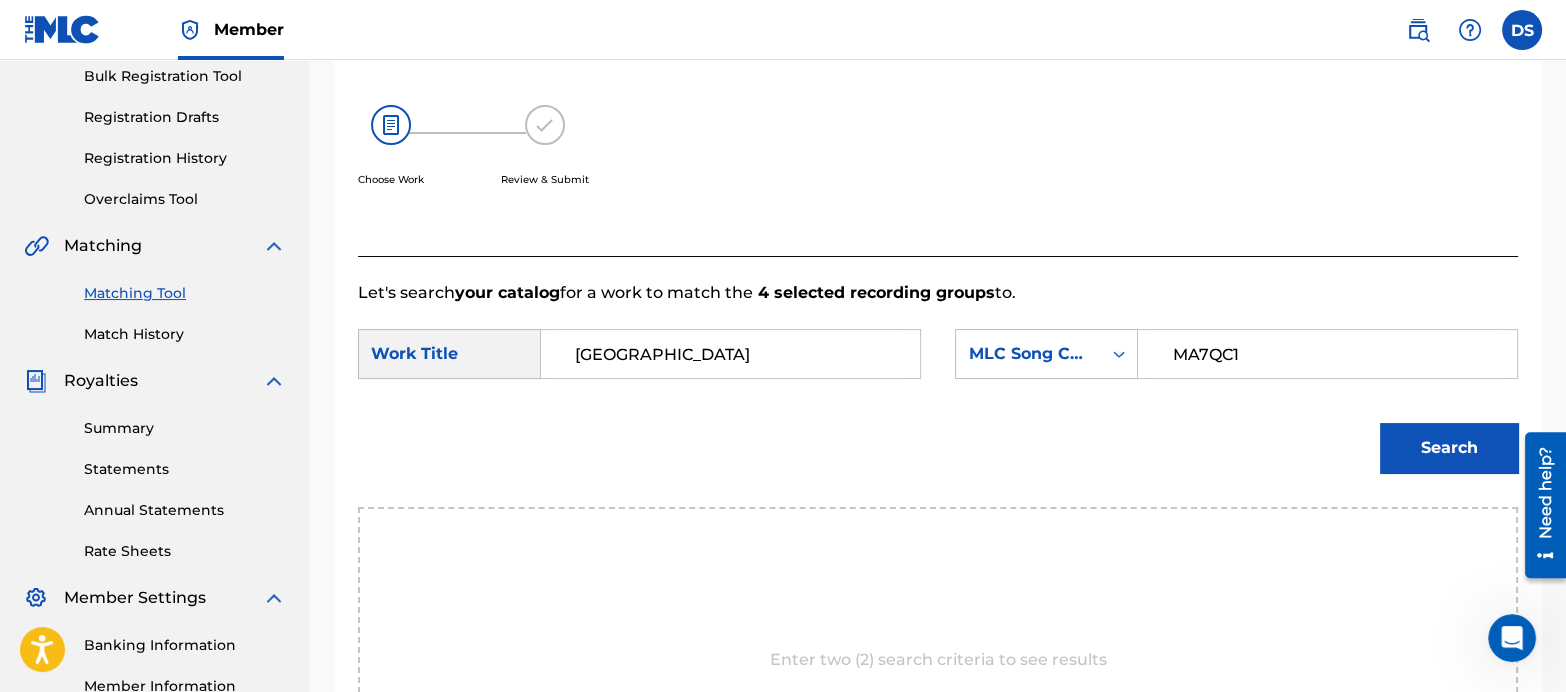 type on "MA7QC1" 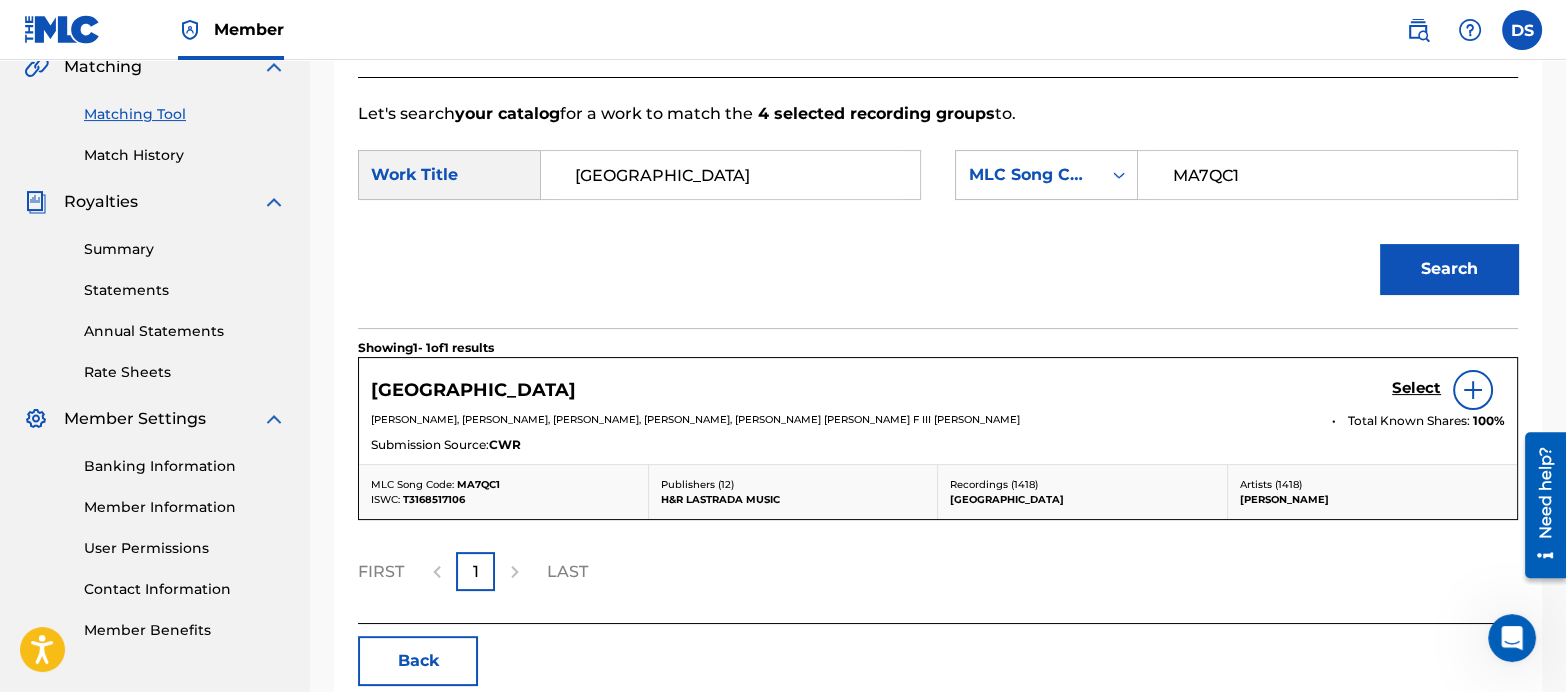 scroll, scrollTop: 480, scrollLeft: 0, axis: vertical 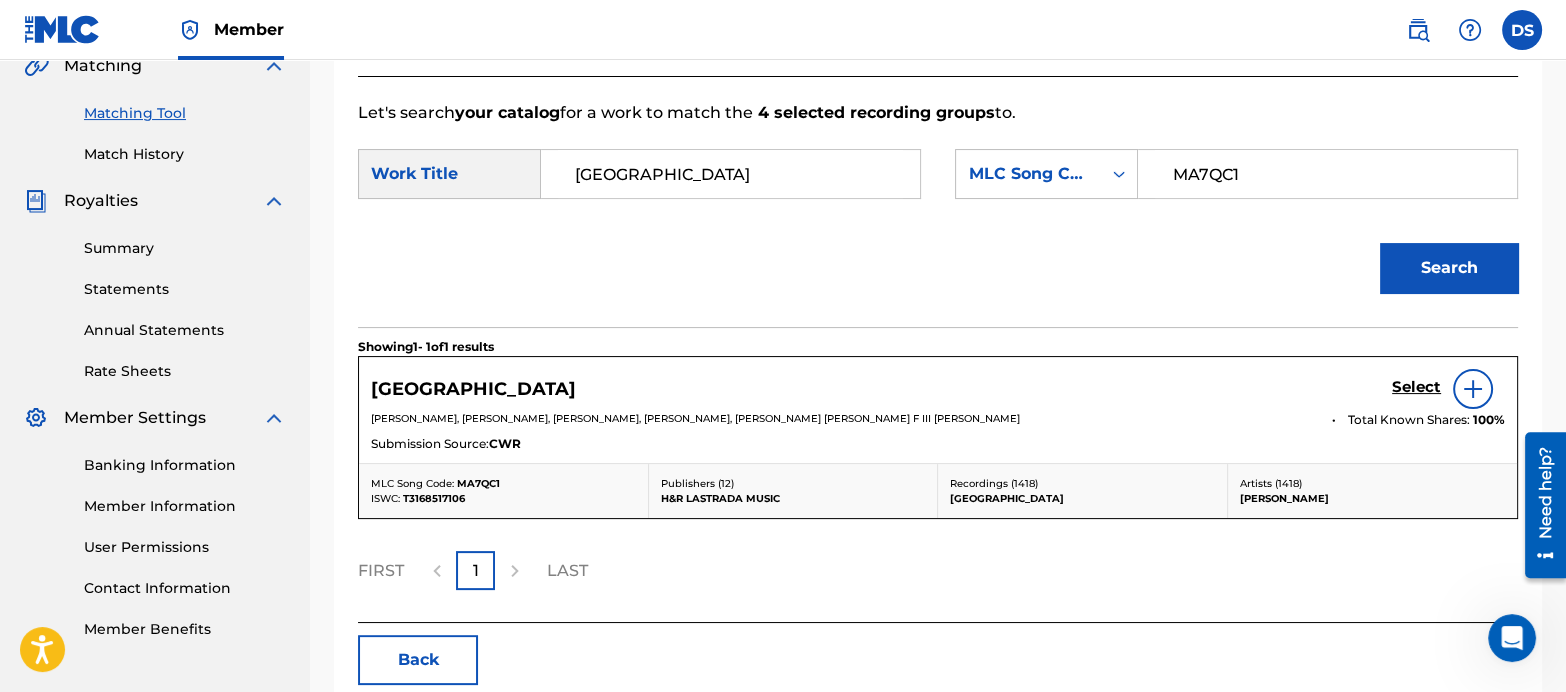click on "Select" at bounding box center [1416, 387] 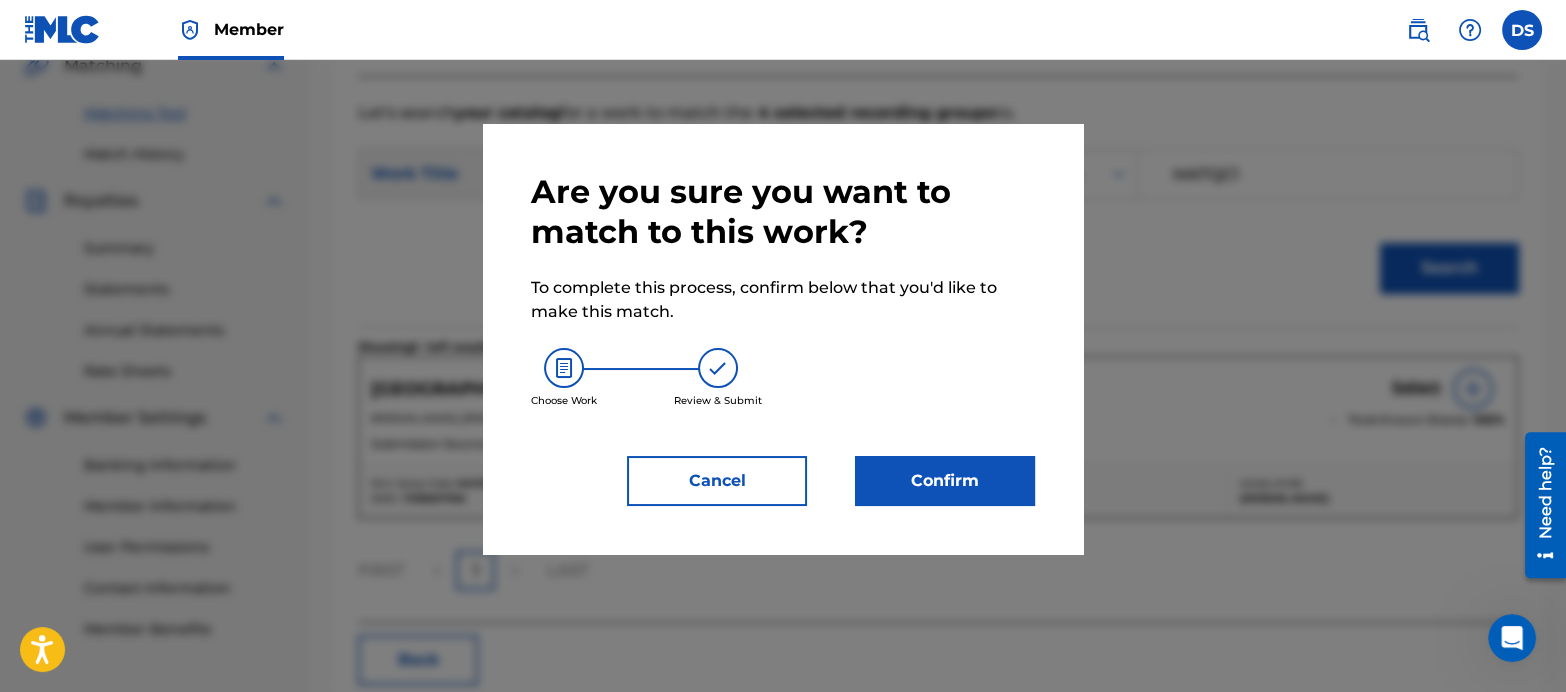 click on "Confirm" at bounding box center [945, 481] 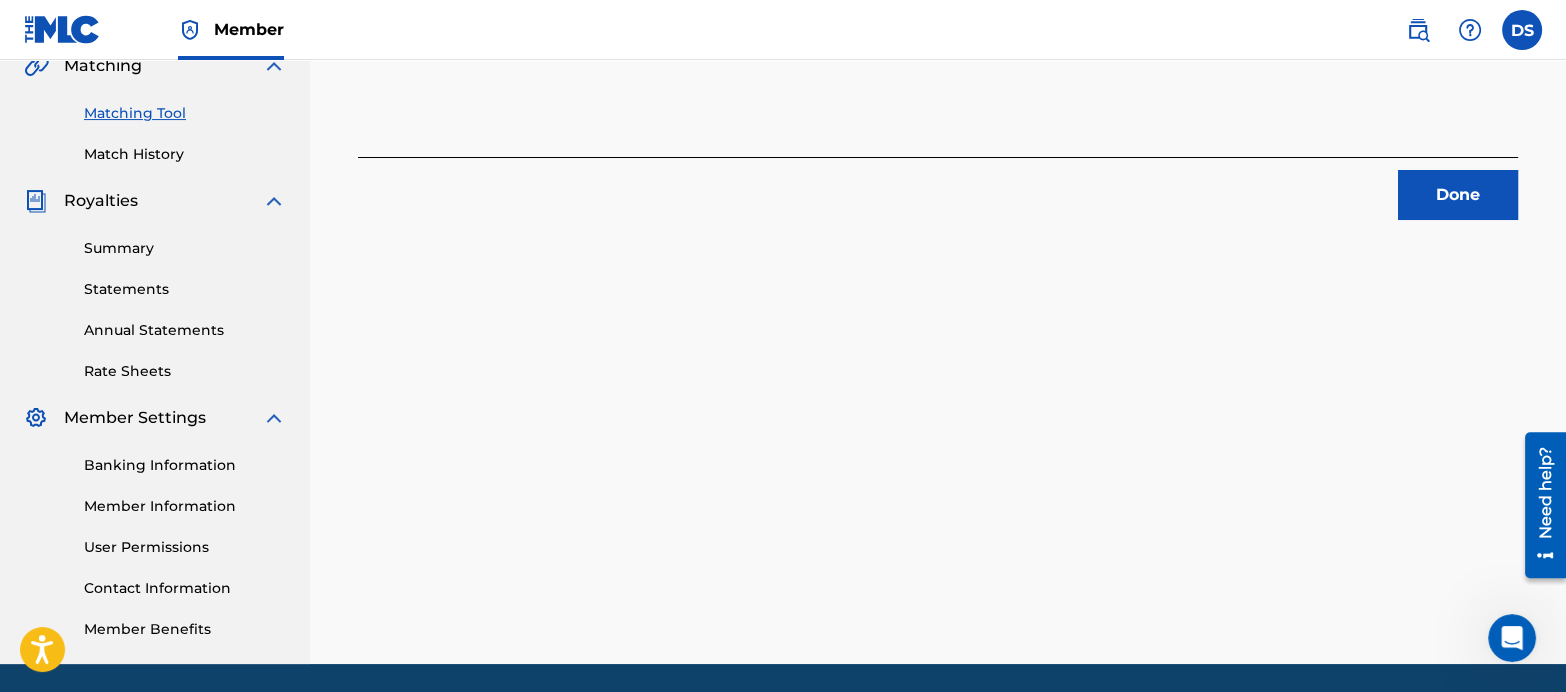 click on "Done" at bounding box center (1458, 195) 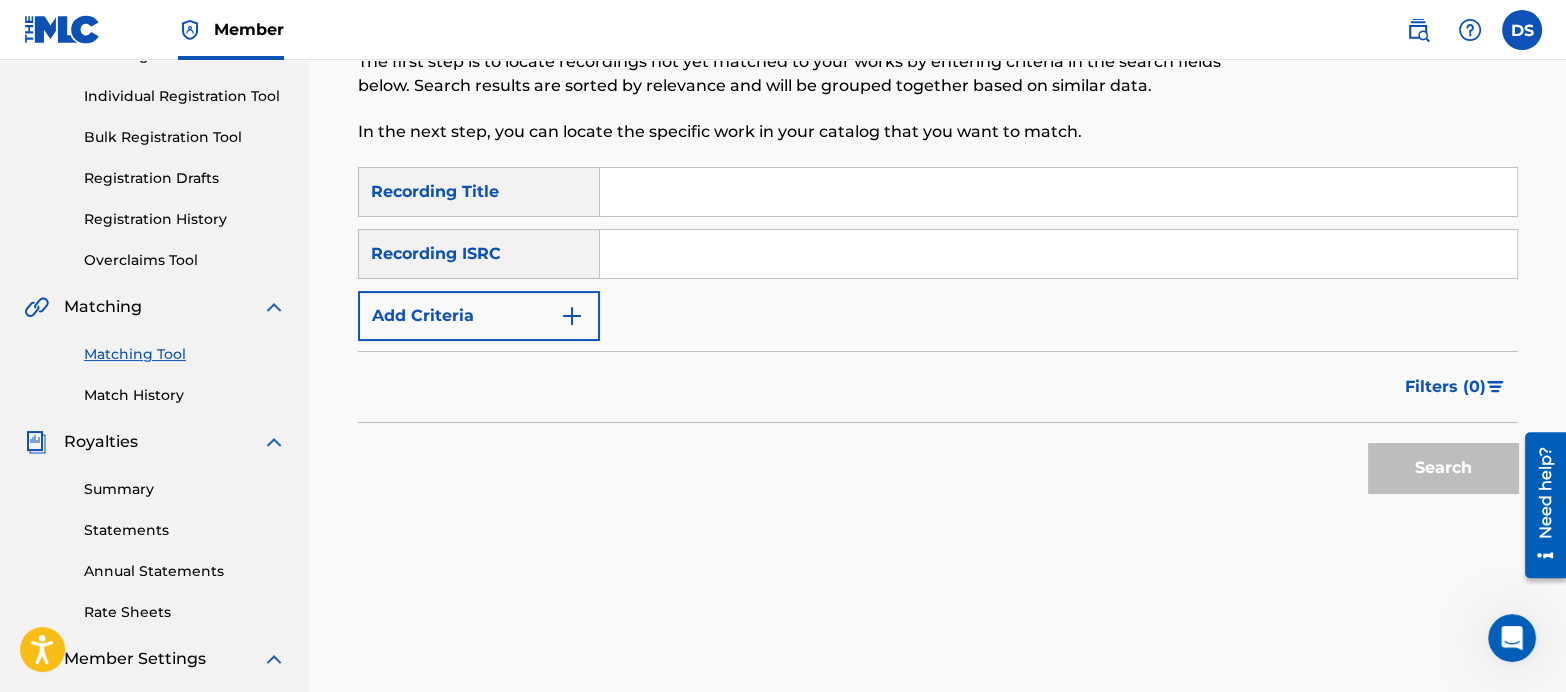 scroll, scrollTop: 230, scrollLeft: 0, axis: vertical 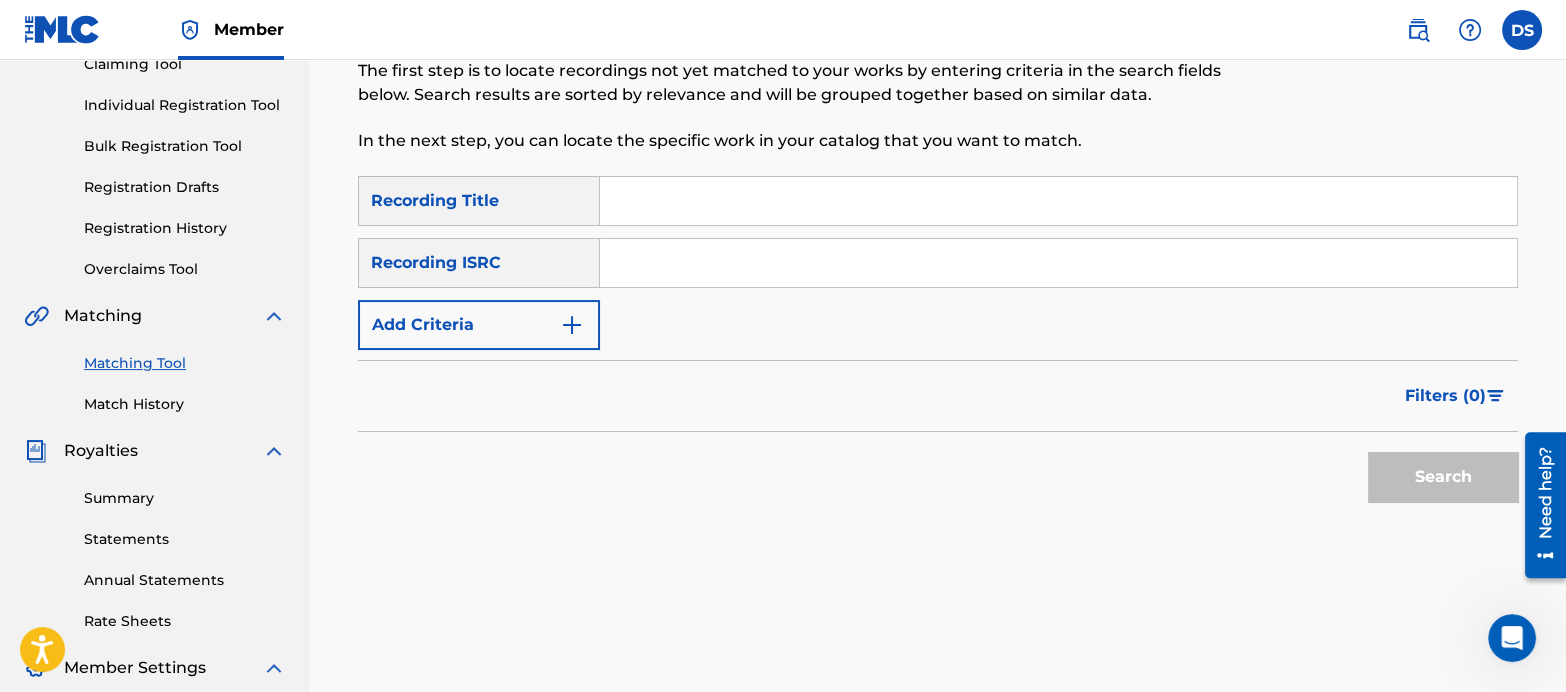 click at bounding box center [1058, 263] 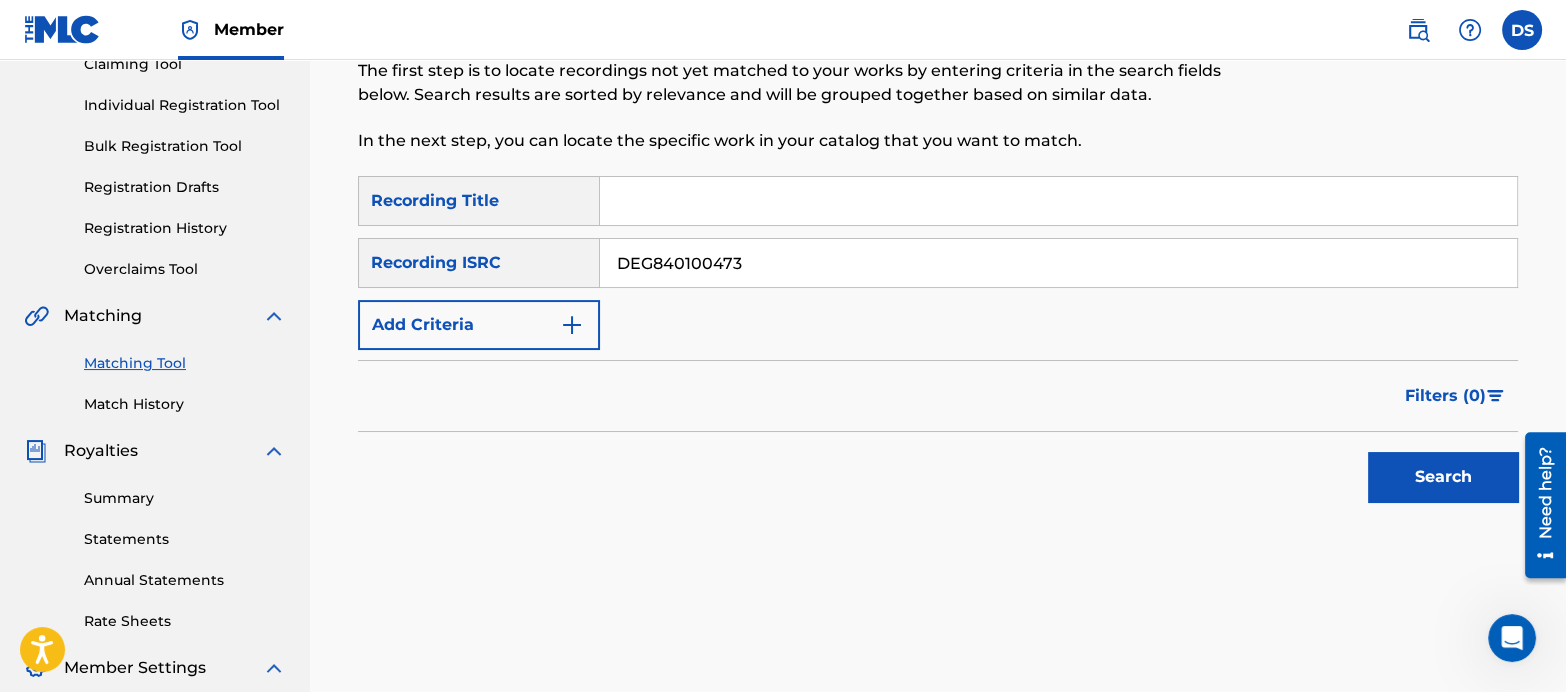 click on "Search" at bounding box center (1443, 477) 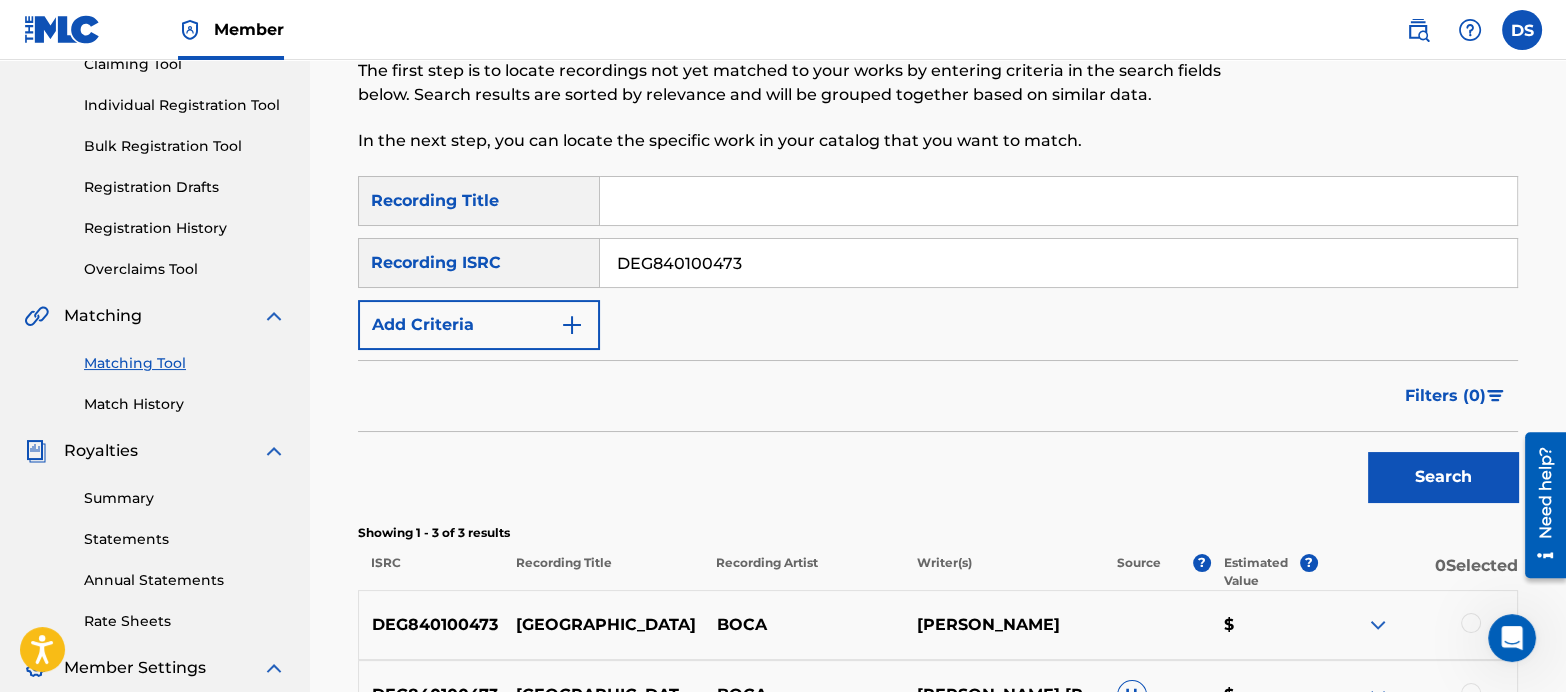 scroll, scrollTop: 547, scrollLeft: 0, axis: vertical 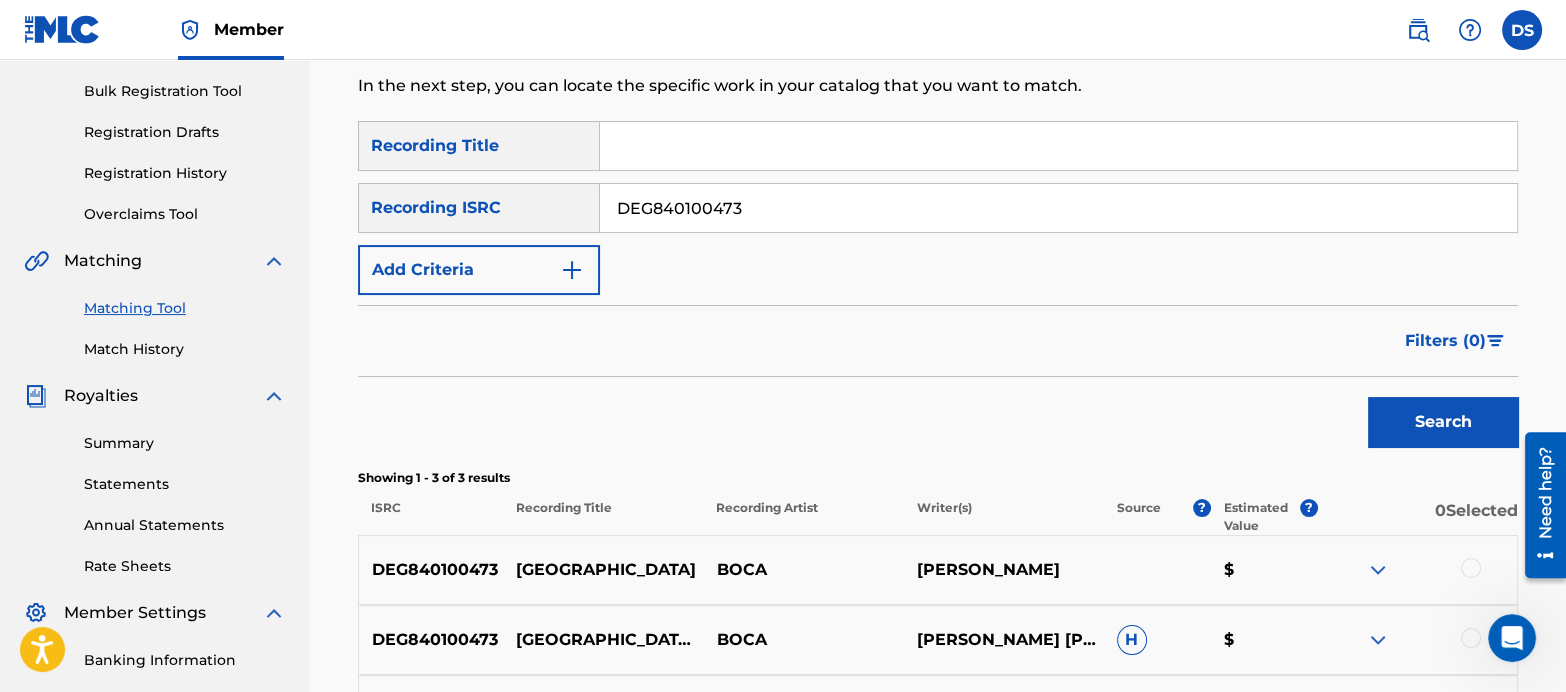 drag, startPoint x: 788, startPoint y: 209, endPoint x: 504, endPoint y: 194, distance: 284.39584 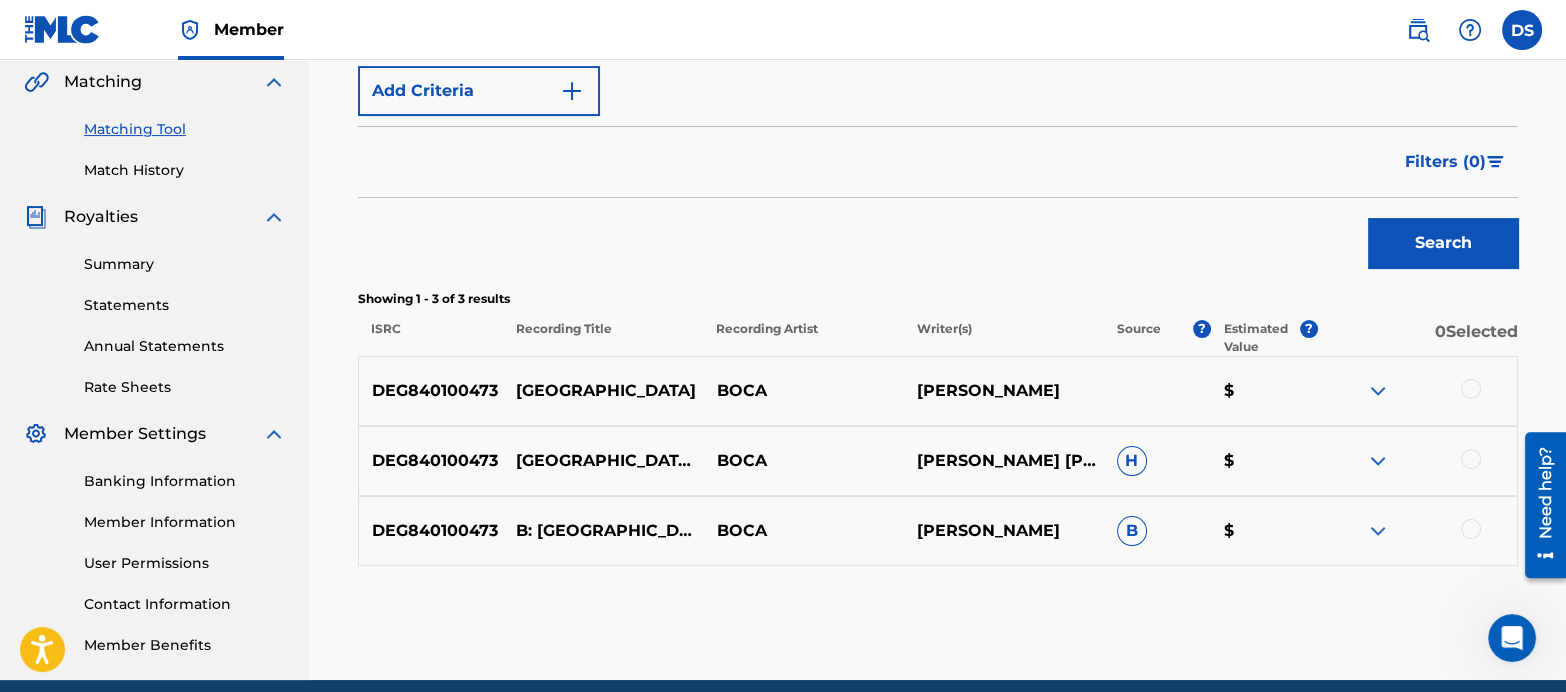 scroll, scrollTop: 464, scrollLeft: 0, axis: vertical 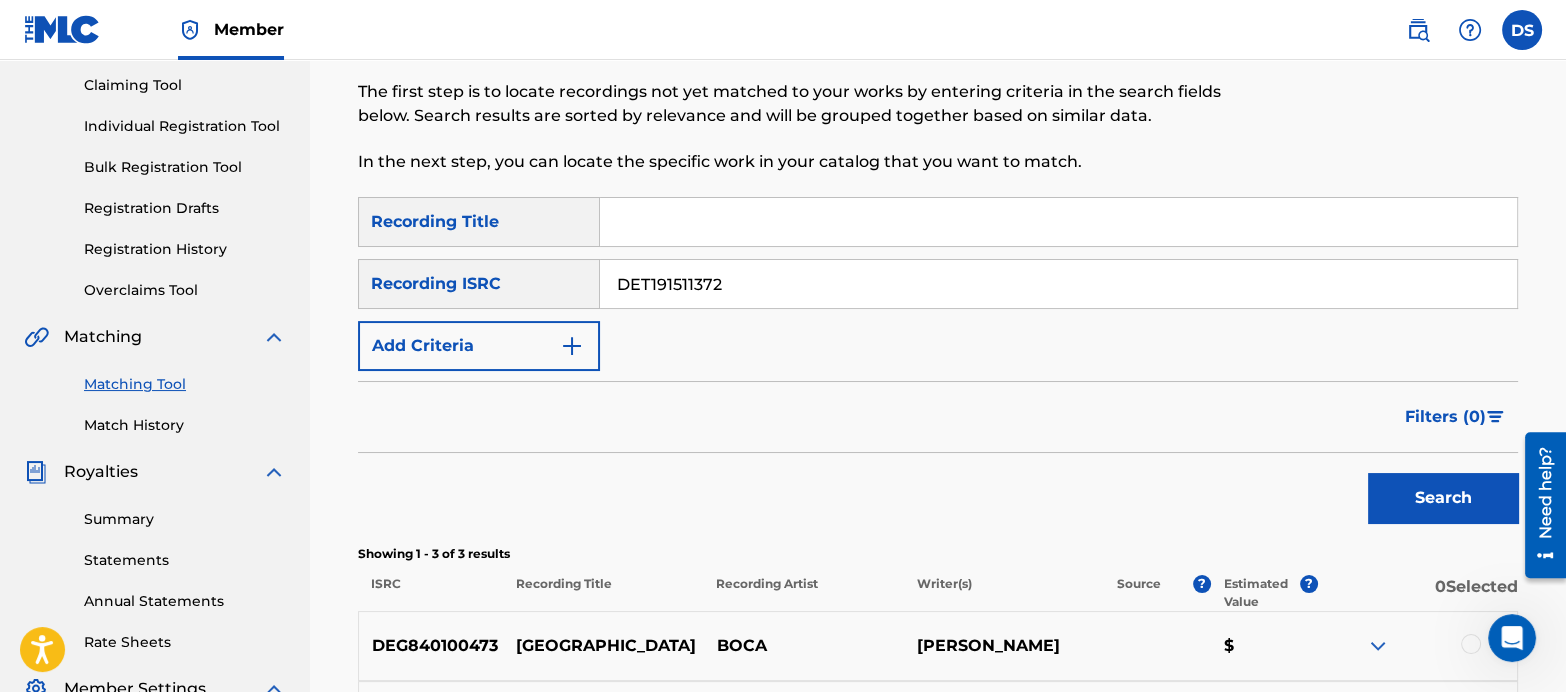 drag, startPoint x: 741, startPoint y: 294, endPoint x: 491, endPoint y: 253, distance: 253.33969 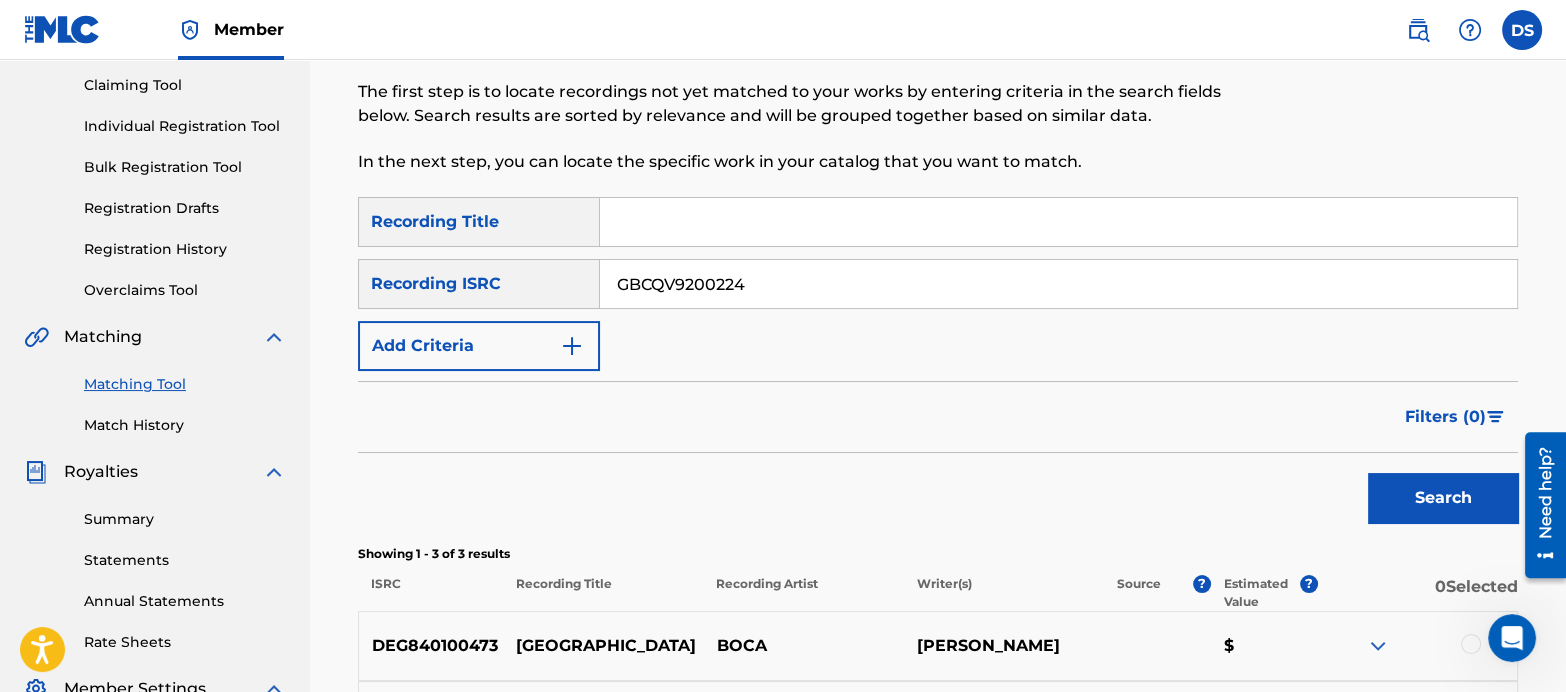 type on "GBCQV9200224" 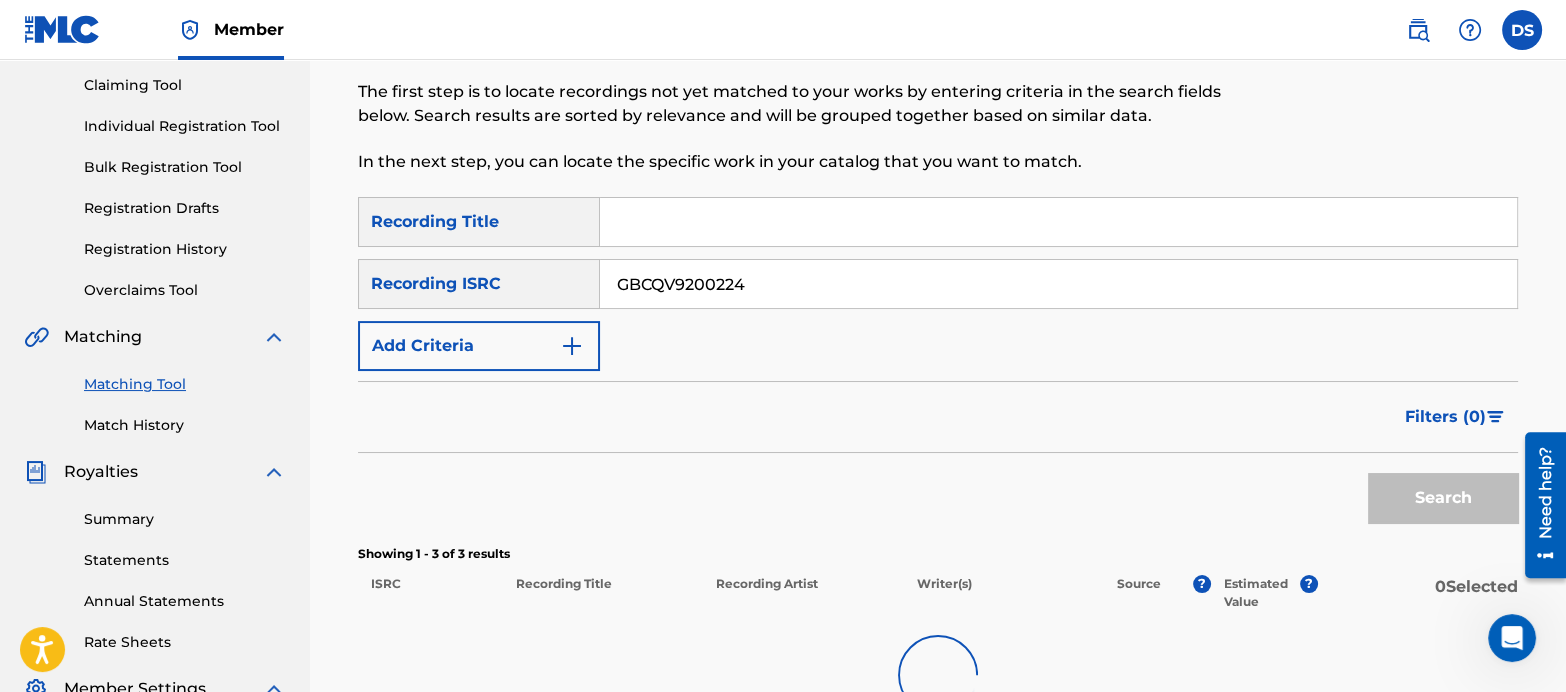 scroll, scrollTop: 424, scrollLeft: 0, axis: vertical 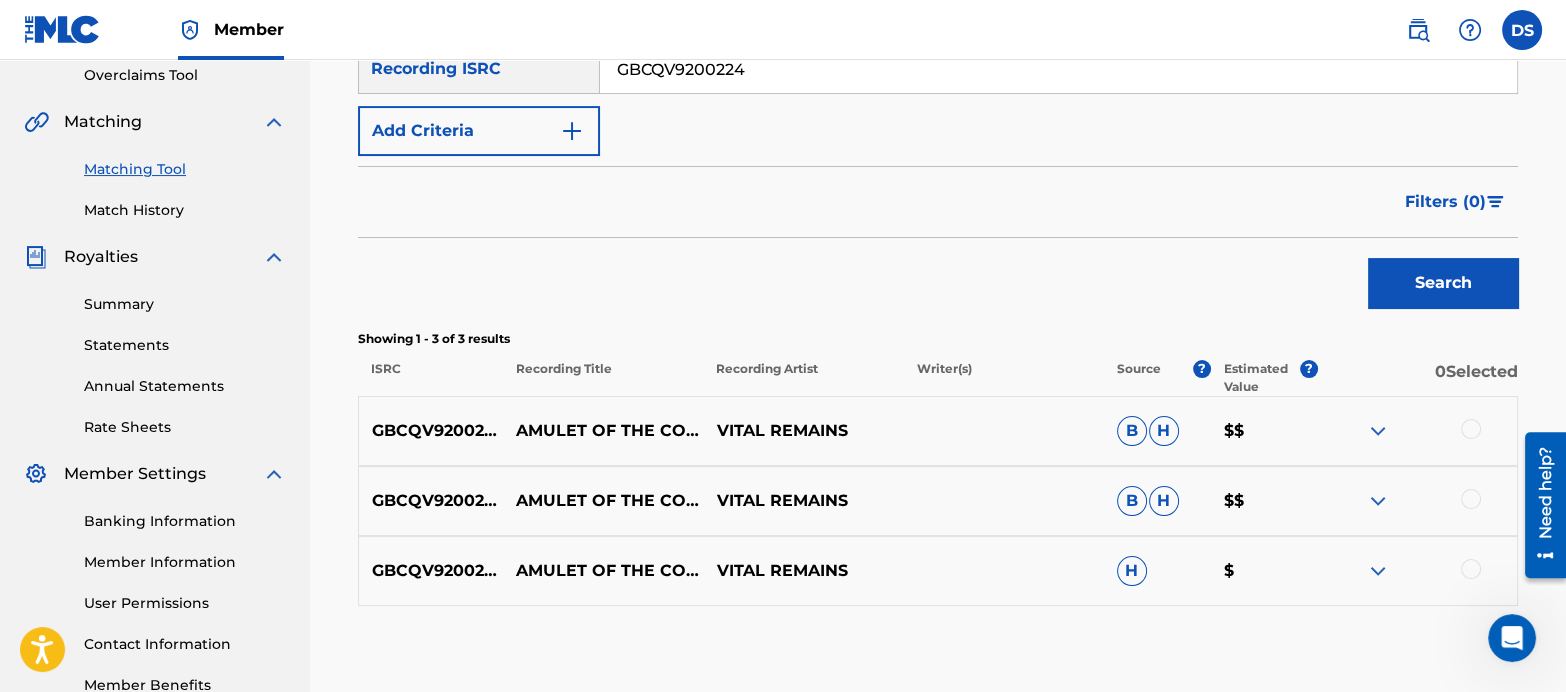 click at bounding box center (1471, 429) 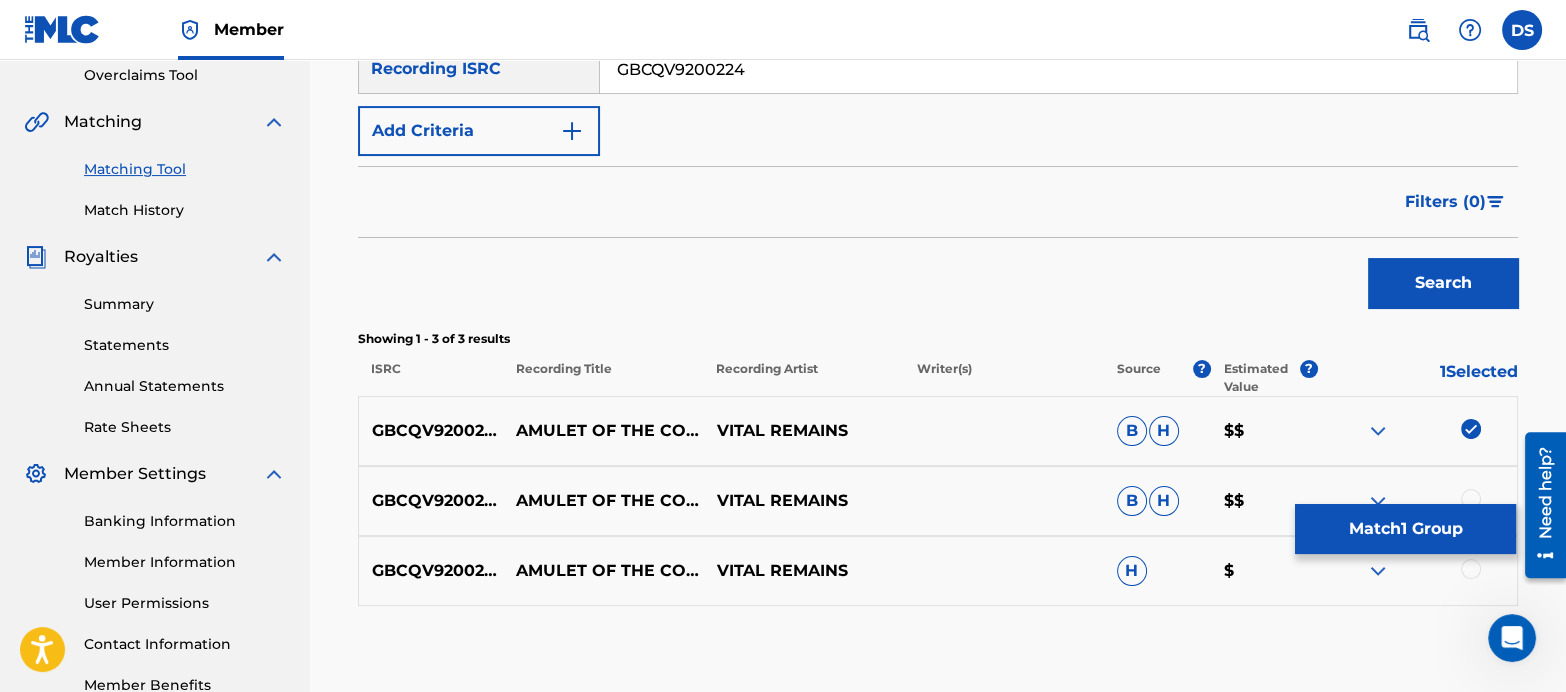 click on "GBCQV9200224 AMULET OF THE CONQUEROR VITAL REMAINS B H $$" at bounding box center [938, 501] 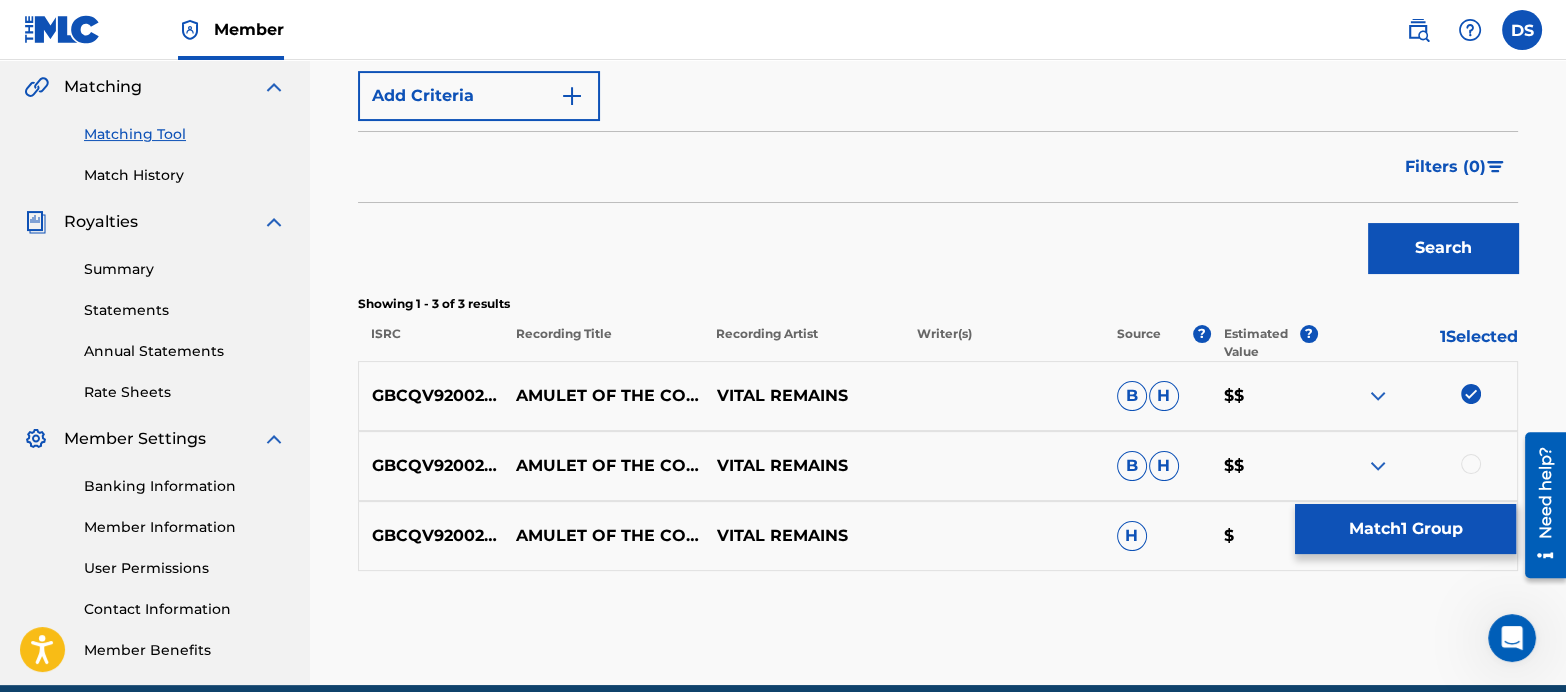 scroll, scrollTop: 459, scrollLeft: 0, axis: vertical 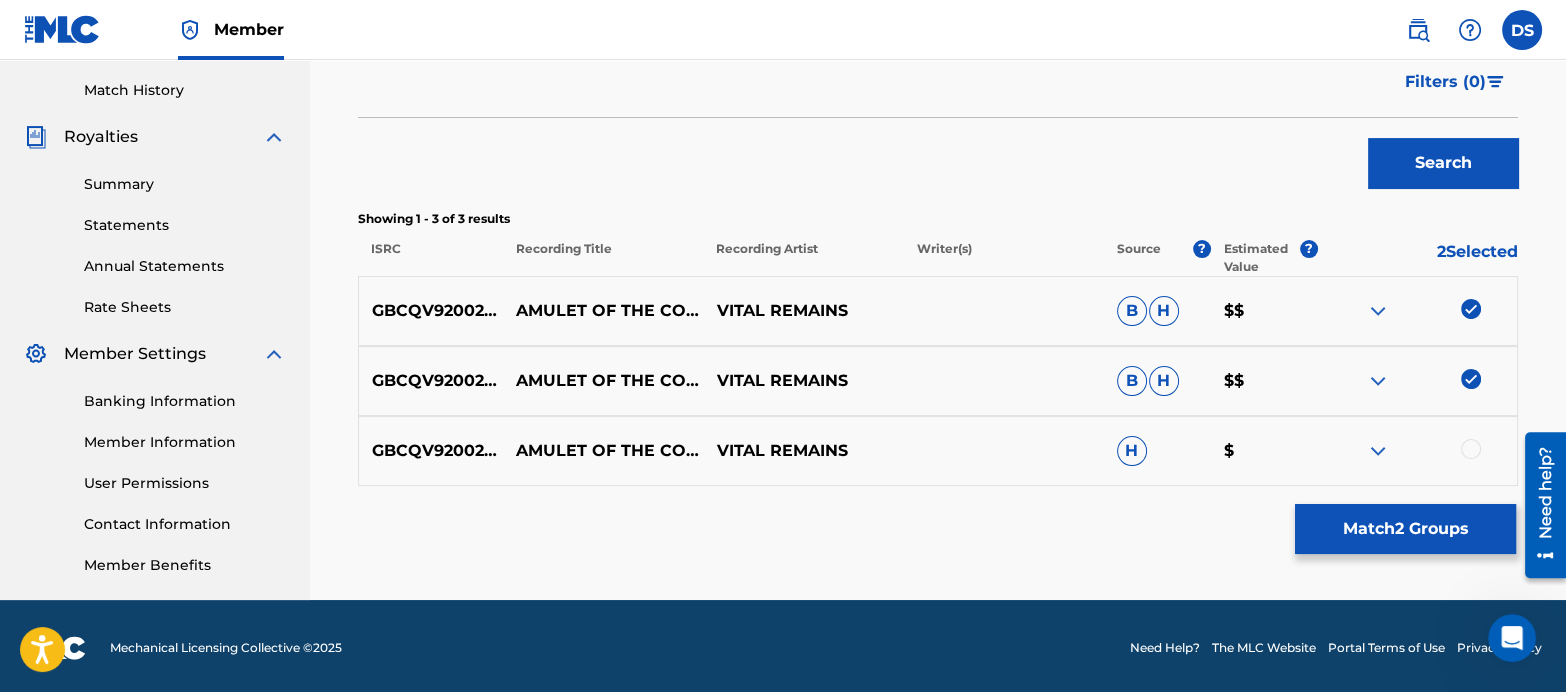 click at bounding box center [1471, 449] 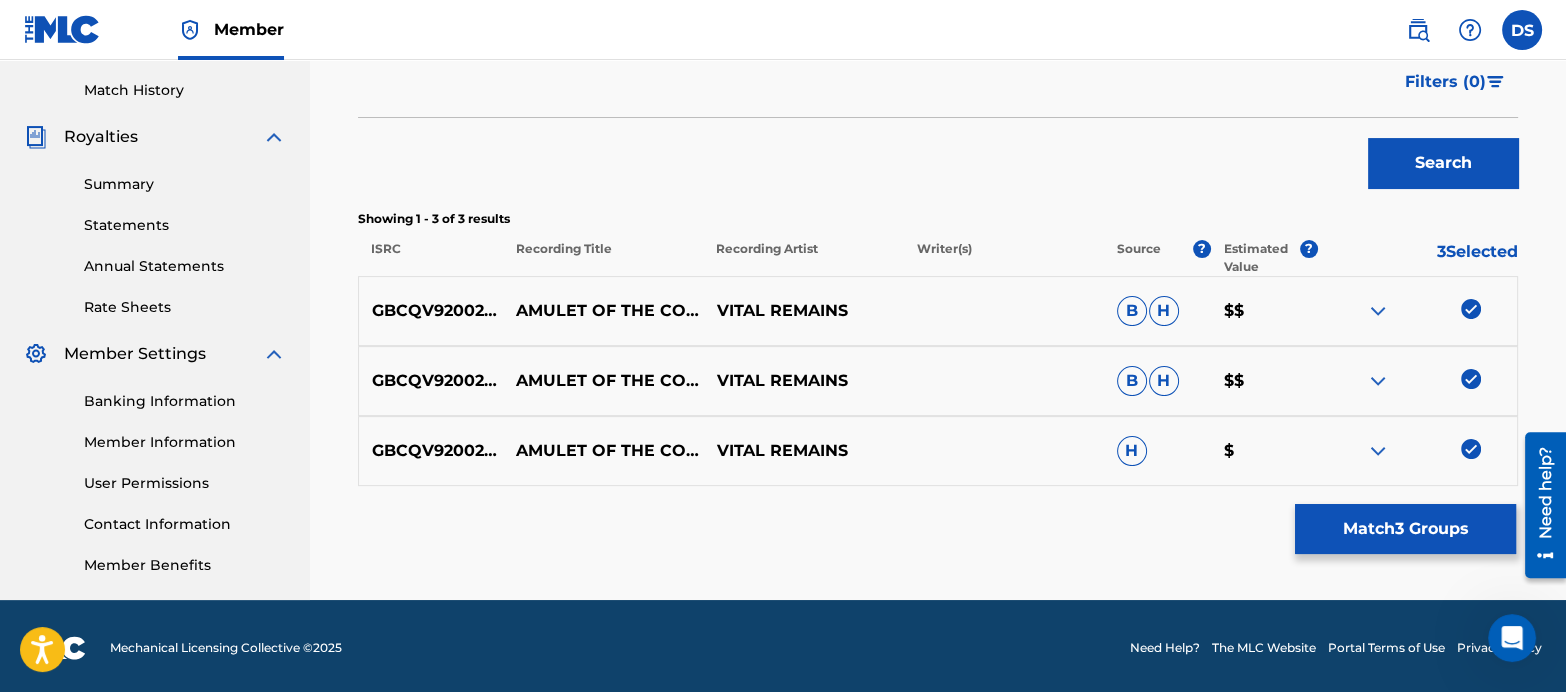 click on "Match  3 Groups" at bounding box center [1405, 529] 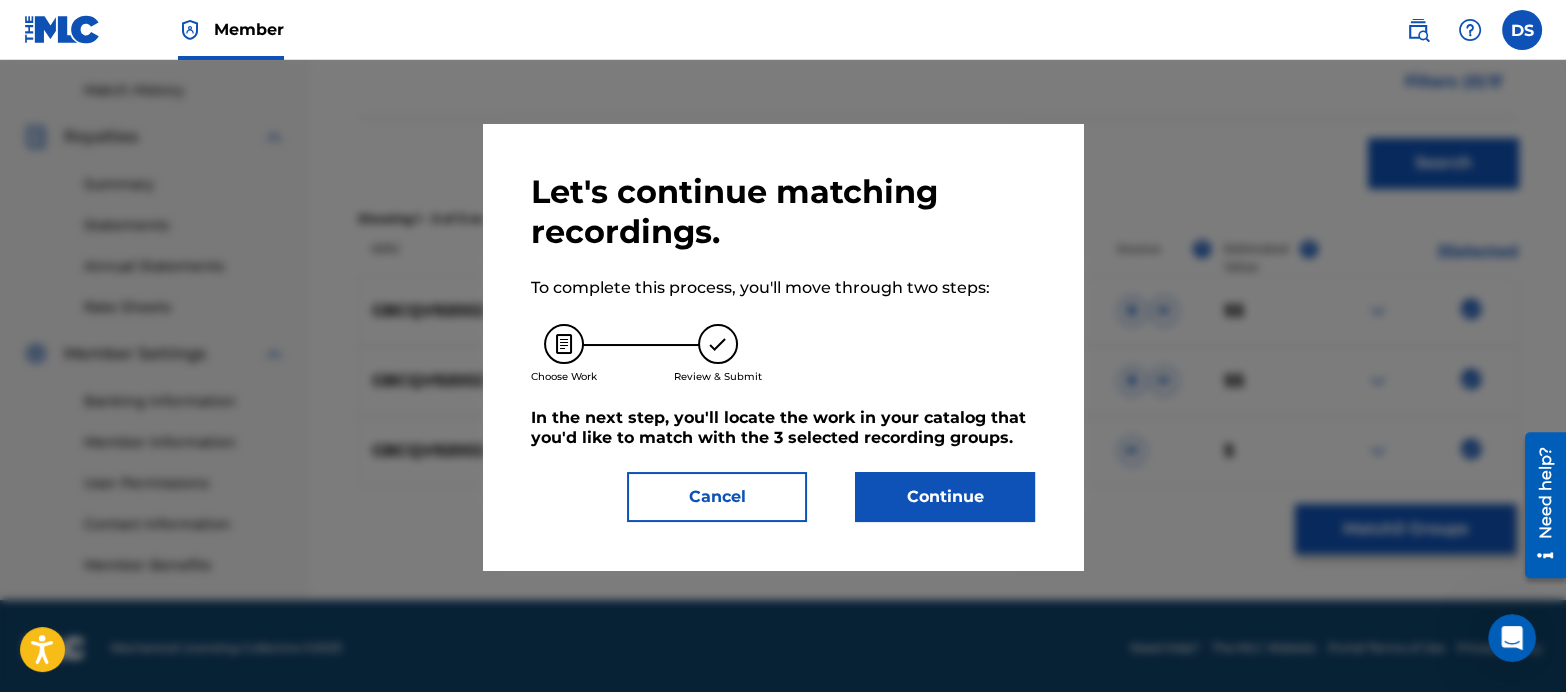 click on "Continue" at bounding box center (945, 497) 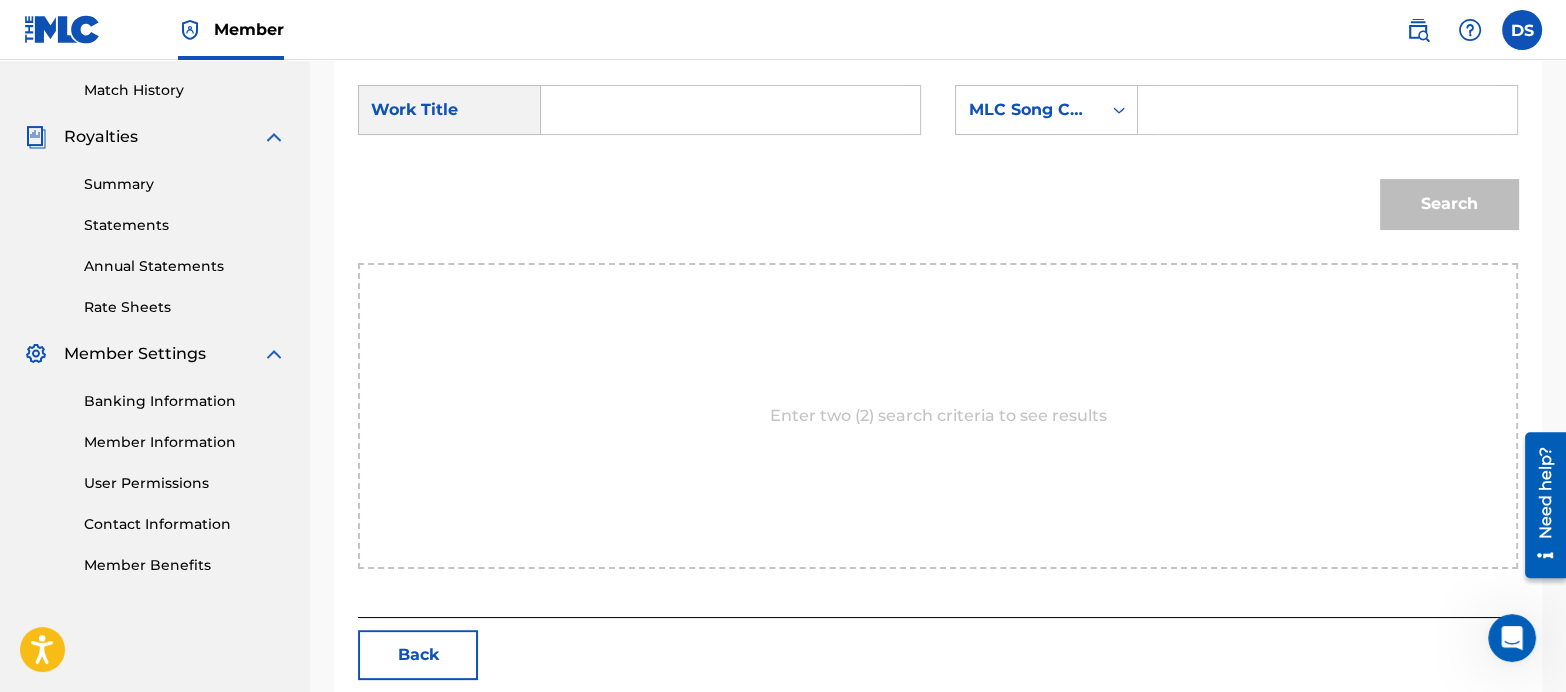 click at bounding box center (730, 110) 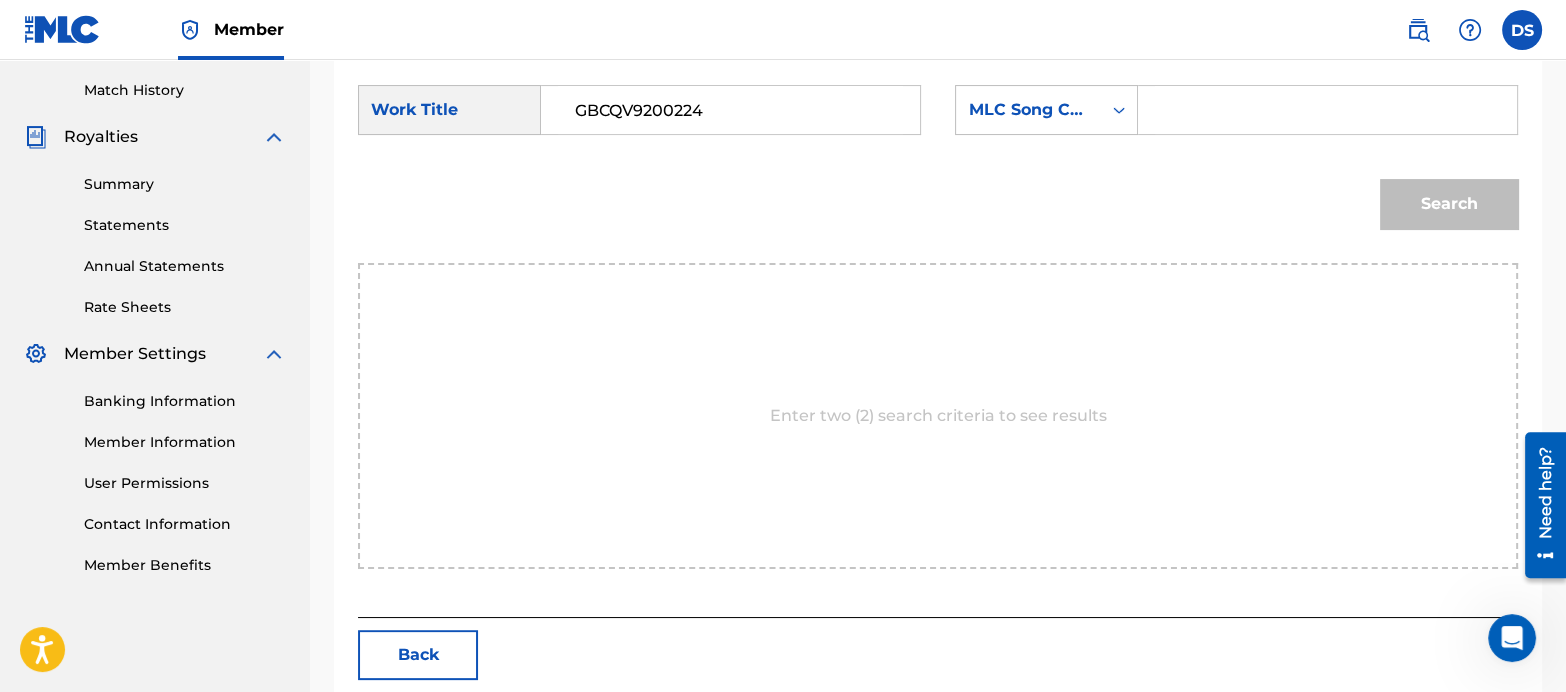 type on "GBCQV9200224" 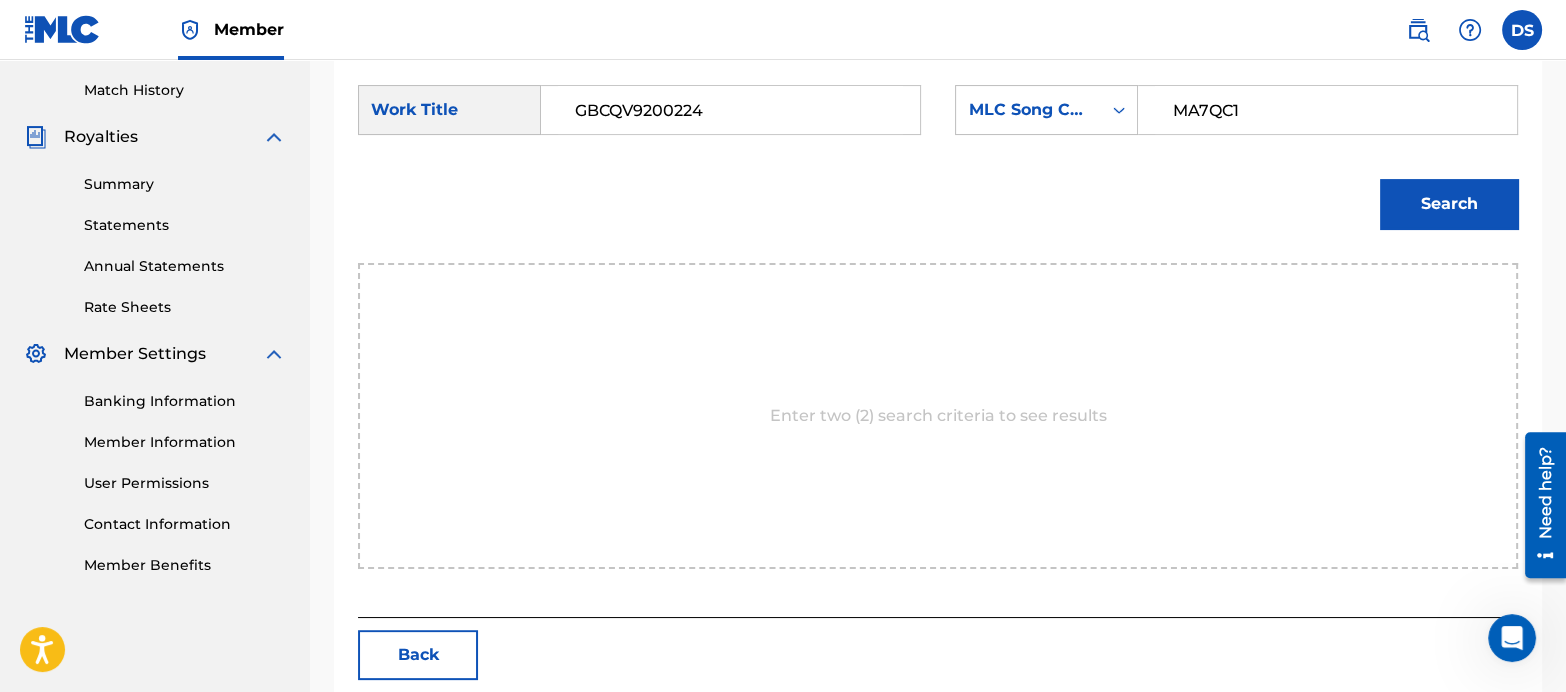 type on "MA7QC1" 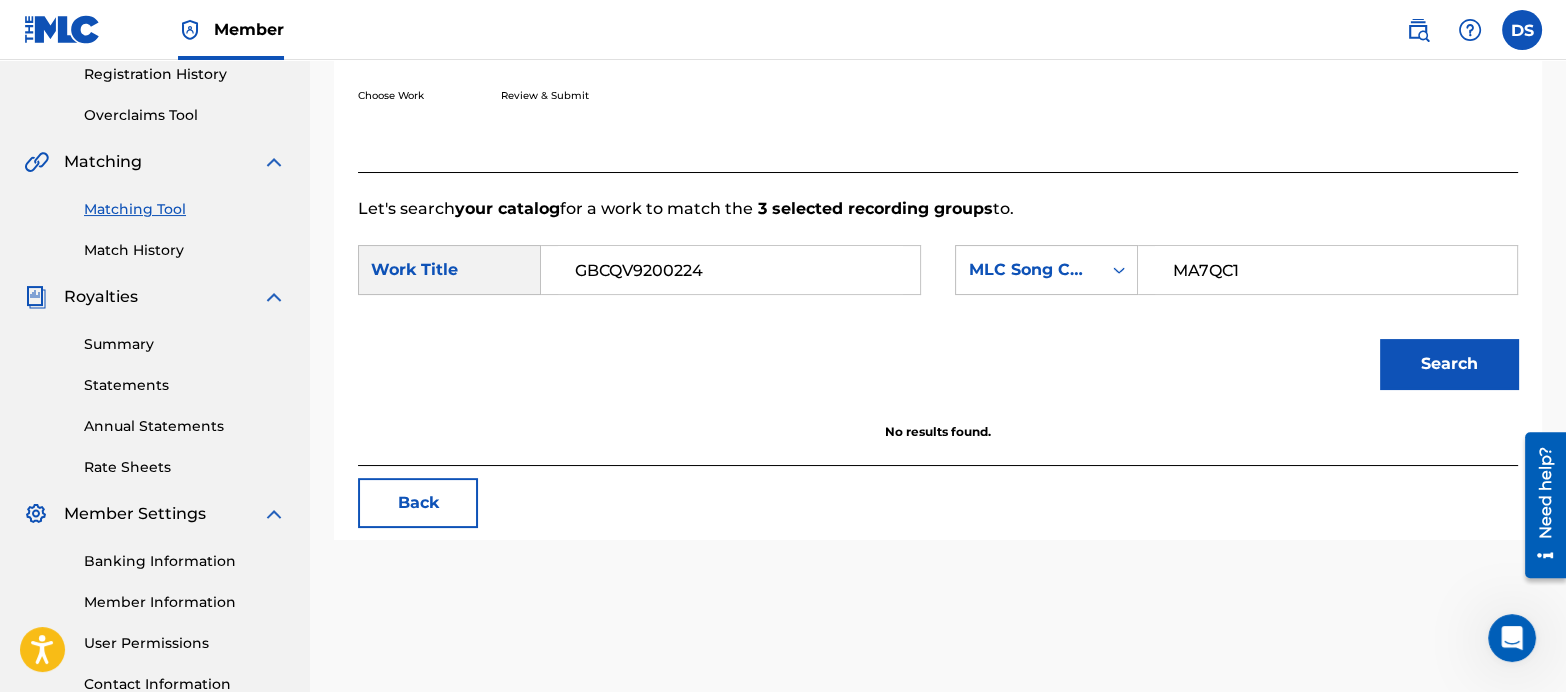scroll, scrollTop: 374, scrollLeft: 0, axis: vertical 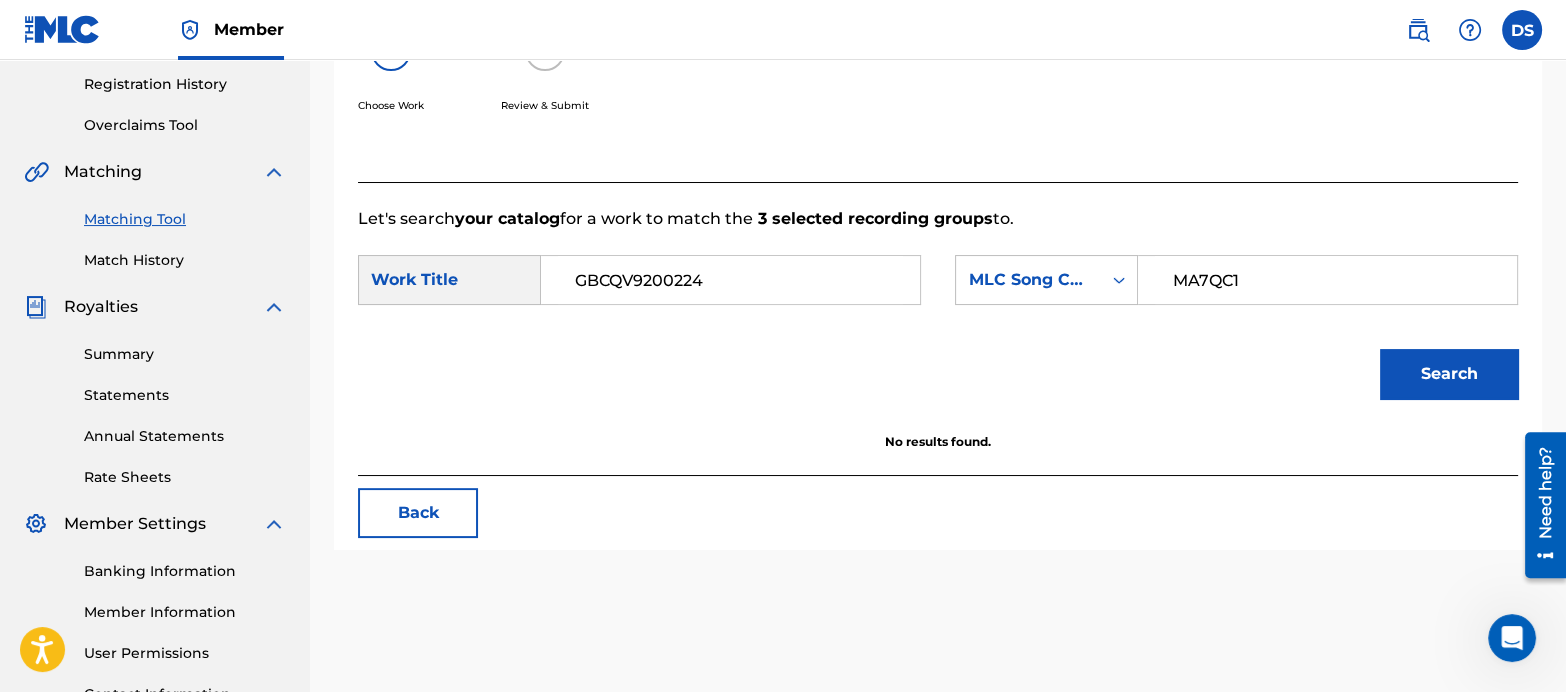 click on "Match History" at bounding box center [185, 260] 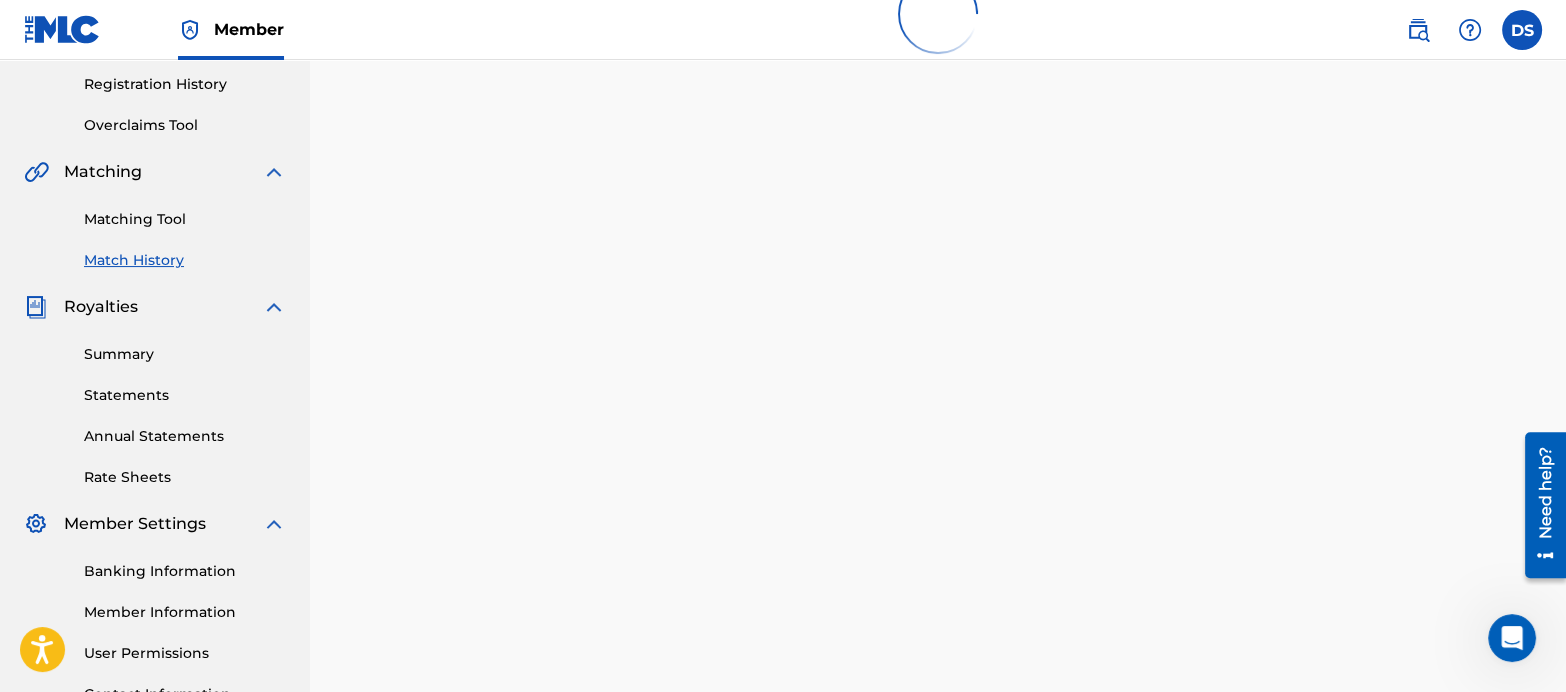 scroll, scrollTop: 0, scrollLeft: 0, axis: both 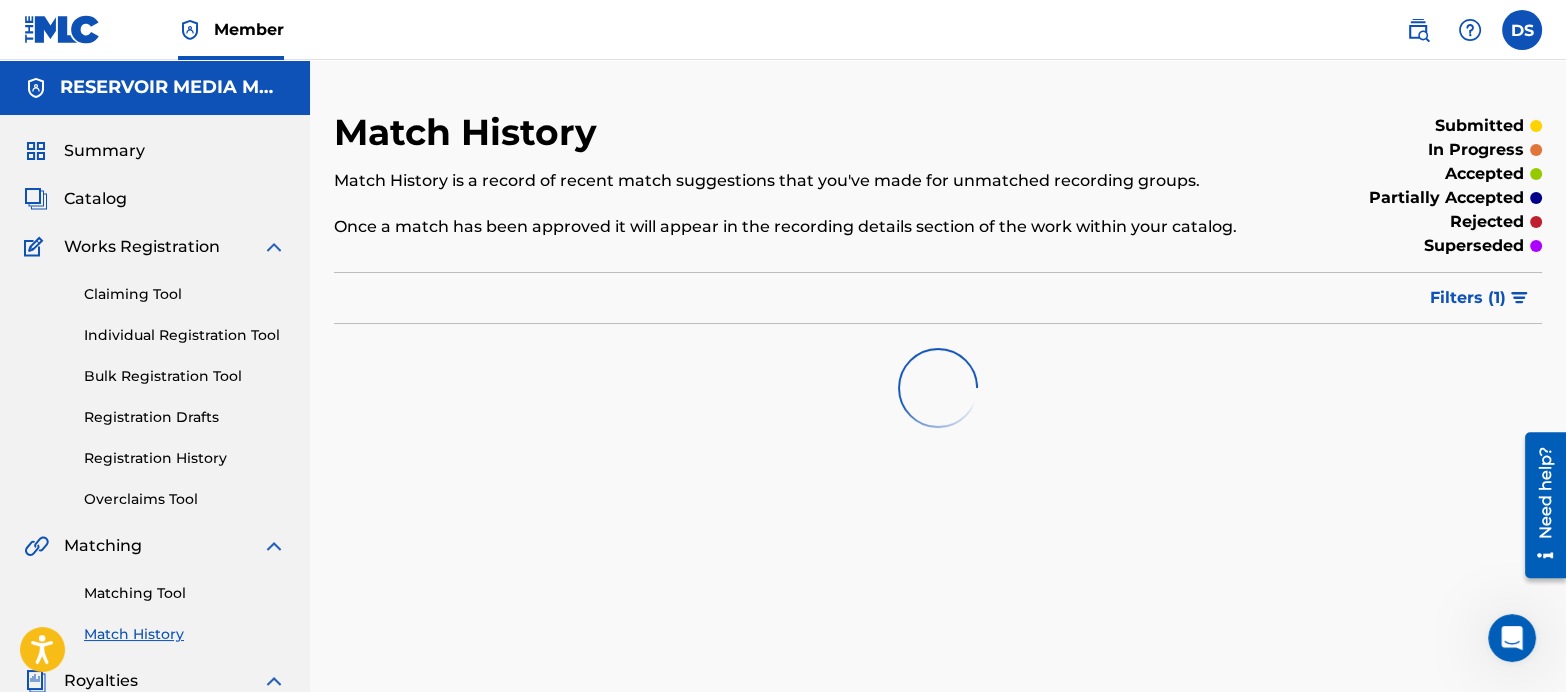 click on "Matching Tool" at bounding box center (185, 593) 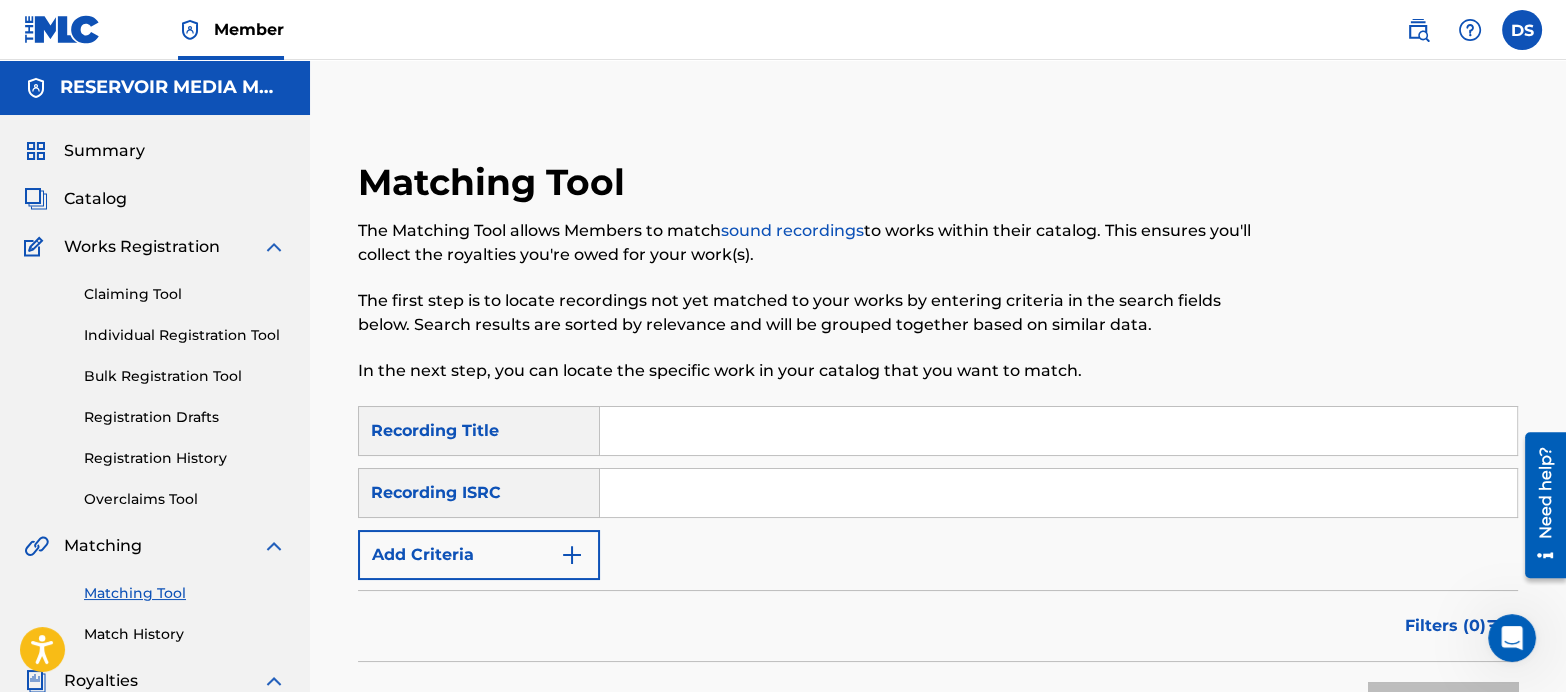 click at bounding box center (572, 555) 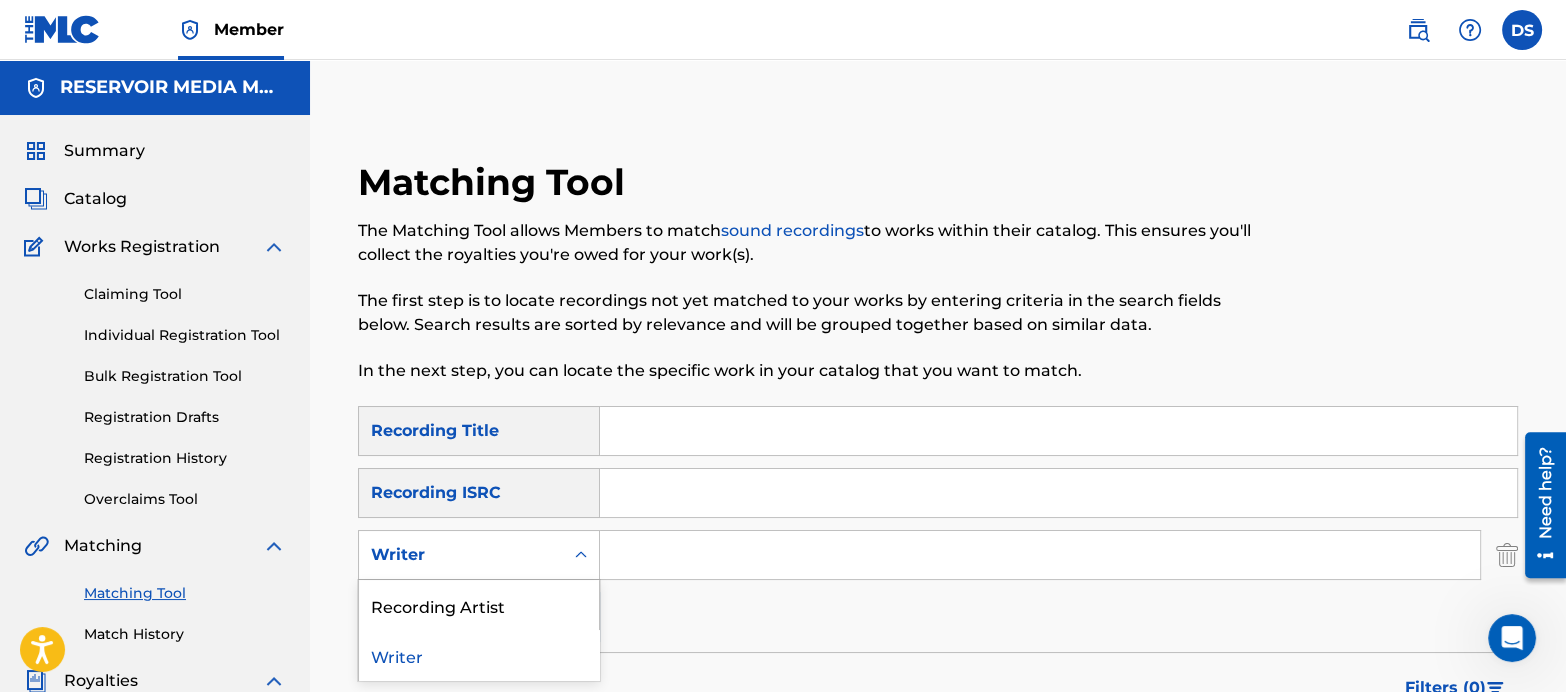 click 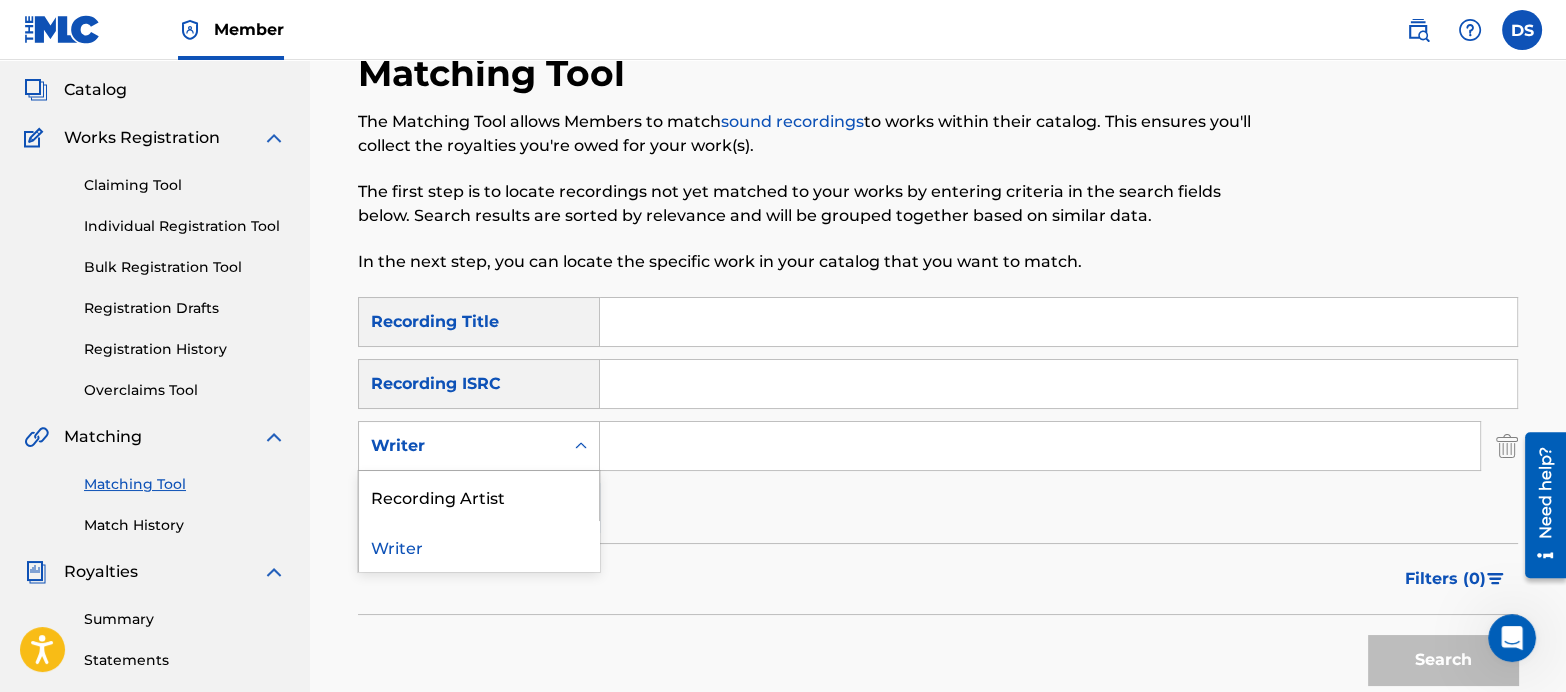 scroll, scrollTop: 111, scrollLeft: 0, axis: vertical 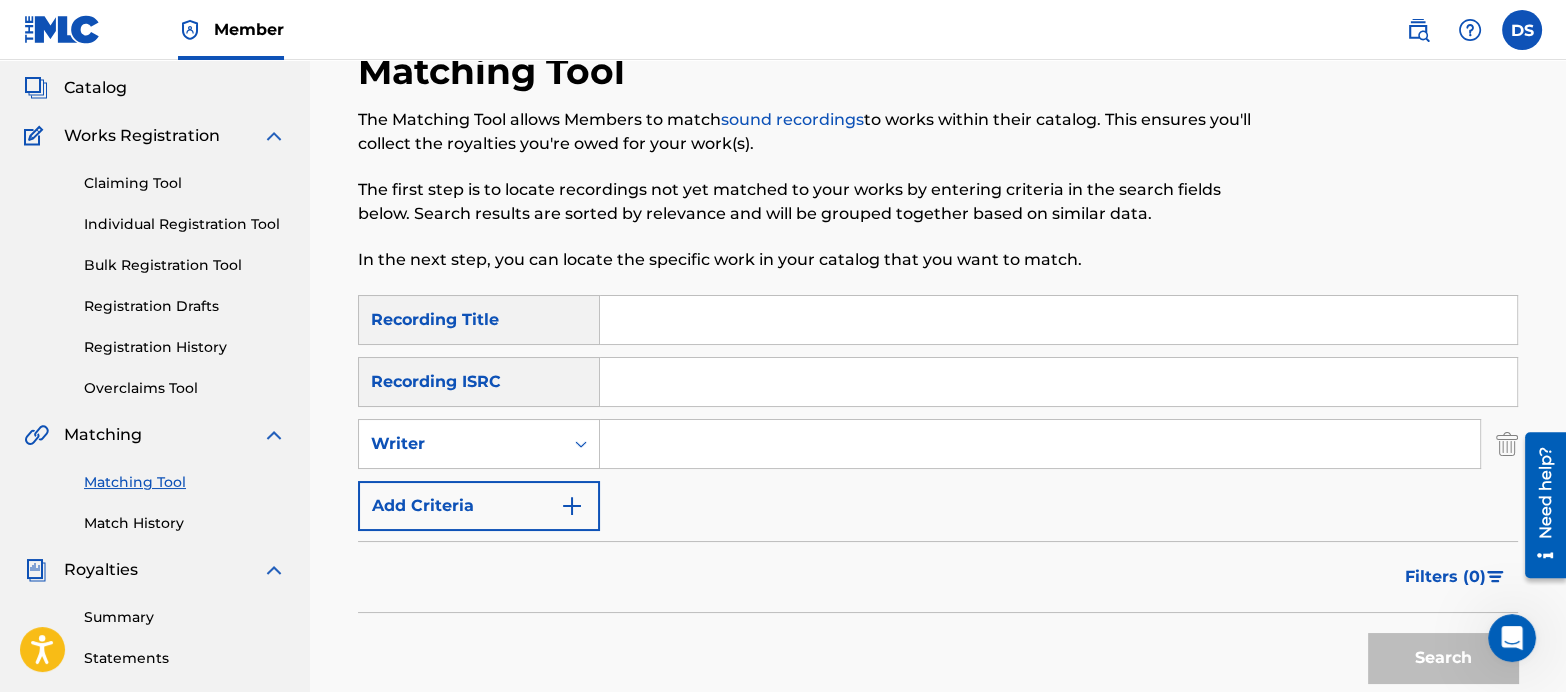 click on "Filters ( 0 )" at bounding box center (938, 577) 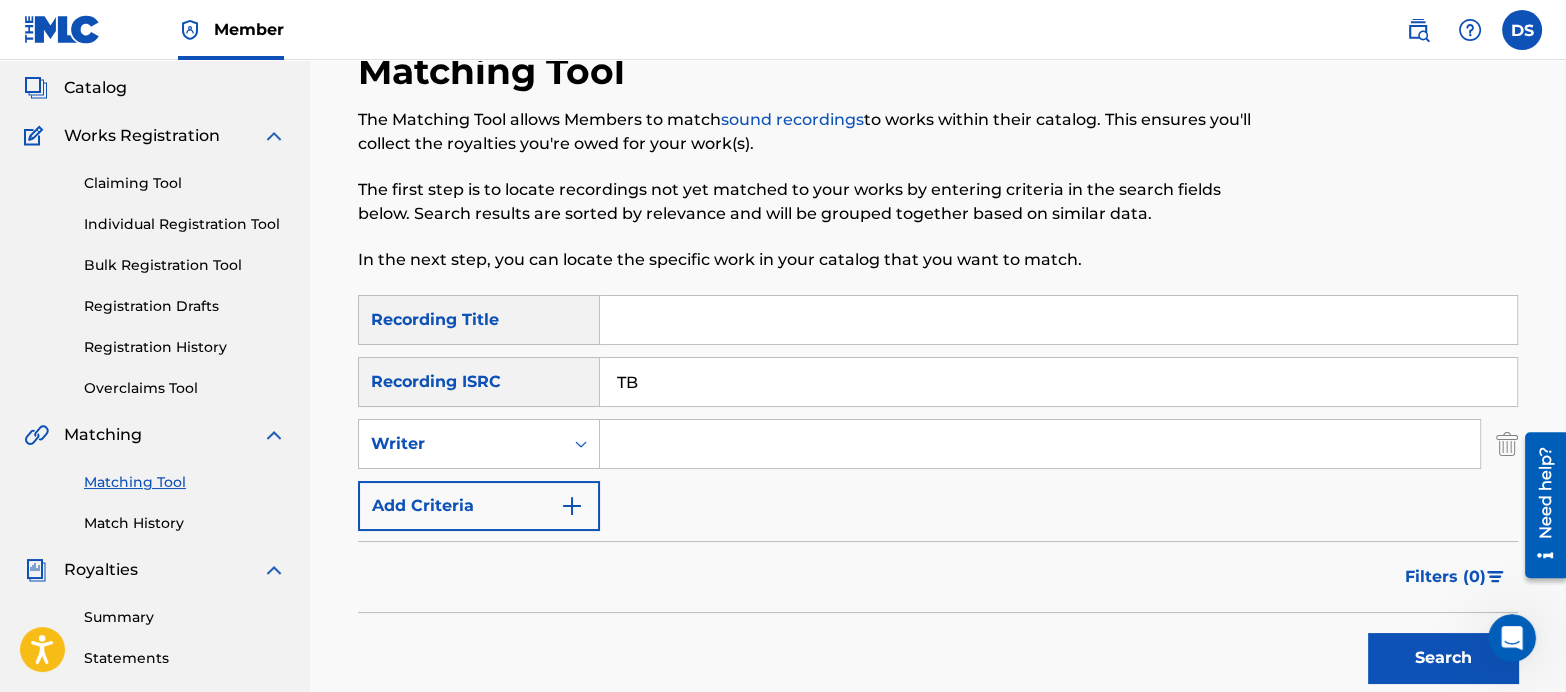type on "T" 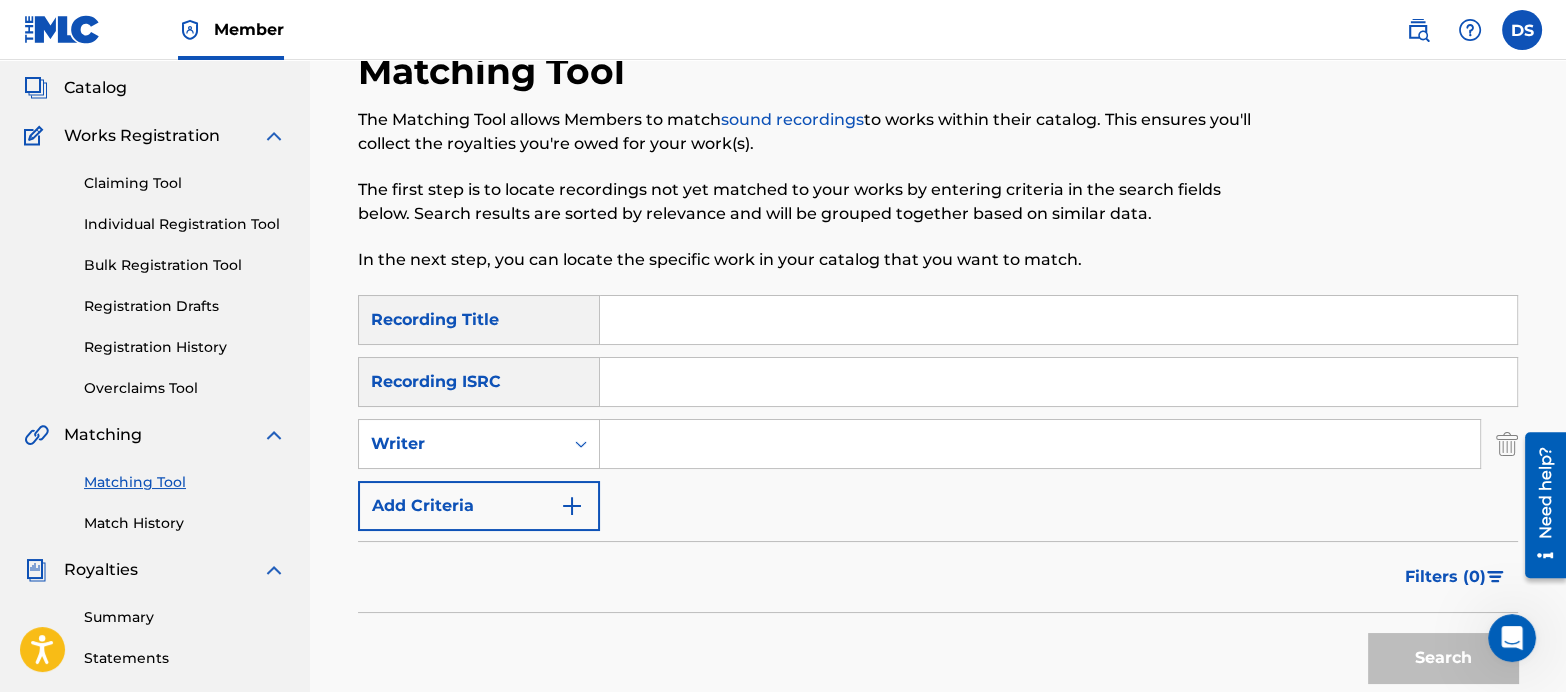 click at bounding box center (1058, 382) 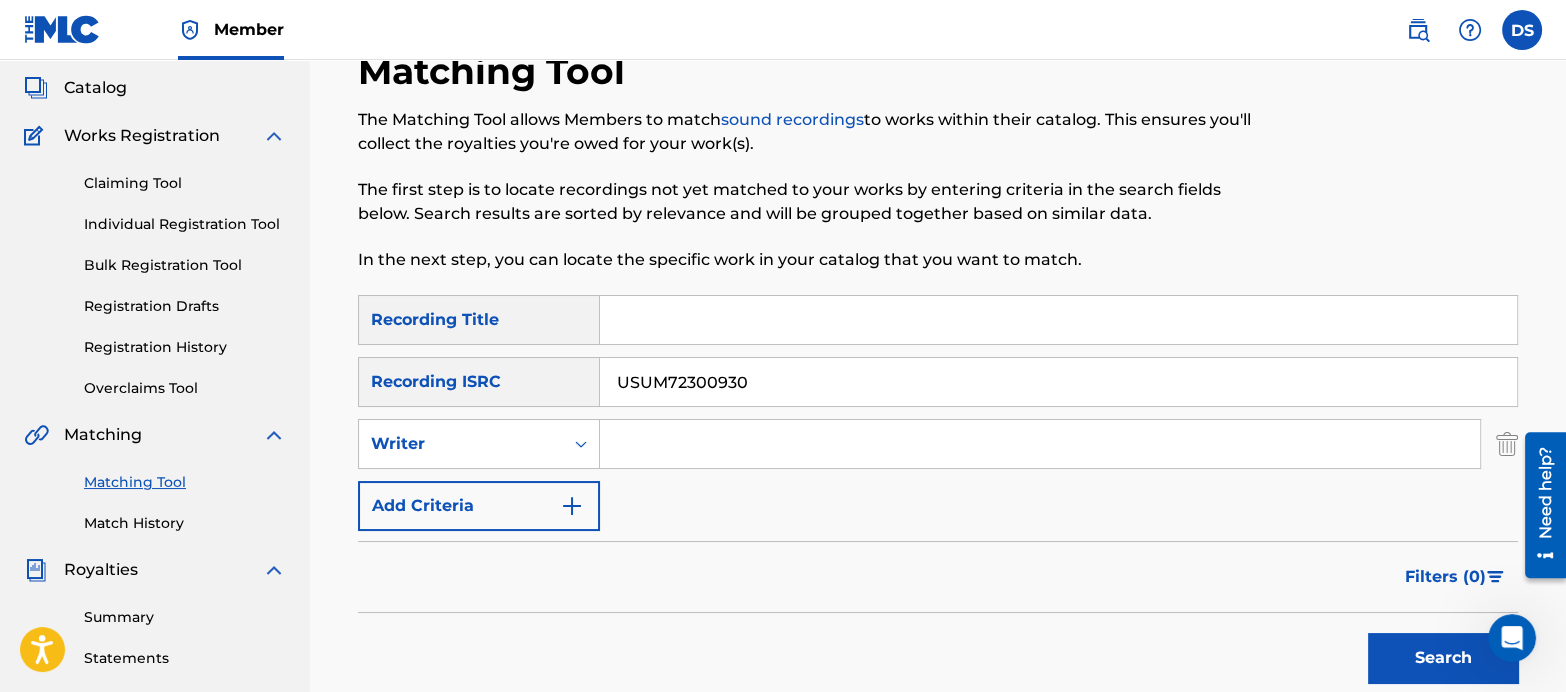 type on "USUM72300930" 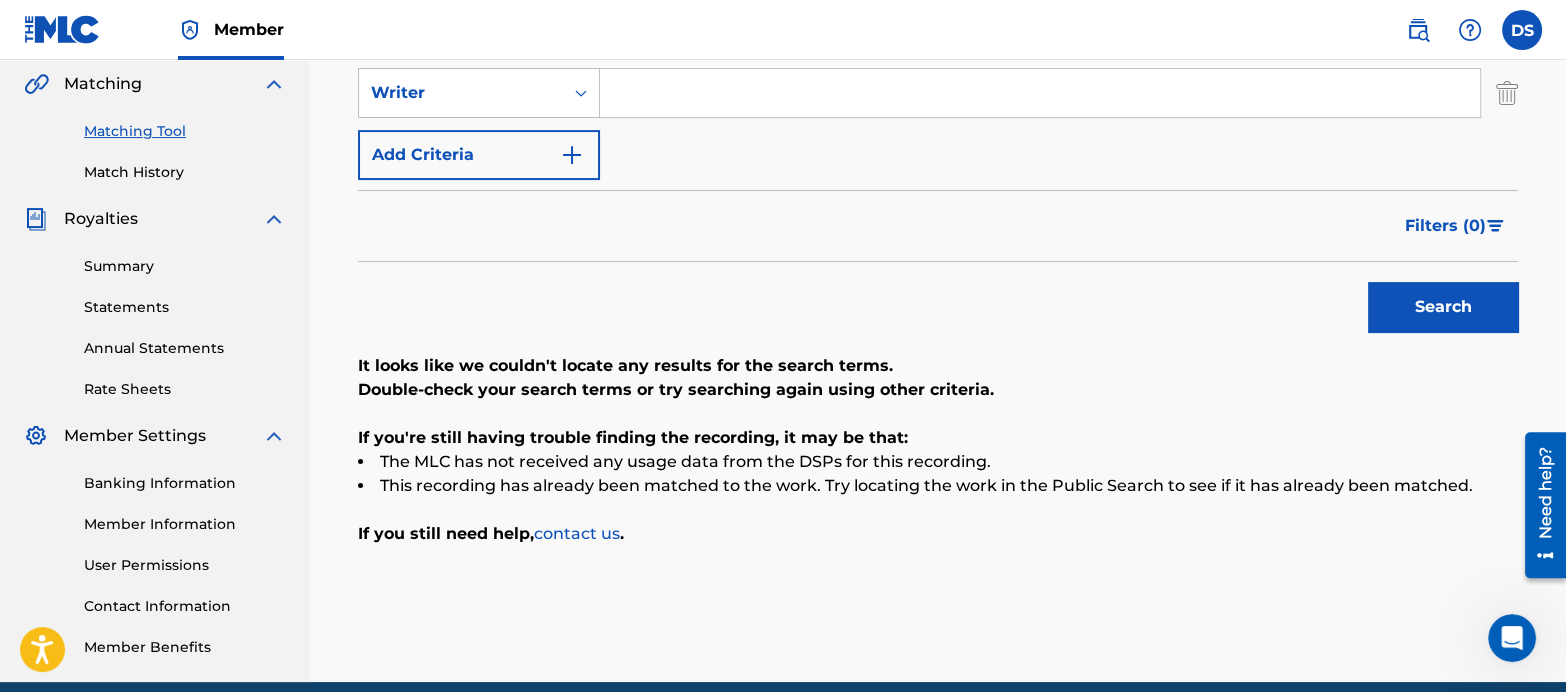scroll, scrollTop: 464, scrollLeft: 0, axis: vertical 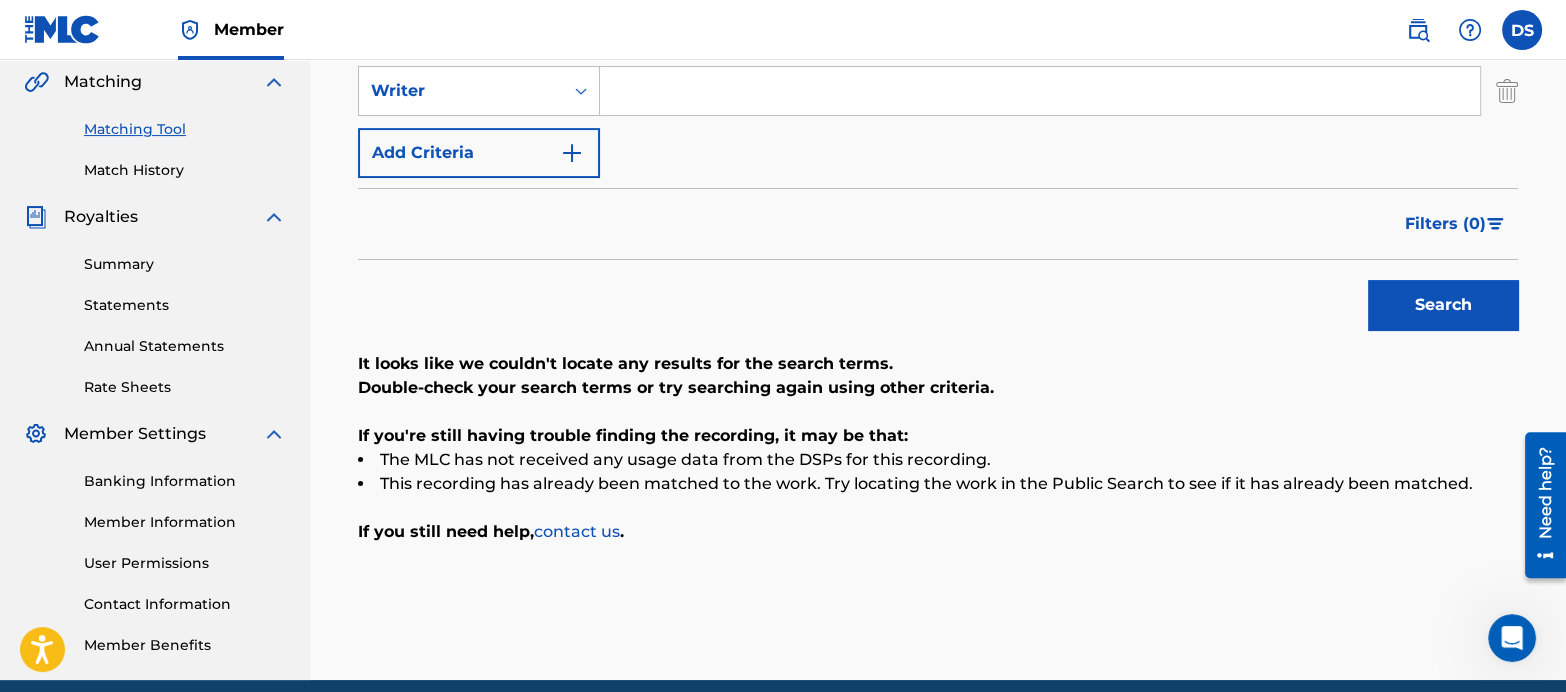 click at bounding box center [1040, 91] 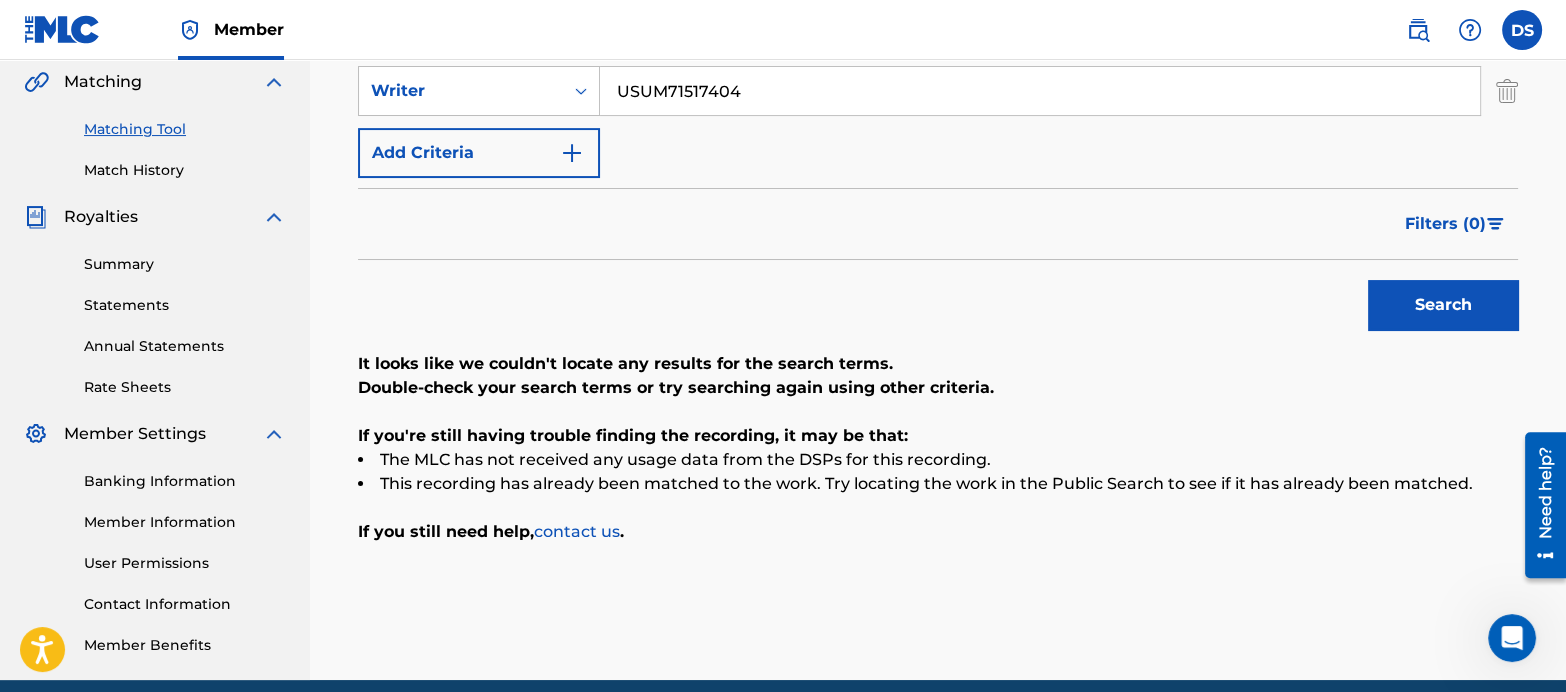click on "Search" at bounding box center (1443, 305) 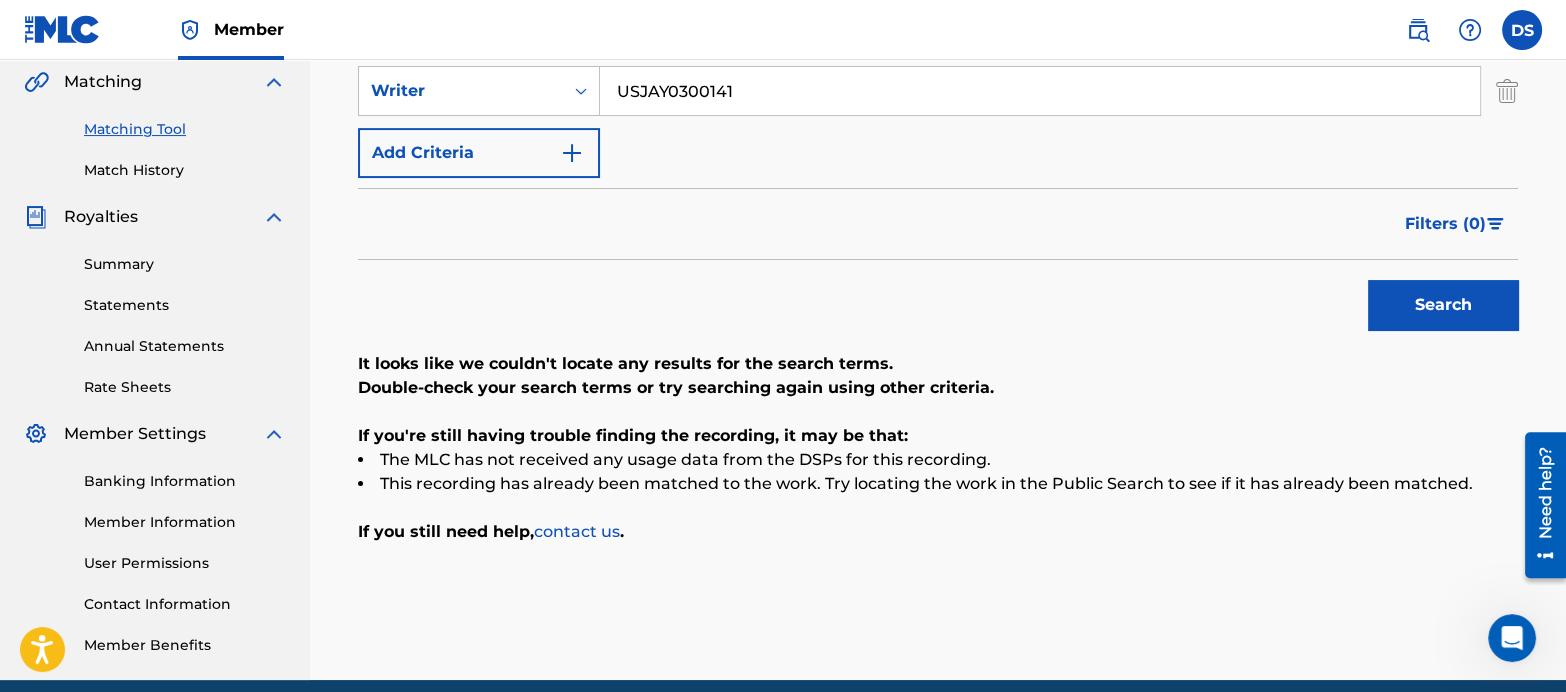 click on "Search" at bounding box center (1443, 305) 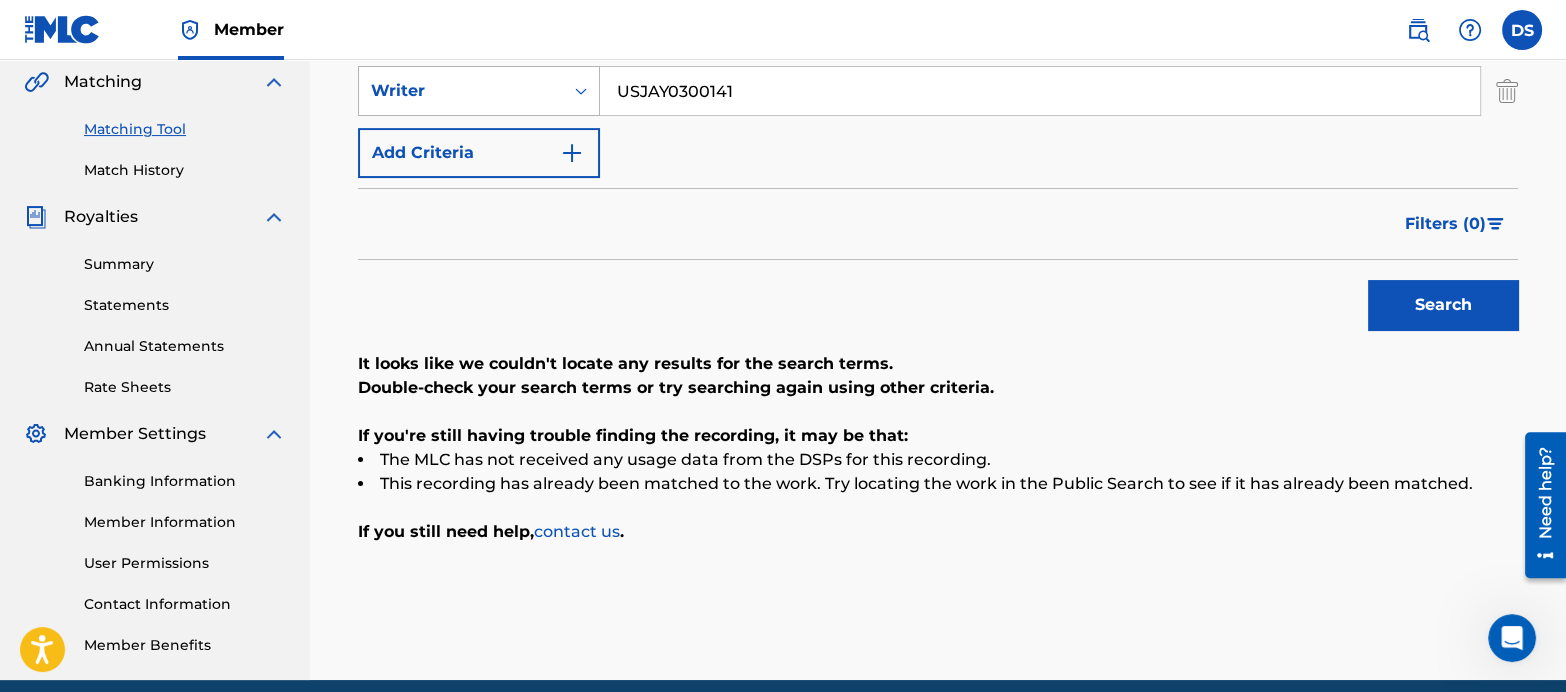 drag, startPoint x: 765, startPoint y: 109, endPoint x: 575, endPoint y: 72, distance: 193.5691 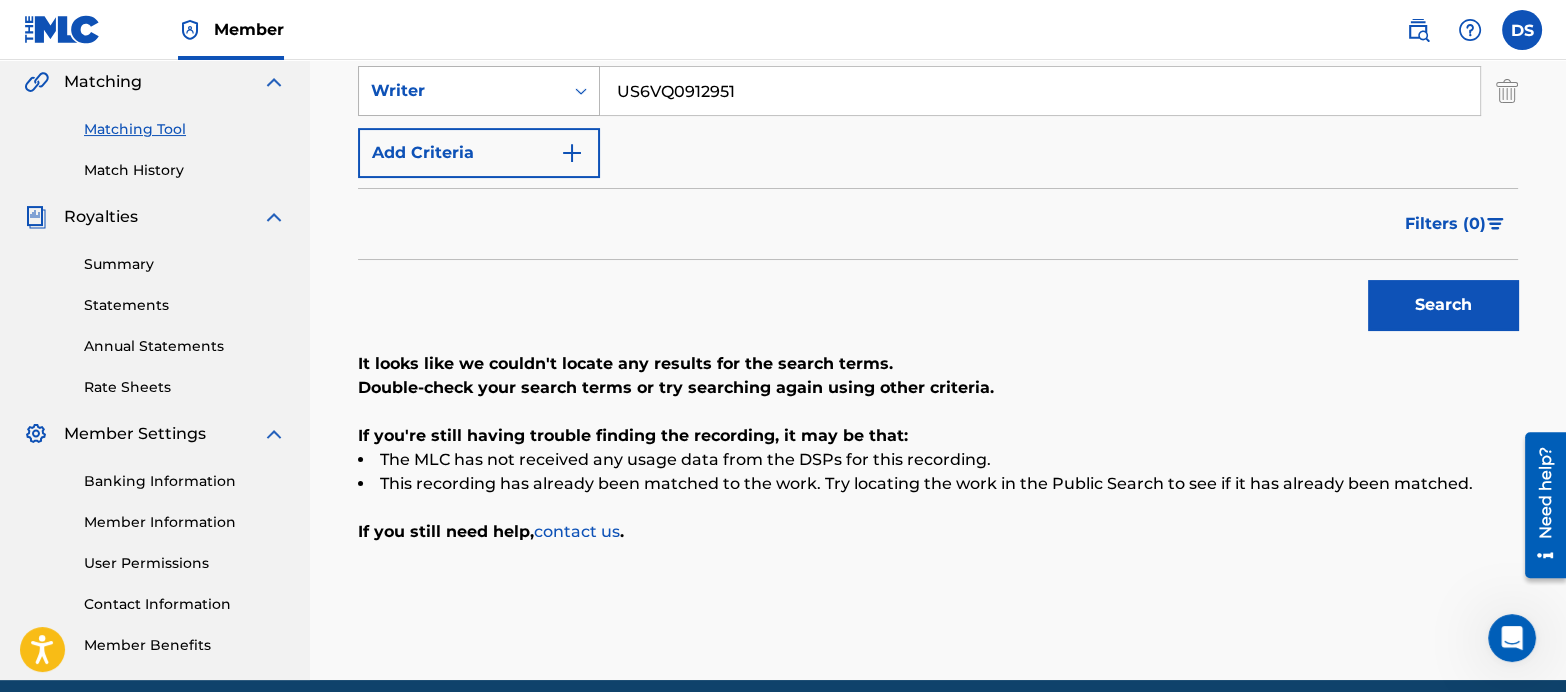 click on "Search" at bounding box center (1443, 305) 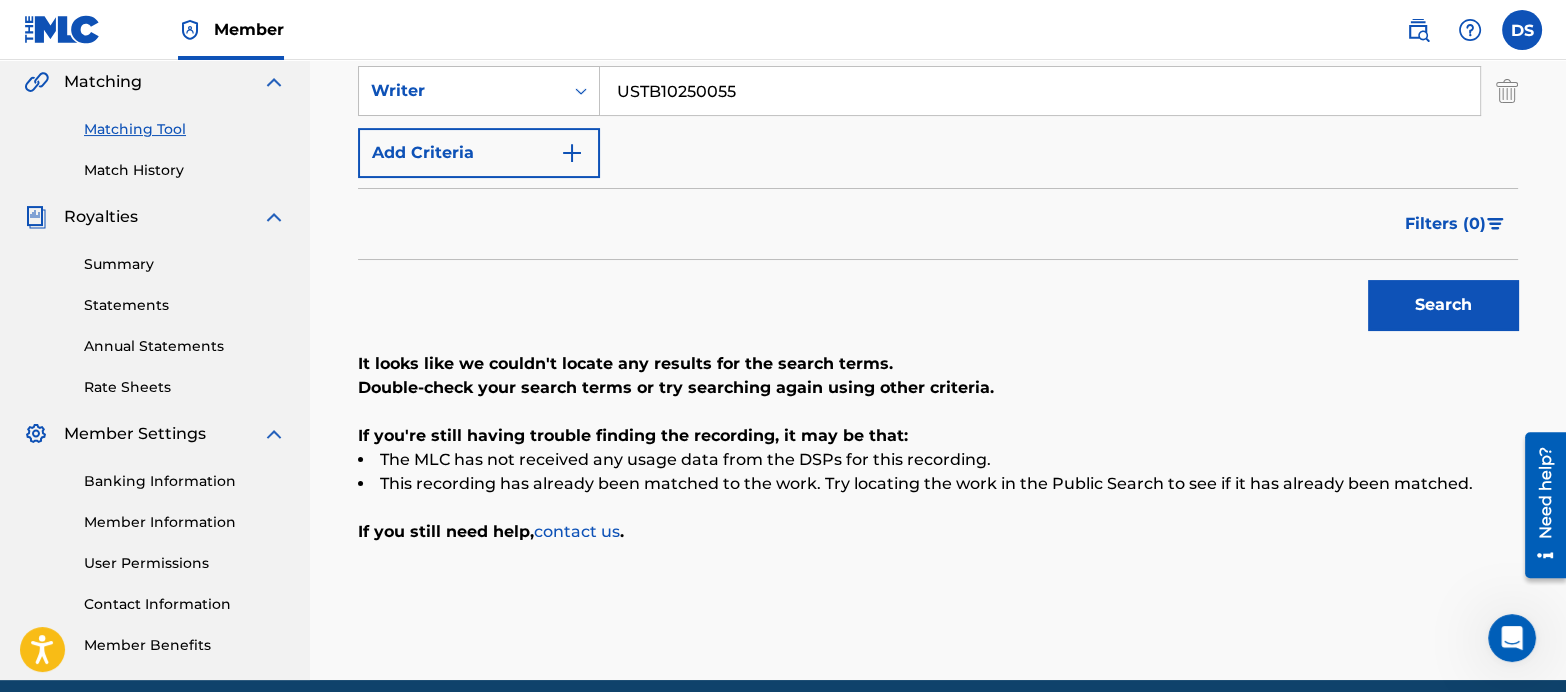 type on "USTB10250055" 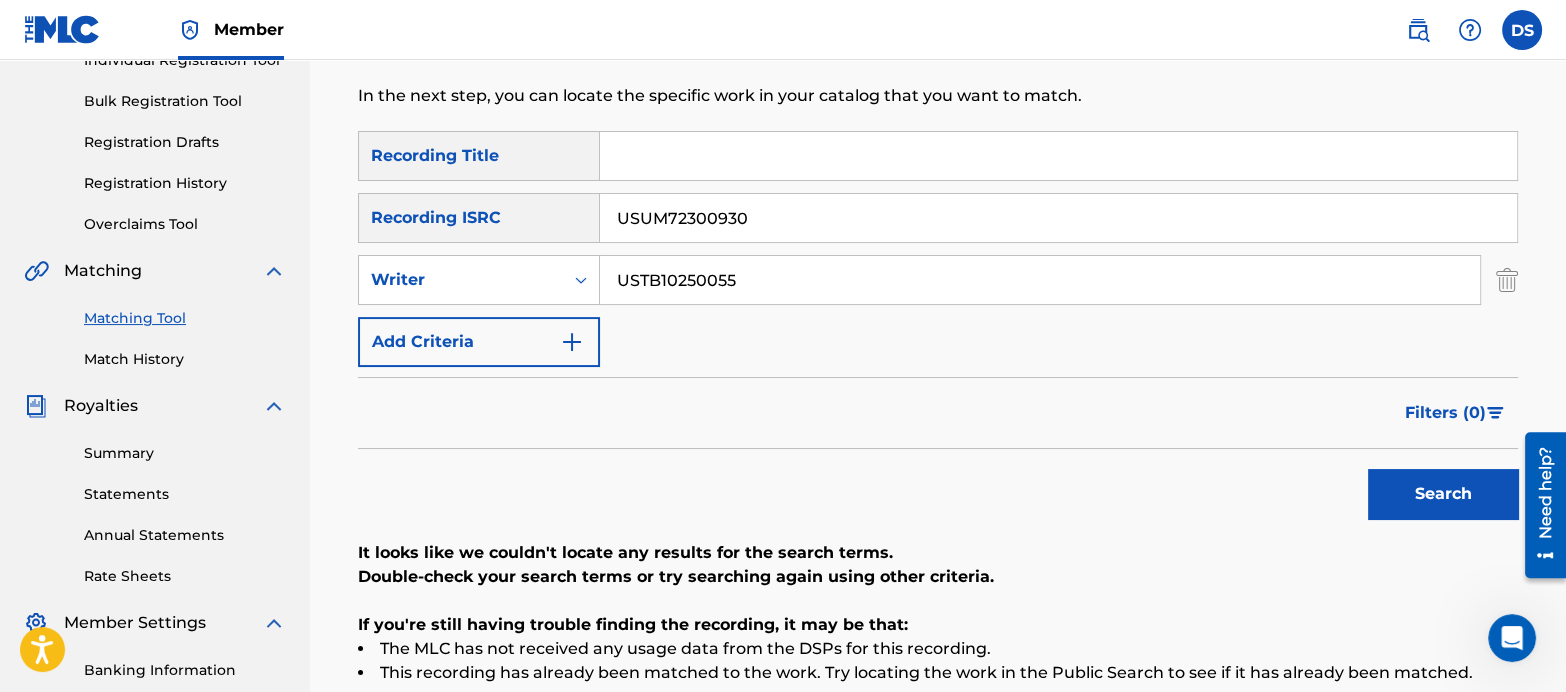 scroll, scrollTop: 274, scrollLeft: 0, axis: vertical 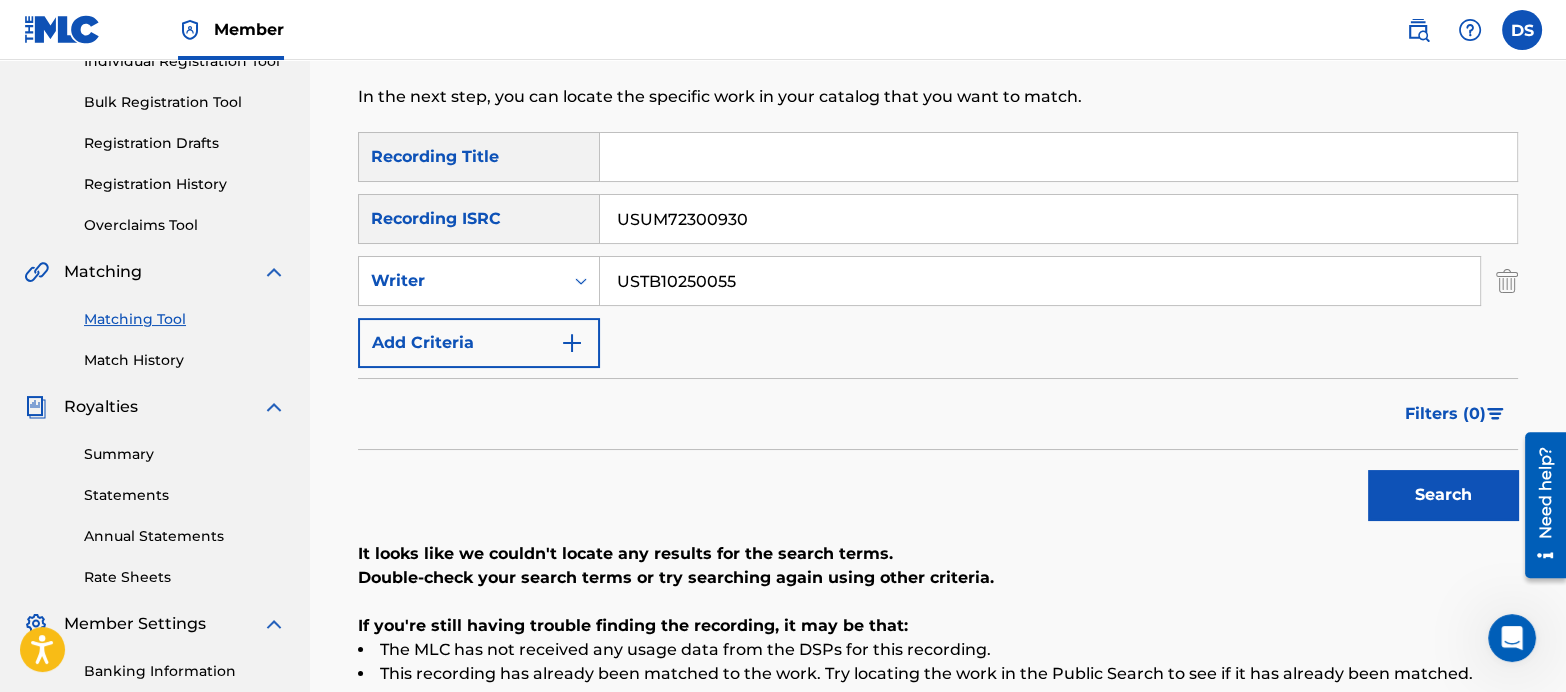 drag, startPoint x: 785, startPoint y: 275, endPoint x: 478, endPoint y: 192, distance: 318.022 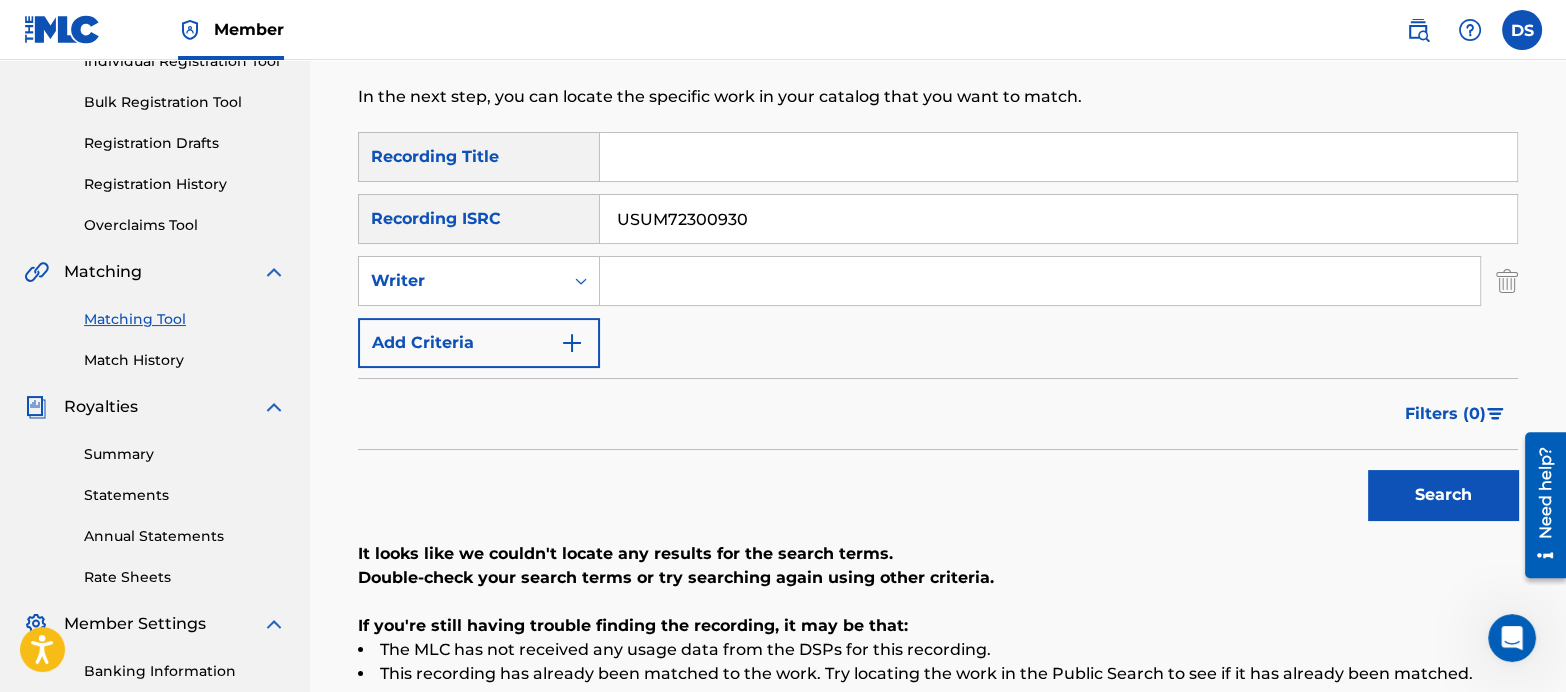 type 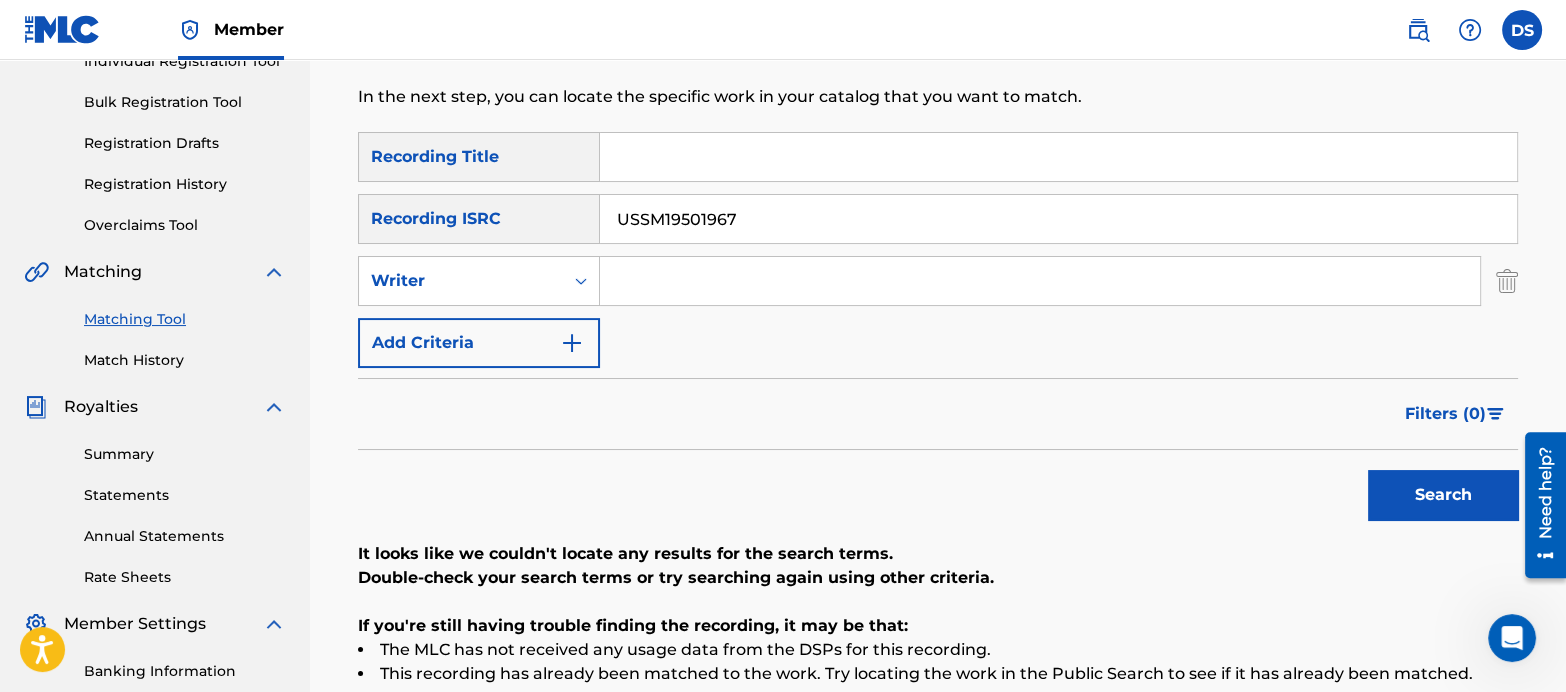 click on "Search" at bounding box center [1443, 495] 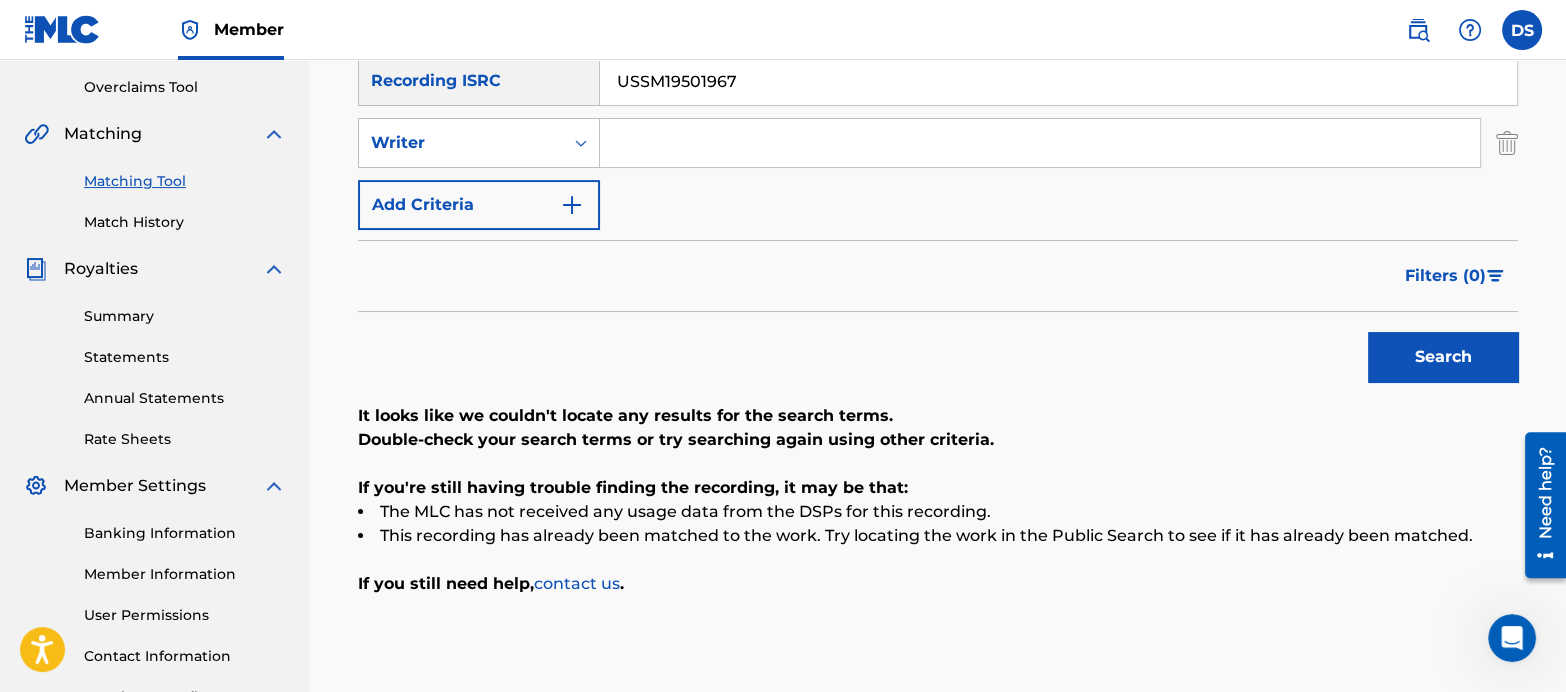 scroll, scrollTop: 414, scrollLeft: 0, axis: vertical 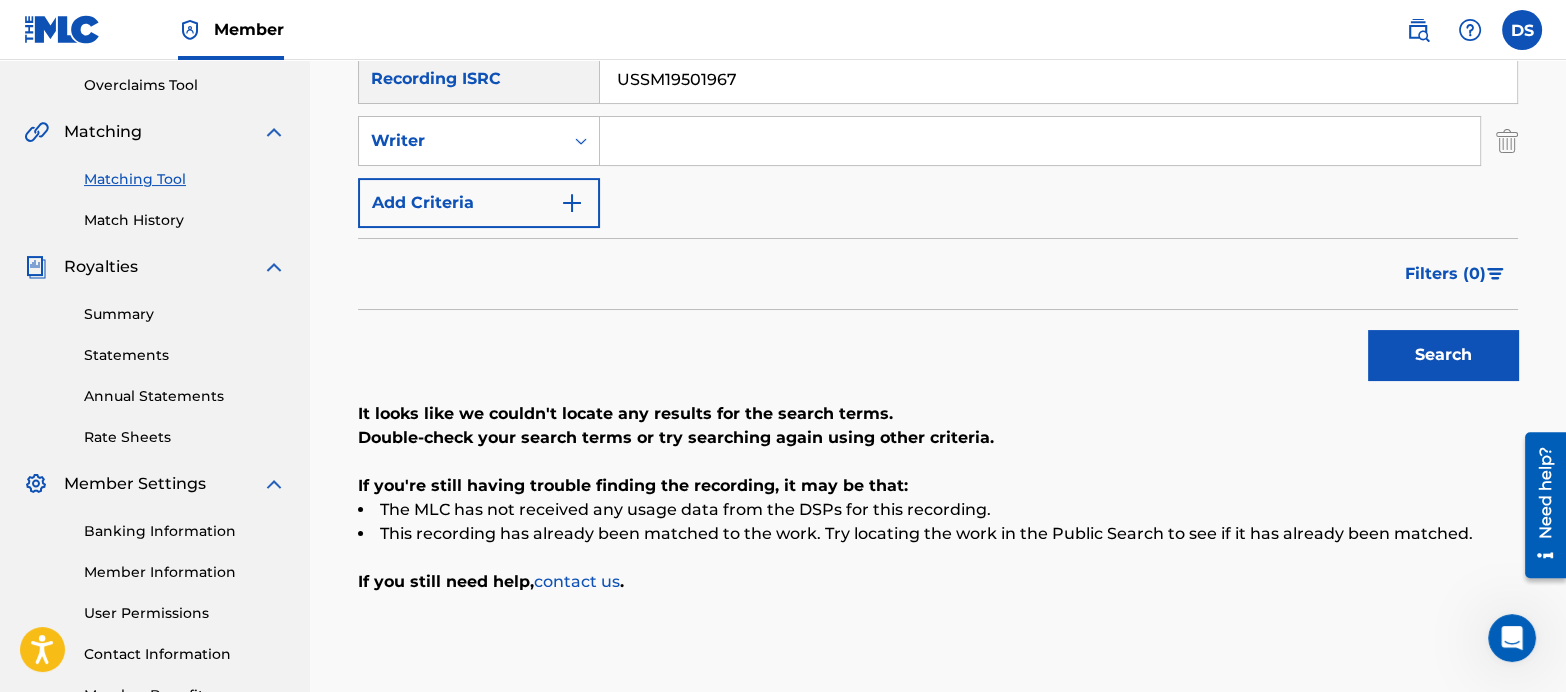 drag, startPoint x: 775, startPoint y: 64, endPoint x: 446, endPoint y: 12, distance: 333.08408 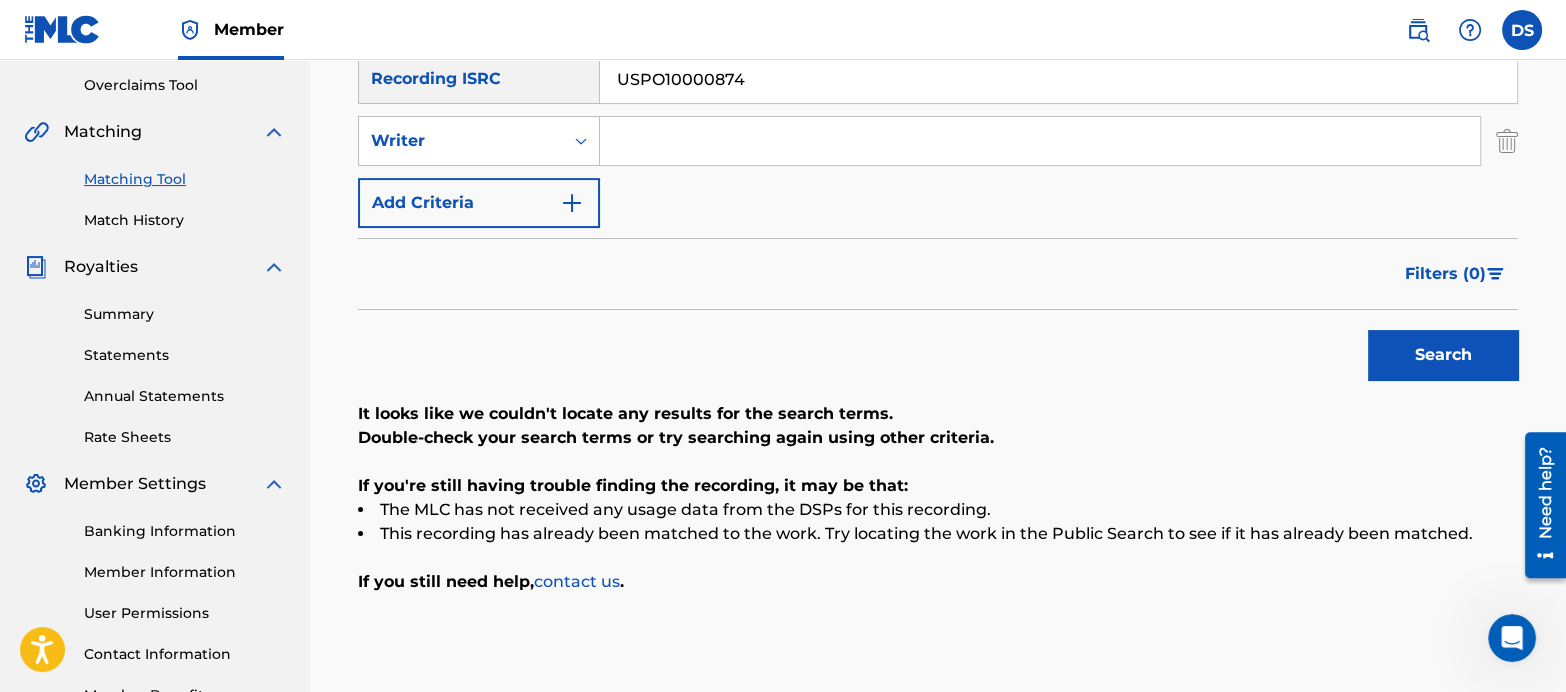 type on "USPO10000874" 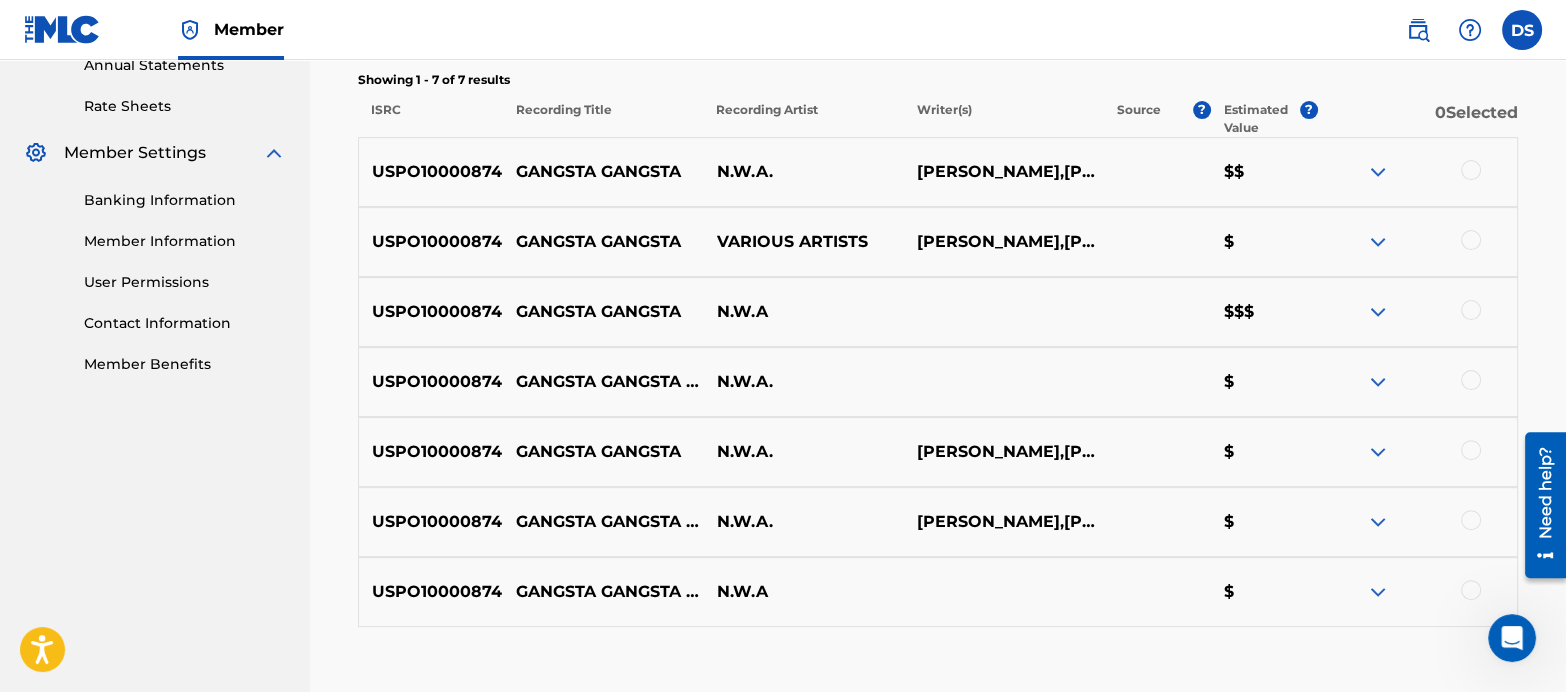 scroll, scrollTop: 746, scrollLeft: 0, axis: vertical 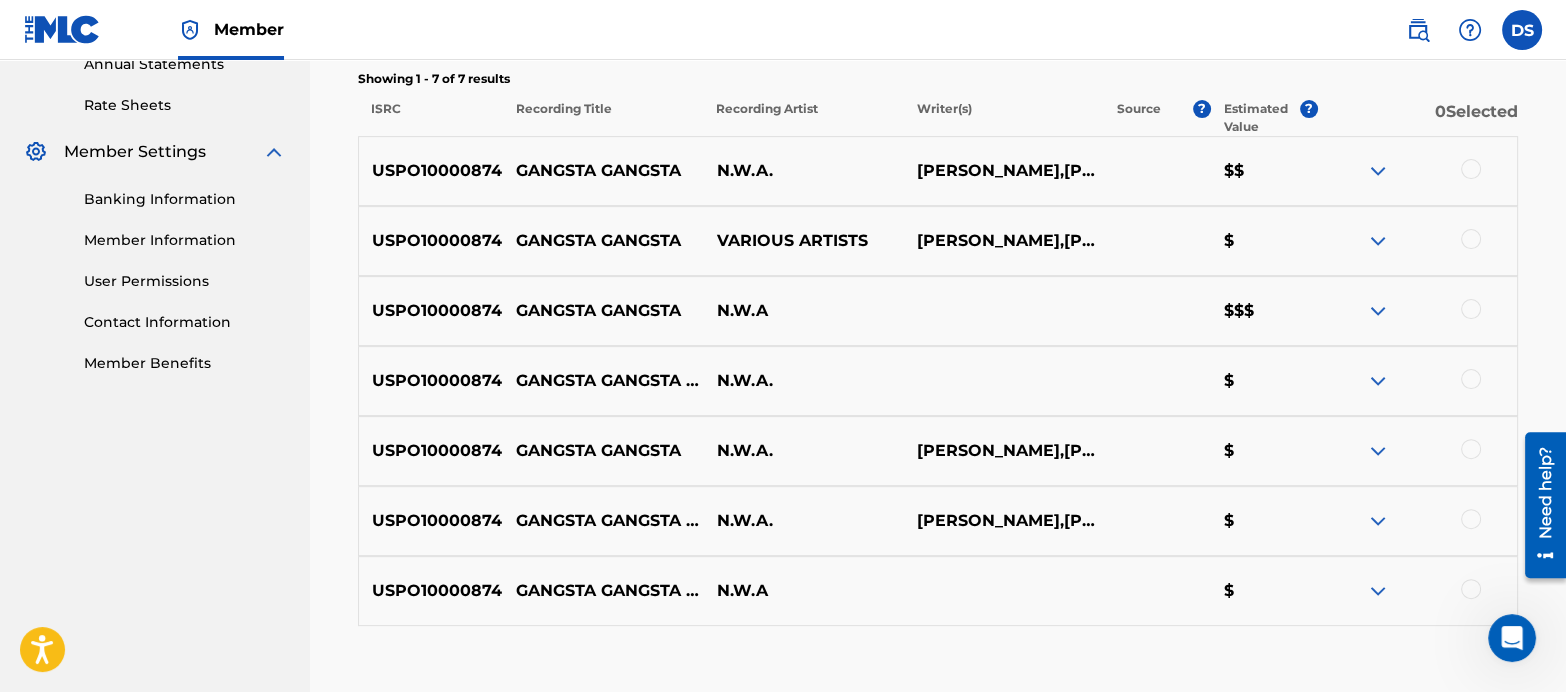 click at bounding box center [1417, 171] 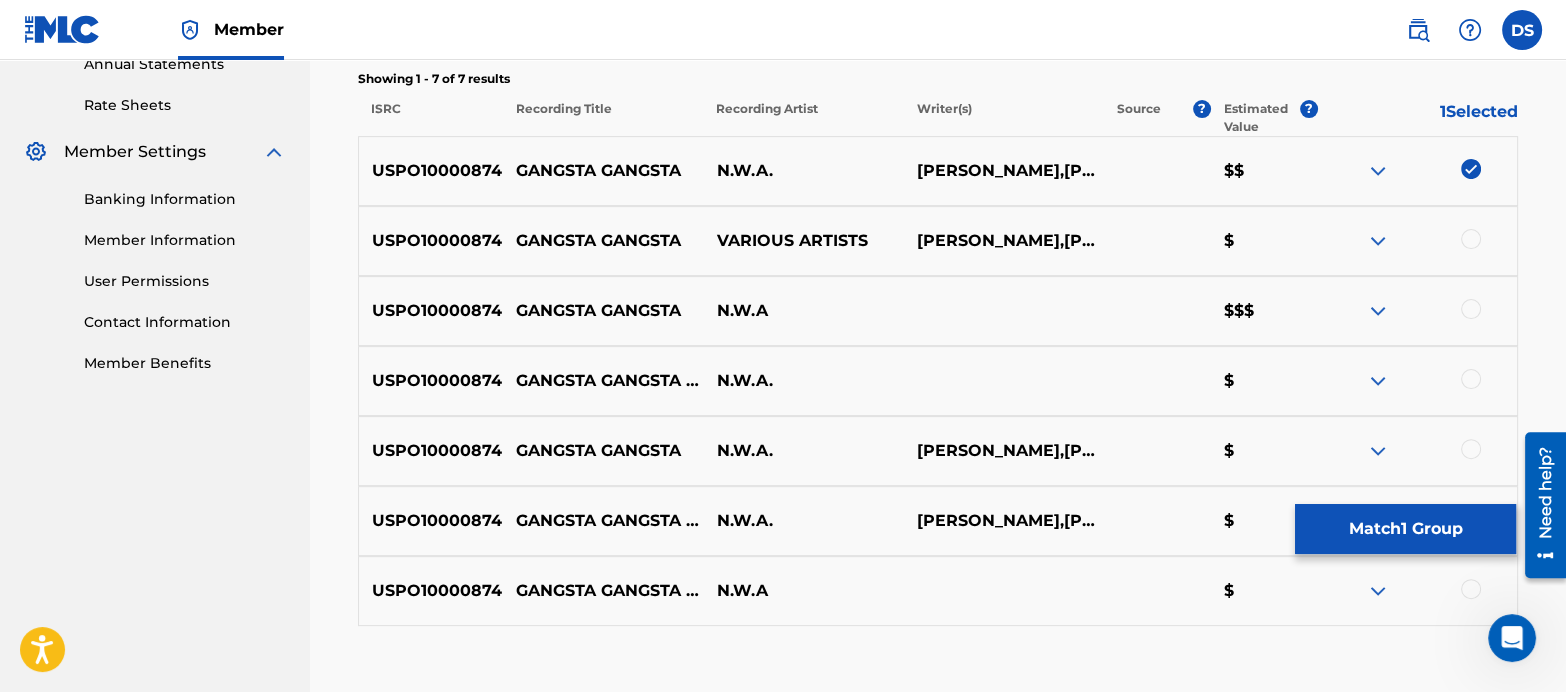 click at bounding box center [1471, 239] 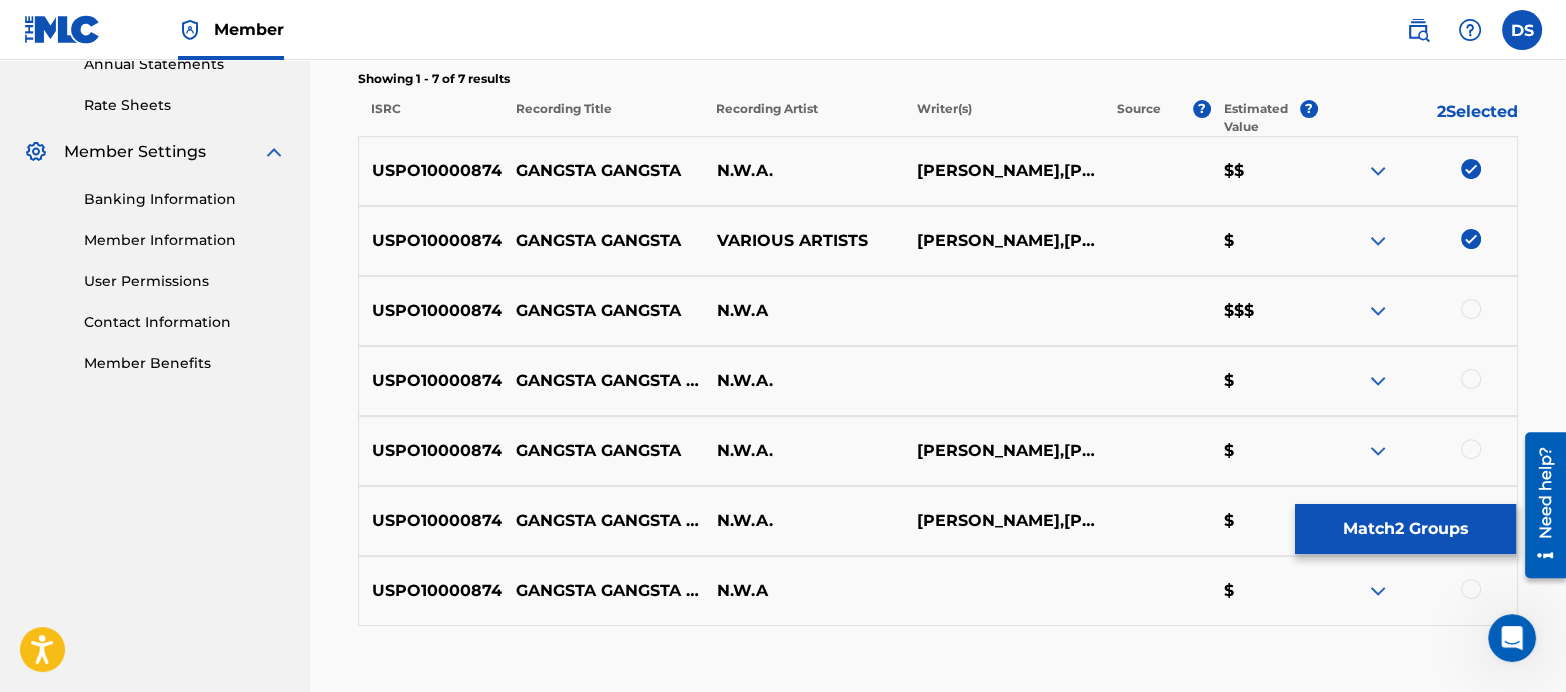 click at bounding box center [1471, 309] 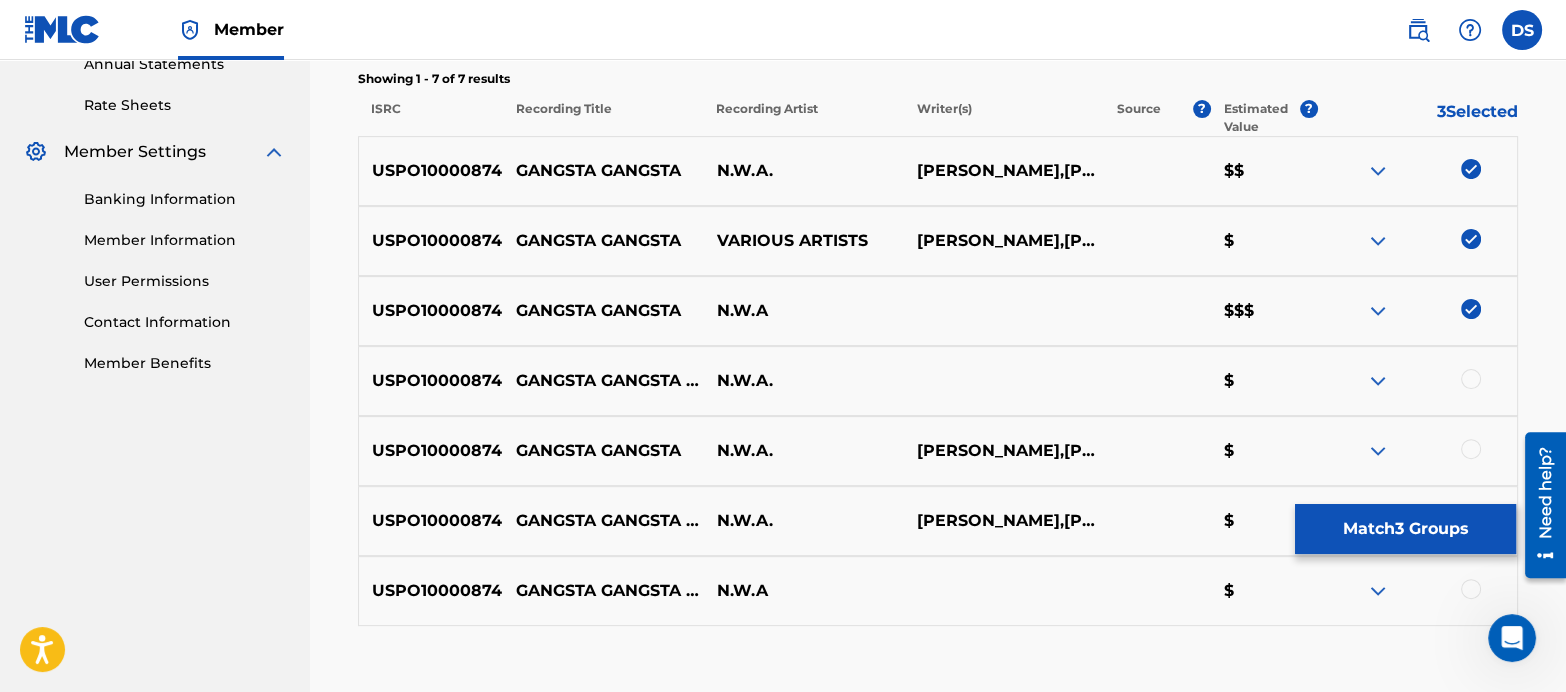 click at bounding box center [1471, 379] 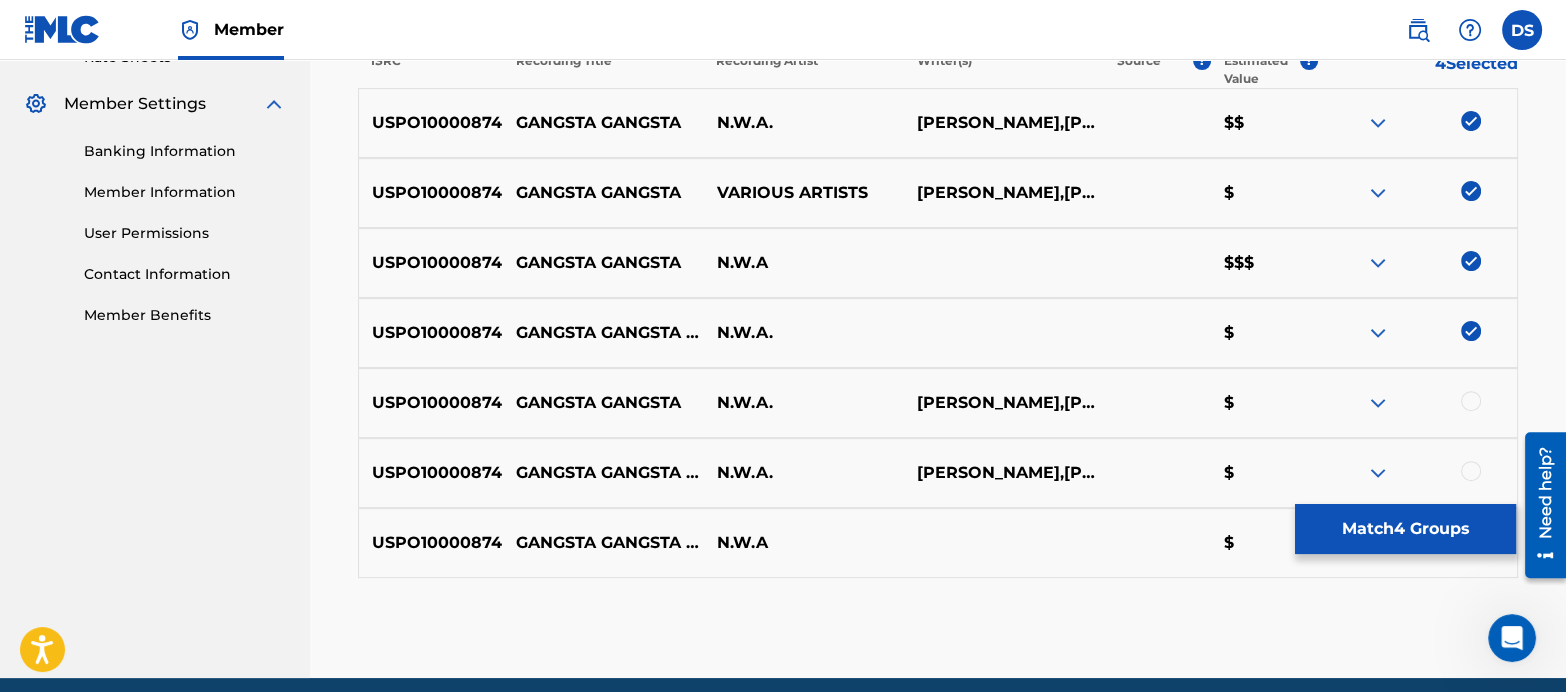 scroll, scrollTop: 799, scrollLeft: 0, axis: vertical 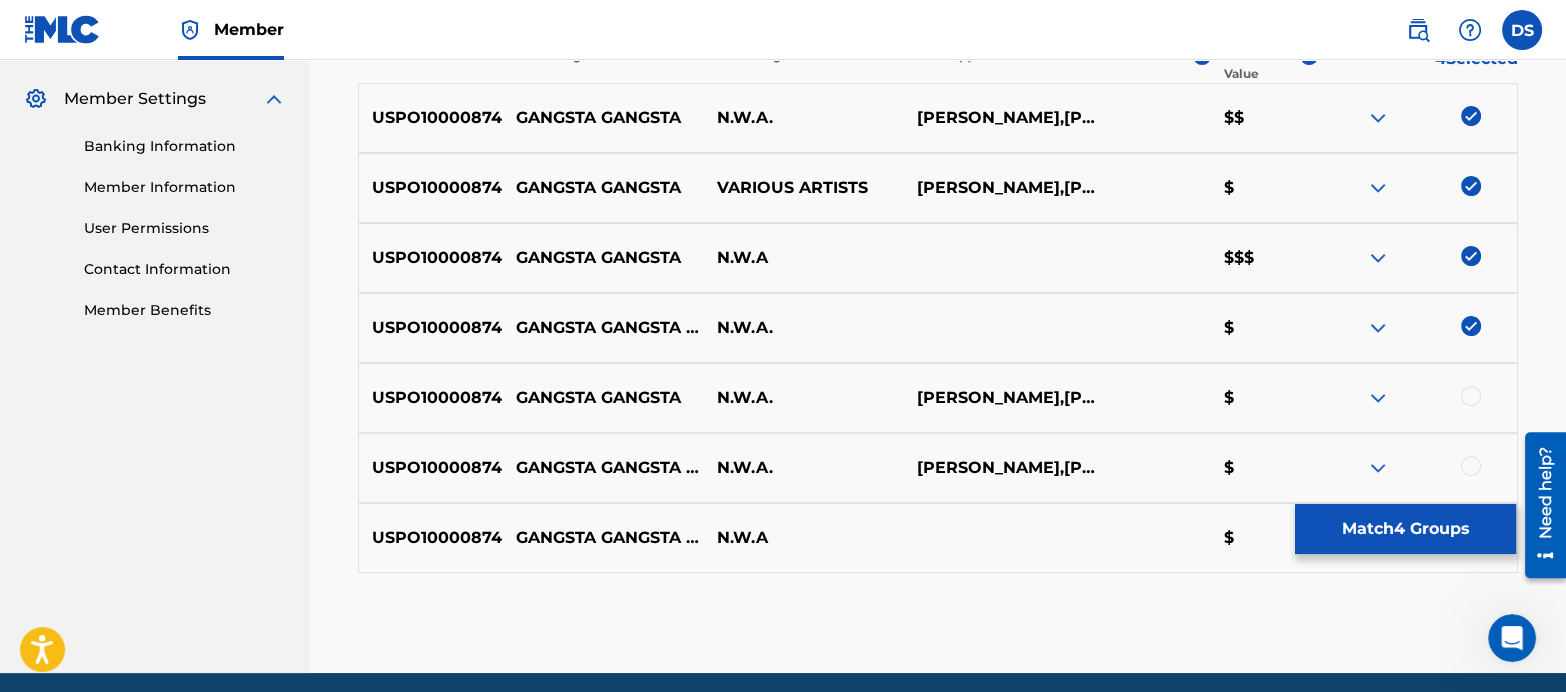 click at bounding box center [1471, 396] 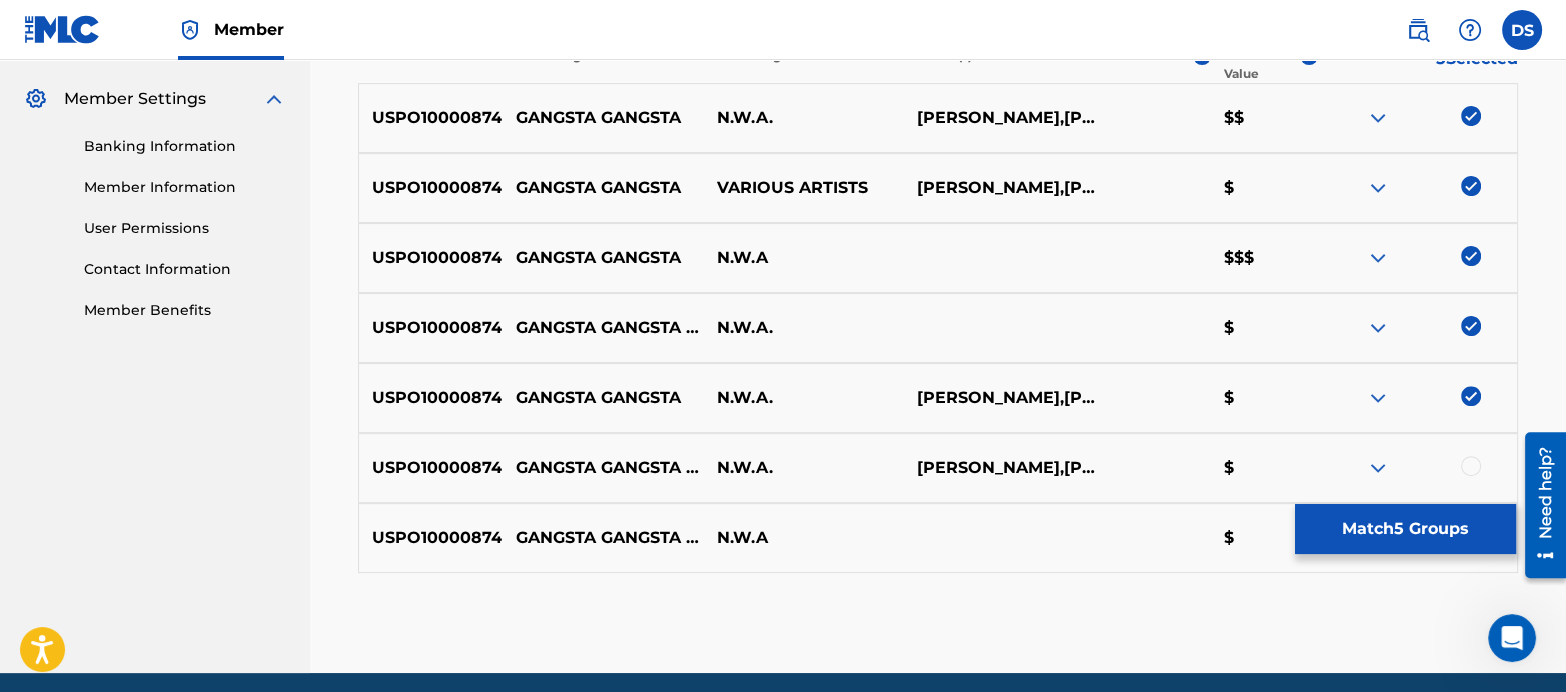 scroll, scrollTop: 874, scrollLeft: 0, axis: vertical 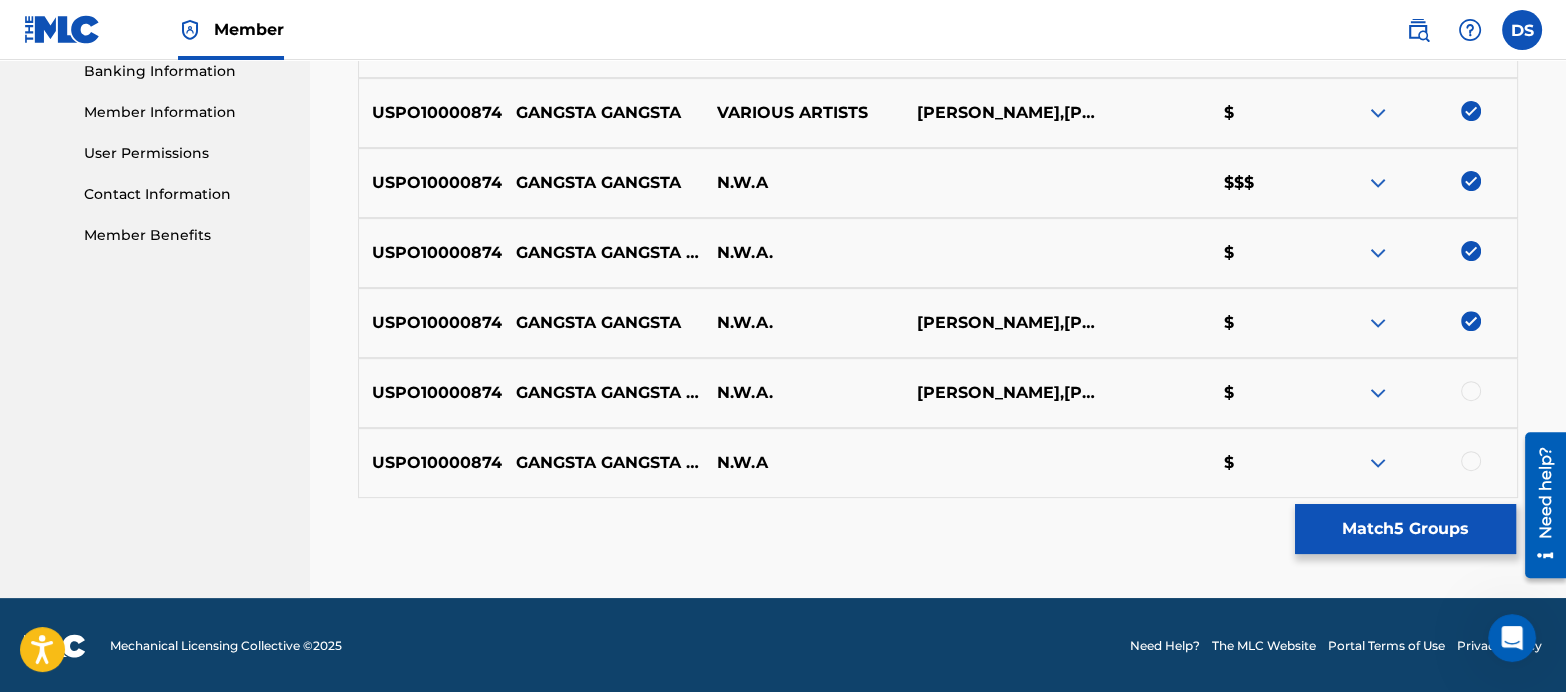 click at bounding box center (1471, 391) 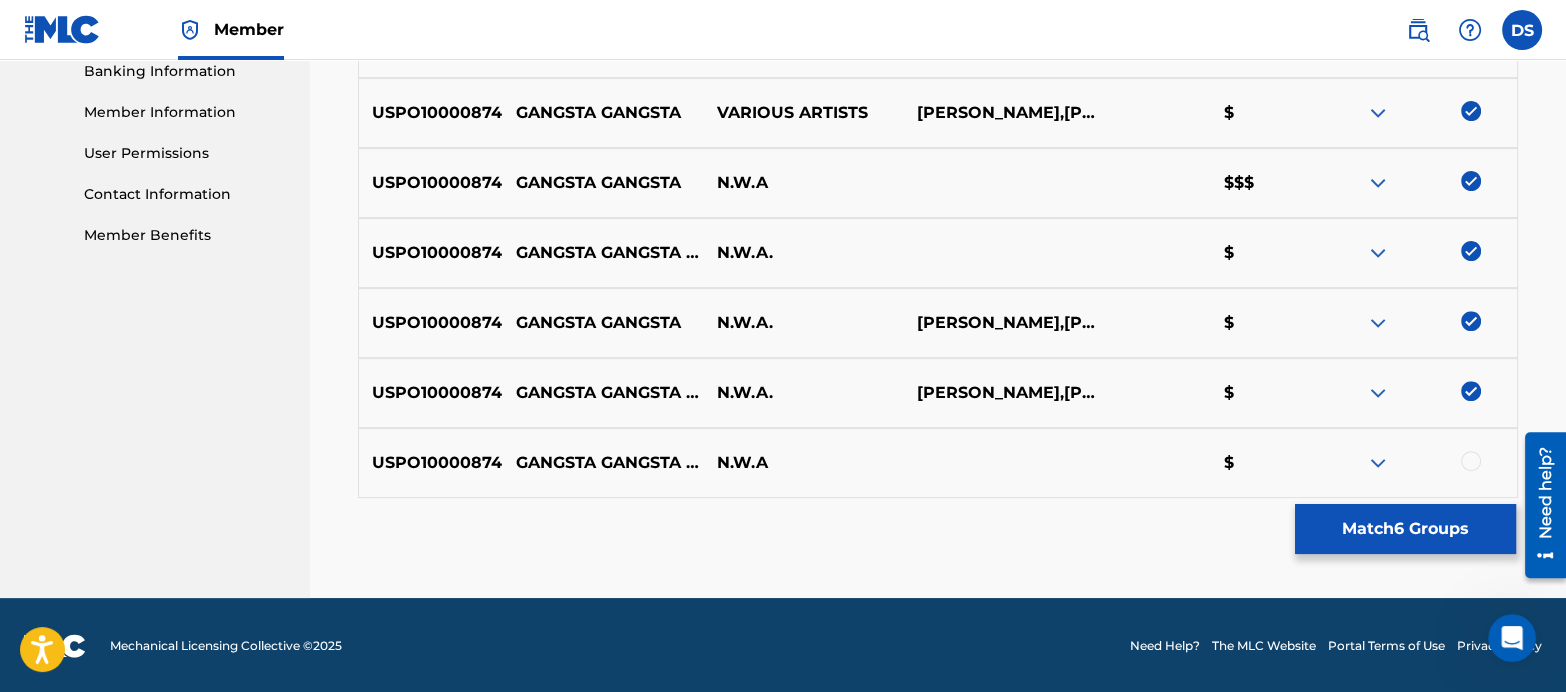 click at bounding box center [1471, 461] 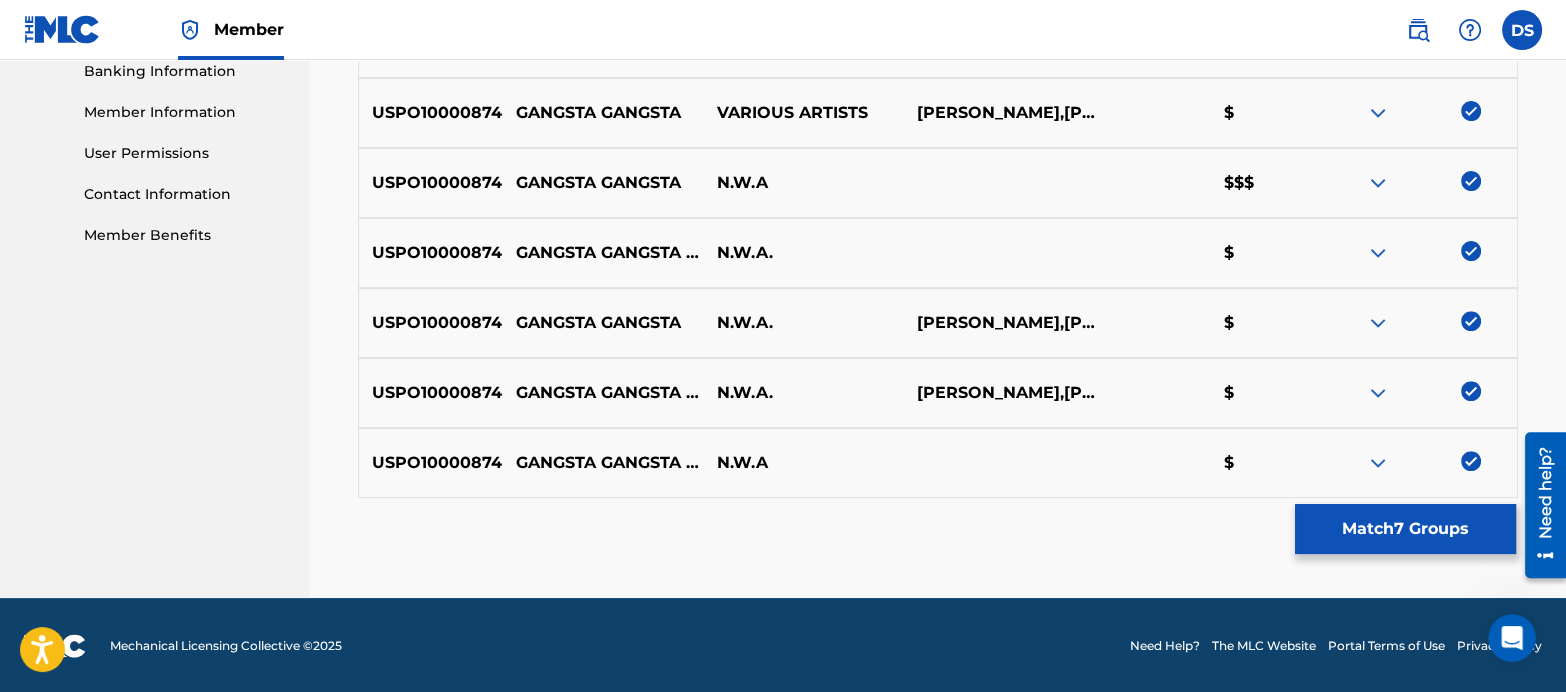 click on "Match  7 Groups" at bounding box center [1405, 529] 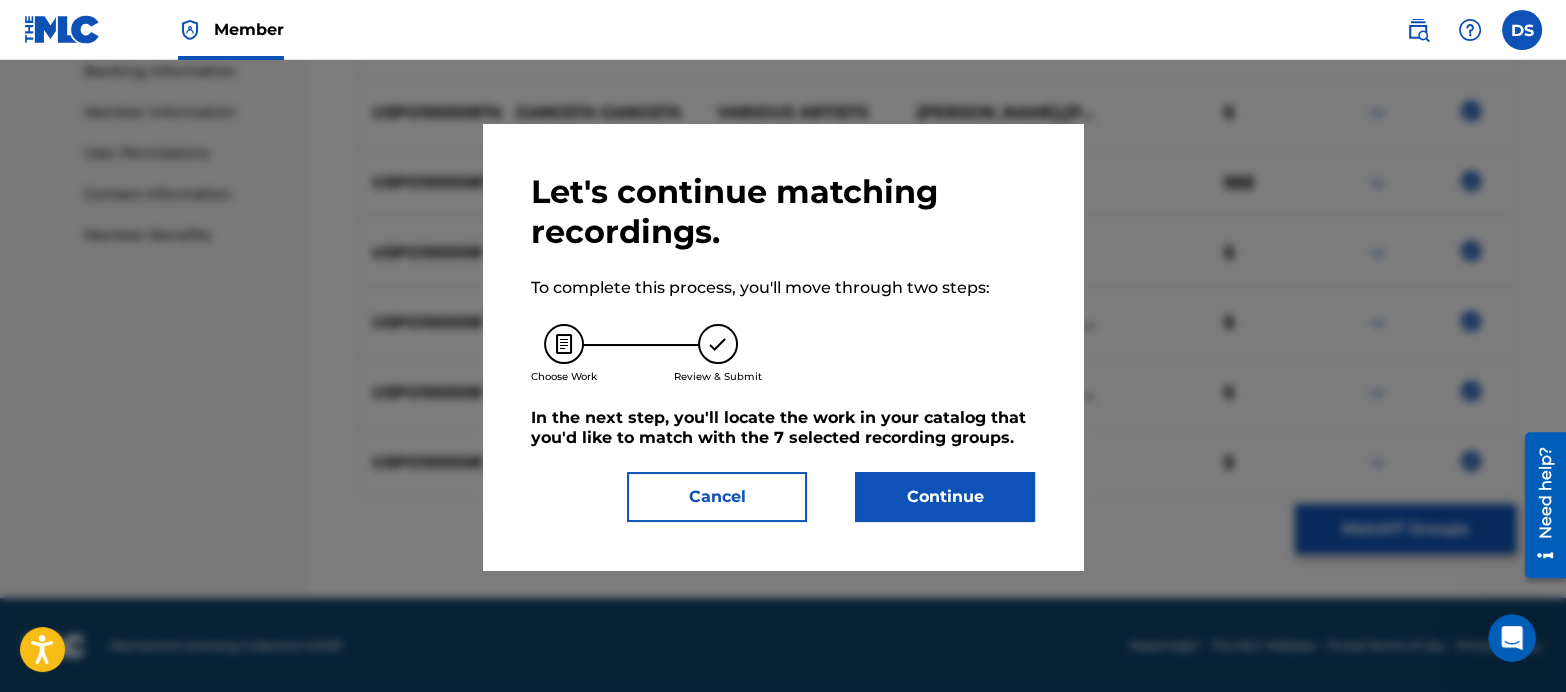 click on "Continue" at bounding box center (945, 497) 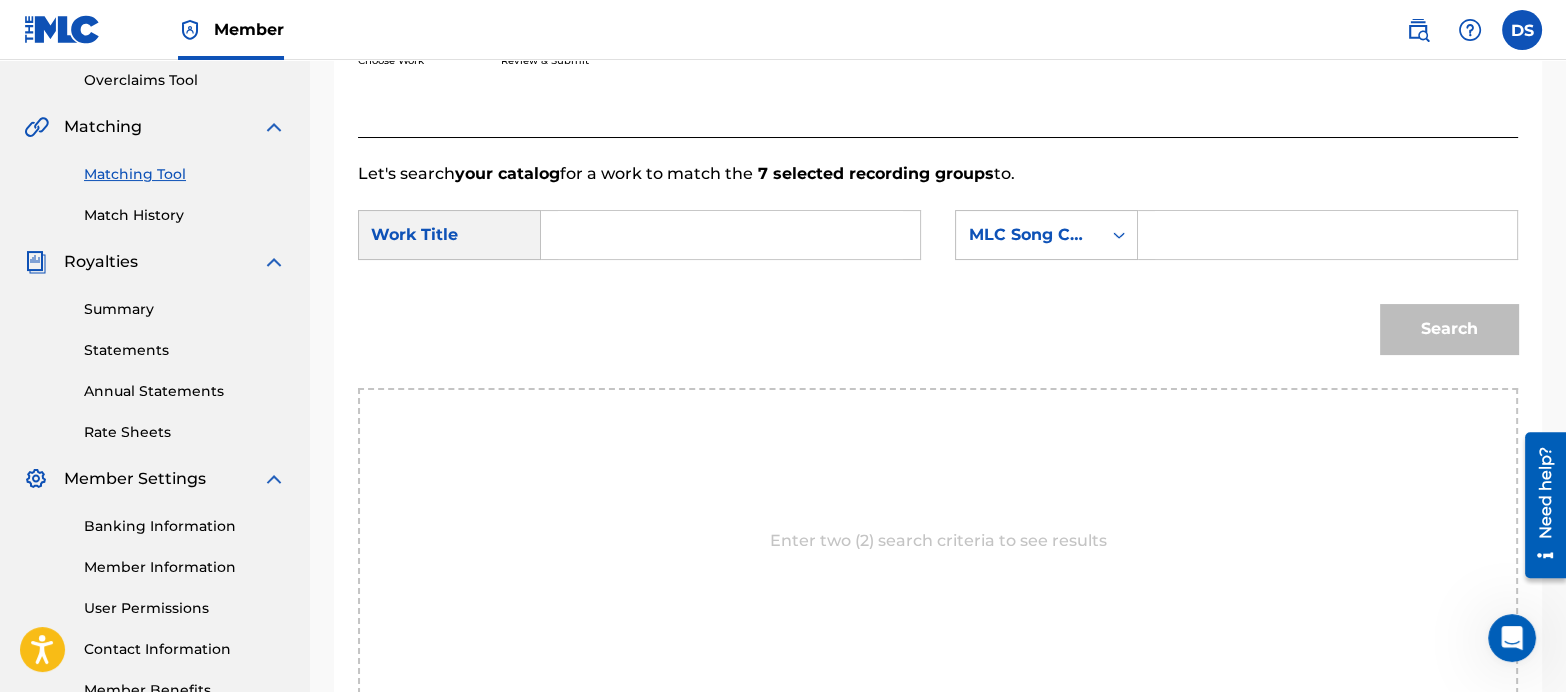 scroll, scrollTop: 404, scrollLeft: 0, axis: vertical 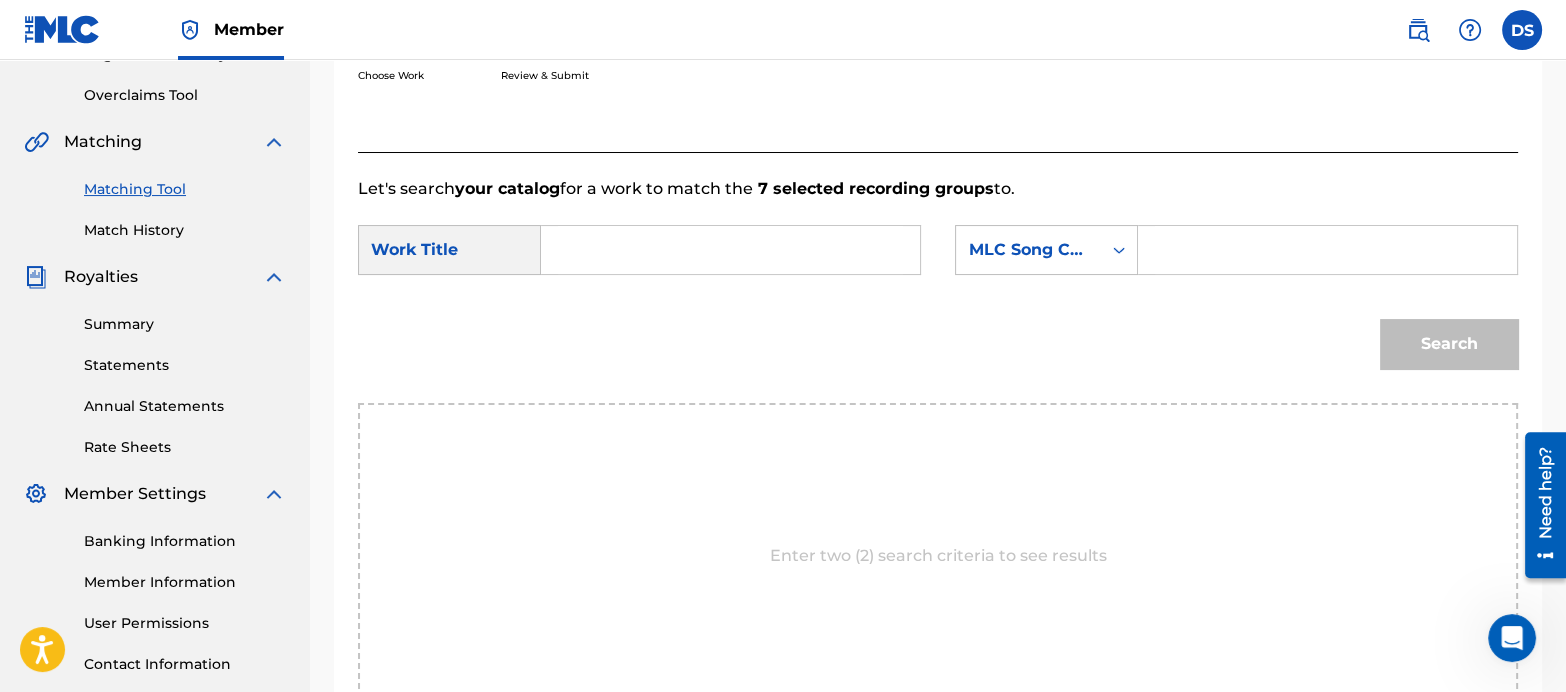 click at bounding box center (730, 250) 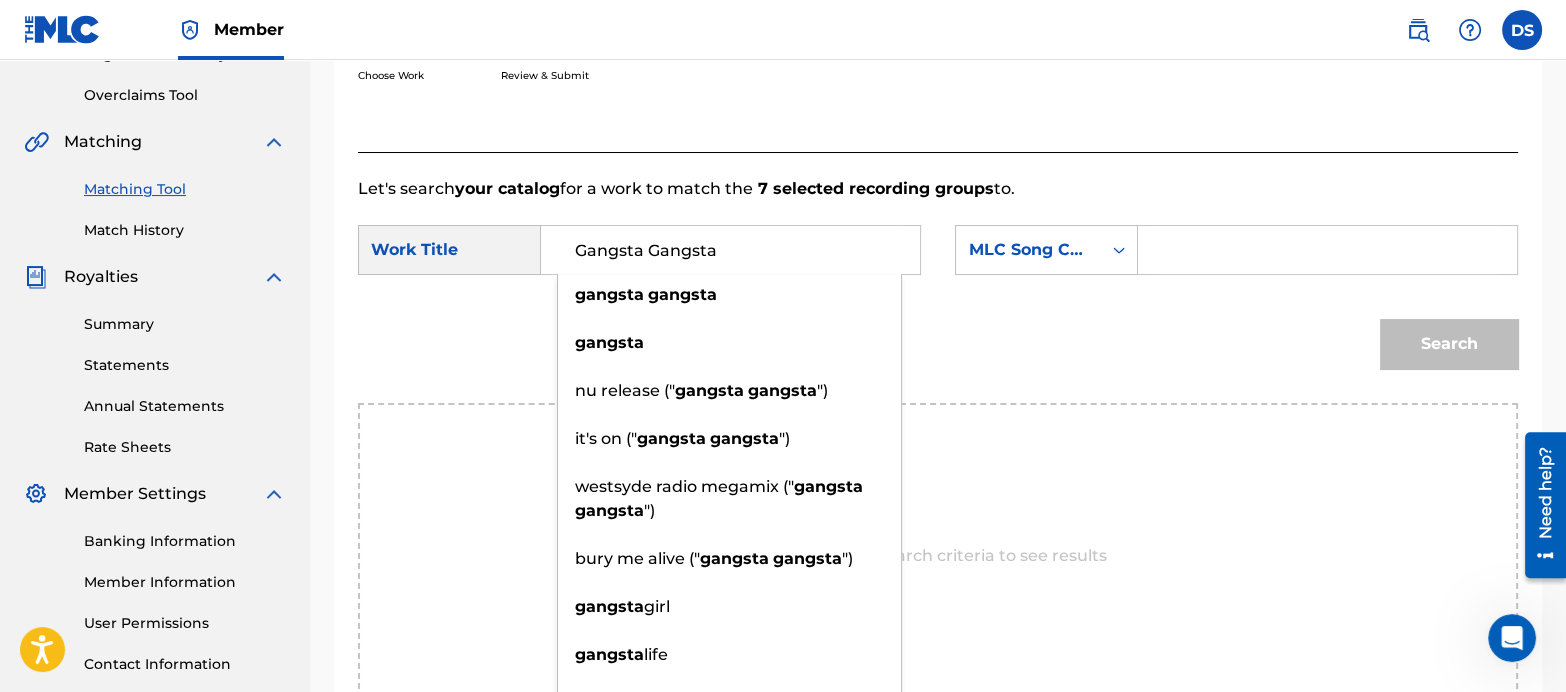 type on "Gangsta Gangsta" 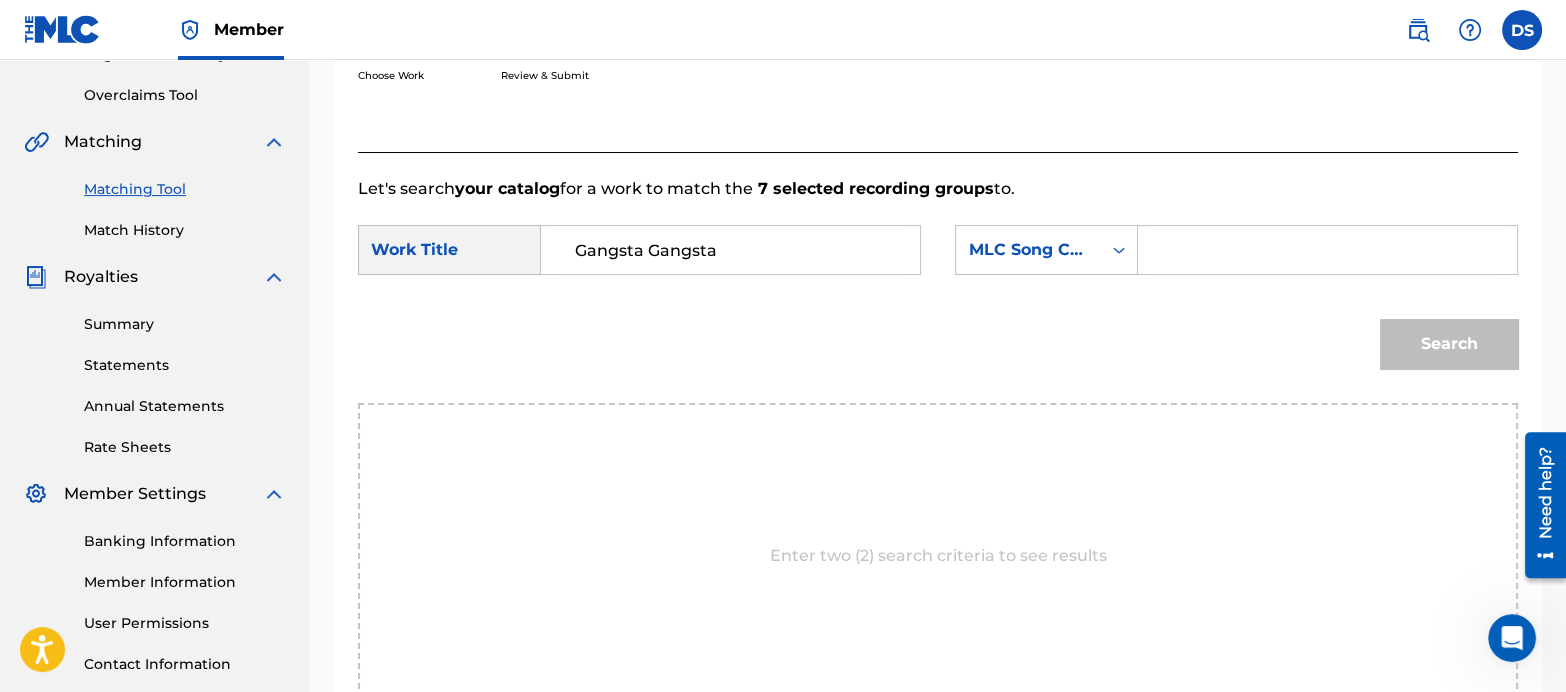 click at bounding box center [1327, 250] 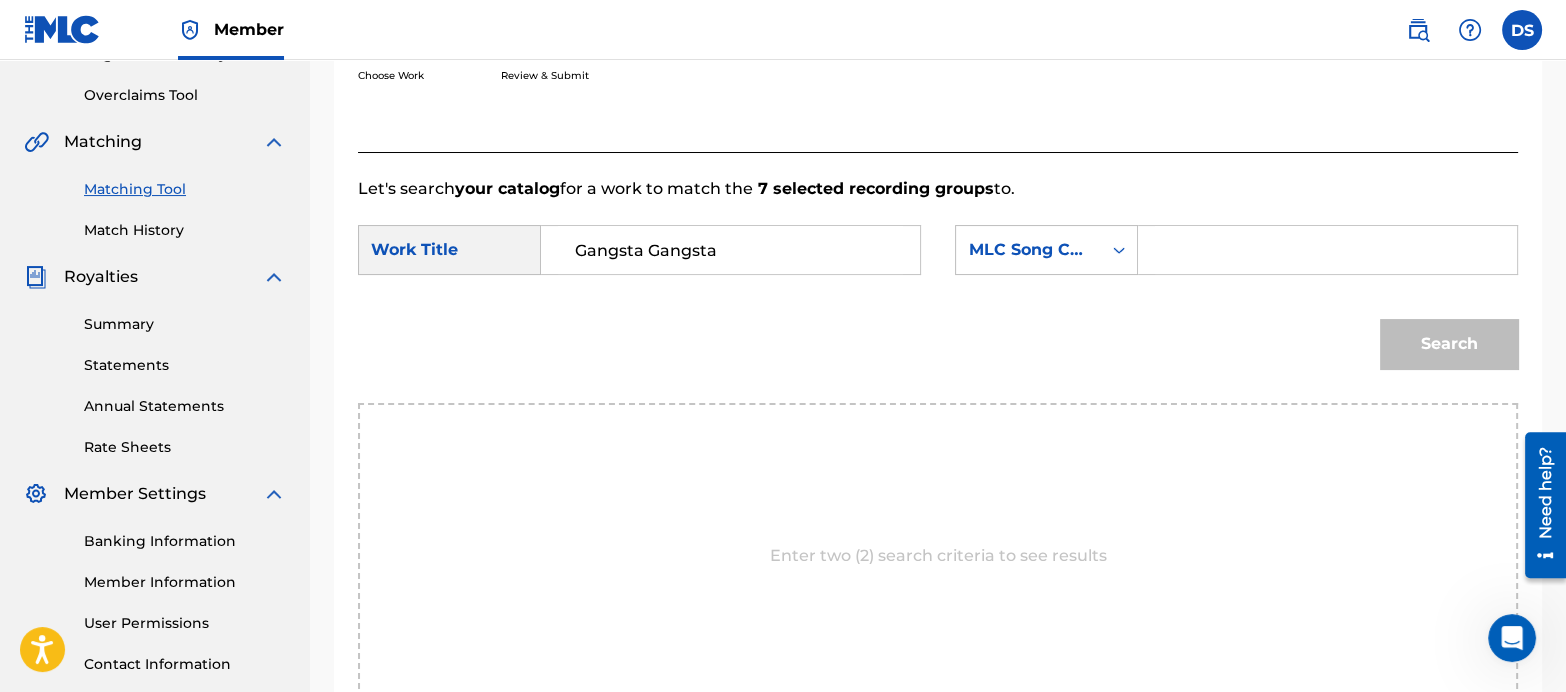 paste on "GA528N" 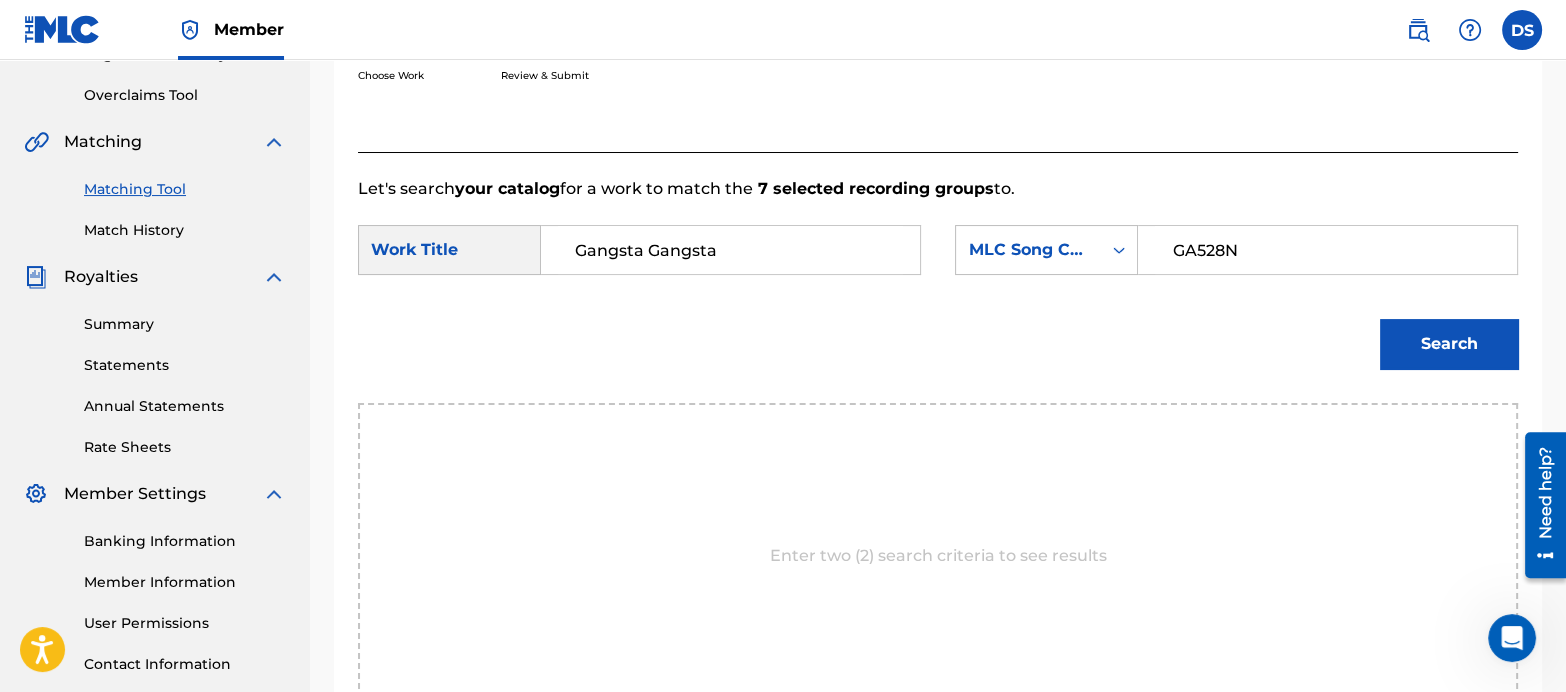 type on "GA528N" 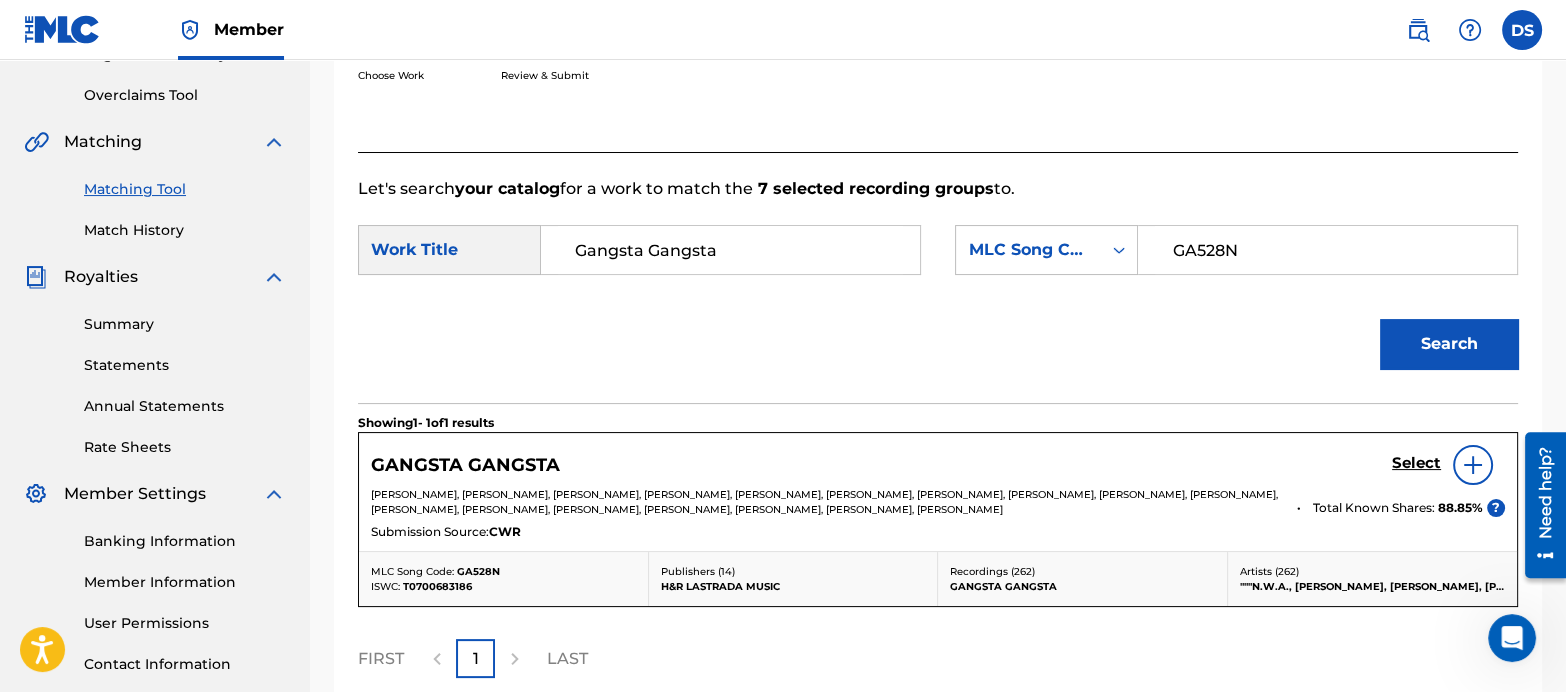 click on "Select" at bounding box center (1416, 463) 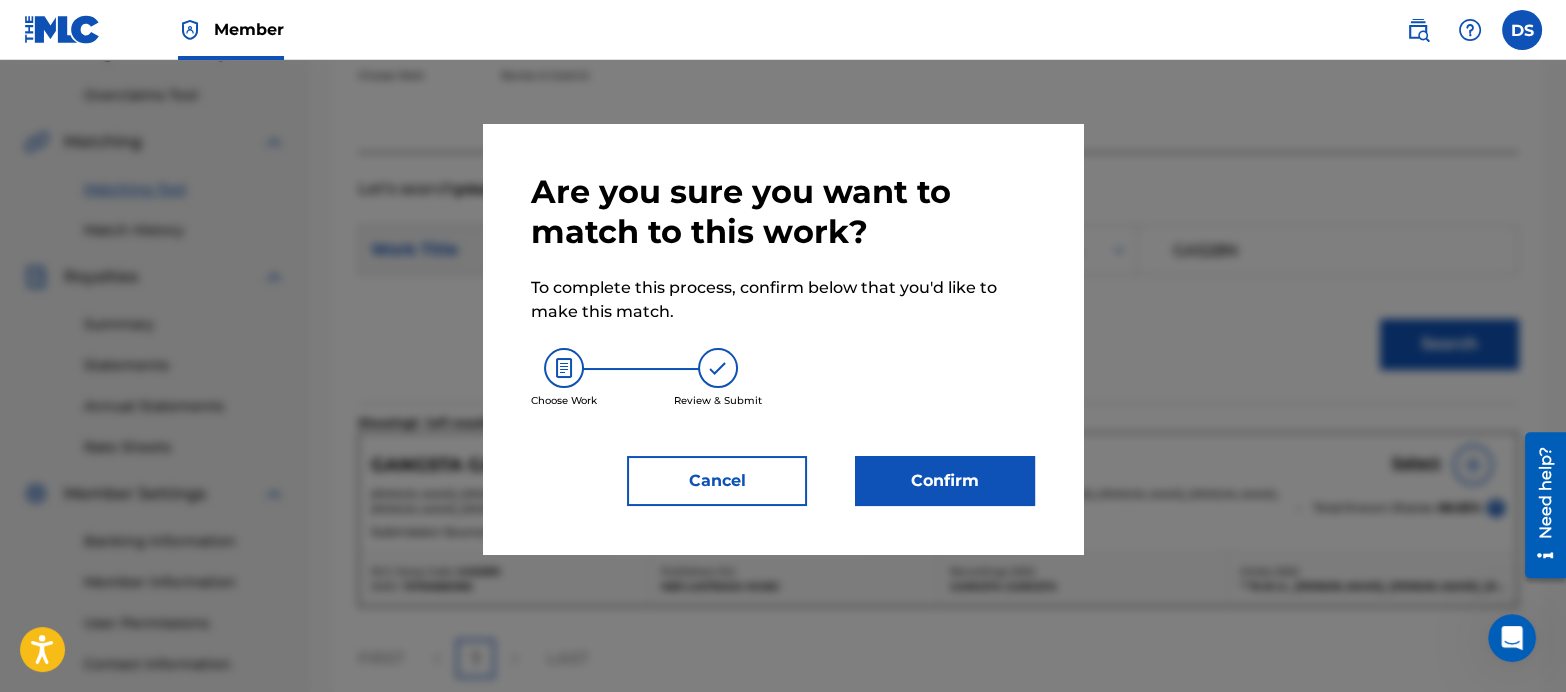 click on "Confirm" at bounding box center (945, 481) 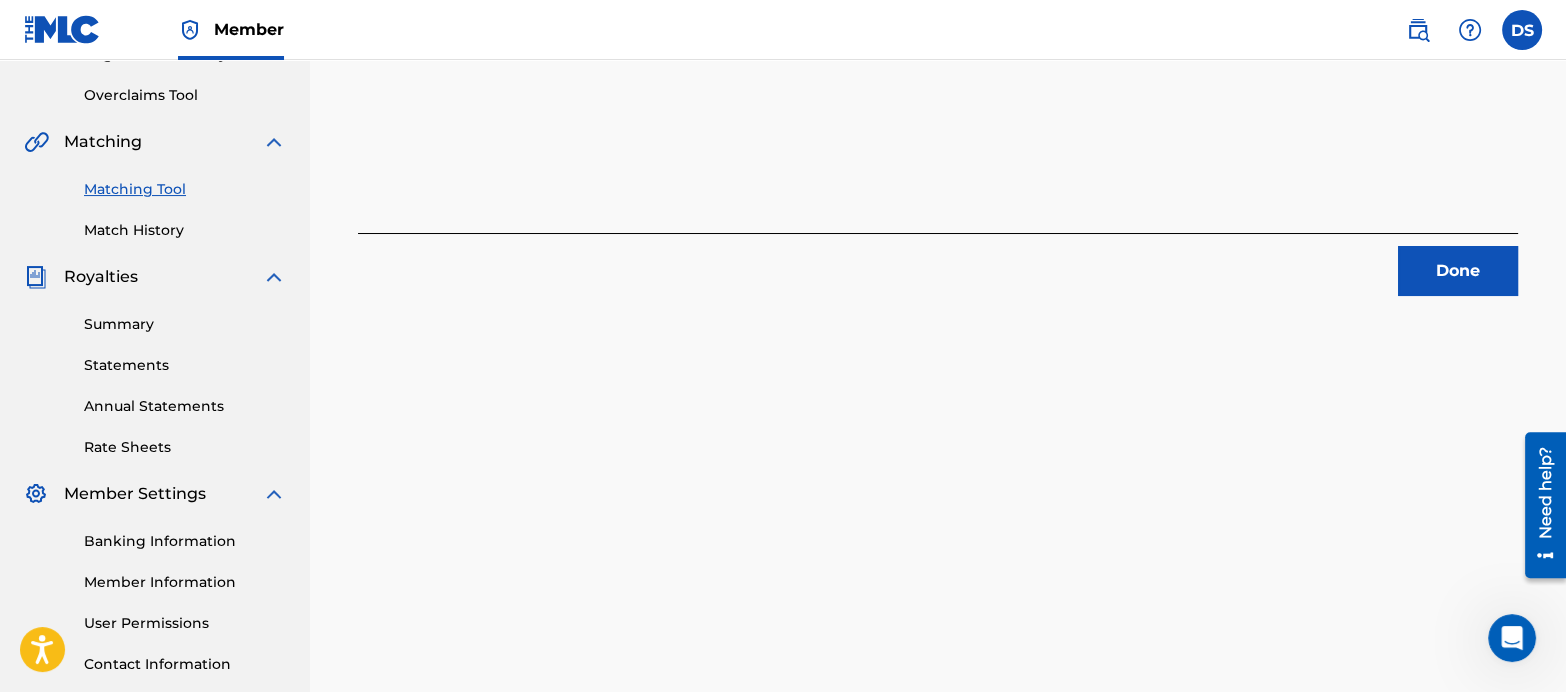 click on "Done" at bounding box center [1458, 271] 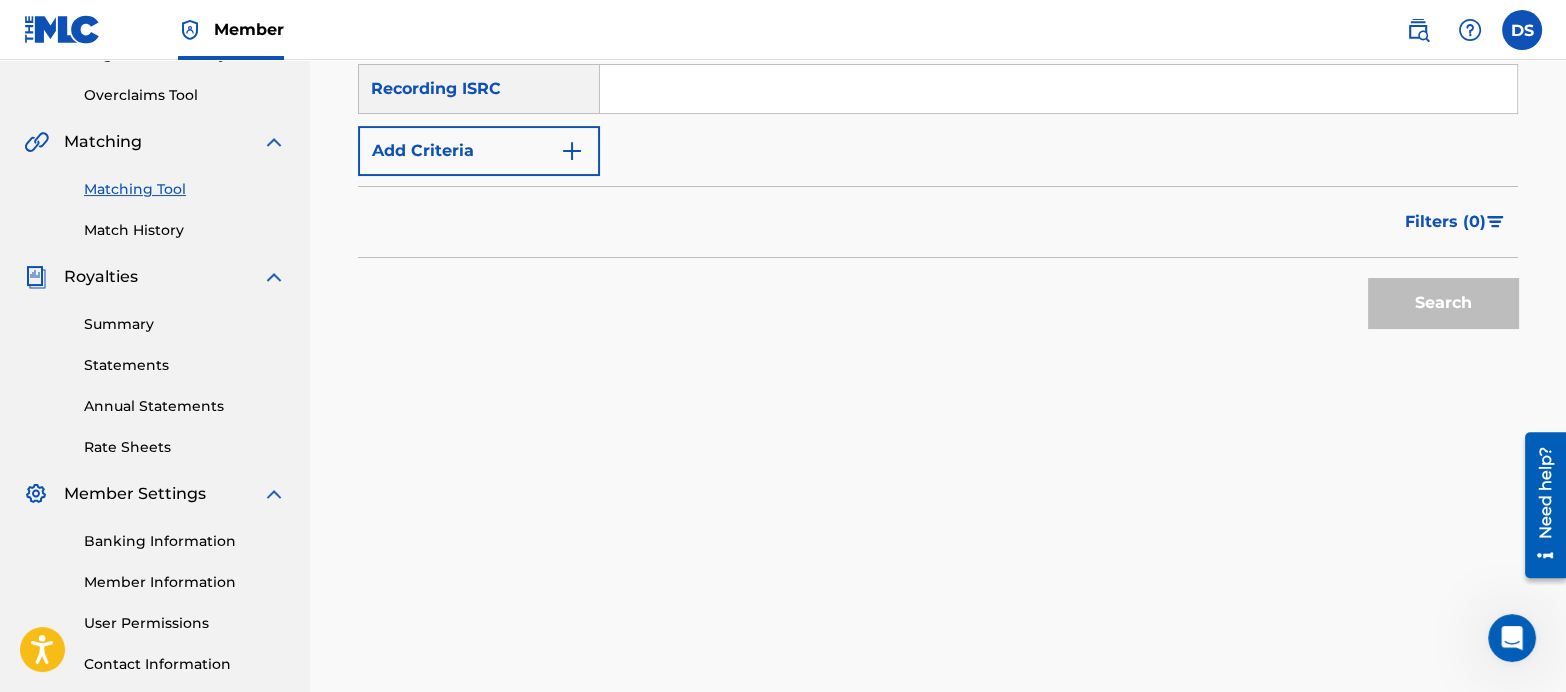 click at bounding box center [1058, 89] 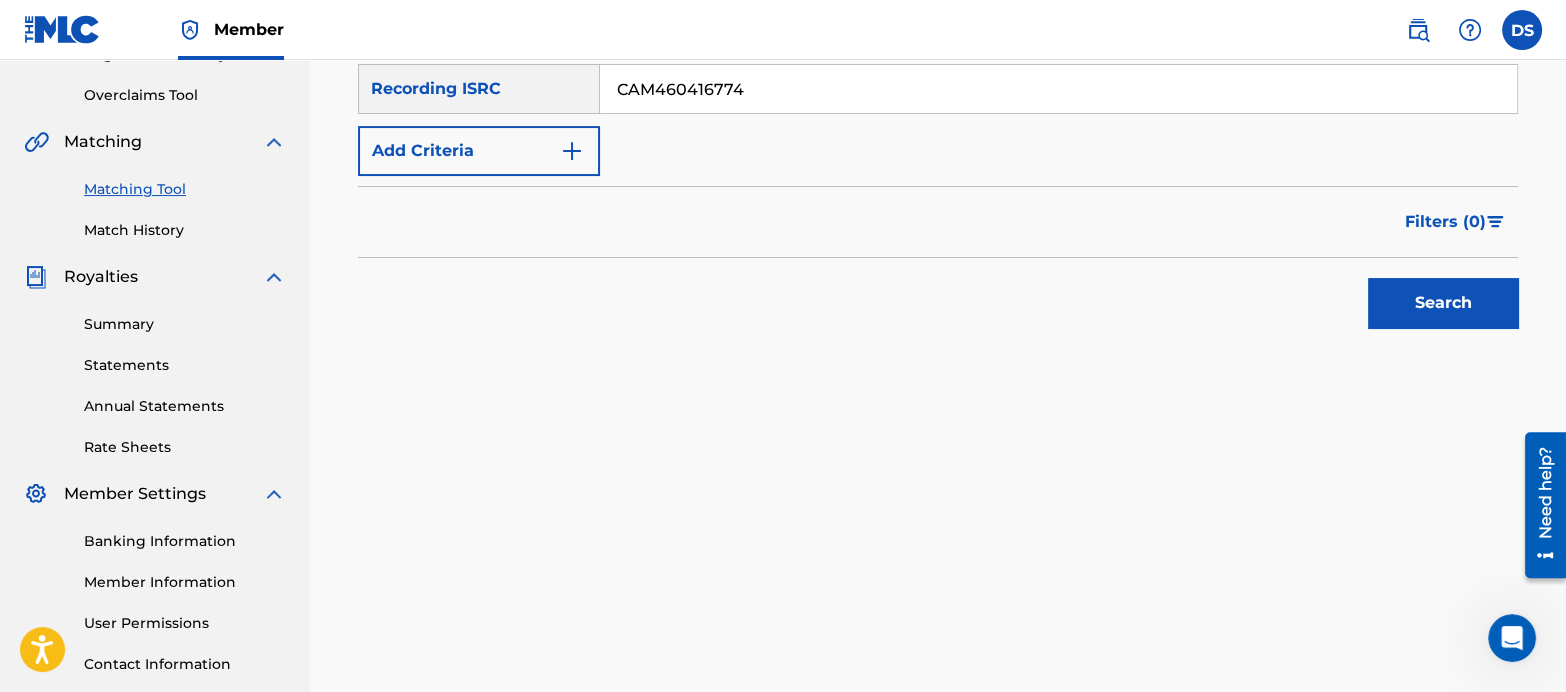 type on "CAM460416774" 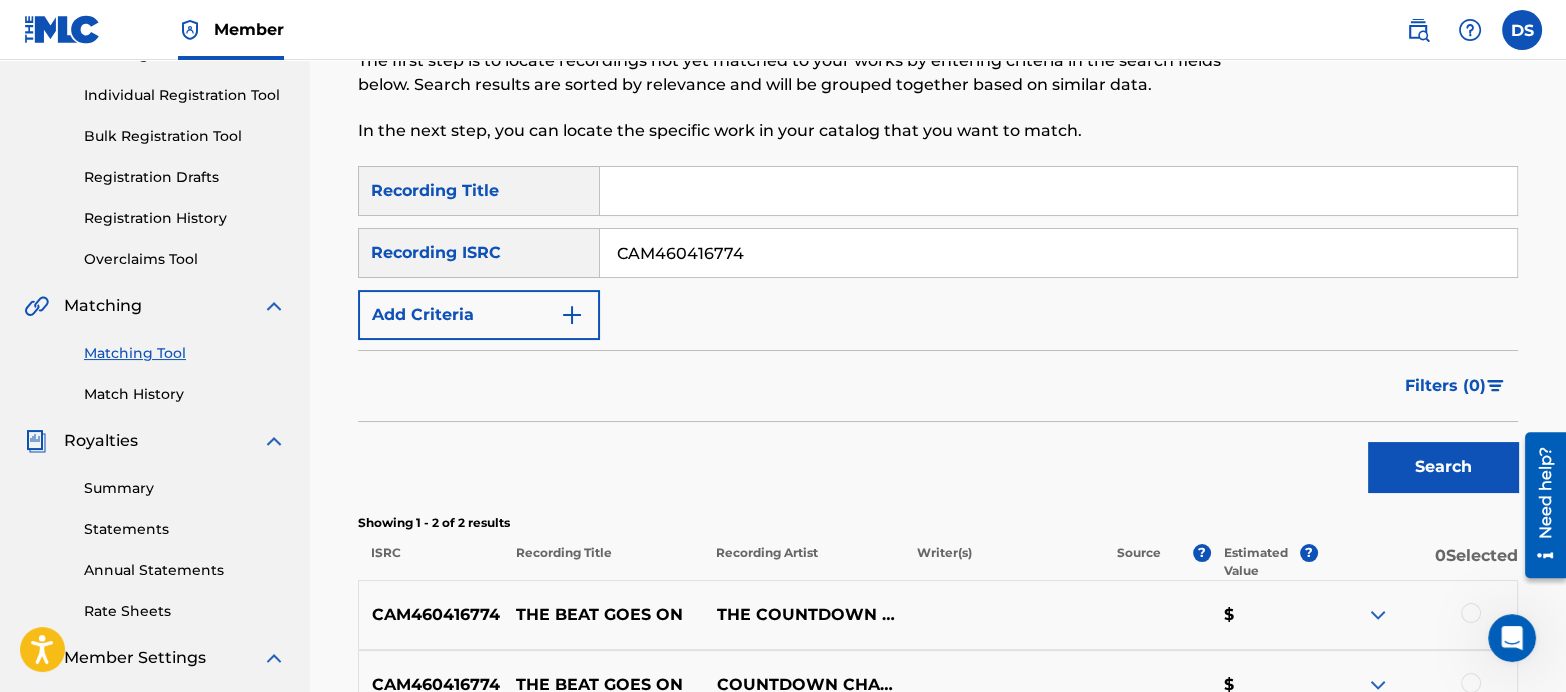 scroll, scrollTop: 239, scrollLeft: 0, axis: vertical 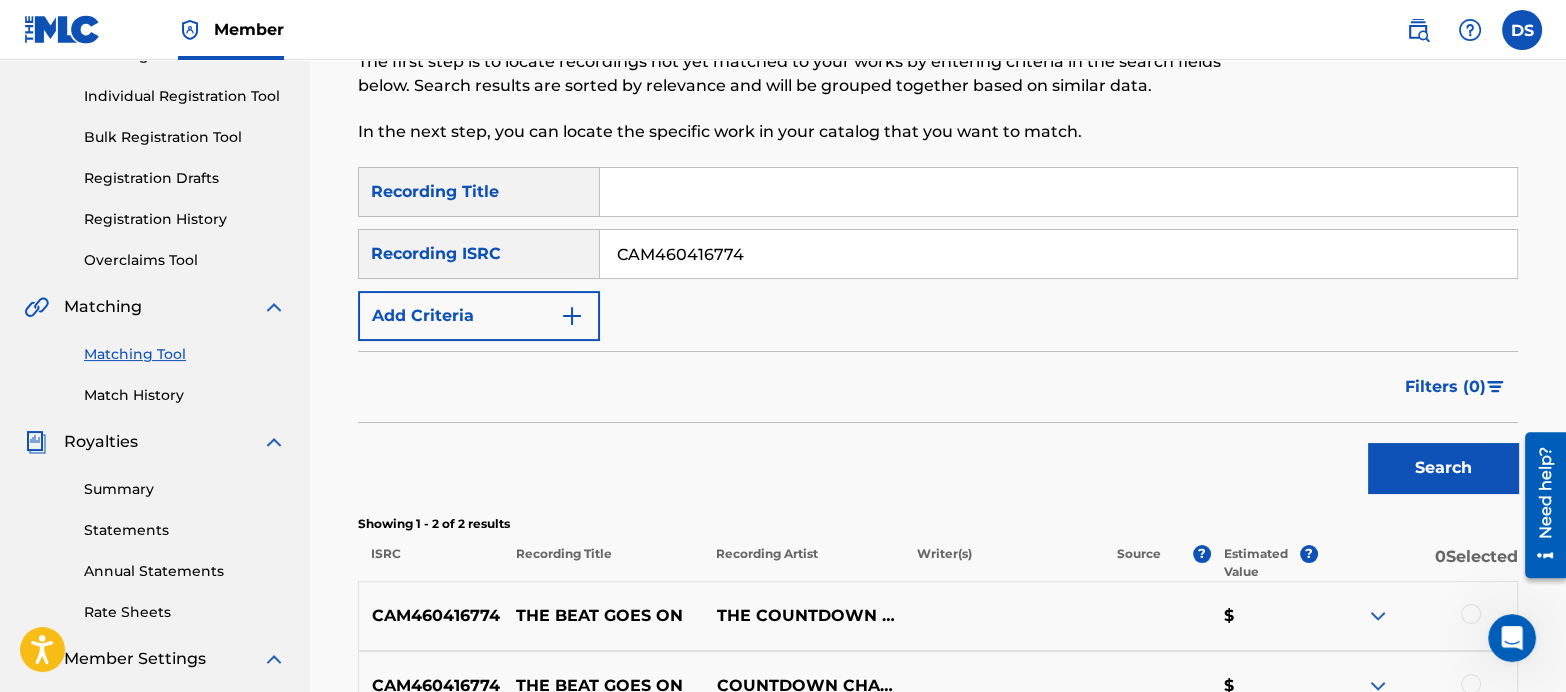 drag, startPoint x: 765, startPoint y: 243, endPoint x: 430, endPoint y: 213, distance: 336.3406 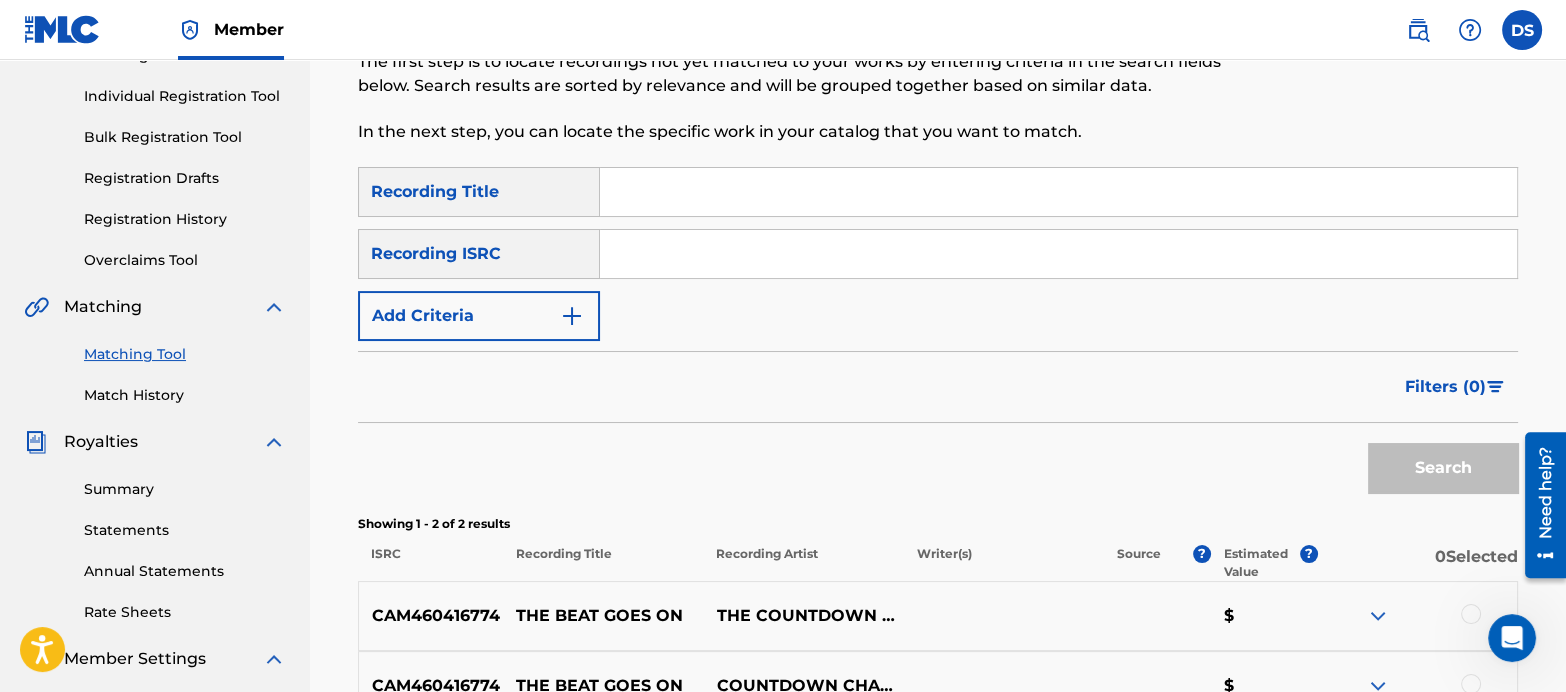 type 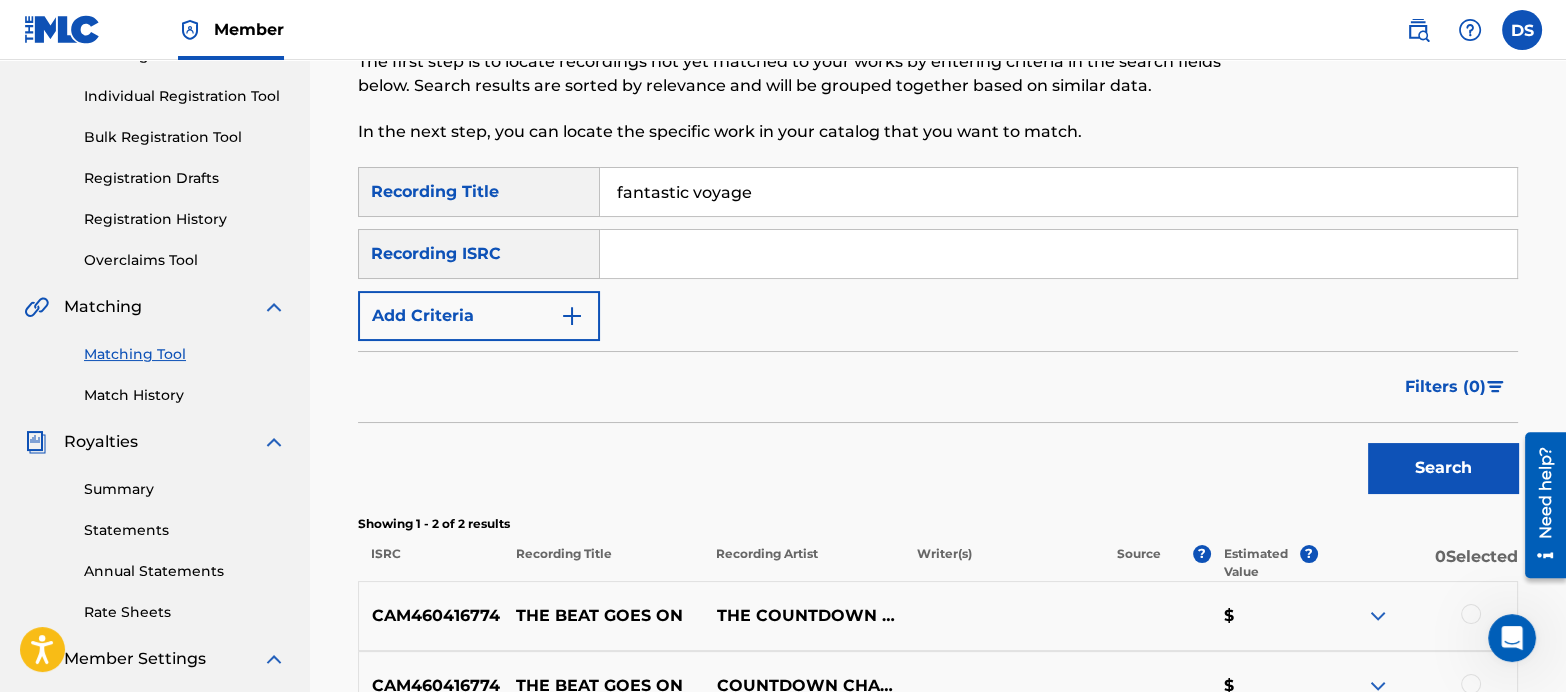 type on "fantastic voyage" 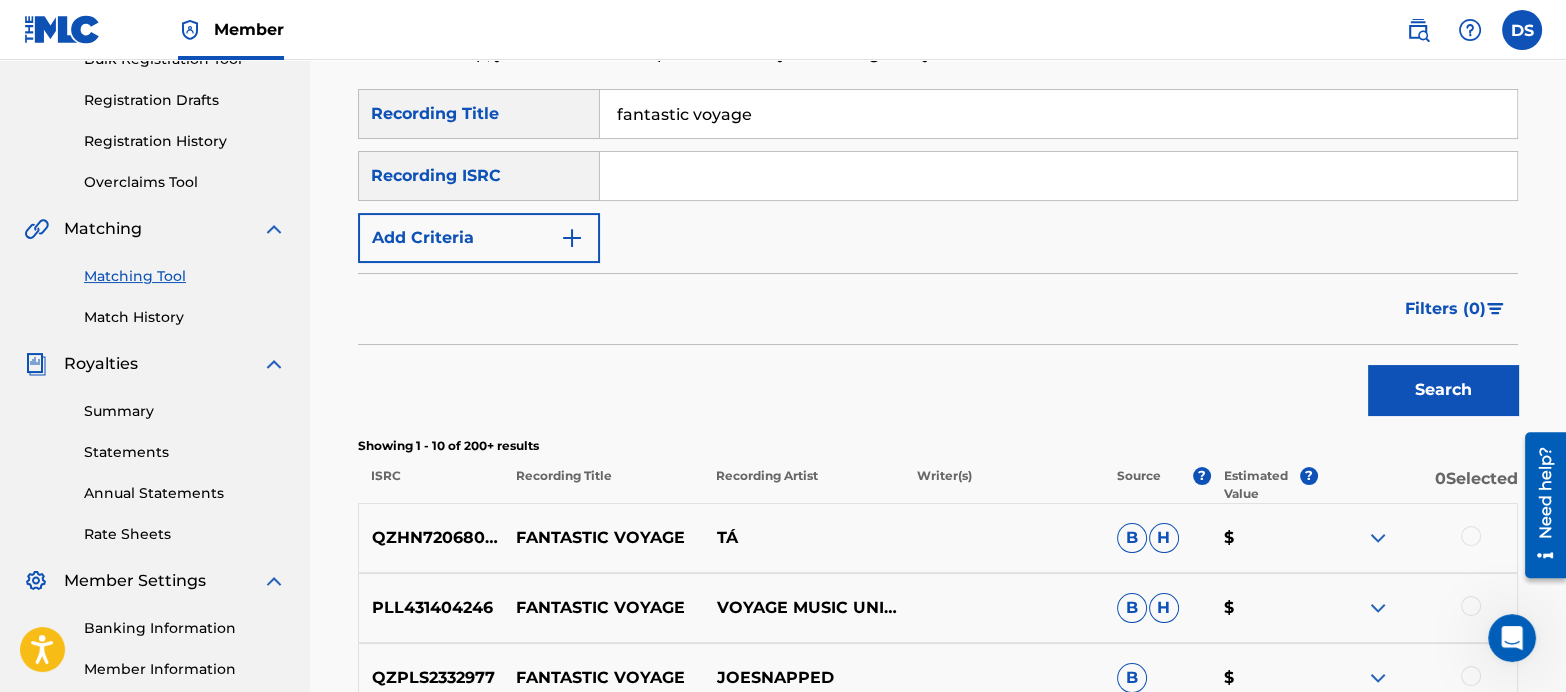 scroll, scrollTop: 288, scrollLeft: 0, axis: vertical 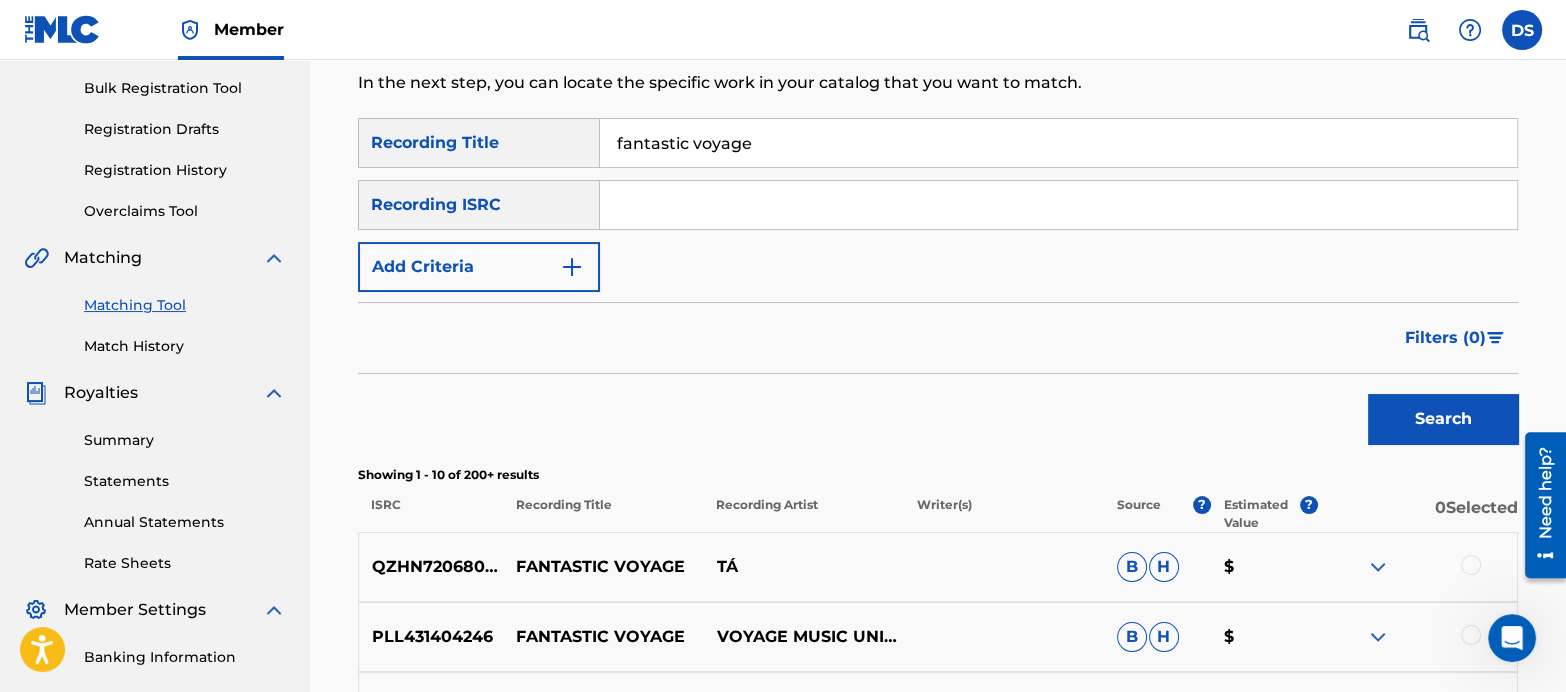 drag, startPoint x: 773, startPoint y: 145, endPoint x: 532, endPoint y: 85, distance: 248.3566 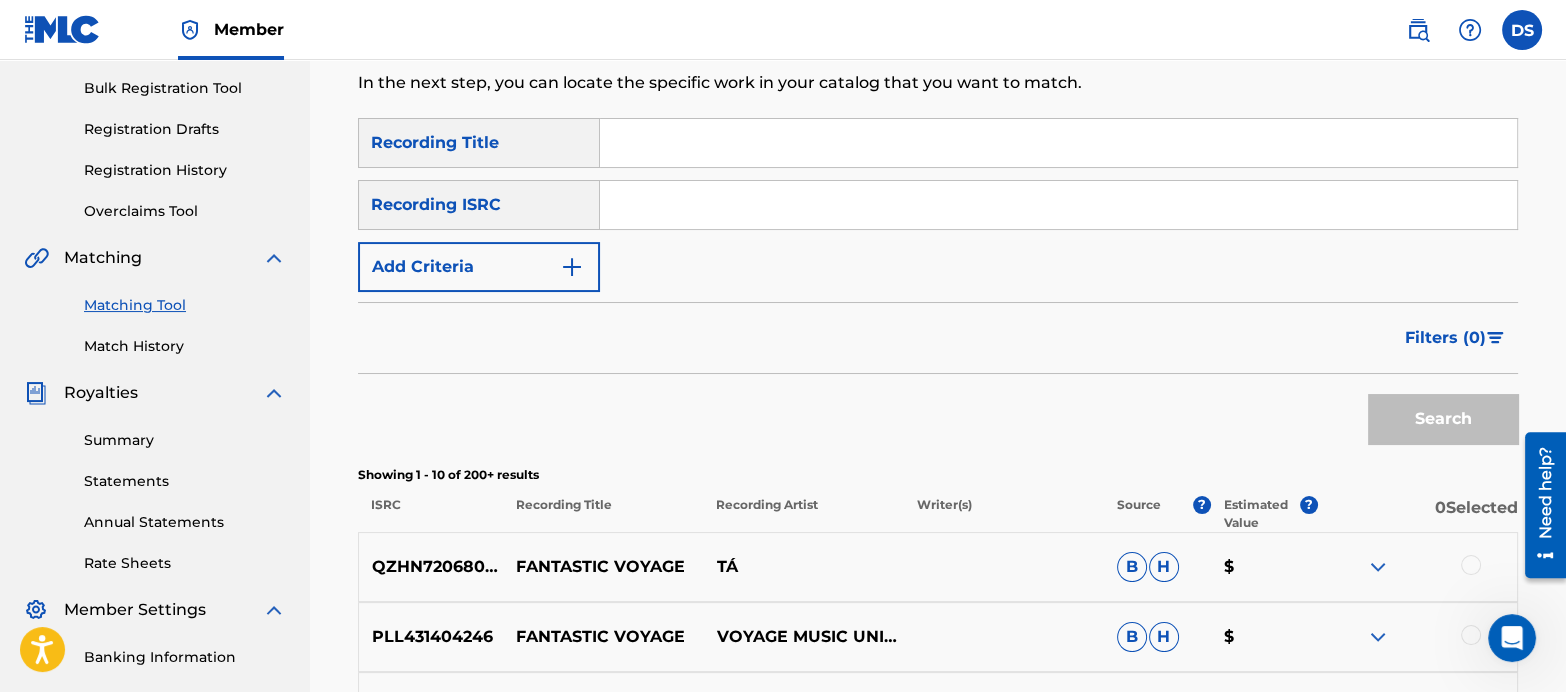 type 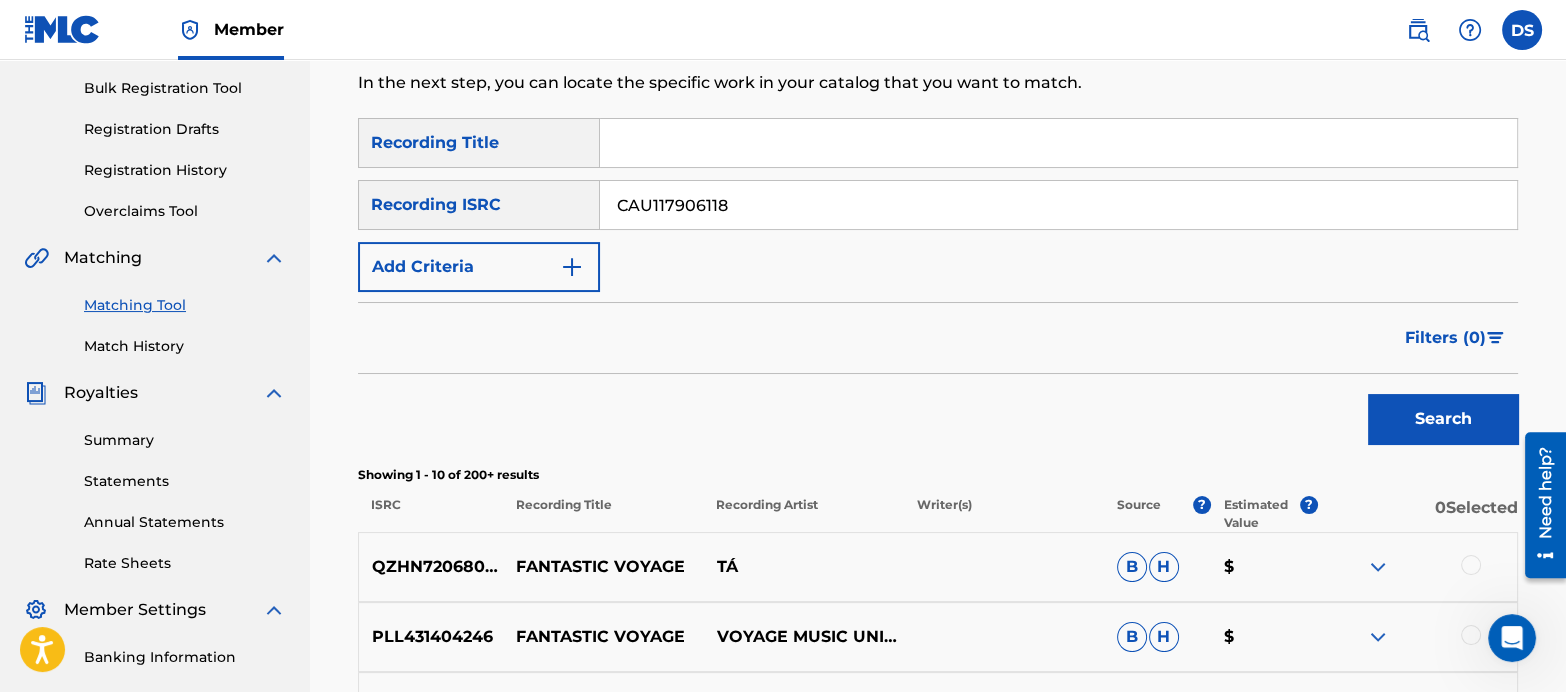 type on "CAU117906118" 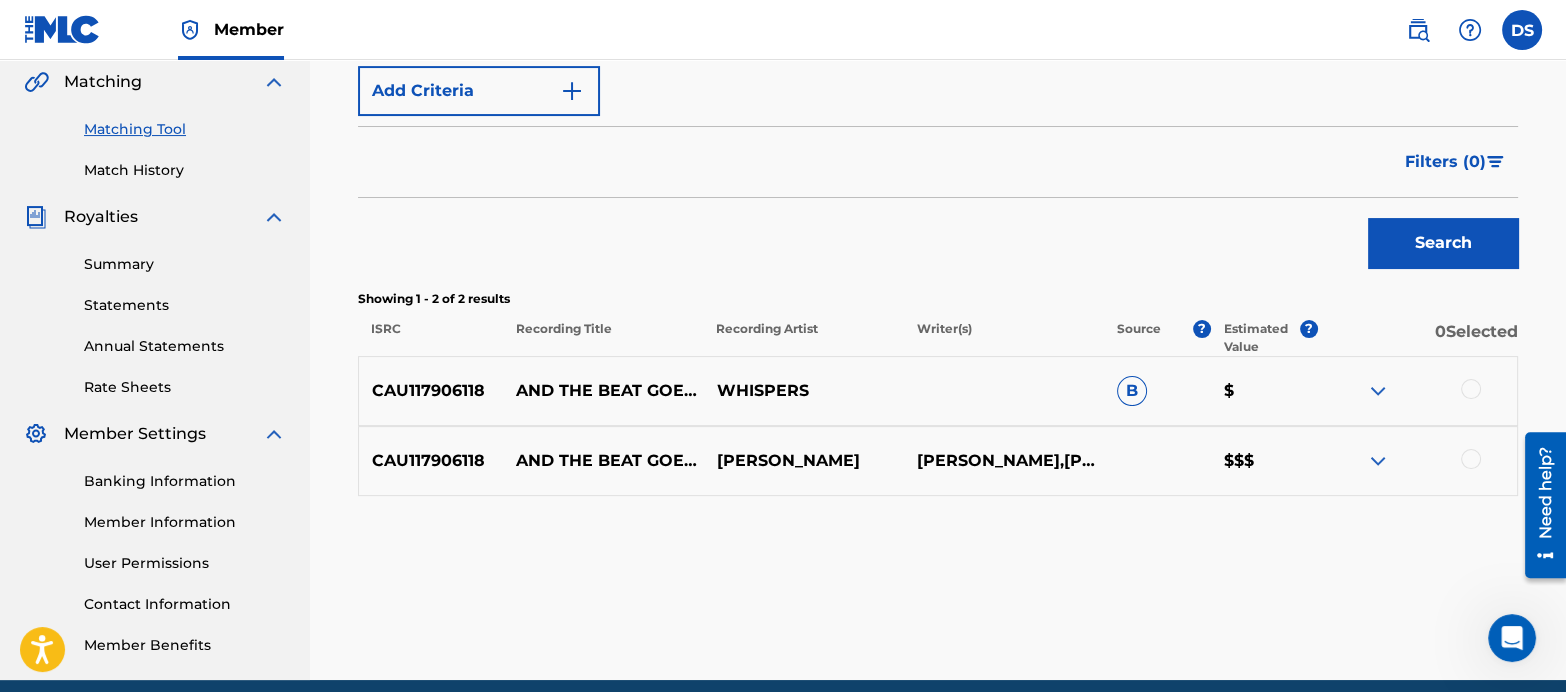 scroll, scrollTop: 467, scrollLeft: 0, axis: vertical 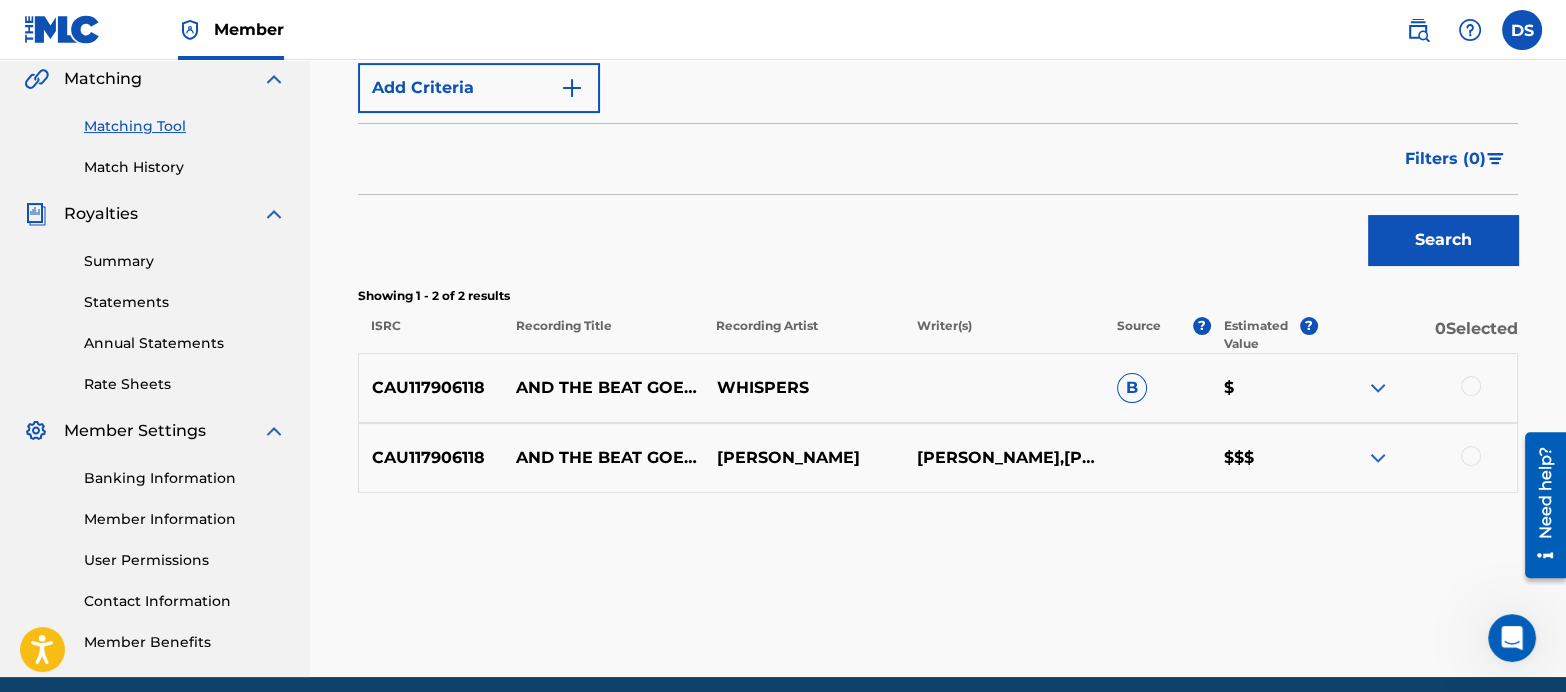 click at bounding box center (1471, 386) 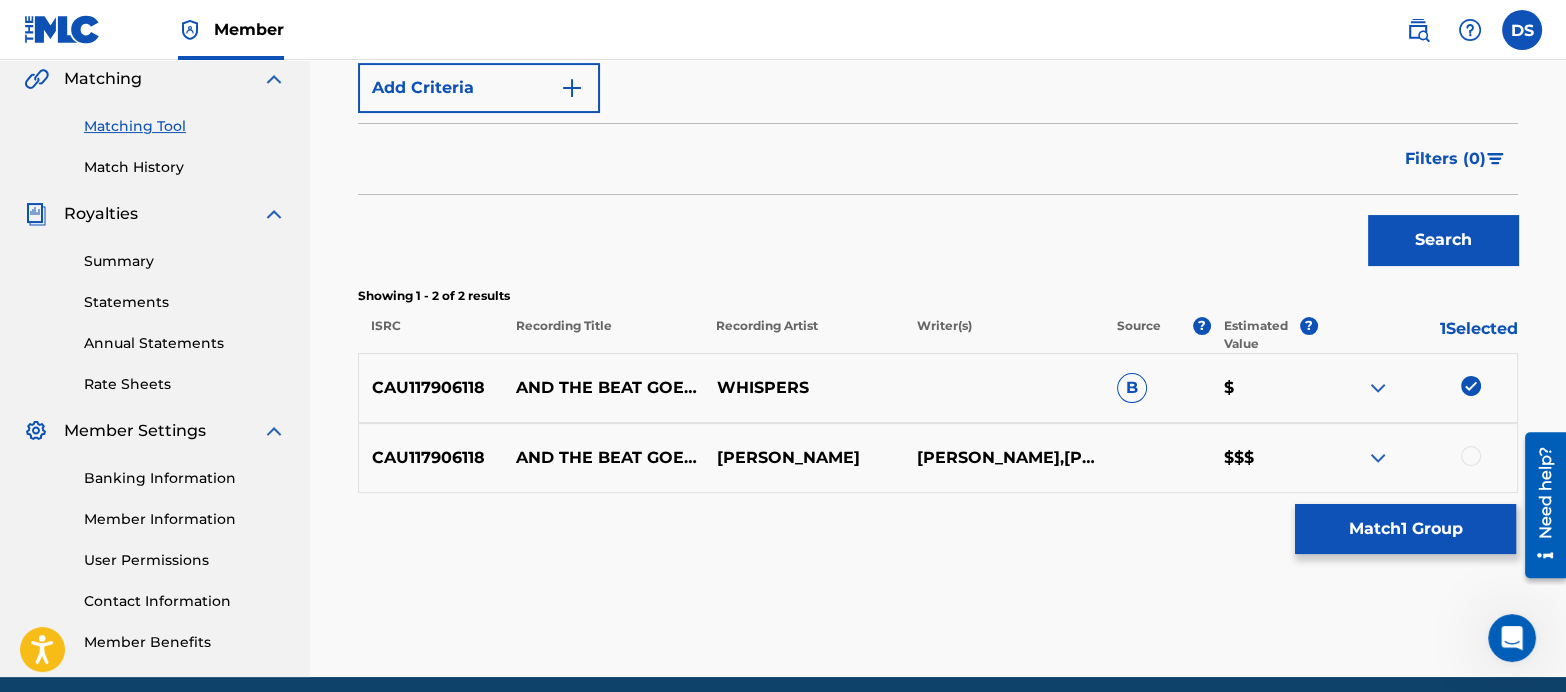 click at bounding box center [1471, 456] 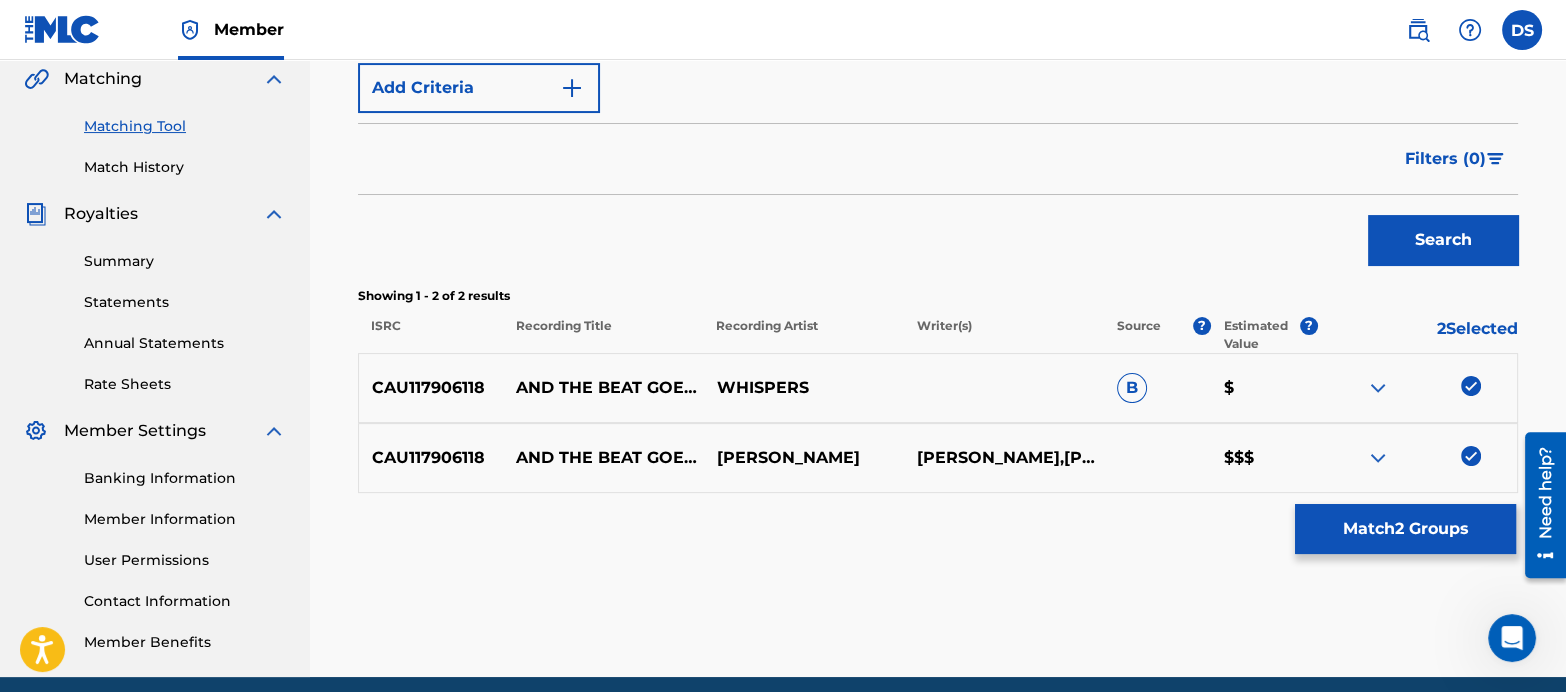 click on "Match  2 Groups" at bounding box center [1405, 529] 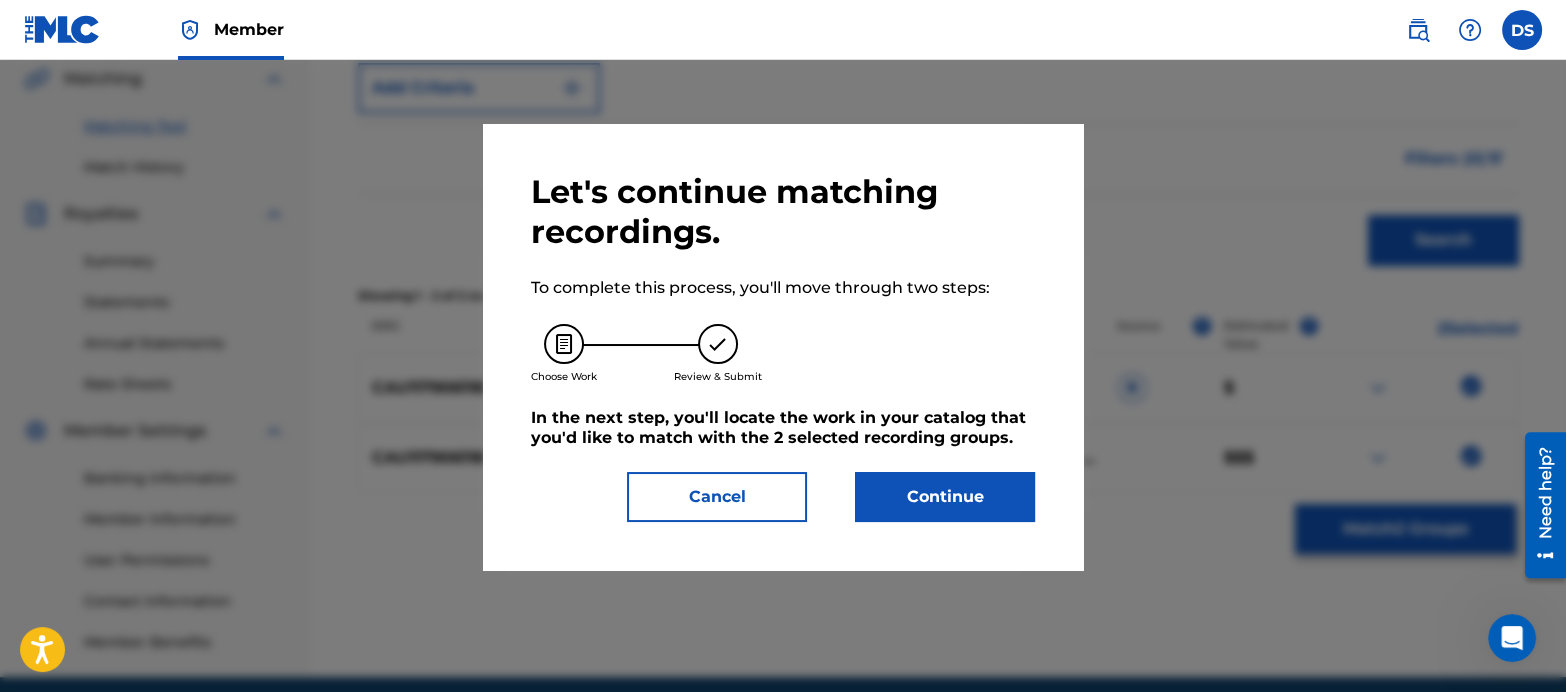 click on "Continue" at bounding box center [945, 497] 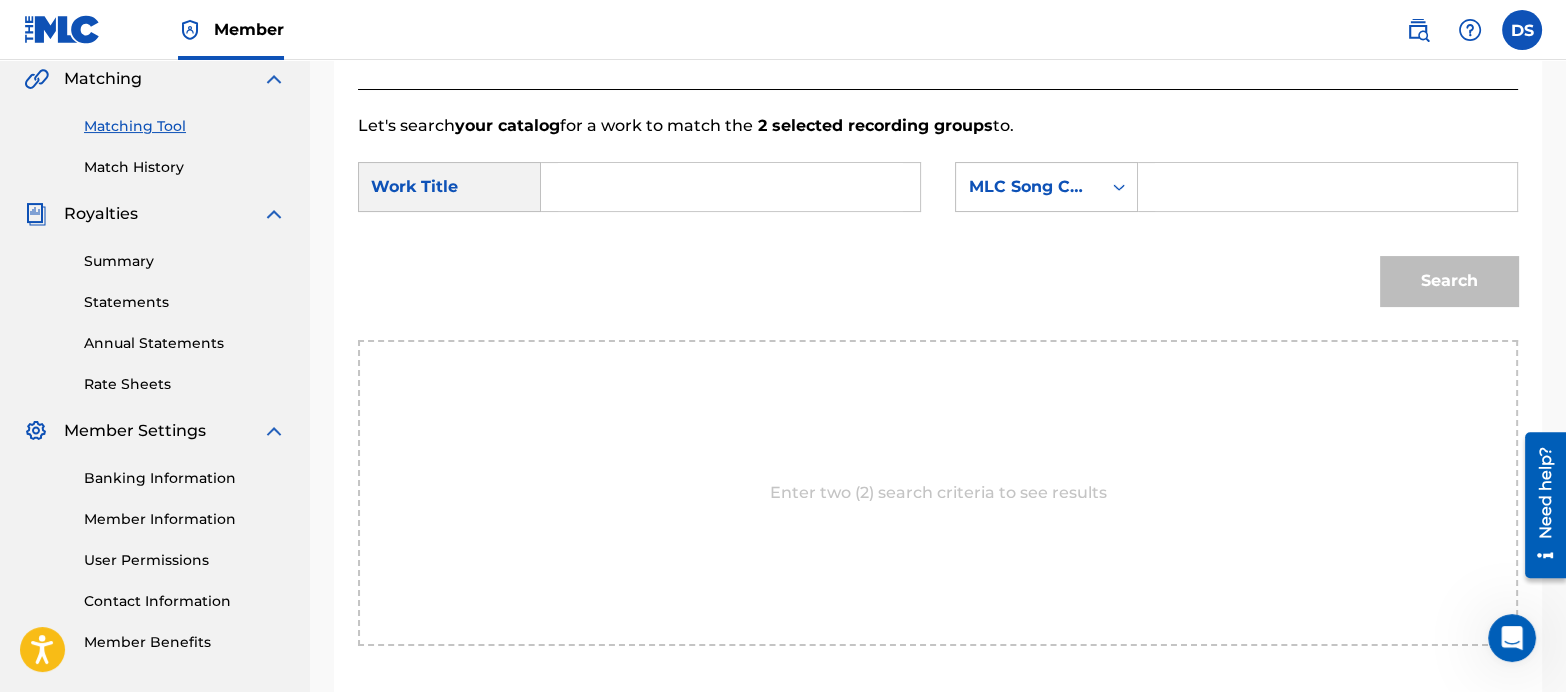 click at bounding box center (730, 187) 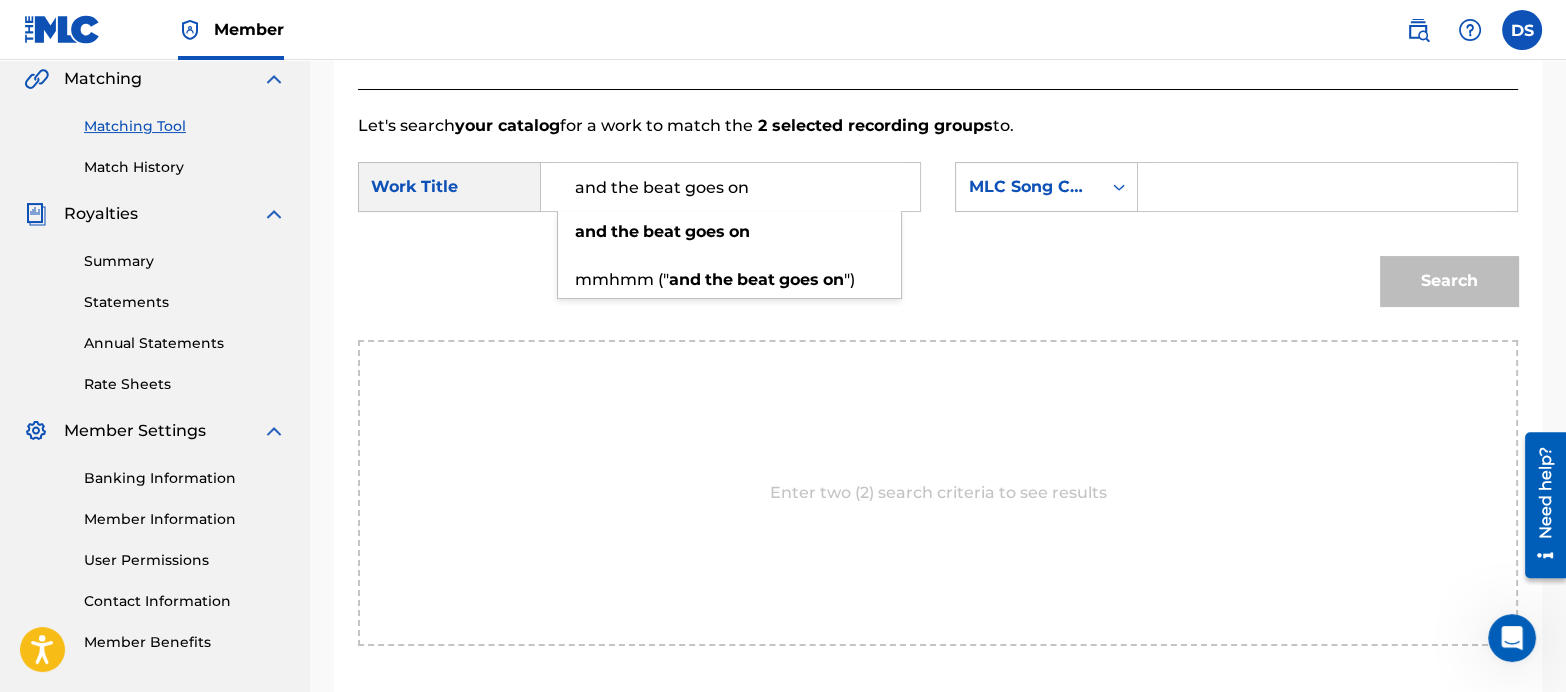 type on "and the beat goes on" 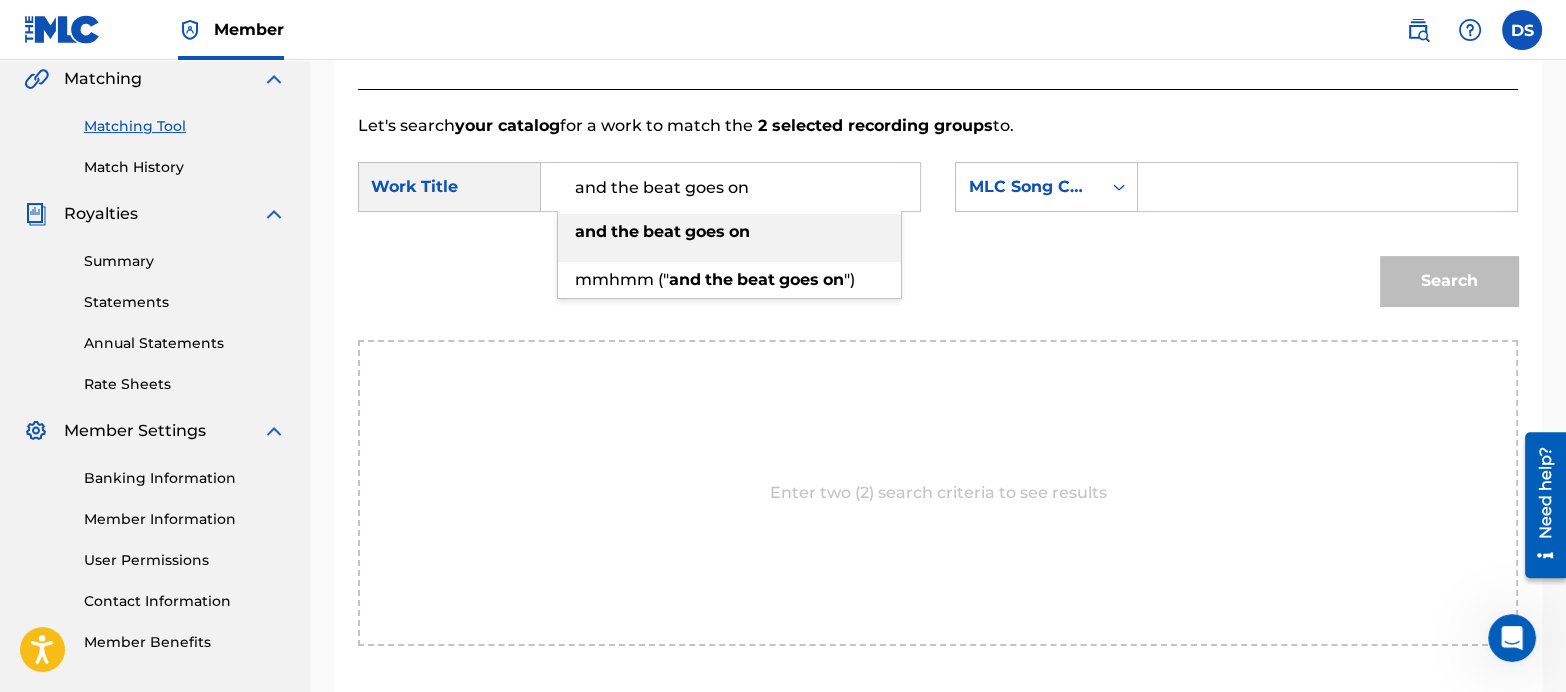 click at bounding box center [1327, 187] 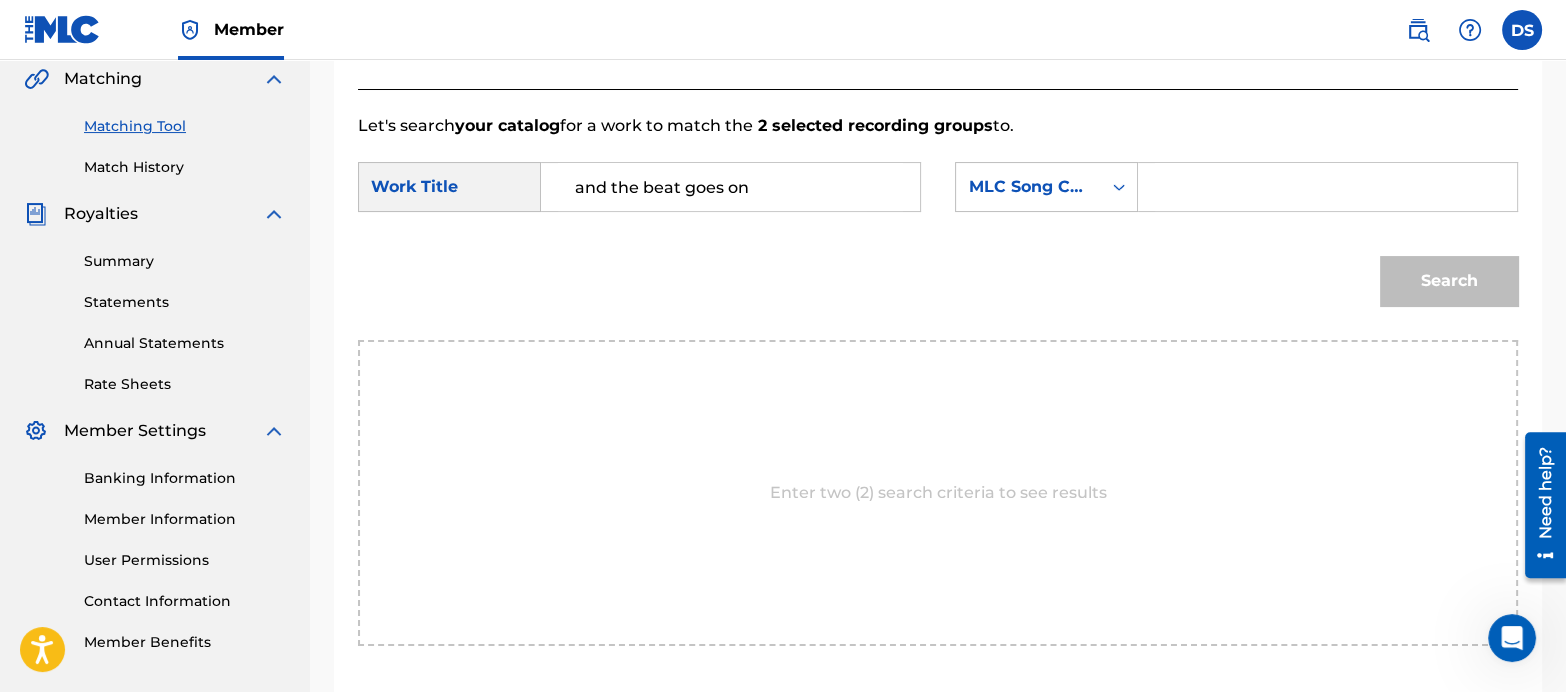 paste on "A55863" 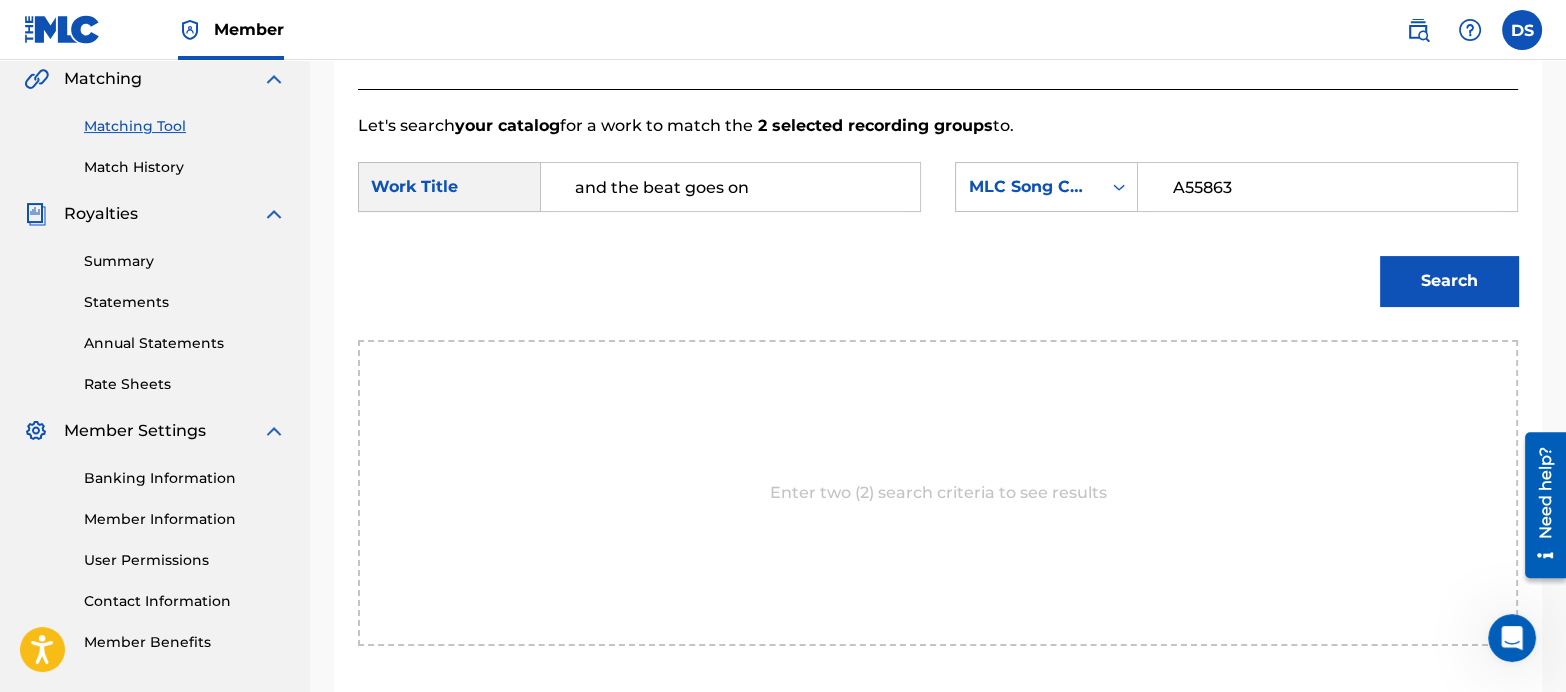 type on "A55863" 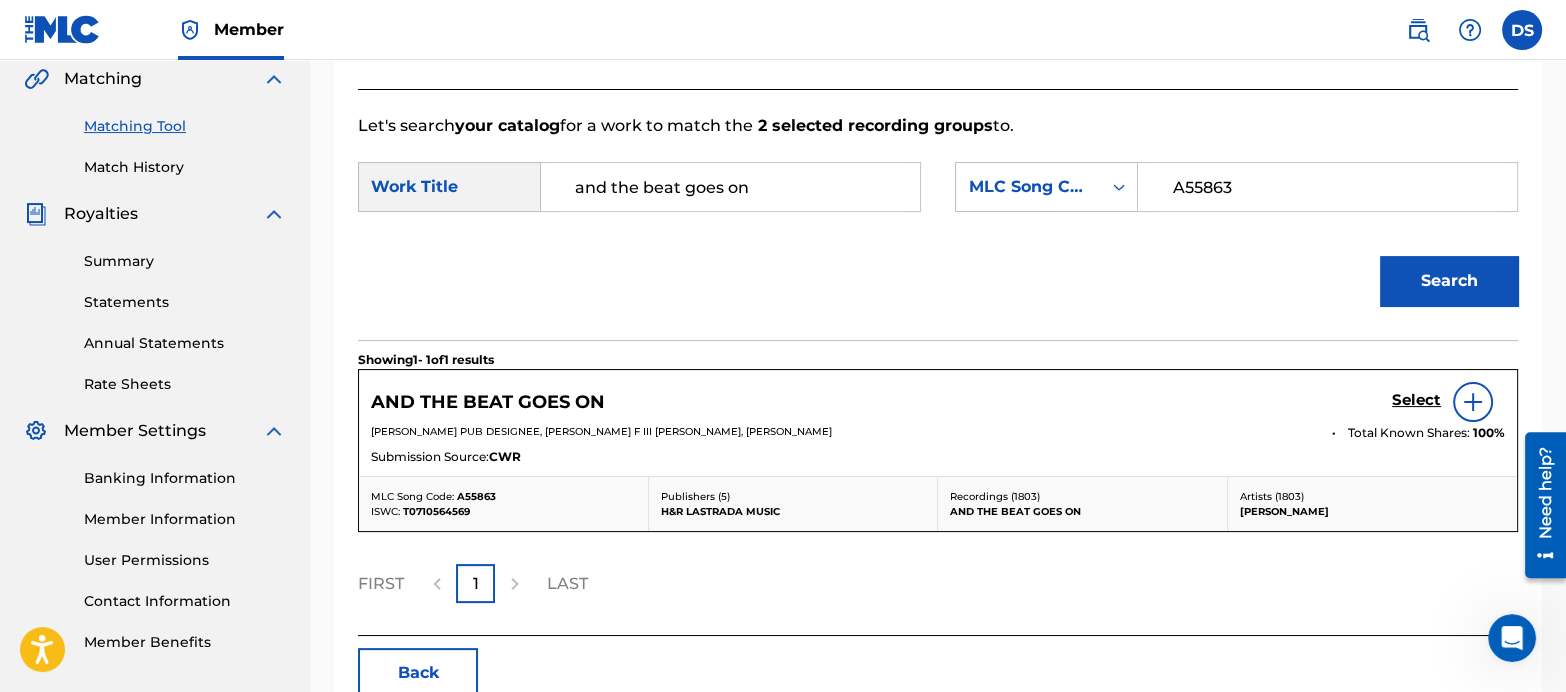 click on "Select" at bounding box center [1448, 402] 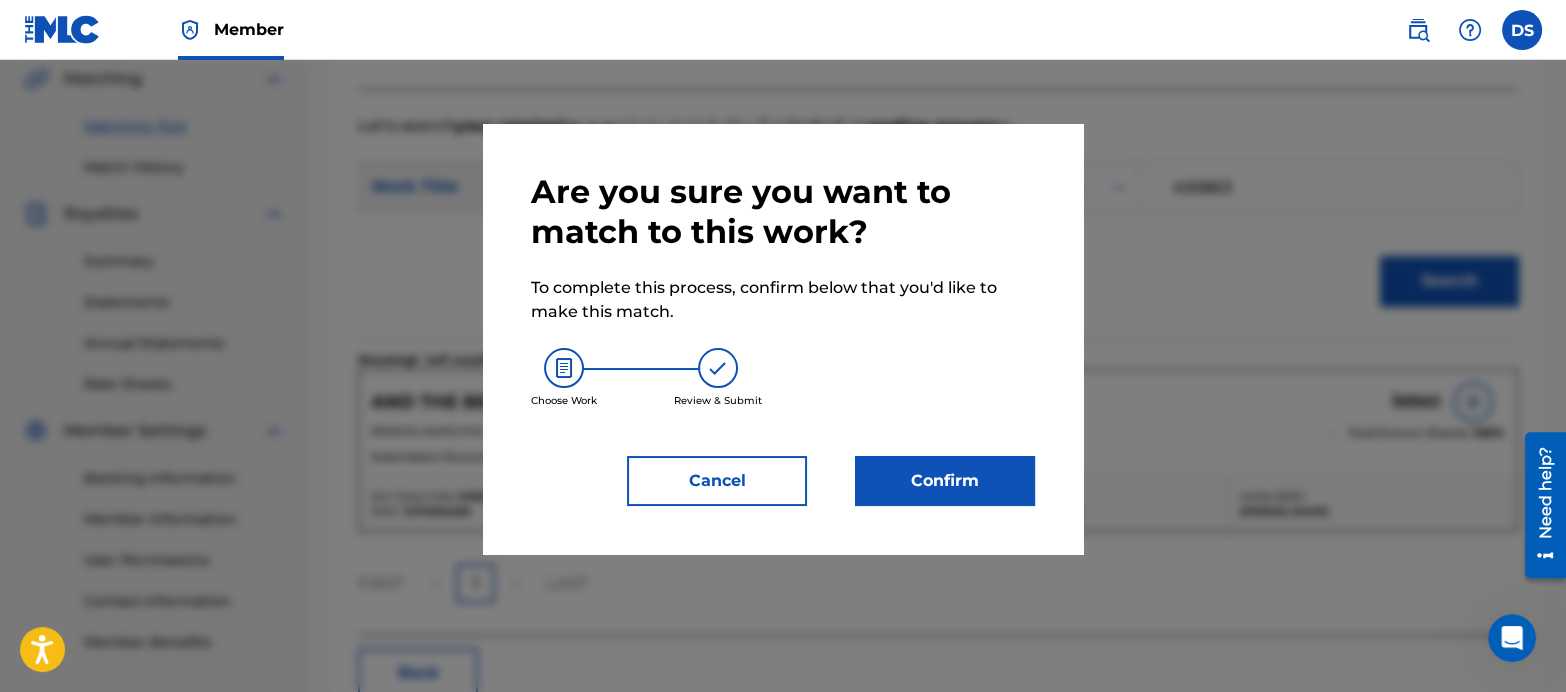 click on "Confirm" at bounding box center [945, 481] 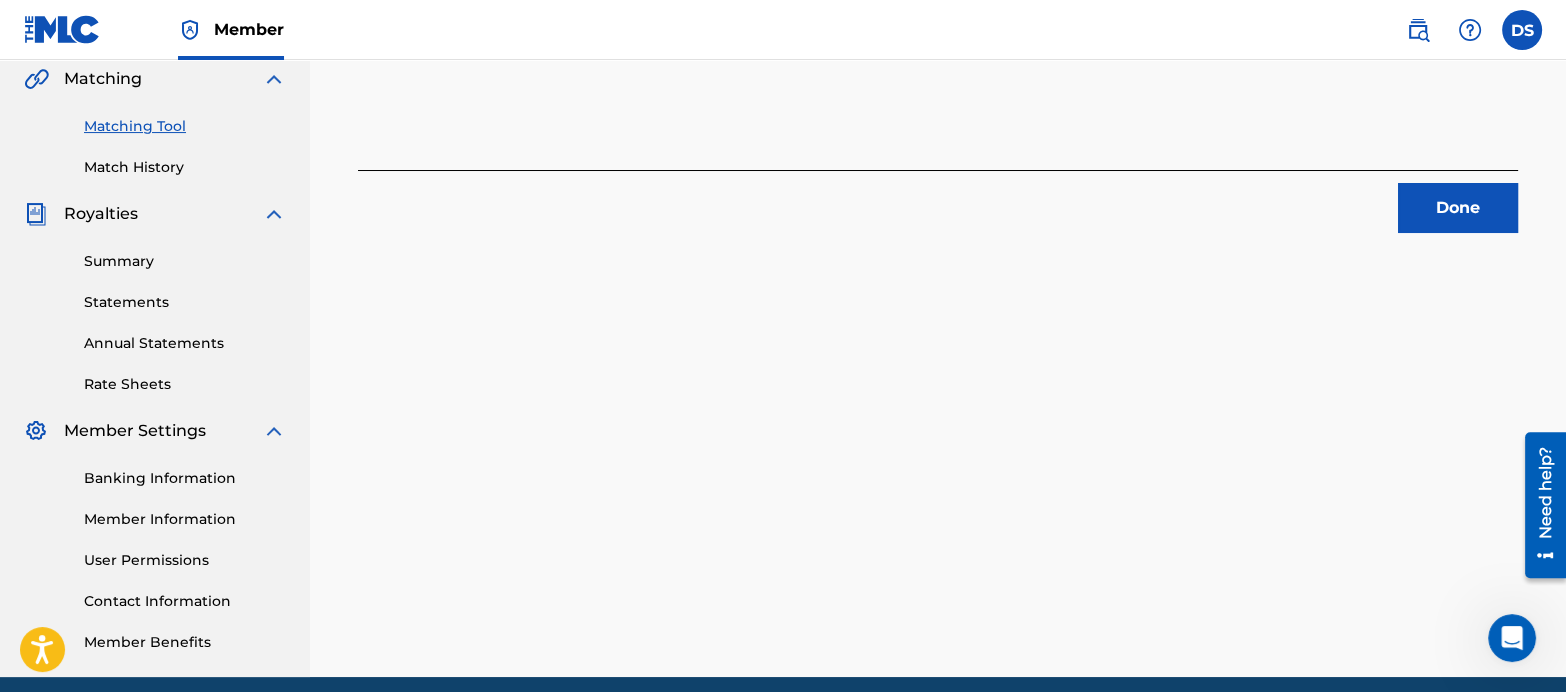 click on "Done" at bounding box center (1458, 208) 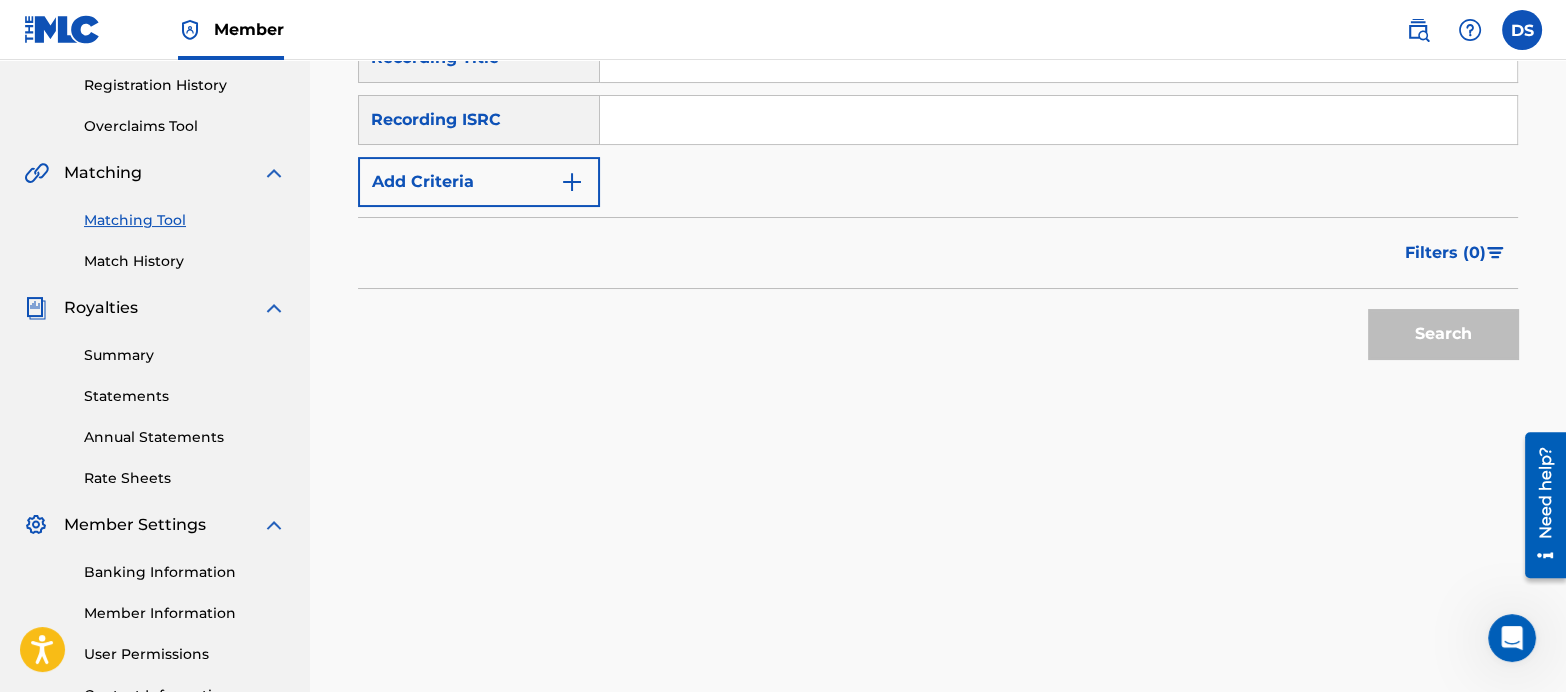 scroll, scrollTop: 372, scrollLeft: 0, axis: vertical 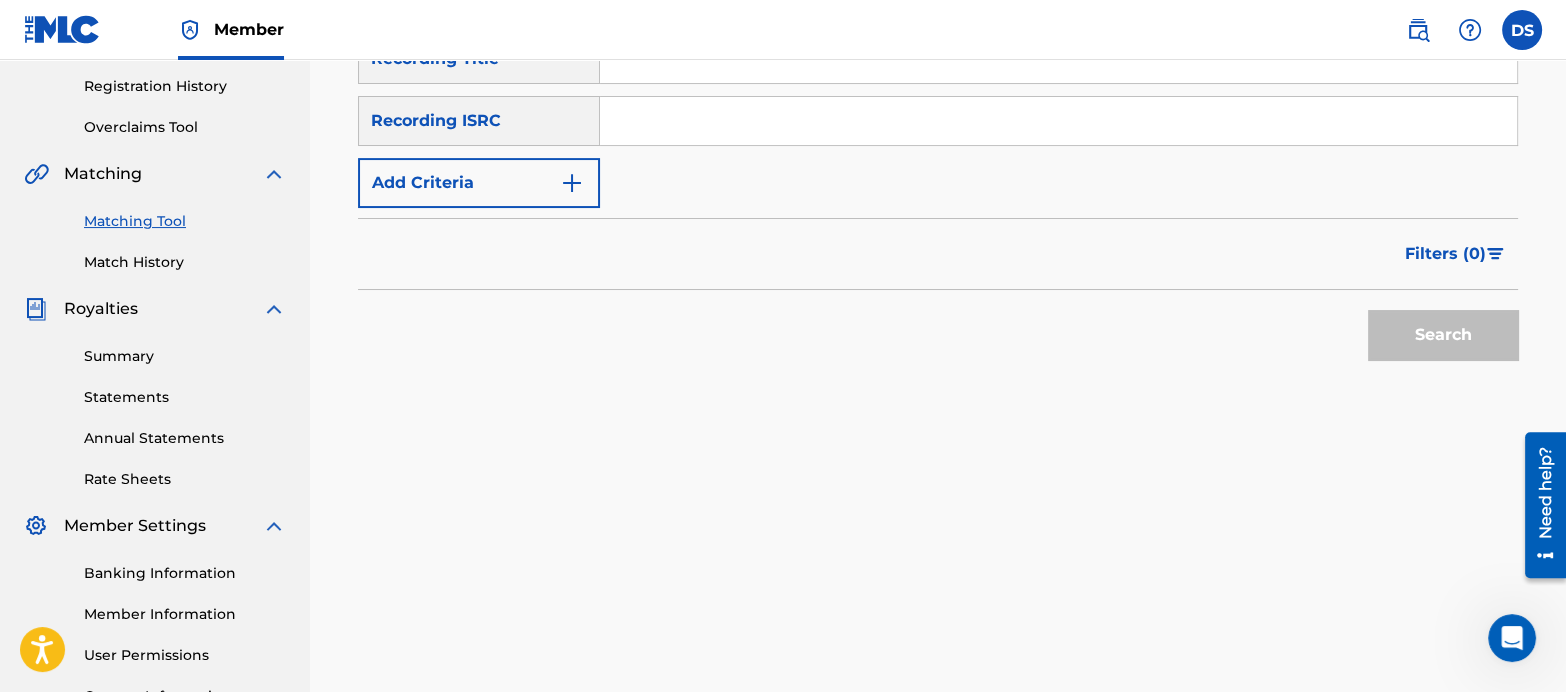 click at bounding box center (1058, 121) 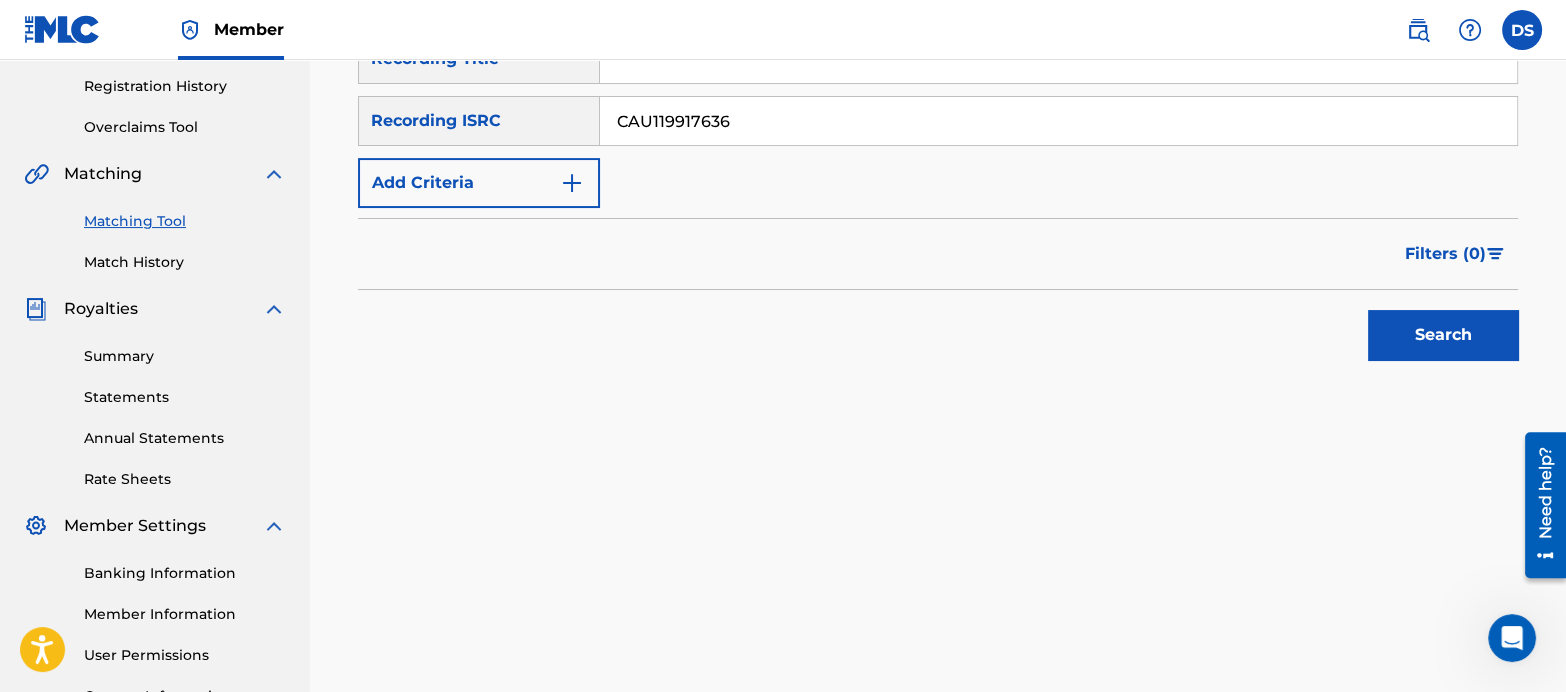 click on "Search" at bounding box center (1443, 335) 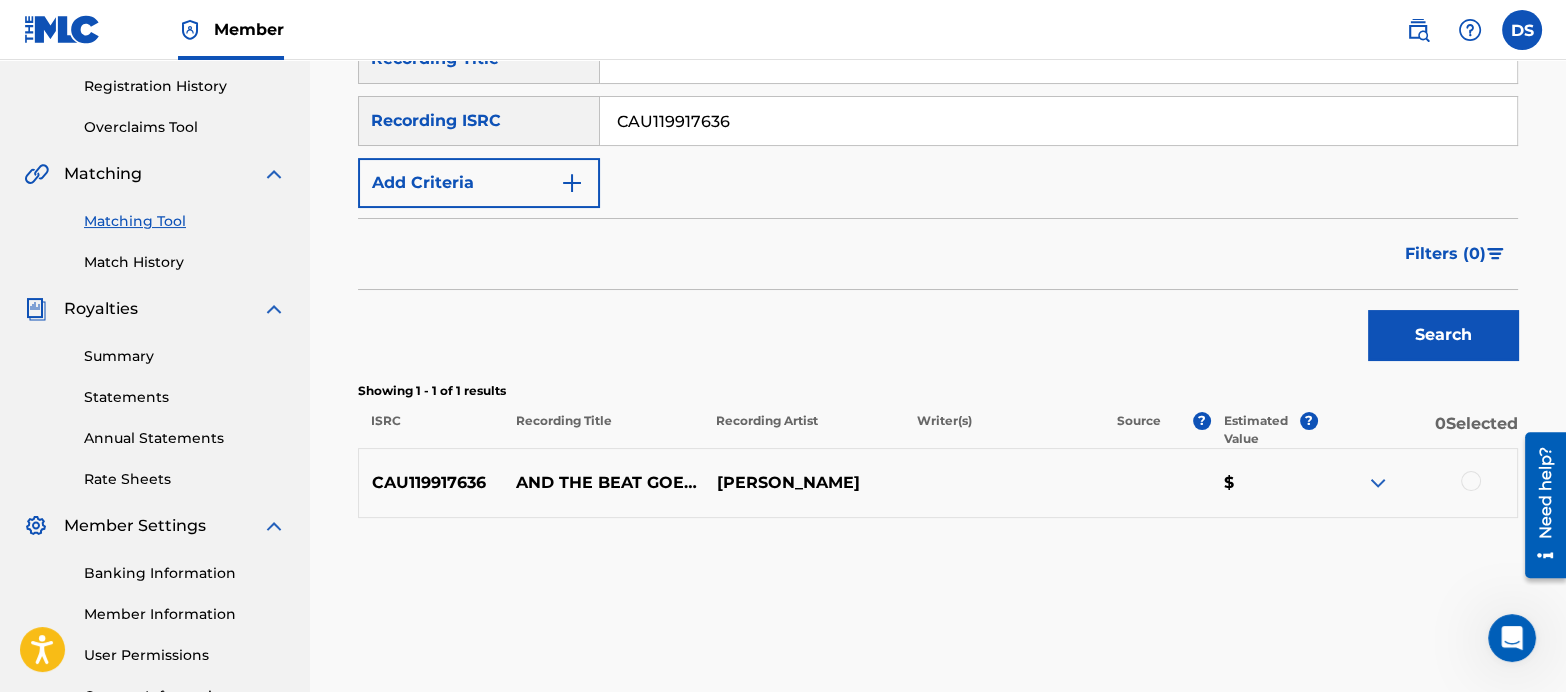 drag, startPoint x: 753, startPoint y: 107, endPoint x: 515, endPoint y: 78, distance: 239.7603 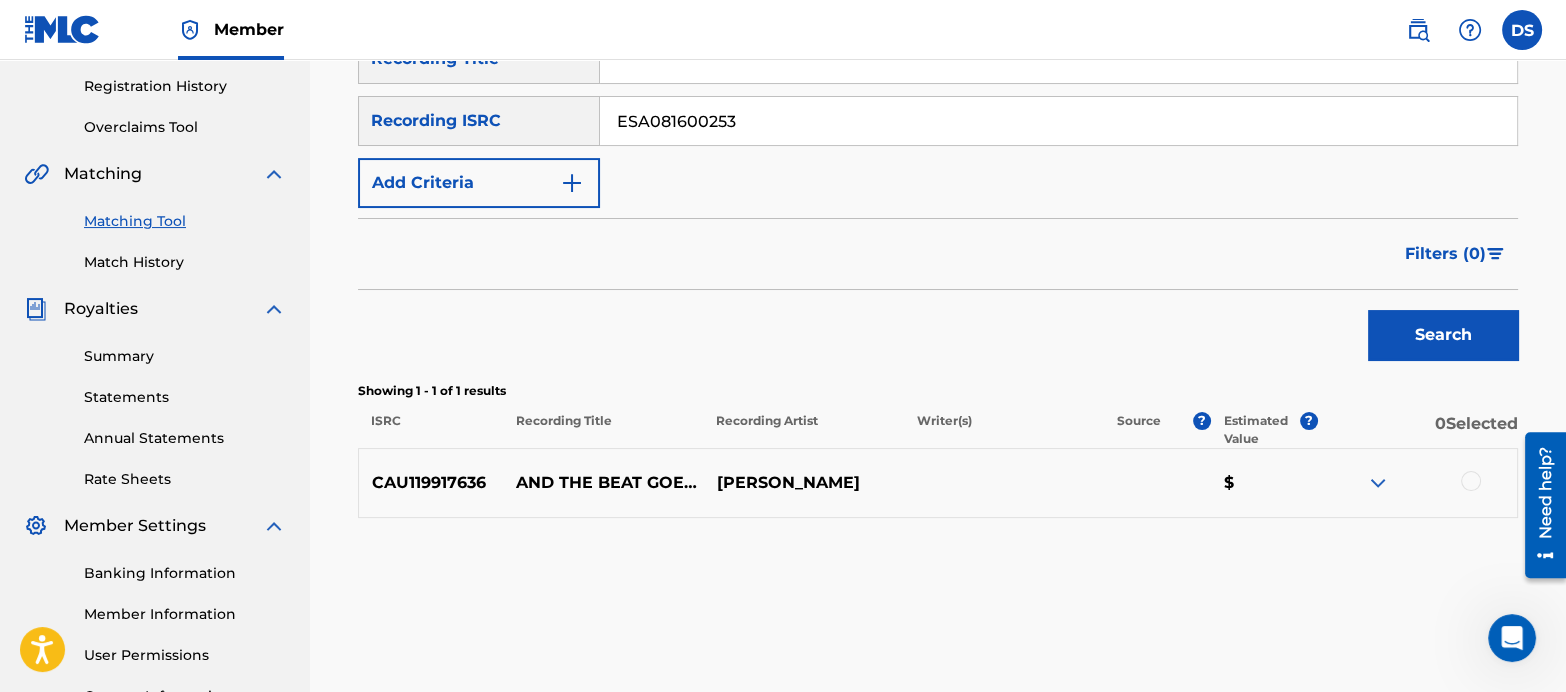 click on "Search" at bounding box center [1443, 335] 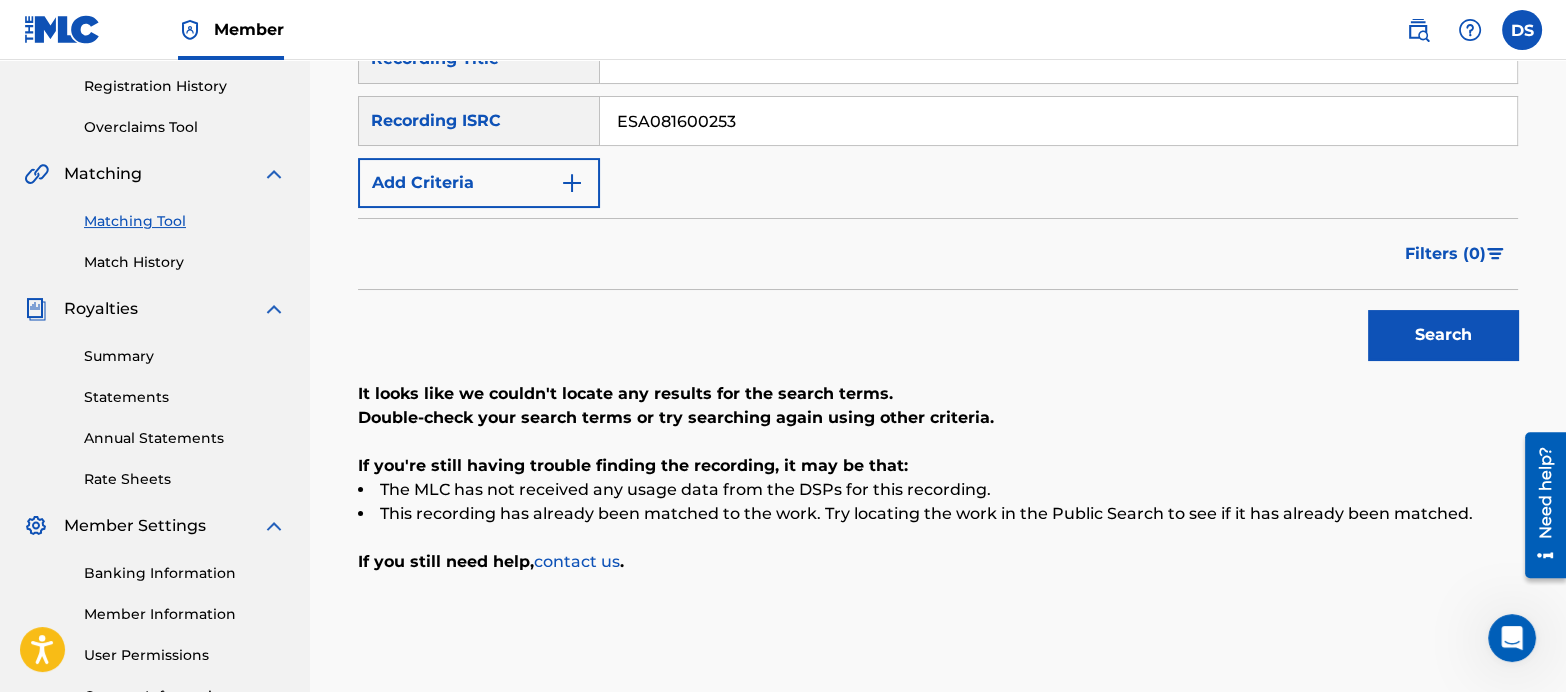 scroll, scrollTop: 380, scrollLeft: 0, axis: vertical 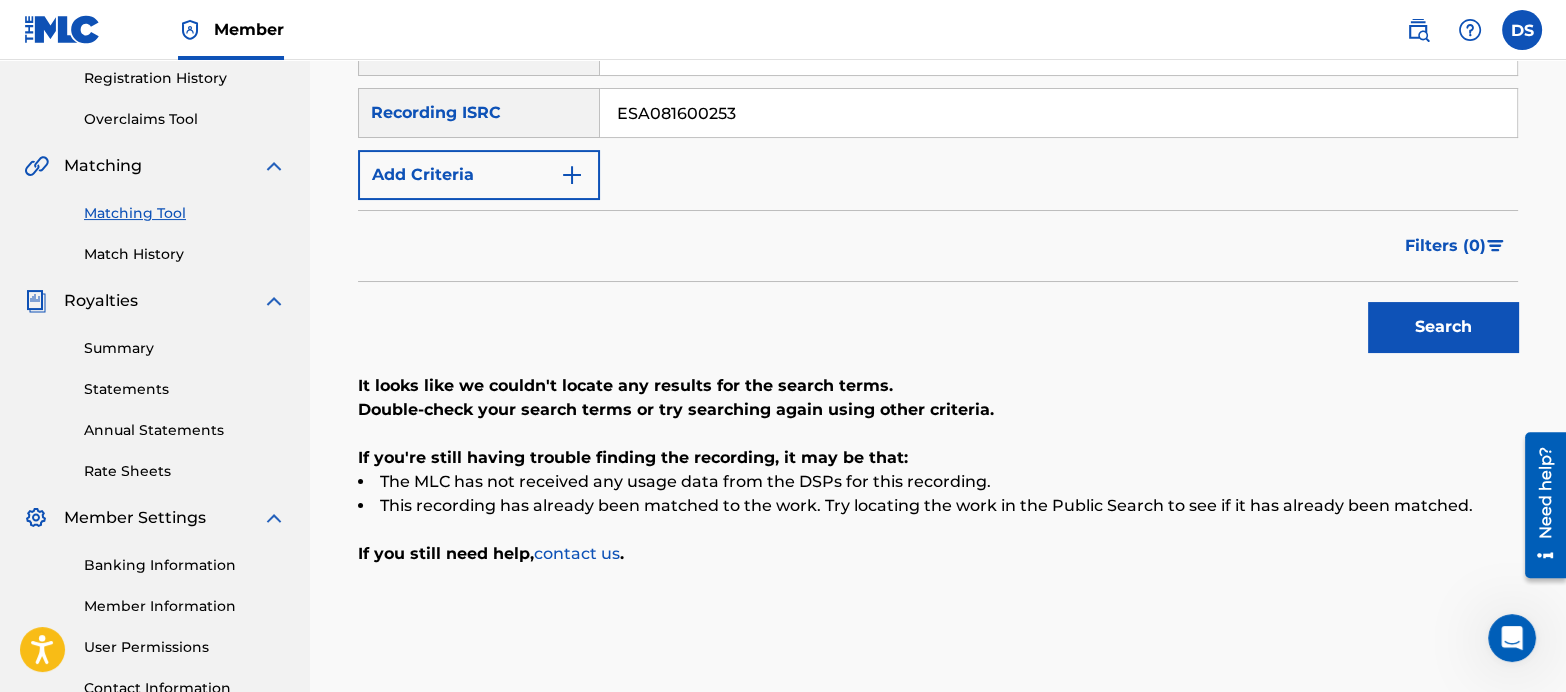 drag, startPoint x: 765, startPoint y: 132, endPoint x: 560, endPoint y: 121, distance: 205.2949 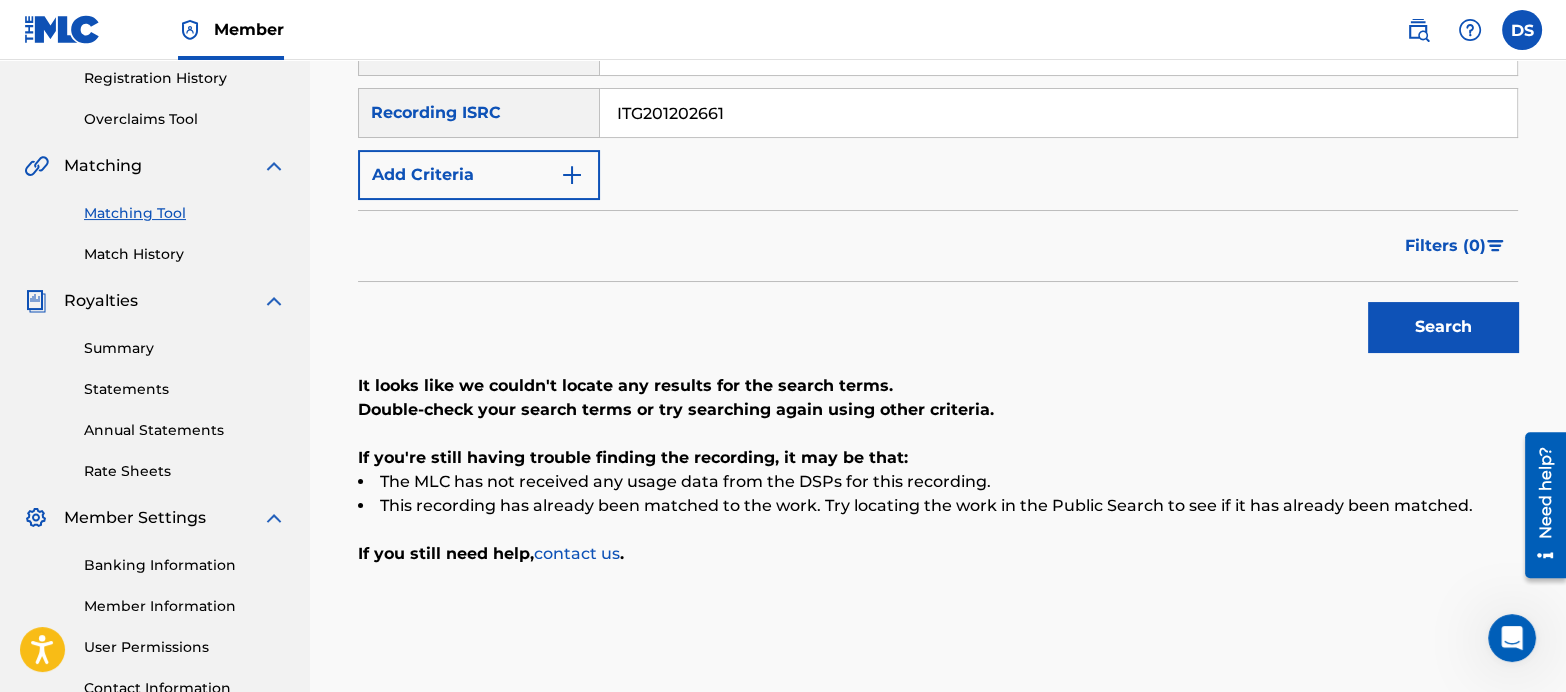 type on "ITG201202661" 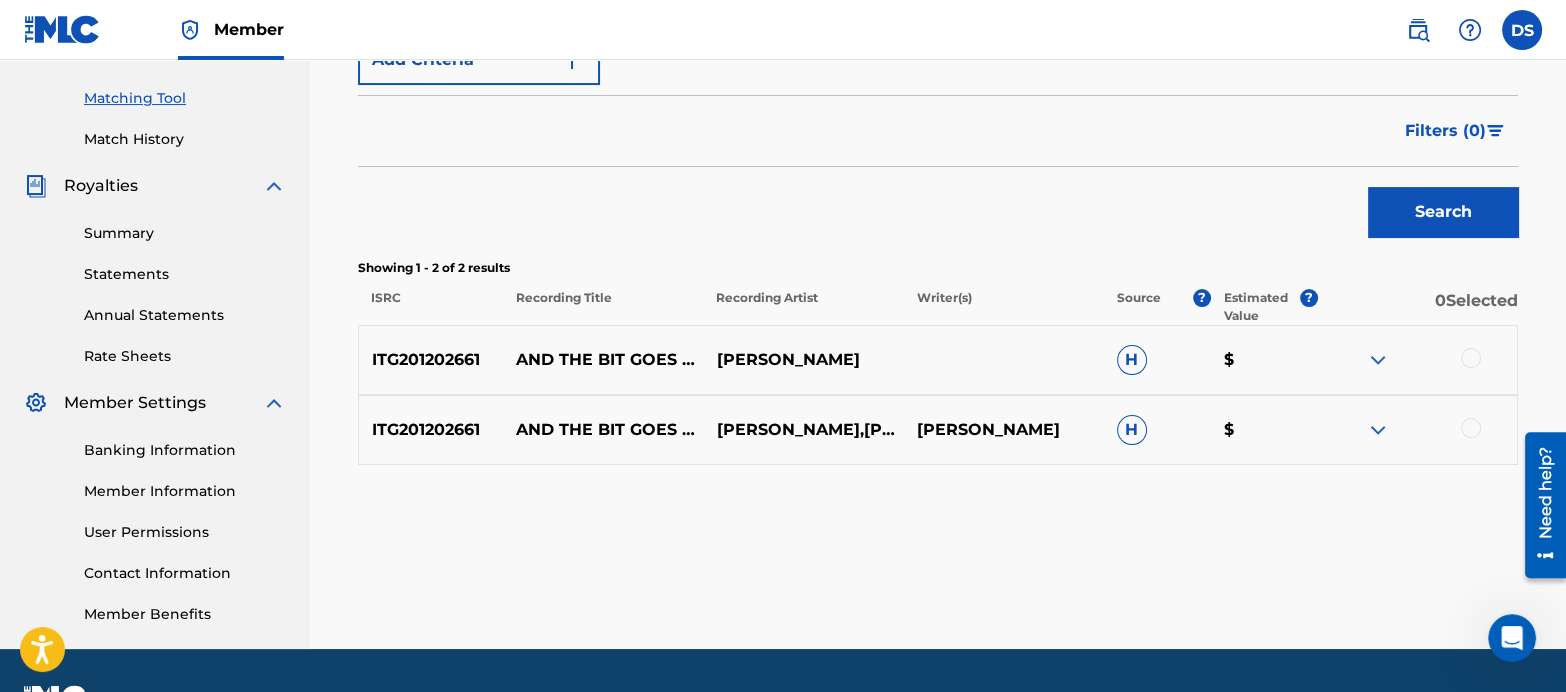 scroll, scrollTop: 497, scrollLeft: 0, axis: vertical 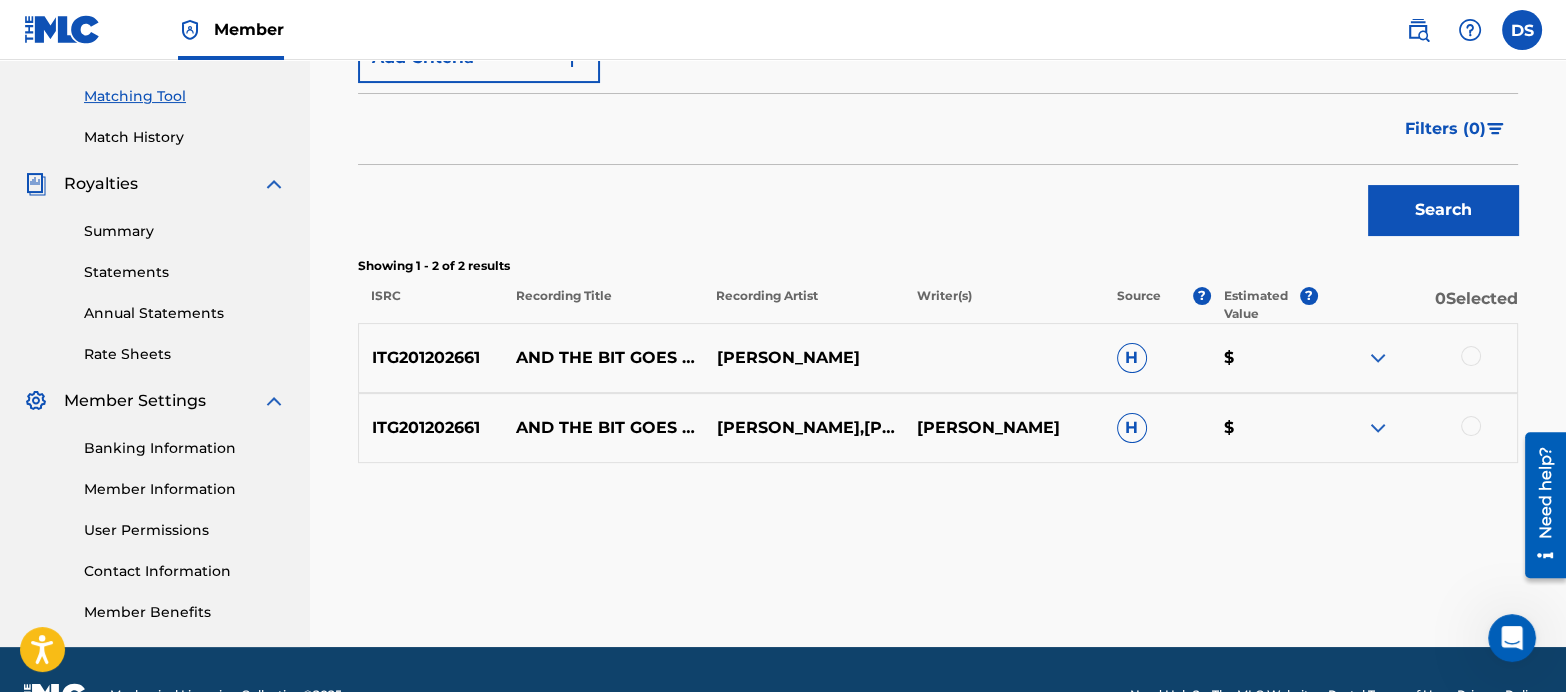 click at bounding box center [1471, 356] 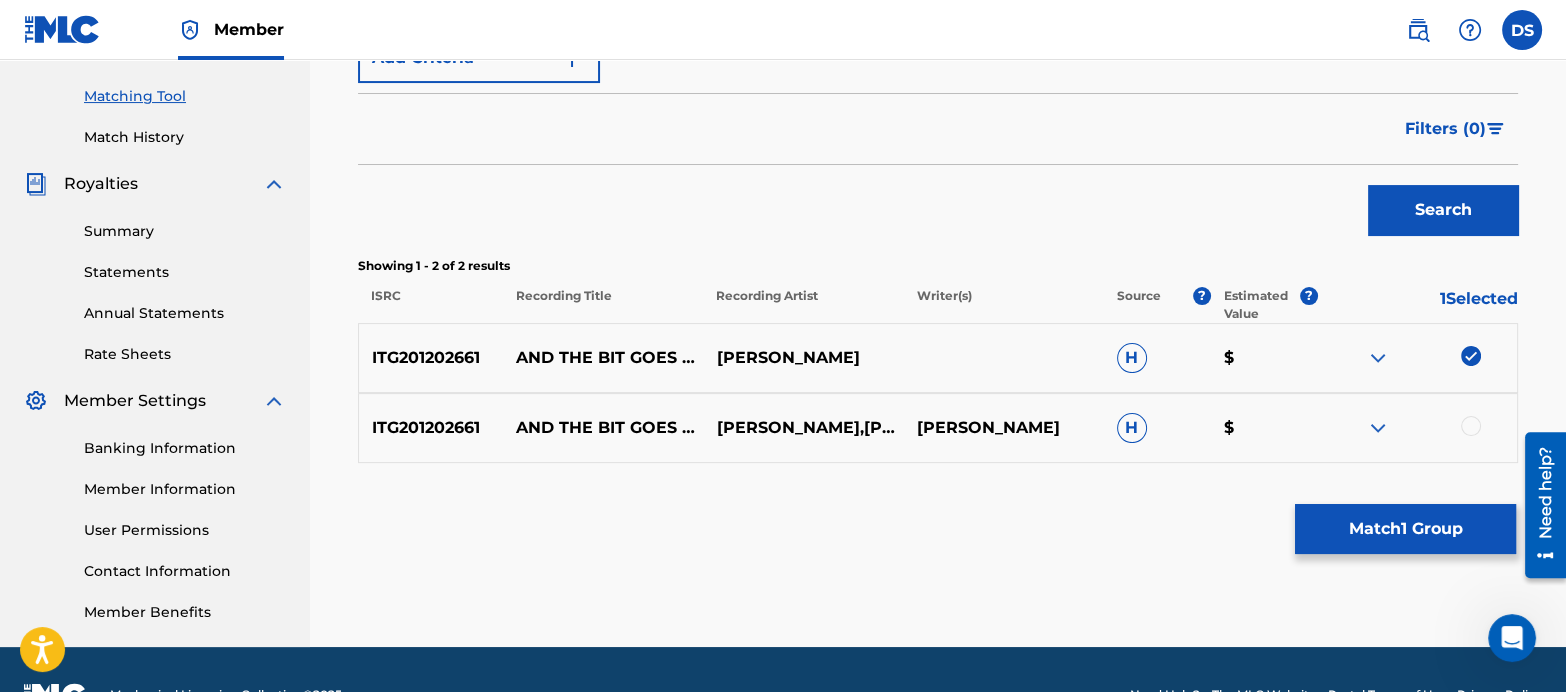 click at bounding box center [1471, 426] 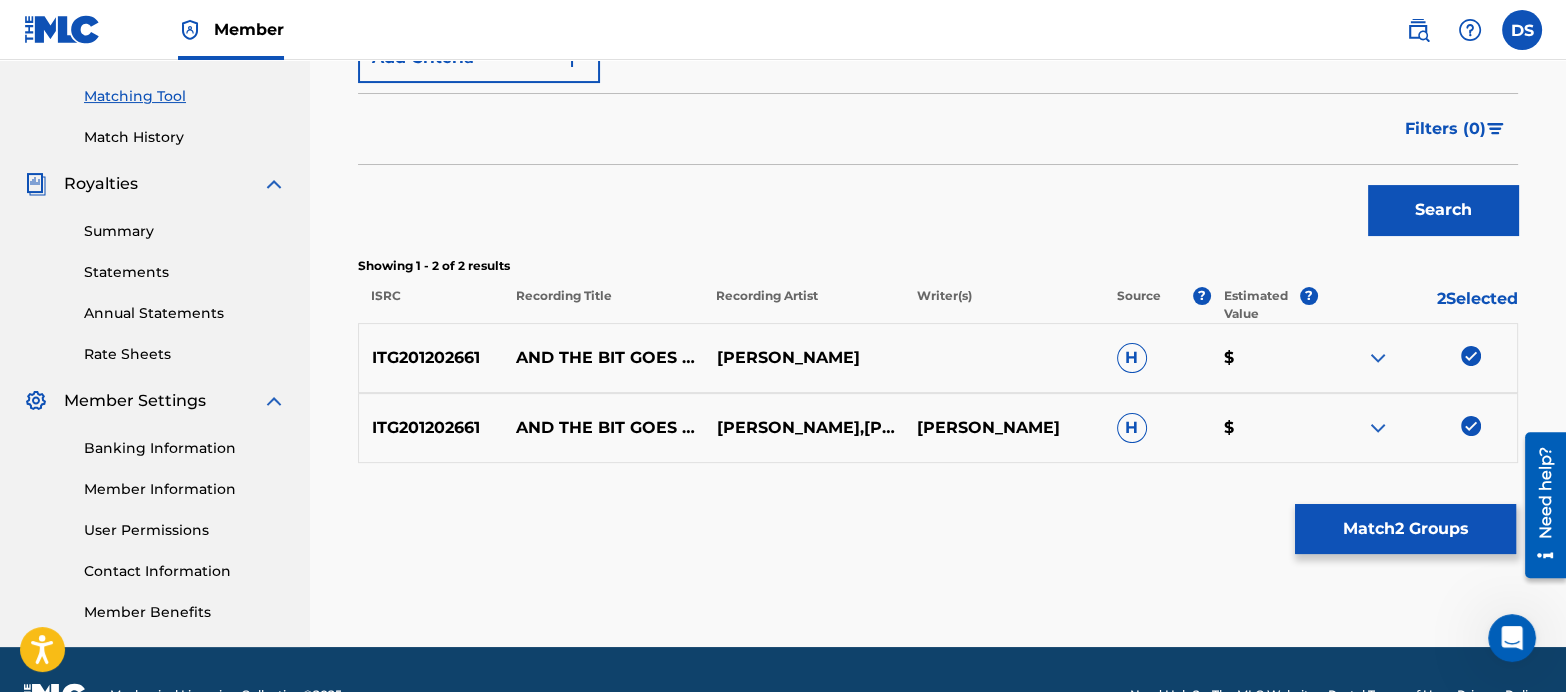 click on "Match  2 Groups" at bounding box center [1405, 529] 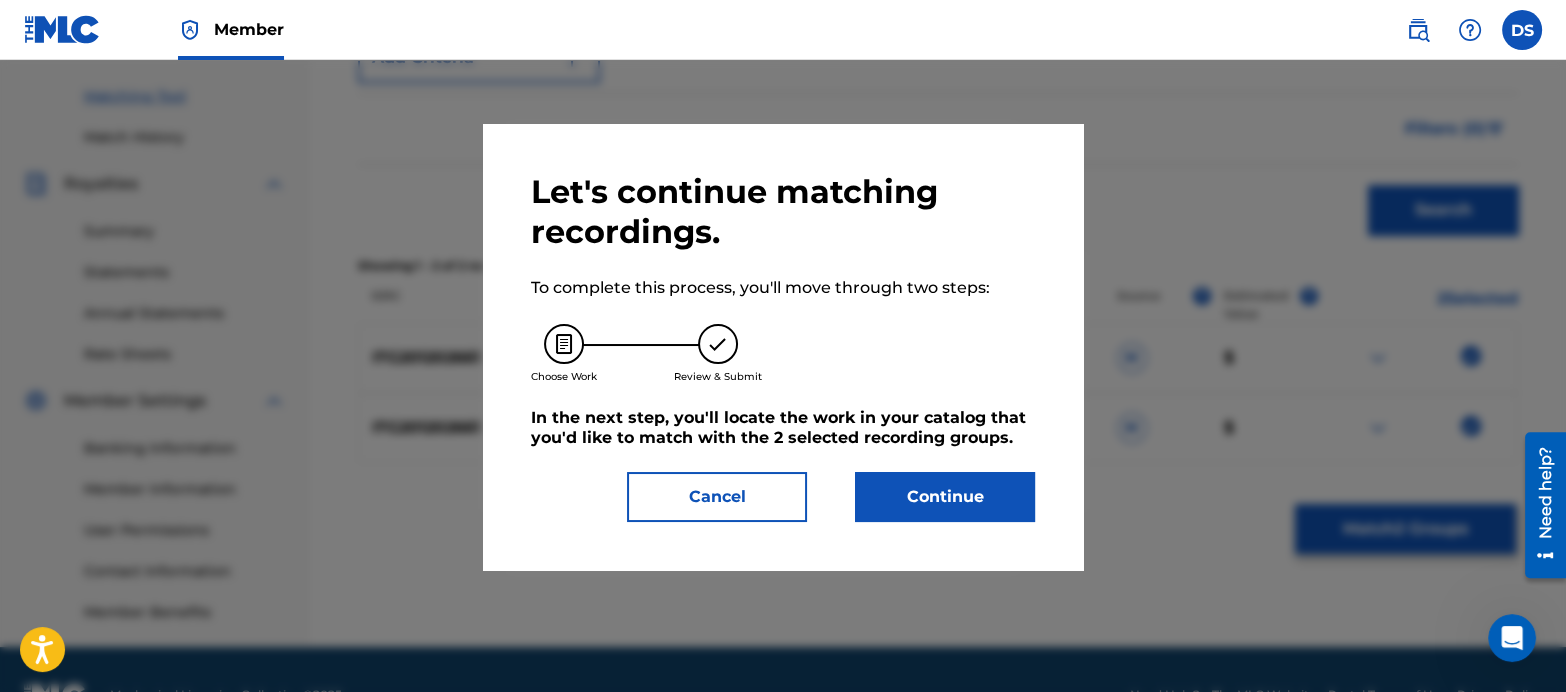 click on "Continue" at bounding box center (945, 497) 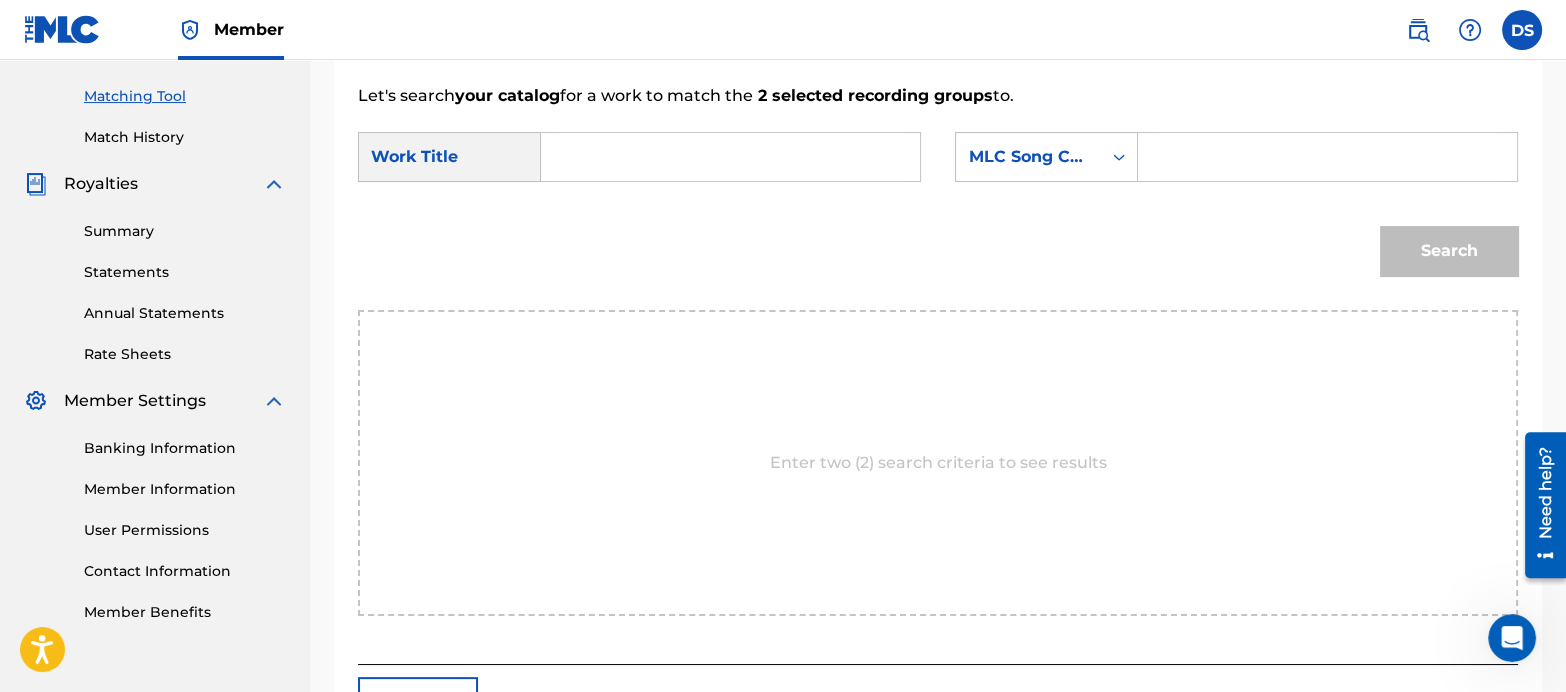 click at bounding box center (730, 157) 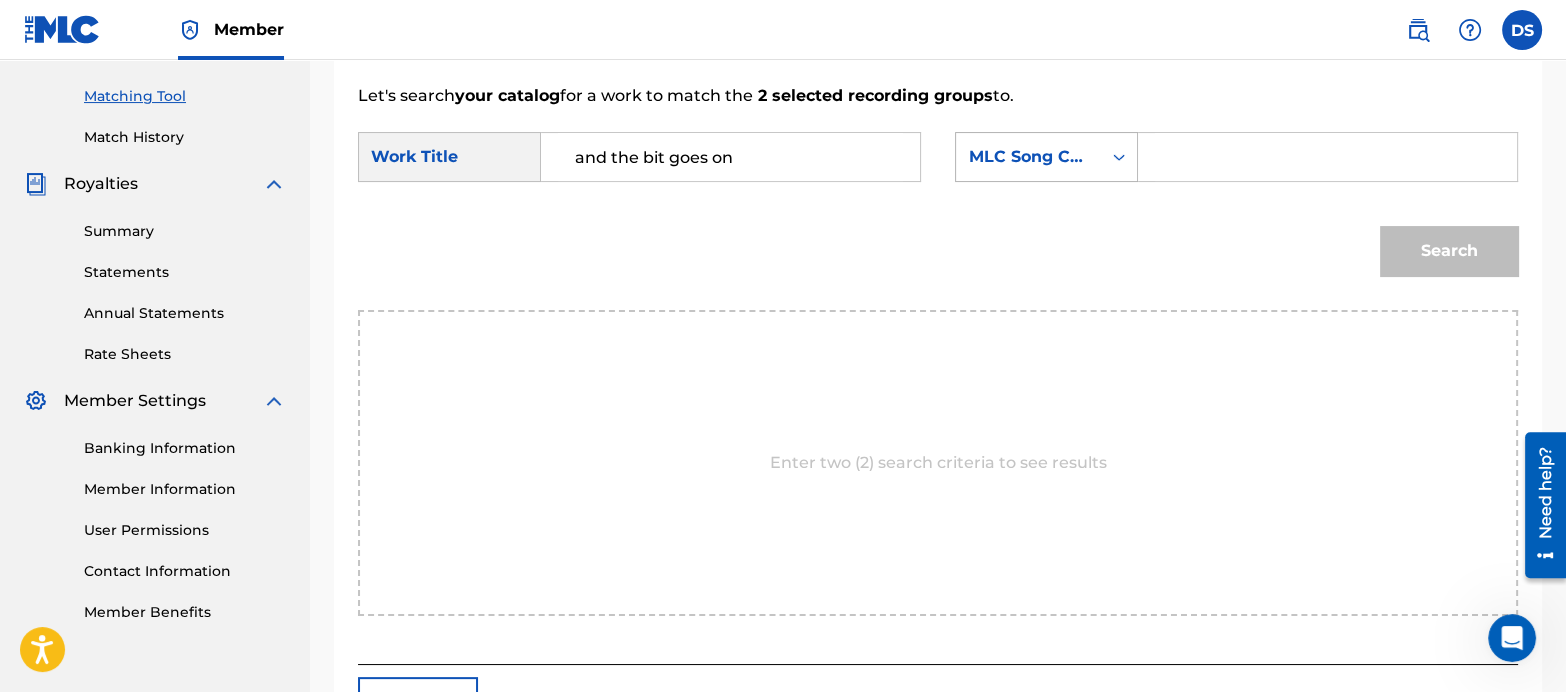 type on "and the bit goes on" 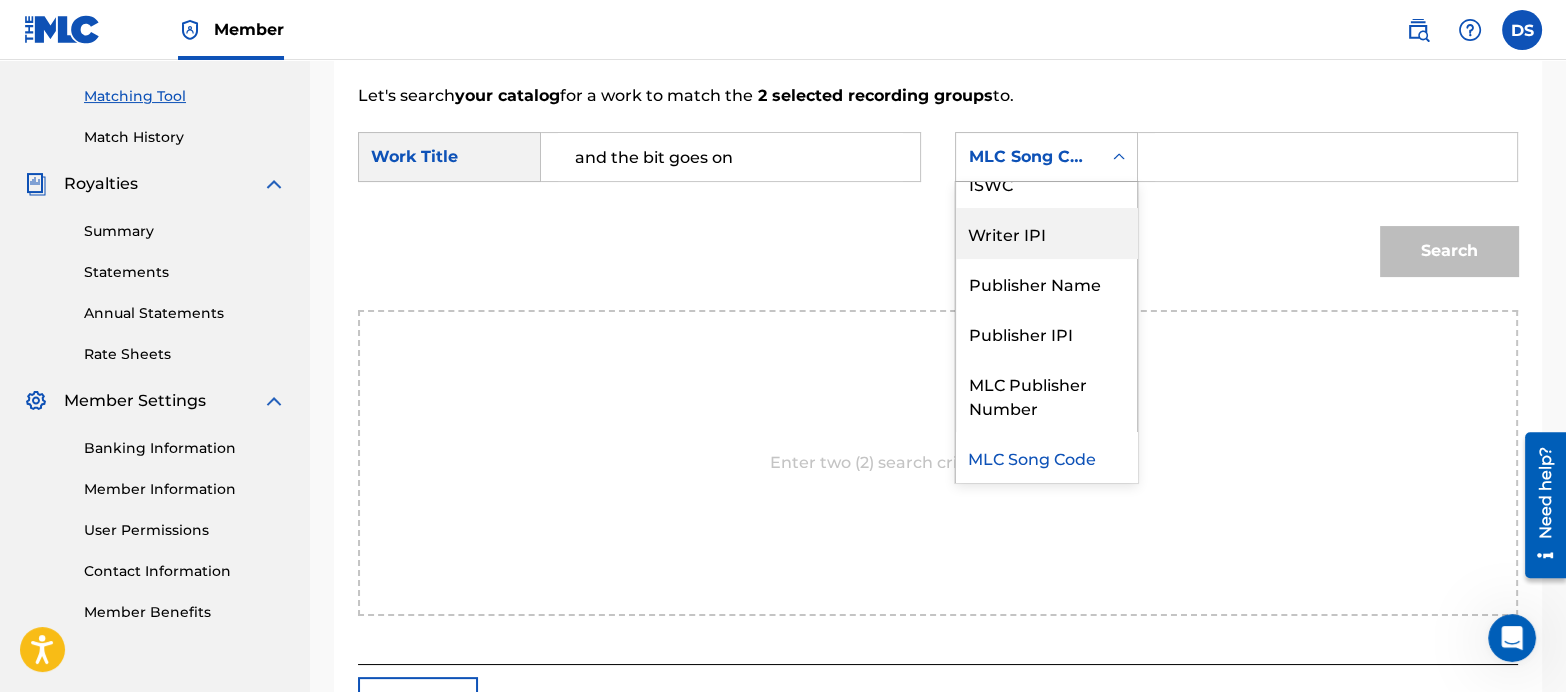 scroll, scrollTop: 0, scrollLeft: 0, axis: both 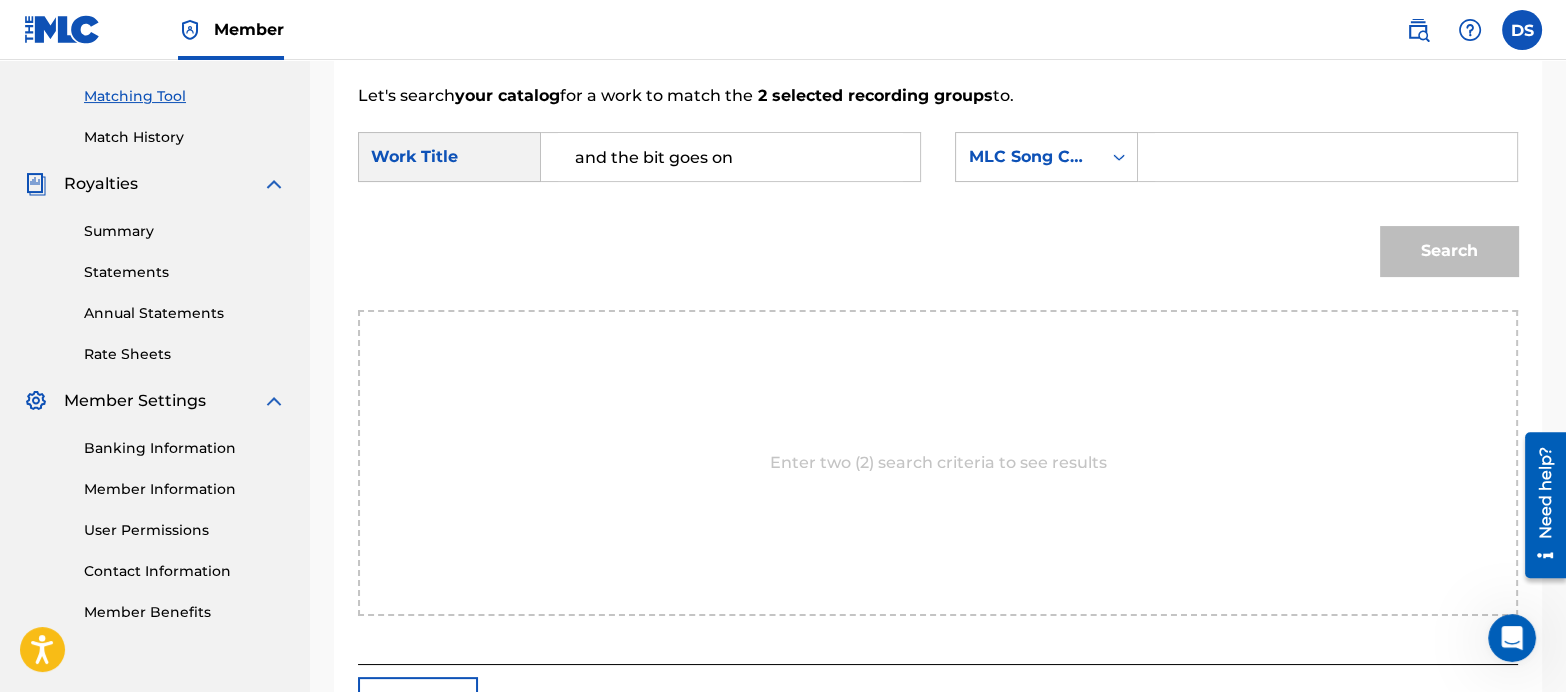 click on "Search" at bounding box center [938, 258] 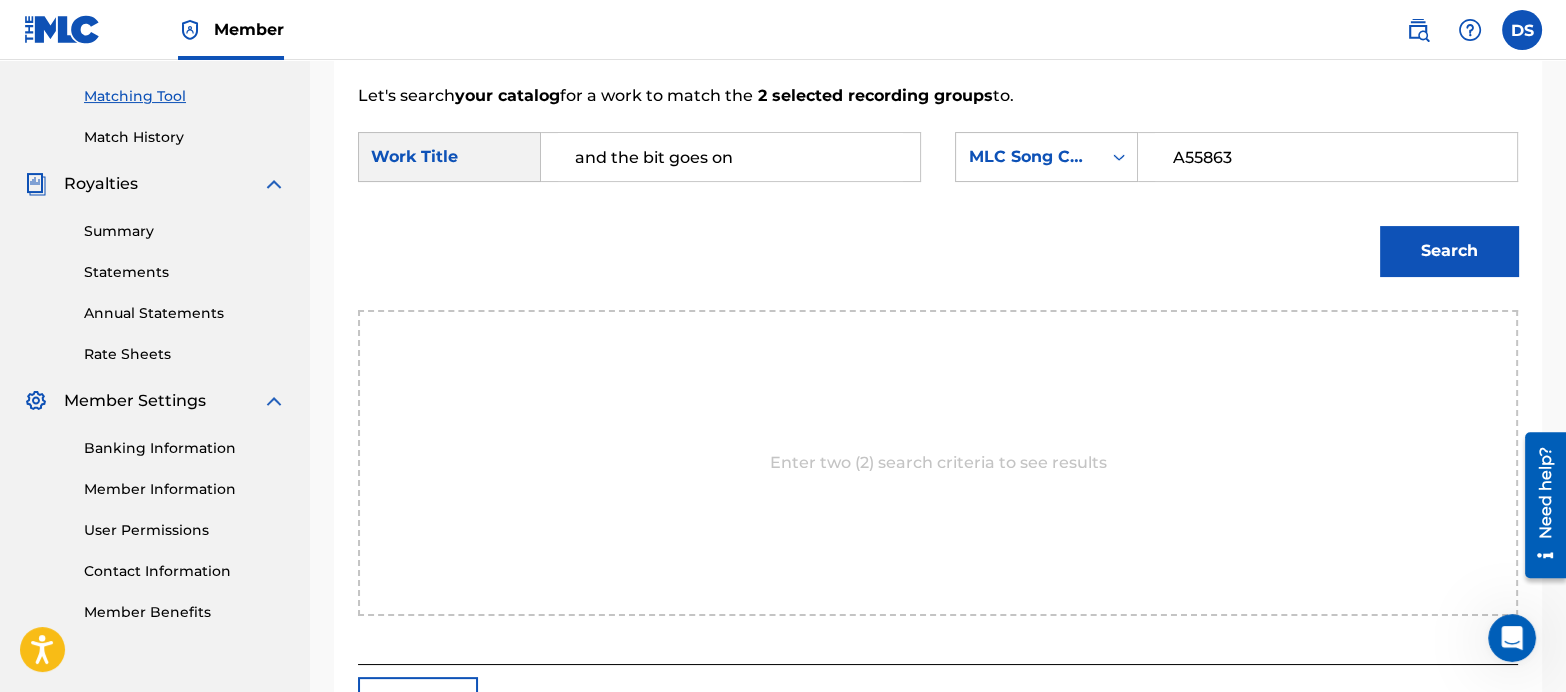 type on "A55863" 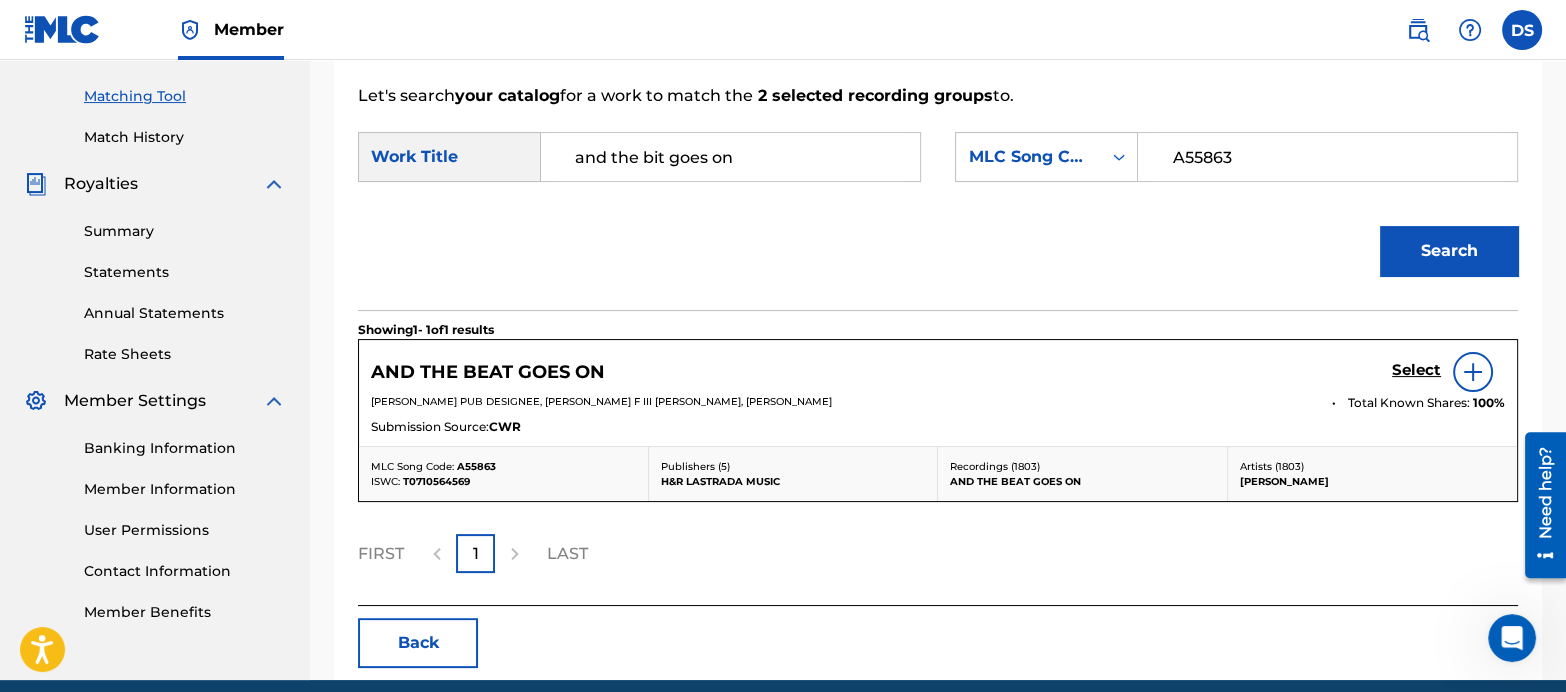 click on "Select" at bounding box center [1448, 372] 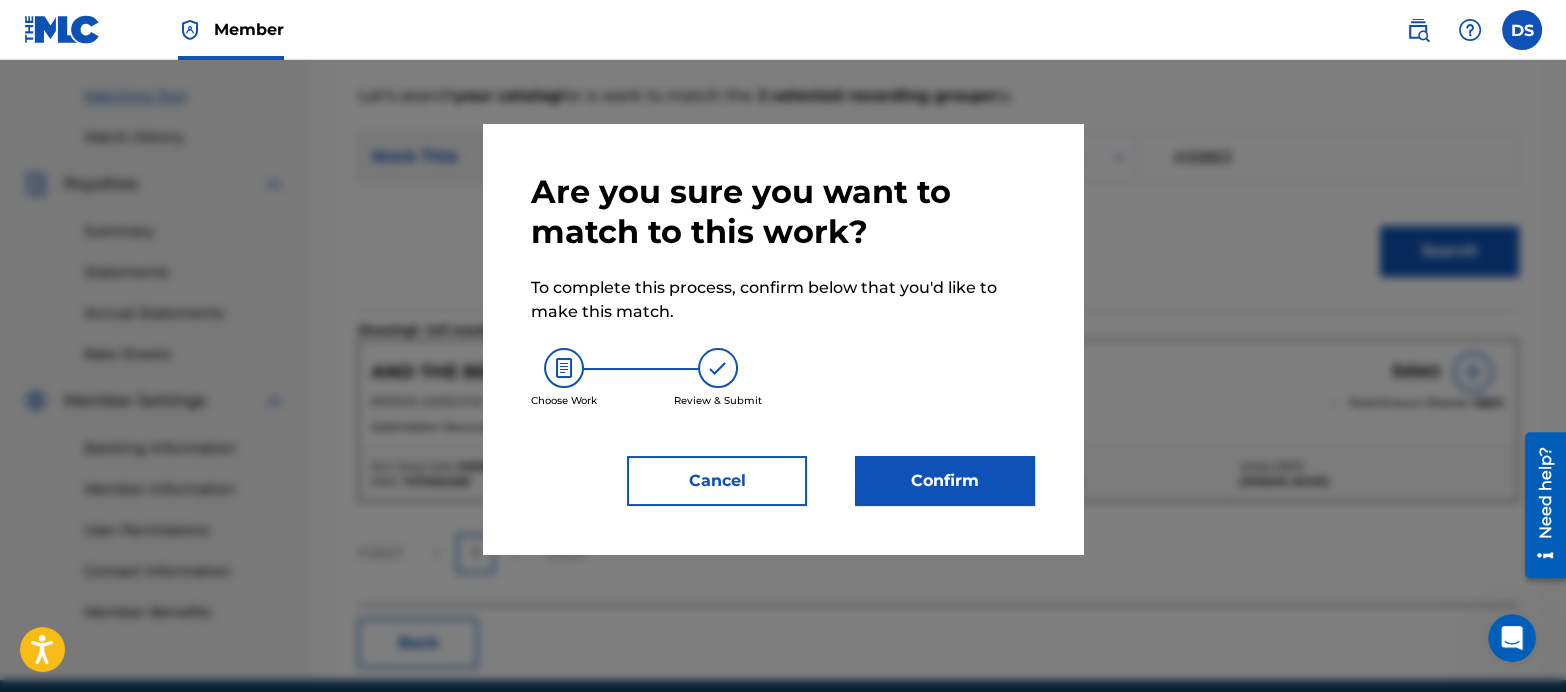 click on "Confirm" at bounding box center (945, 481) 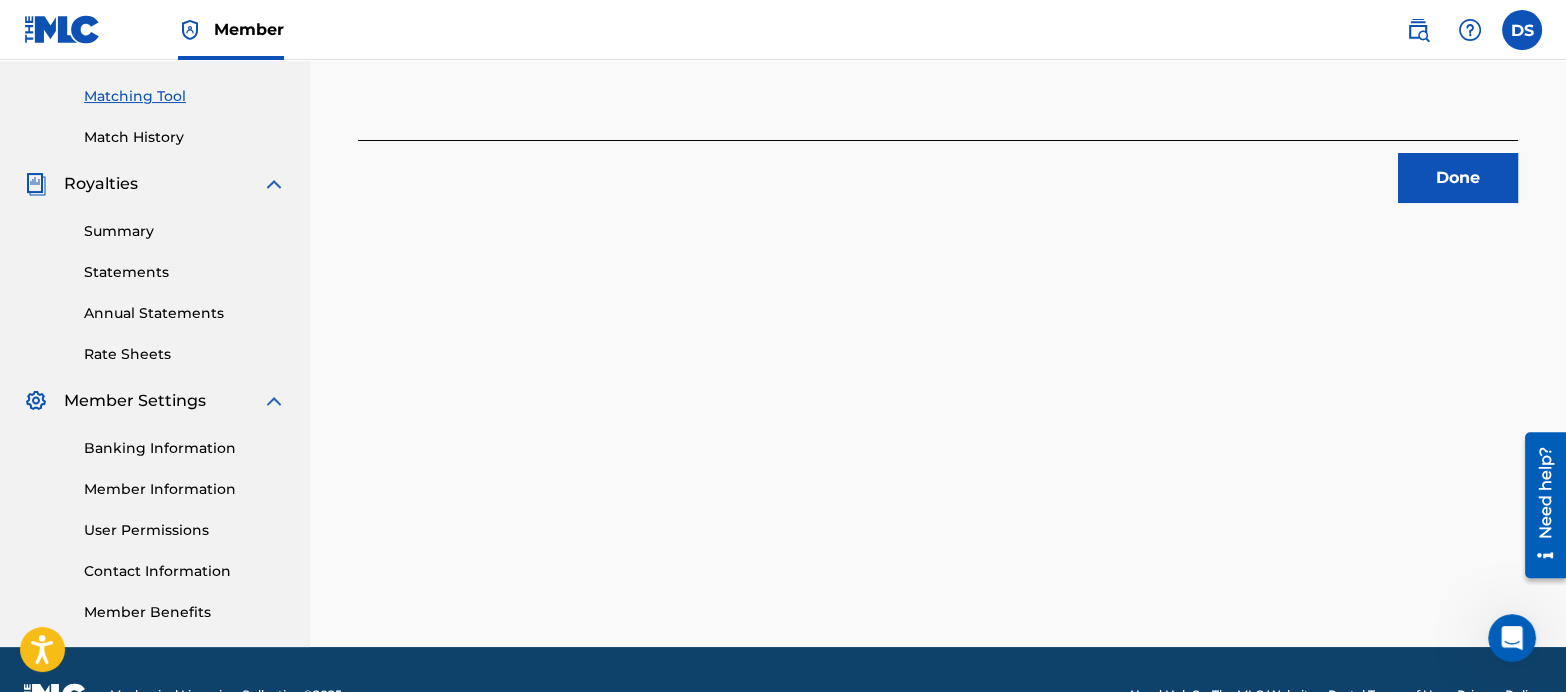 click on "Done" at bounding box center [1458, 178] 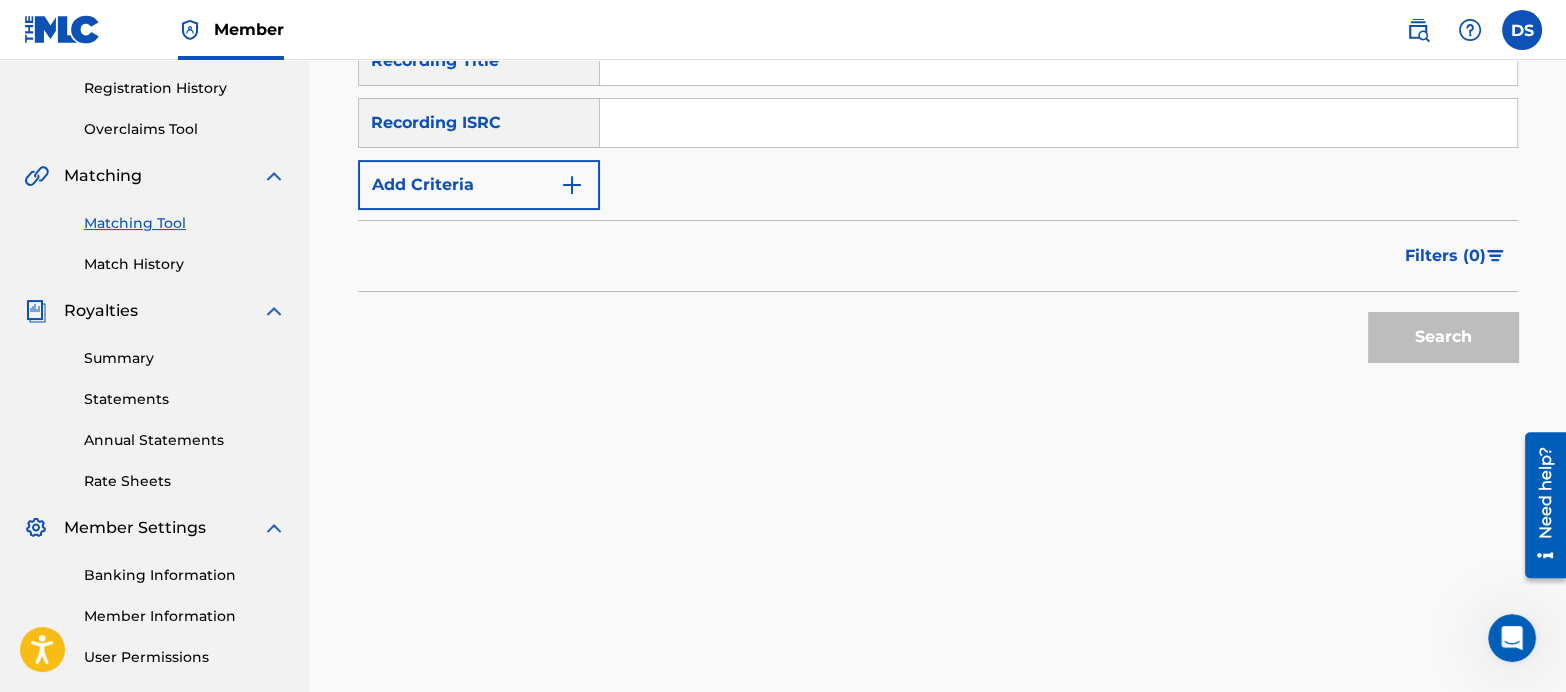 scroll, scrollTop: 370, scrollLeft: 0, axis: vertical 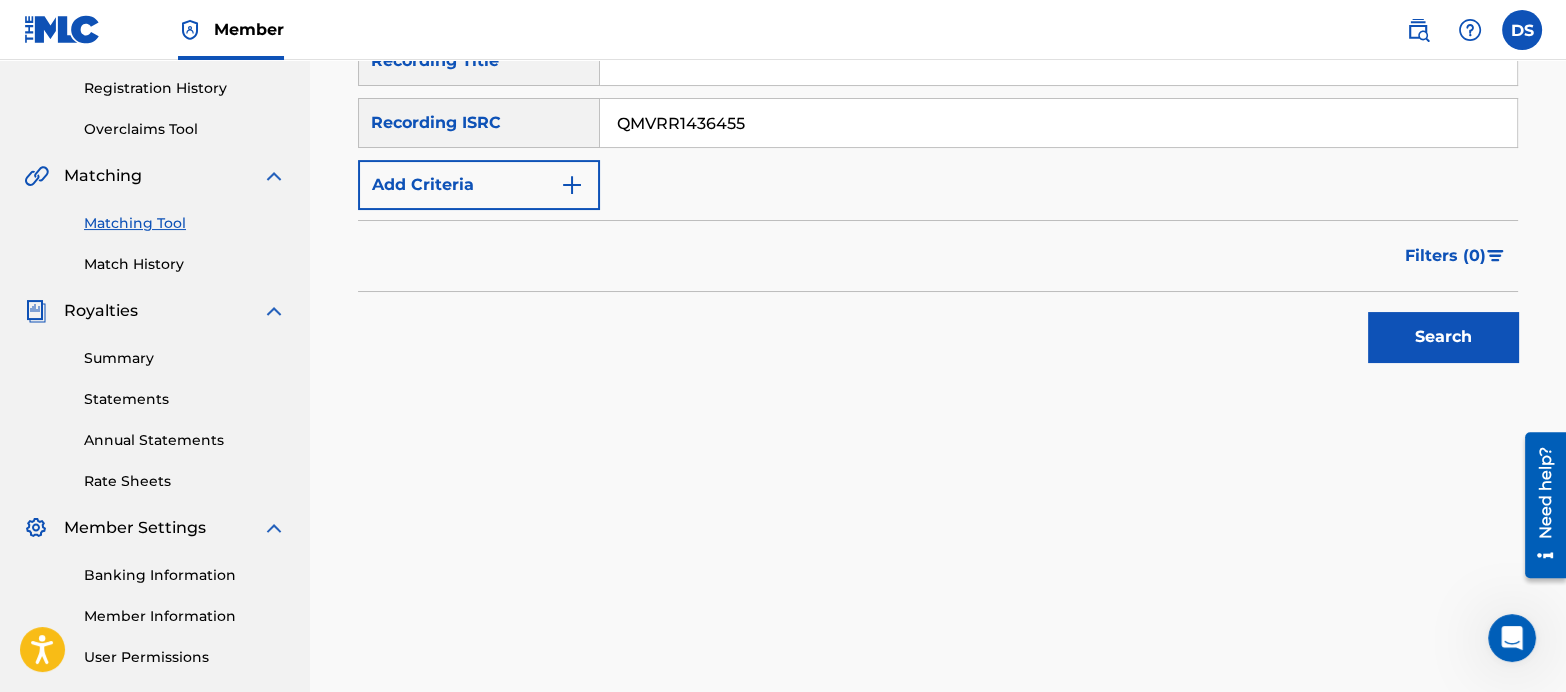 click on "Search" at bounding box center (1443, 337) 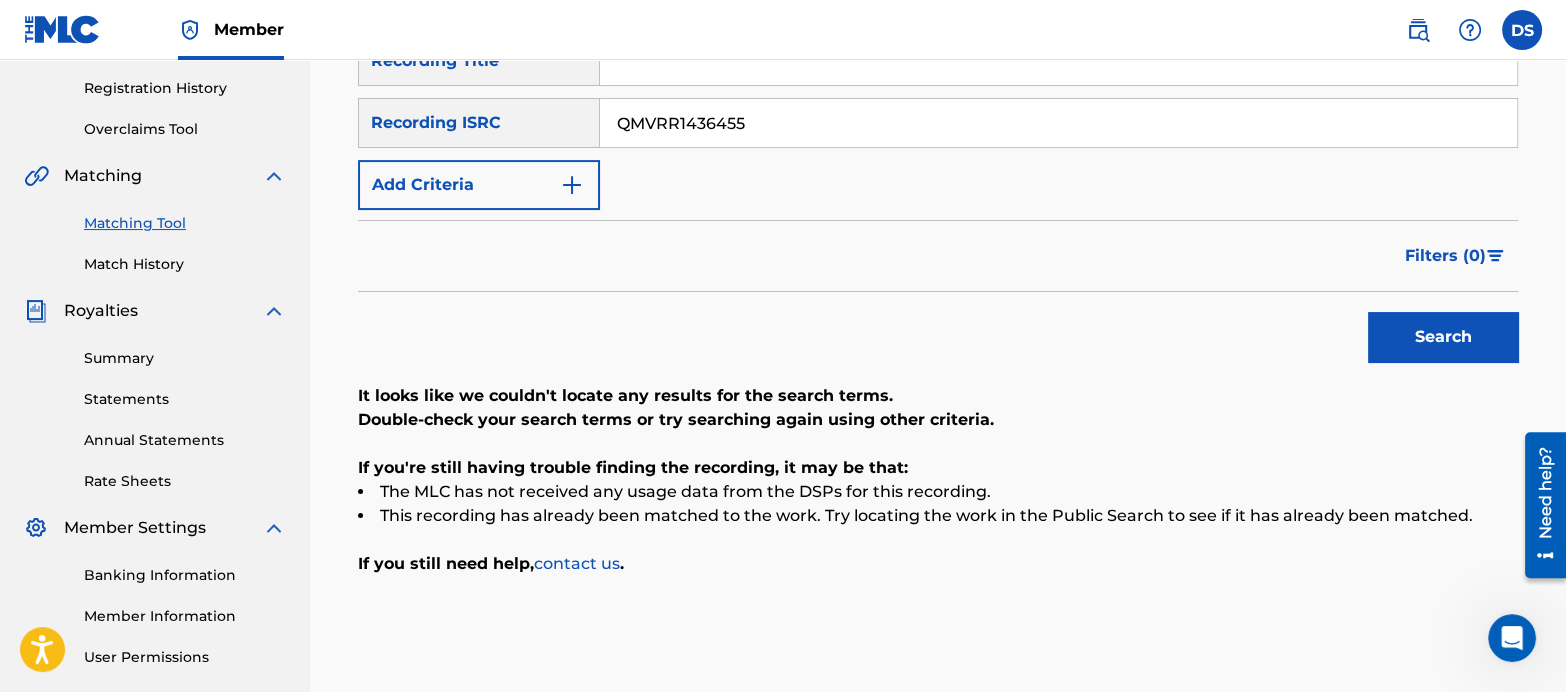 drag, startPoint x: 753, startPoint y: 122, endPoint x: 499, endPoint y: 97, distance: 255.22736 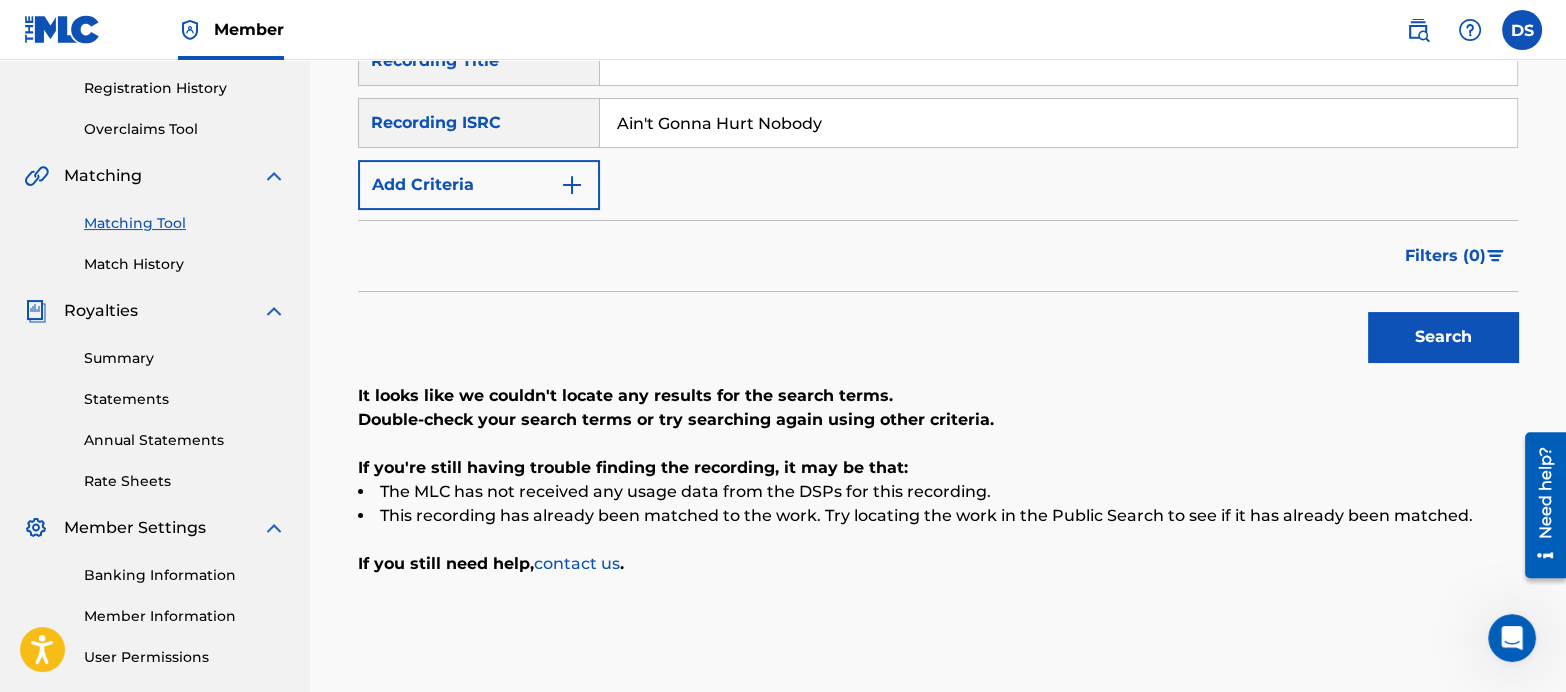drag, startPoint x: 875, startPoint y: 129, endPoint x: 526, endPoint y: 57, distance: 356.34955 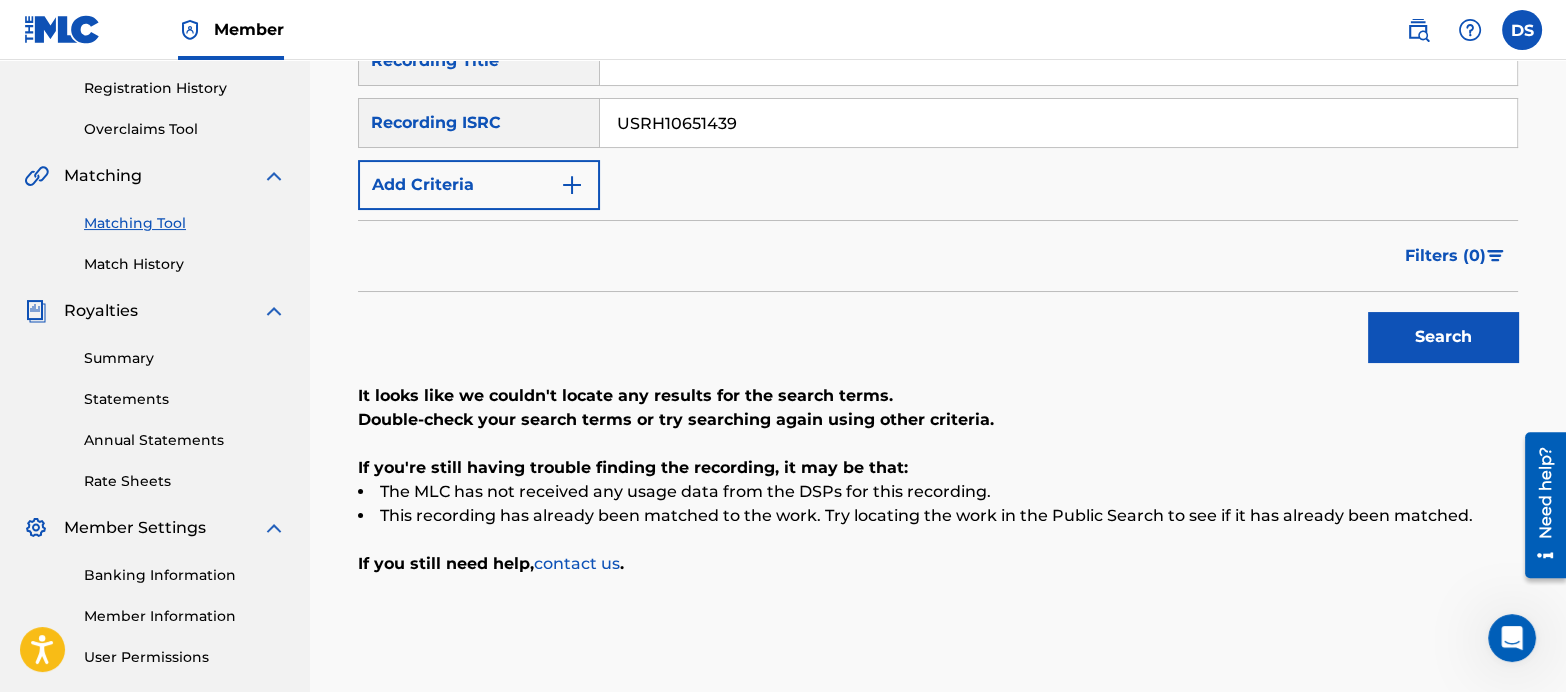 click on "Search" at bounding box center [1443, 337] 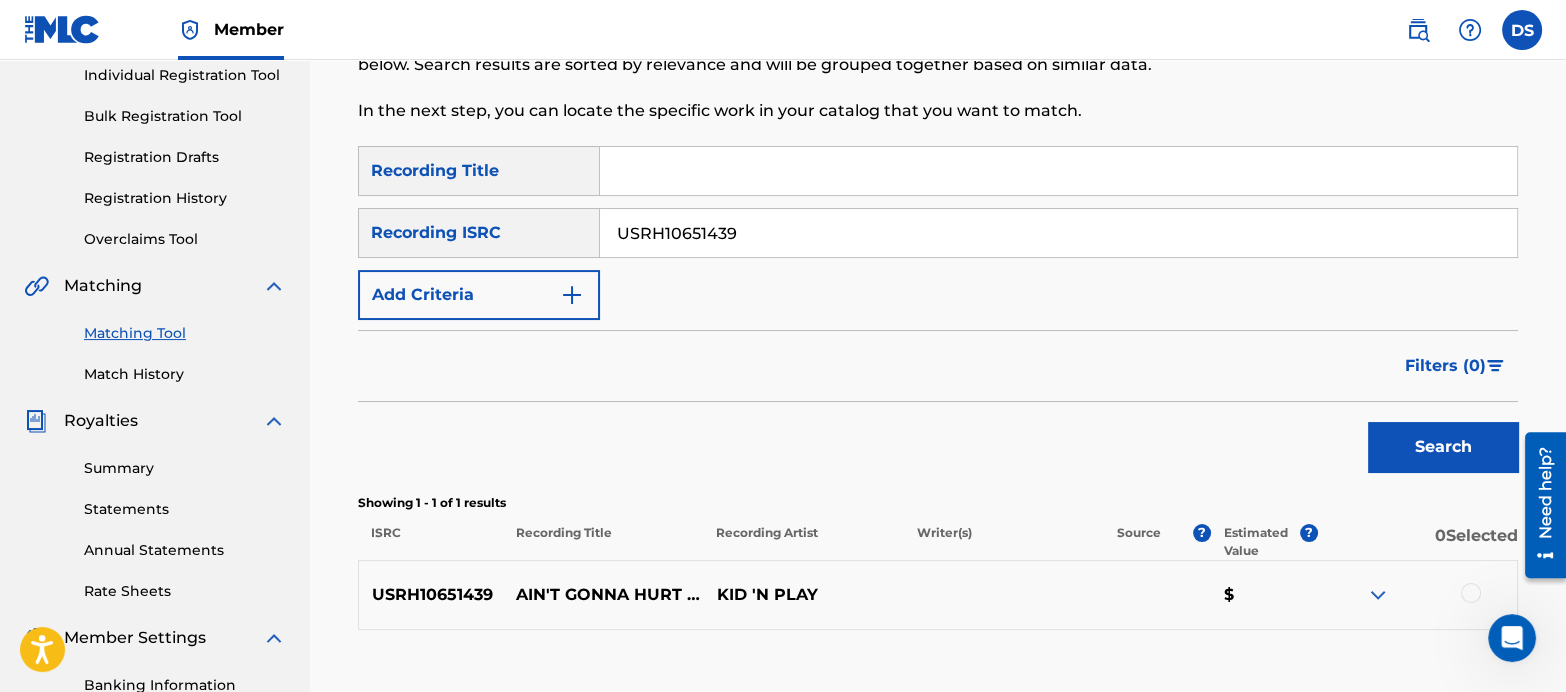 scroll, scrollTop: 244, scrollLeft: 0, axis: vertical 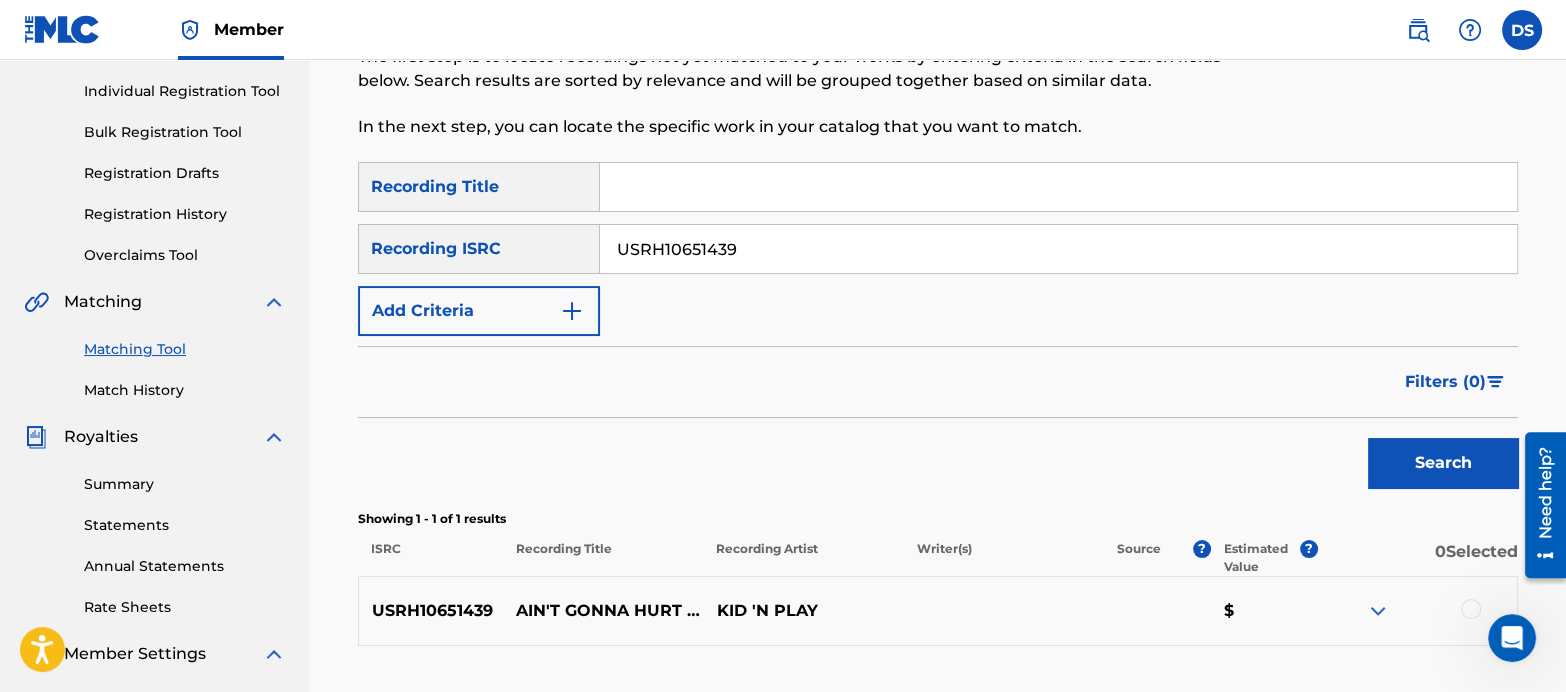 drag, startPoint x: 762, startPoint y: 252, endPoint x: 470, endPoint y: 198, distance: 296.95117 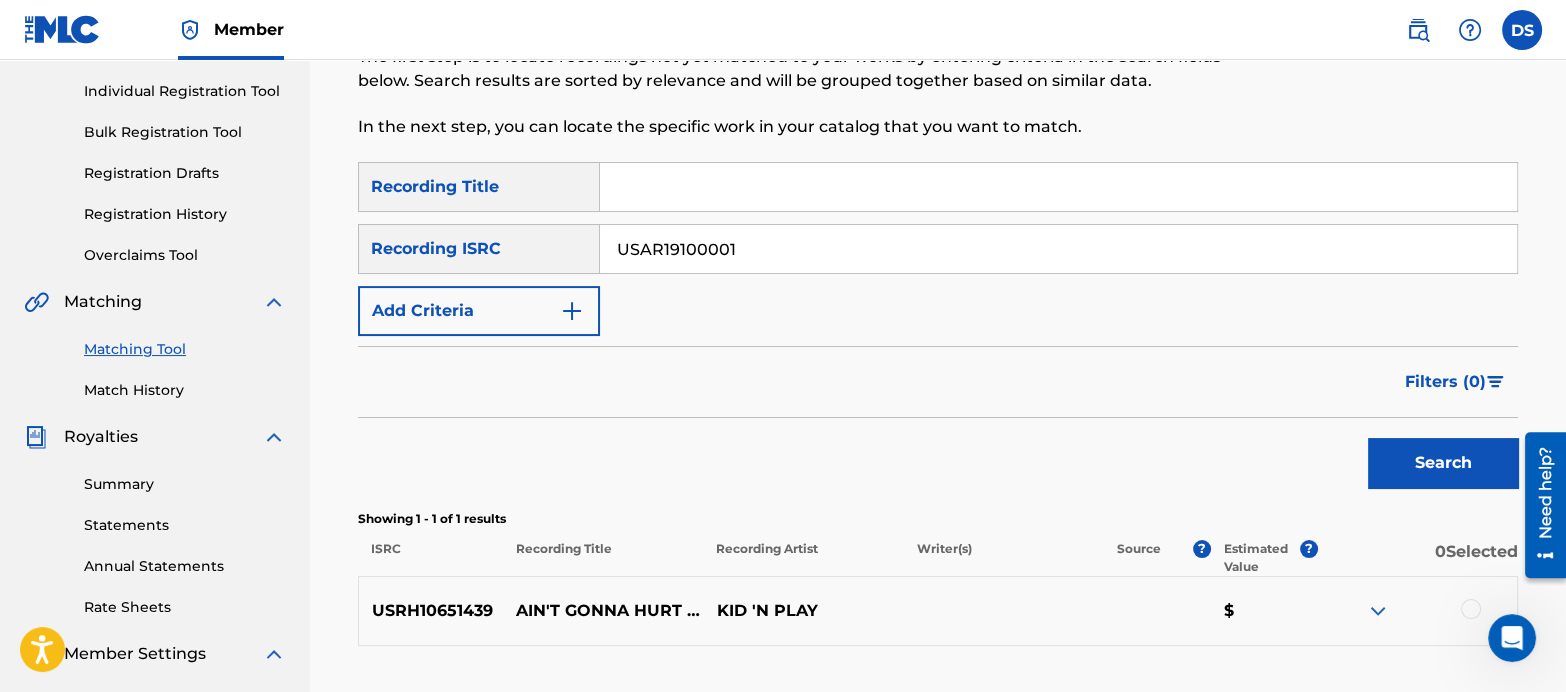 click on "Search" at bounding box center (1443, 463) 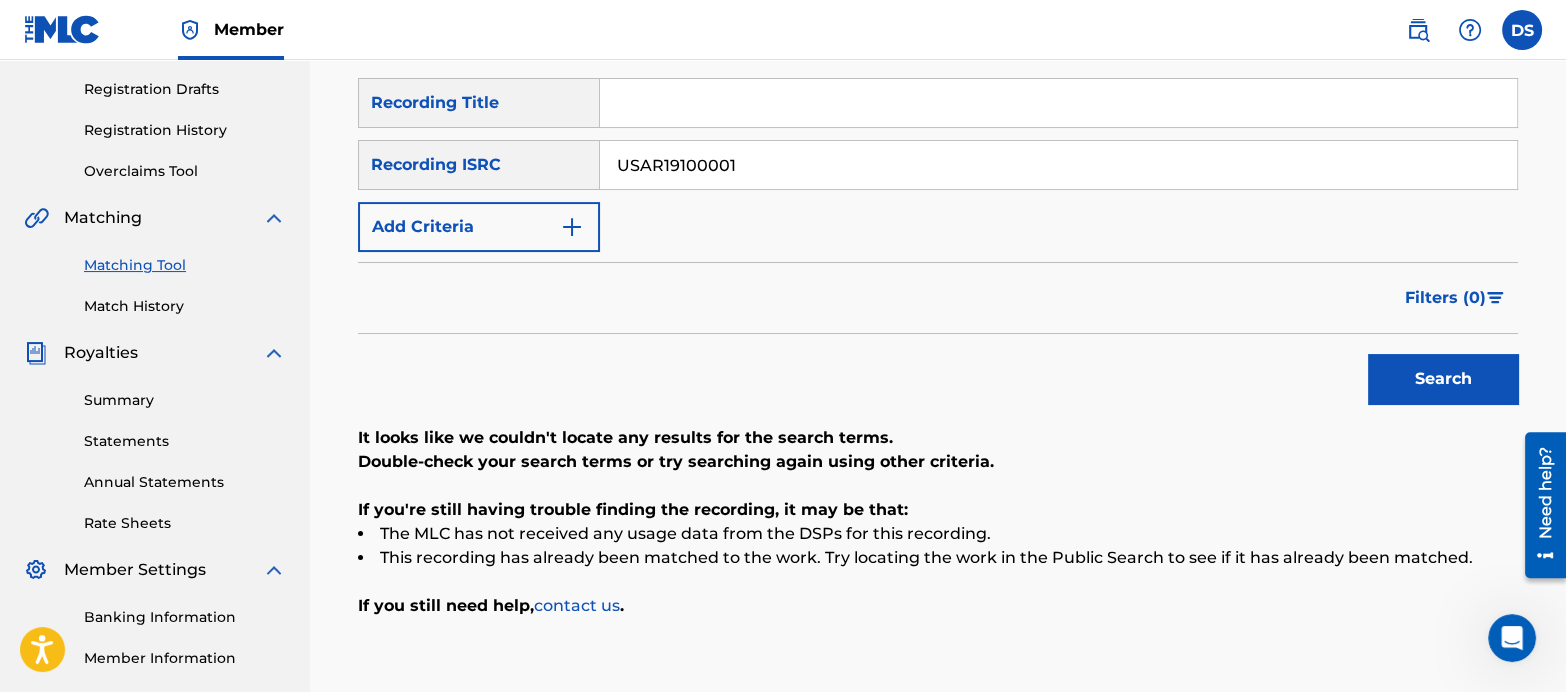 scroll, scrollTop: 327, scrollLeft: 0, axis: vertical 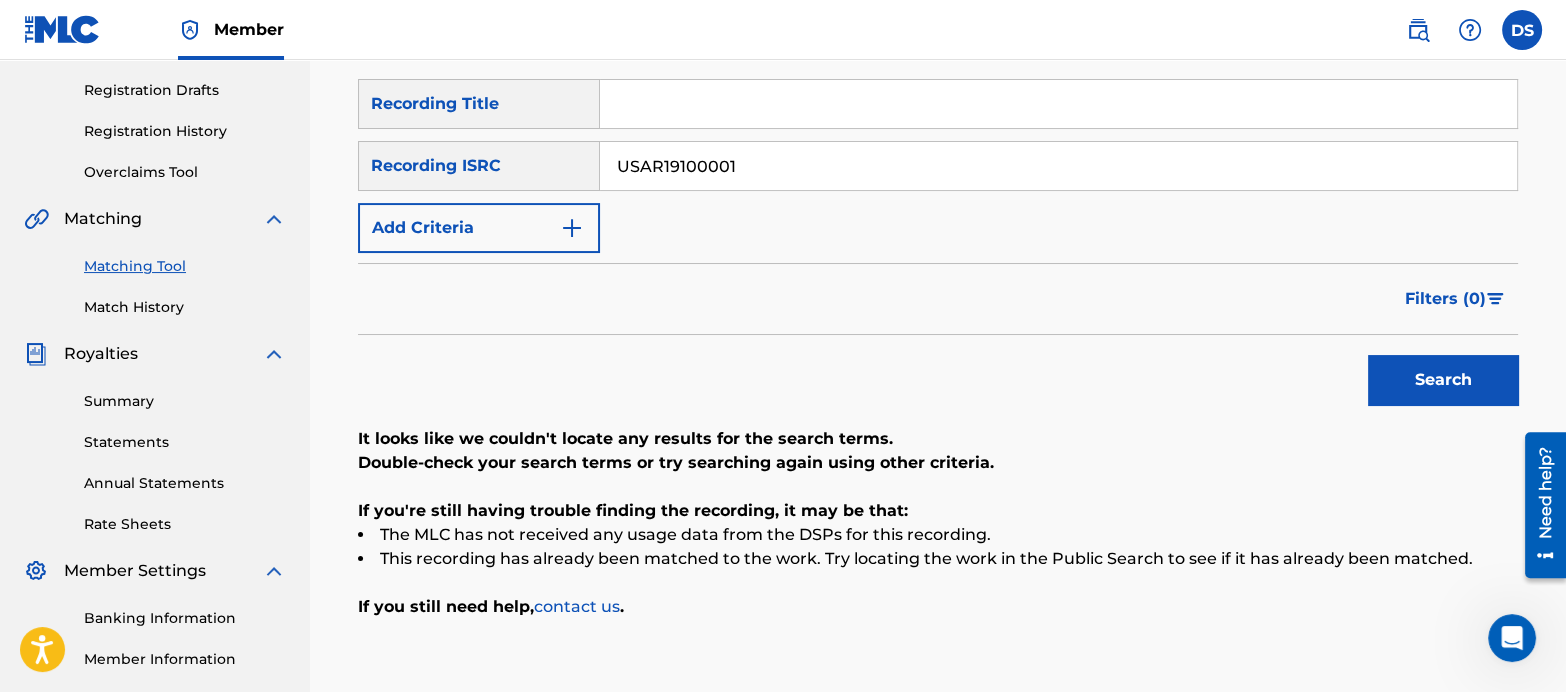 drag, startPoint x: 753, startPoint y: 168, endPoint x: 507, endPoint y: 114, distance: 251.8571 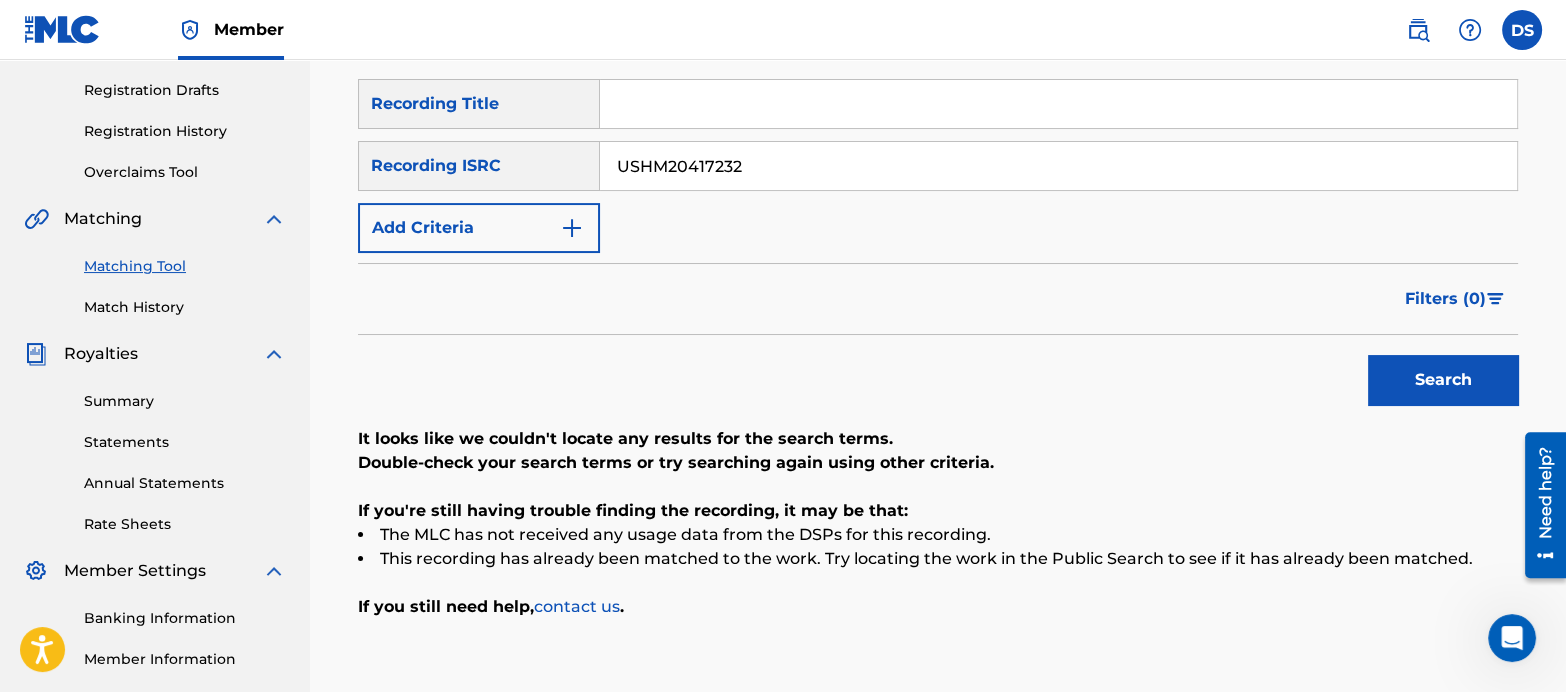 click on "Search" at bounding box center [1443, 380] 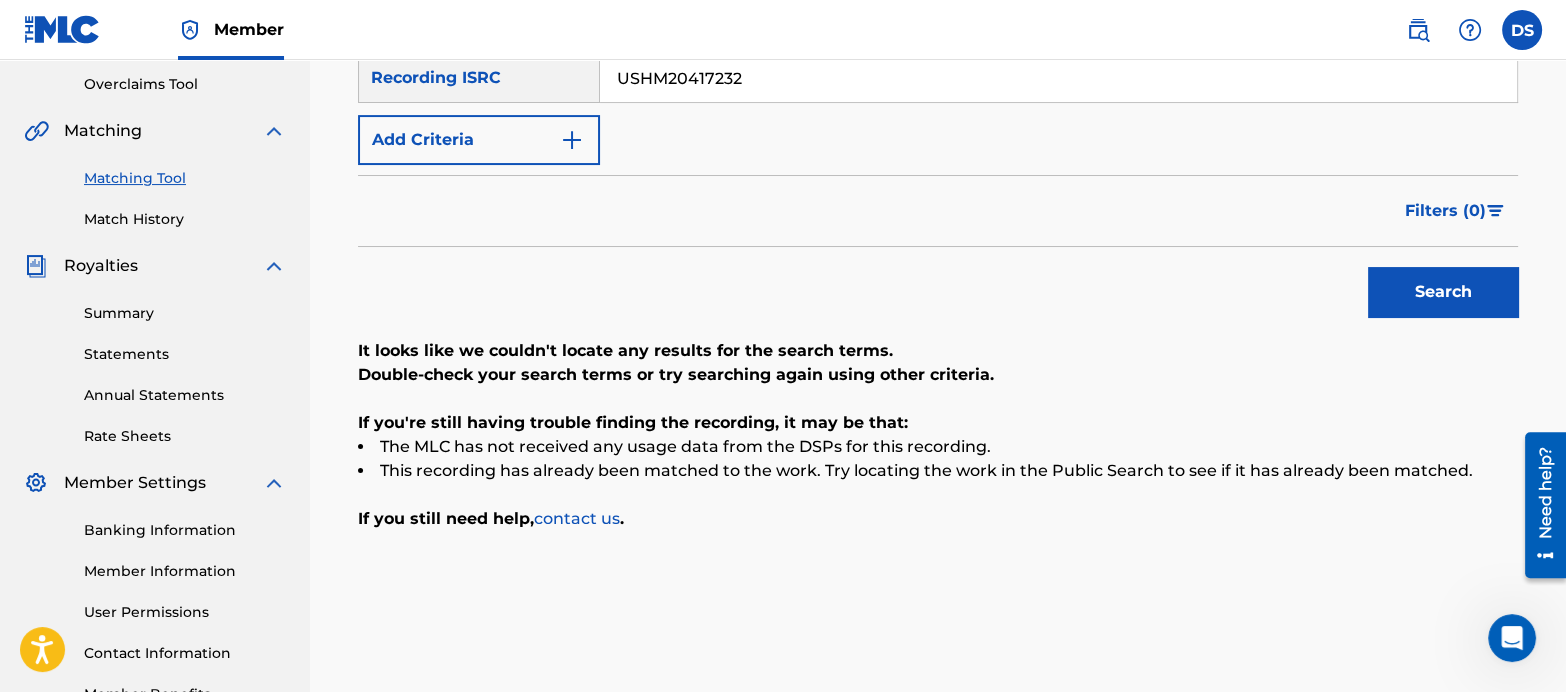 scroll, scrollTop: 423, scrollLeft: 0, axis: vertical 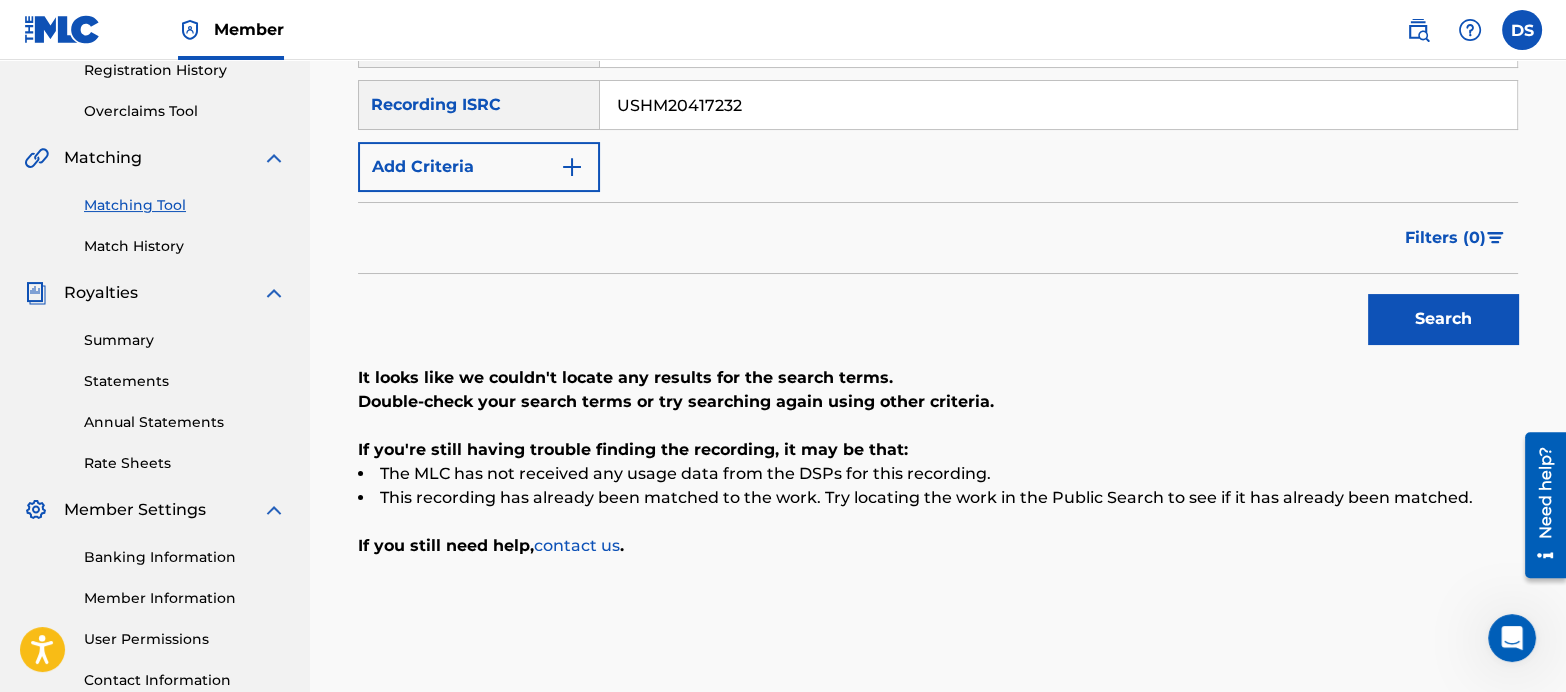 drag, startPoint x: 759, startPoint y: 82, endPoint x: 495, endPoint y: 11, distance: 273.38068 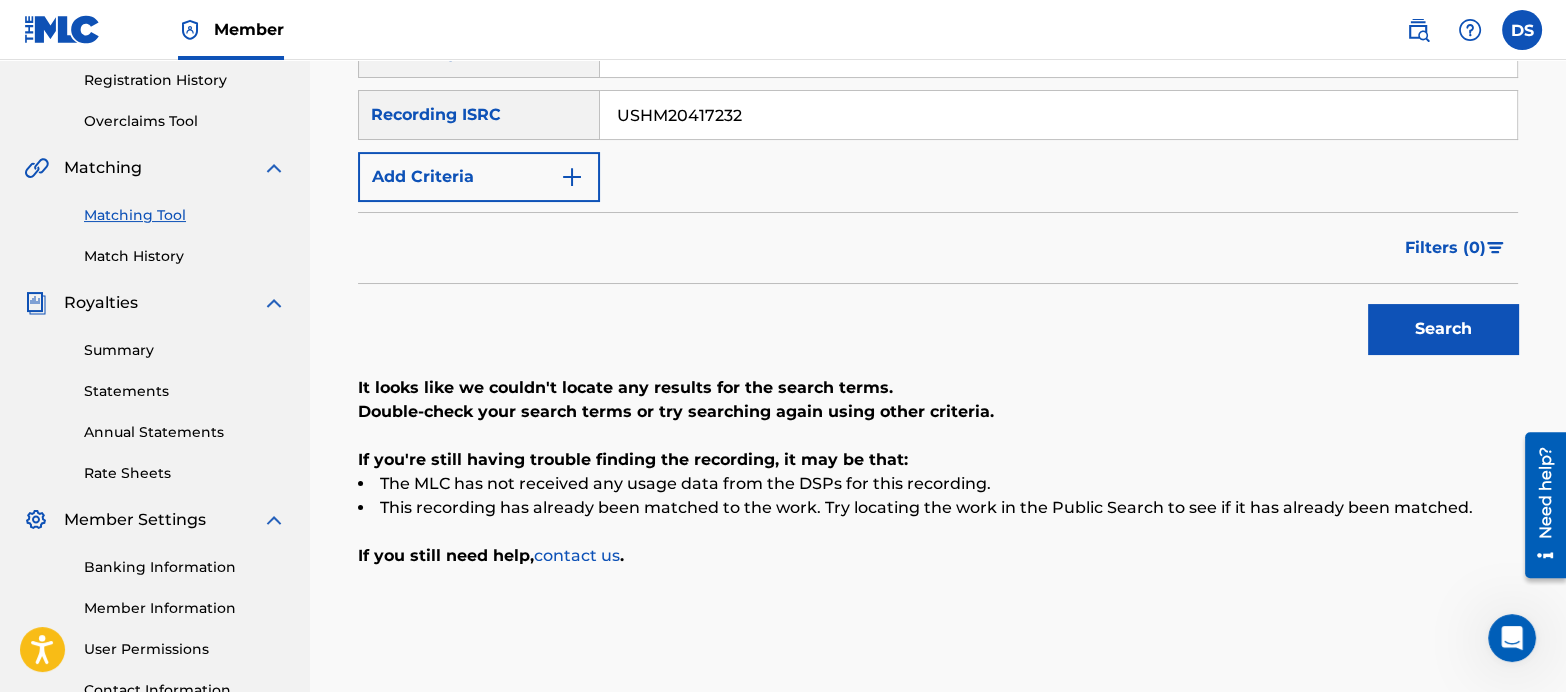 paste on "QX91301195" 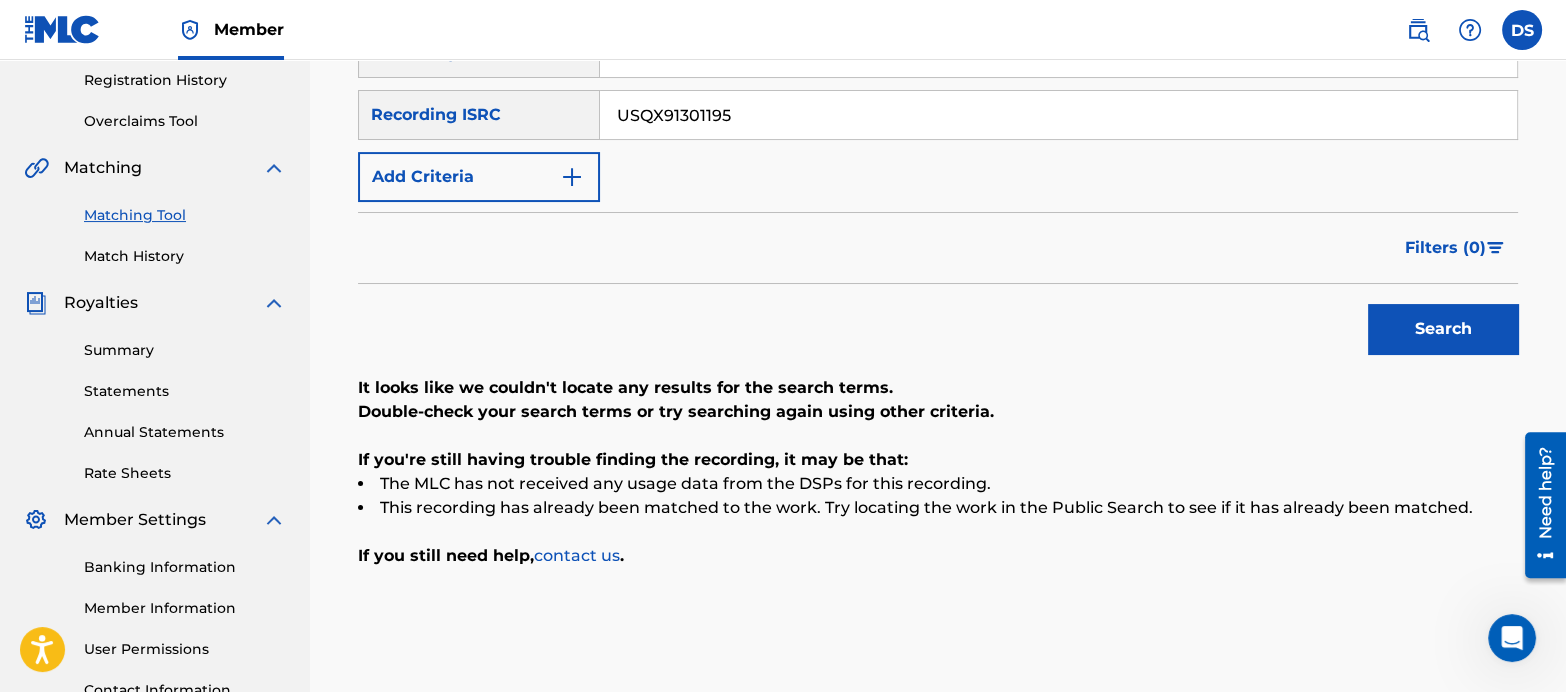 click on "Search" at bounding box center (1443, 329) 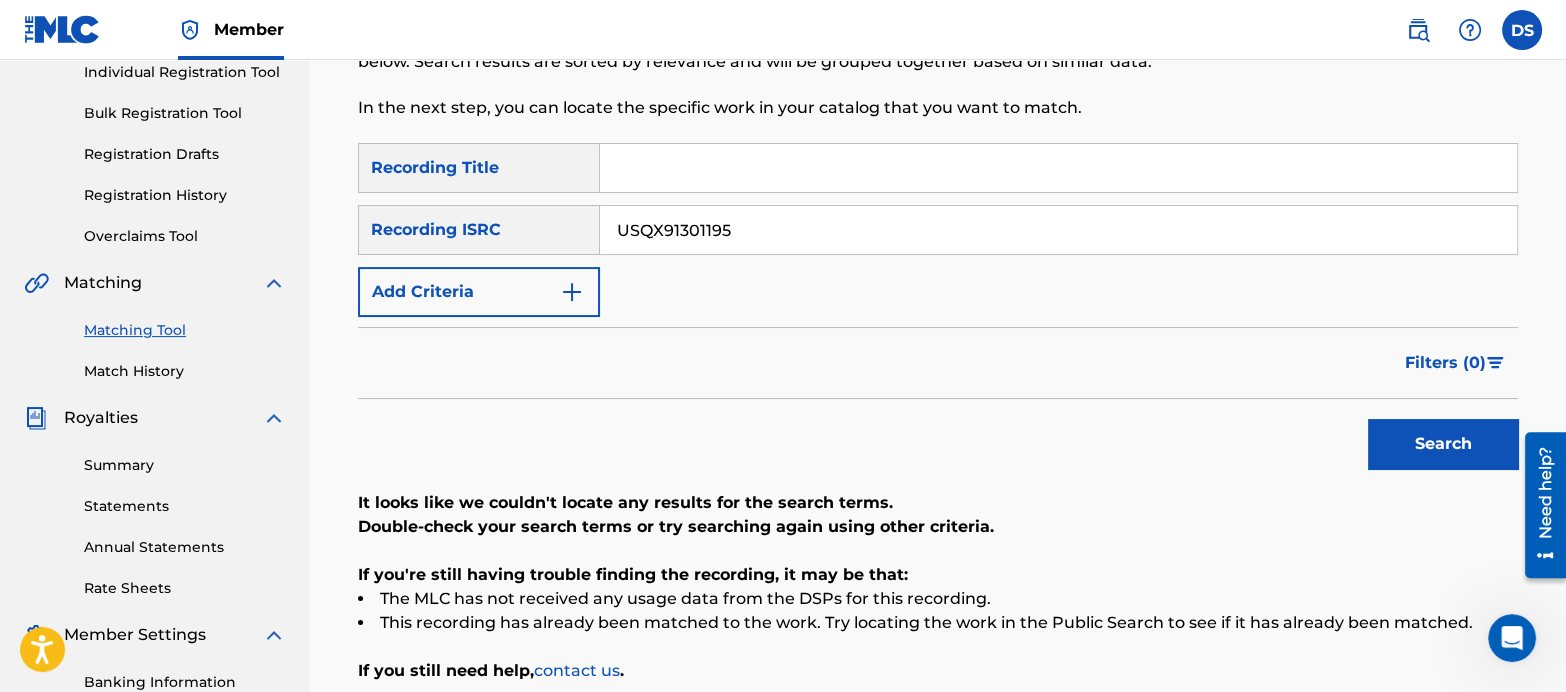 drag, startPoint x: 745, startPoint y: 137, endPoint x: 459, endPoint y: -5, distance: 319.31177 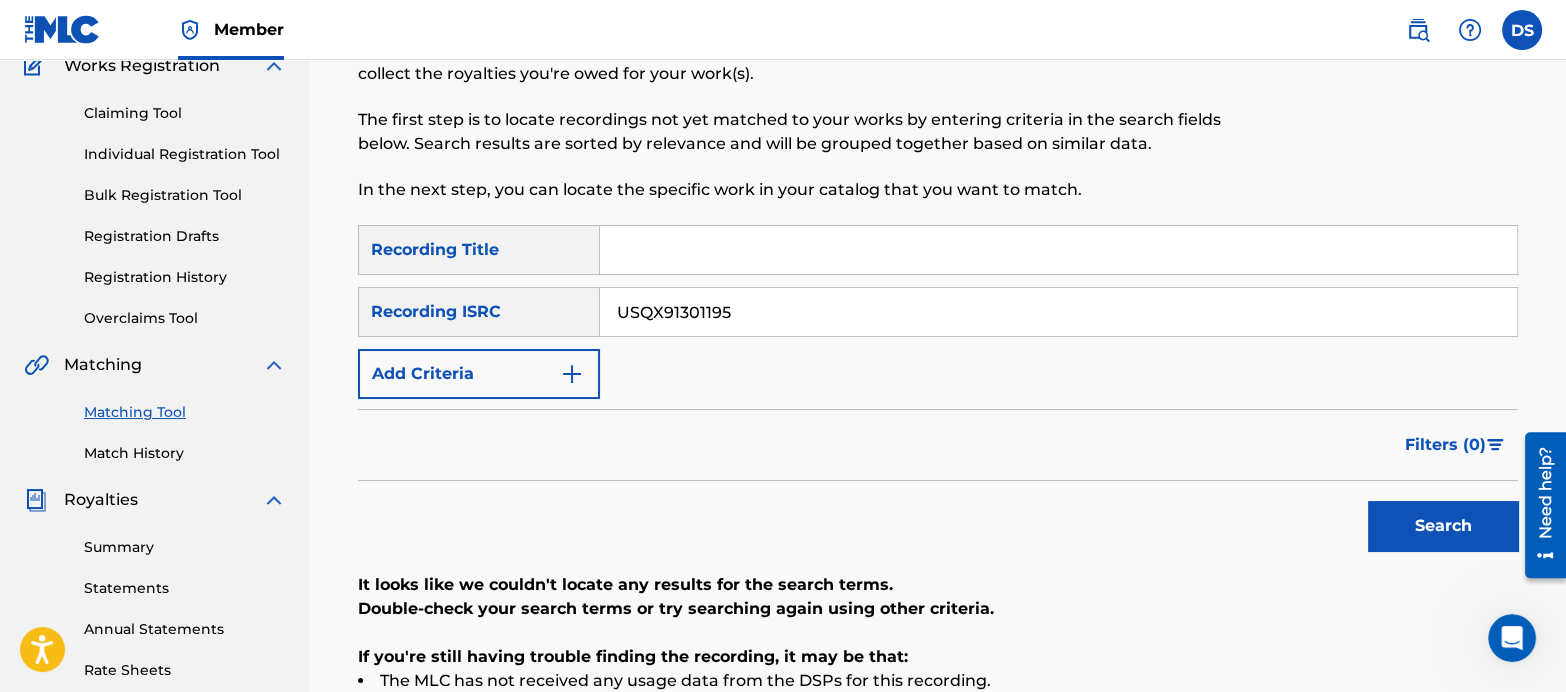 paste on "A2P0801413" 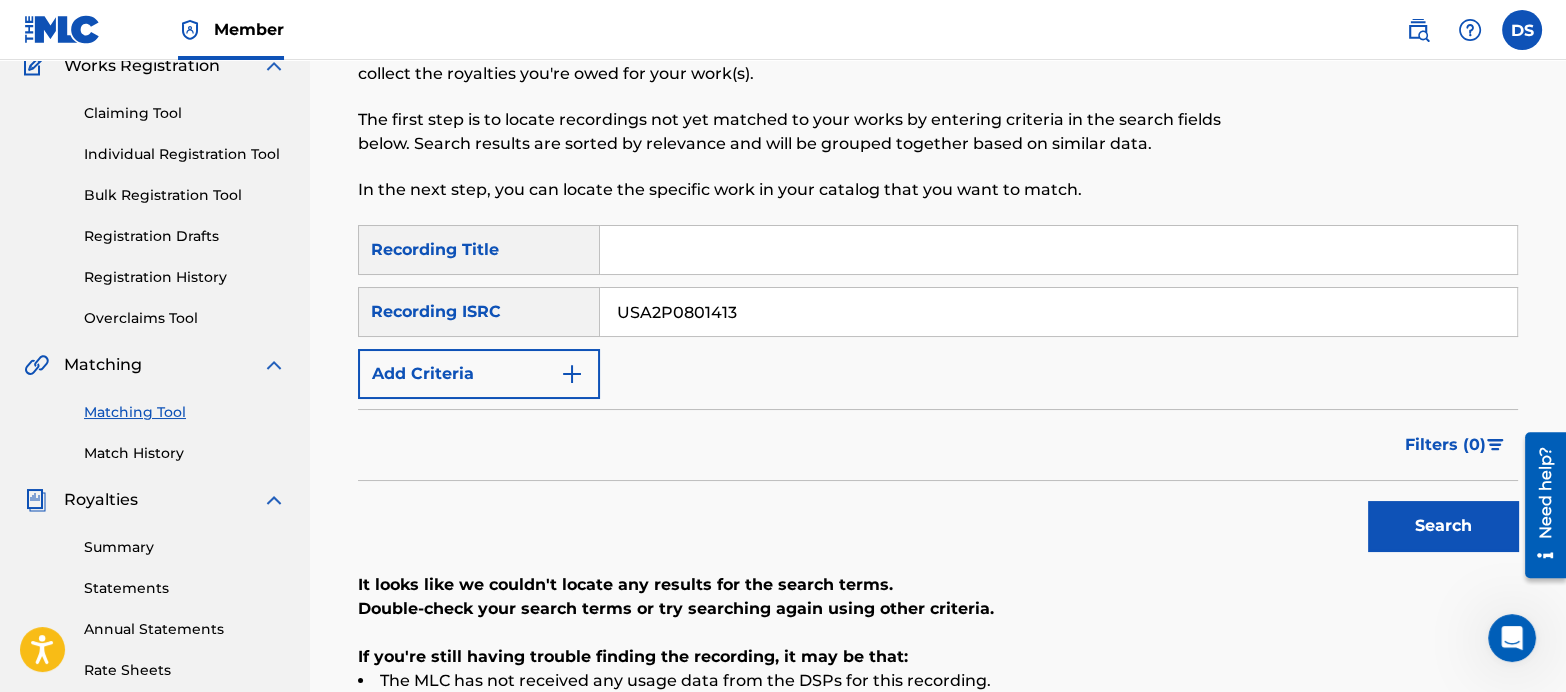 type on "USA2P0801413" 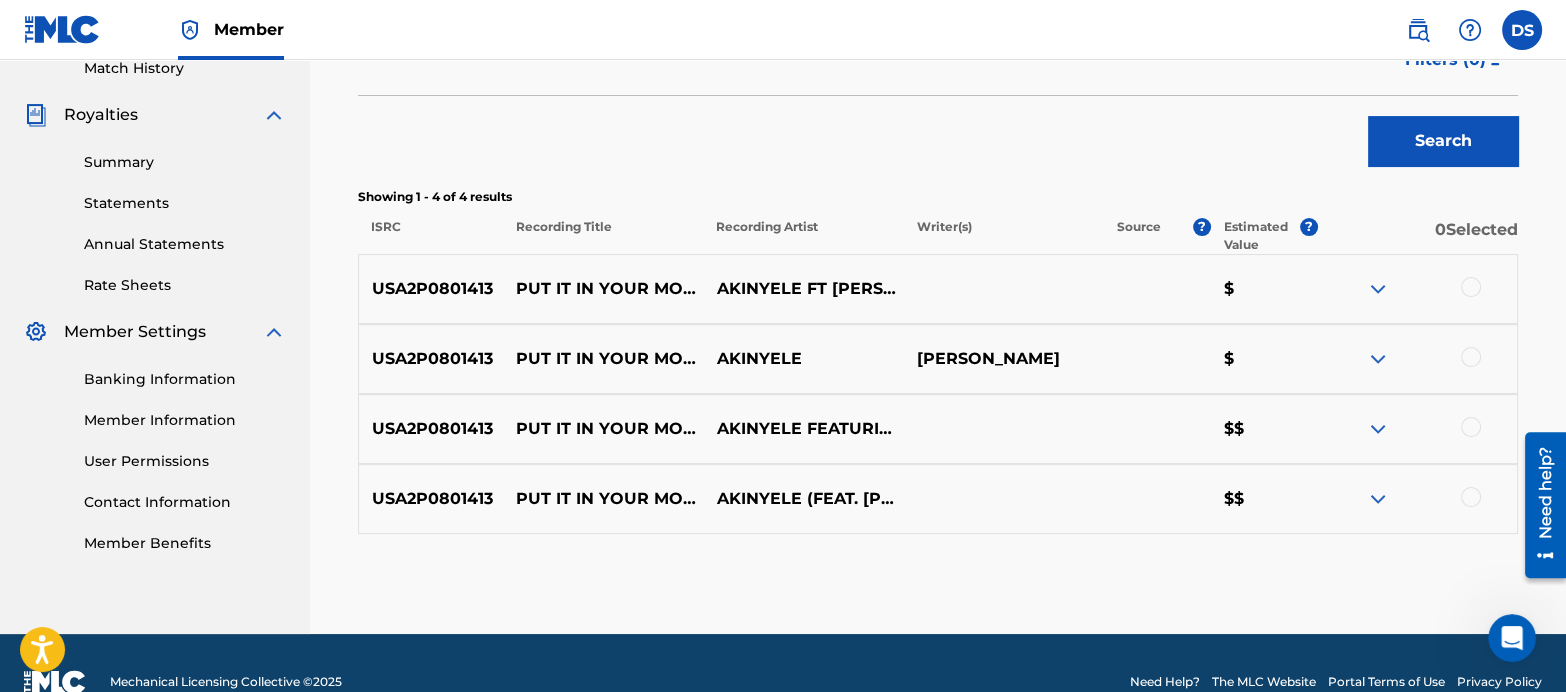 scroll, scrollTop: 568, scrollLeft: 0, axis: vertical 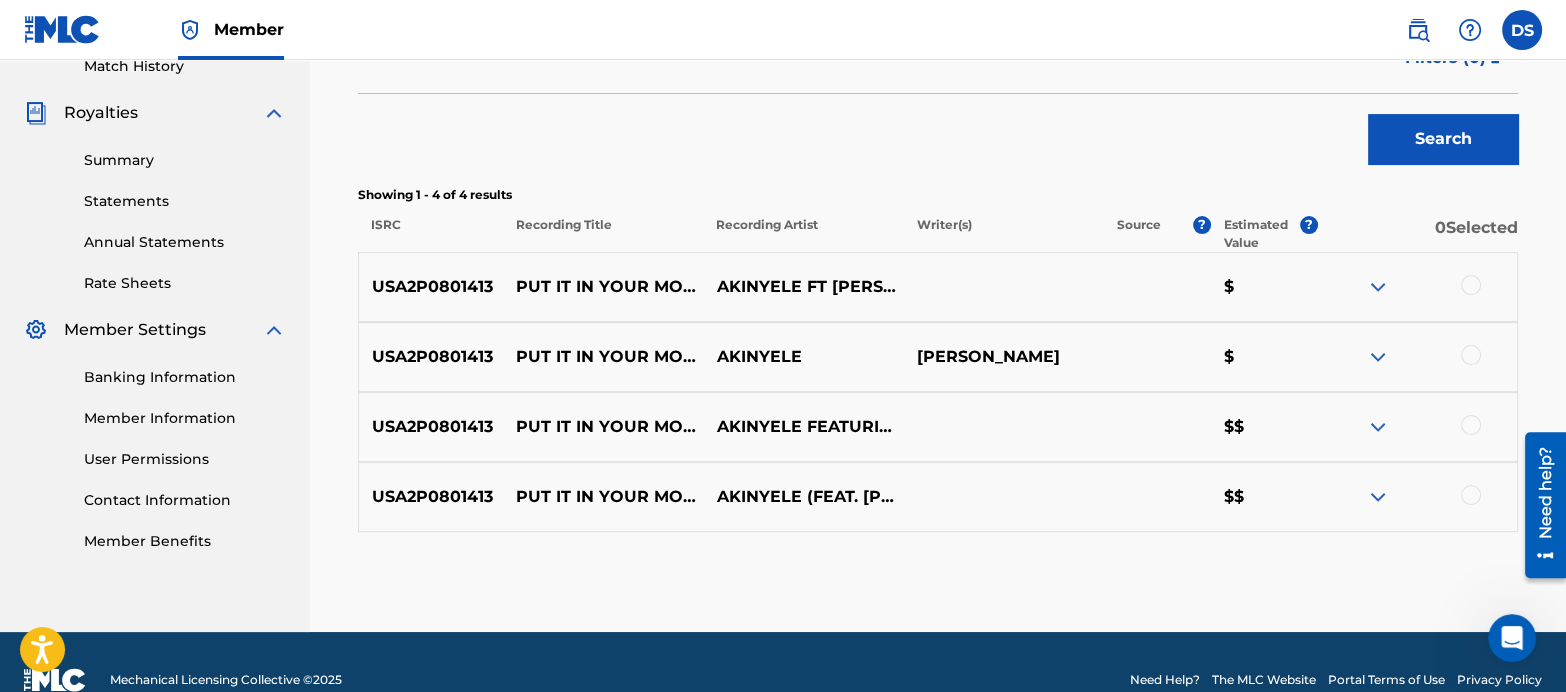 click at bounding box center (1471, 285) 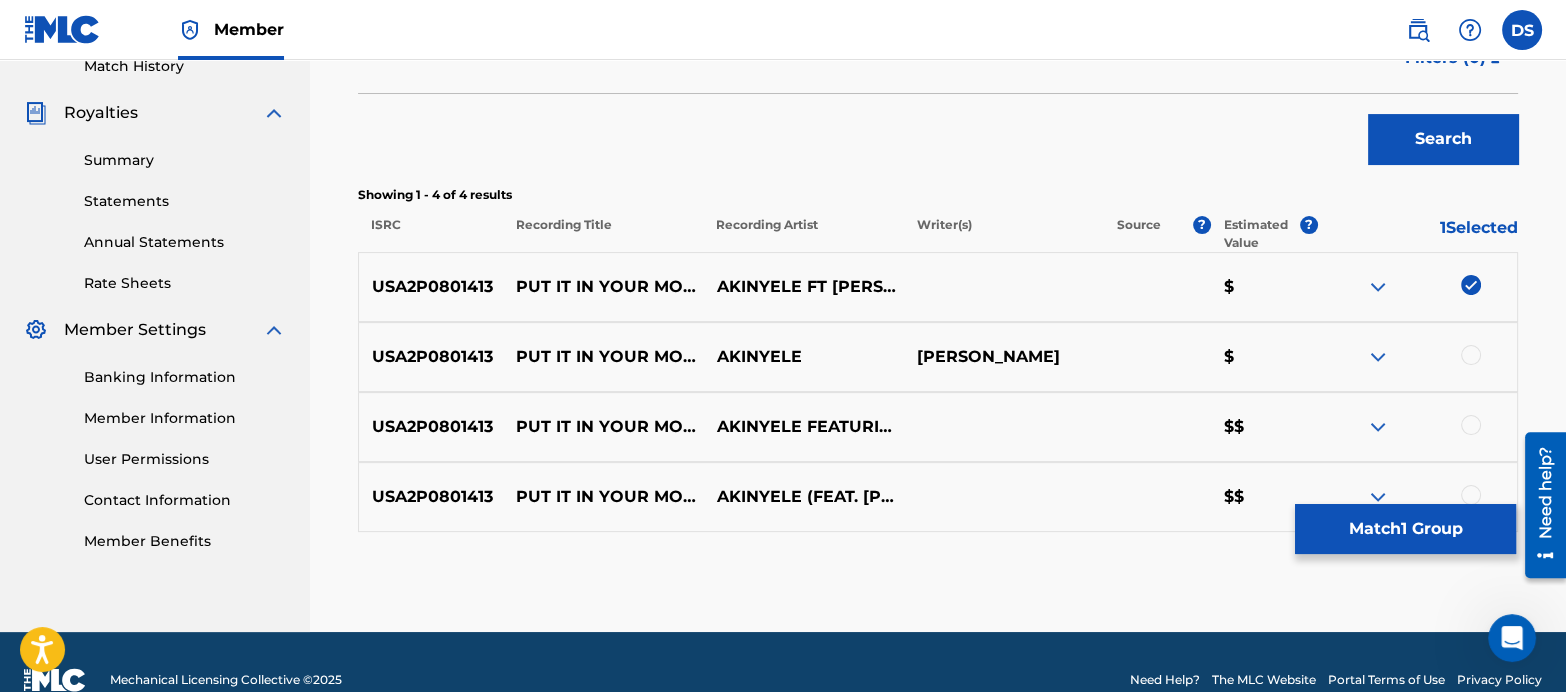 click at bounding box center [1471, 355] 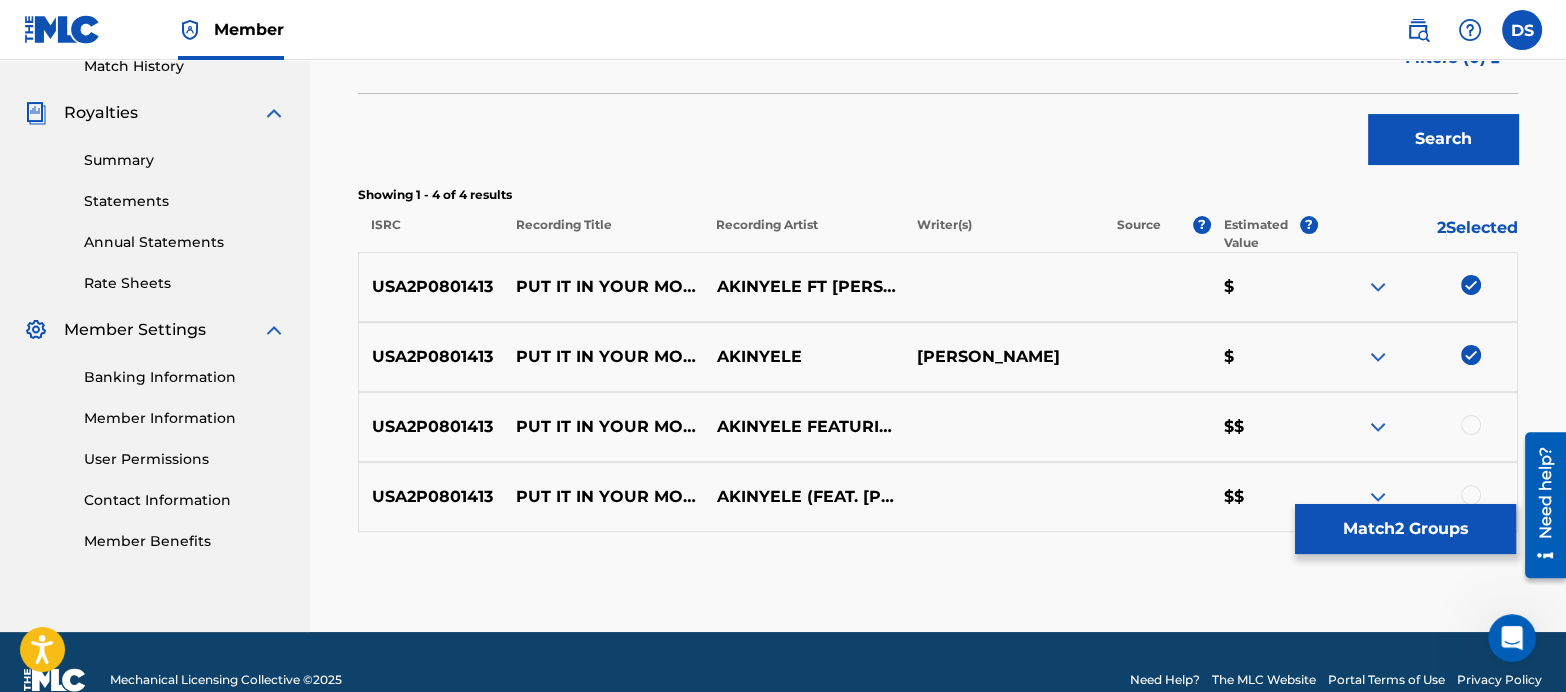 click at bounding box center [1471, 425] 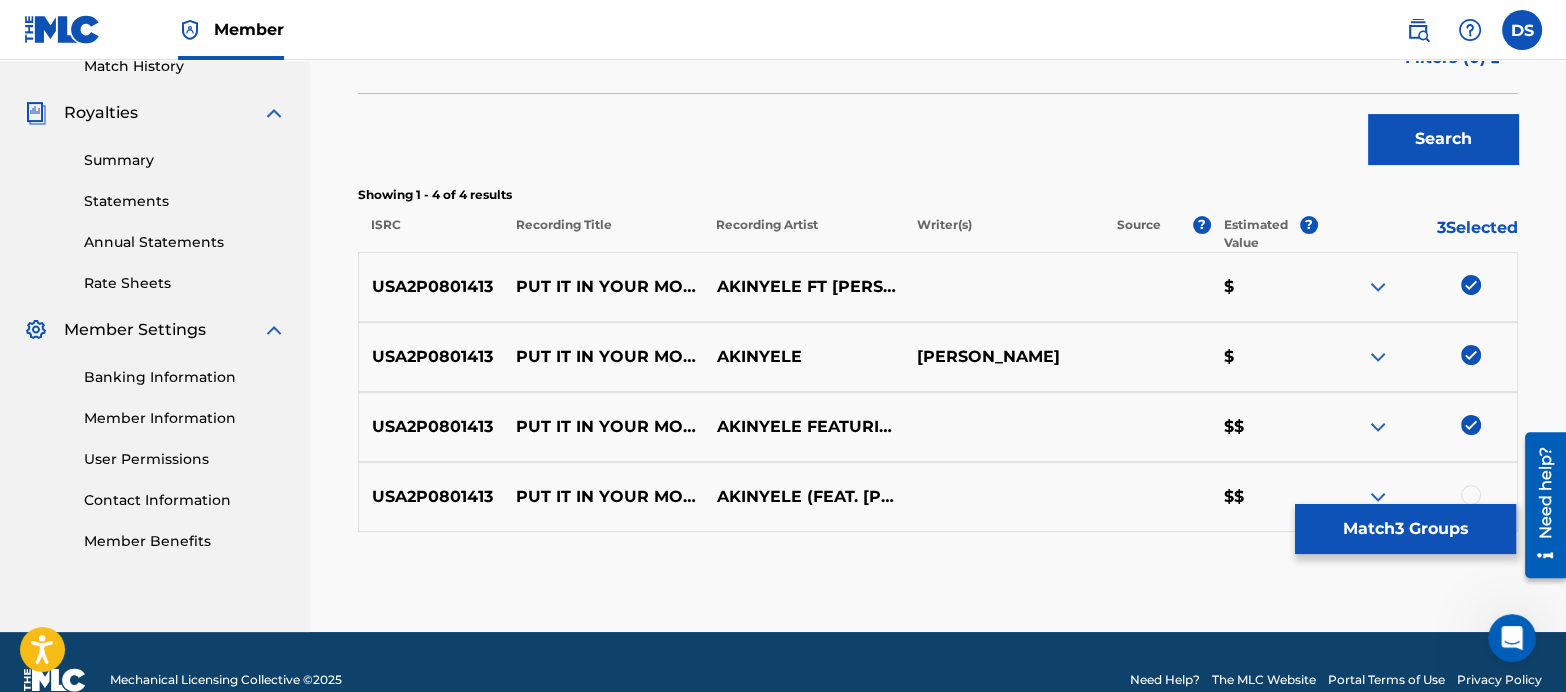 click at bounding box center [1471, 495] 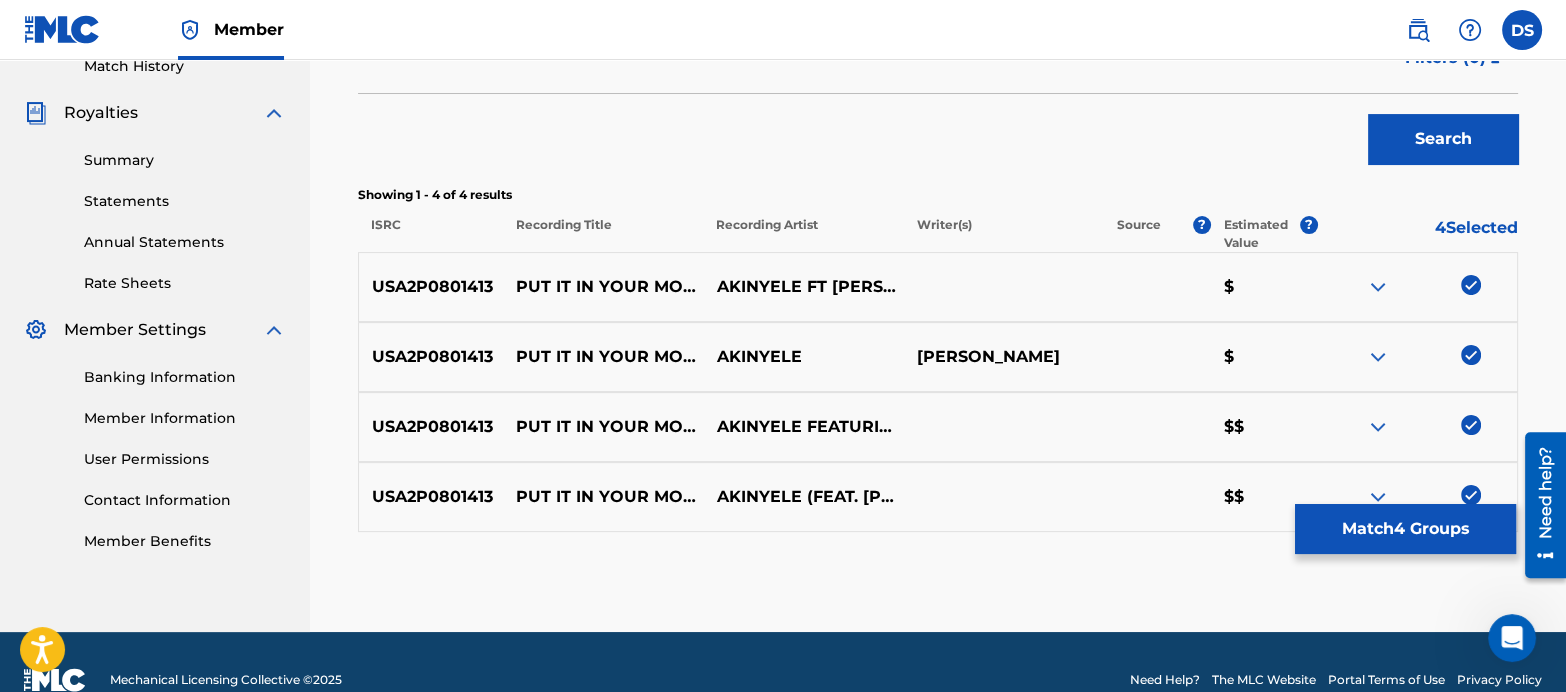 click on "Match  4 Groups" at bounding box center (1405, 529) 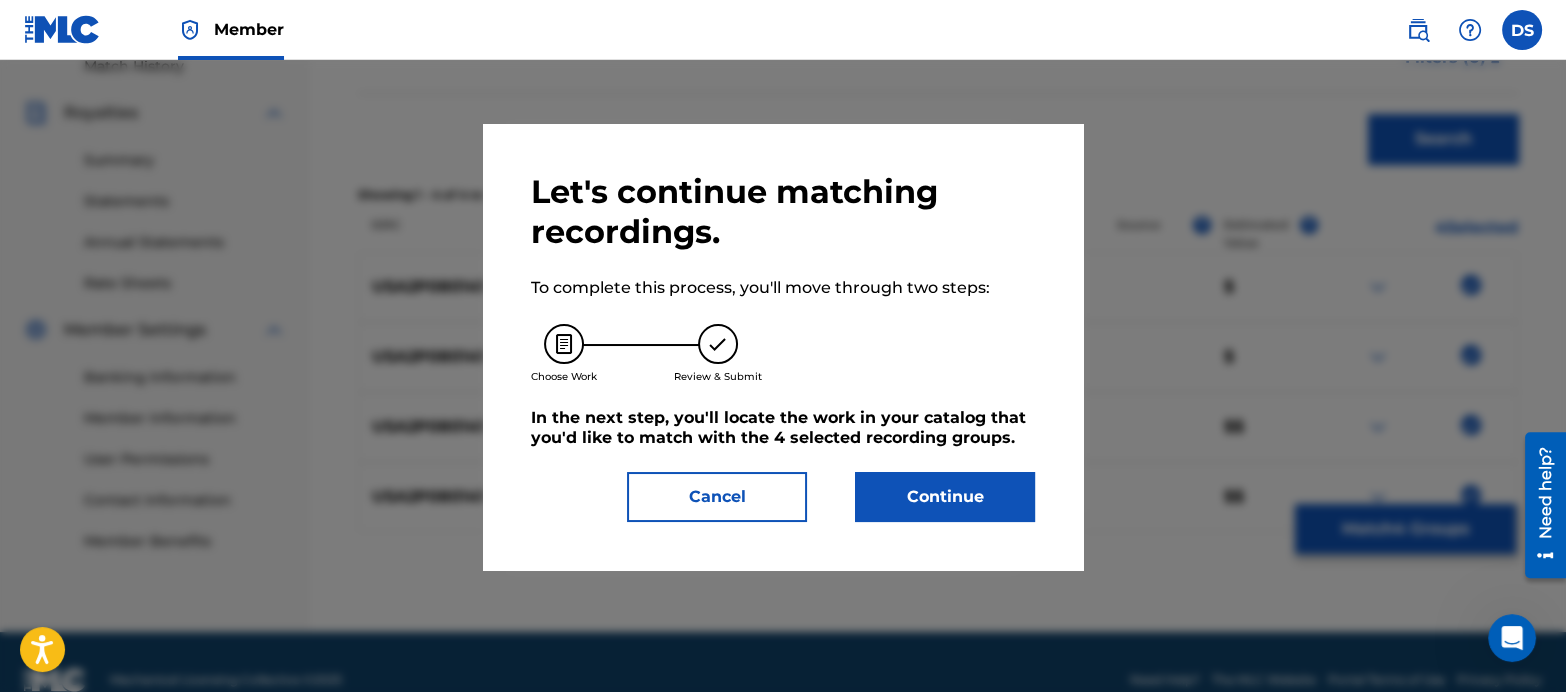 click on "Continue" at bounding box center (945, 497) 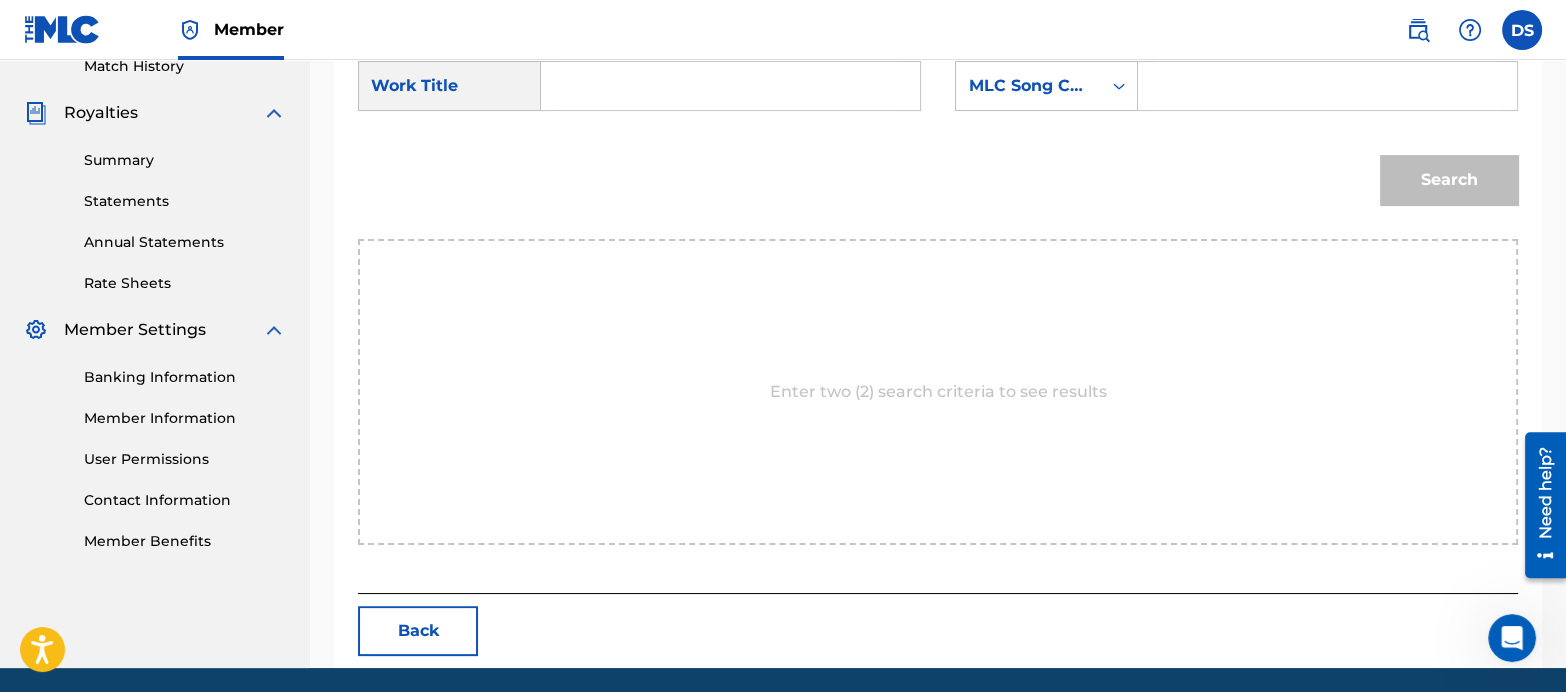 click at bounding box center (730, 86) 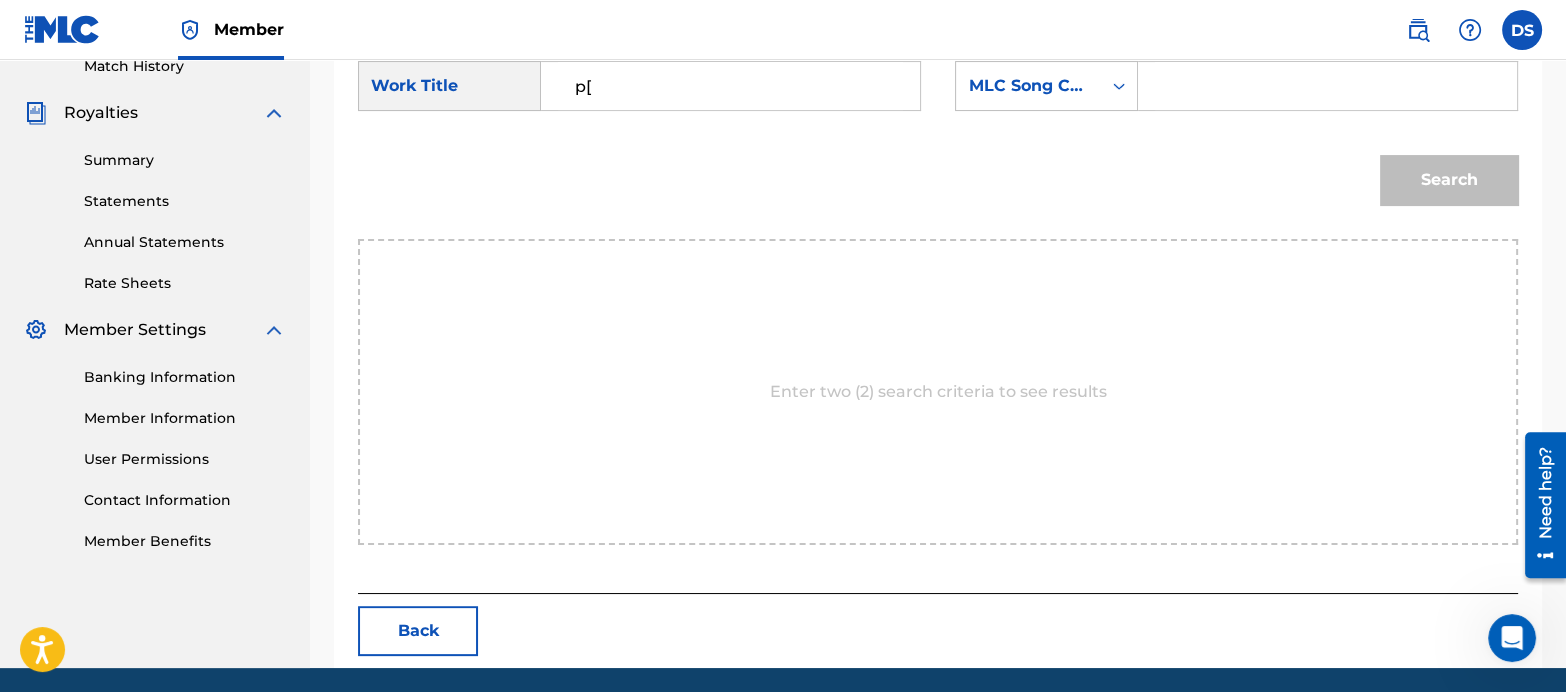 type on "p" 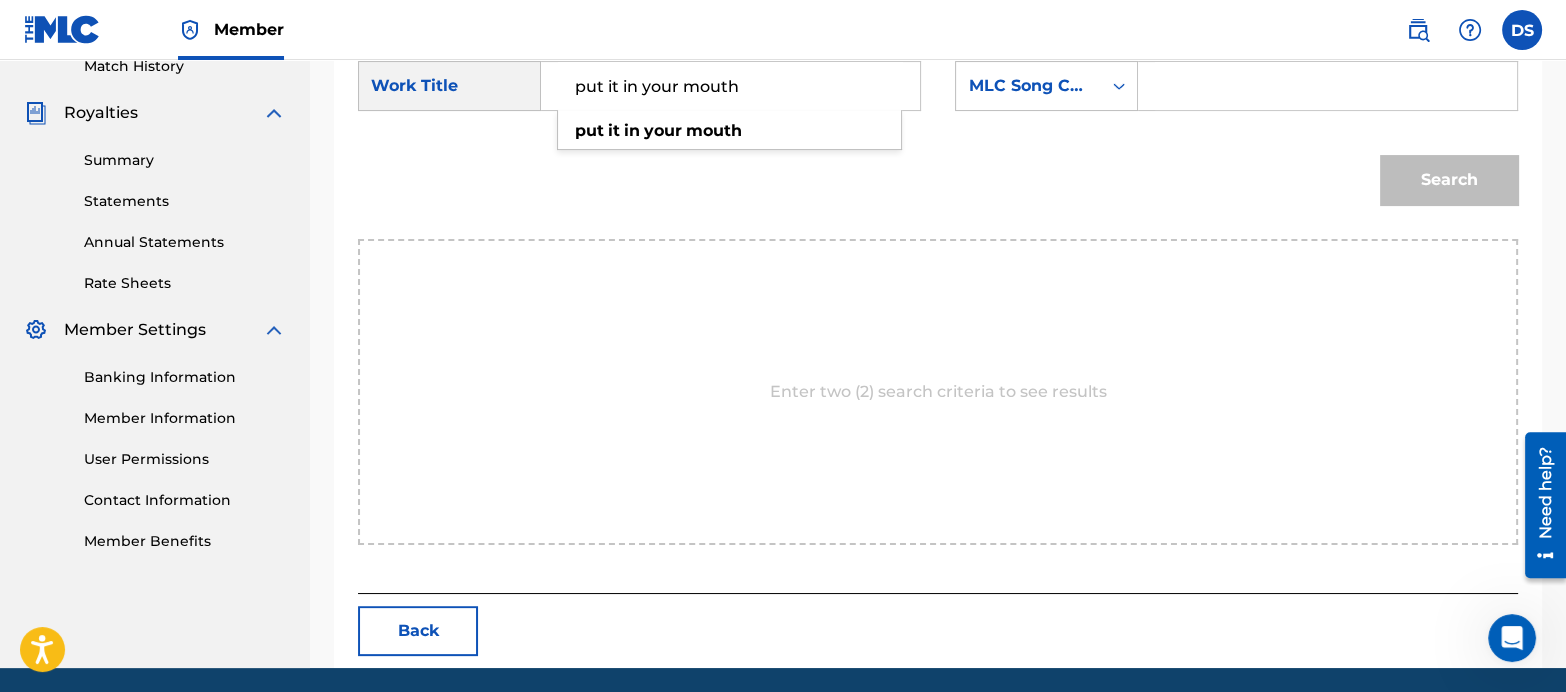 type on "put it in your mouth" 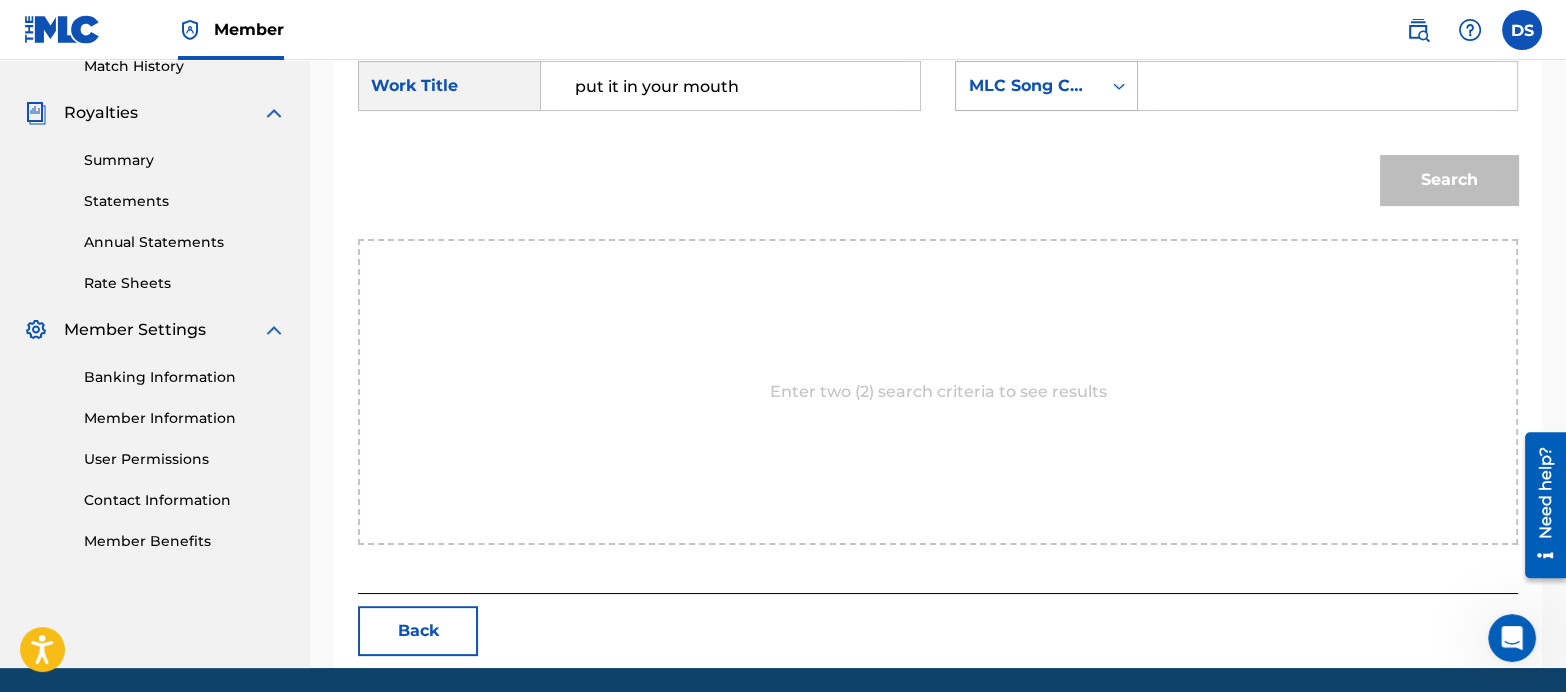 click on "MLC Song Code" at bounding box center [1028, 86] 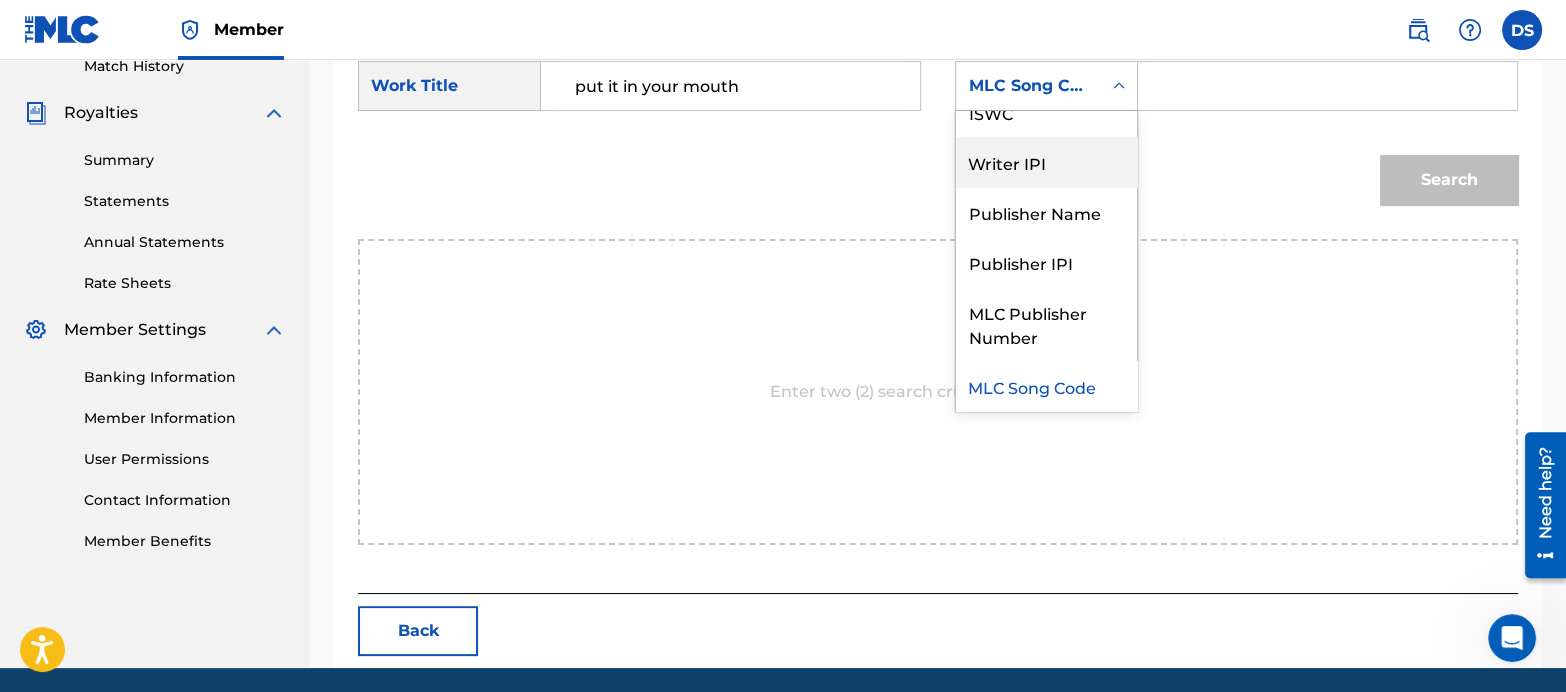 scroll, scrollTop: 0, scrollLeft: 0, axis: both 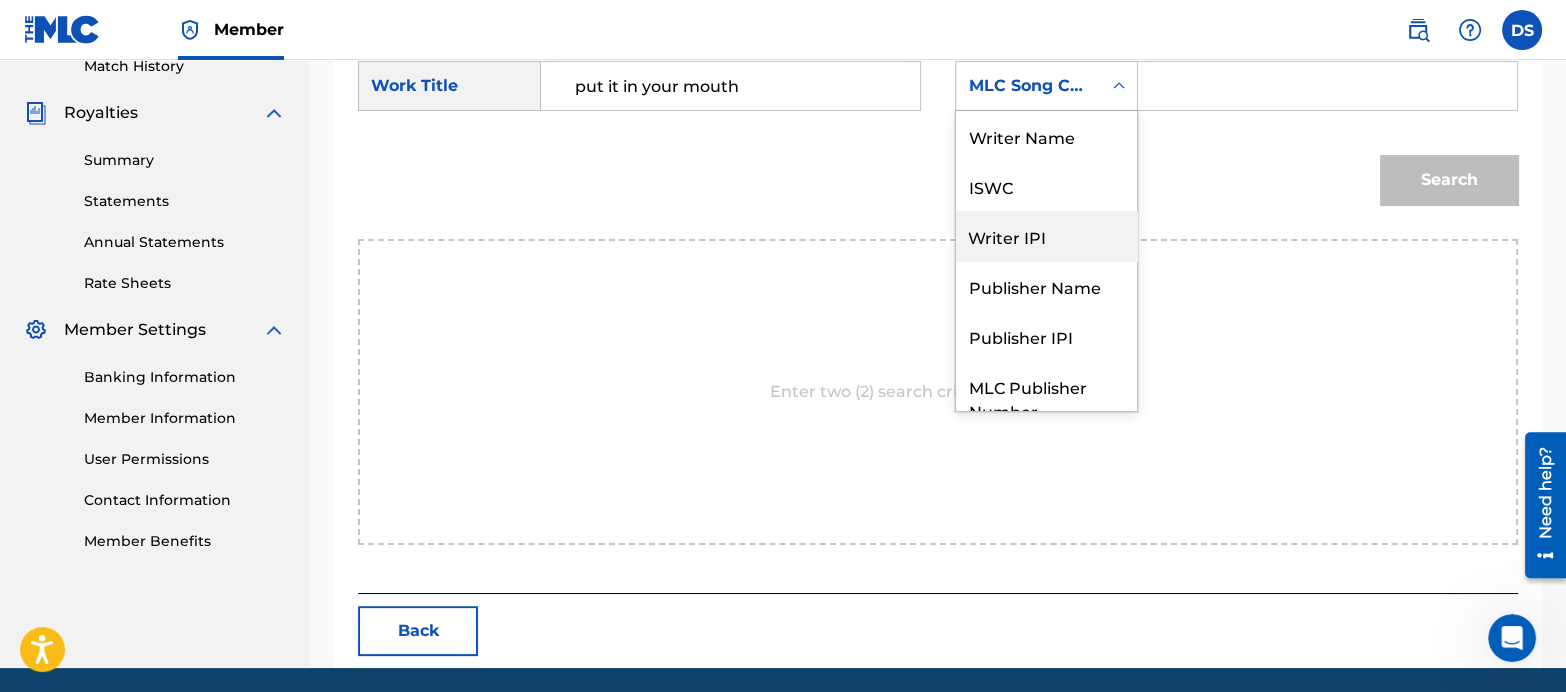 click on "Search" at bounding box center [938, 187] 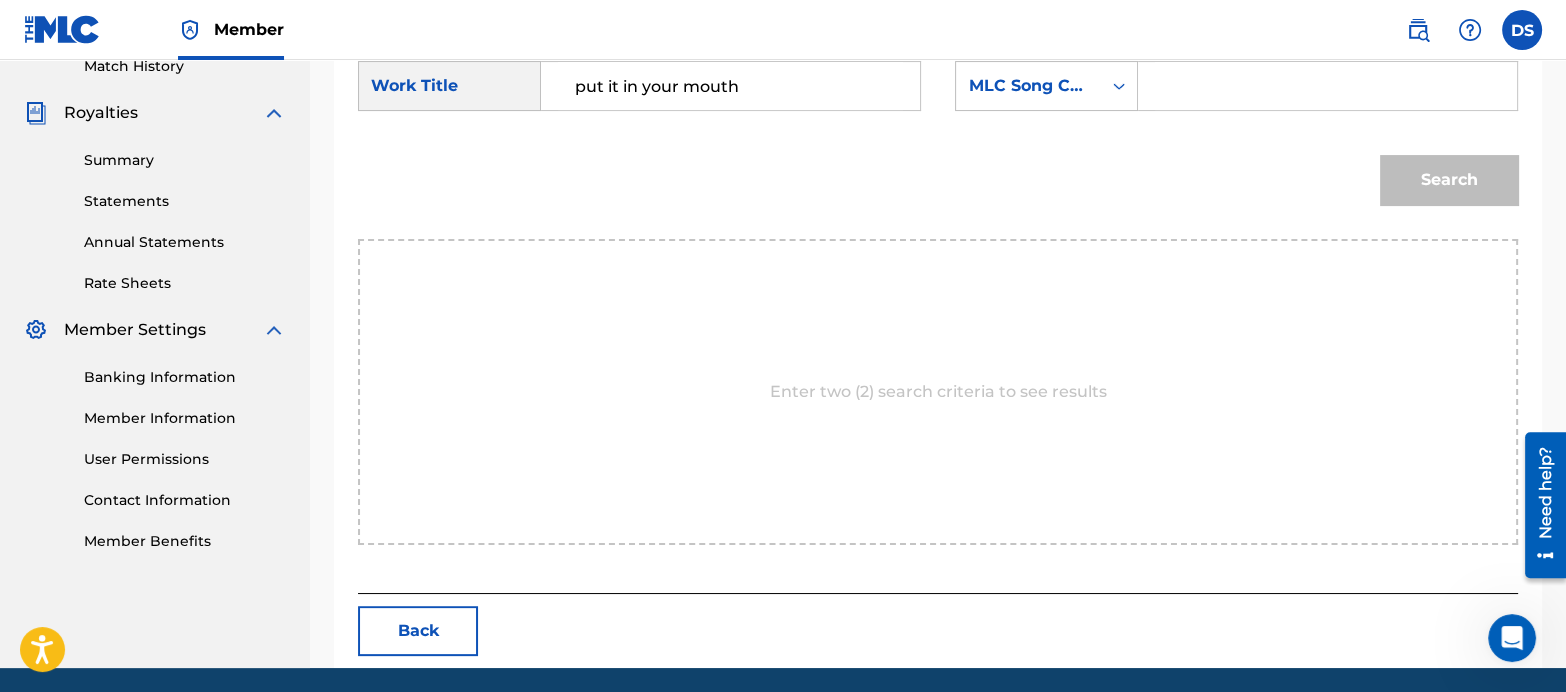 click at bounding box center [1327, 86] 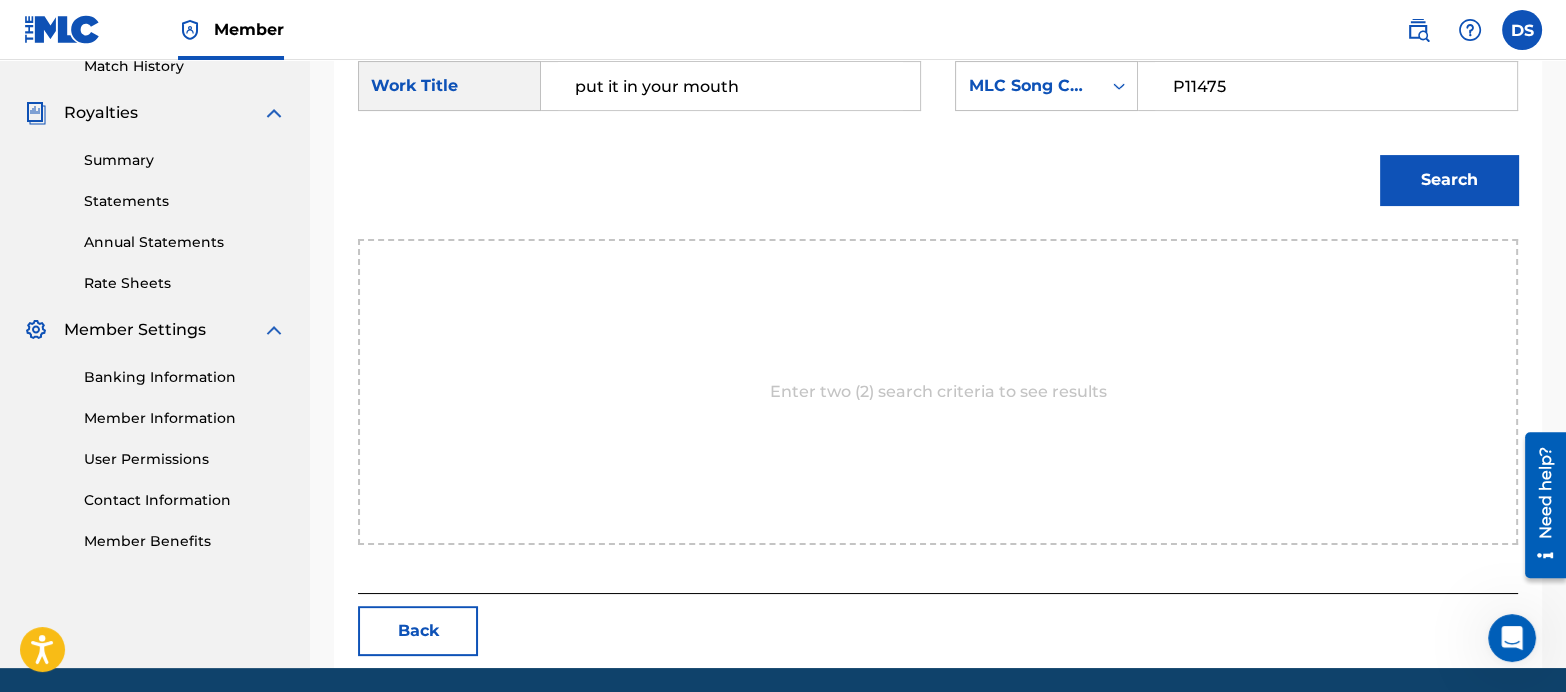 type on "P11475" 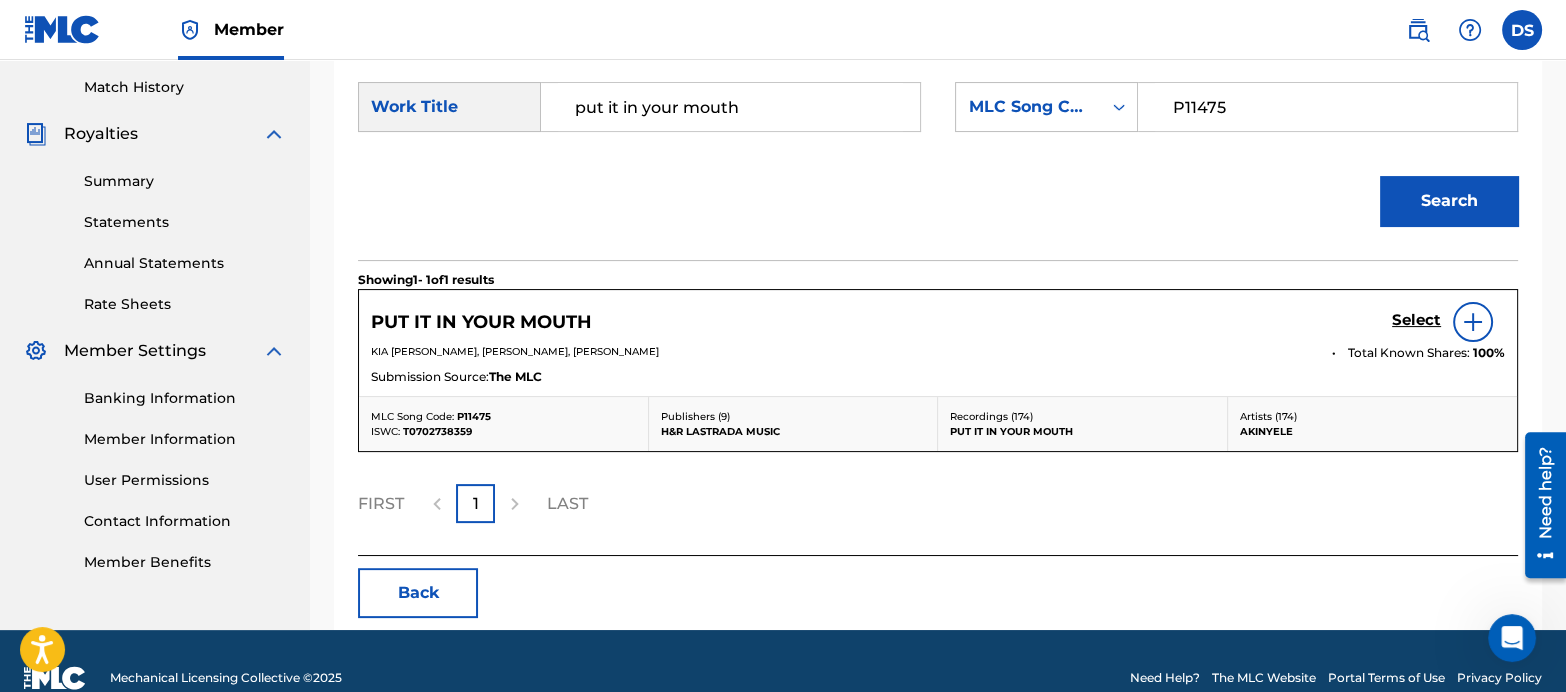 scroll, scrollTop: 568, scrollLeft: 0, axis: vertical 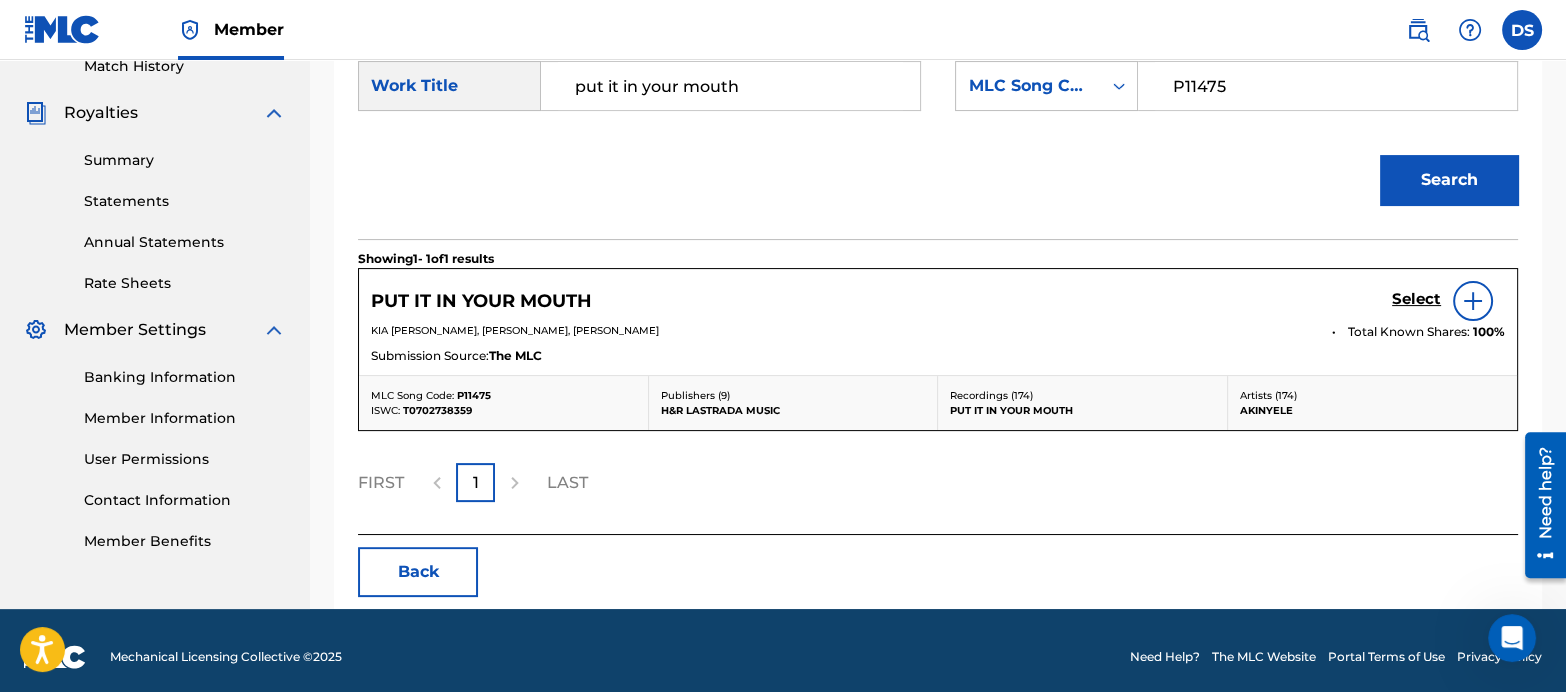 click on "Select" at bounding box center (1416, 299) 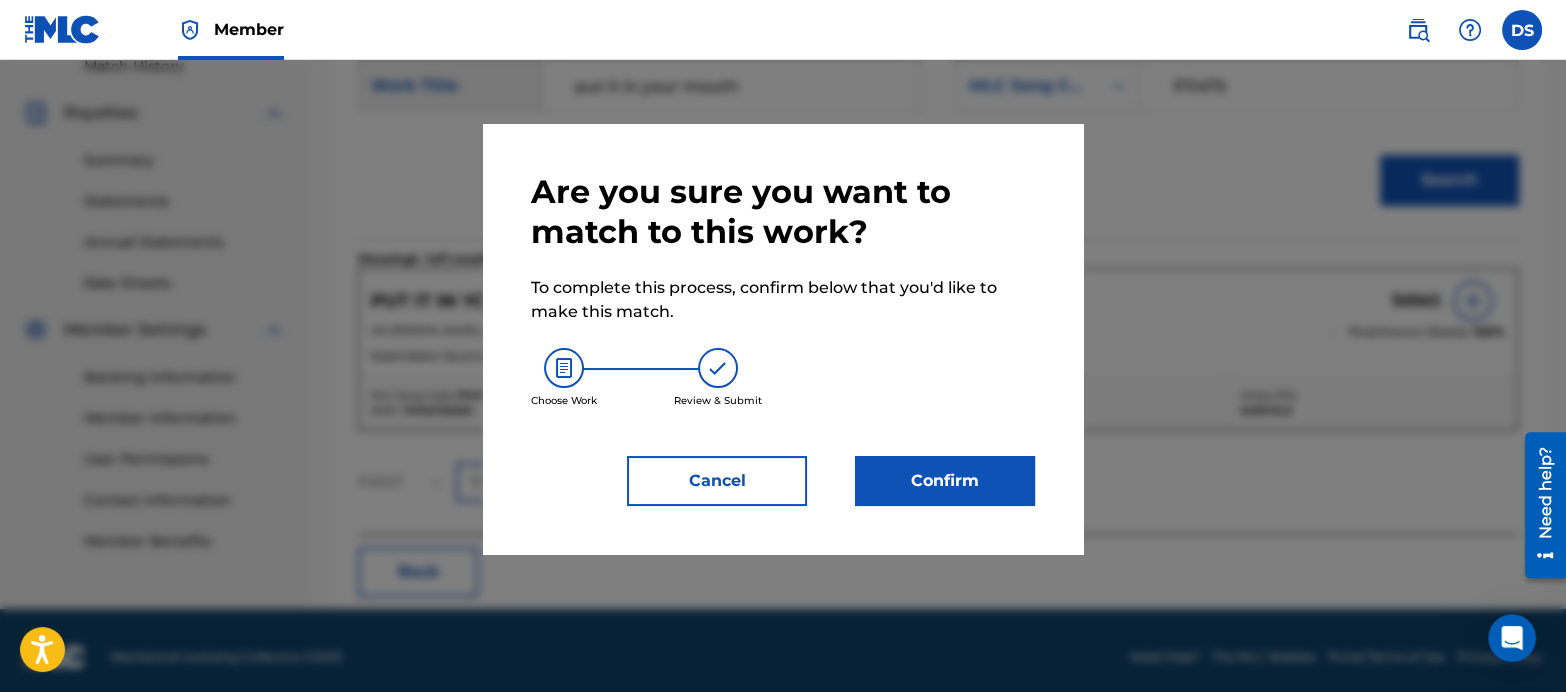 click on "Confirm" at bounding box center [945, 481] 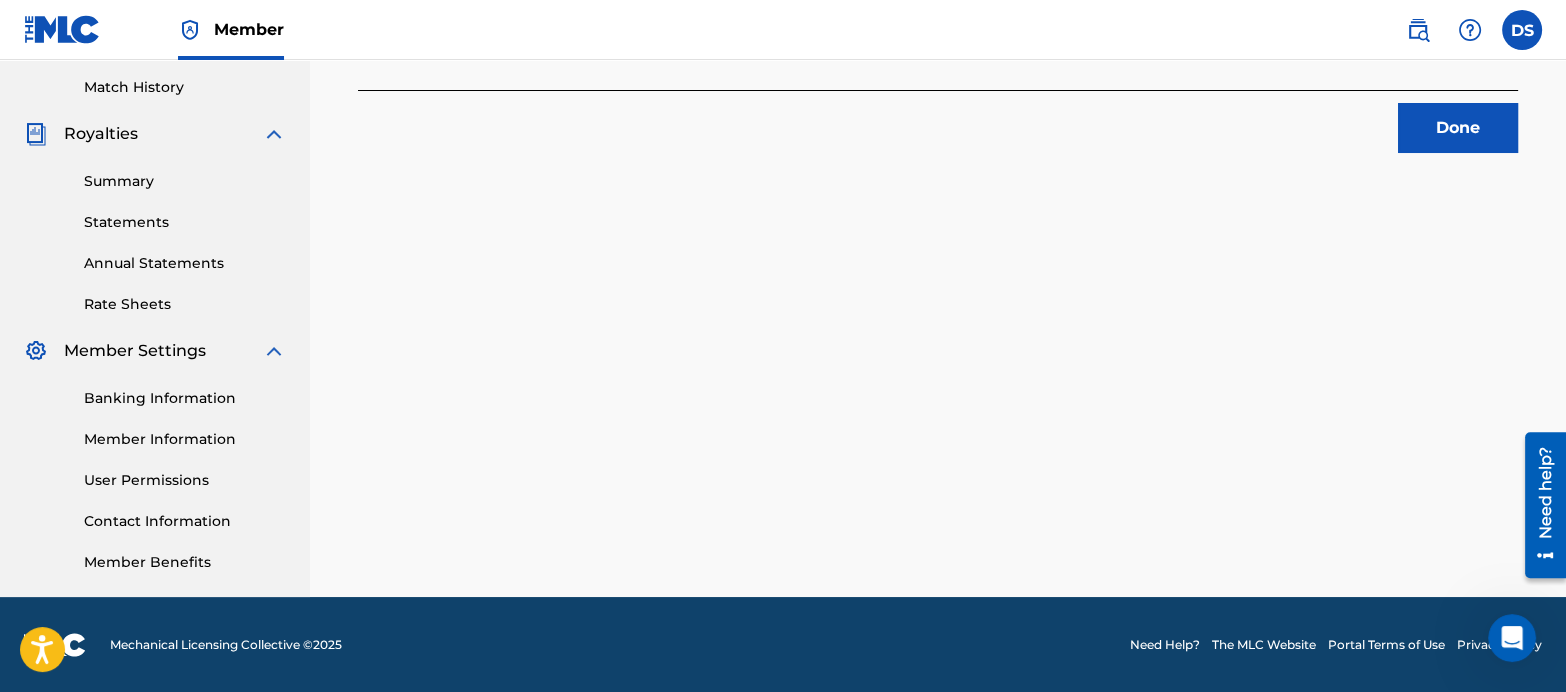 click on "Done" at bounding box center (1458, 128) 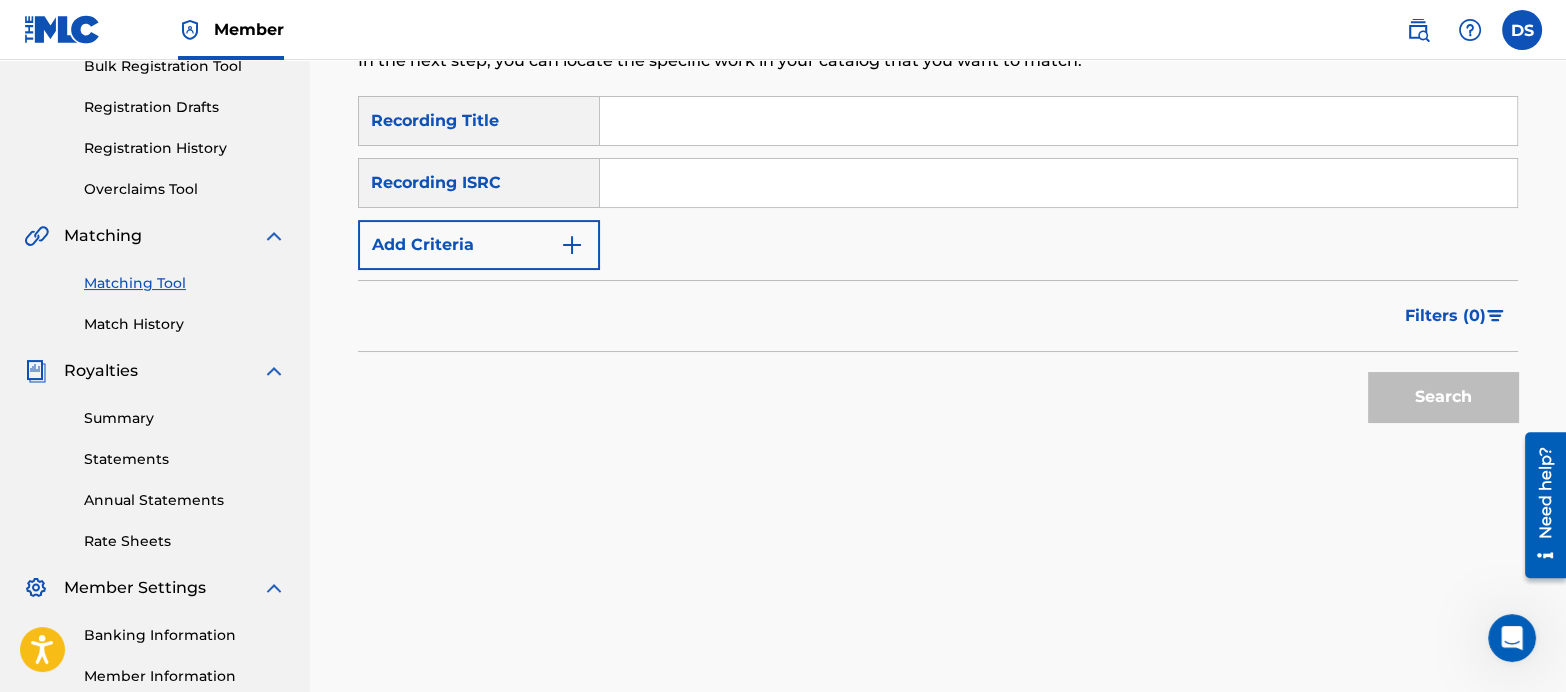 scroll, scrollTop: 305, scrollLeft: 0, axis: vertical 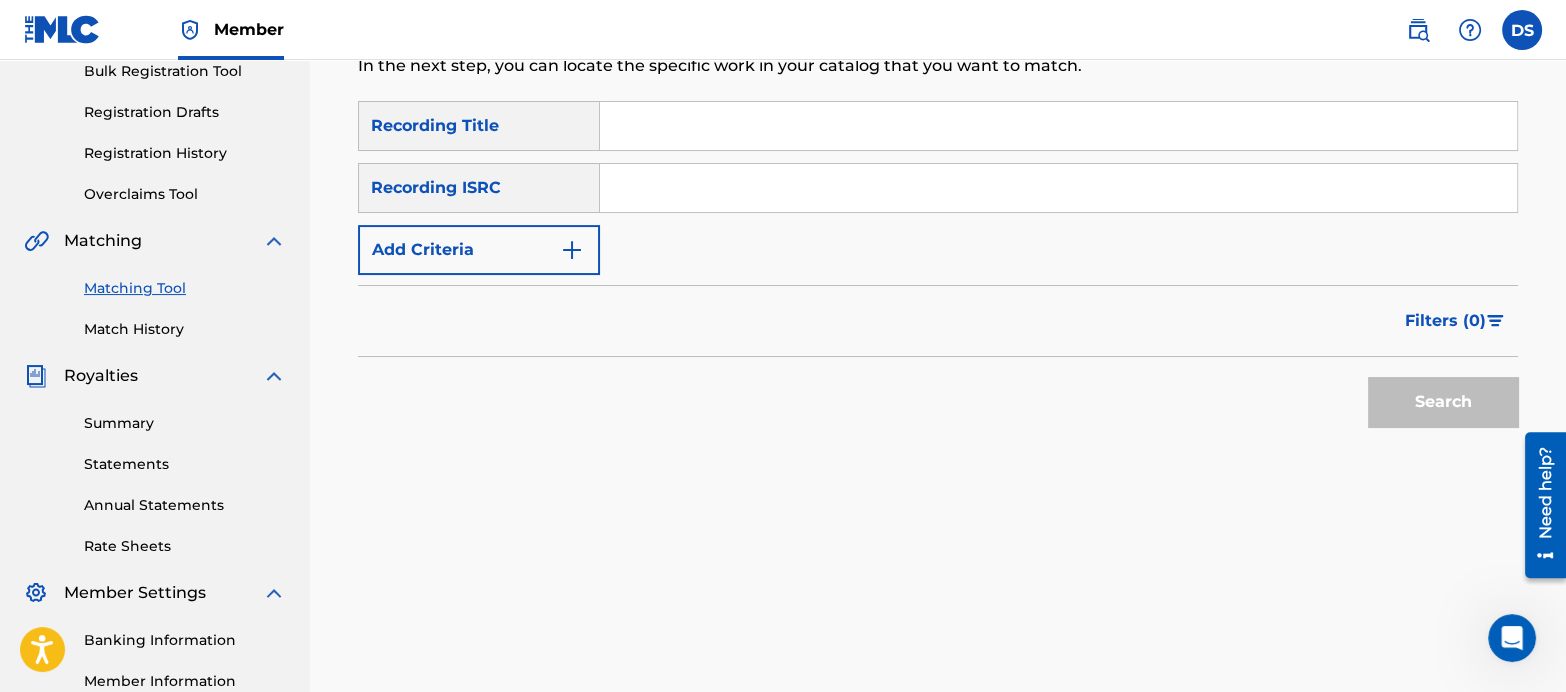 click at bounding box center (1058, 188) 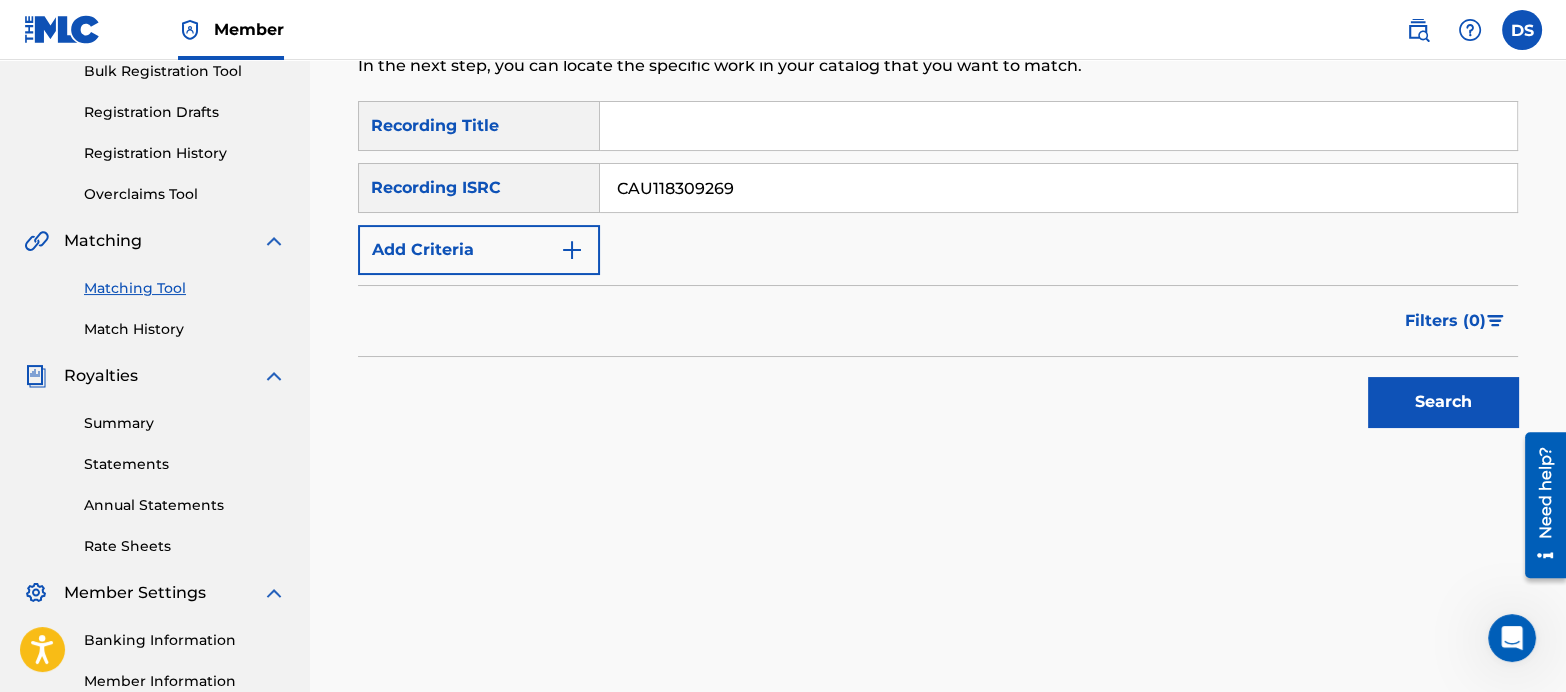 type on "CAU118309269" 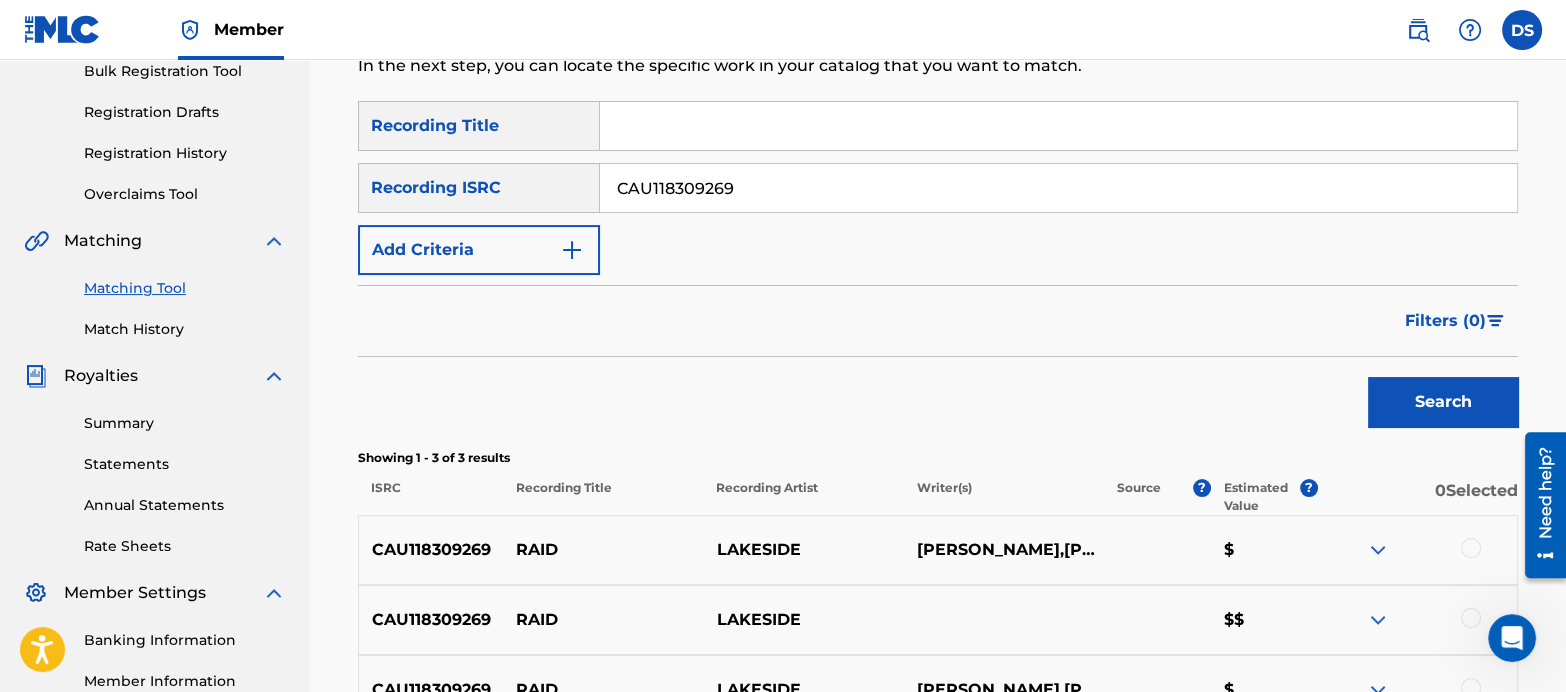scroll, scrollTop: 547, scrollLeft: 0, axis: vertical 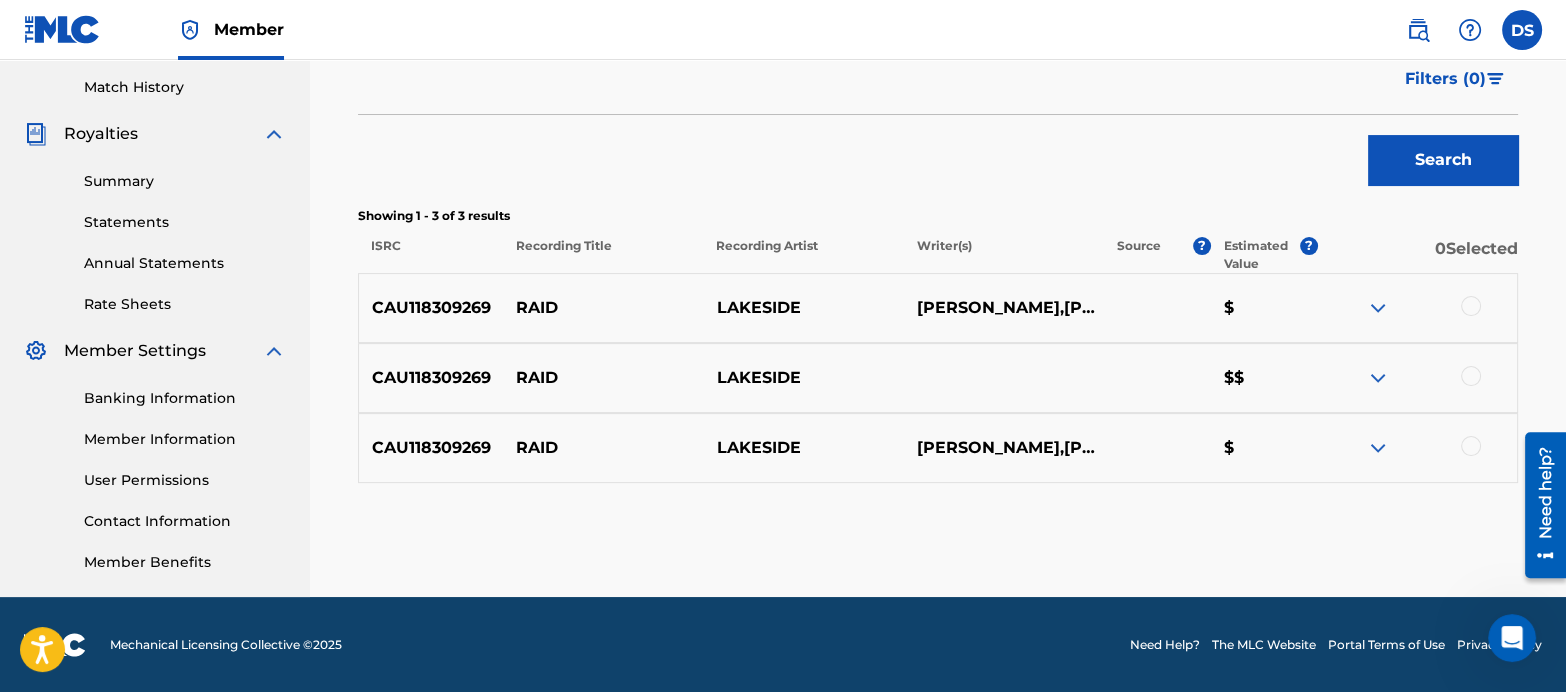 click at bounding box center (1471, 306) 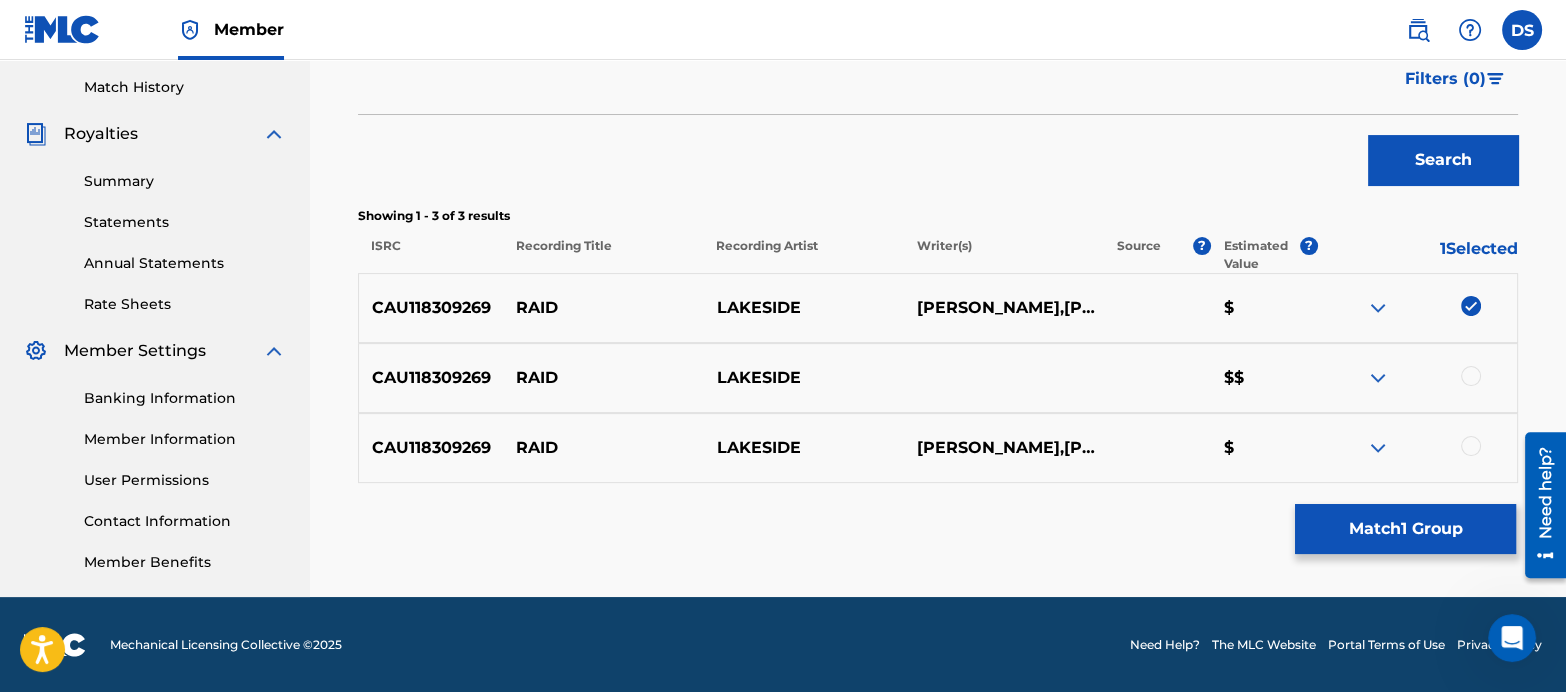 click at bounding box center [1471, 376] 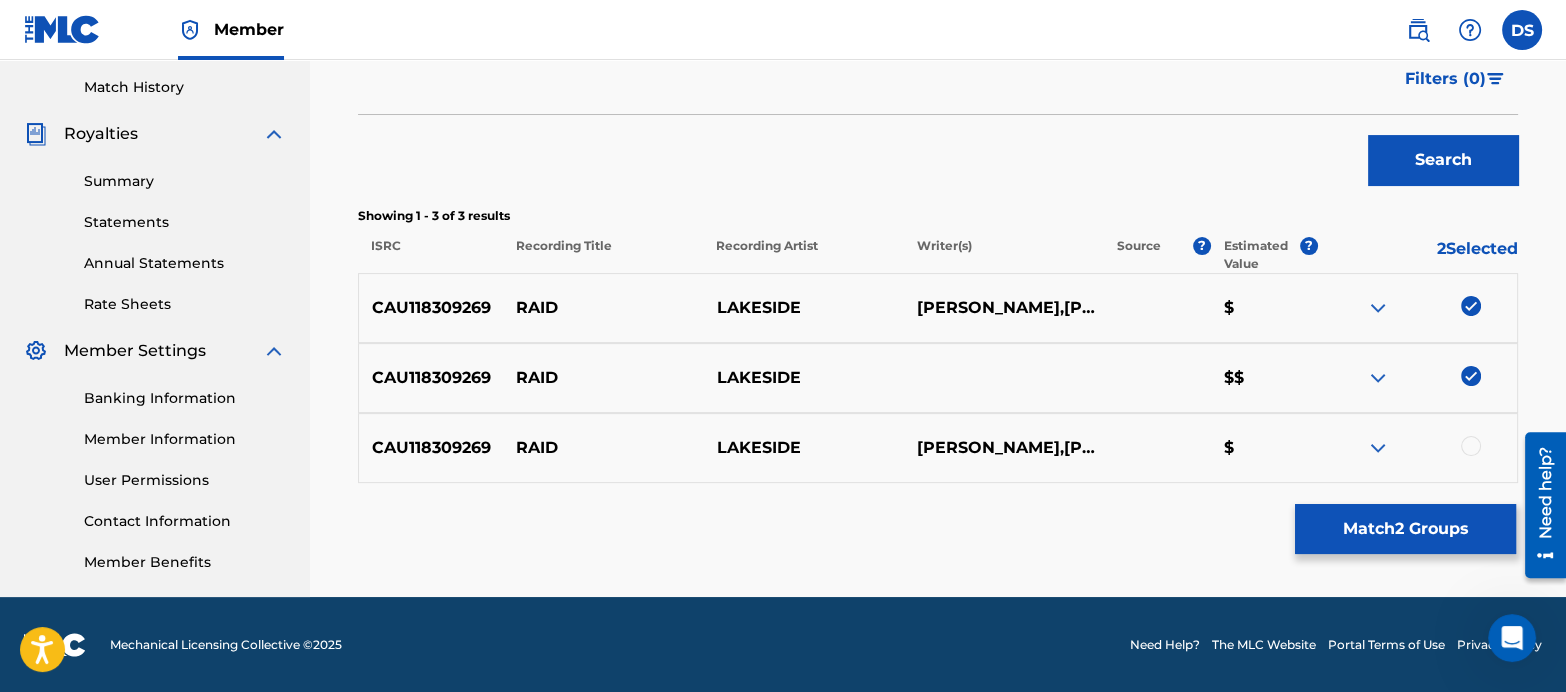 click at bounding box center [1471, 446] 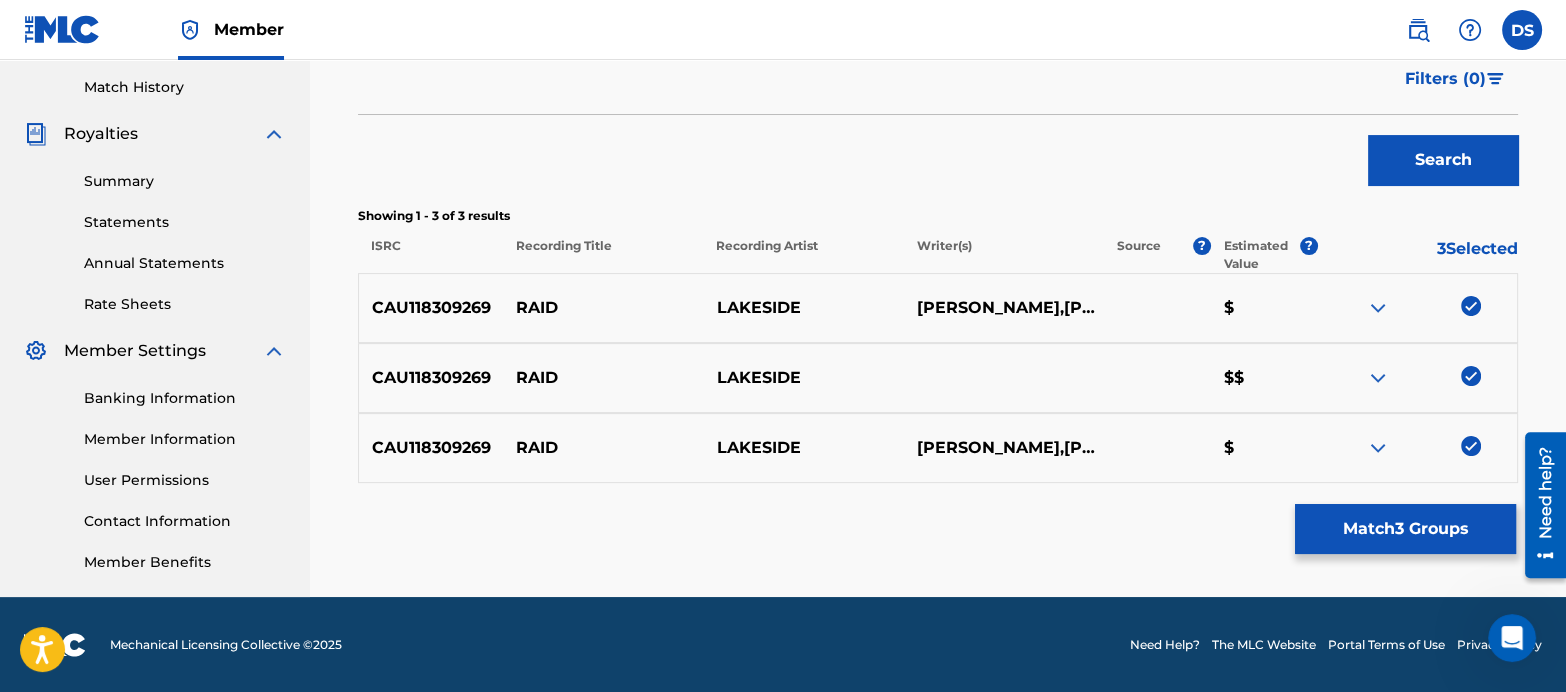 click on "Match  3 Groups" at bounding box center (1405, 529) 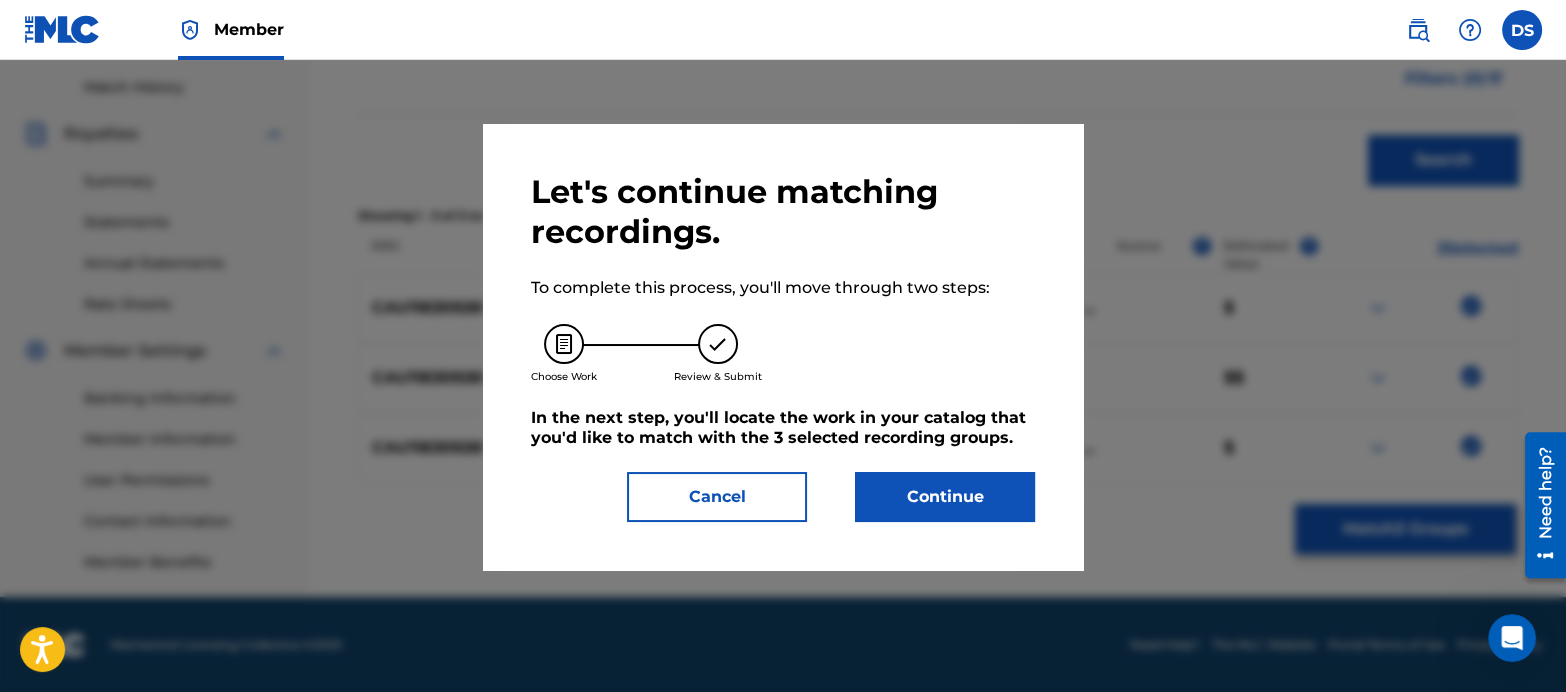 click on "Continue" at bounding box center (945, 497) 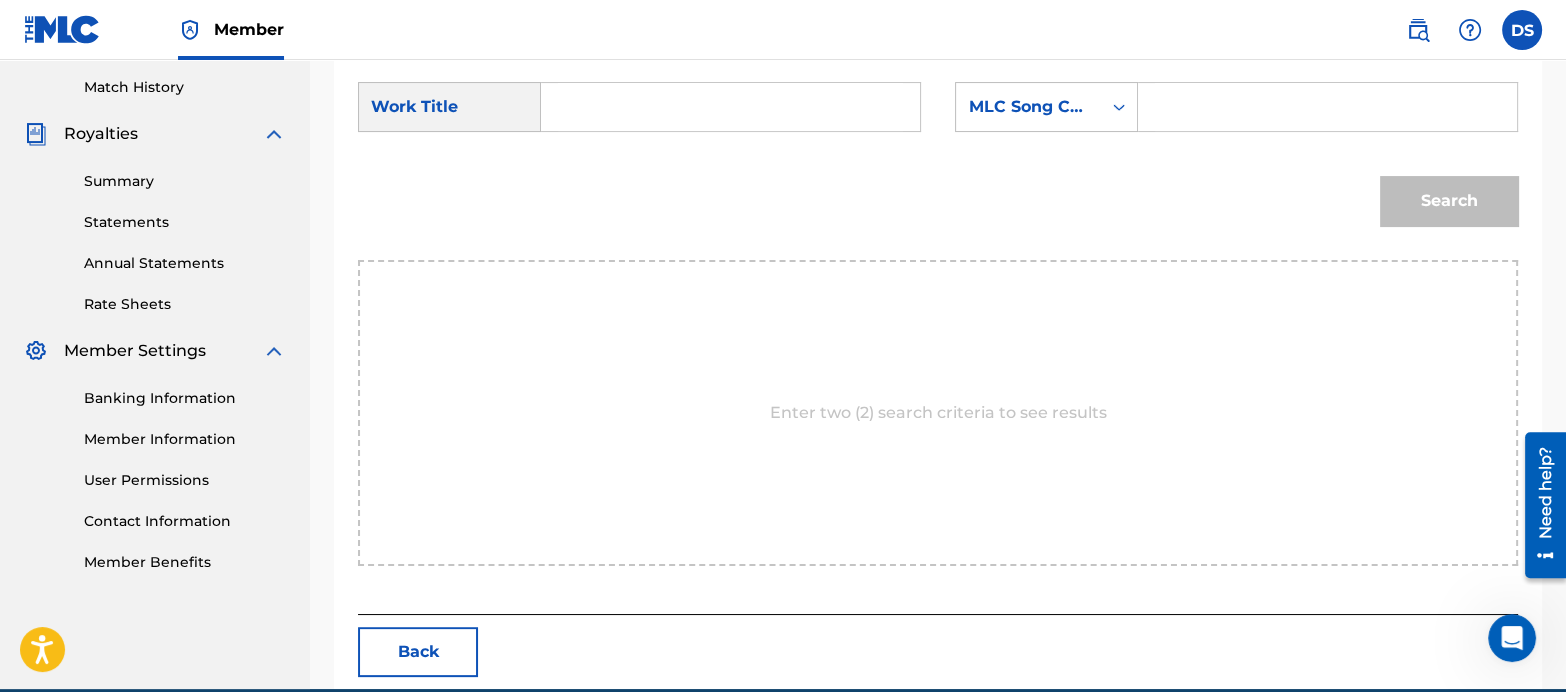 click at bounding box center (730, 107) 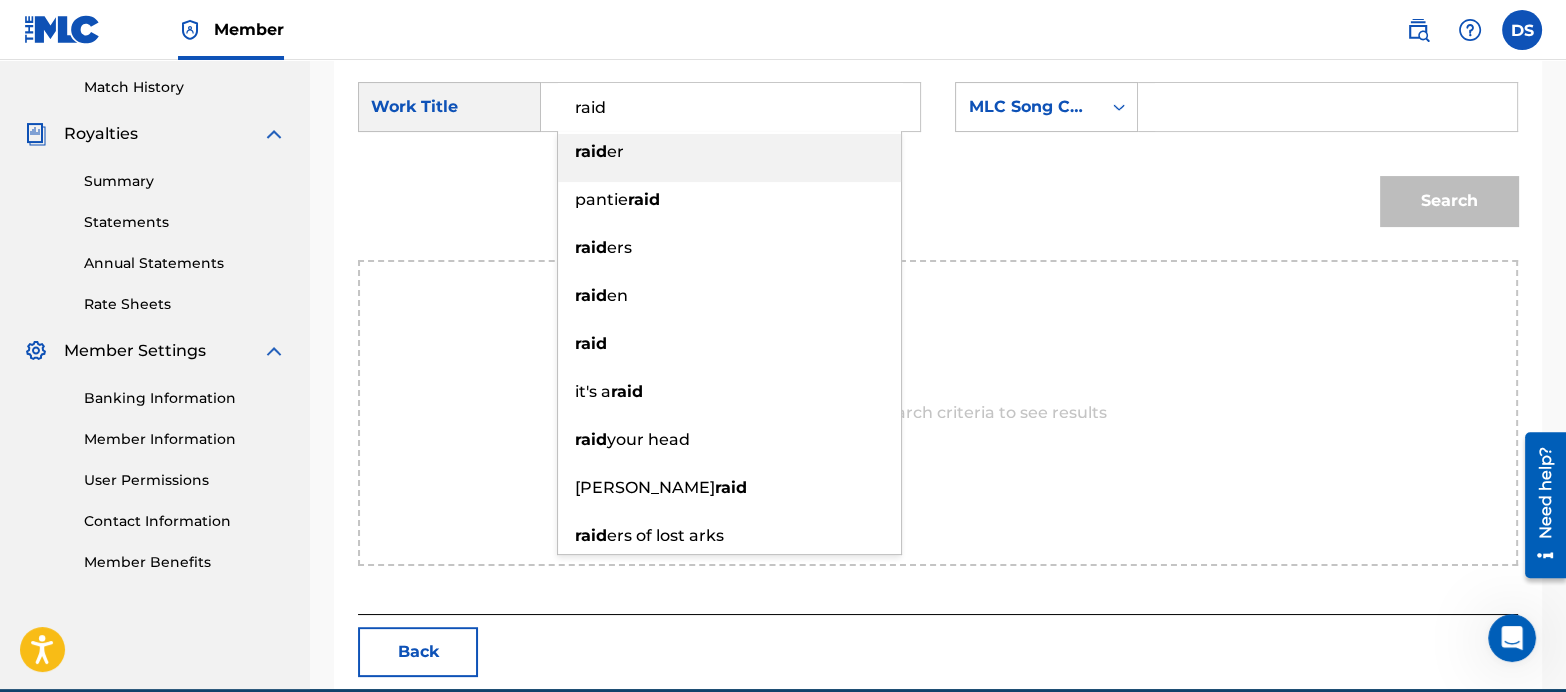 type on "raid" 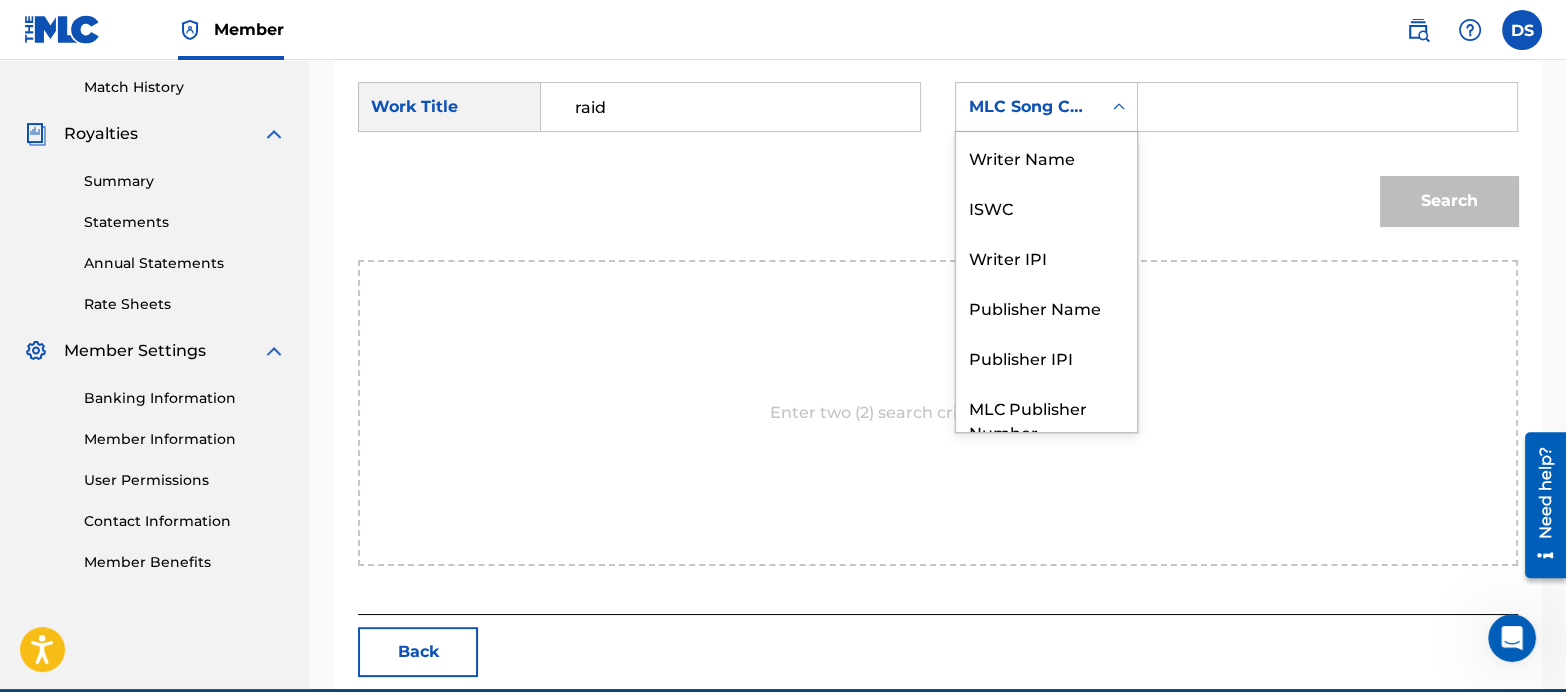 click on "MLC Song Code" at bounding box center [1028, 107] 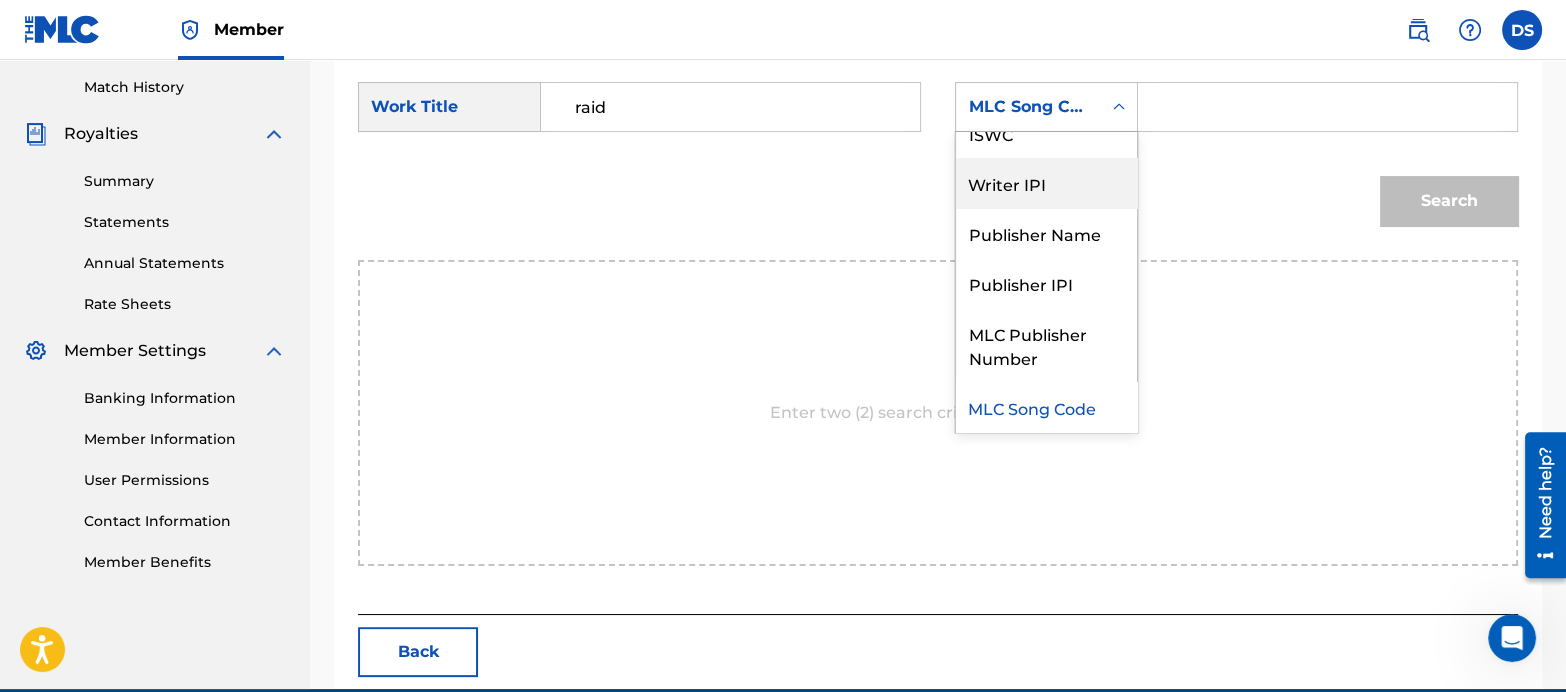 scroll, scrollTop: 0, scrollLeft: 0, axis: both 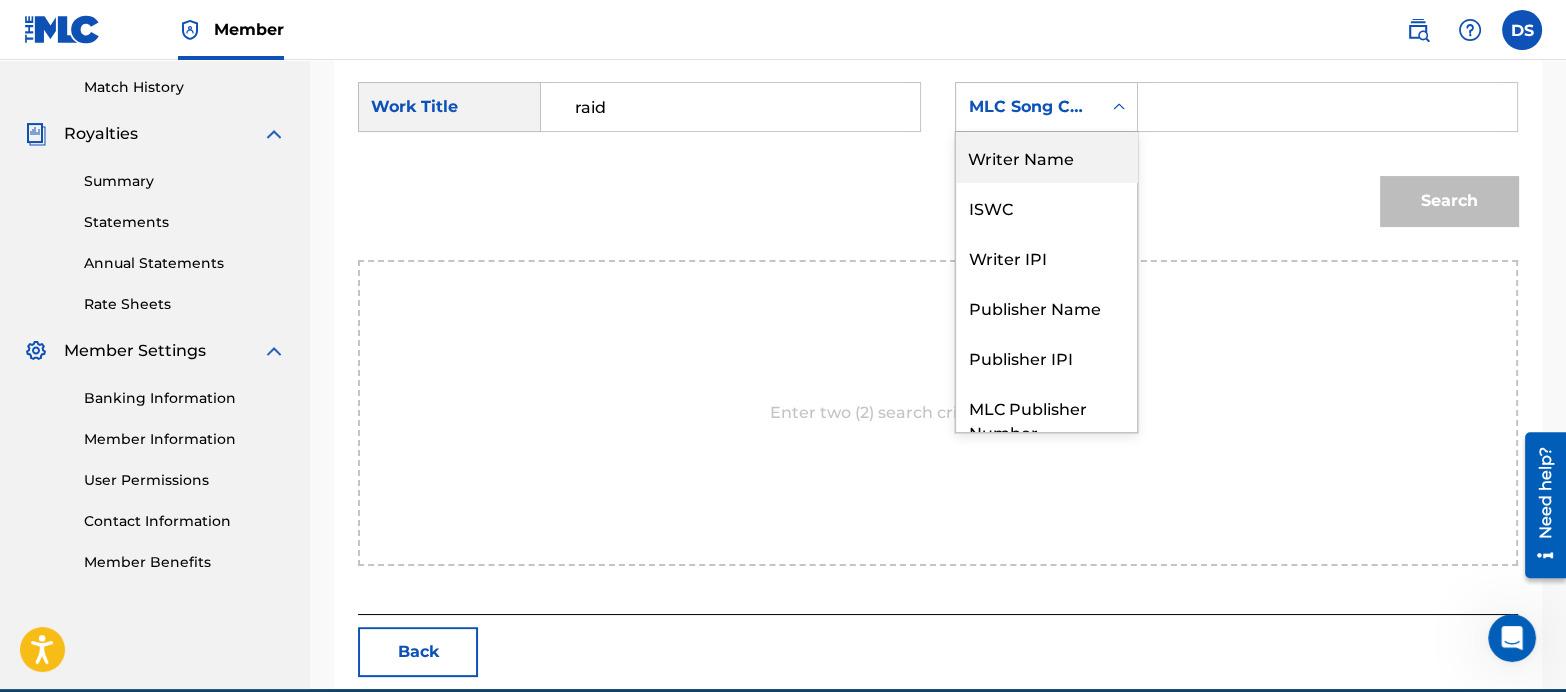 click on "Writer Name" at bounding box center (1046, 157) 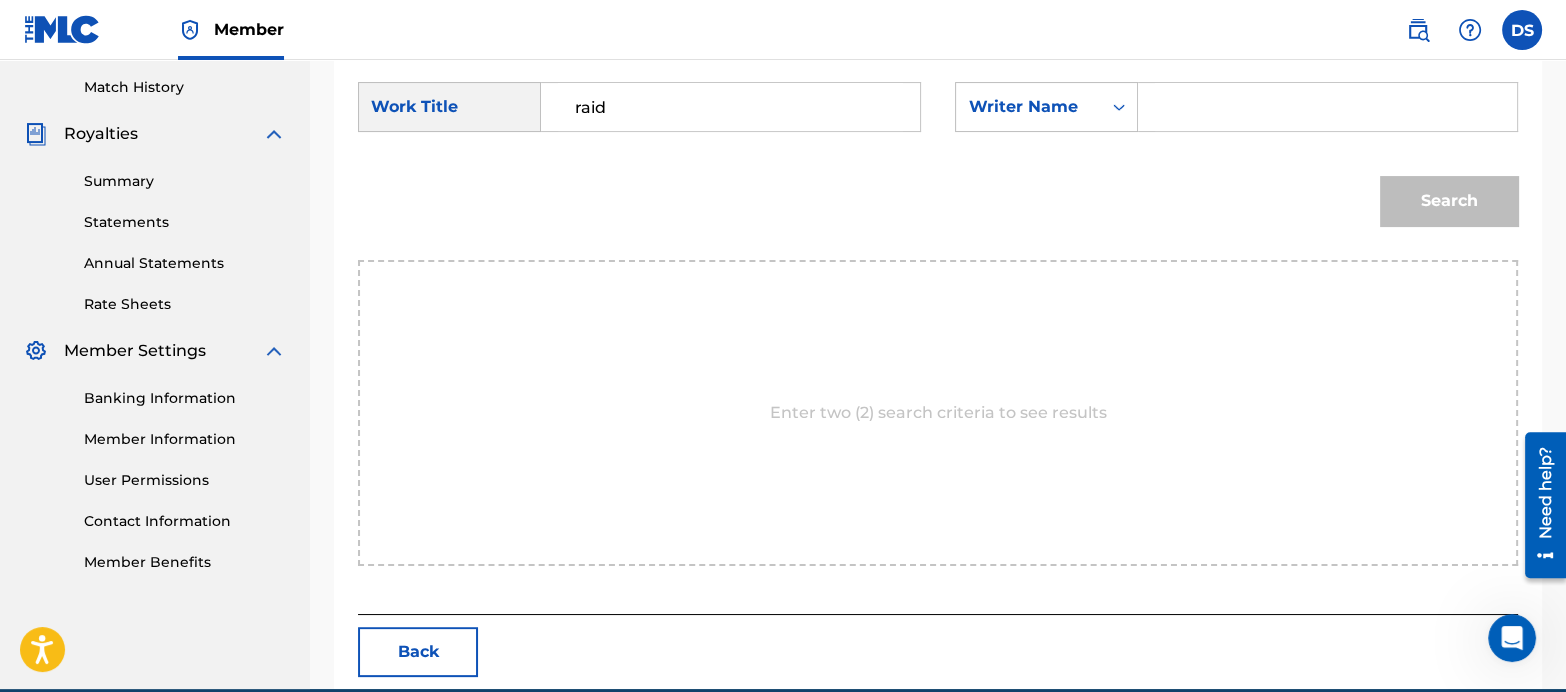 click on "Search" at bounding box center [938, 208] 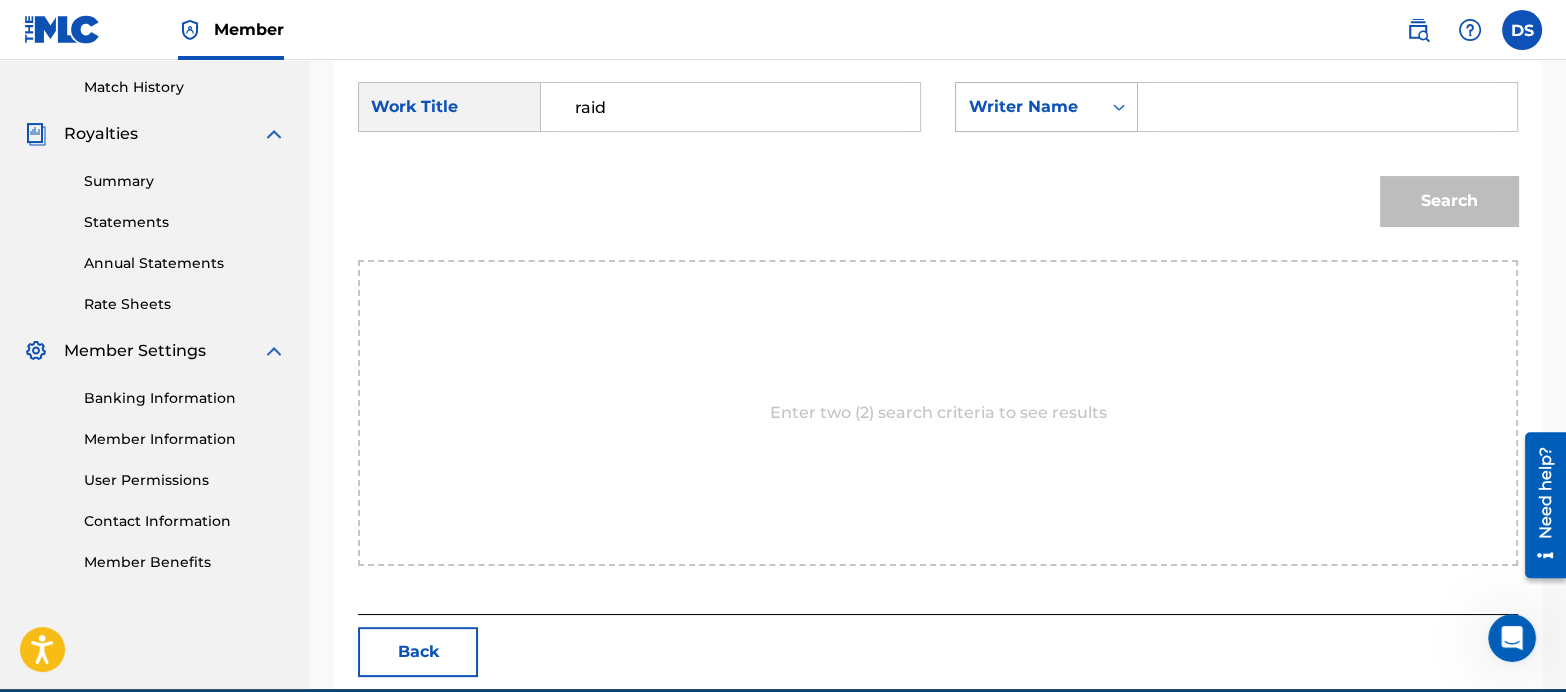 click on "Writer Name" at bounding box center [1046, 107] 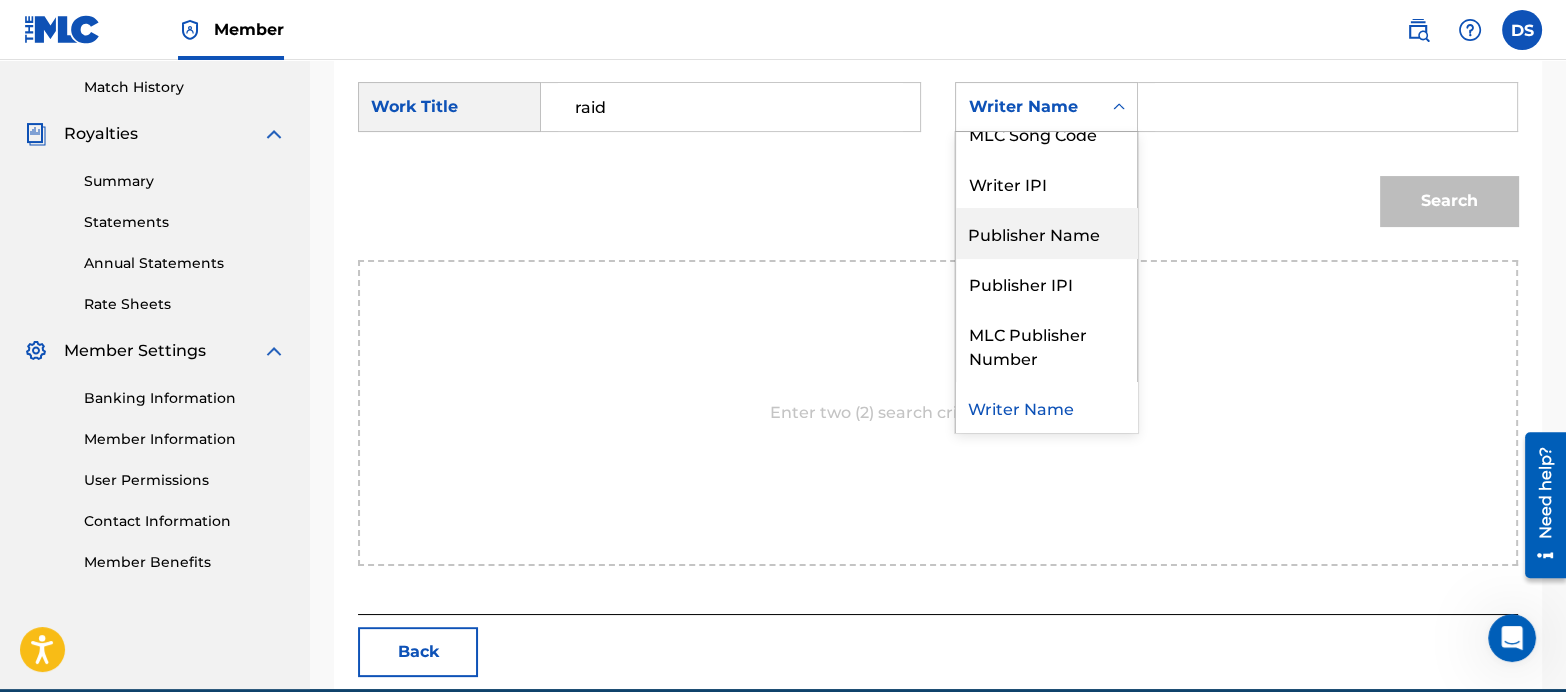 scroll, scrollTop: 0, scrollLeft: 0, axis: both 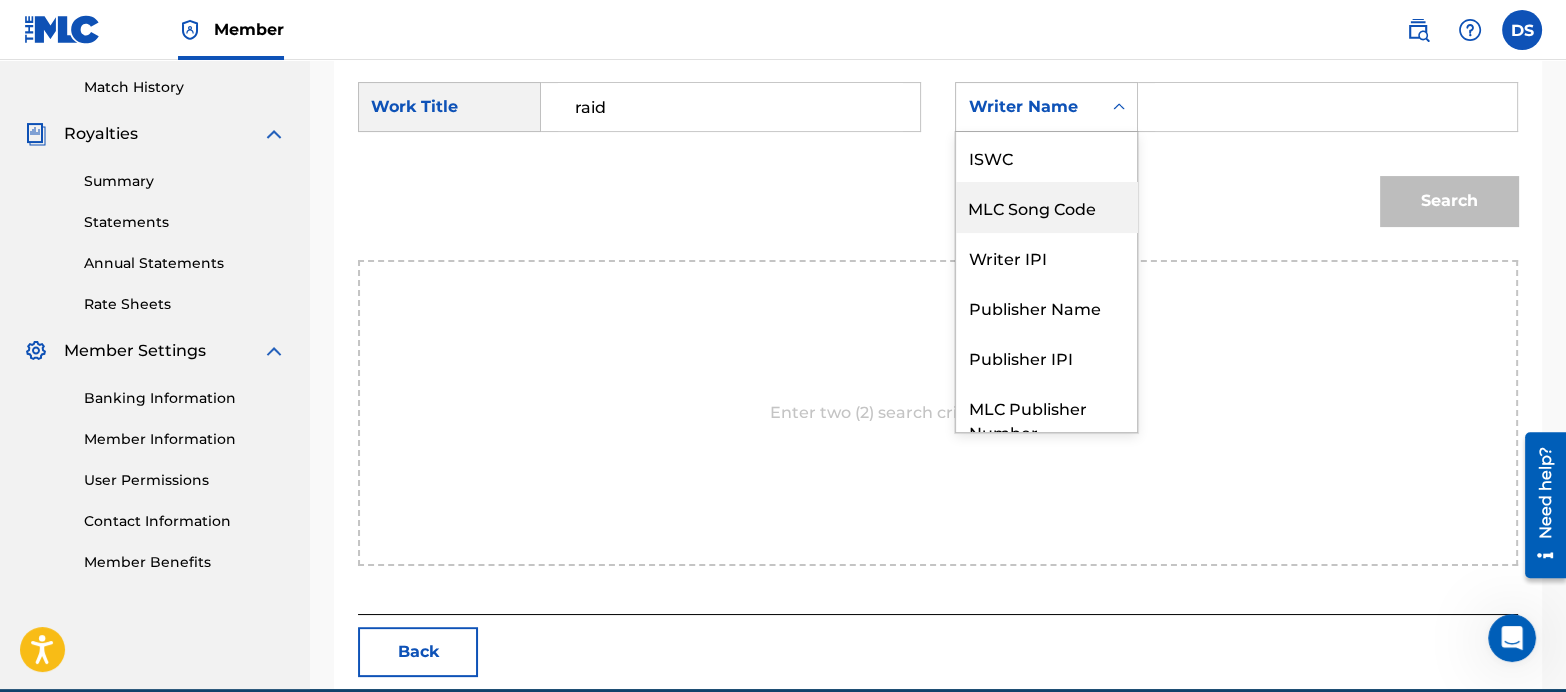 click on "MLC Song Code" at bounding box center [1046, 207] 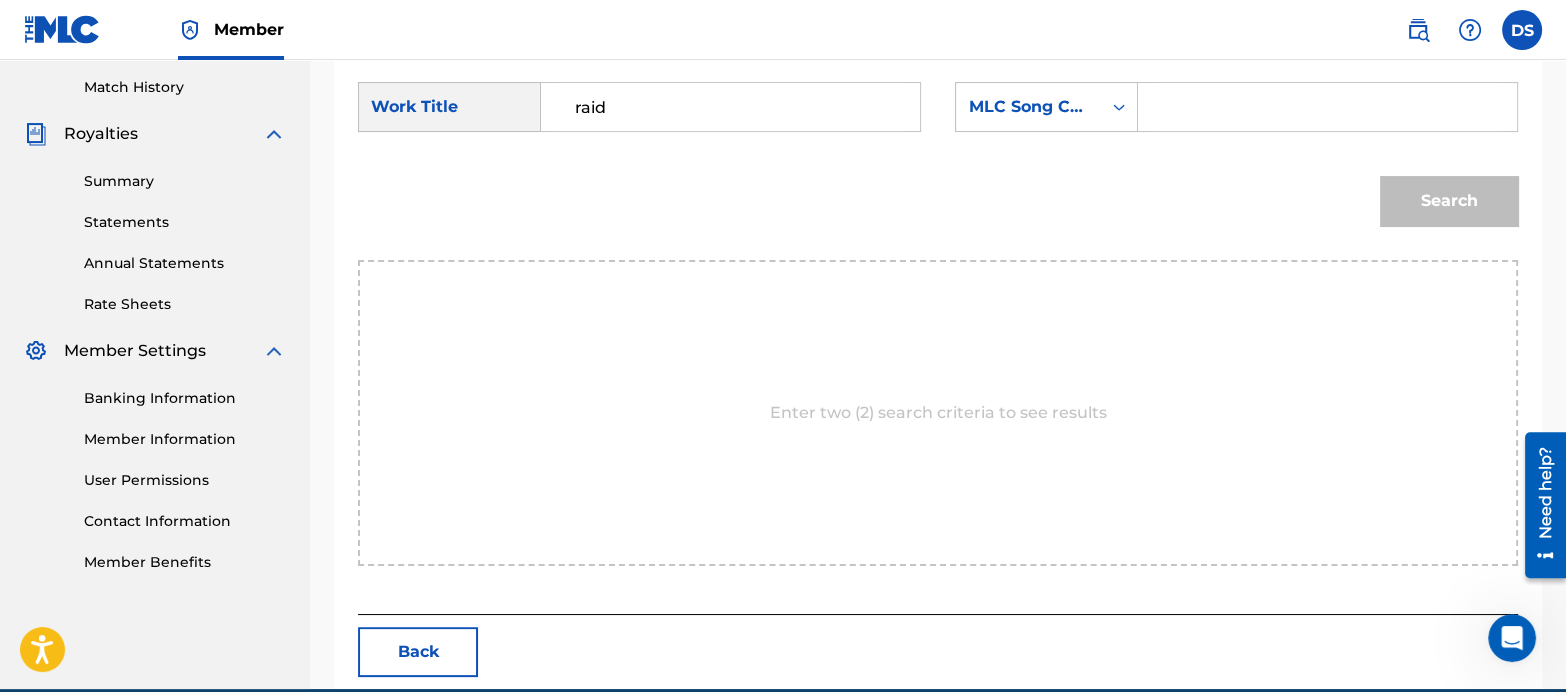 click at bounding box center [1327, 107] 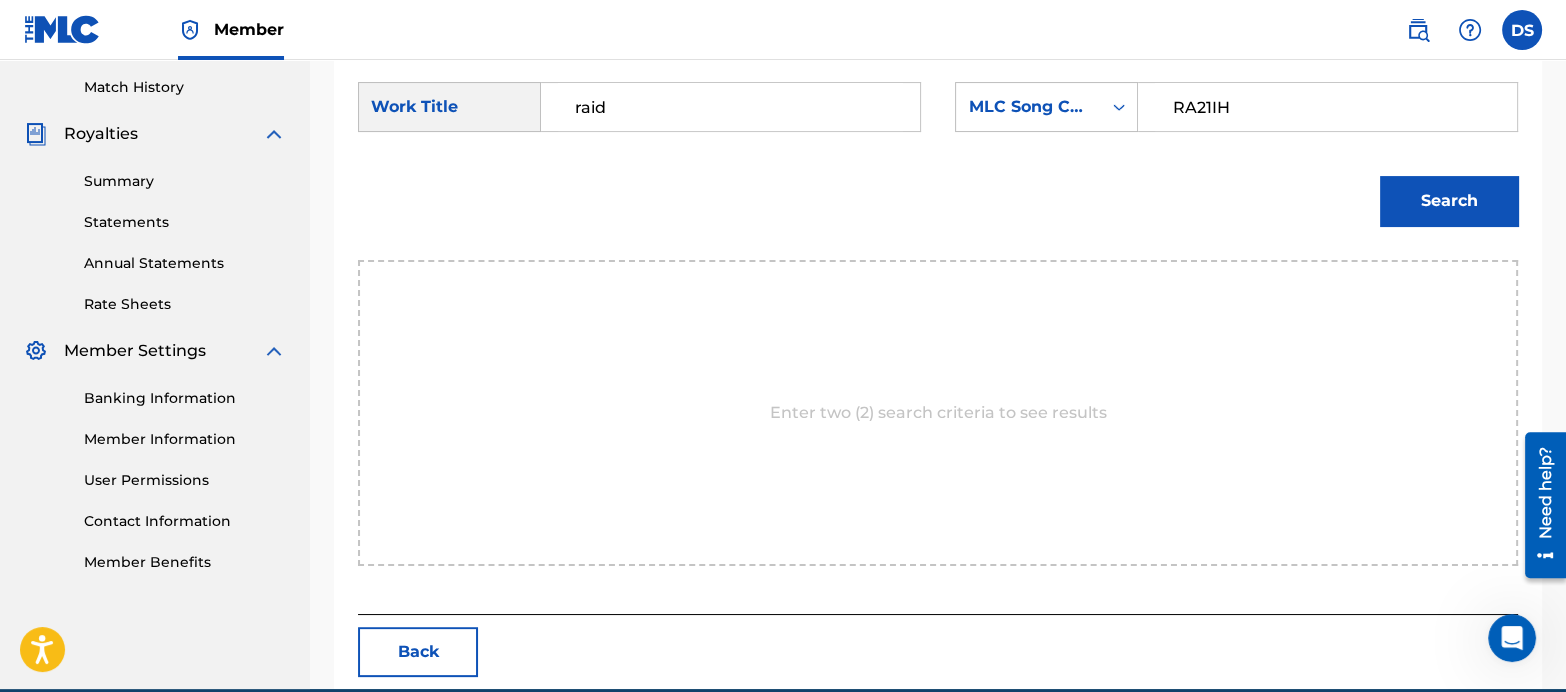 type on "RA21IH" 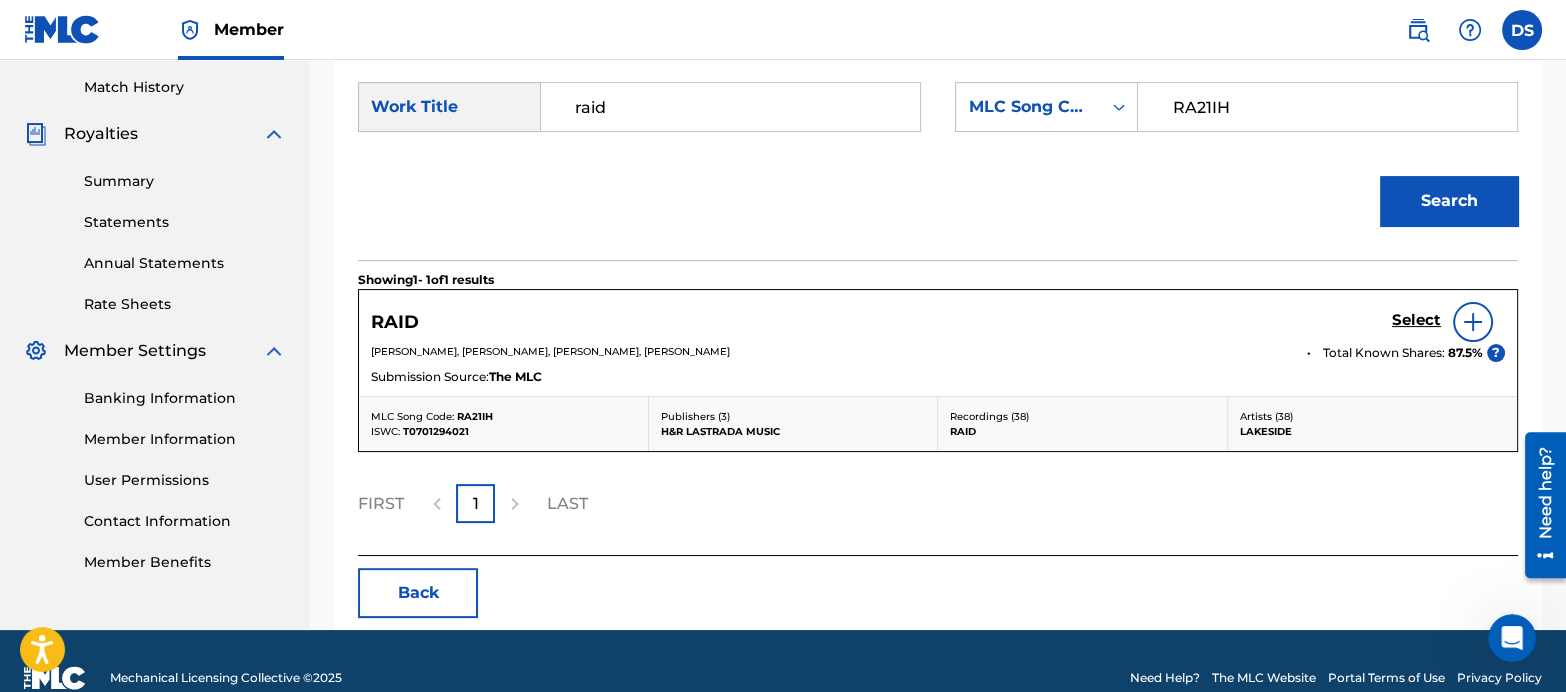 click on "Select" at bounding box center (1416, 320) 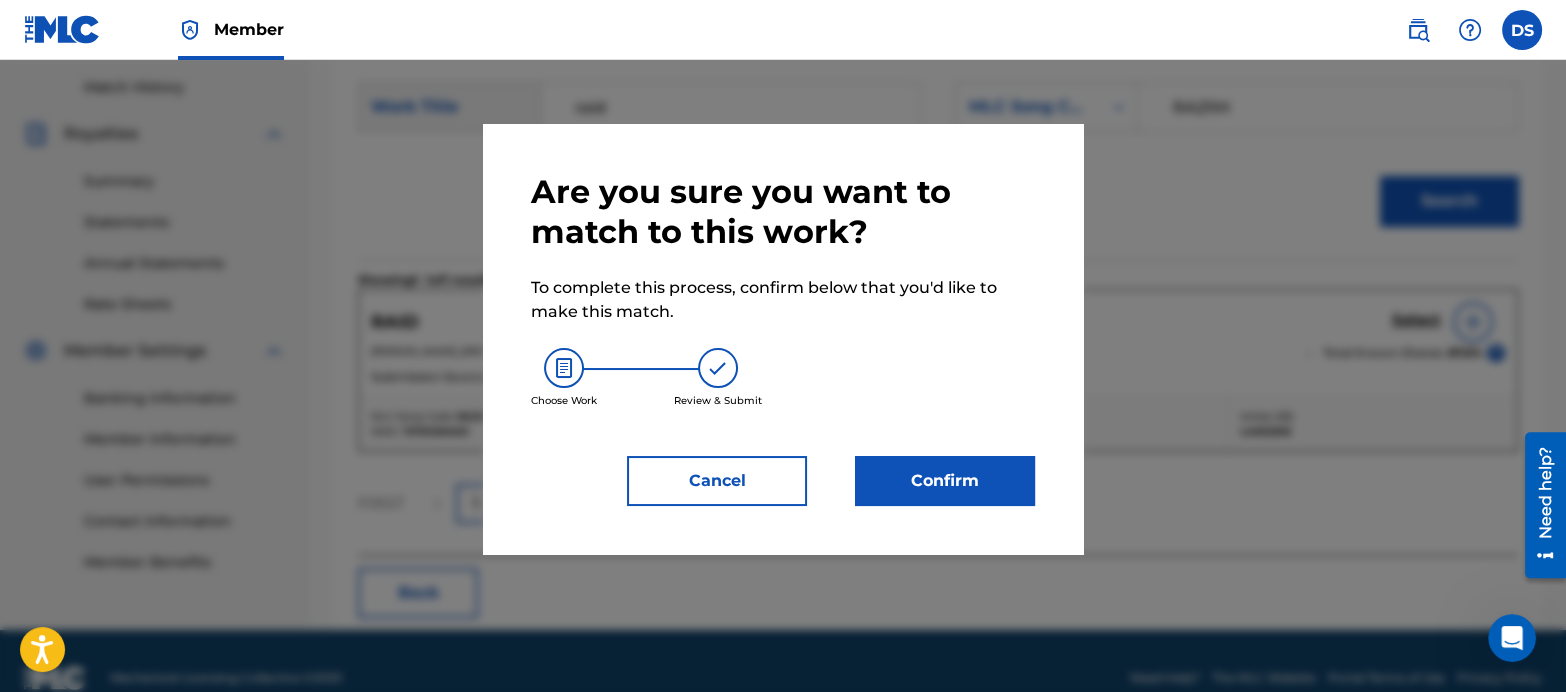 click on "Confirm" at bounding box center (945, 481) 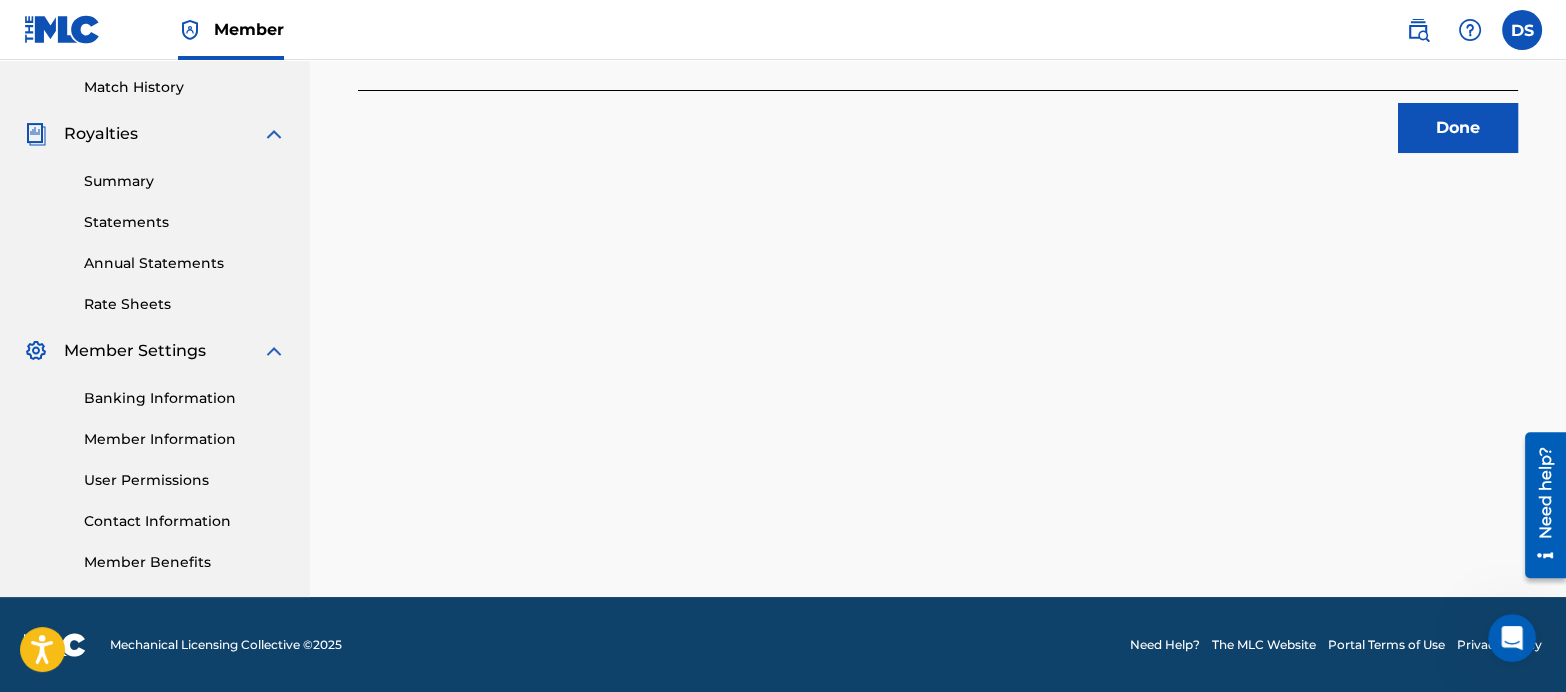click on "Done" at bounding box center [1458, 128] 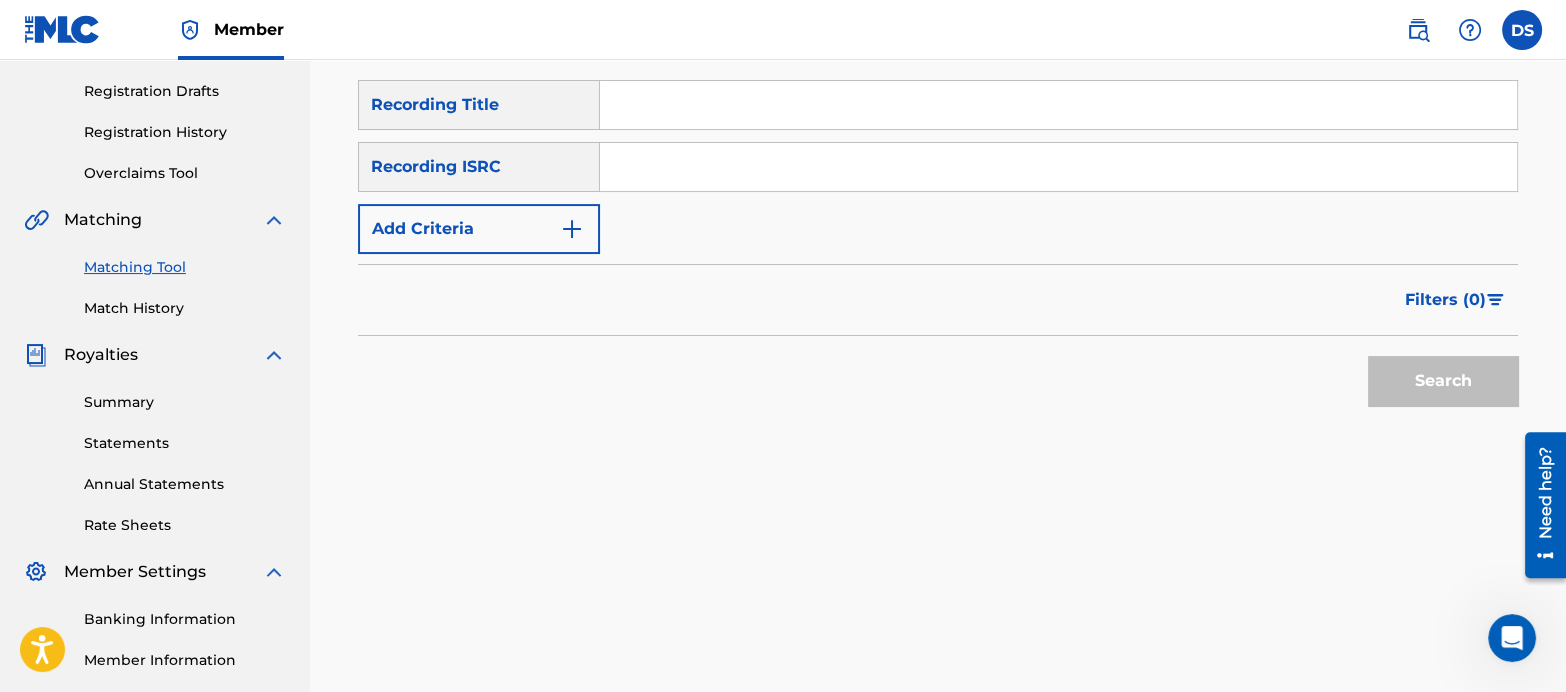 scroll, scrollTop: 306, scrollLeft: 0, axis: vertical 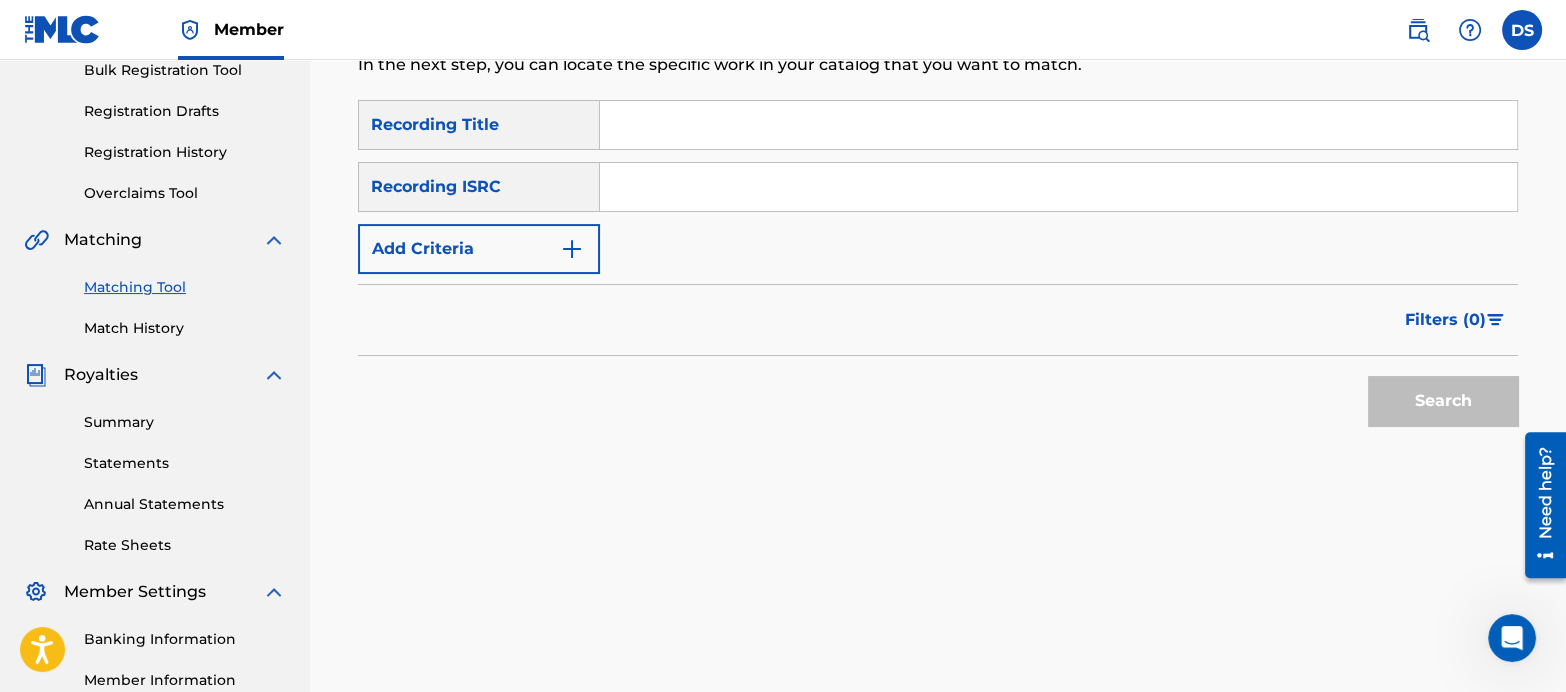 click at bounding box center (1058, 187) 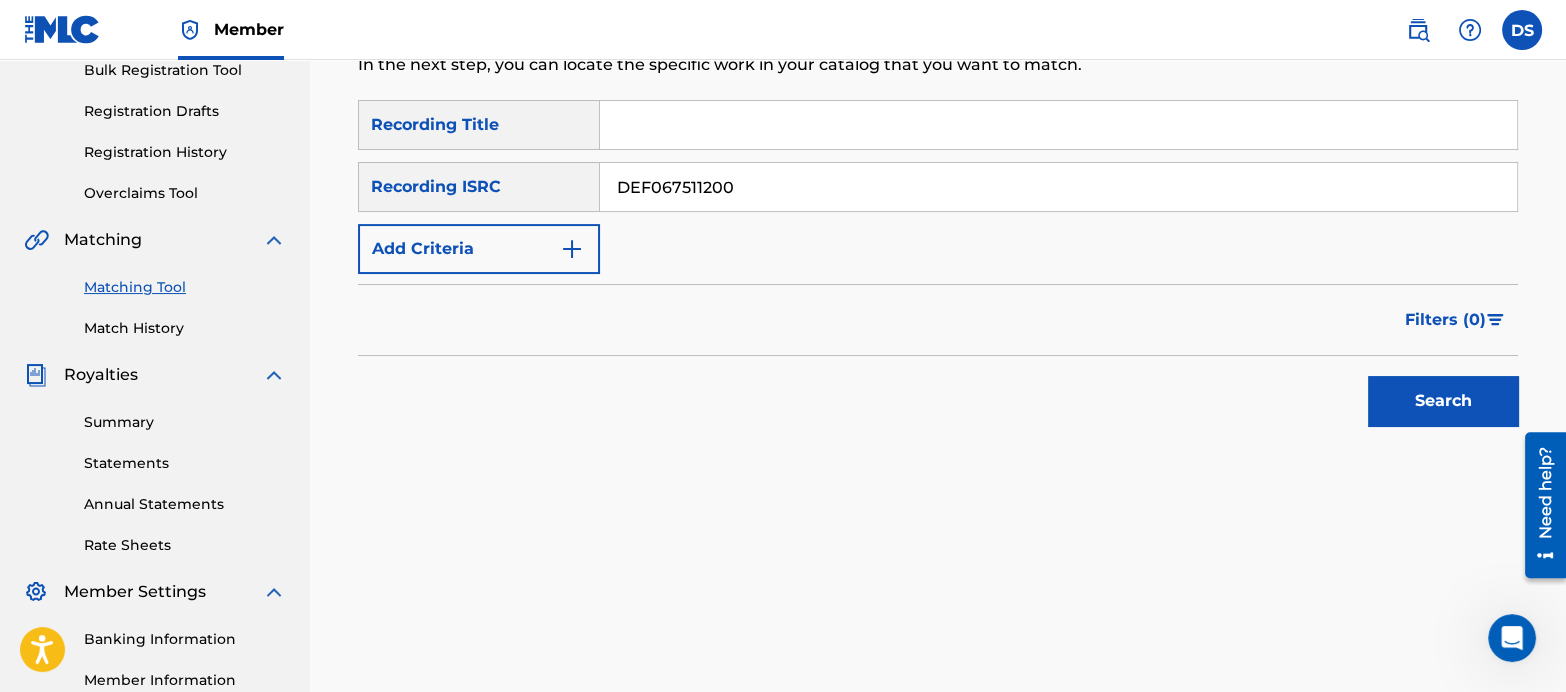 click on "Search" at bounding box center (1443, 401) 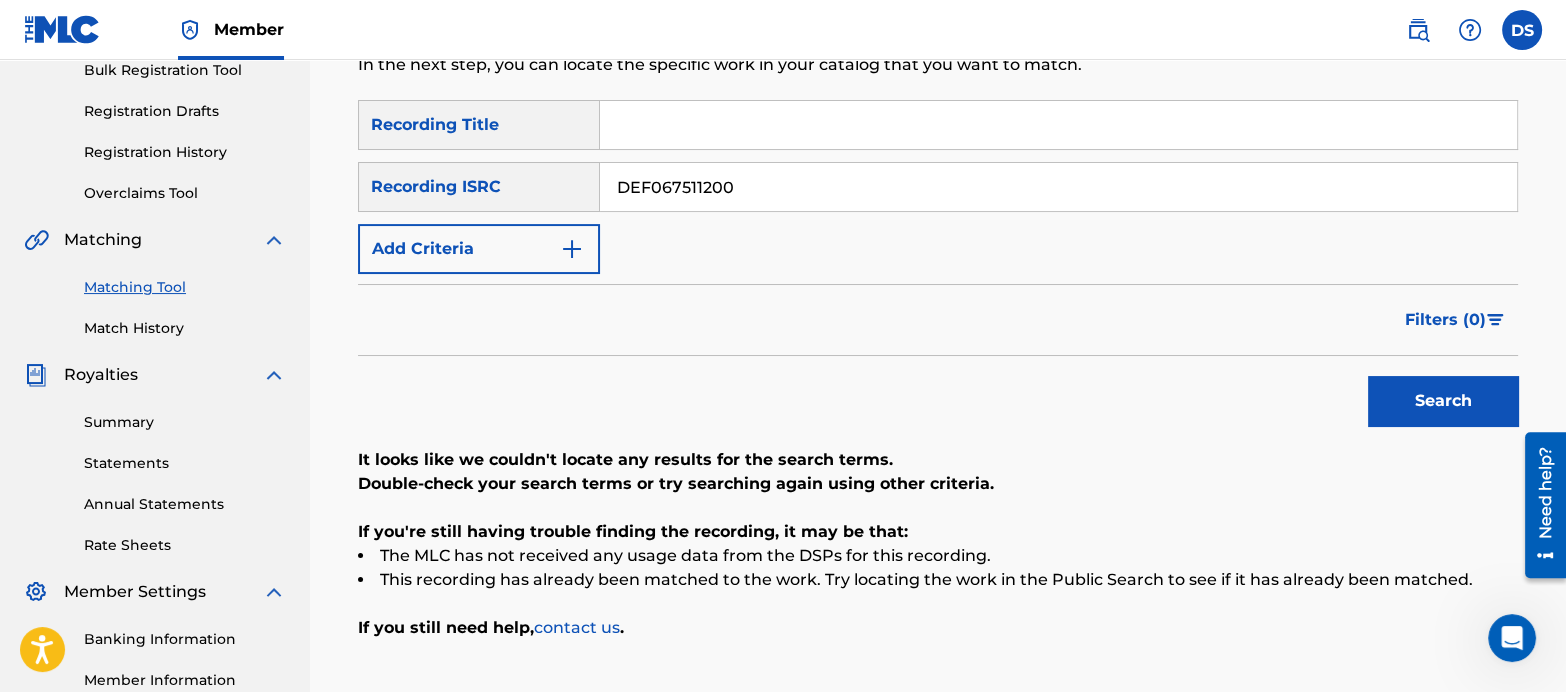 drag, startPoint x: 761, startPoint y: 207, endPoint x: 560, endPoint y: 169, distance: 204.5605 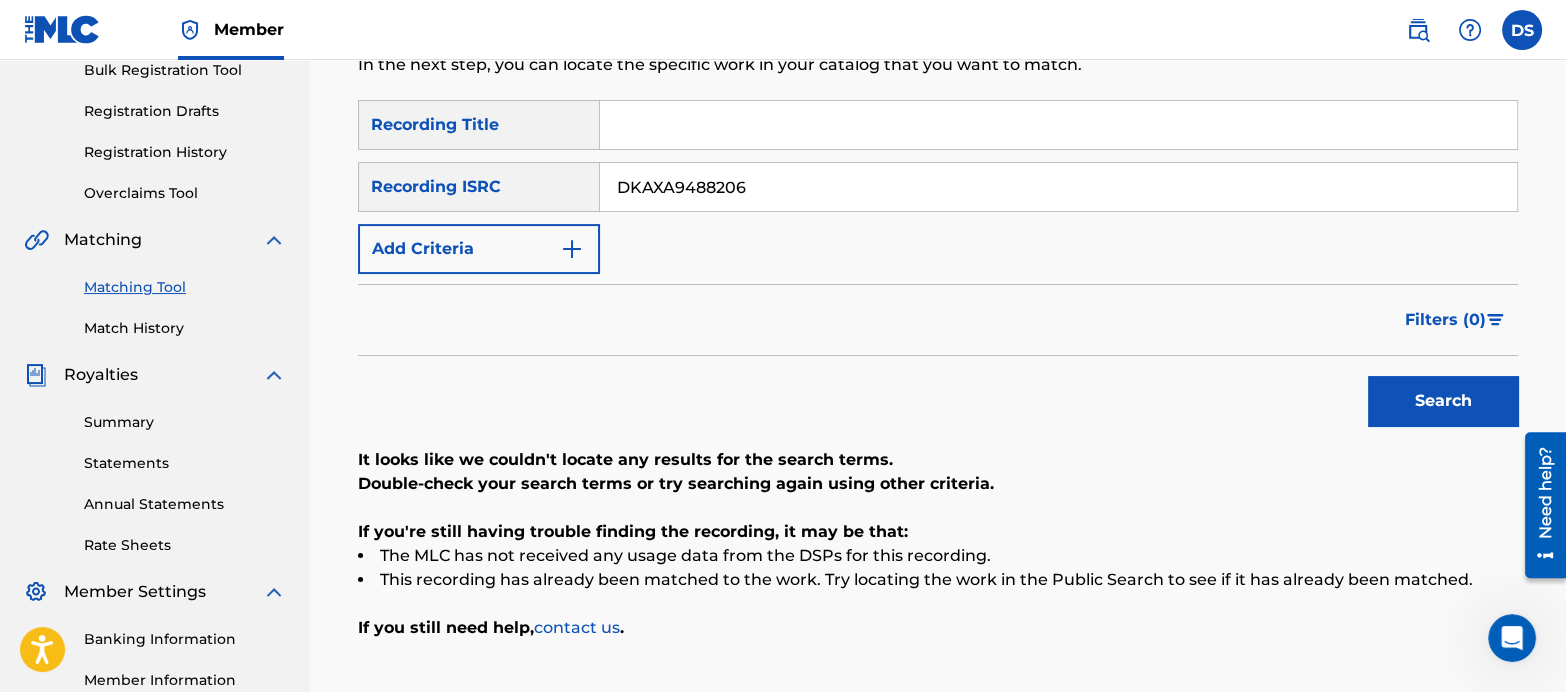 click on "Search" at bounding box center [1443, 401] 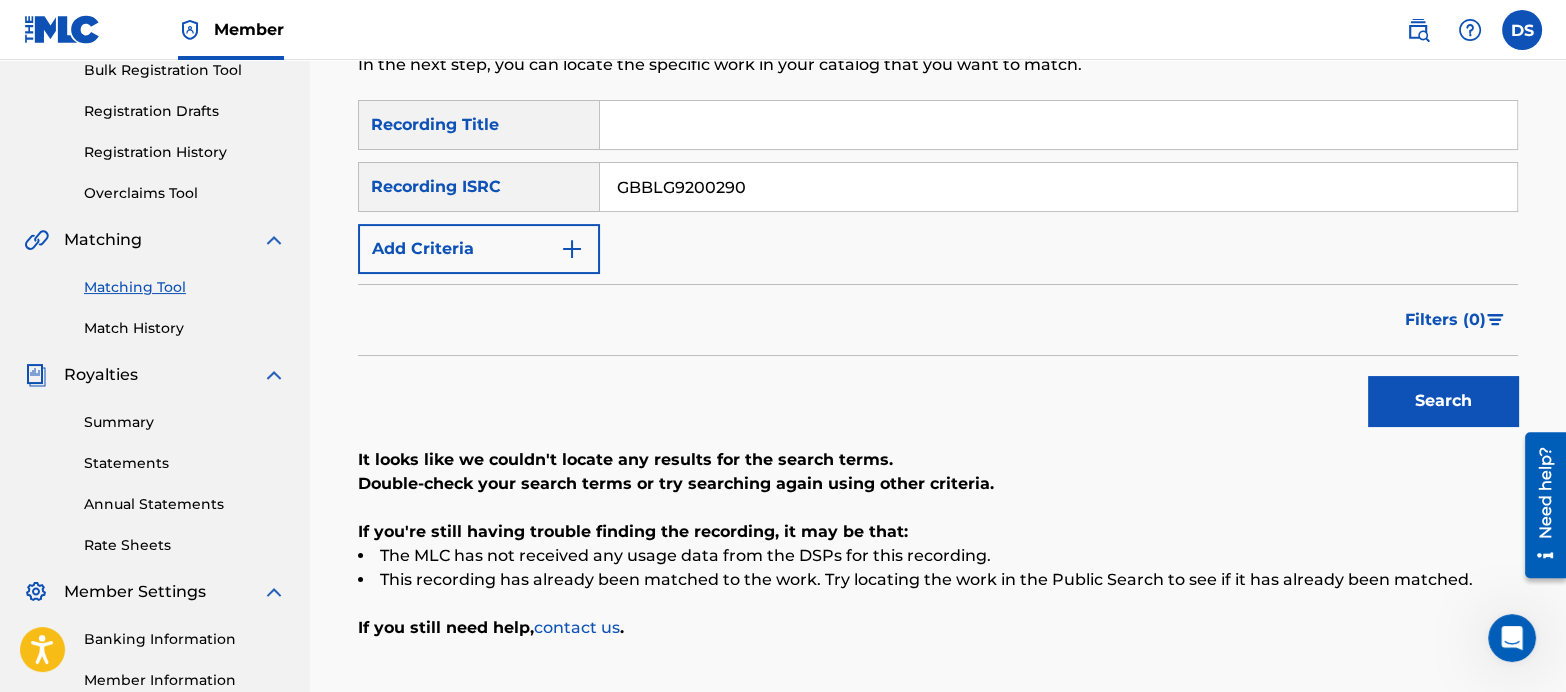 click on "Search" at bounding box center (1443, 401) 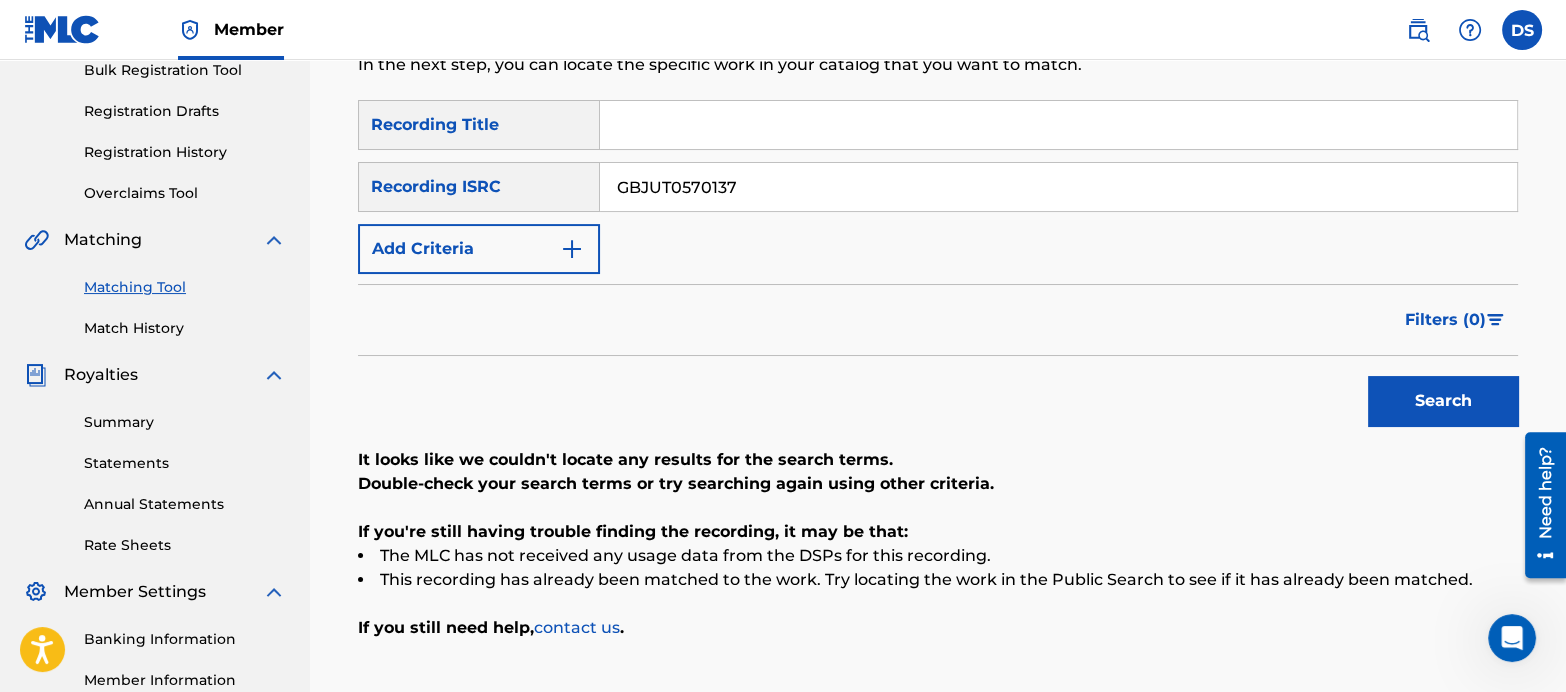 click on "Search" at bounding box center [1443, 401] 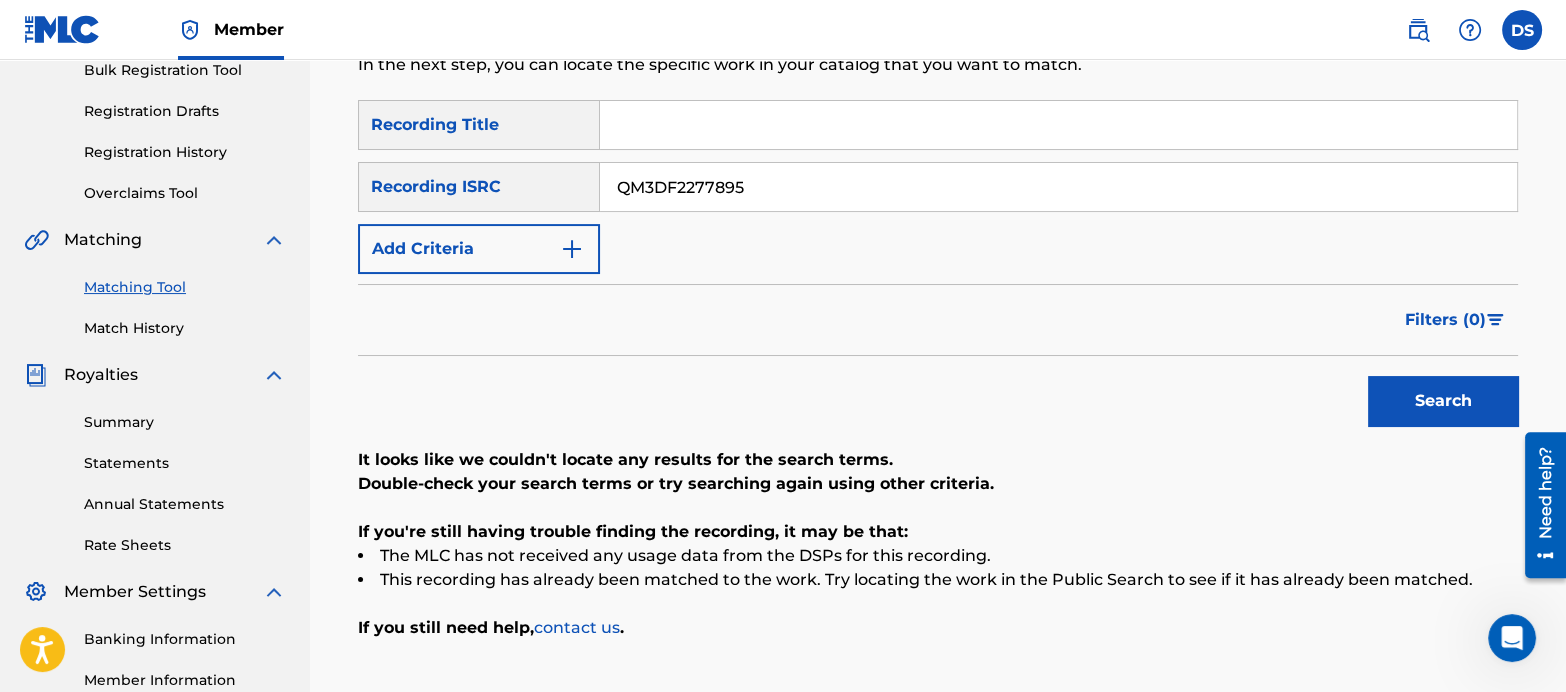 click on "Search" at bounding box center (1443, 401) 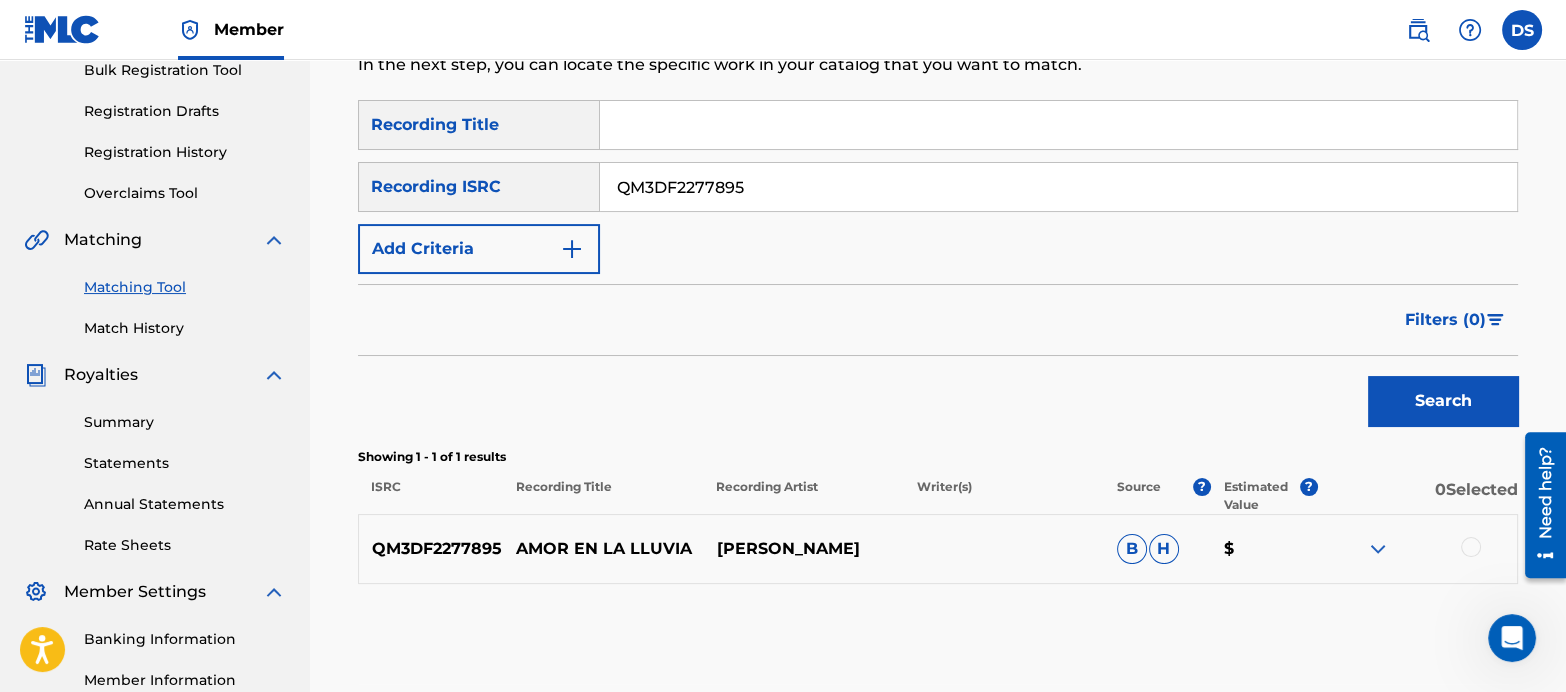 drag, startPoint x: 765, startPoint y: 192, endPoint x: 484, endPoint y: 126, distance: 288.64685 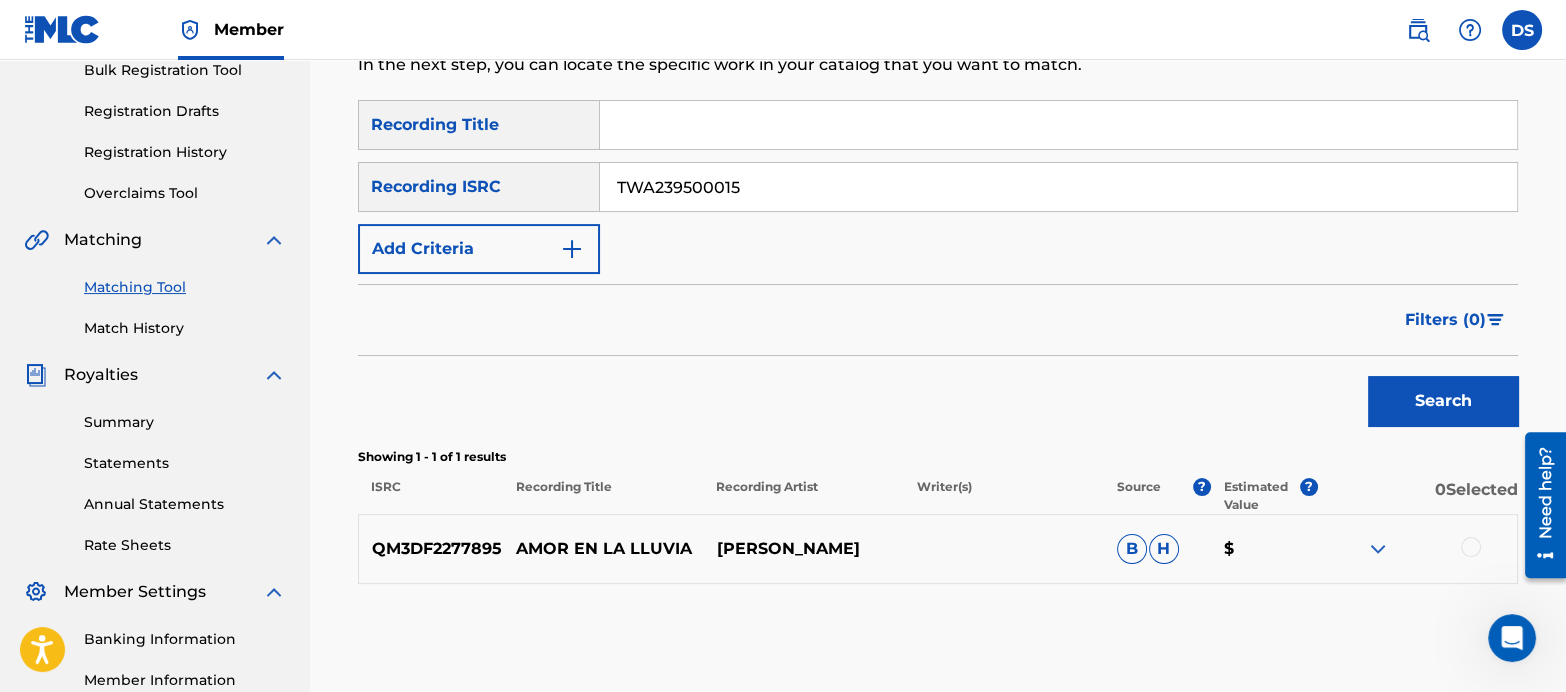 click on "Search" at bounding box center (1443, 401) 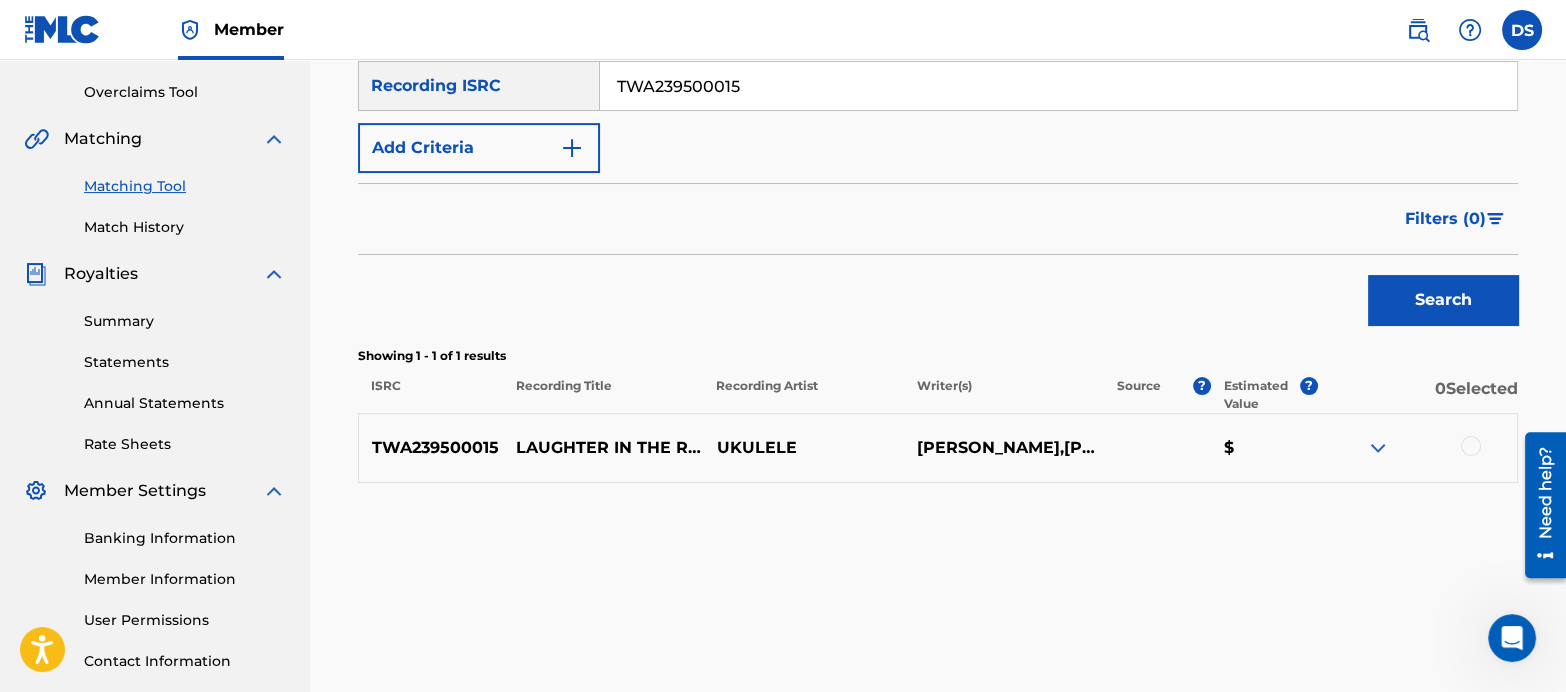 scroll, scrollTop: 409, scrollLeft: 0, axis: vertical 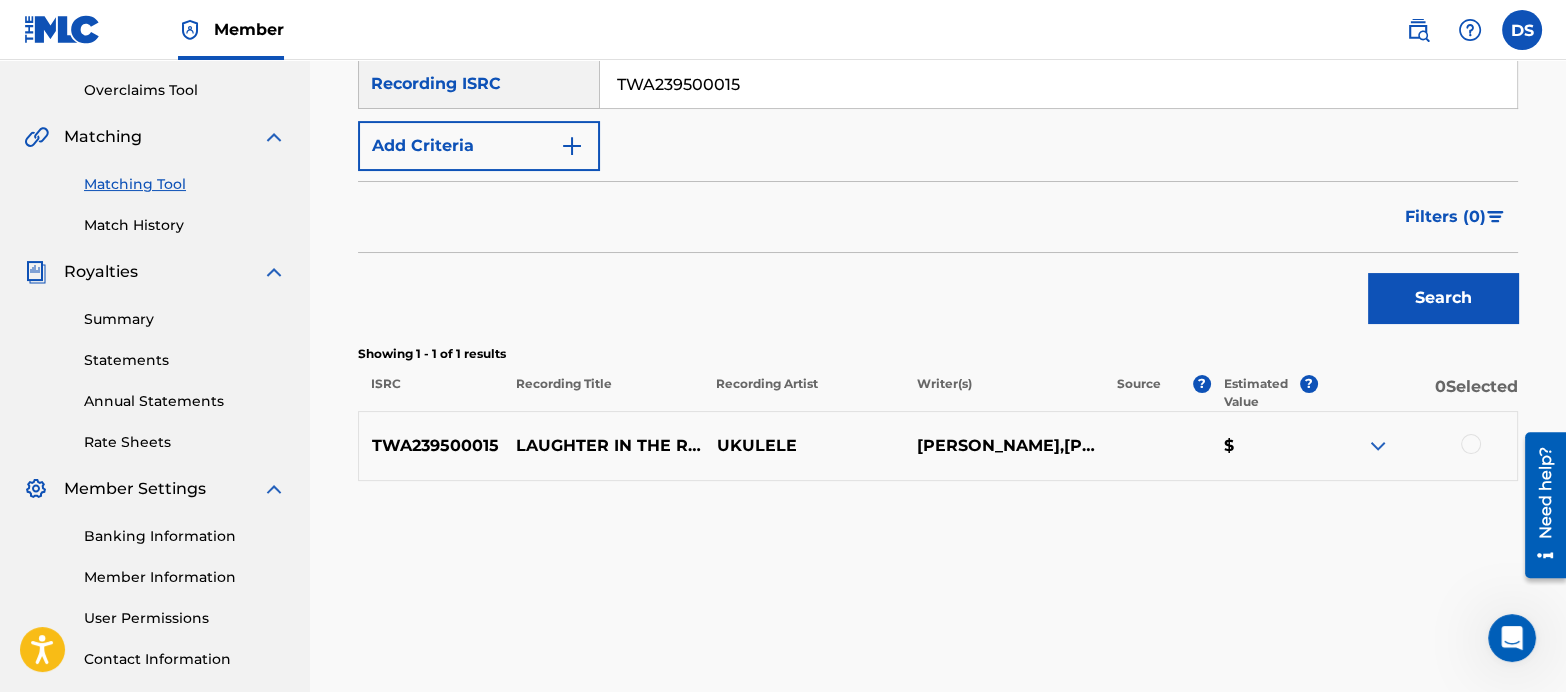 drag, startPoint x: 756, startPoint y: 89, endPoint x: 555, endPoint y: 76, distance: 201.41995 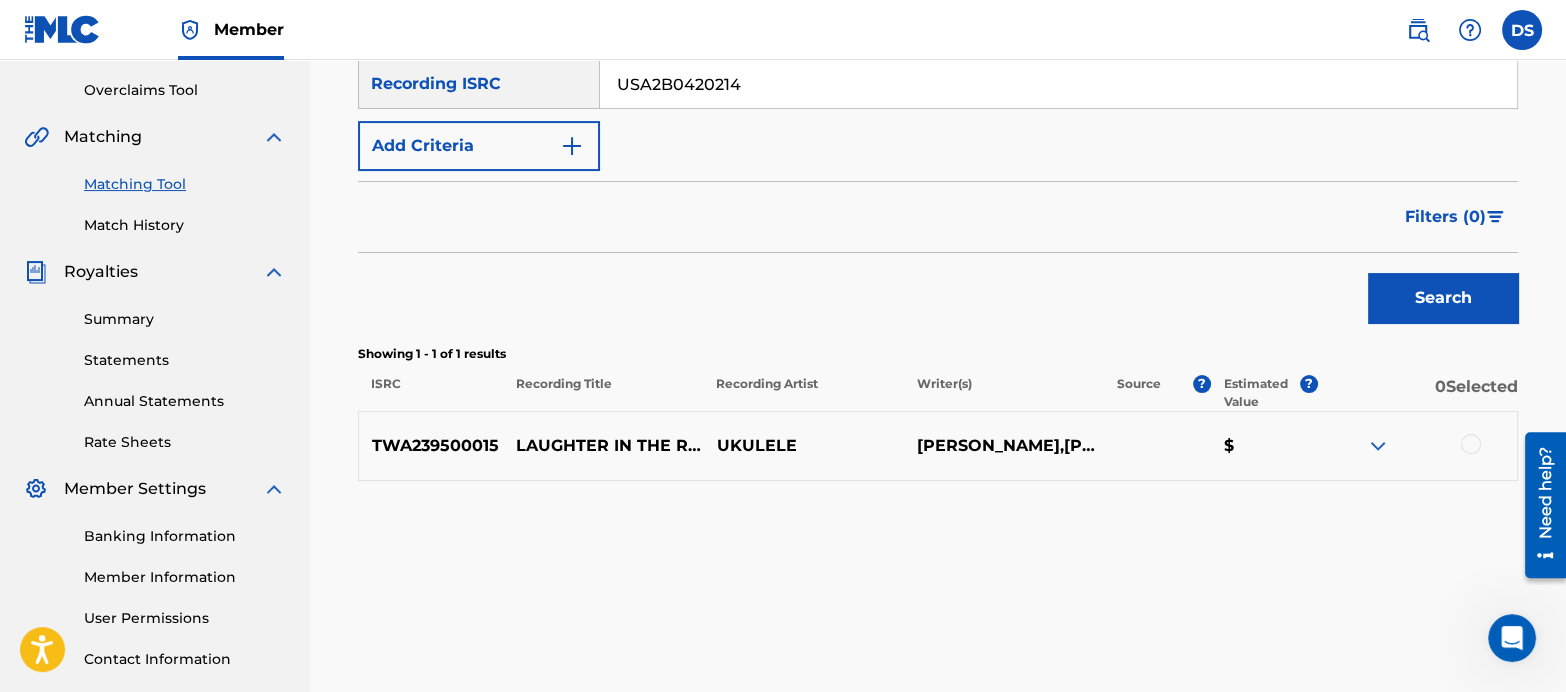 click on "Search" at bounding box center (1443, 298) 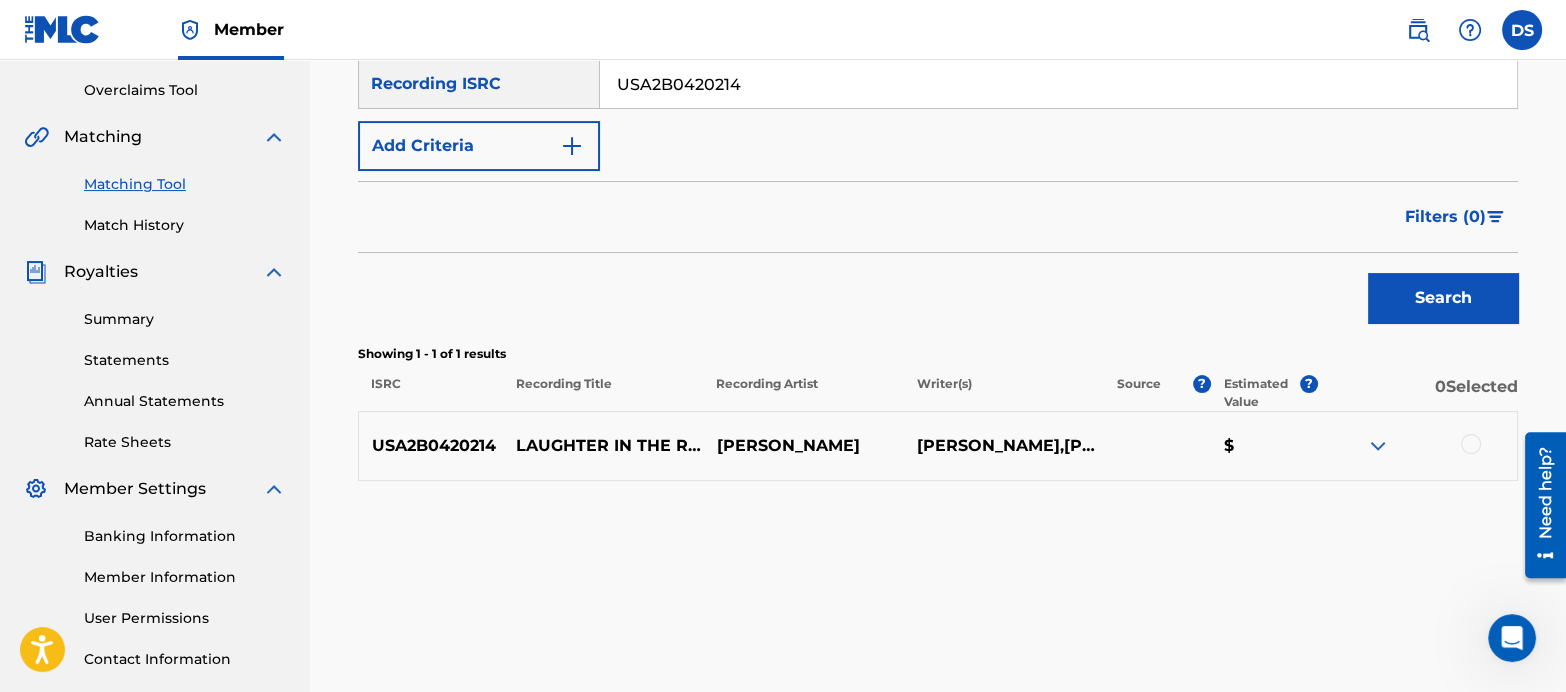 drag, startPoint x: 746, startPoint y: 80, endPoint x: 560, endPoint y: 43, distance: 189.64441 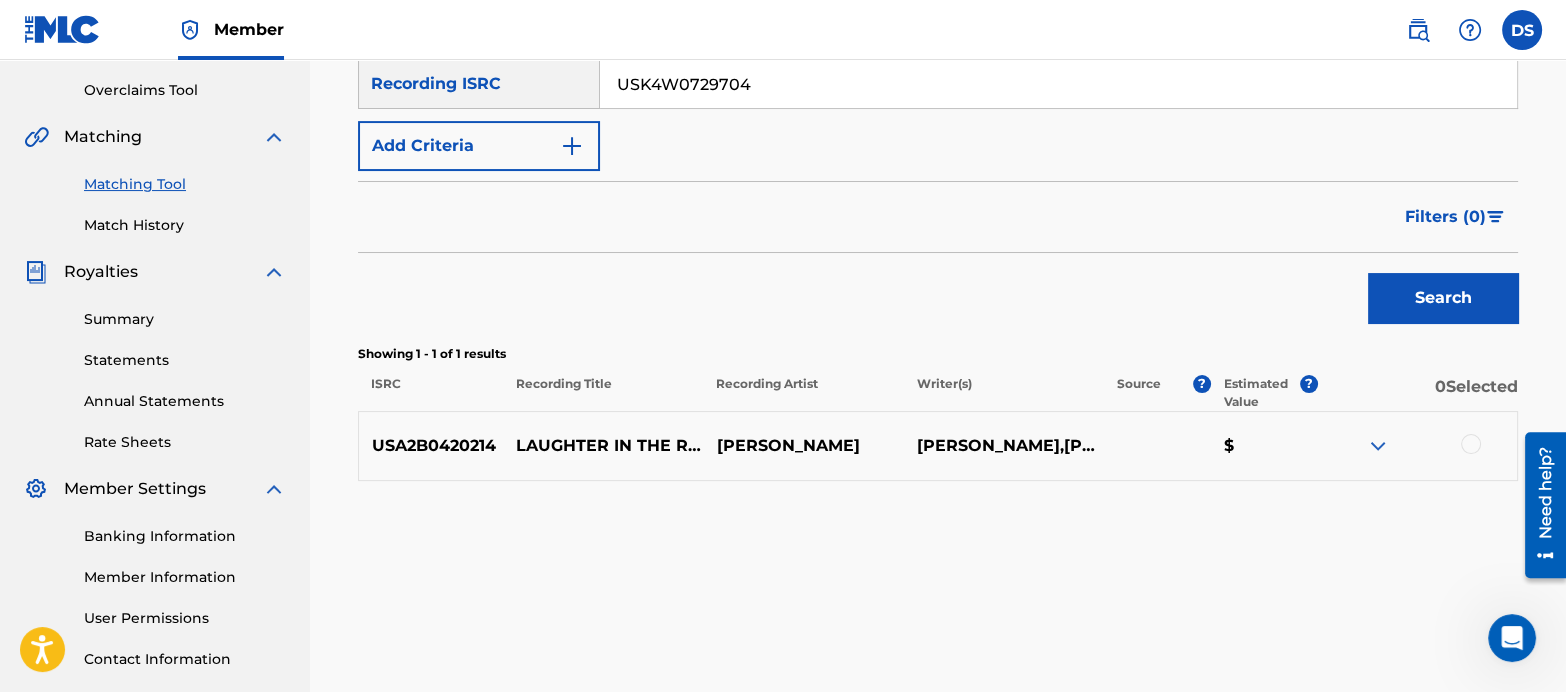 click on "Search" at bounding box center (1443, 298) 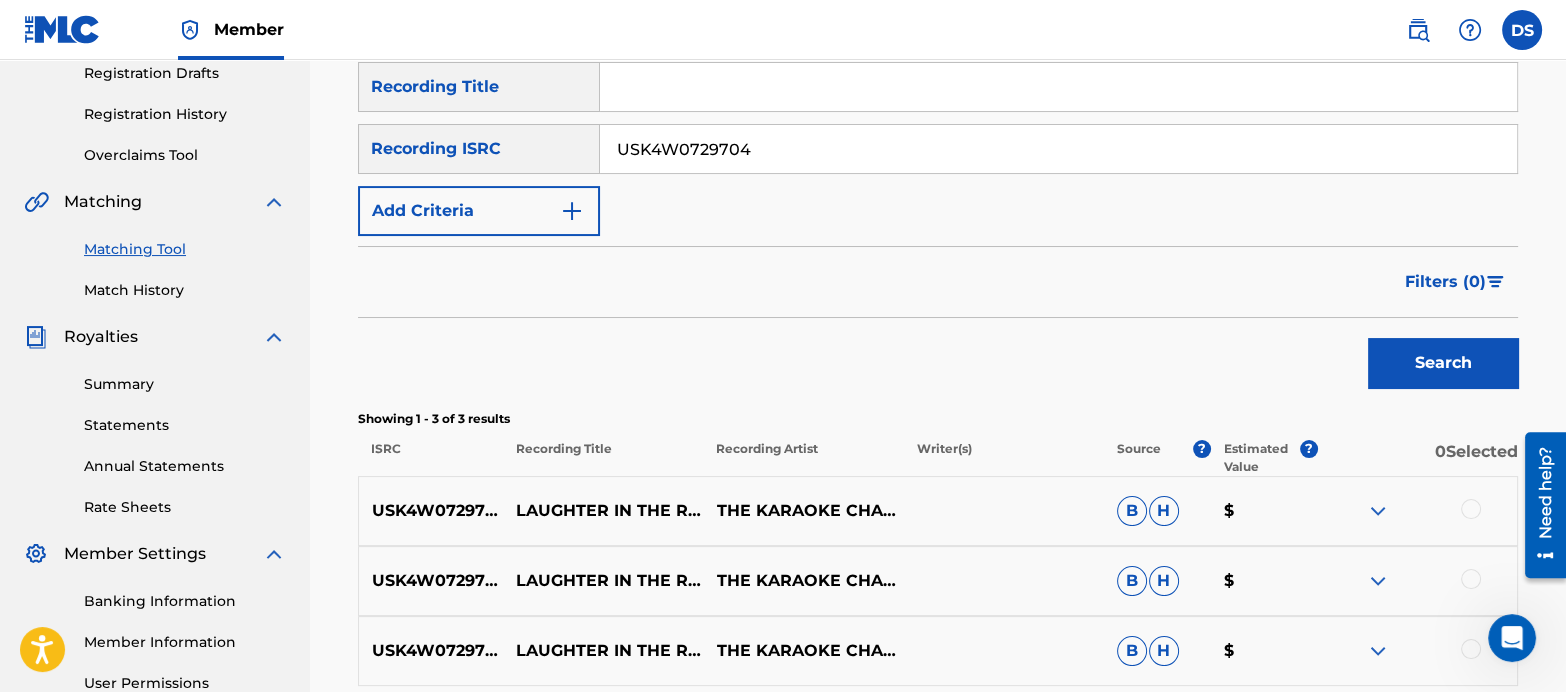 scroll, scrollTop: 299, scrollLeft: 0, axis: vertical 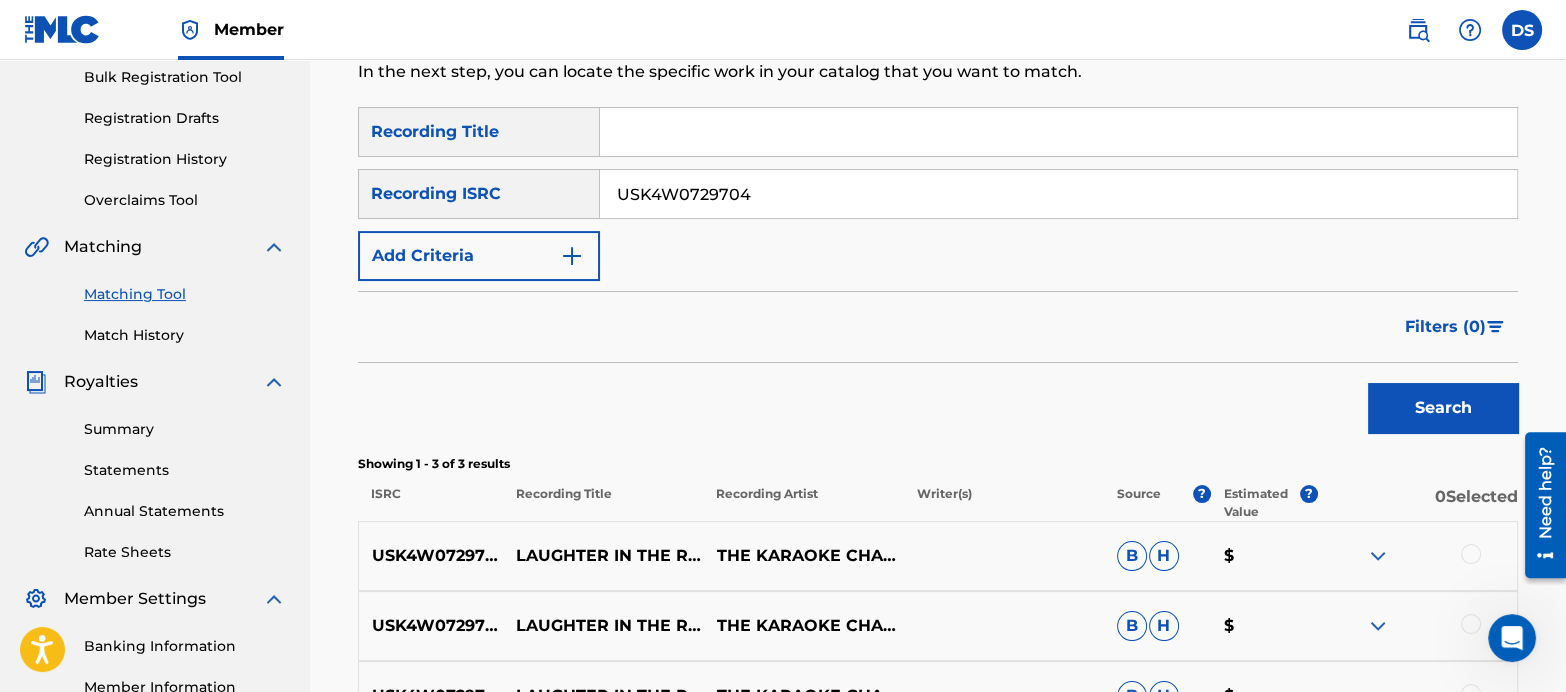 drag, startPoint x: 780, startPoint y: 195, endPoint x: 549, endPoint y: 109, distance: 246.48935 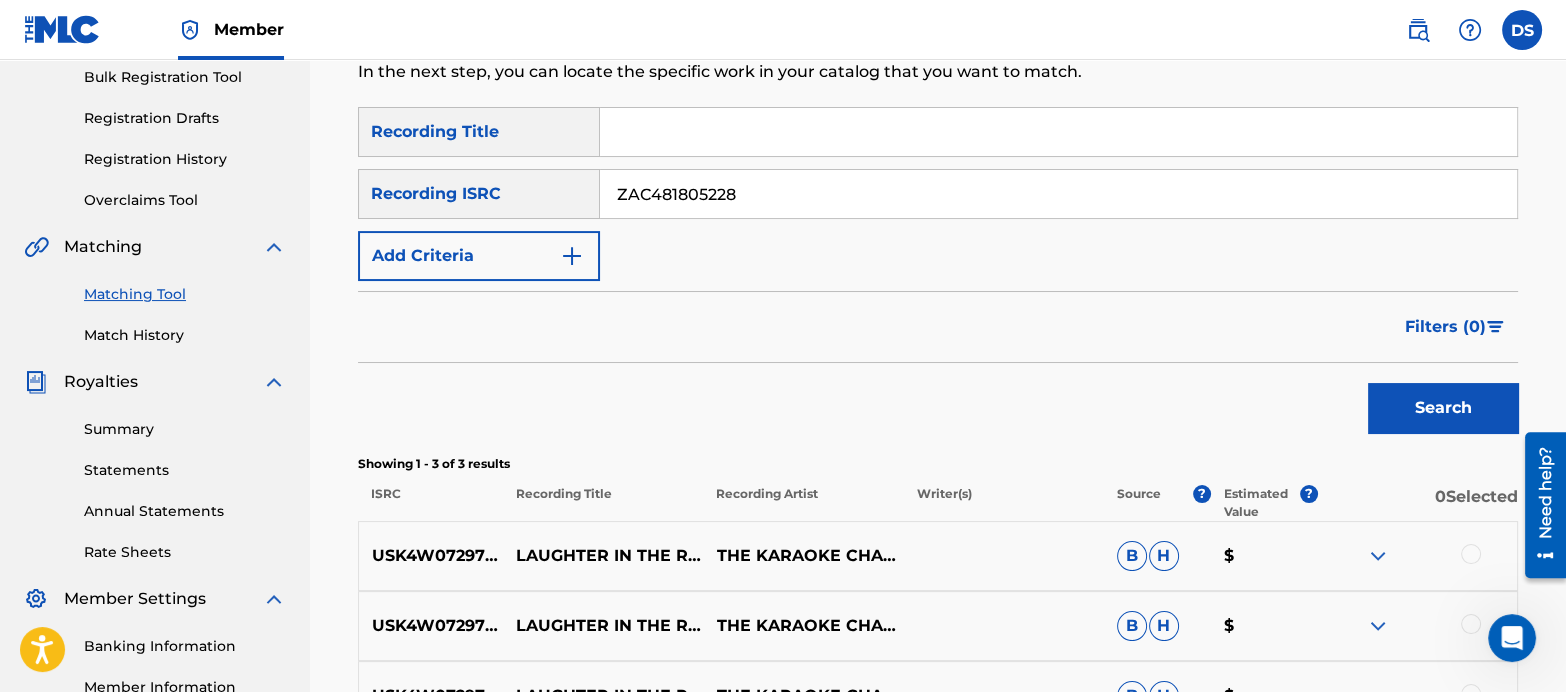 click on "Search" at bounding box center (1443, 408) 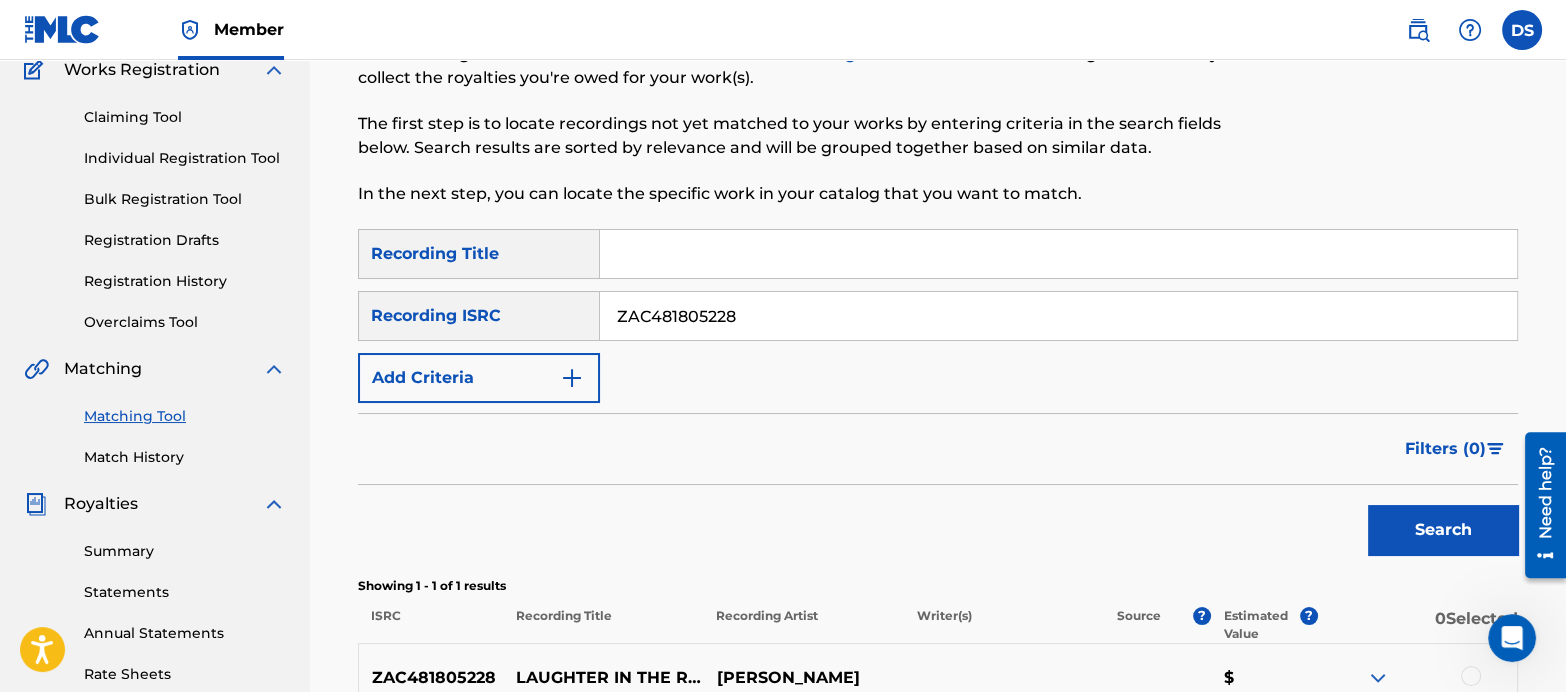 scroll, scrollTop: 160, scrollLeft: 0, axis: vertical 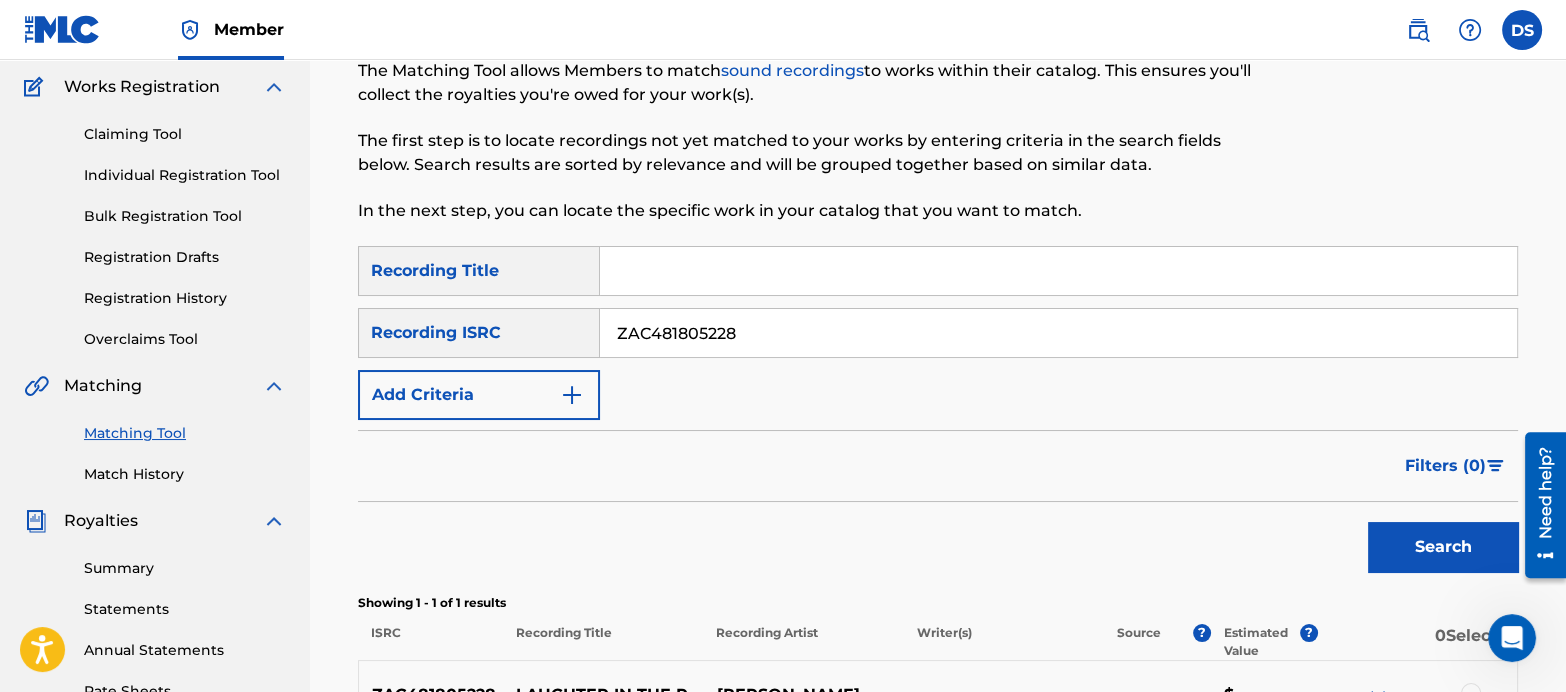 drag, startPoint x: 802, startPoint y: 336, endPoint x: 480, endPoint y: 301, distance: 323.89658 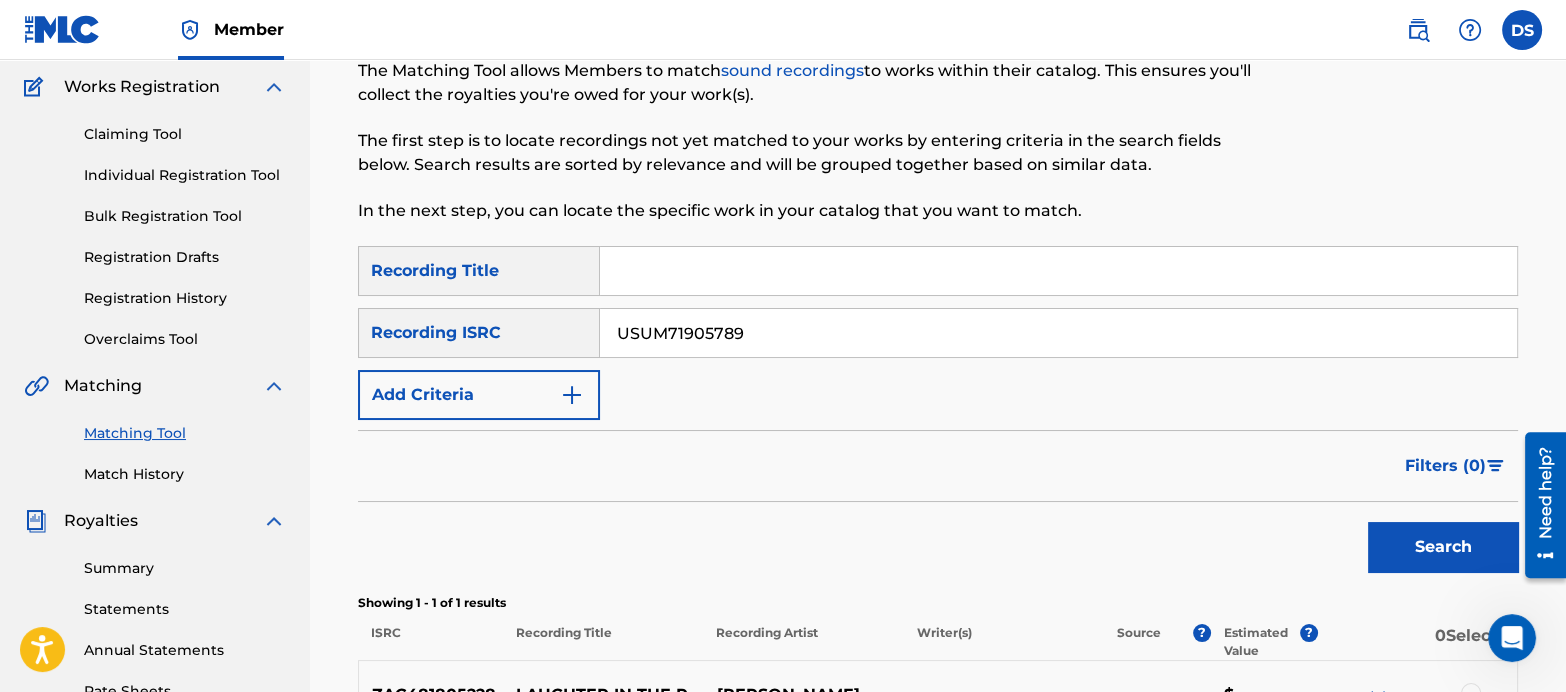 type on "USUM71905789" 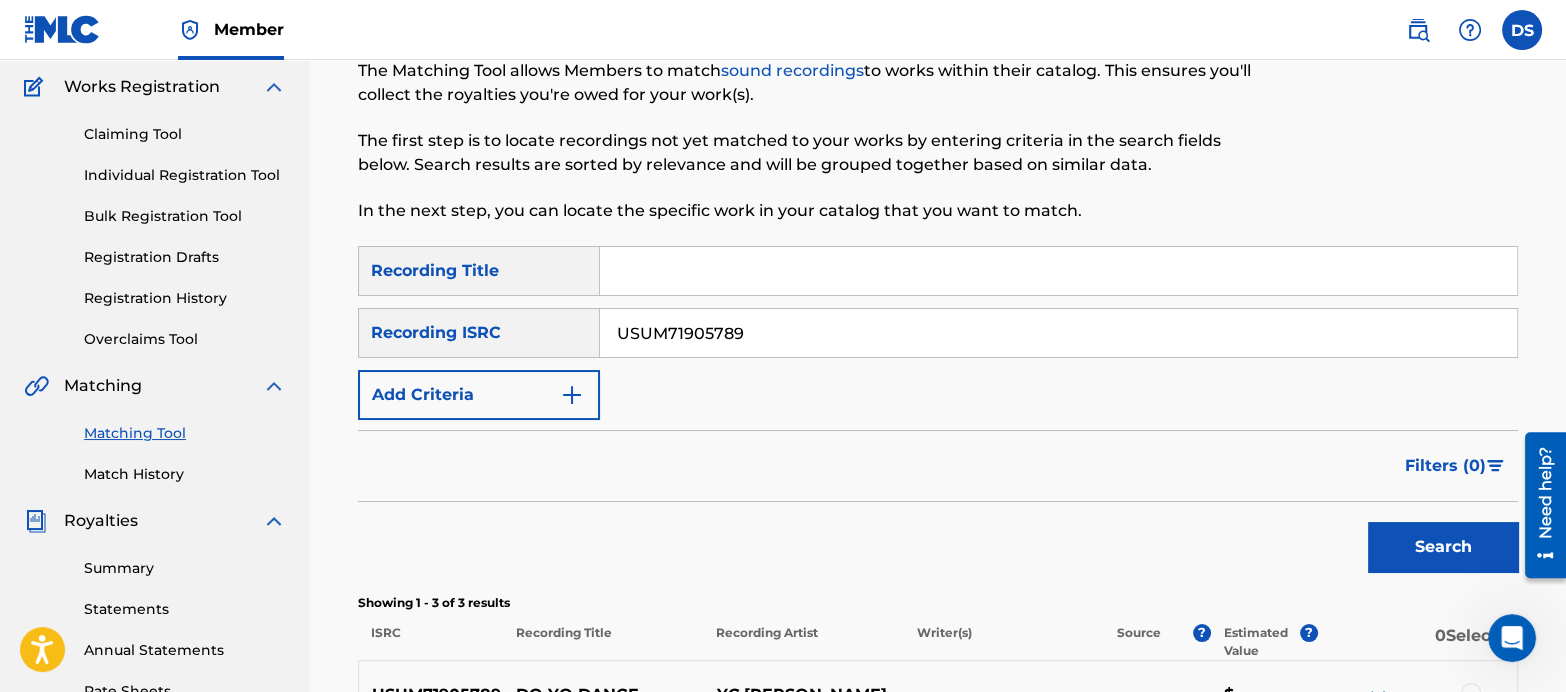 scroll, scrollTop: 476, scrollLeft: 0, axis: vertical 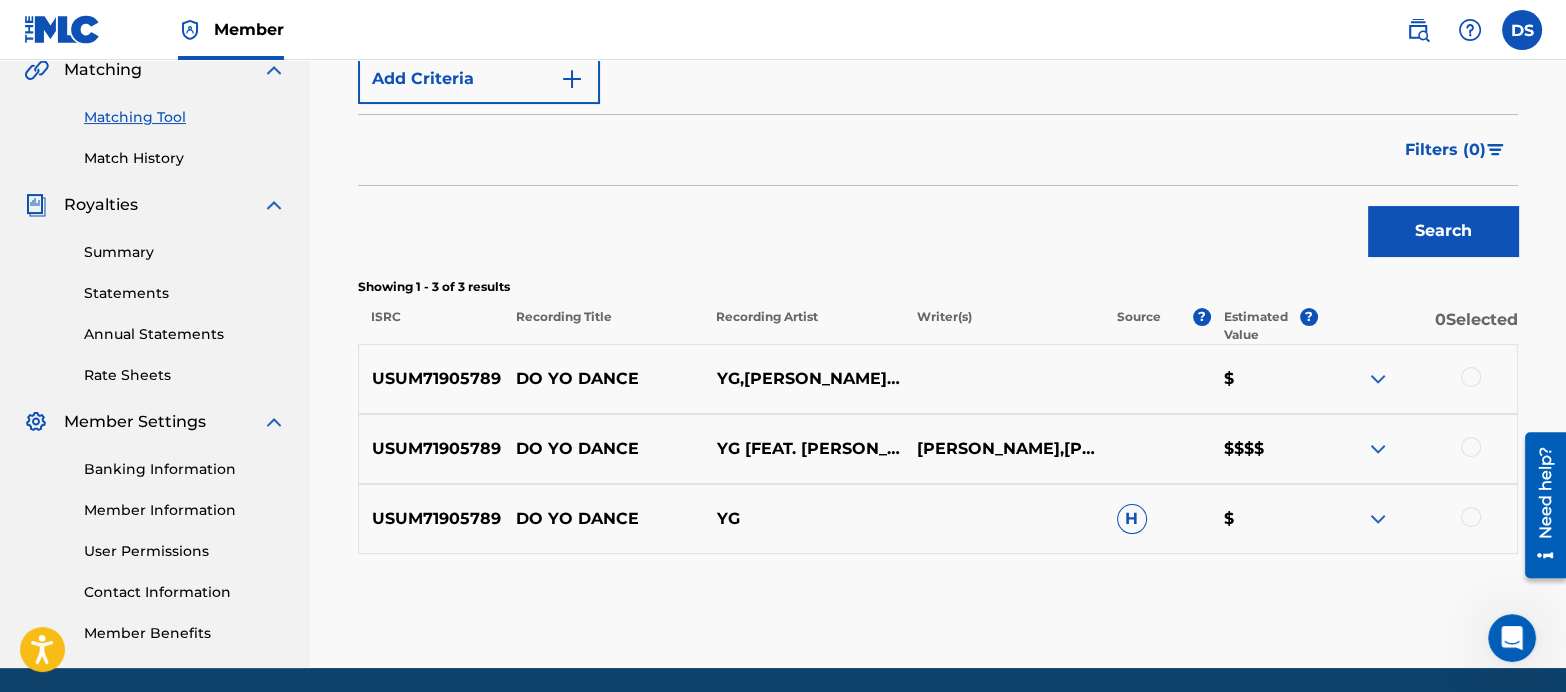 click at bounding box center [1471, 377] 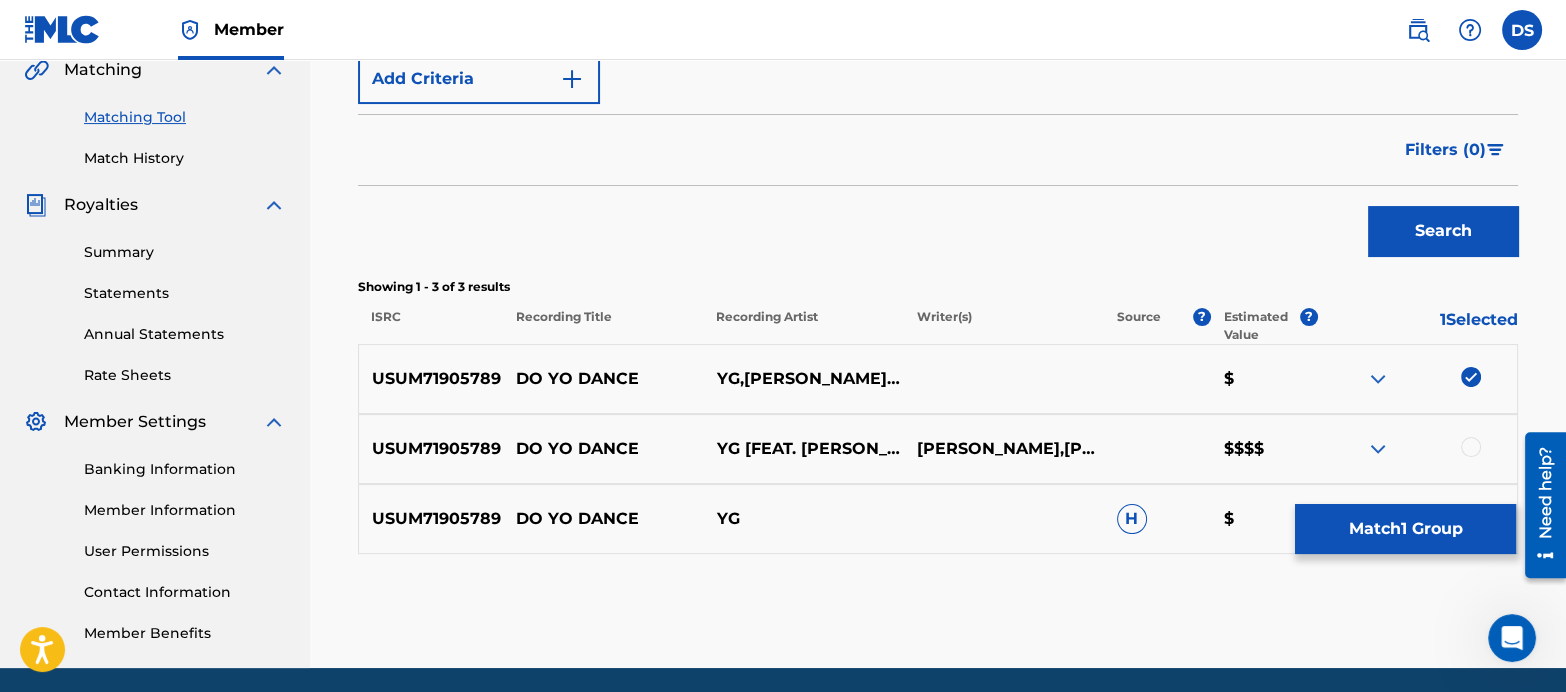 click at bounding box center (1471, 447) 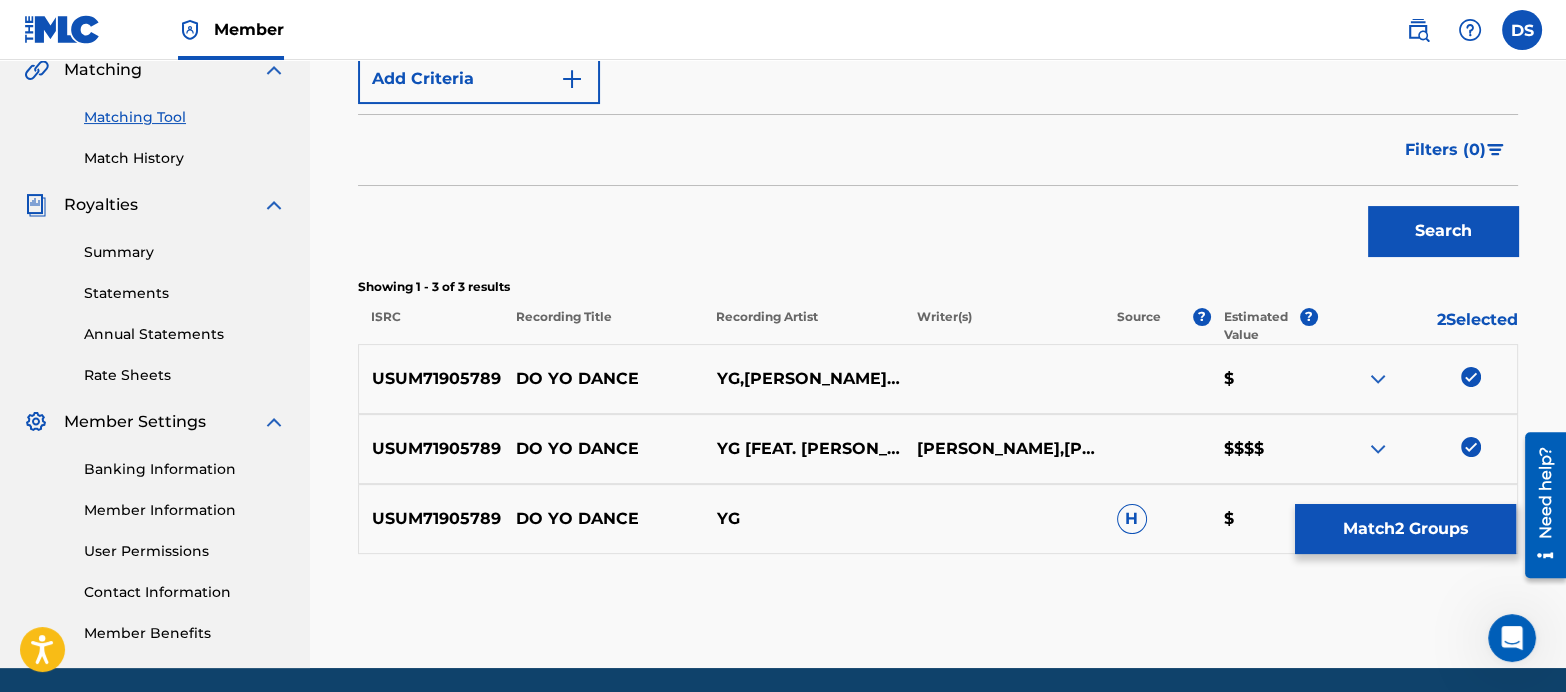 scroll, scrollTop: 546, scrollLeft: 0, axis: vertical 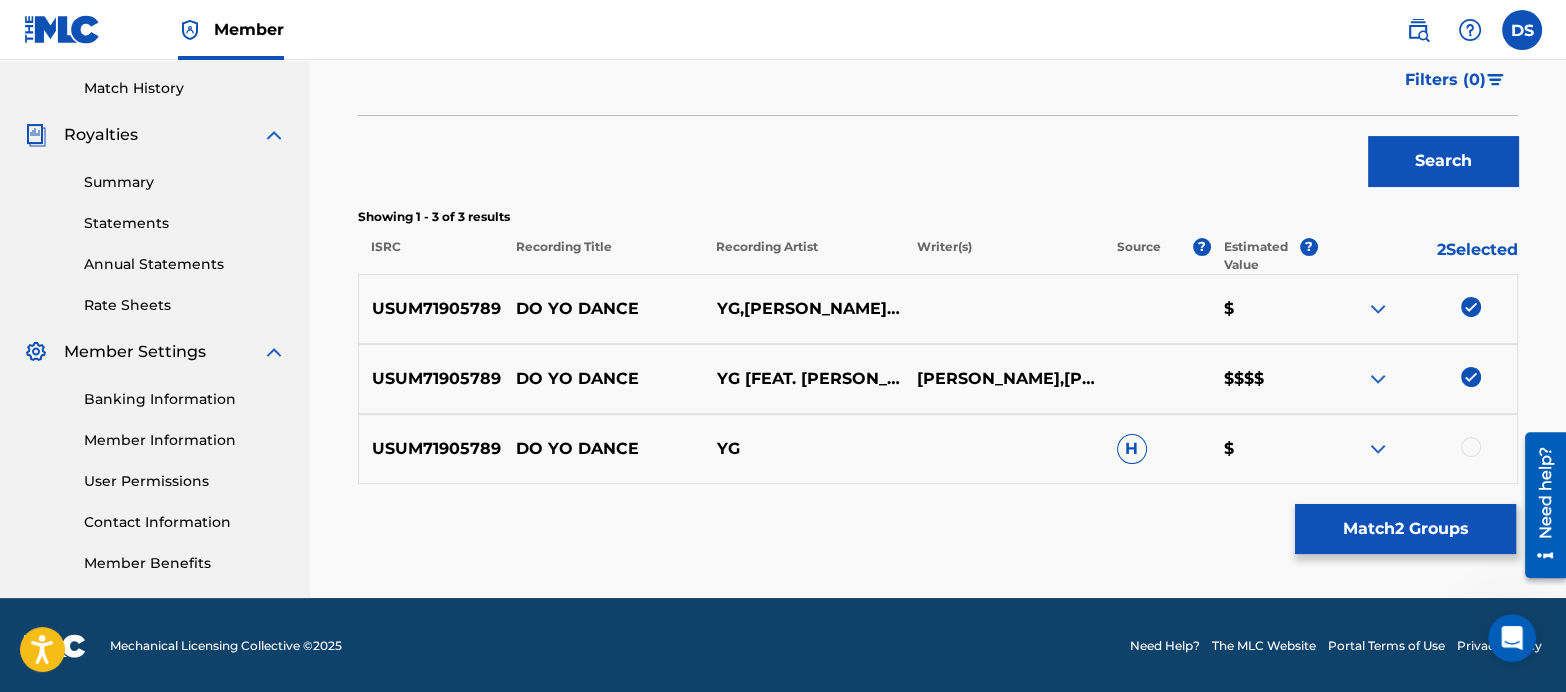 click at bounding box center [1471, 447] 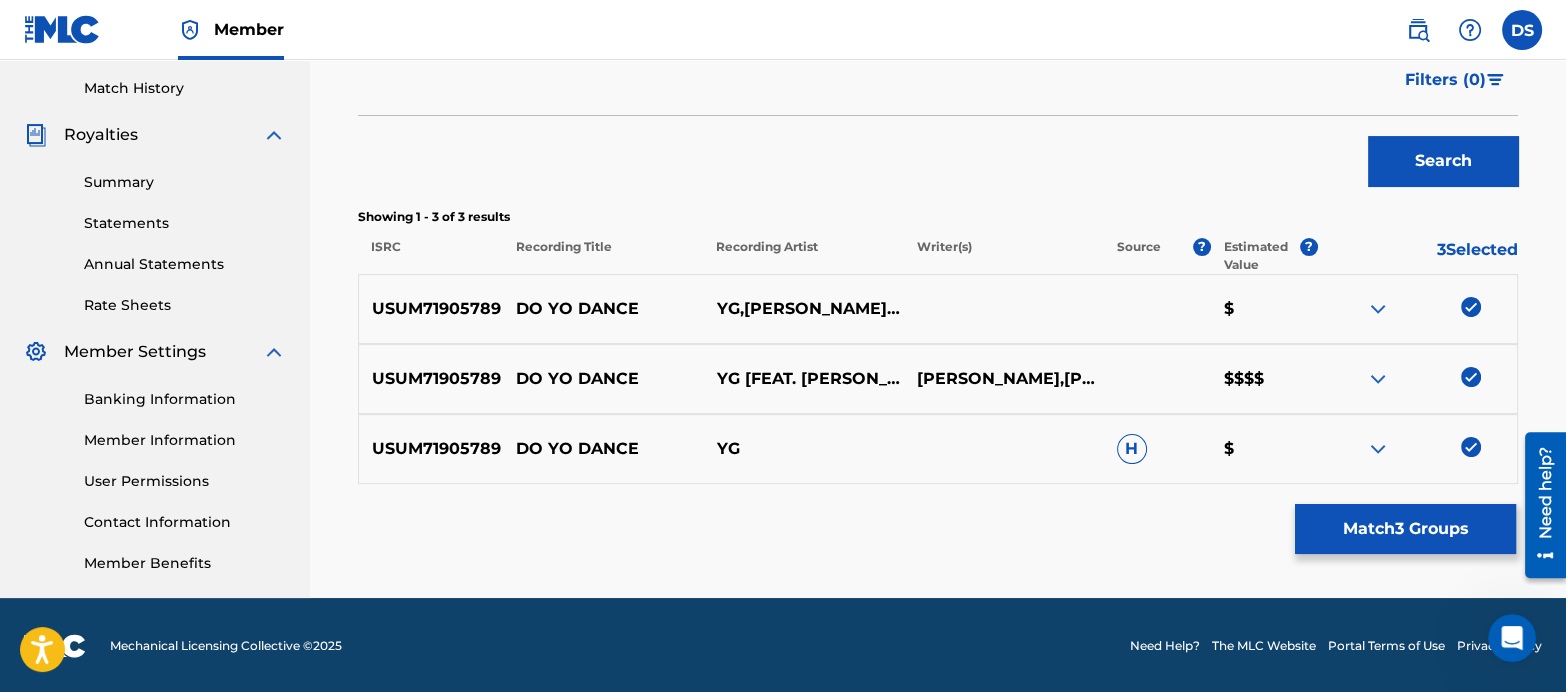 click on "Match  3 Groups" at bounding box center (1405, 529) 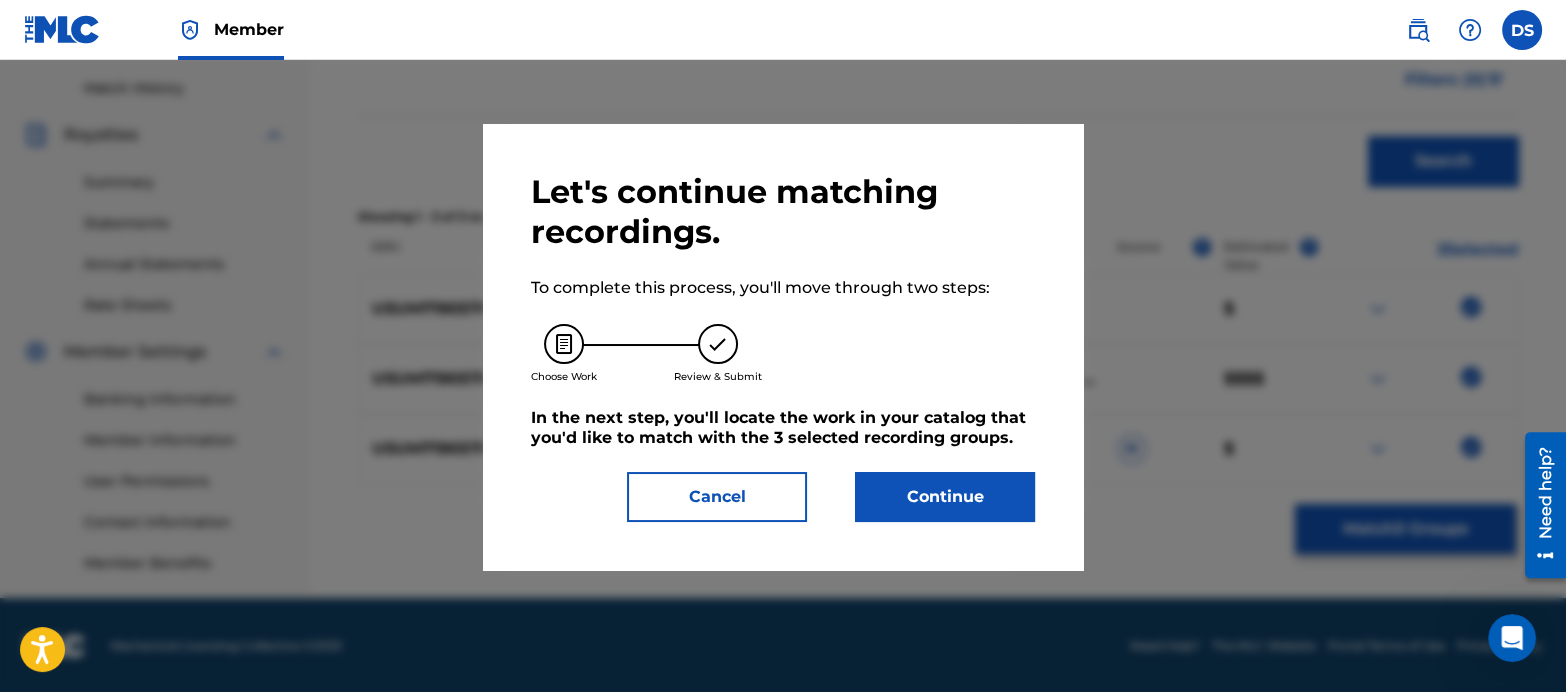 click on "Continue" at bounding box center (945, 497) 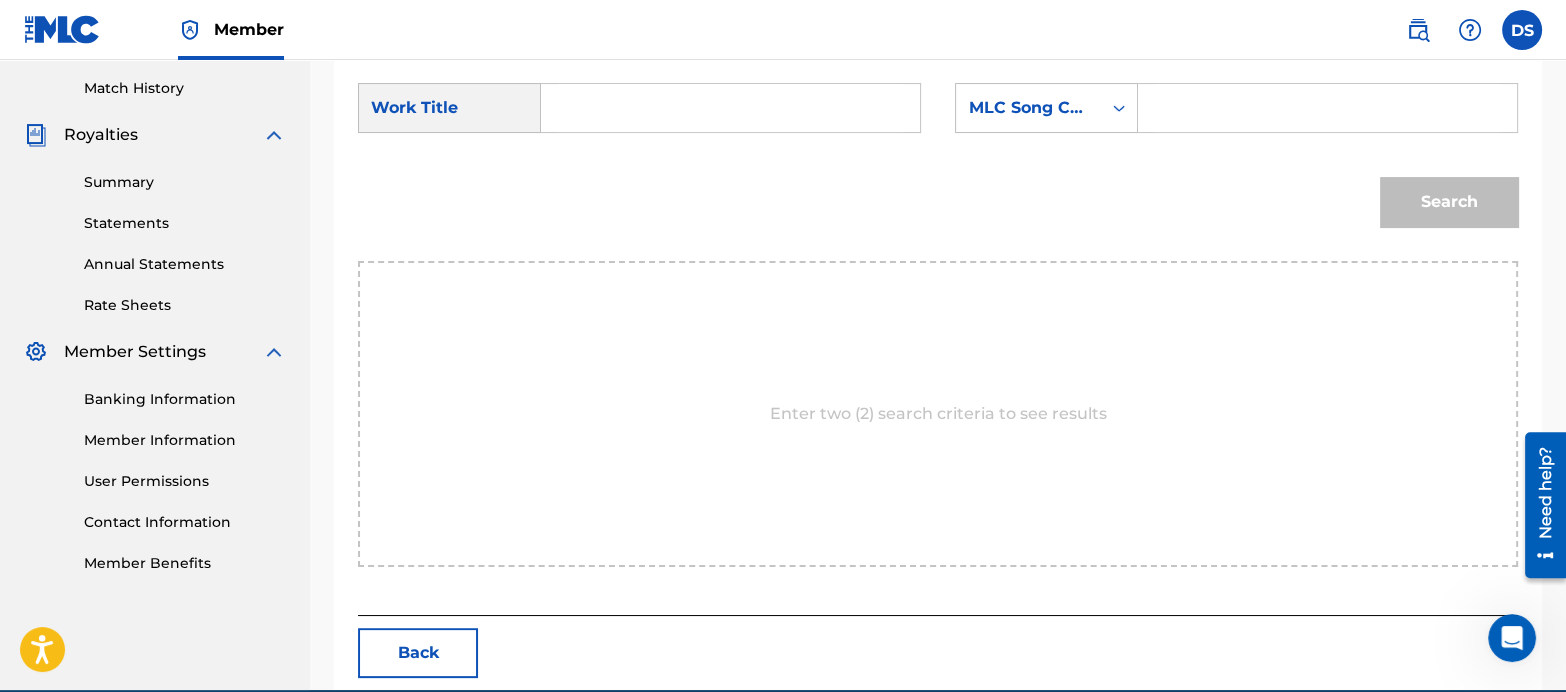click at bounding box center (731, 108) 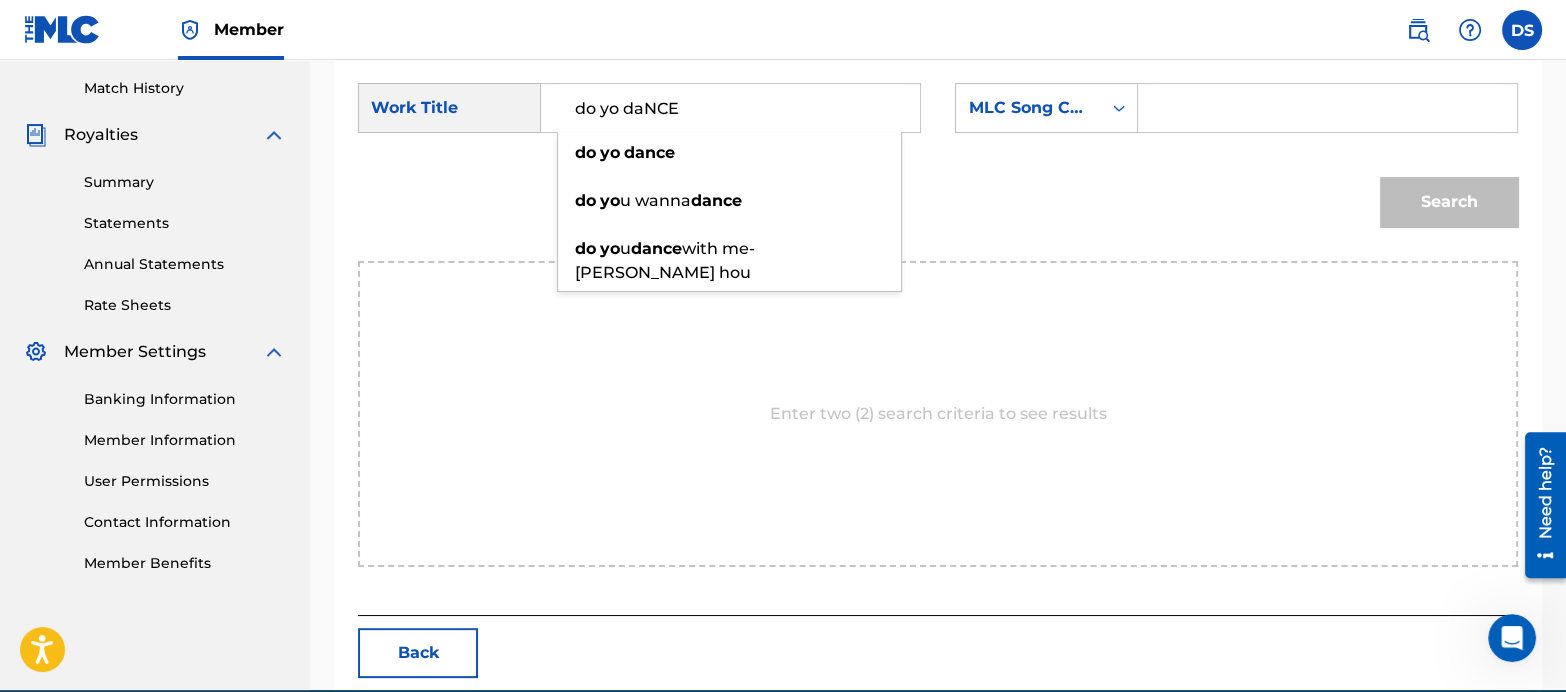 type on "do yo daNCE" 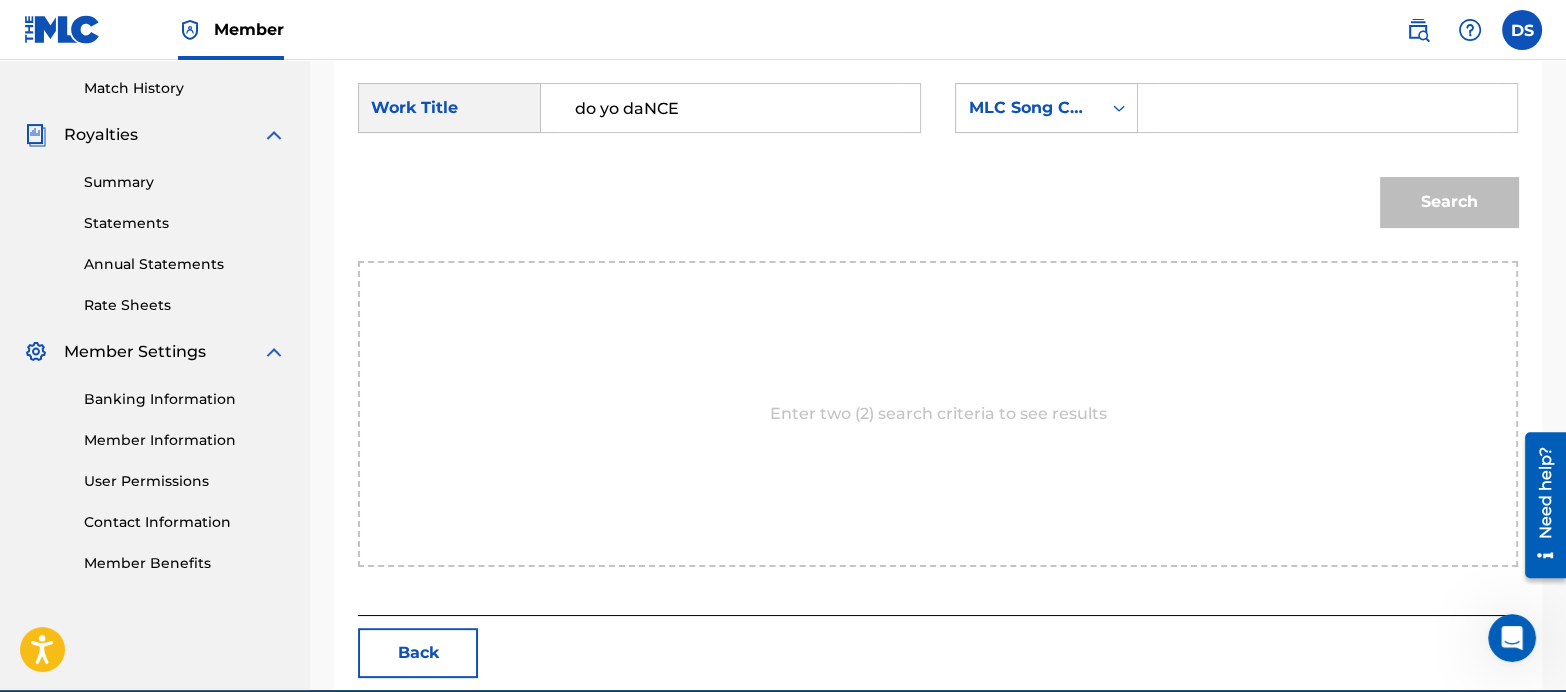 click on "Enter two (2) search criteria to see results" at bounding box center (938, 414) 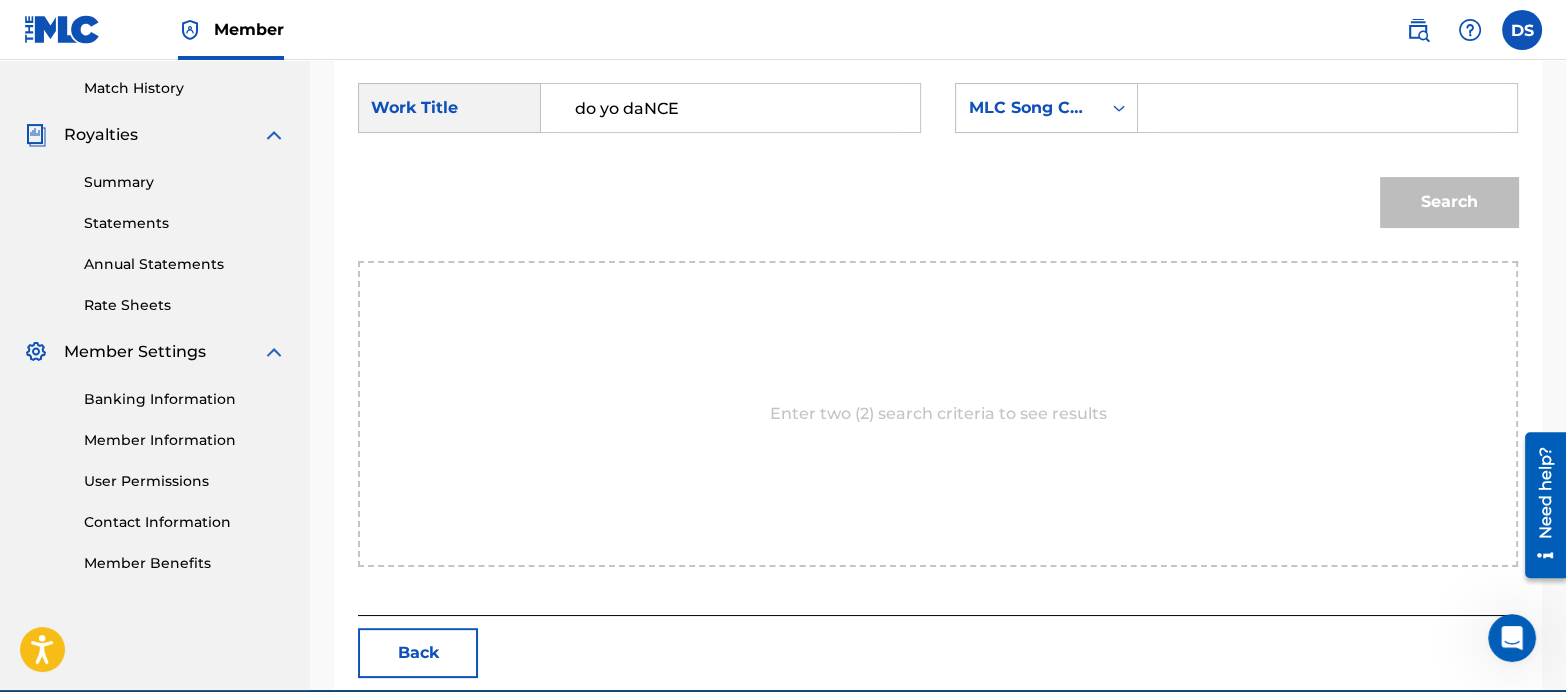 click at bounding box center (1327, 108) 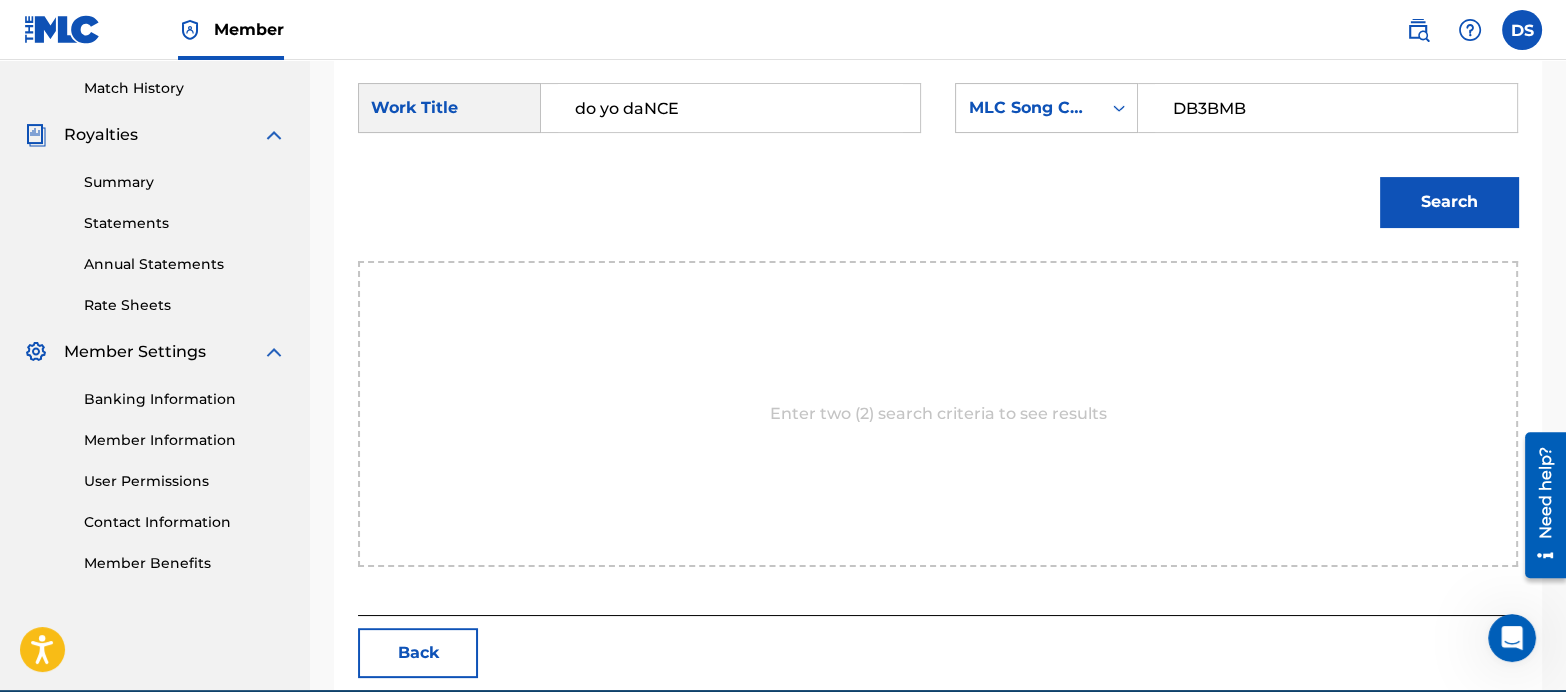 type on "DB3BMB" 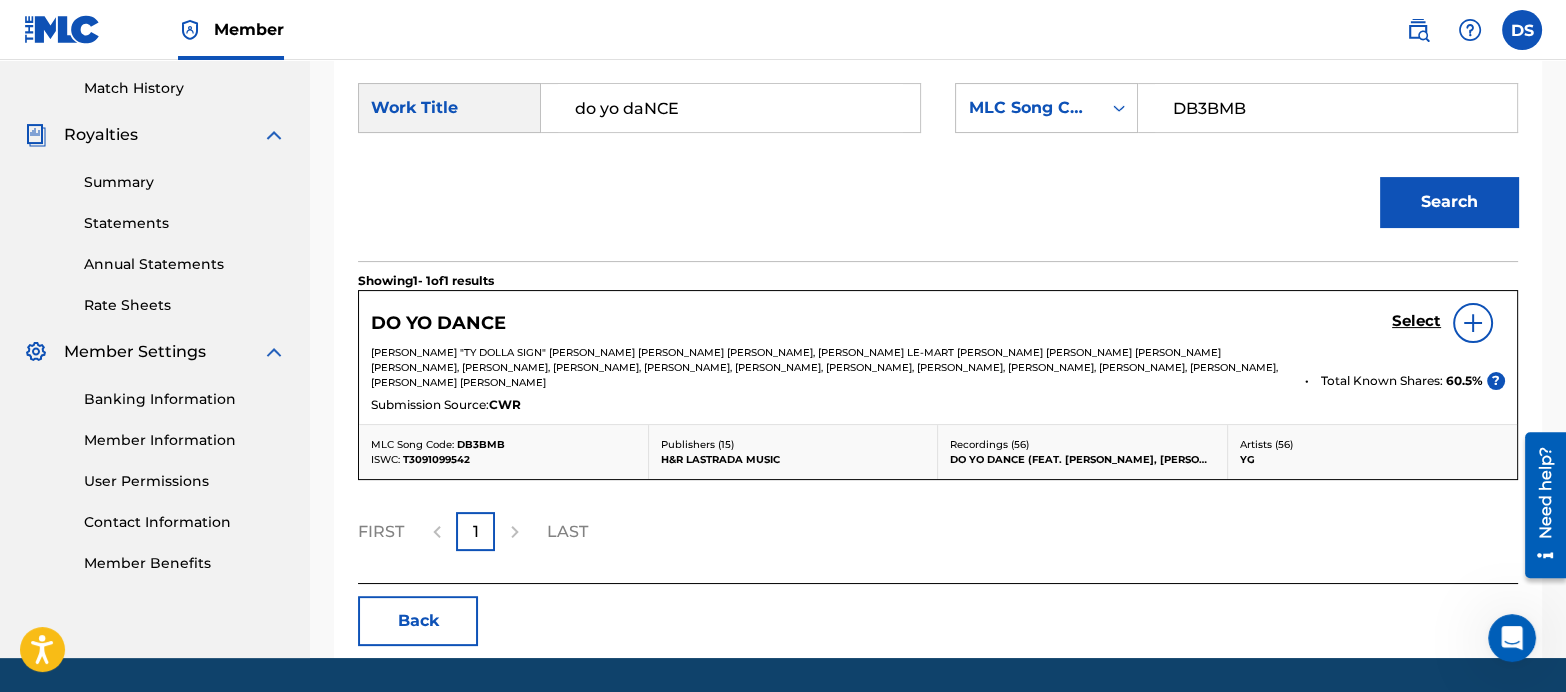 click on "Select" at bounding box center [1416, 321] 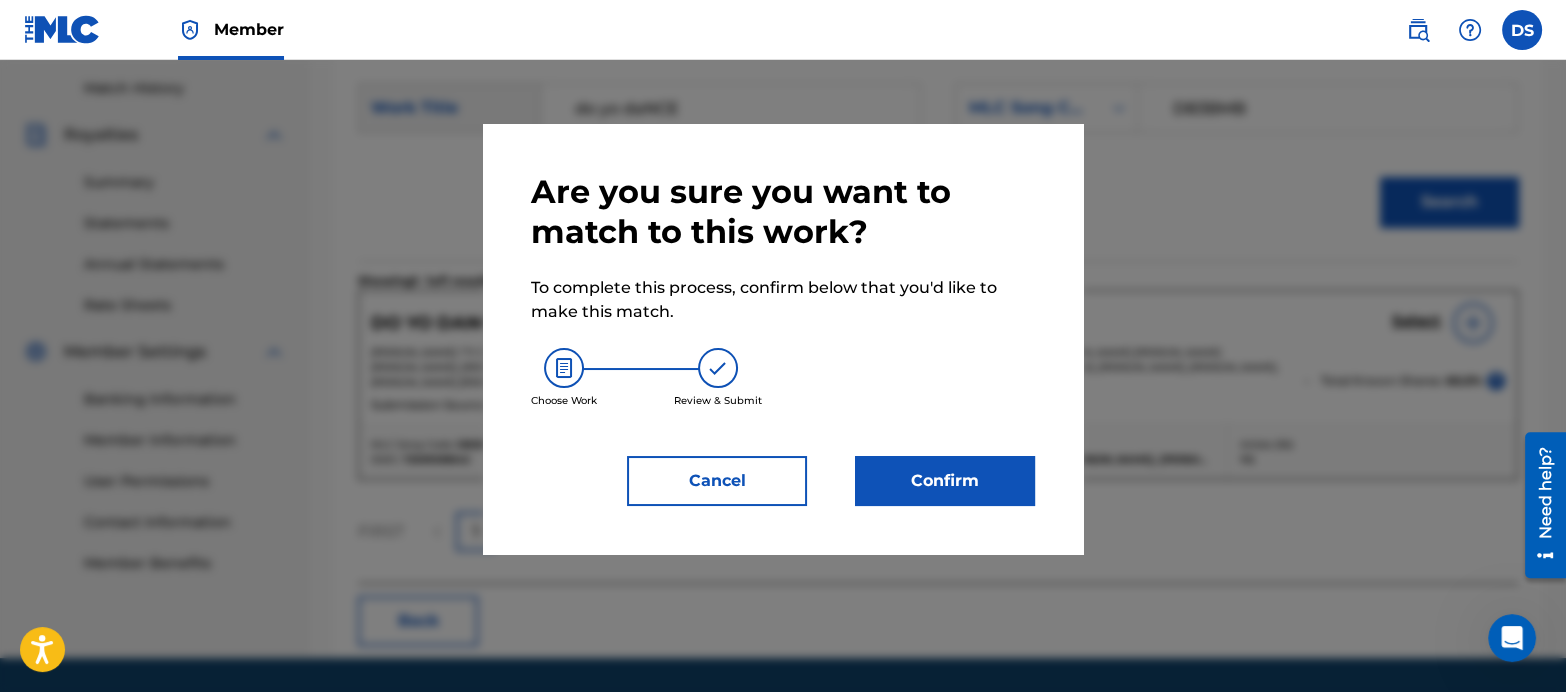 click on "Confirm" at bounding box center [945, 481] 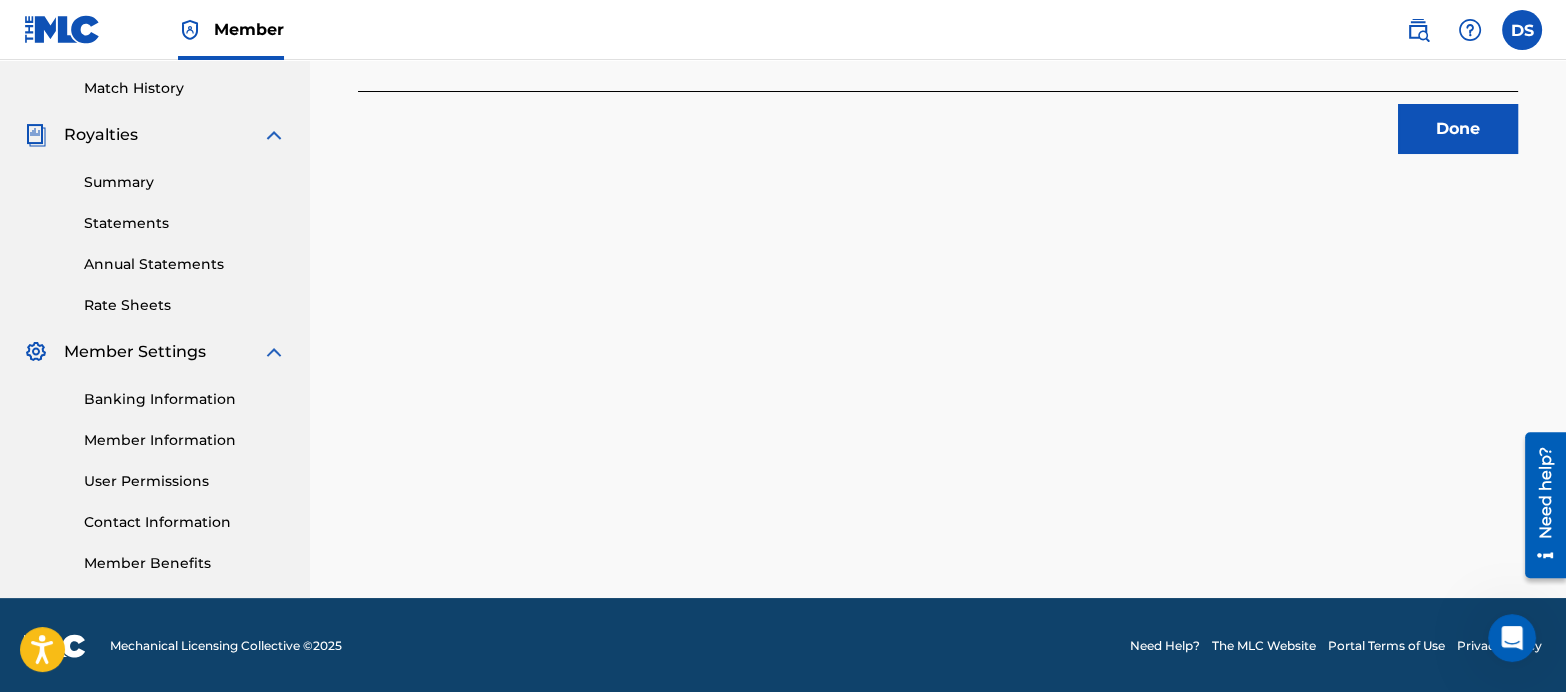 click on "Done" at bounding box center (1458, 129) 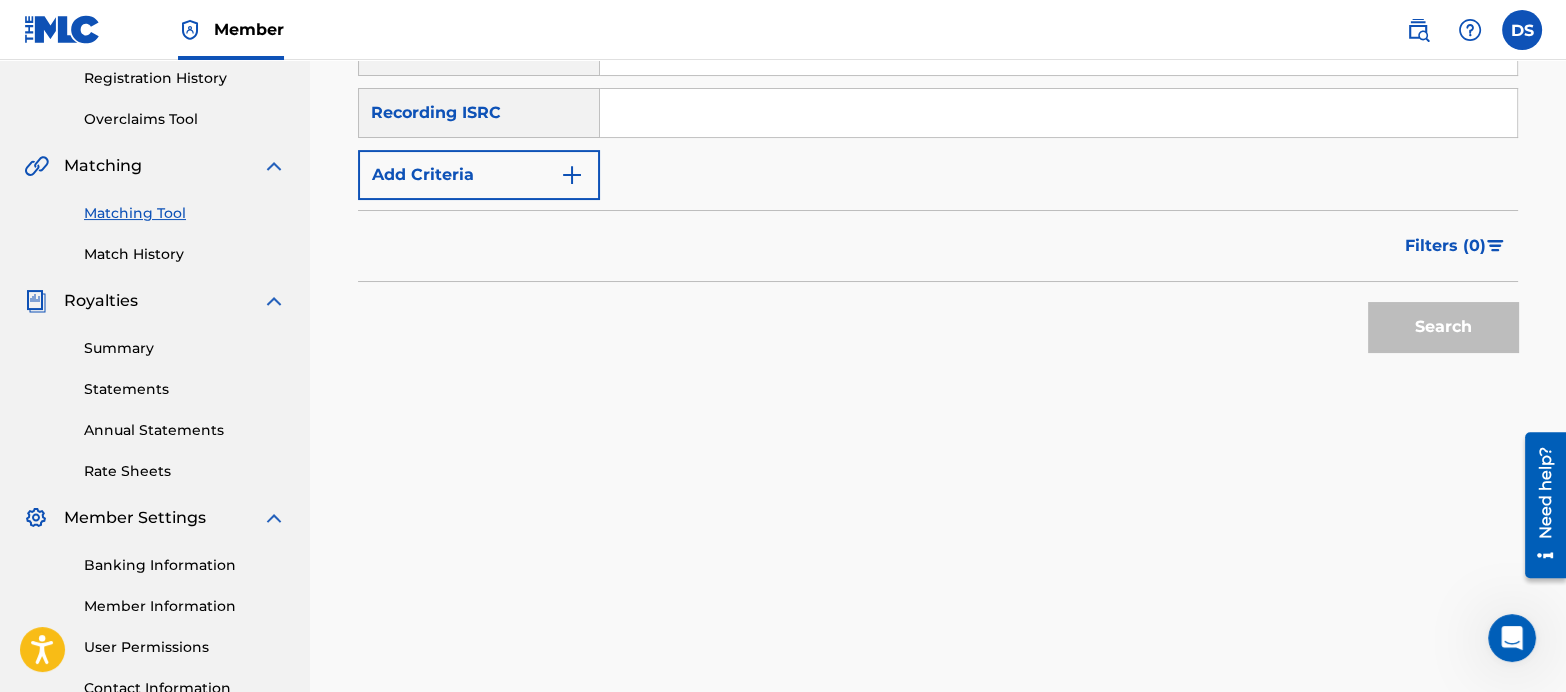scroll, scrollTop: 370, scrollLeft: 0, axis: vertical 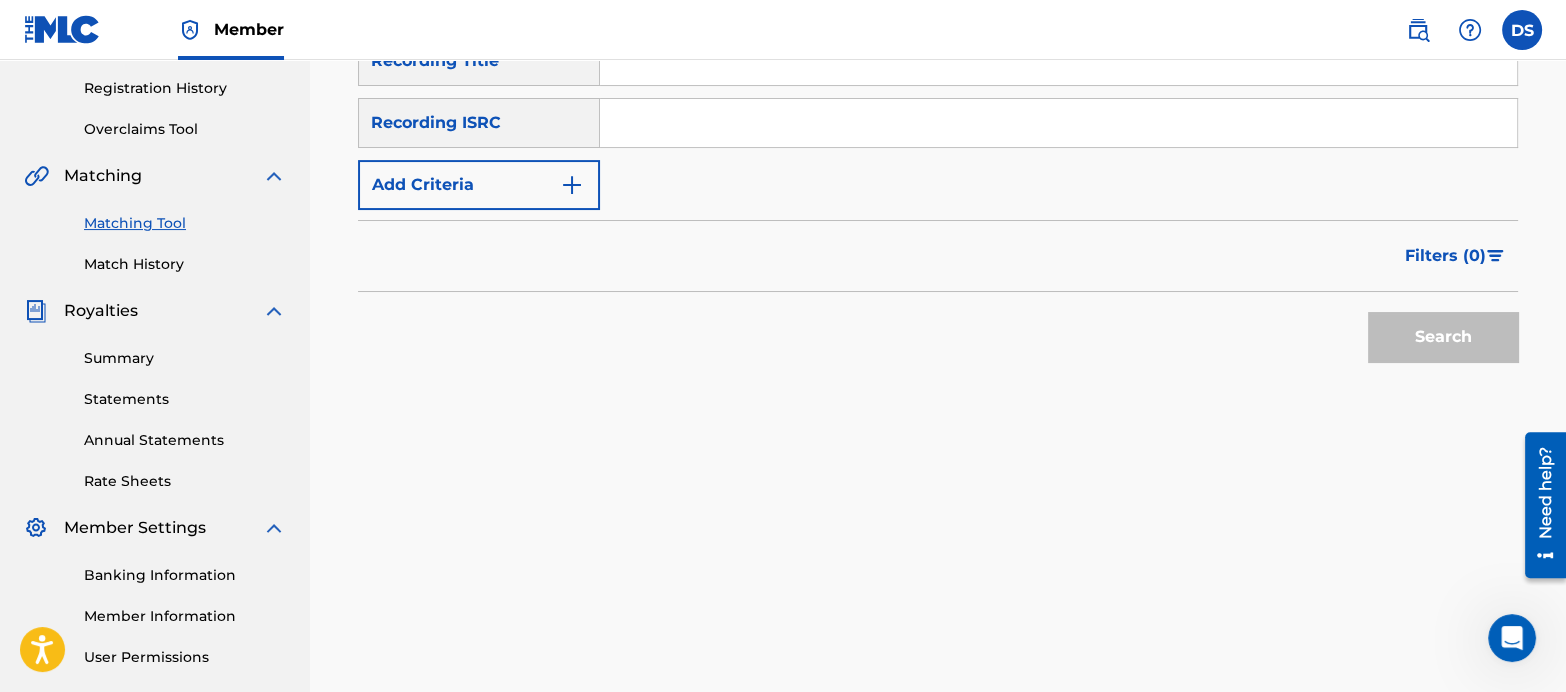 click at bounding box center (1058, 123) 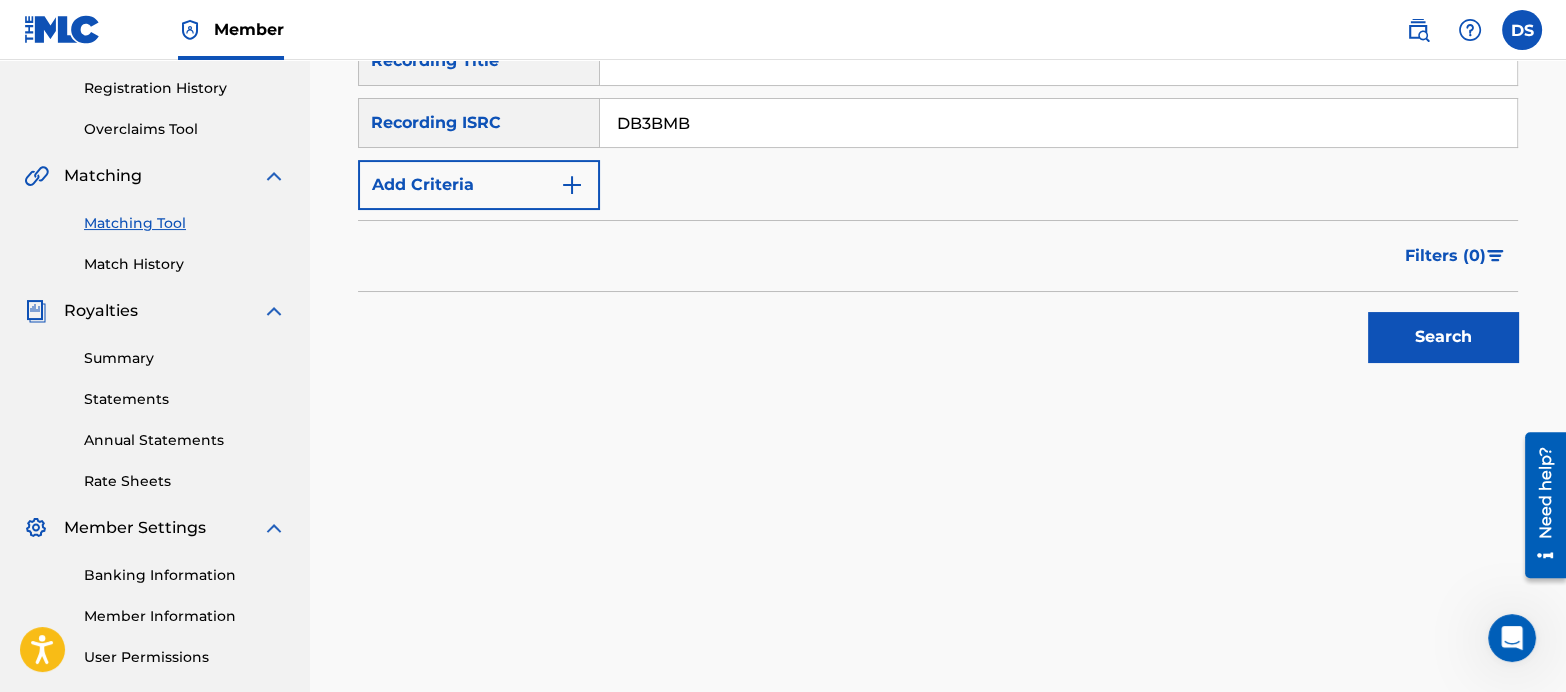 drag, startPoint x: 736, startPoint y: 107, endPoint x: 556, endPoint y: 75, distance: 182.82231 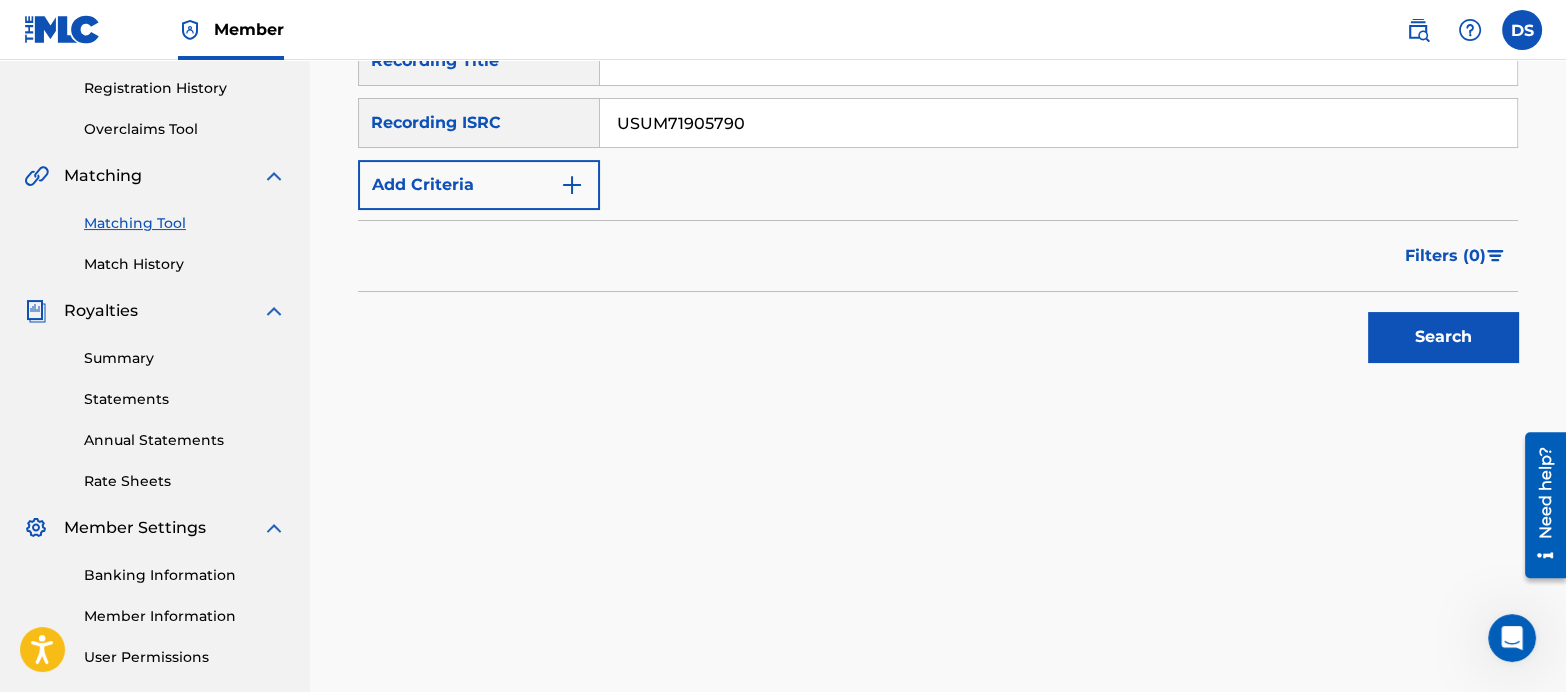 click on "Search" at bounding box center [1443, 337] 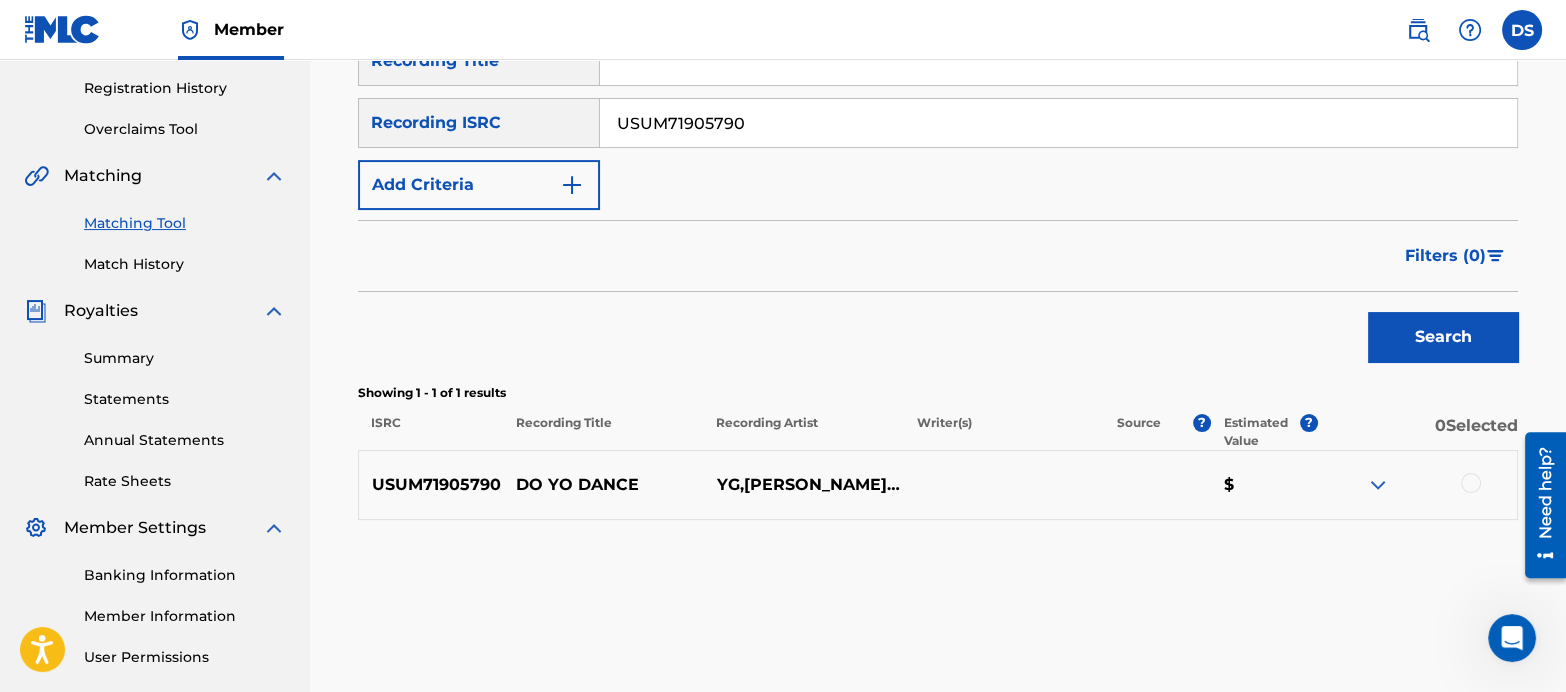 drag, startPoint x: 759, startPoint y: 129, endPoint x: 455, endPoint y: 32, distance: 319.1003 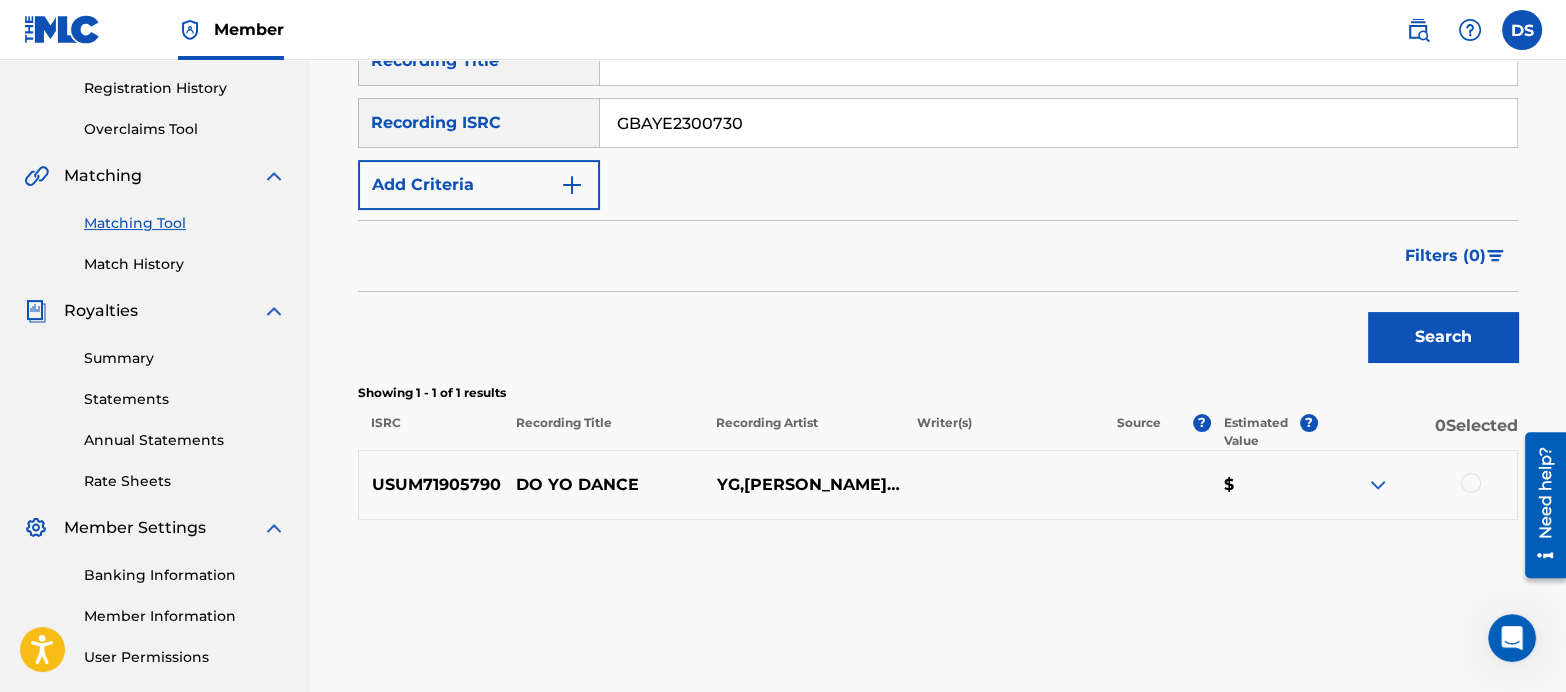 click on "Search" at bounding box center (1443, 337) 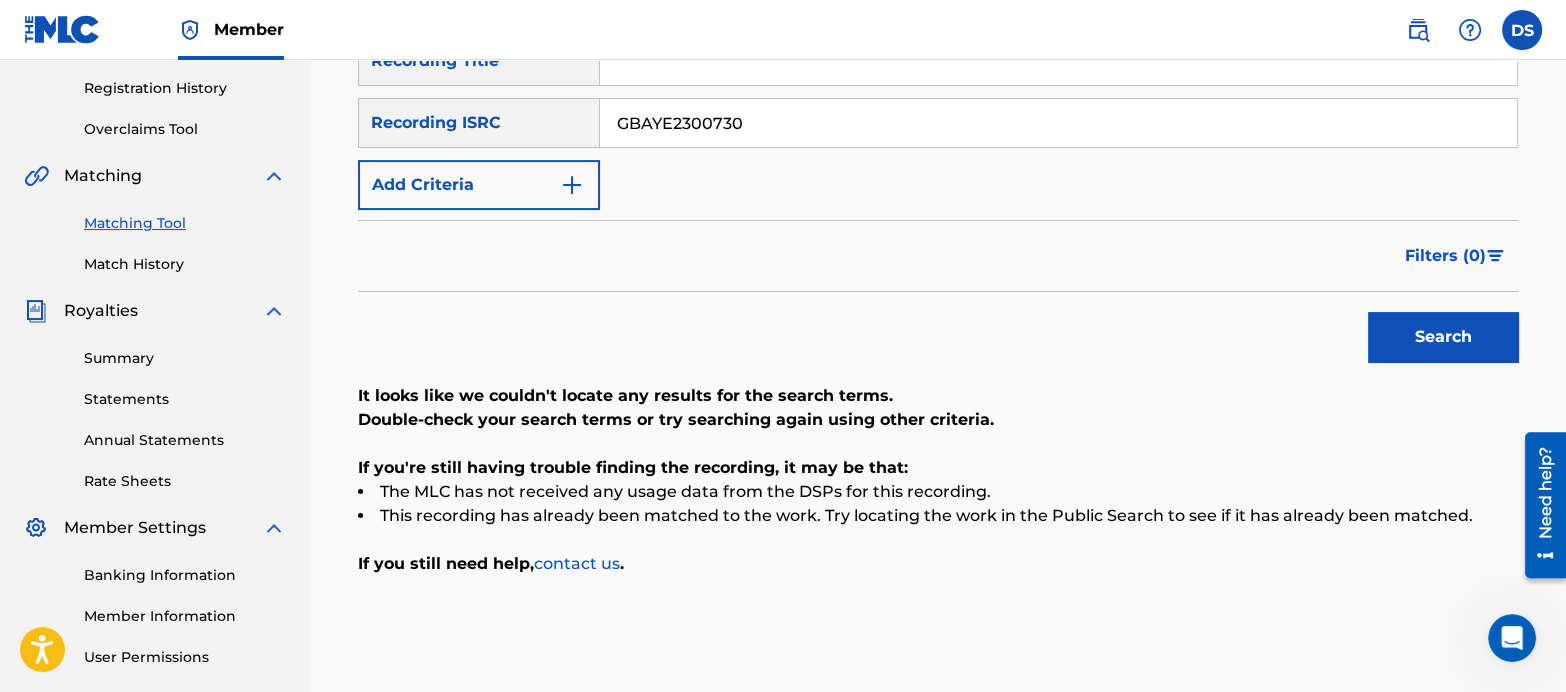 drag, startPoint x: 776, startPoint y: 119, endPoint x: 578, endPoint y: 48, distance: 210.34496 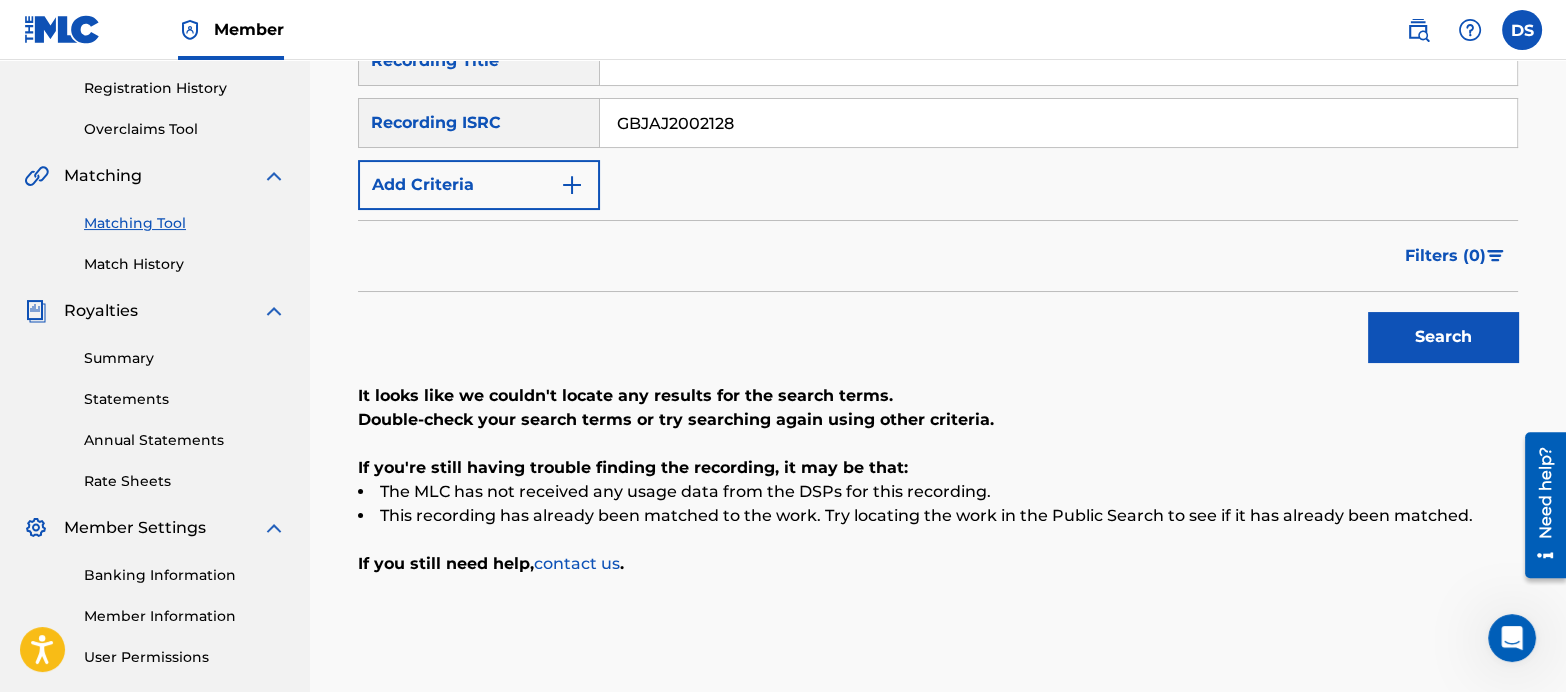 click on "Search" at bounding box center [1443, 337] 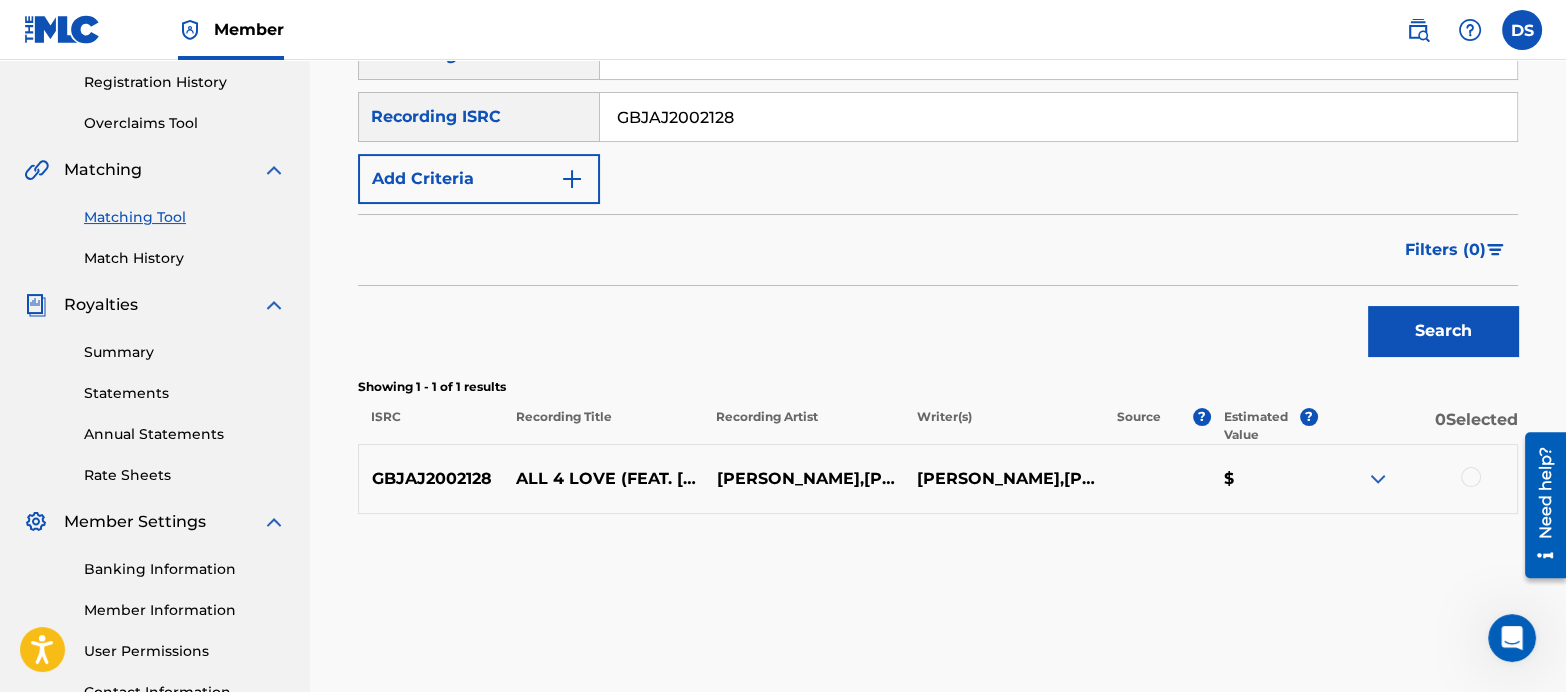 scroll, scrollTop: 367, scrollLeft: 0, axis: vertical 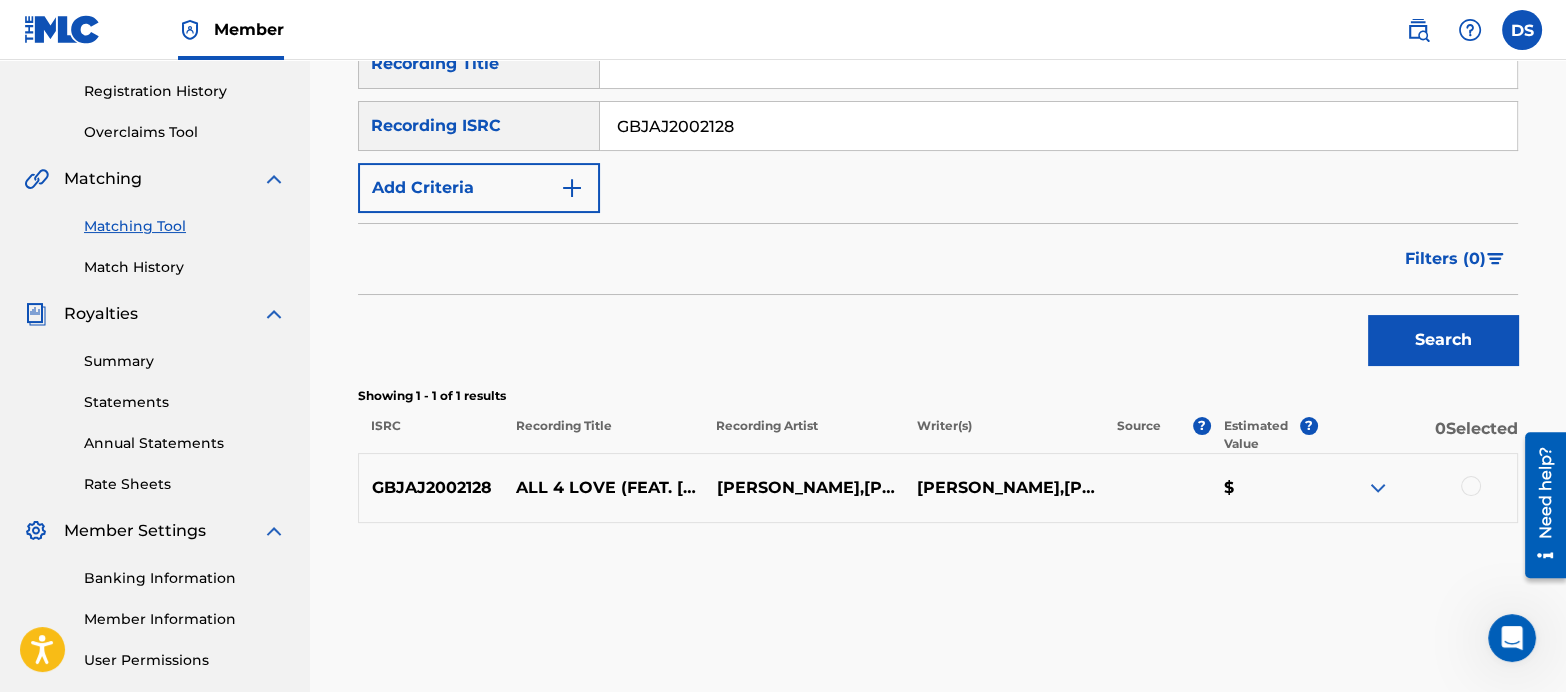 drag, startPoint x: 767, startPoint y: 117, endPoint x: 545, endPoint y: 81, distance: 224.89998 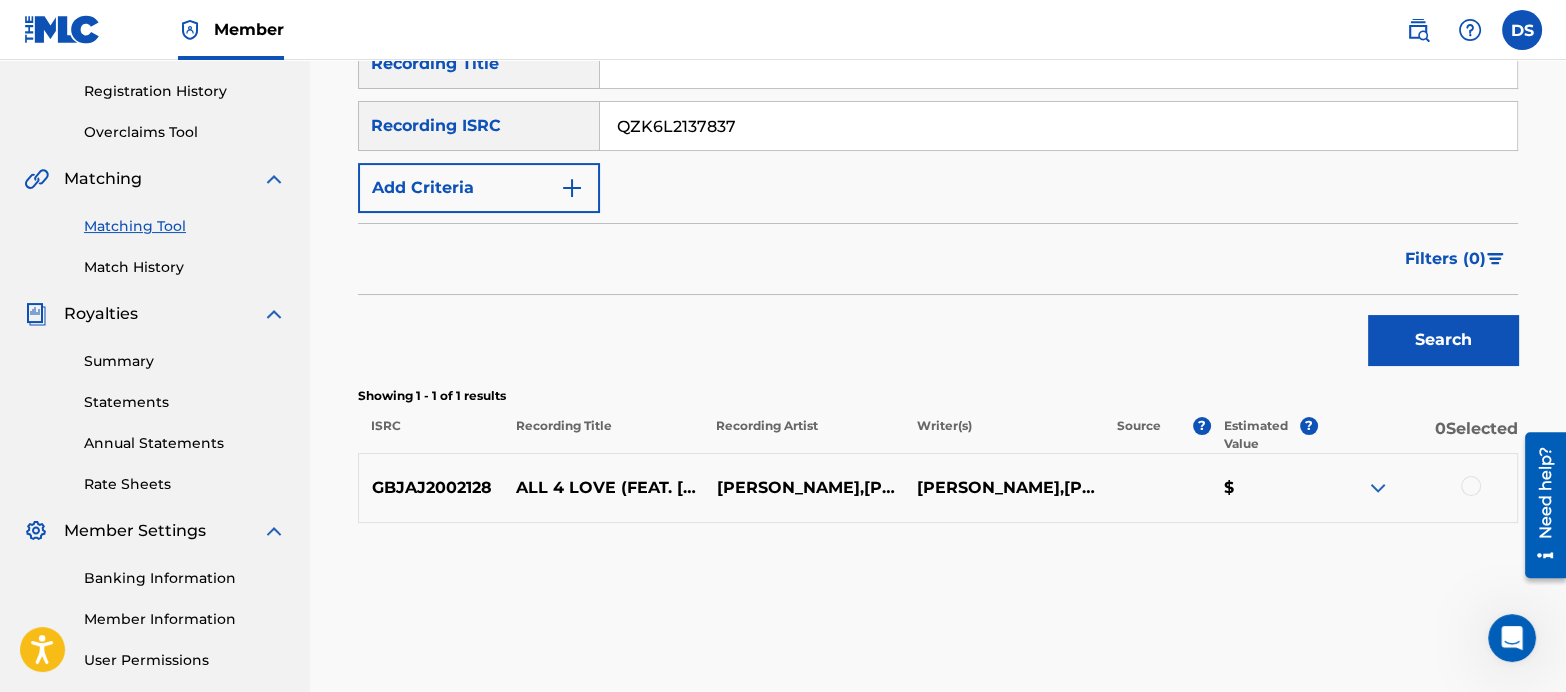 click on "Search" at bounding box center (1443, 340) 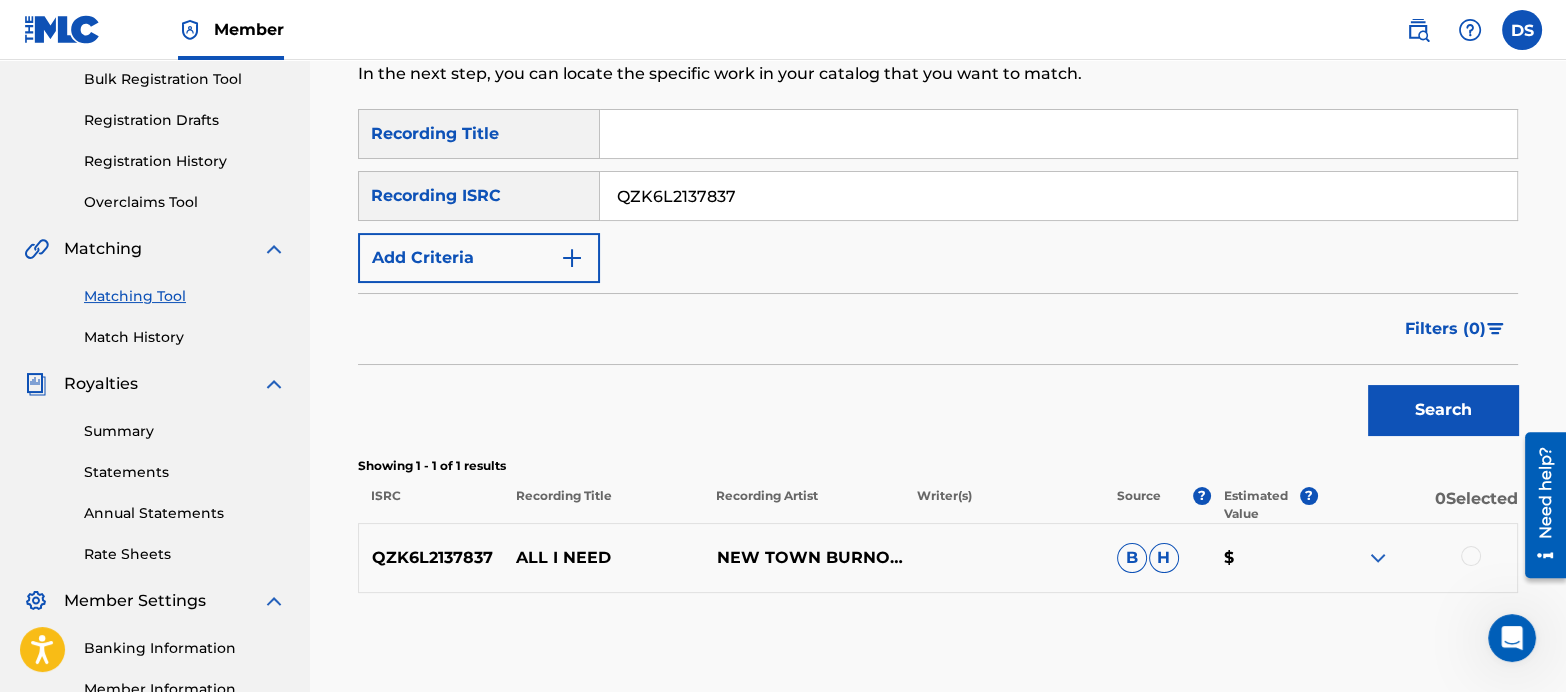 scroll, scrollTop: 287, scrollLeft: 0, axis: vertical 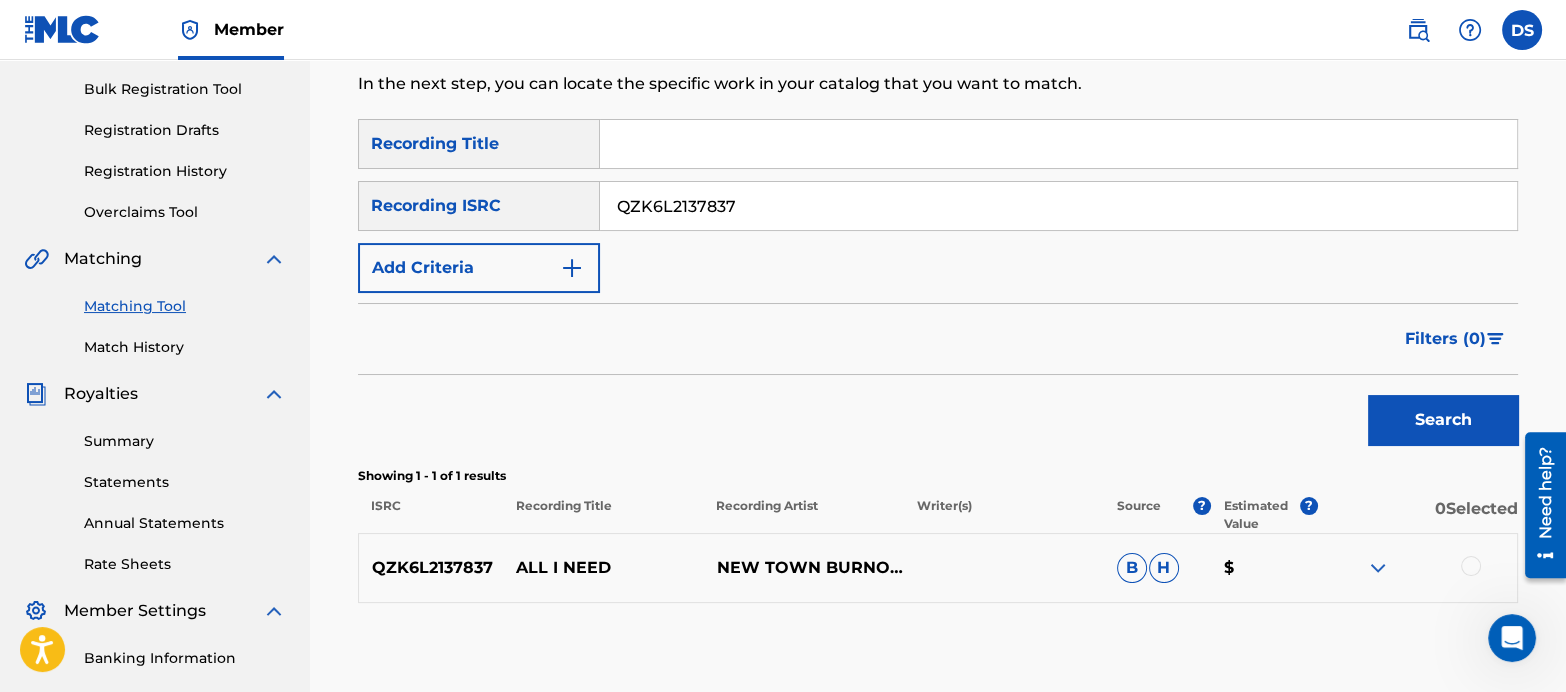 drag, startPoint x: 770, startPoint y: 213, endPoint x: 545, endPoint y: 137, distance: 237.48895 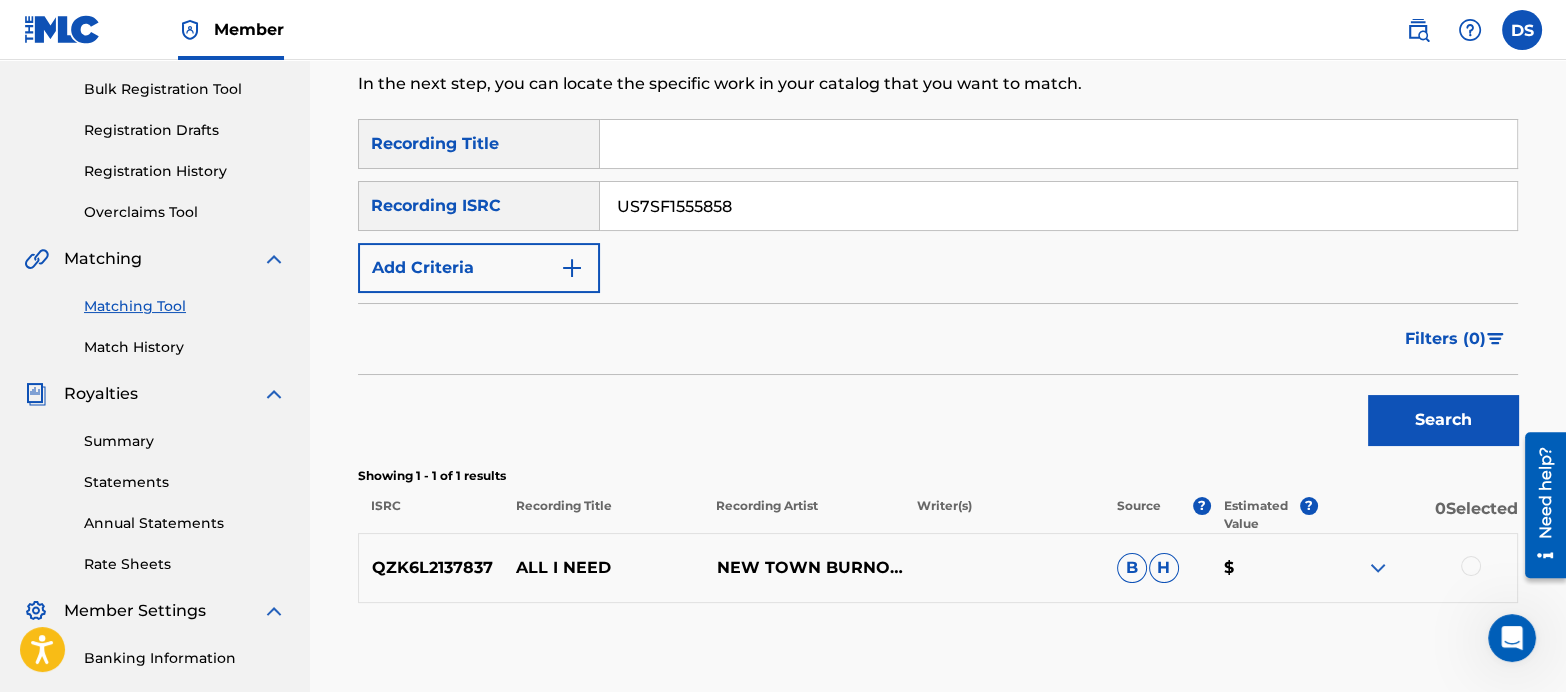 type on "US7SF1555858" 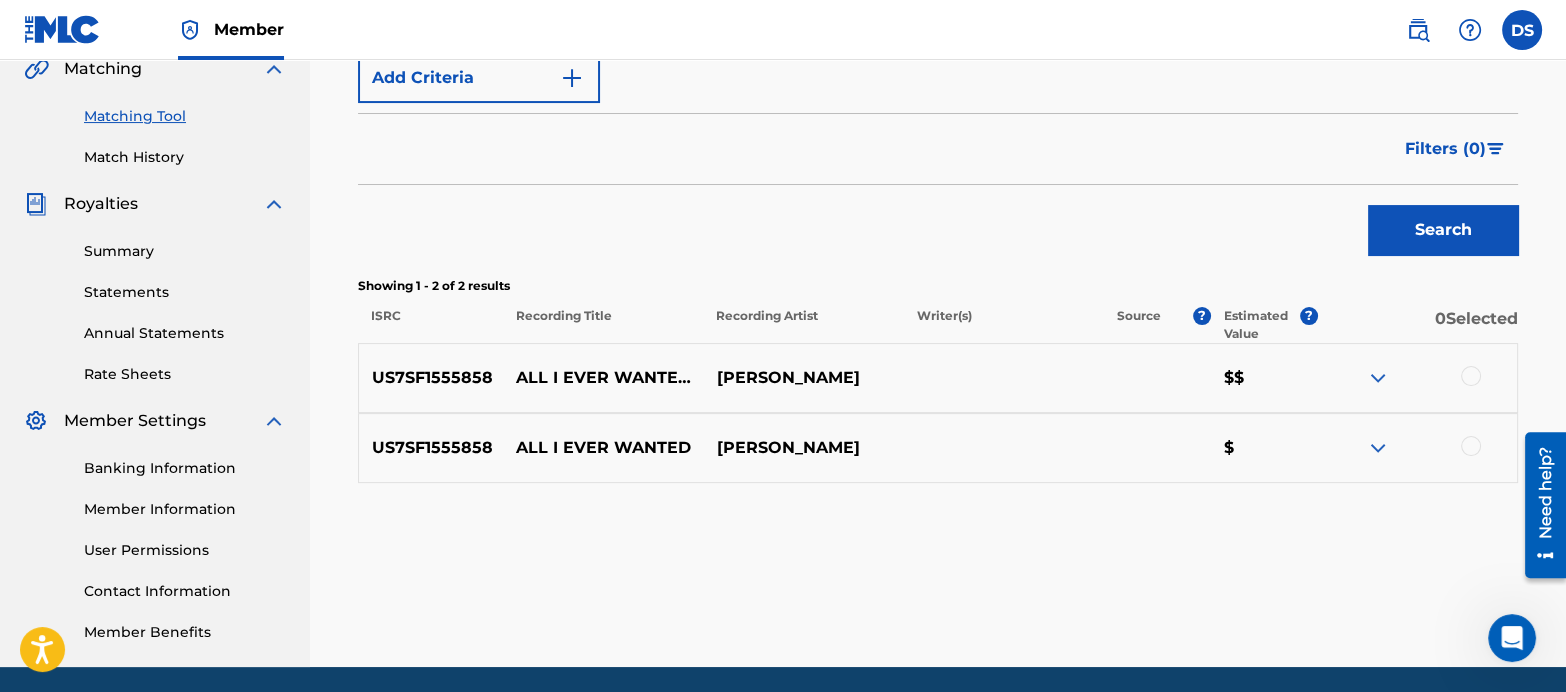 scroll, scrollTop: 489, scrollLeft: 0, axis: vertical 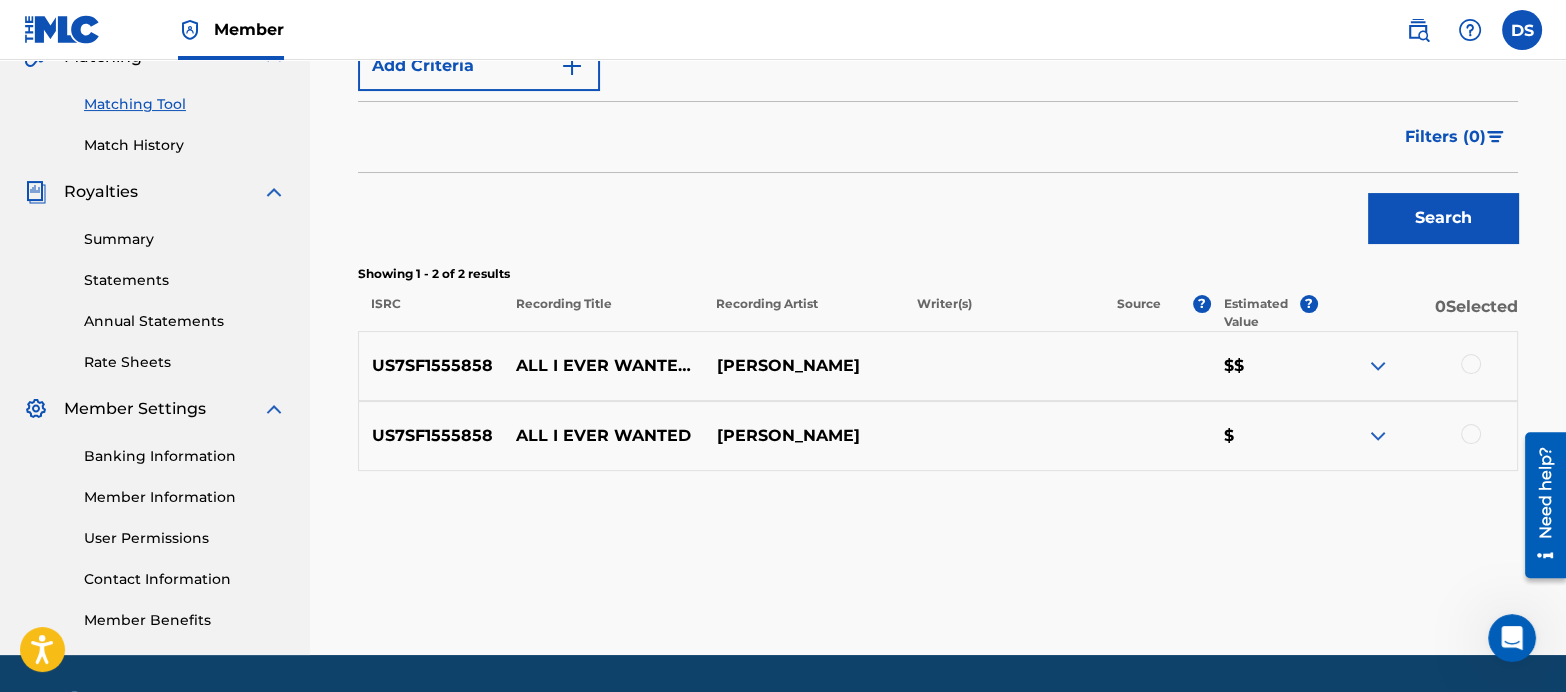 click at bounding box center [1417, 366] 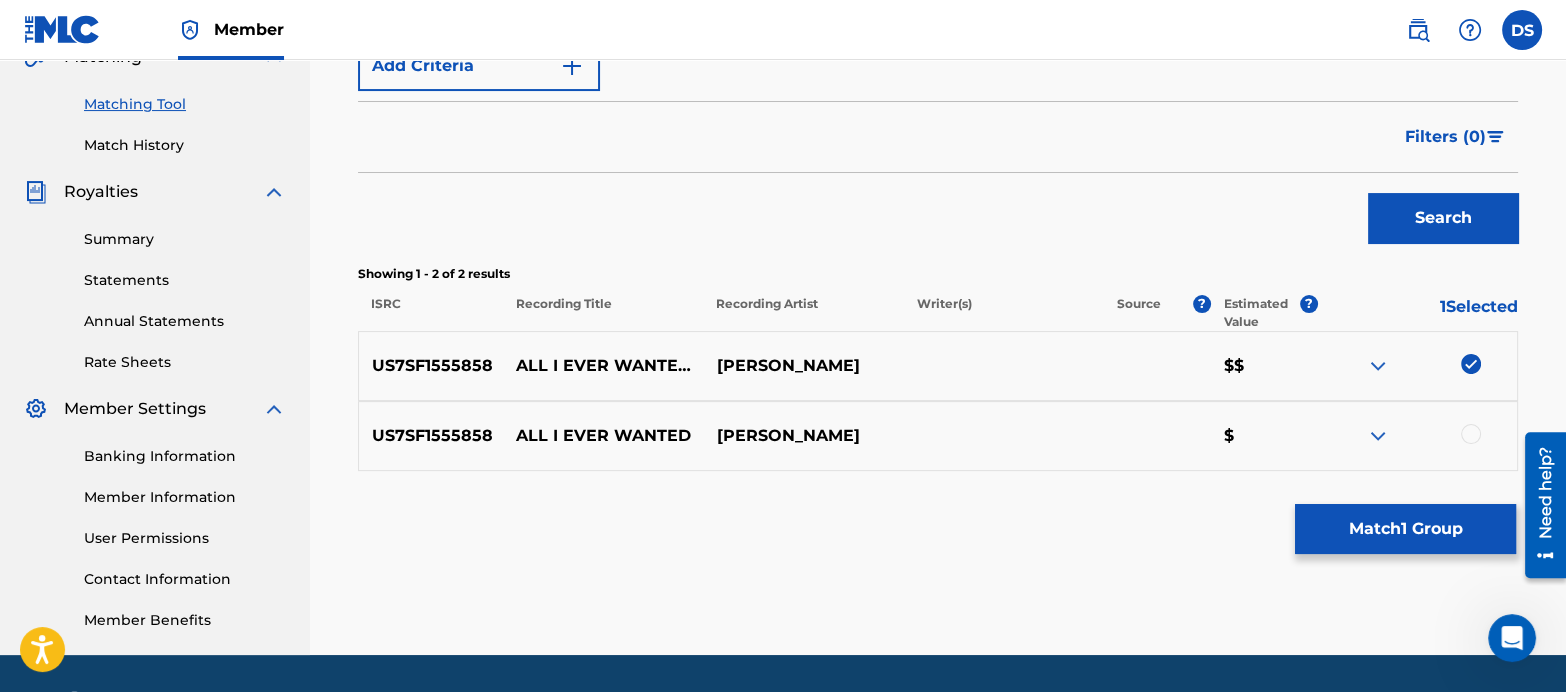 click at bounding box center (1471, 434) 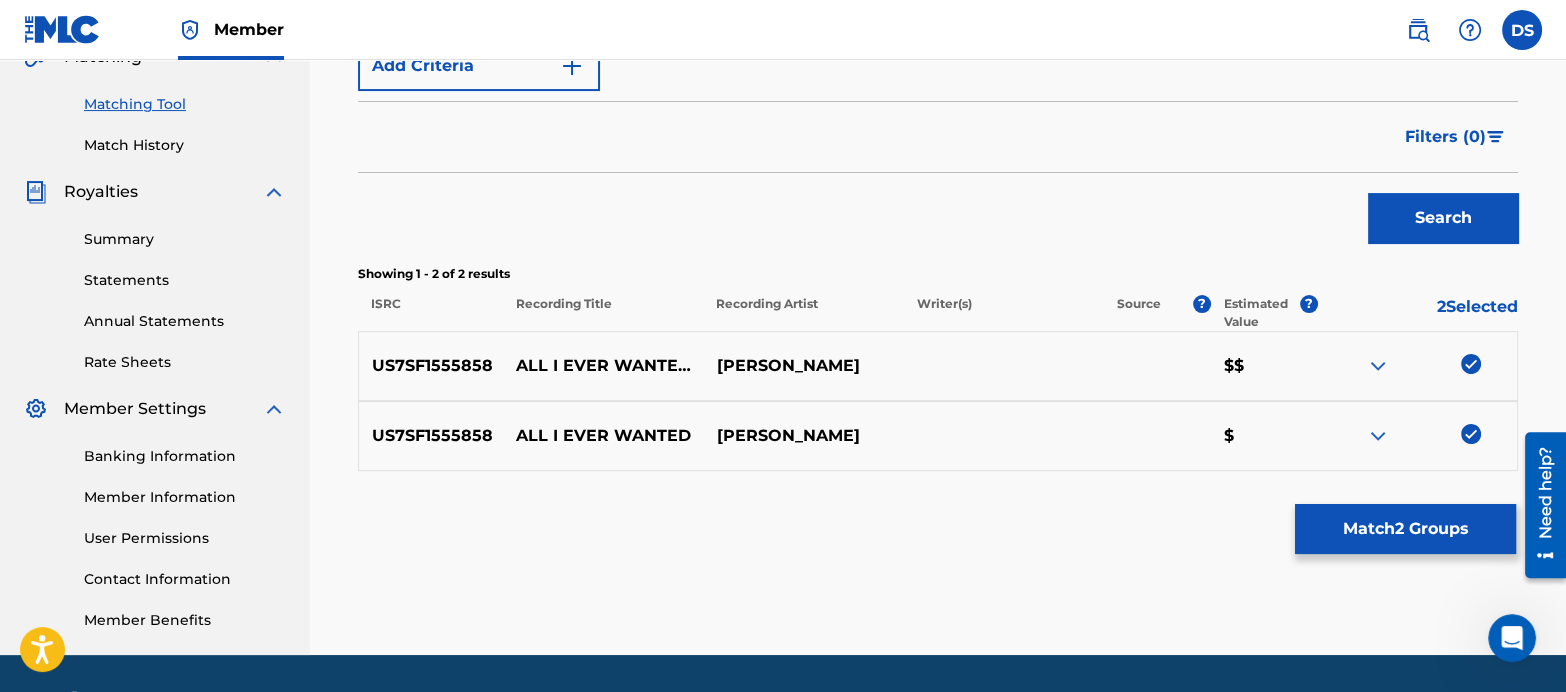 click on "Match  2 Groups" at bounding box center (1405, 529) 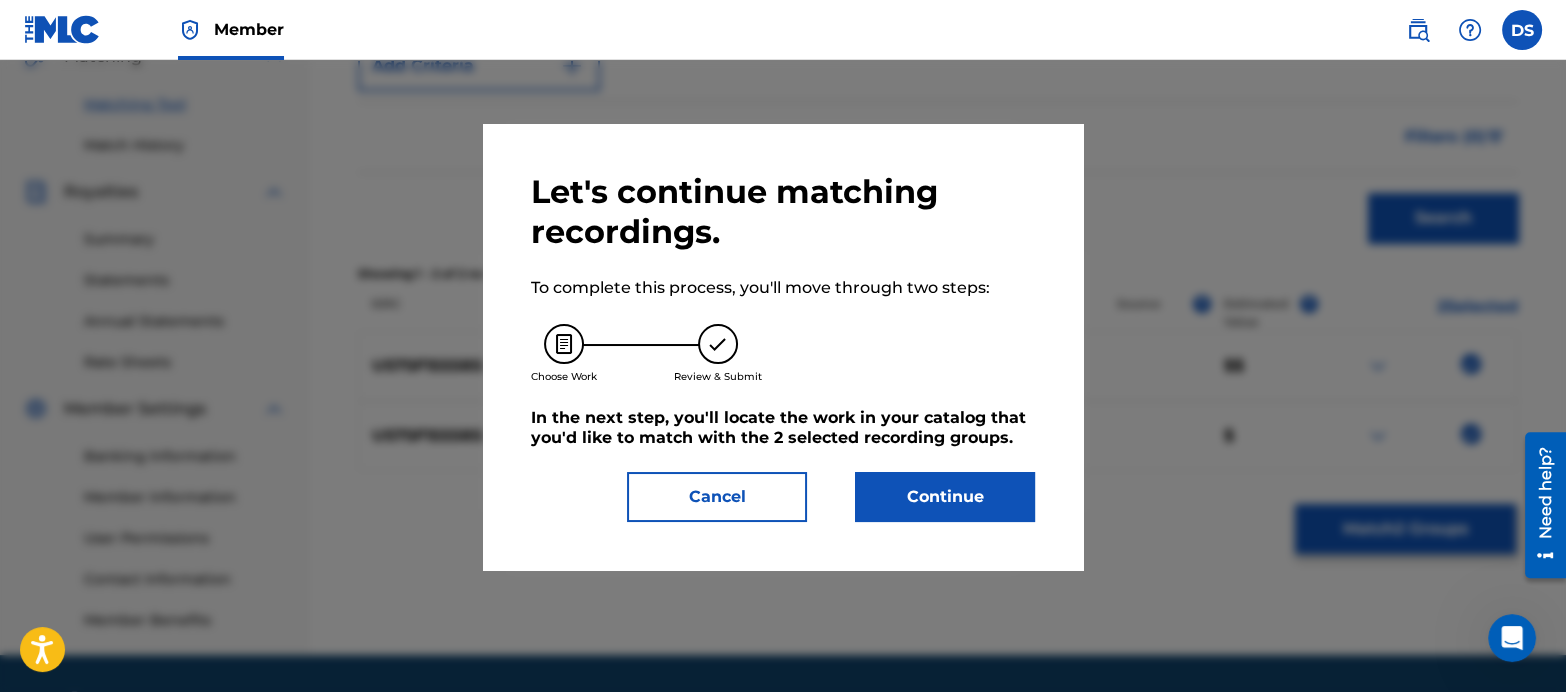 click on "Continue" at bounding box center [945, 497] 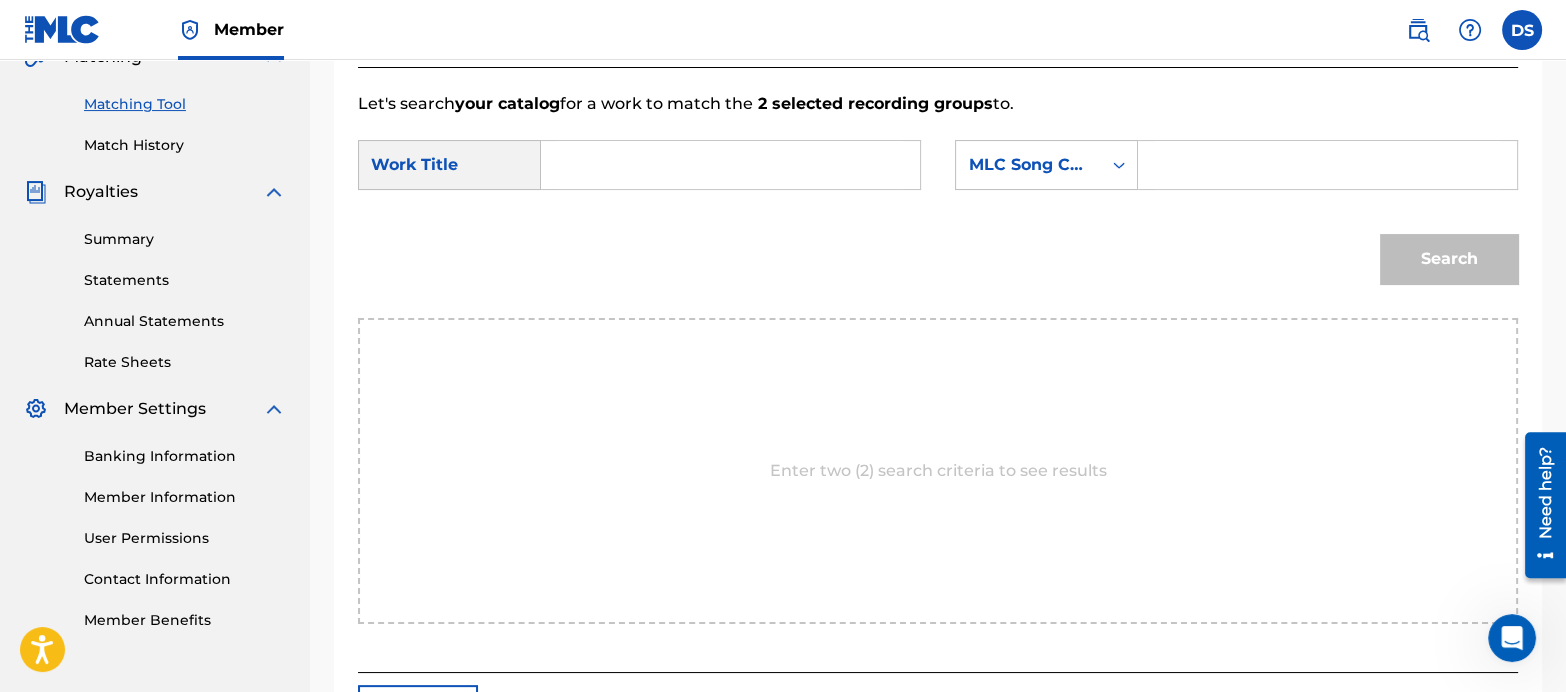 click at bounding box center (730, 165) 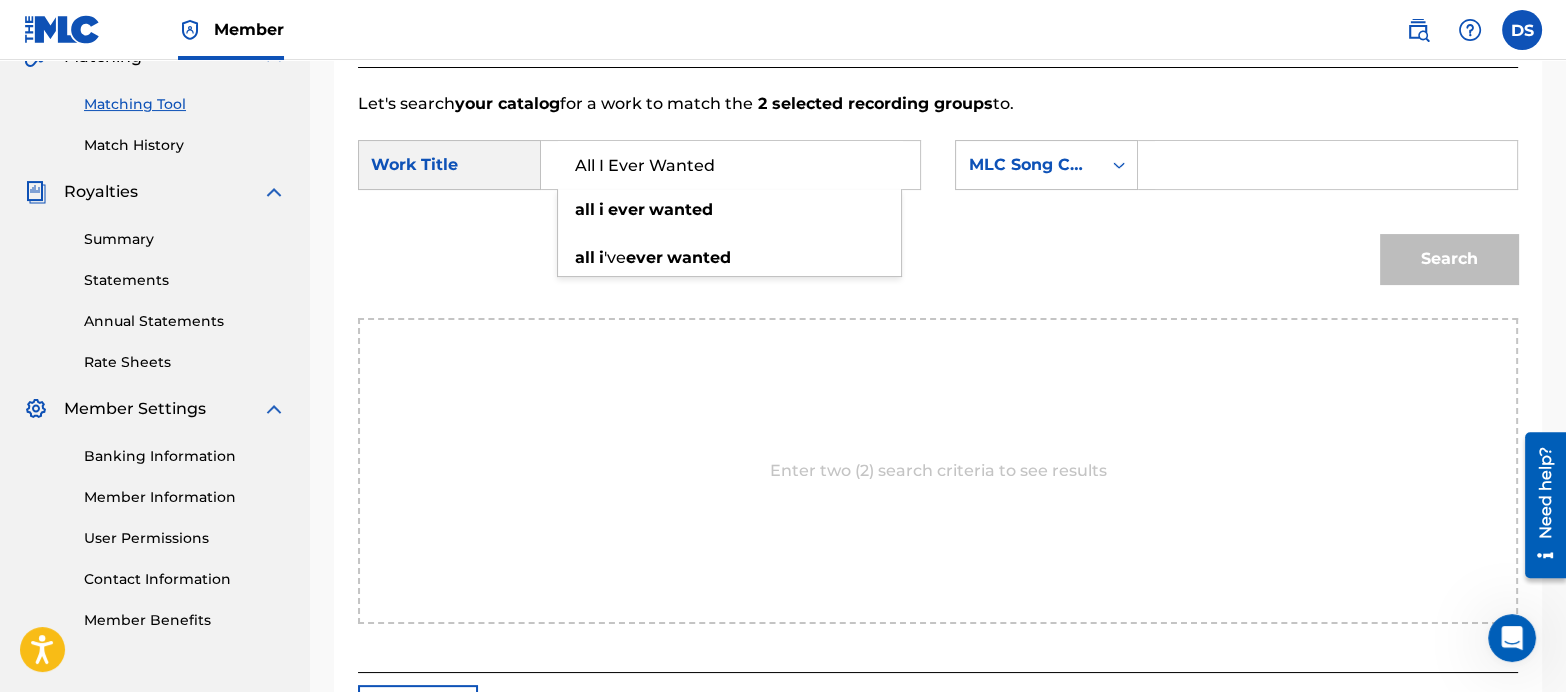 type on "All I Ever Wanted" 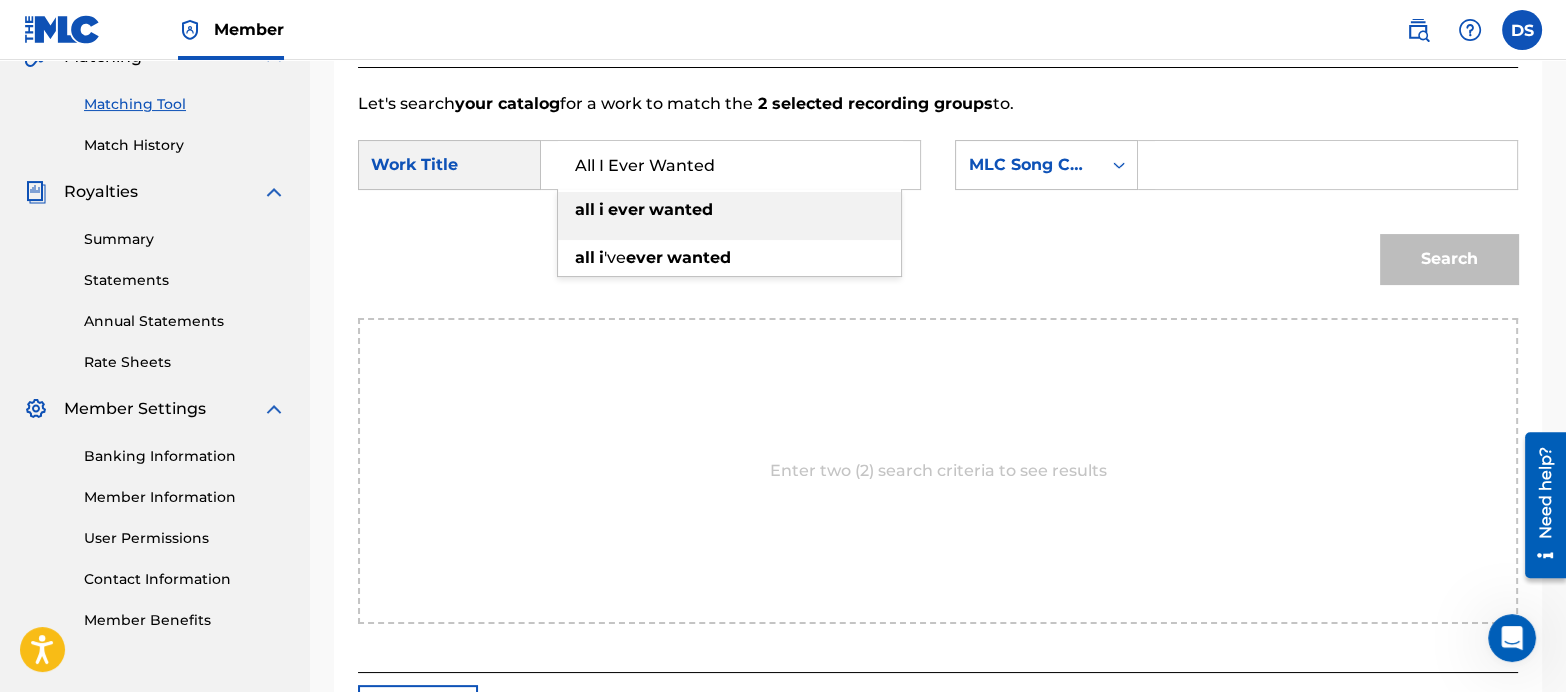 click at bounding box center (1327, 165) 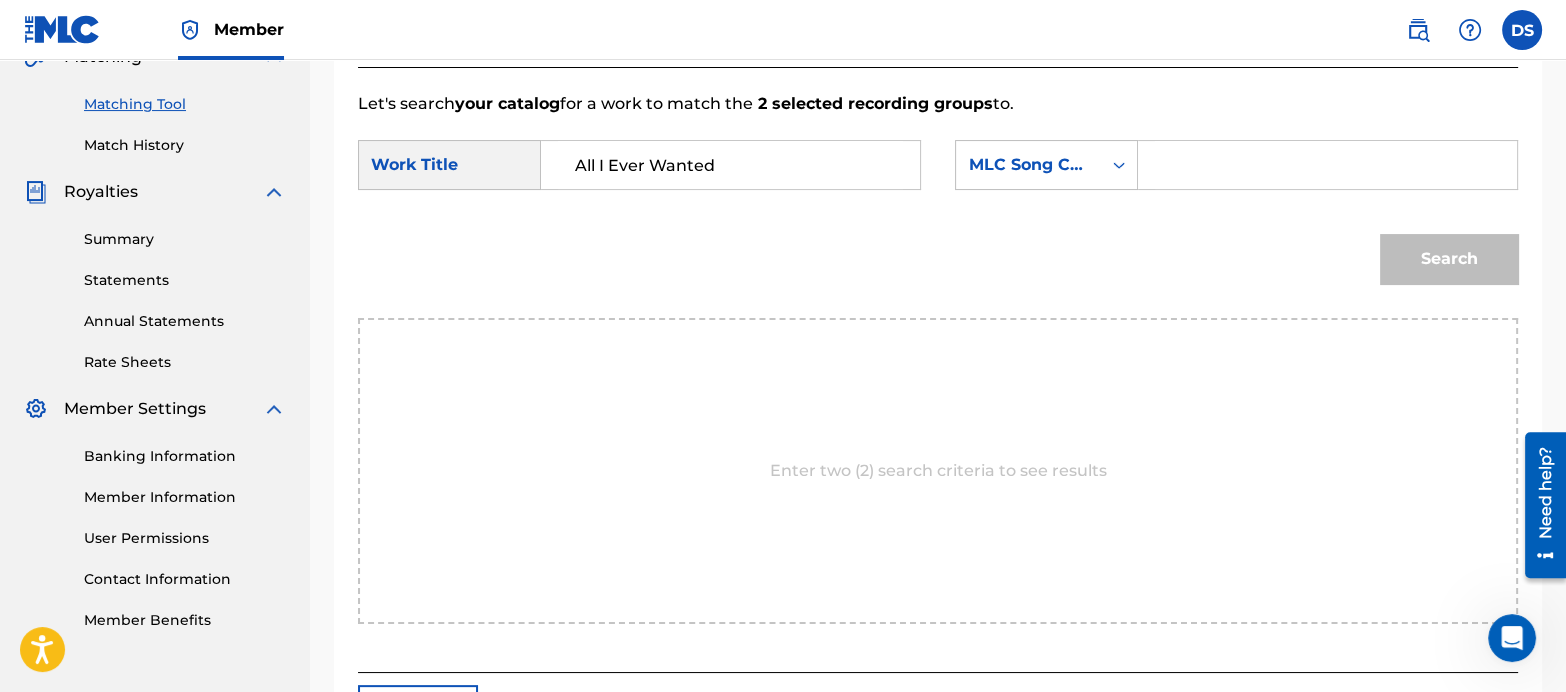 paste on "AVE03K" 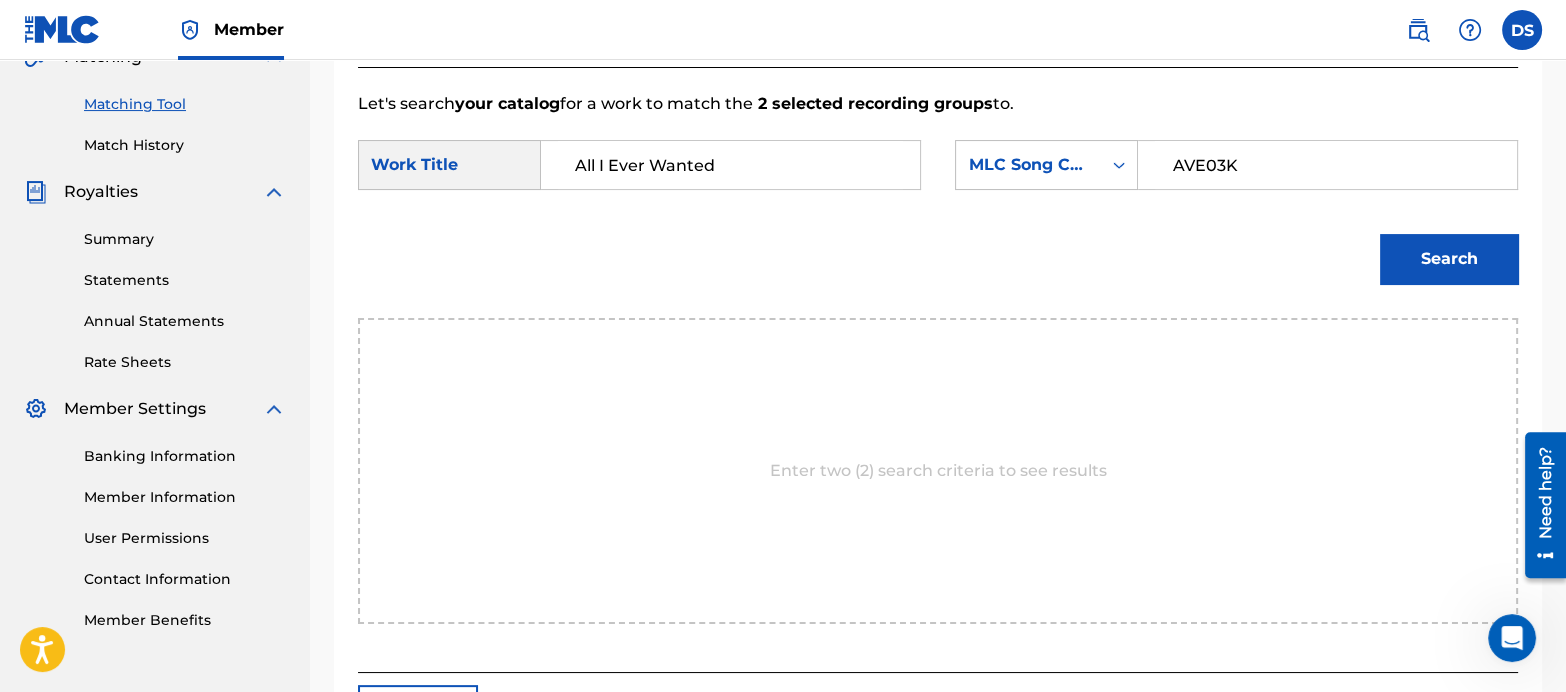 type on "AVE03K" 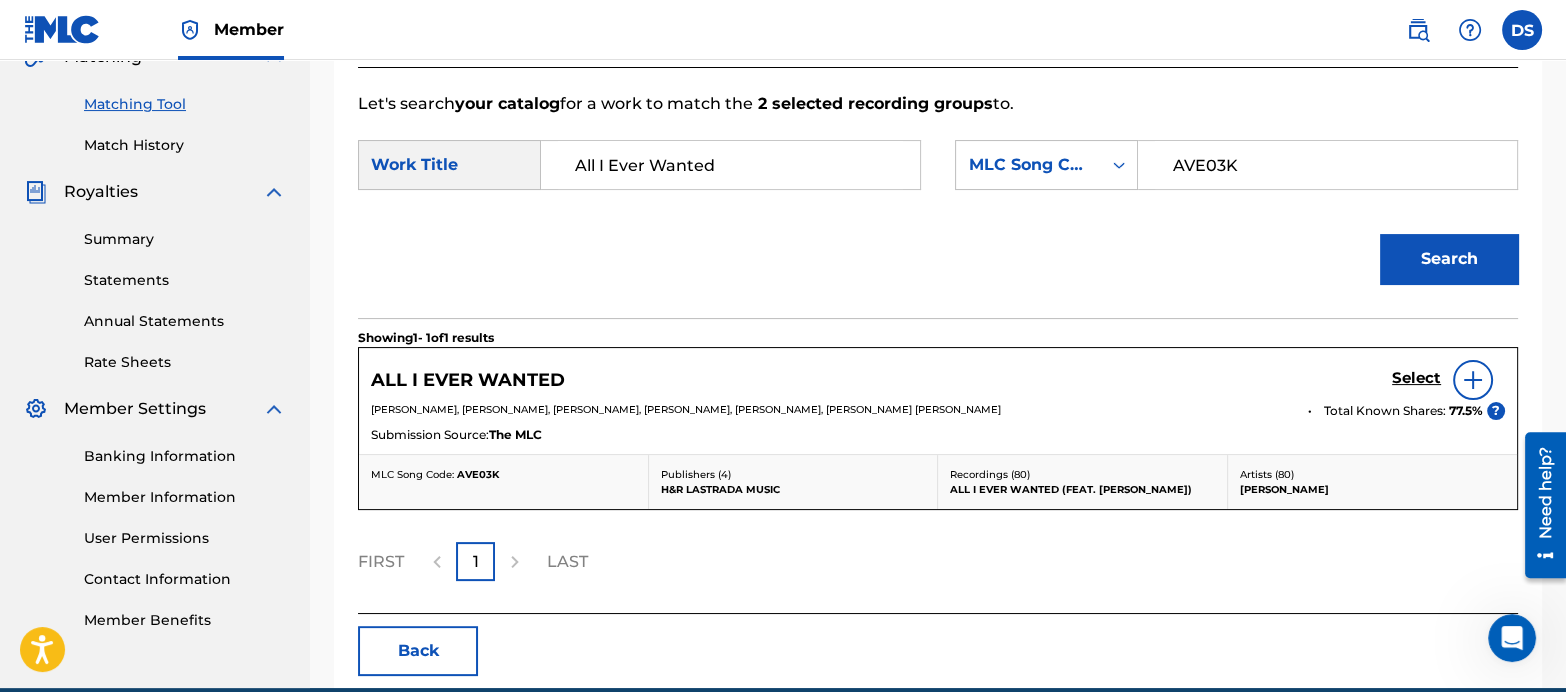 click on "Select" at bounding box center (1416, 378) 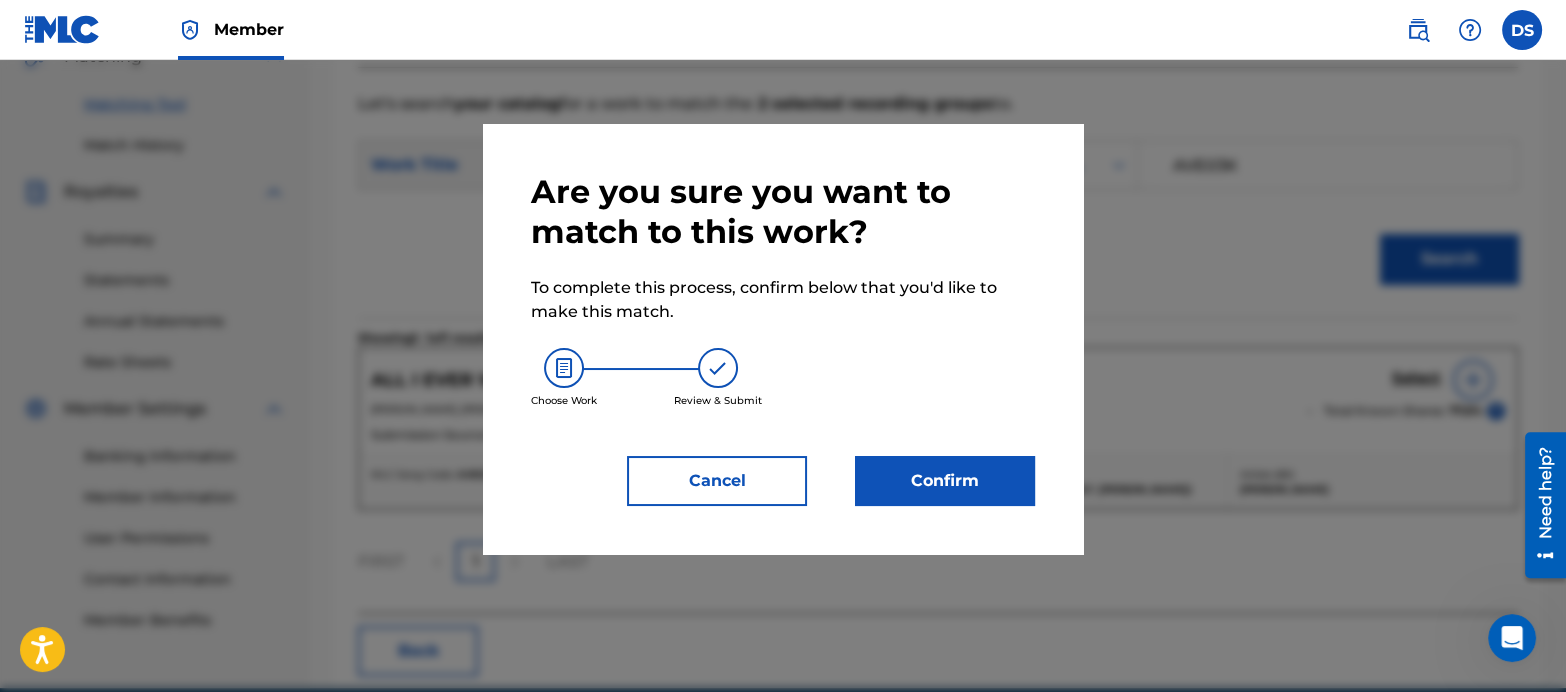 click on "Confirm" at bounding box center [945, 481] 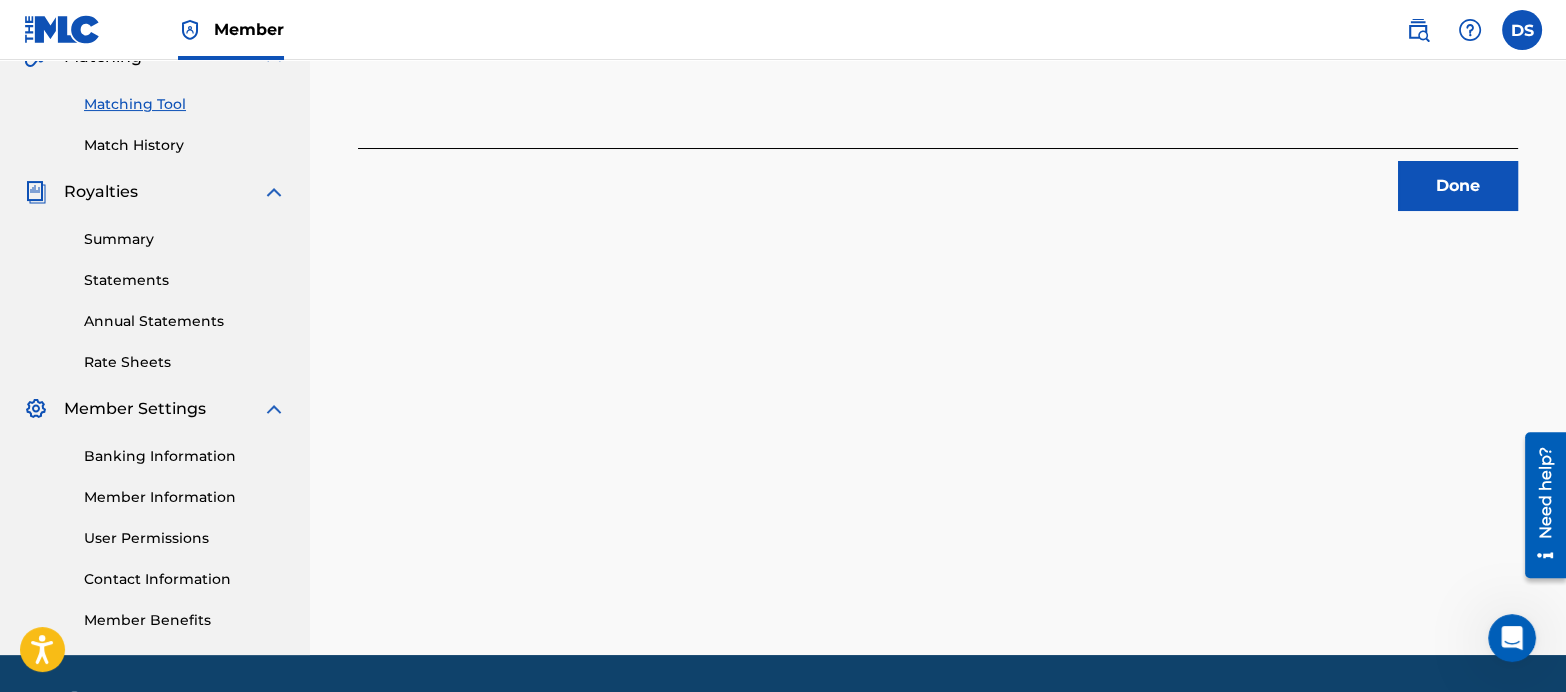 click on "Done" at bounding box center (1458, 186) 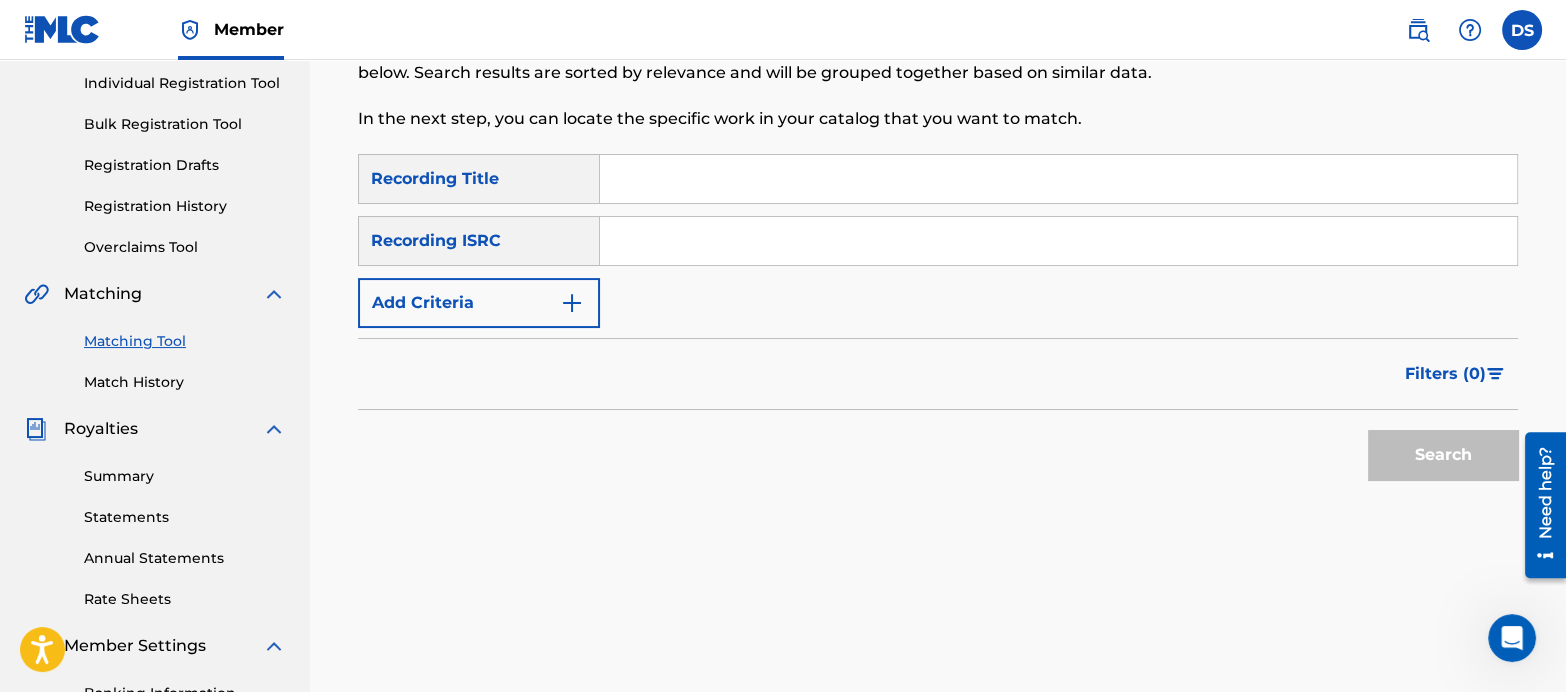 scroll, scrollTop: 246, scrollLeft: 0, axis: vertical 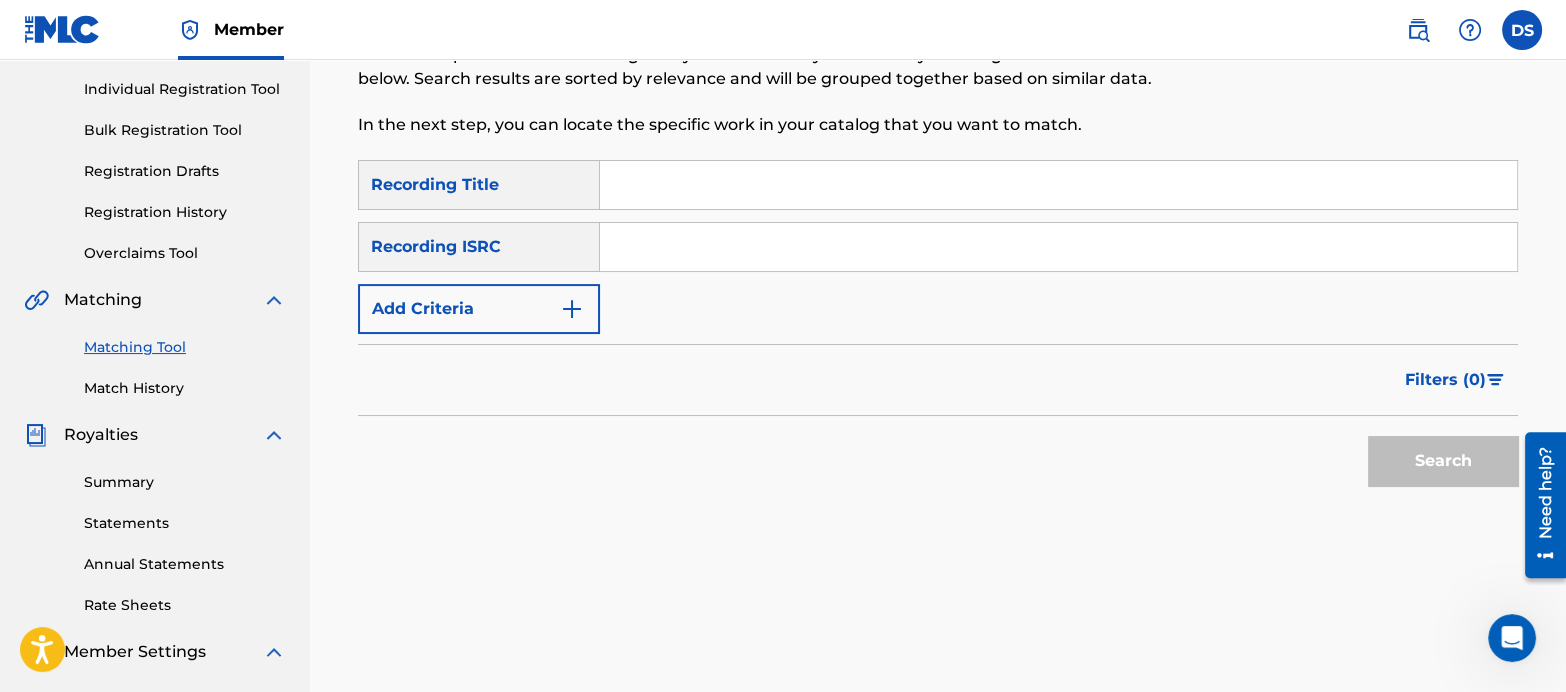 click at bounding box center [1058, 247] 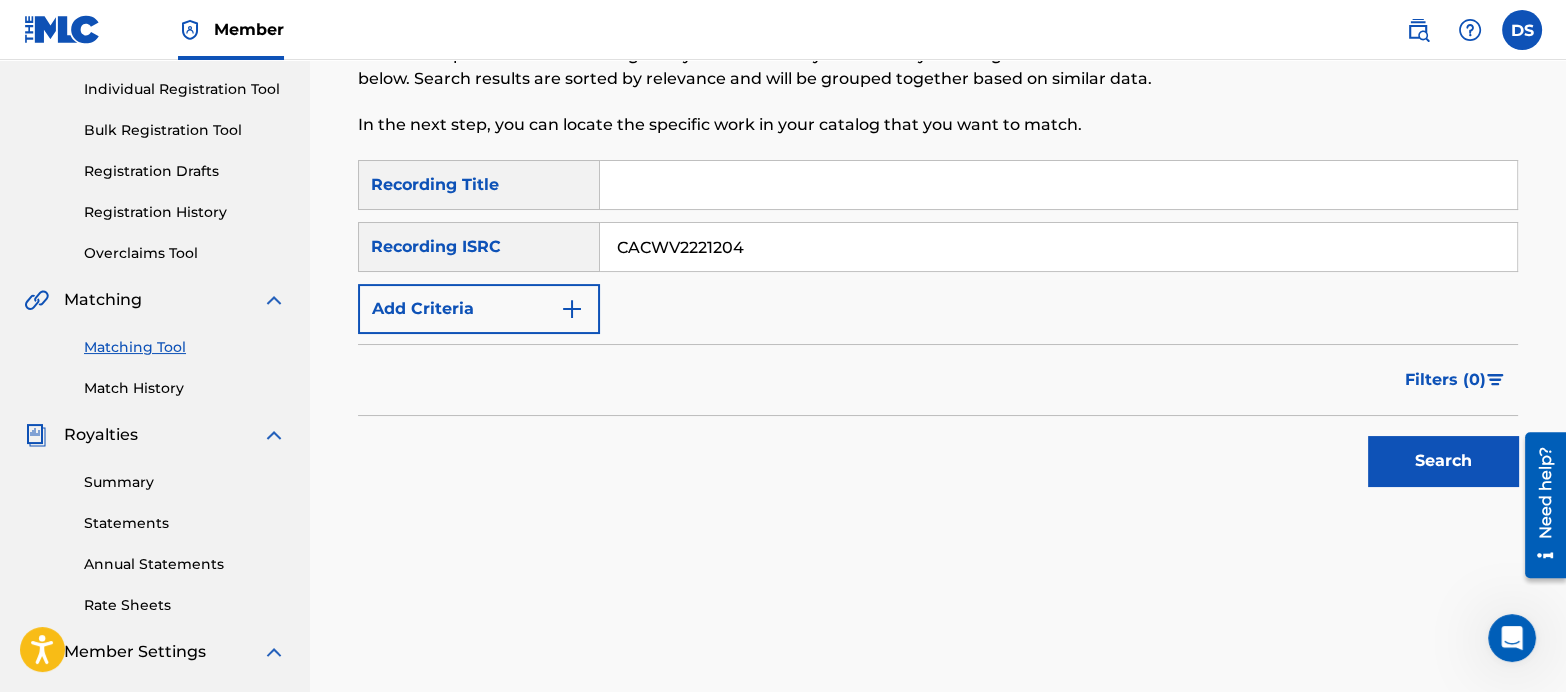 click on "Search" at bounding box center (1443, 461) 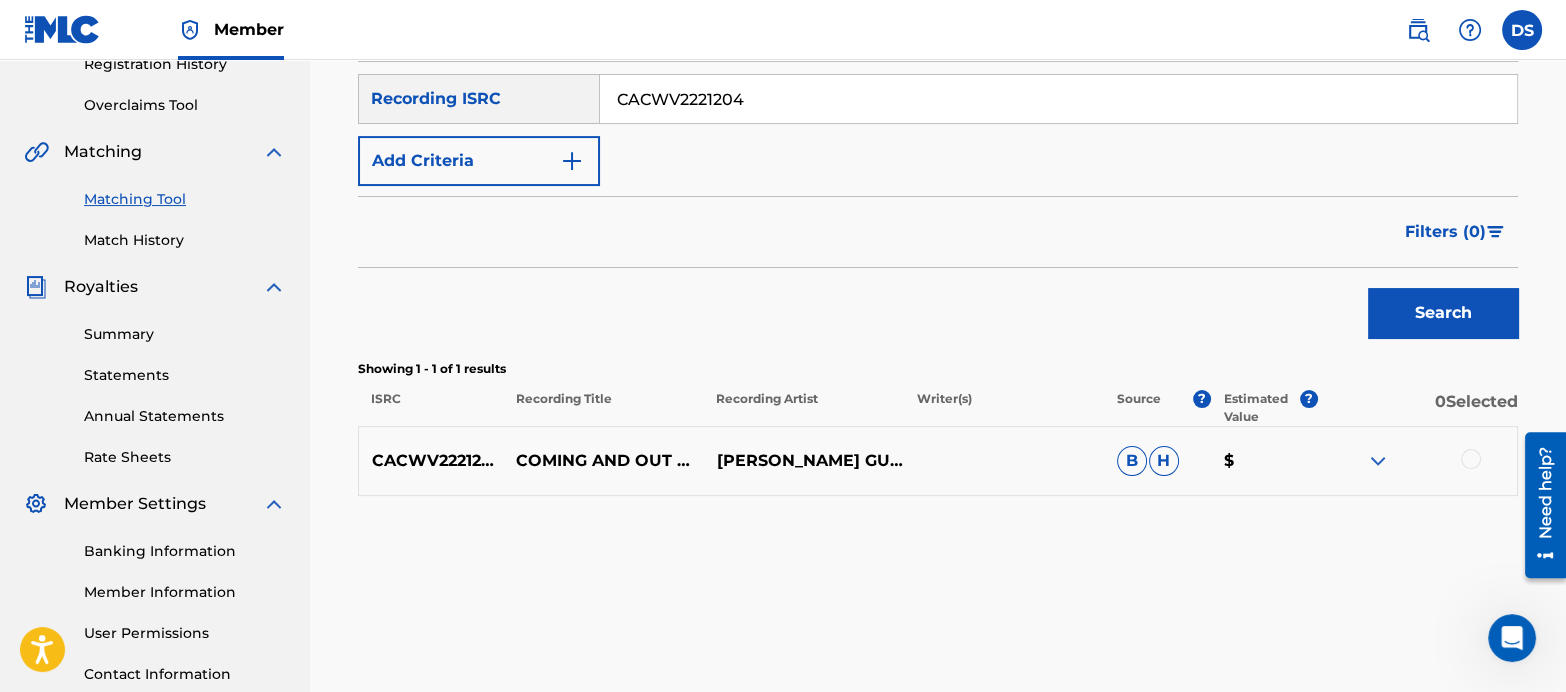scroll, scrollTop: 394, scrollLeft: 0, axis: vertical 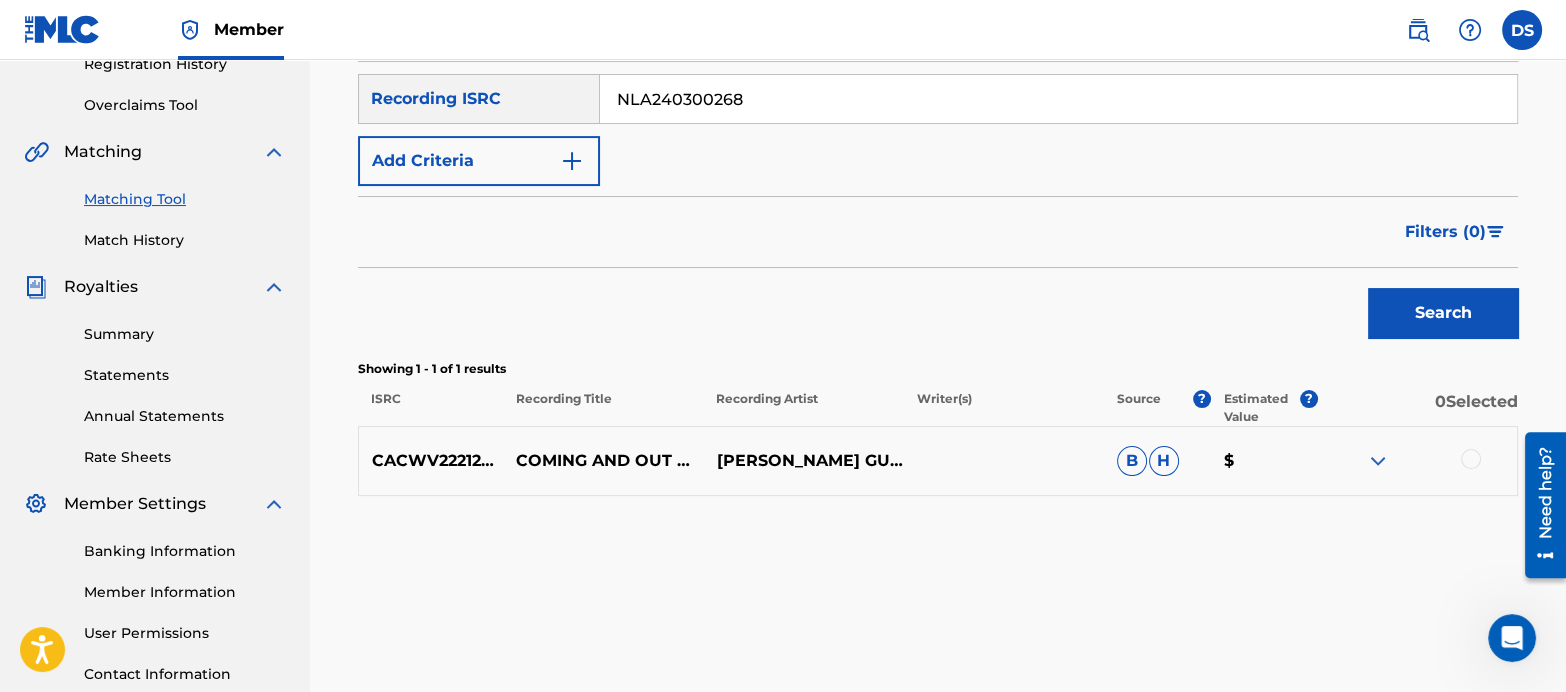click on "Search" at bounding box center [1443, 313] 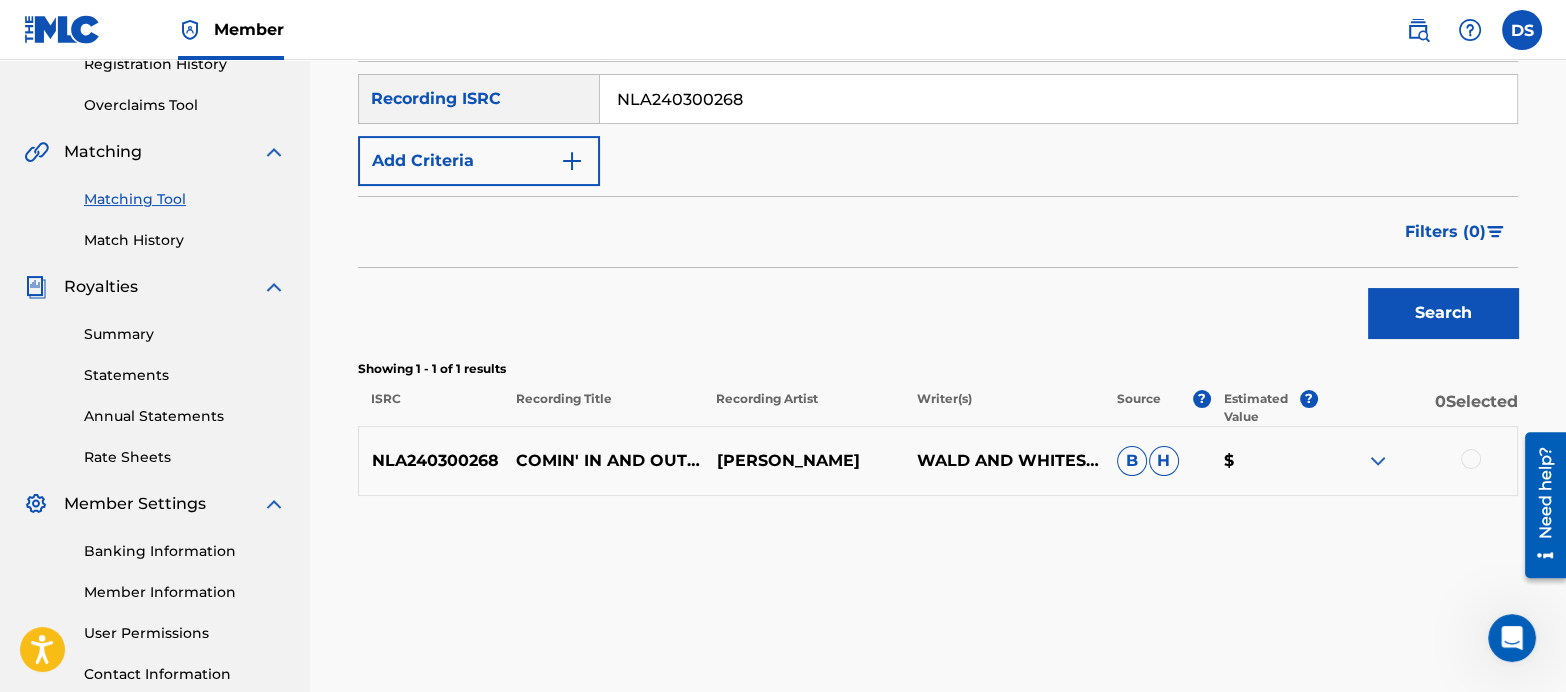 drag, startPoint x: 760, startPoint y: 112, endPoint x: 544, endPoint y: 109, distance: 216.02083 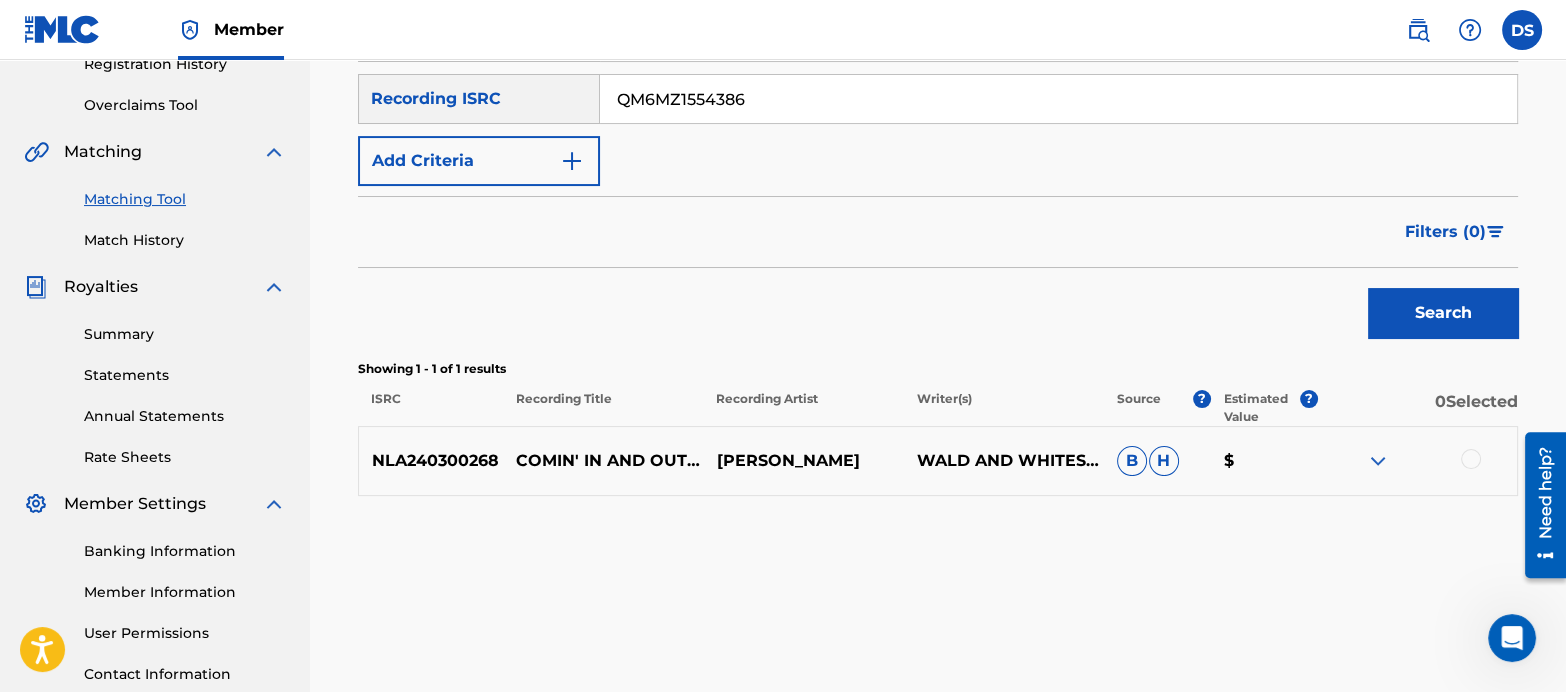 type on "QM6MZ1554386" 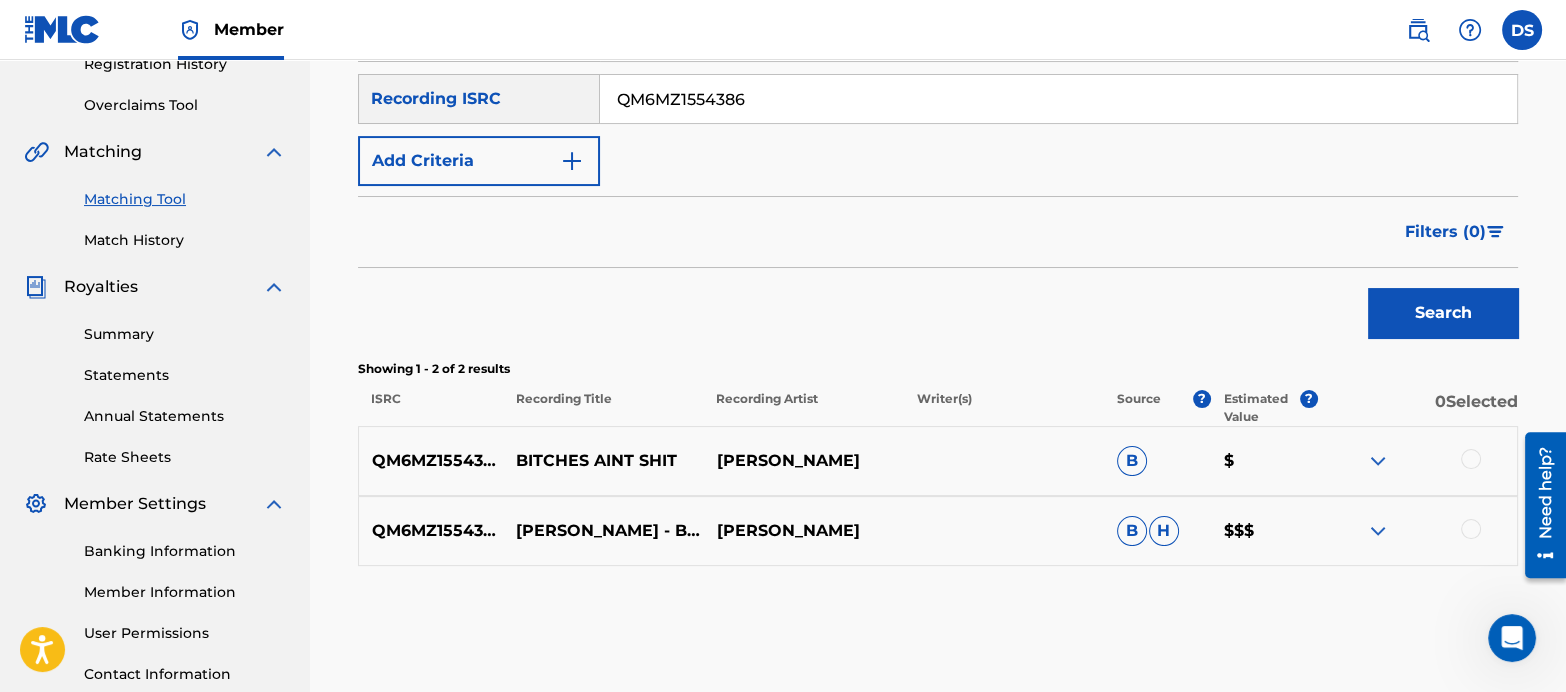 click at bounding box center (1471, 459) 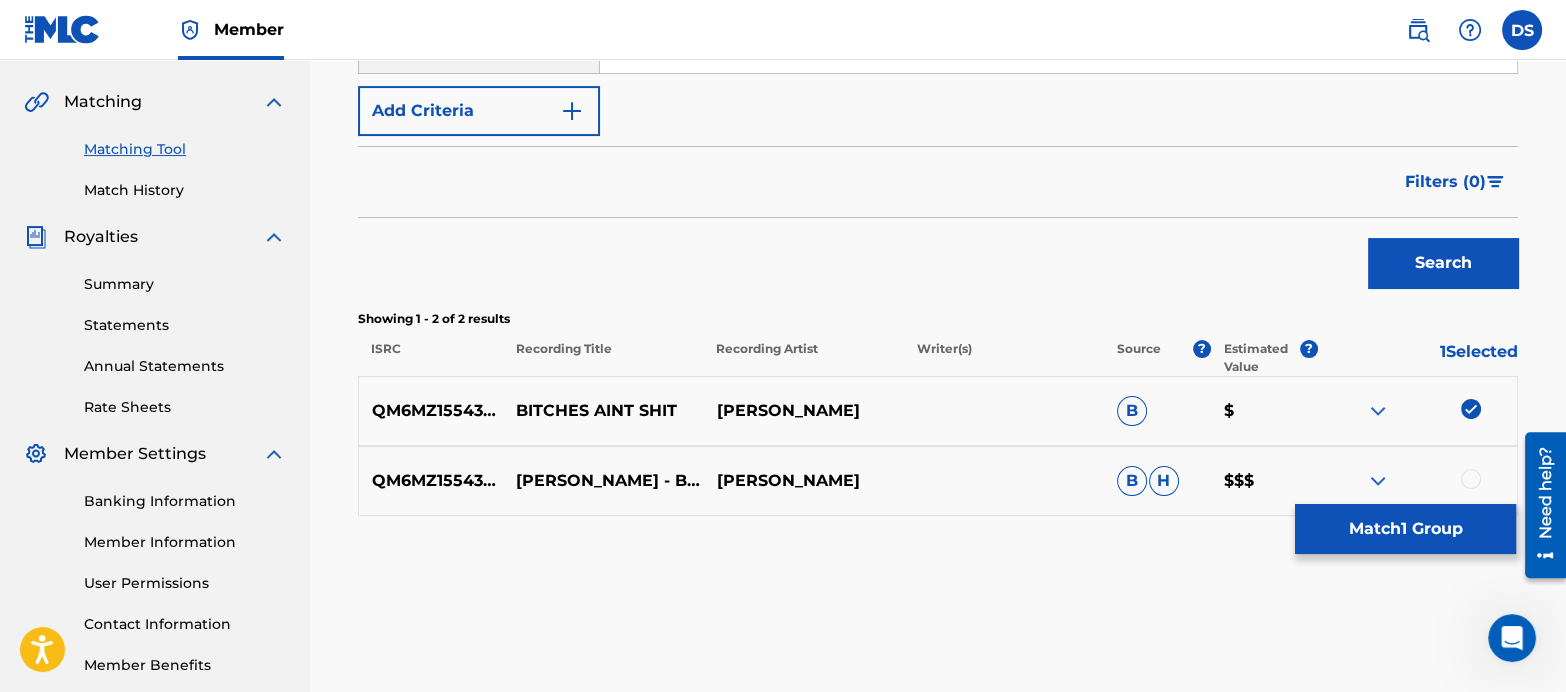 scroll, scrollTop: 447, scrollLeft: 0, axis: vertical 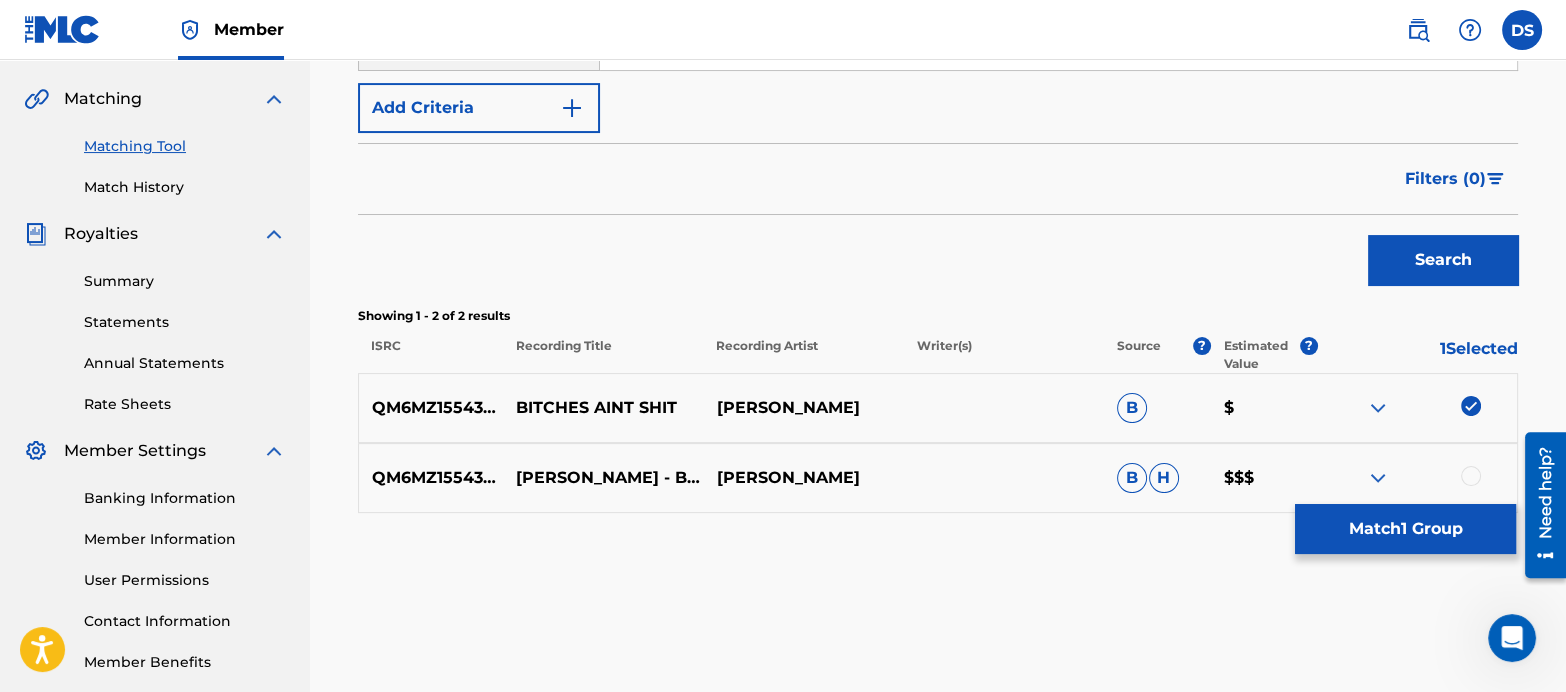 click at bounding box center [1471, 476] 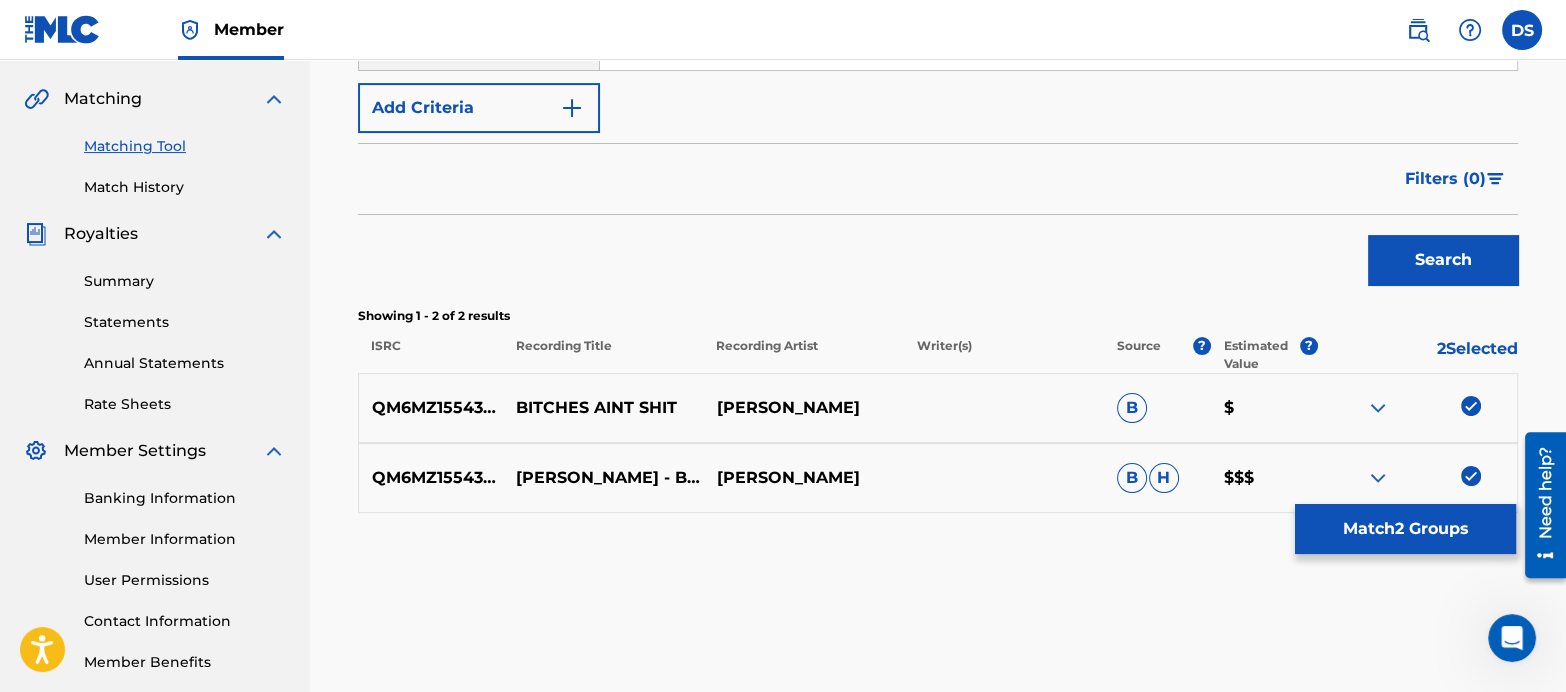click on "Match  2 Groups" at bounding box center [1405, 529] 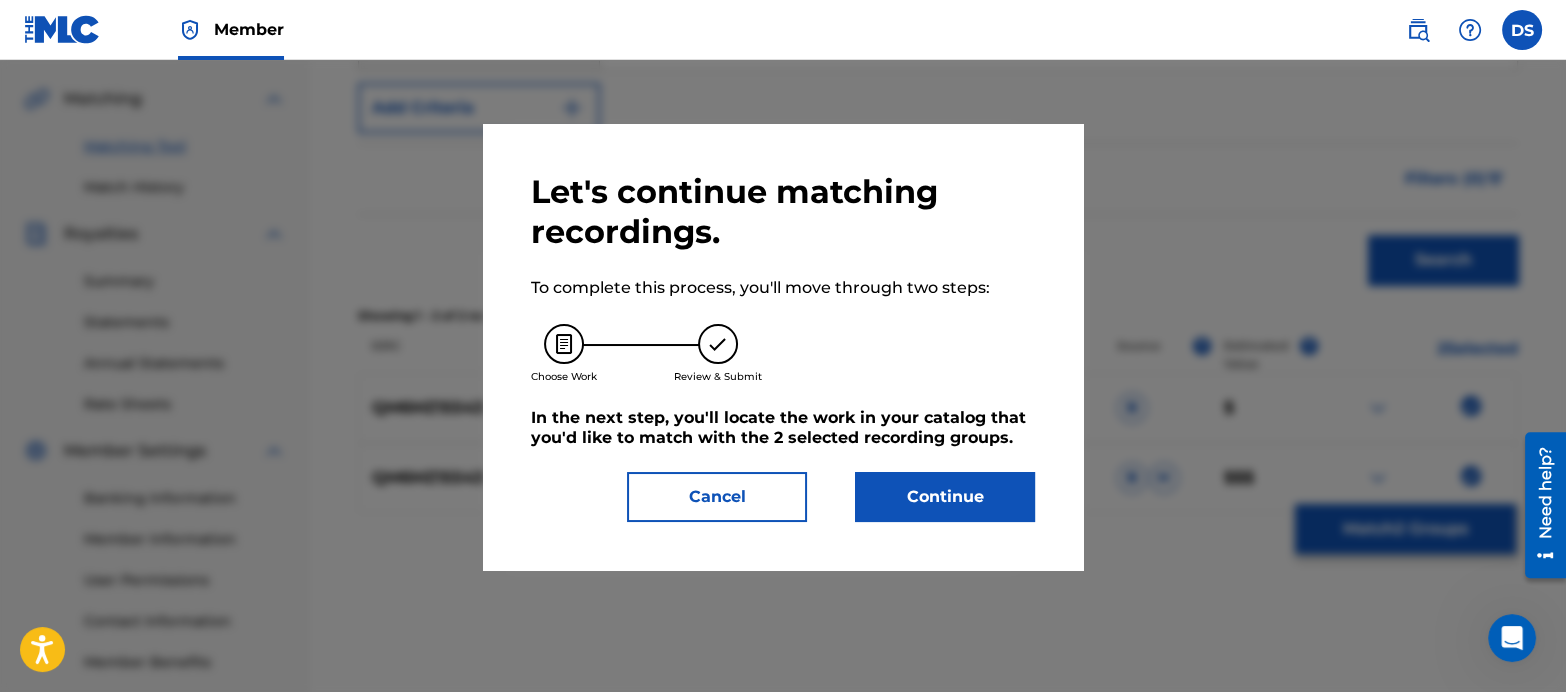 click on "Continue" at bounding box center (945, 497) 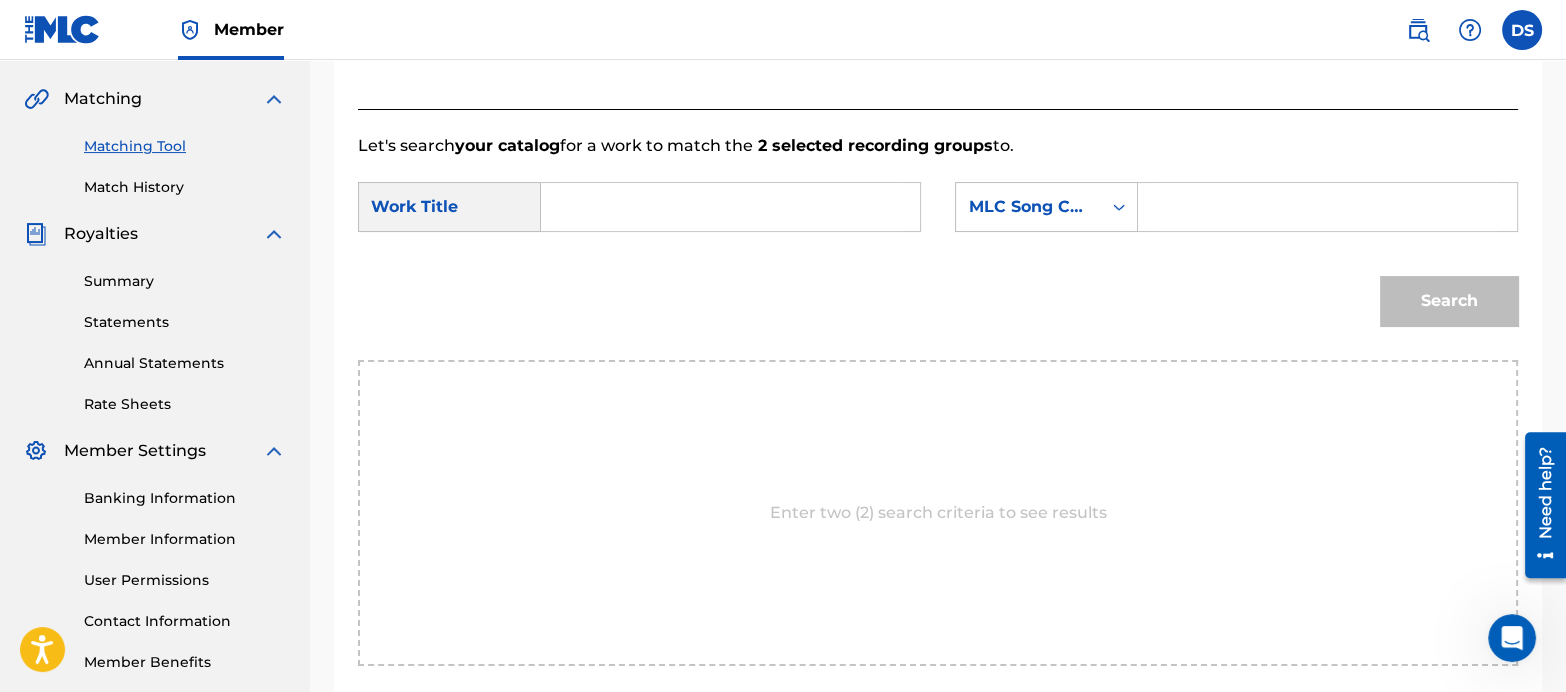click at bounding box center [730, 207] 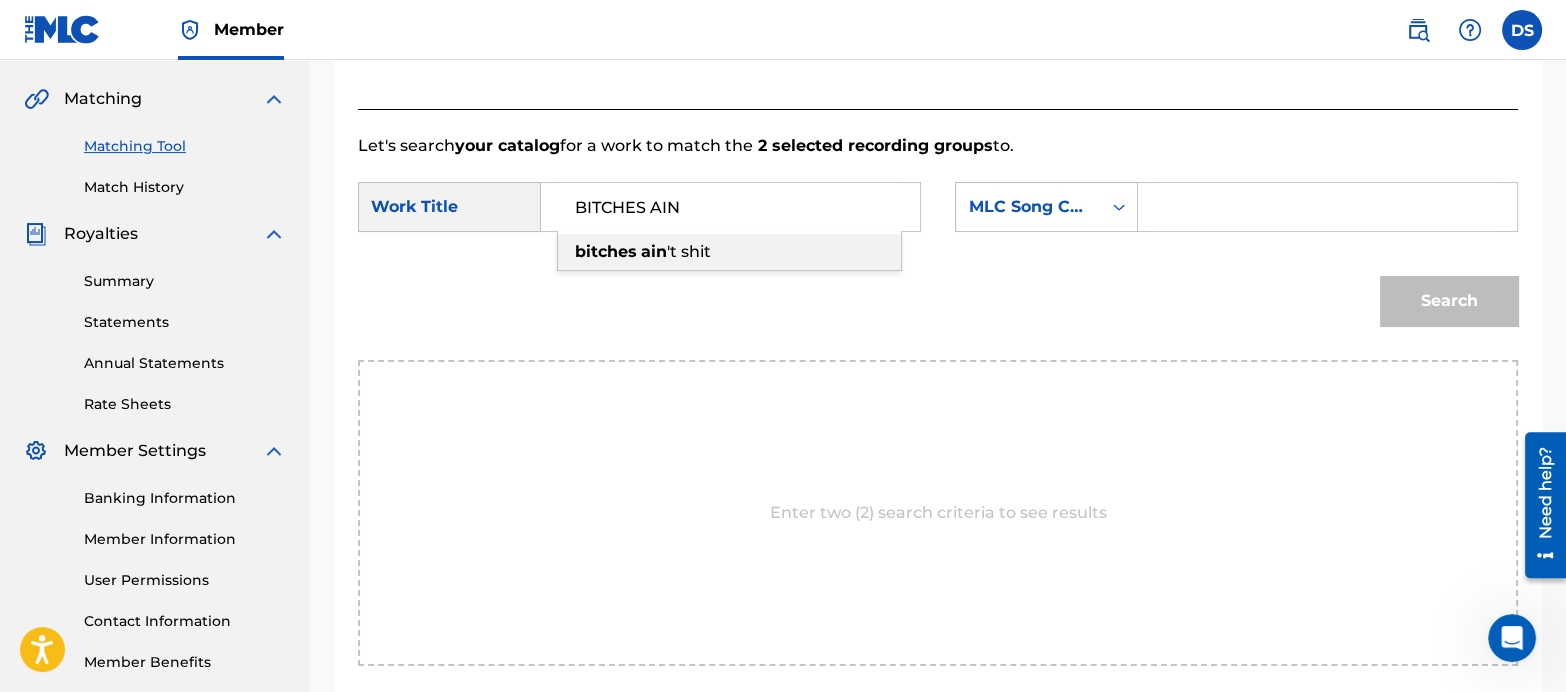 click on "ain" at bounding box center [654, 251] 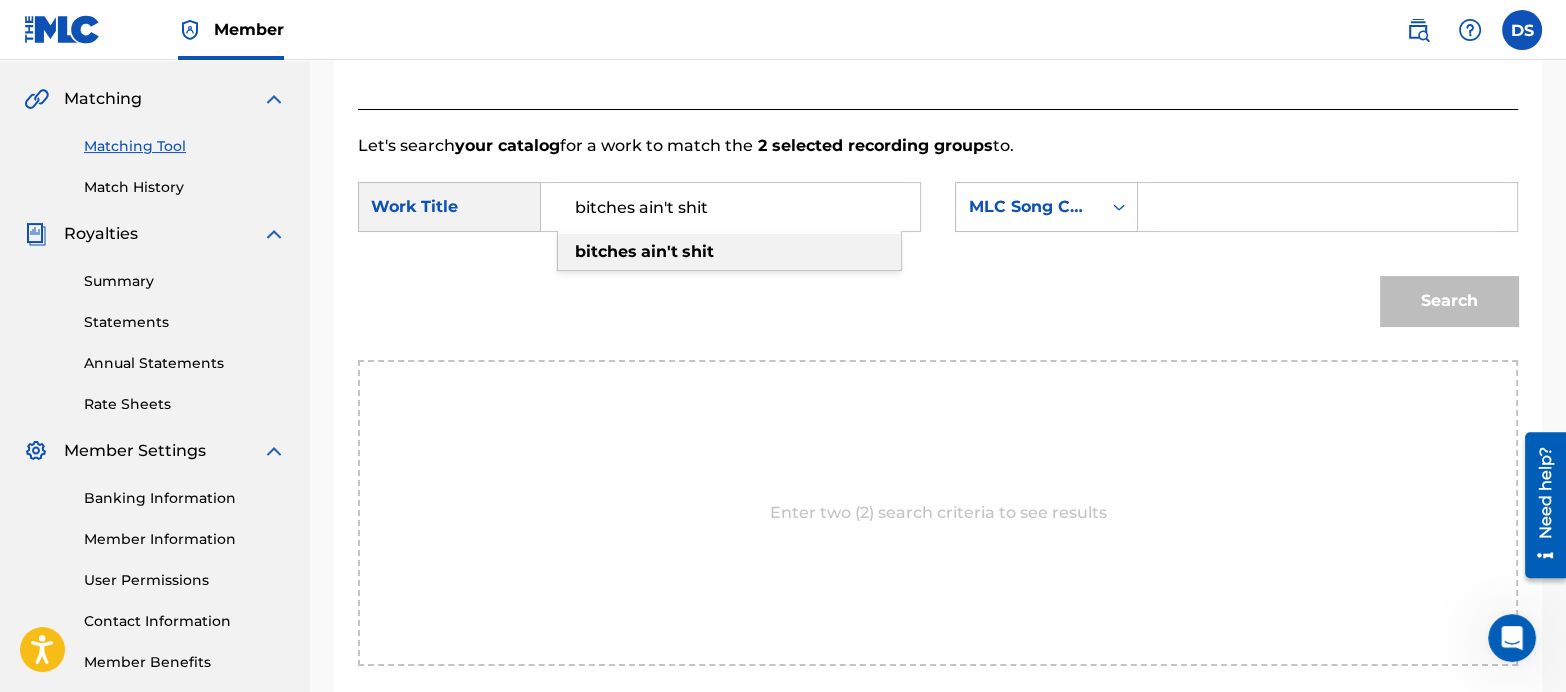 click at bounding box center [1327, 207] 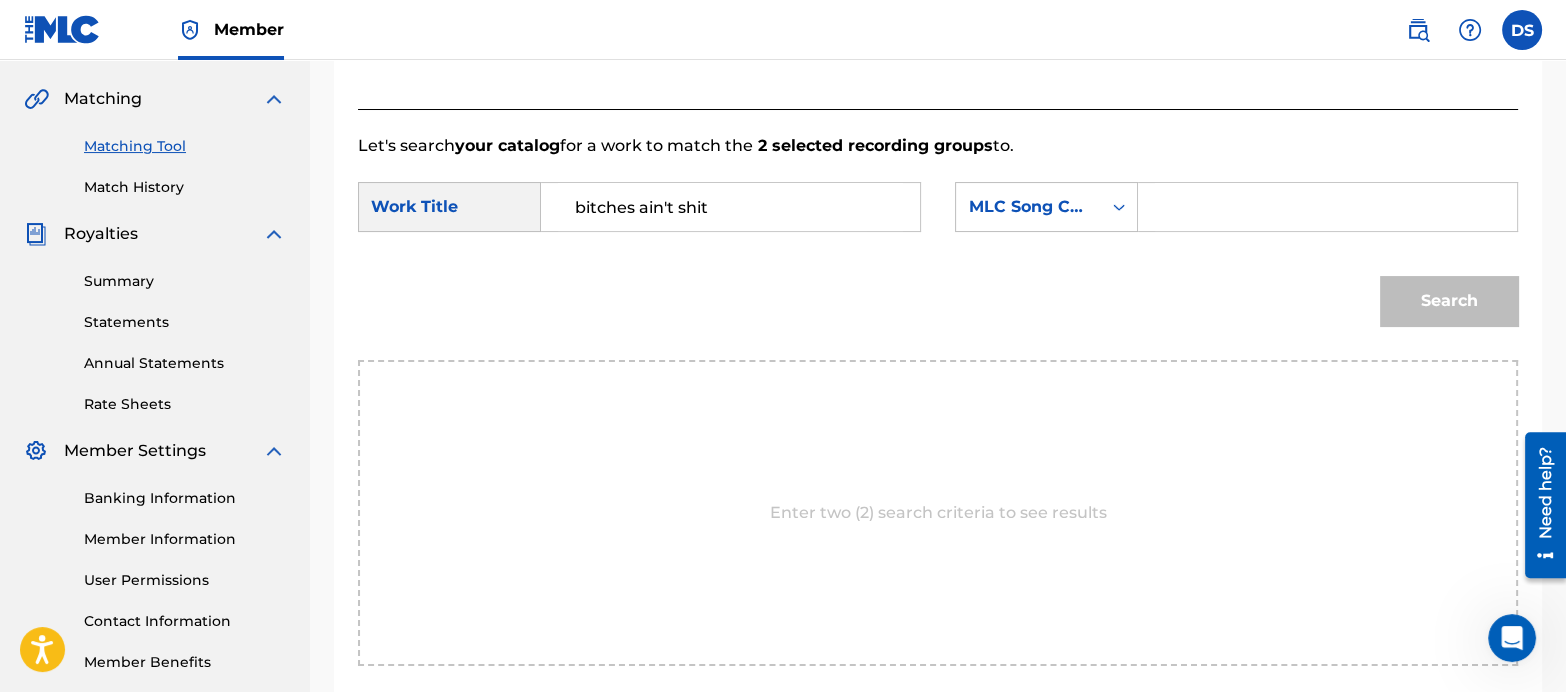 paste on "B2511Z" 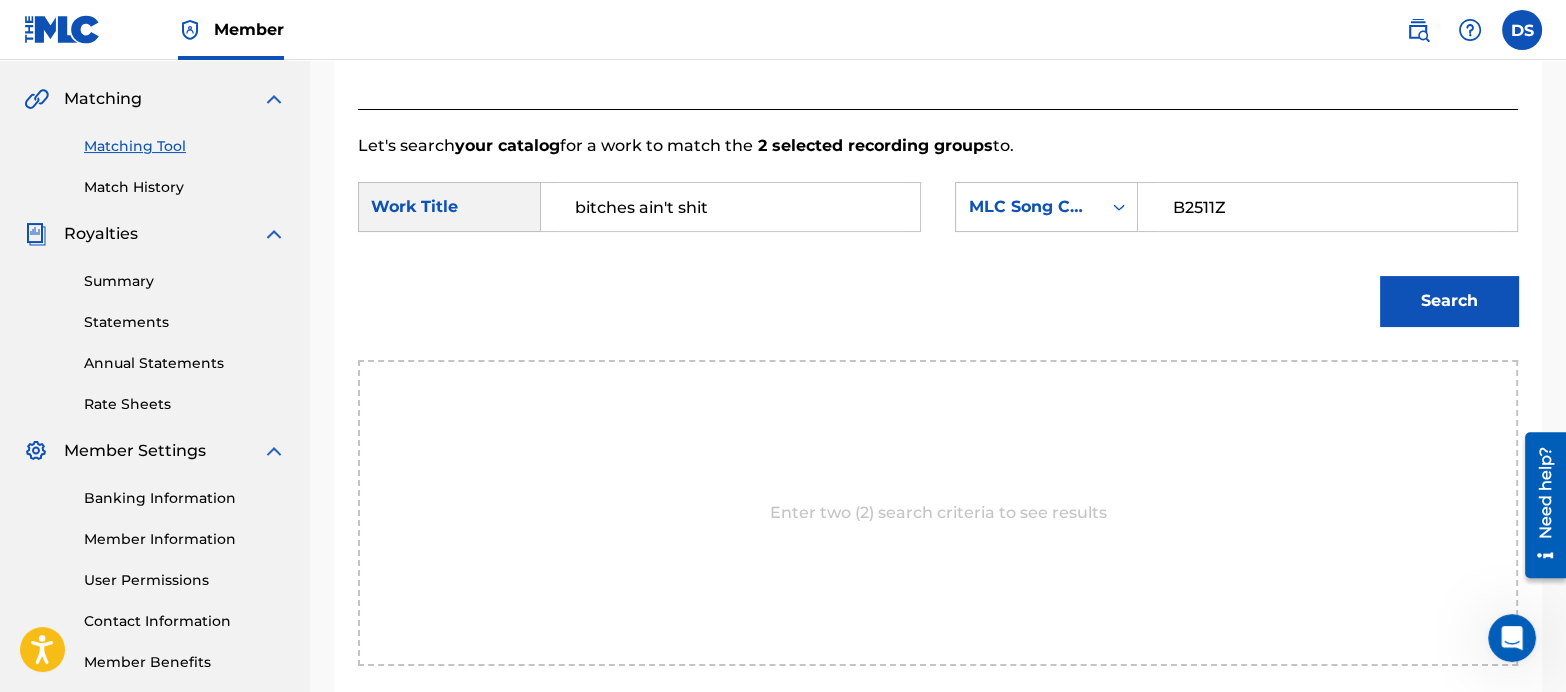 type on "B2511Z" 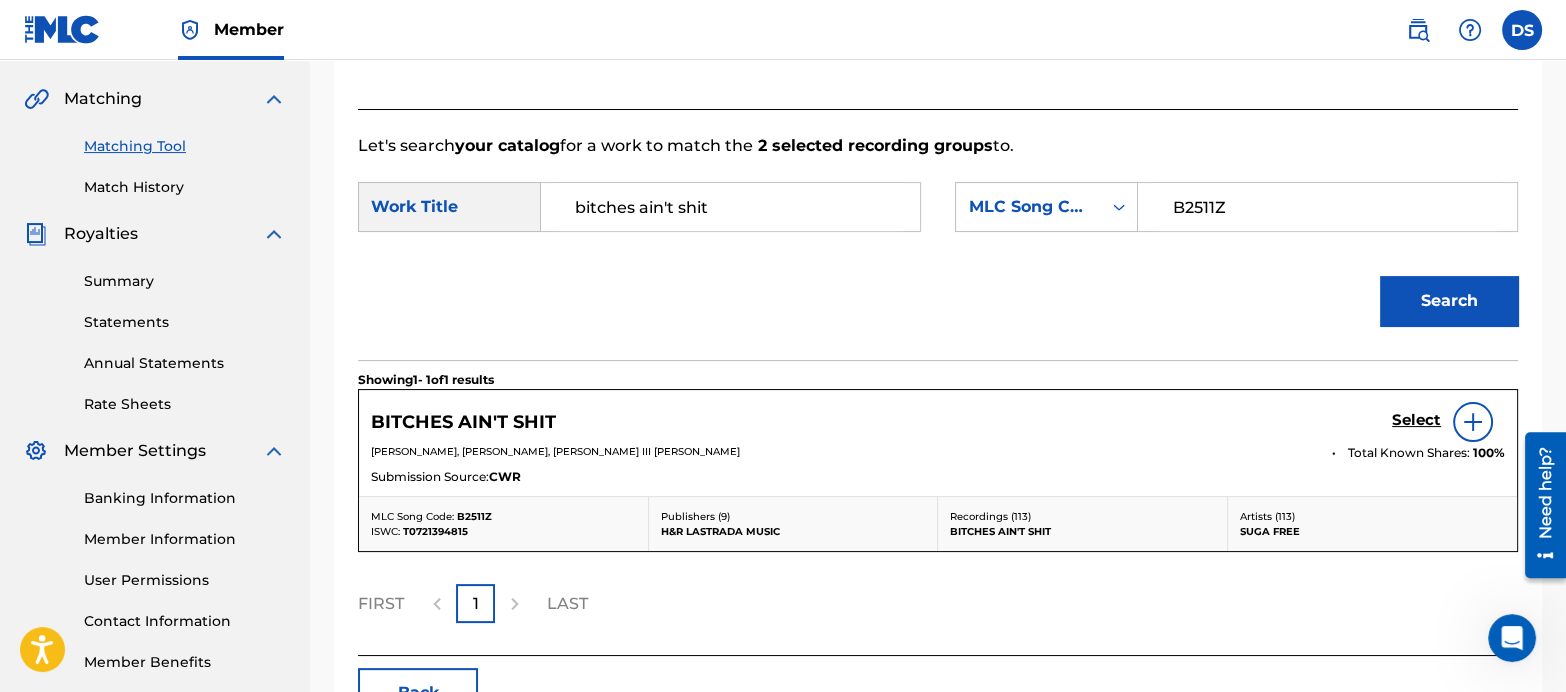 click on "Select" at bounding box center (1416, 420) 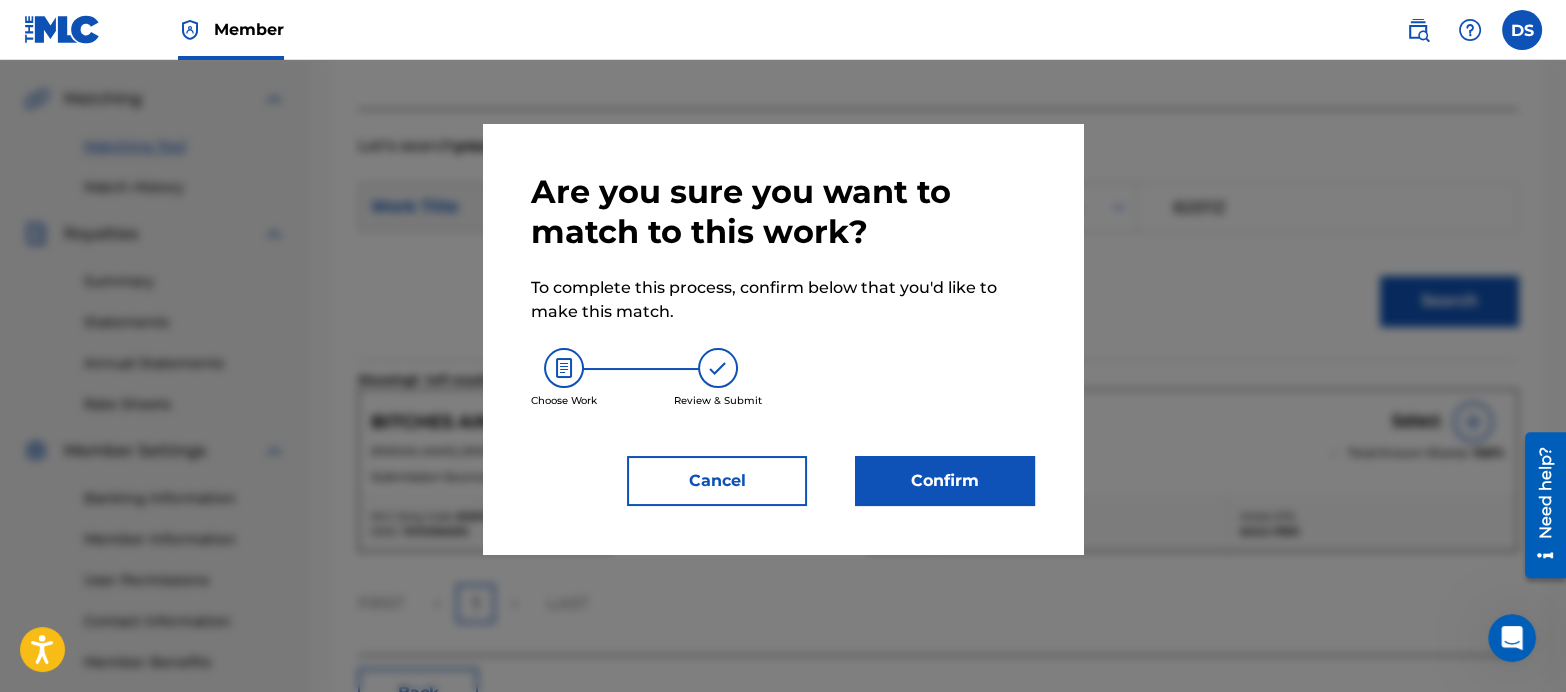 click on "Confirm" at bounding box center (945, 481) 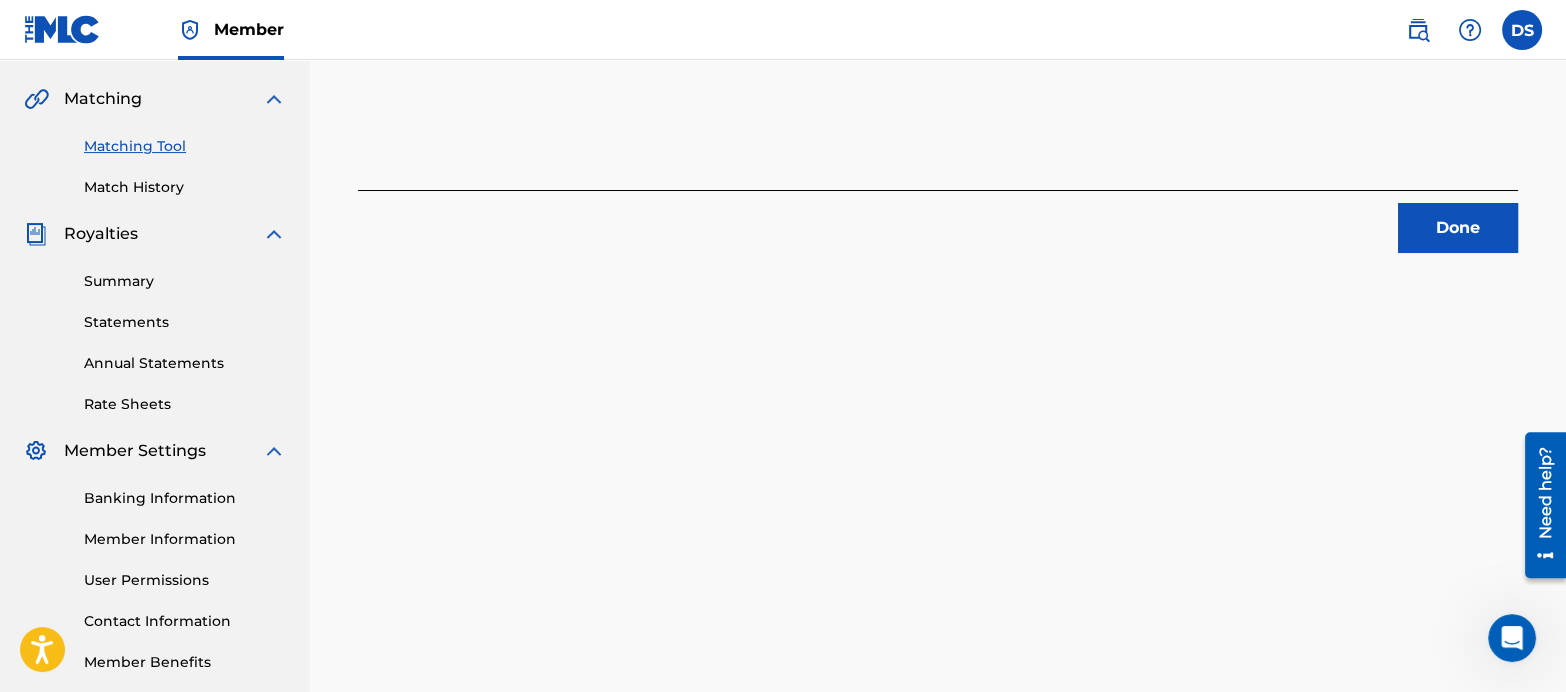 click on "Done" at bounding box center [1458, 228] 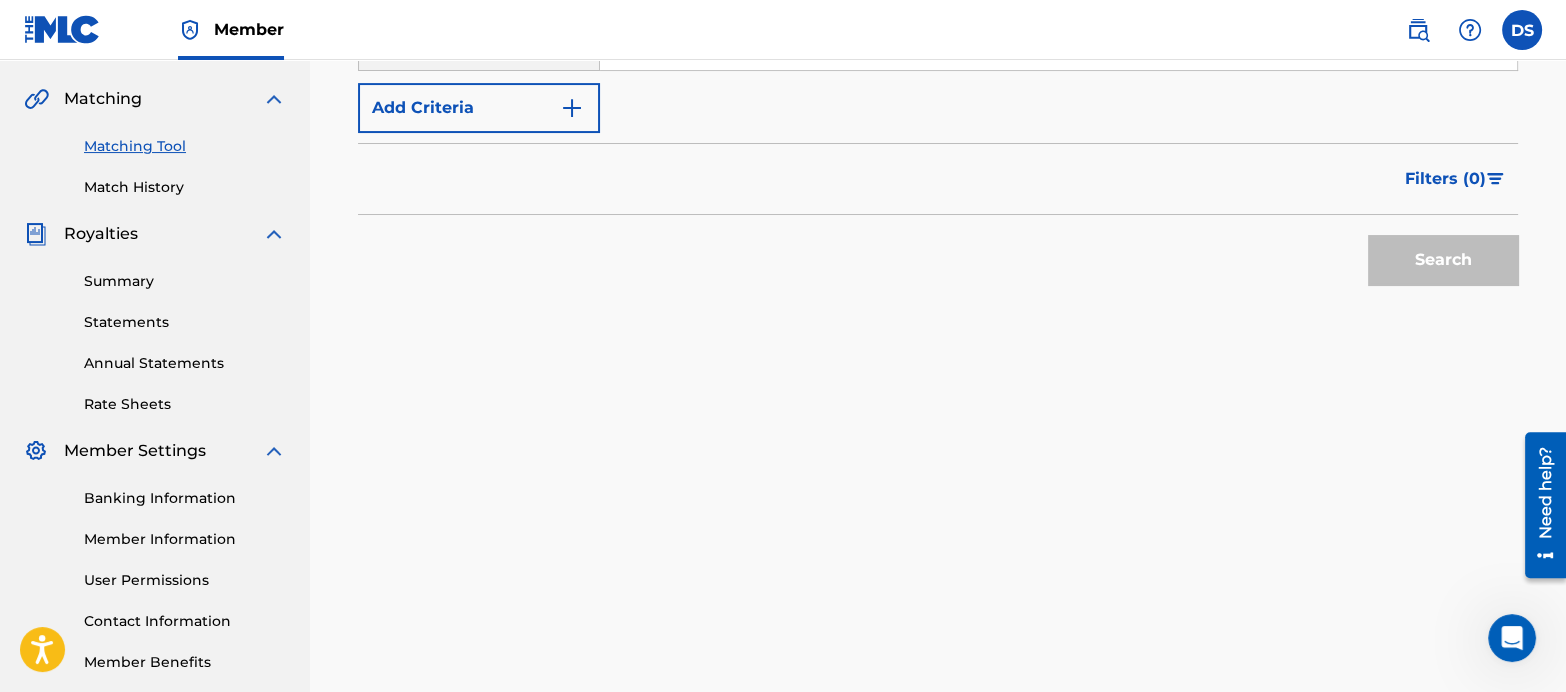 scroll, scrollTop: 379, scrollLeft: 0, axis: vertical 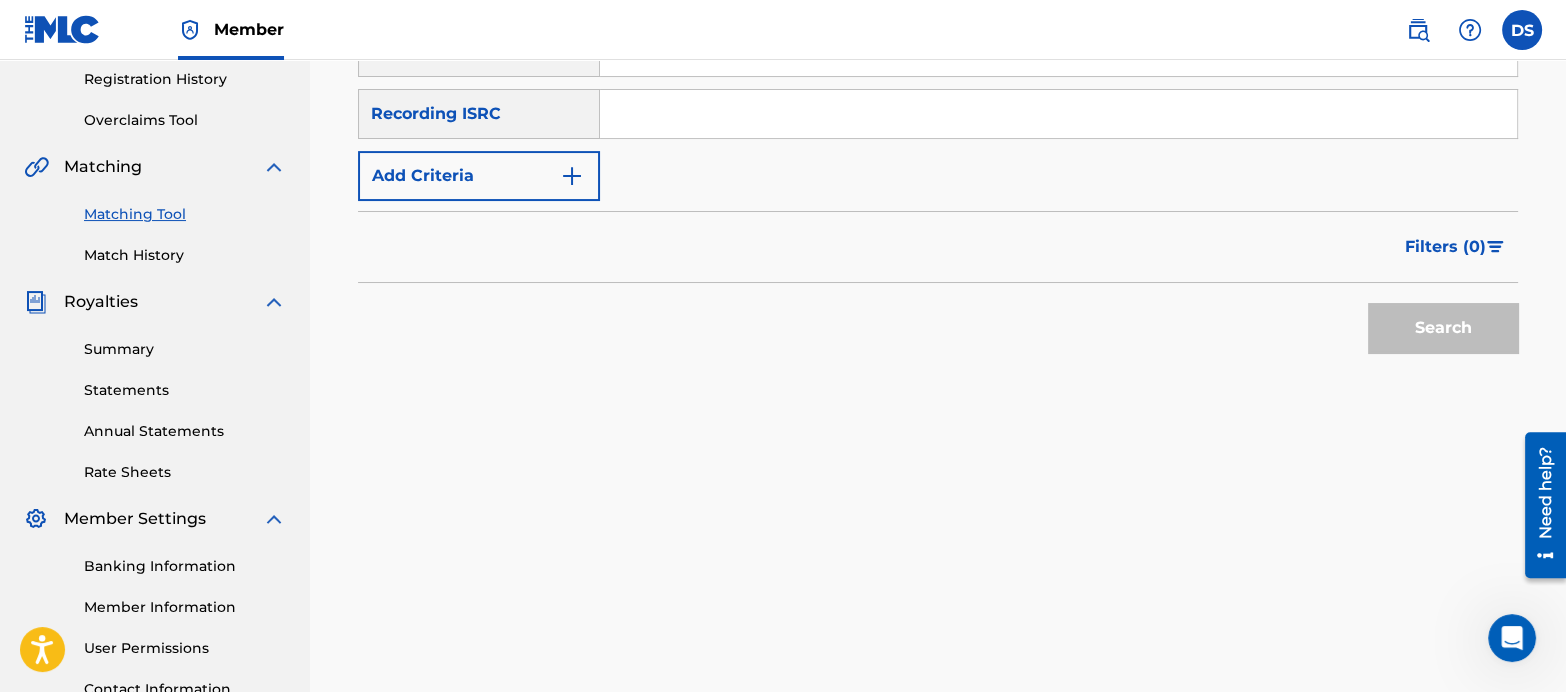 click at bounding box center (1058, 114) 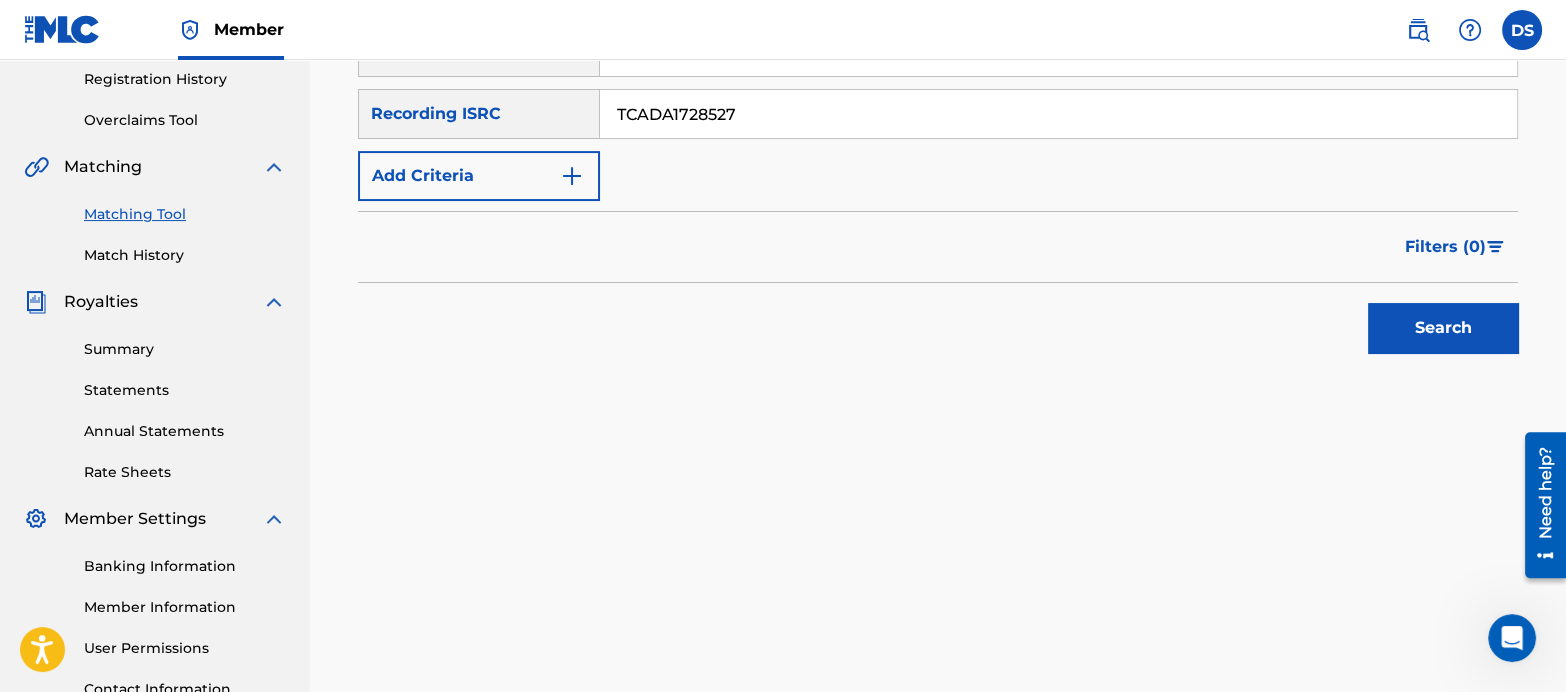 click on "Search" at bounding box center [1443, 328] 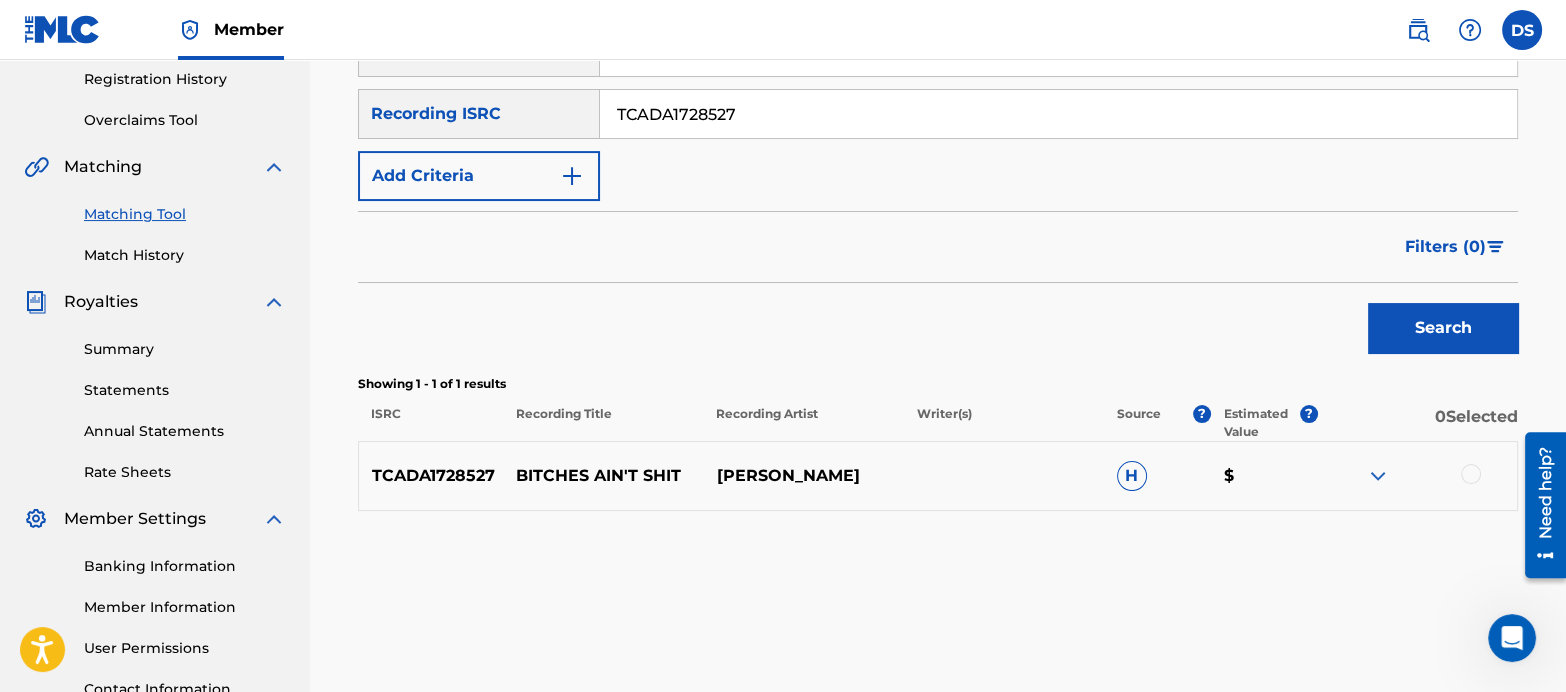drag, startPoint x: 747, startPoint y: 113, endPoint x: 527, endPoint y: 117, distance: 220.03636 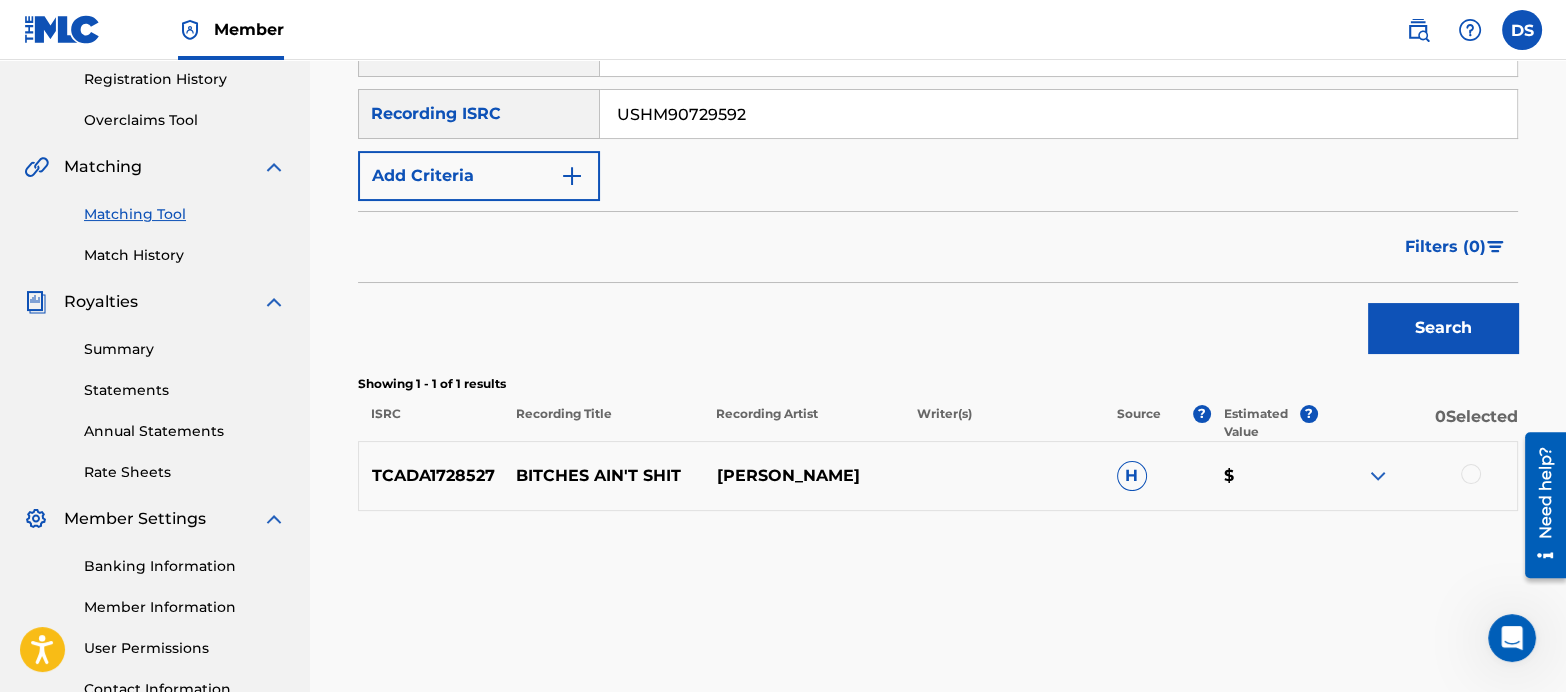 click on "Search" at bounding box center (1443, 328) 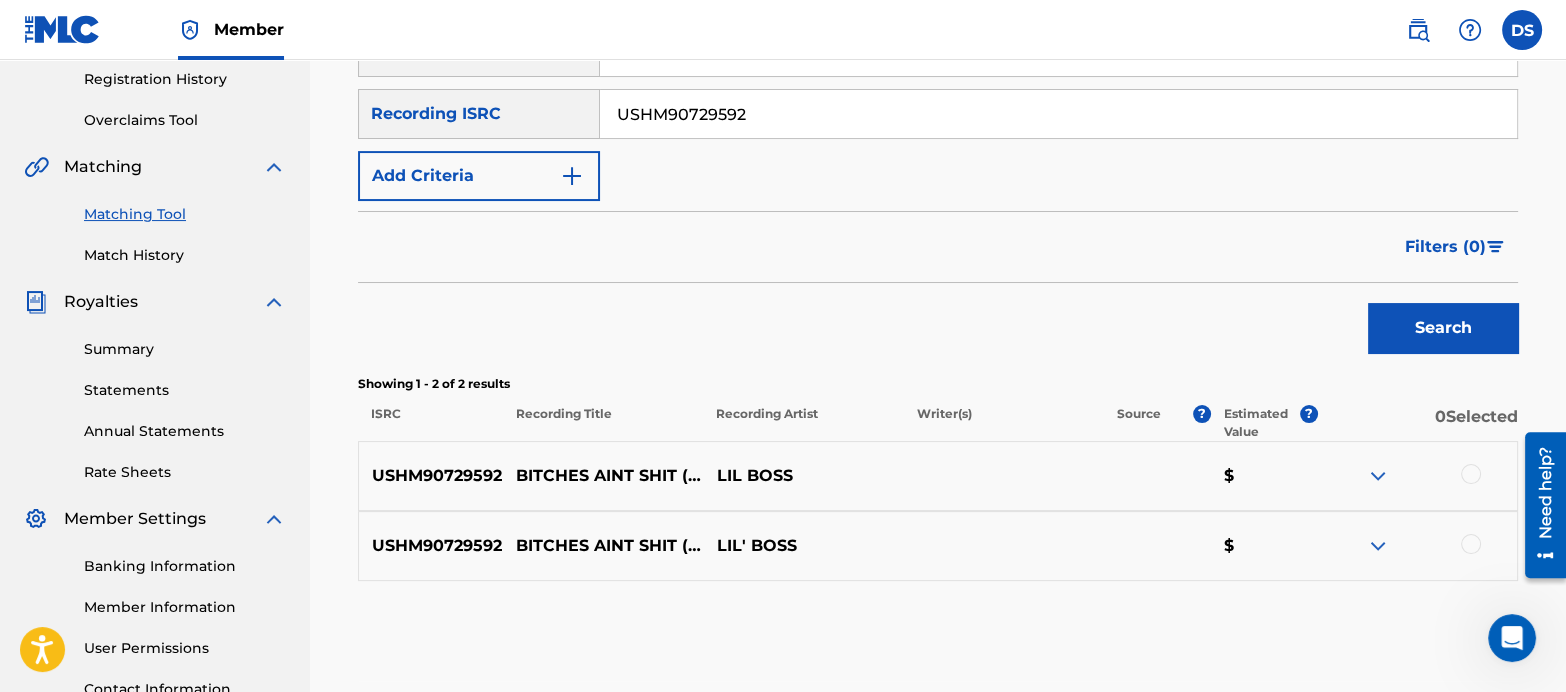 drag, startPoint x: 760, startPoint y: 123, endPoint x: 568, endPoint y: 94, distance: 194.17775 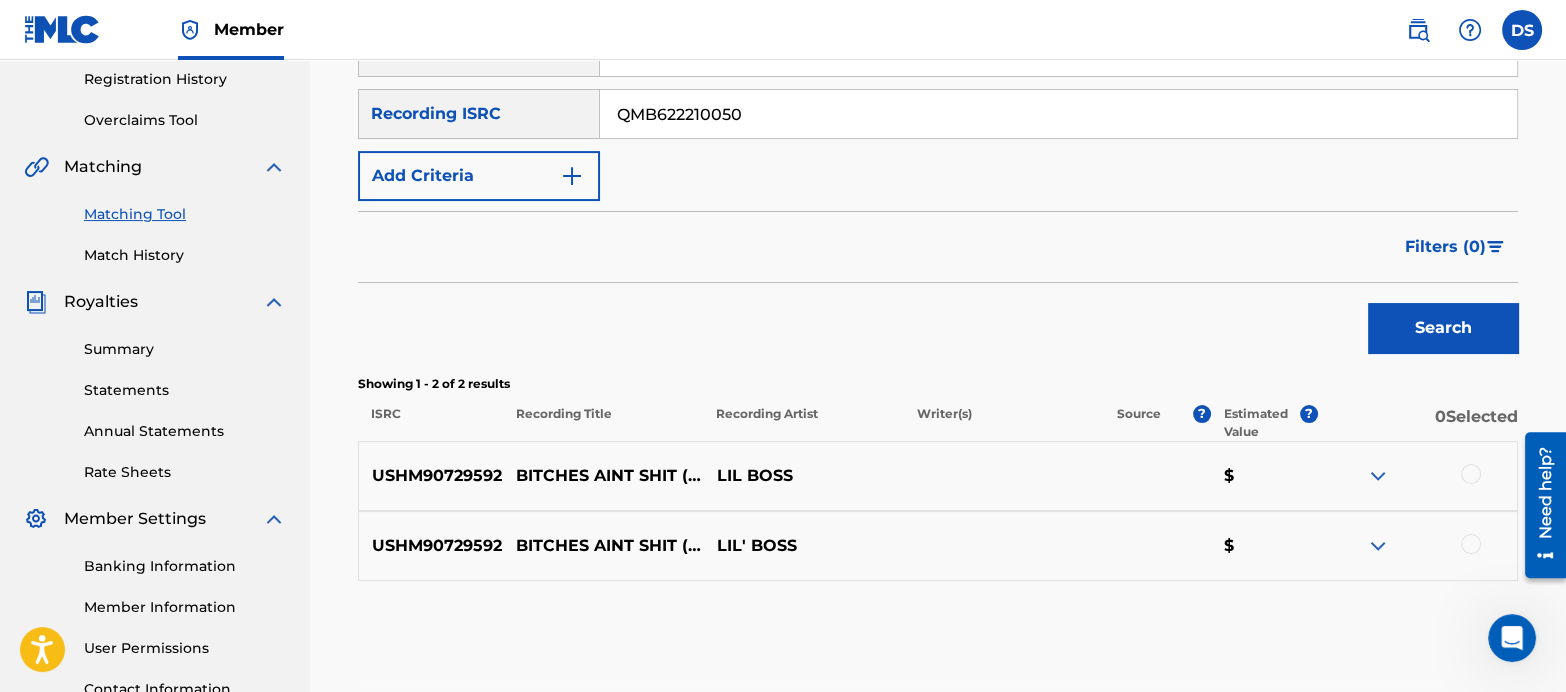 click on "Search" at bounding box center [1443, 328] 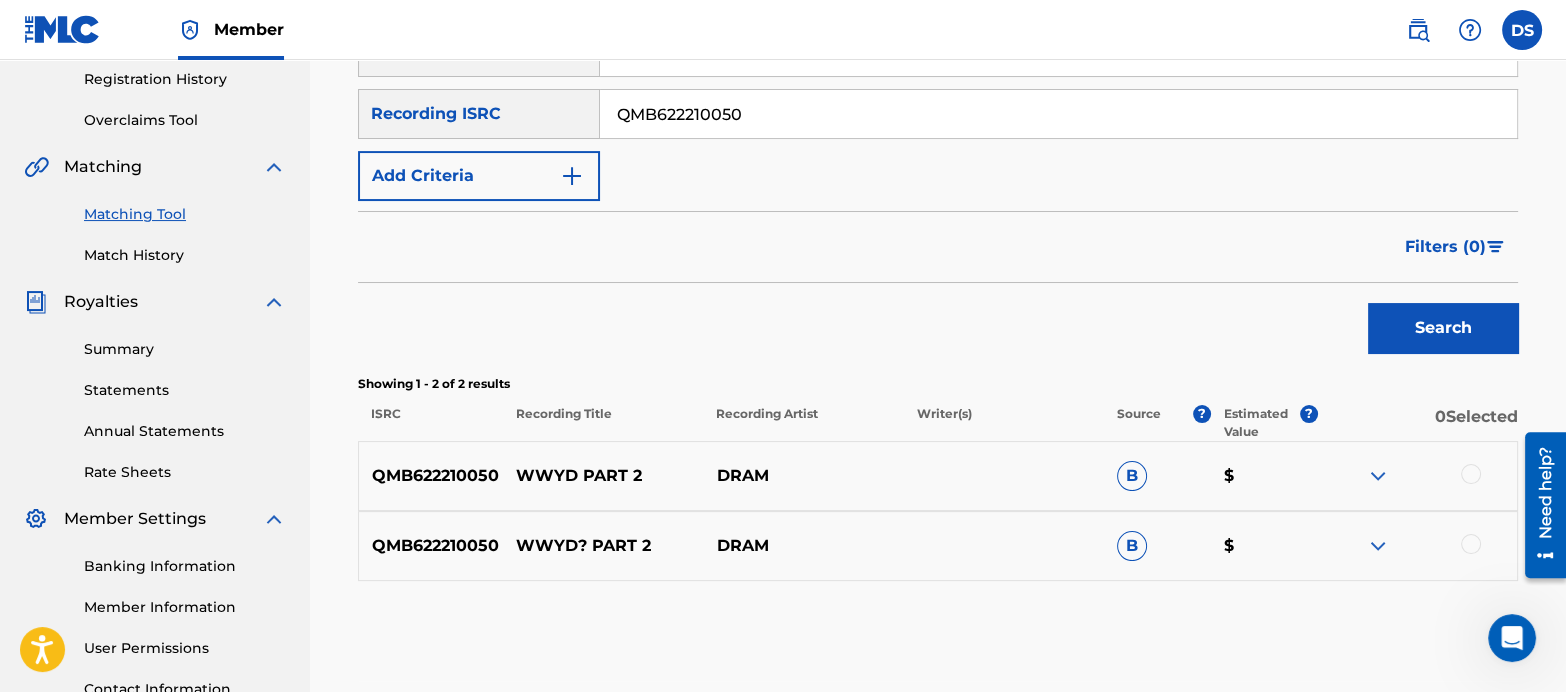 drag, startPoint x: 779, startPoint y: 107, endPoint x: 504, endPoint y: 48, distance: 281.25787 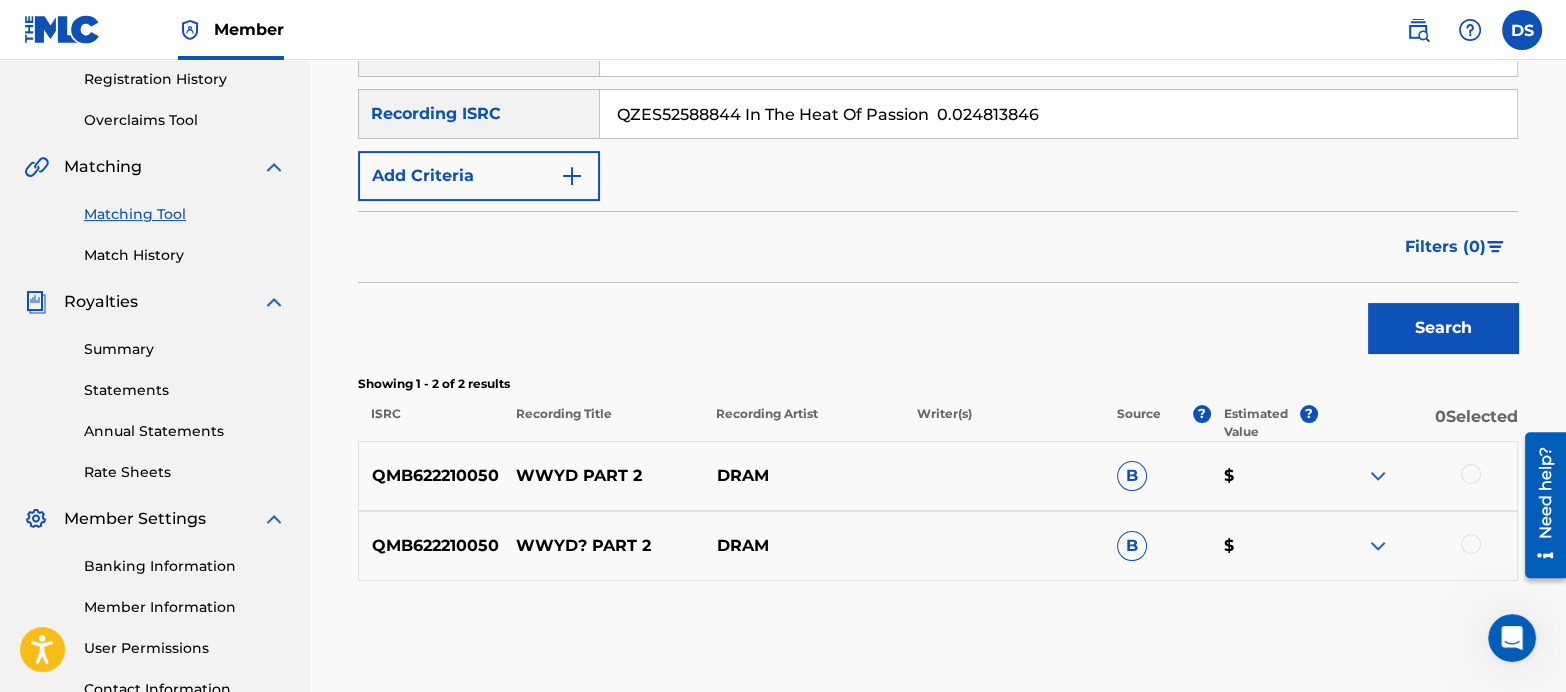 click on "QZES52588844	In The Heat Of Passion	0.024813846" at bounding box center [1058, 114] 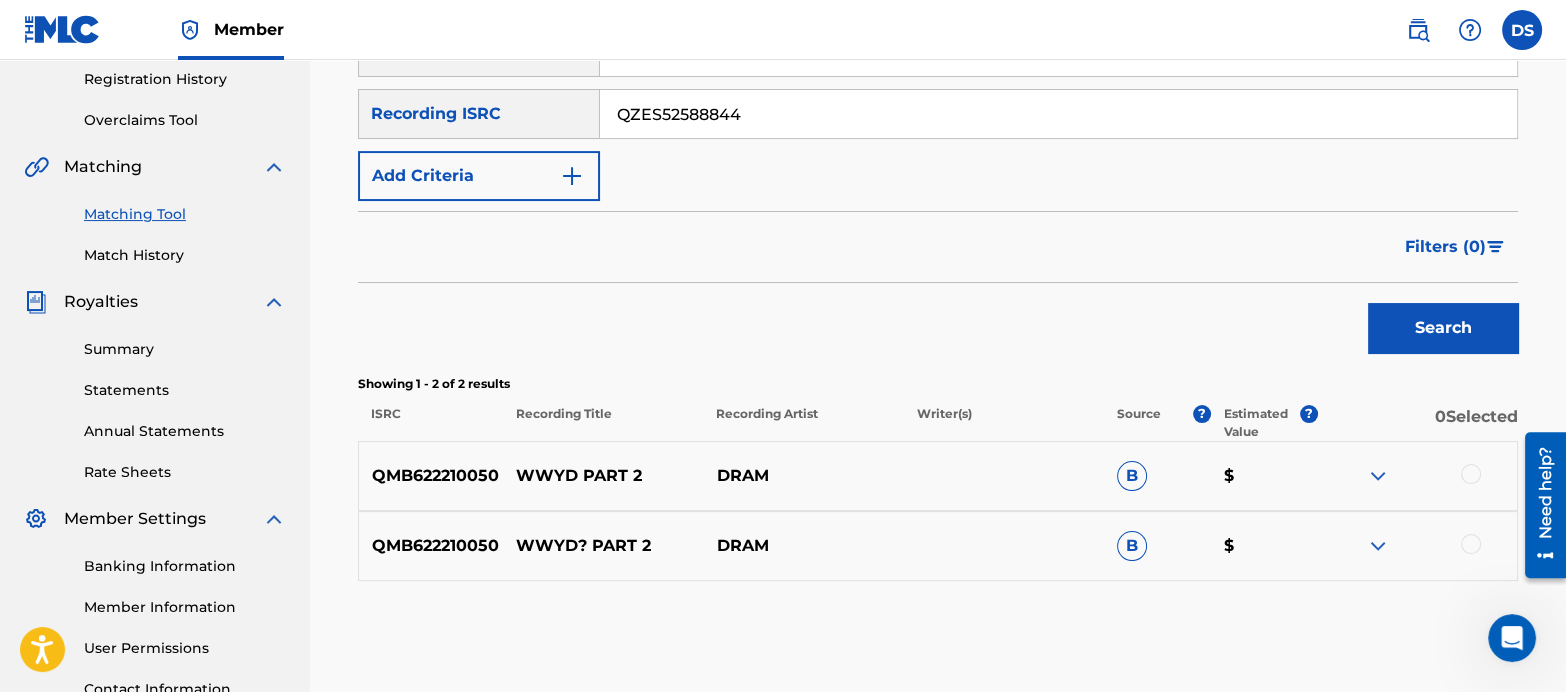 type on "QZES52588844" 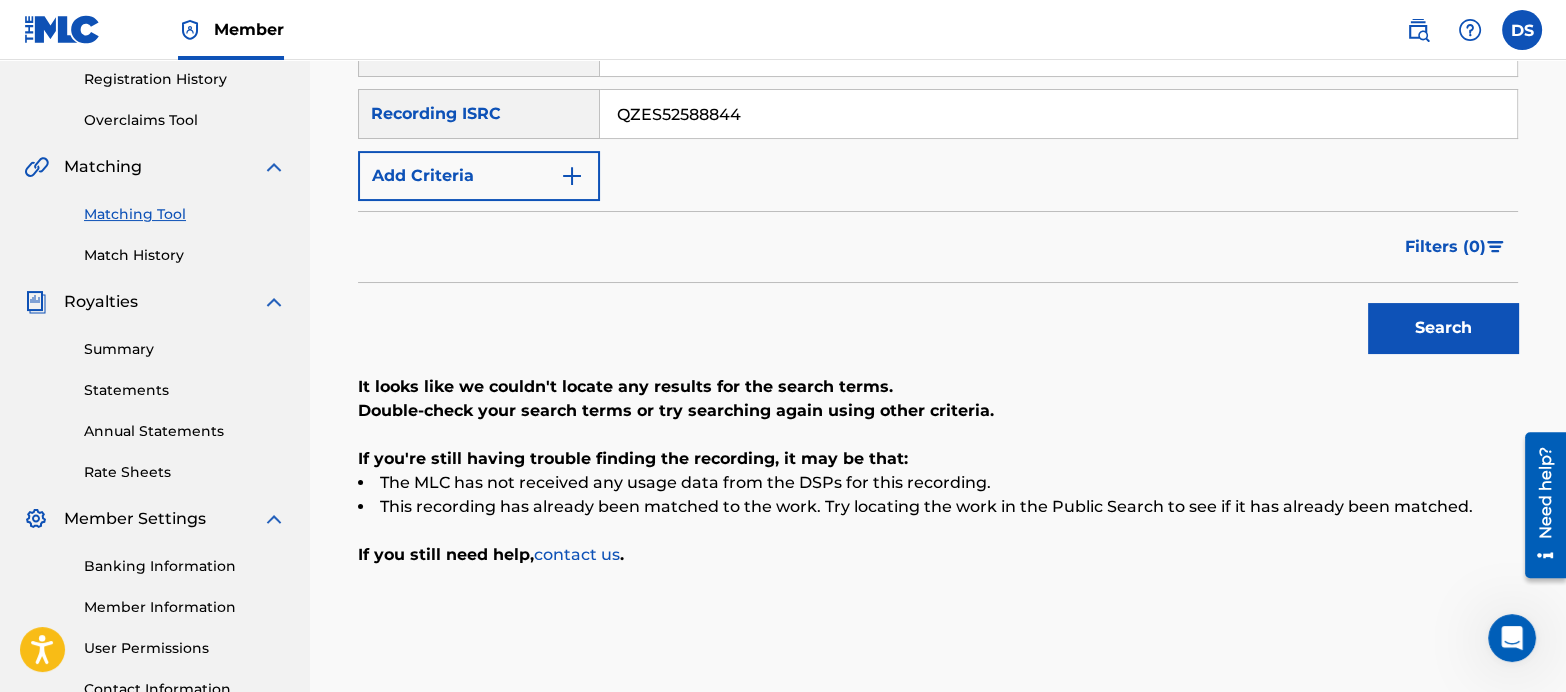 click on "Search" at bounding box center [1443, 328] 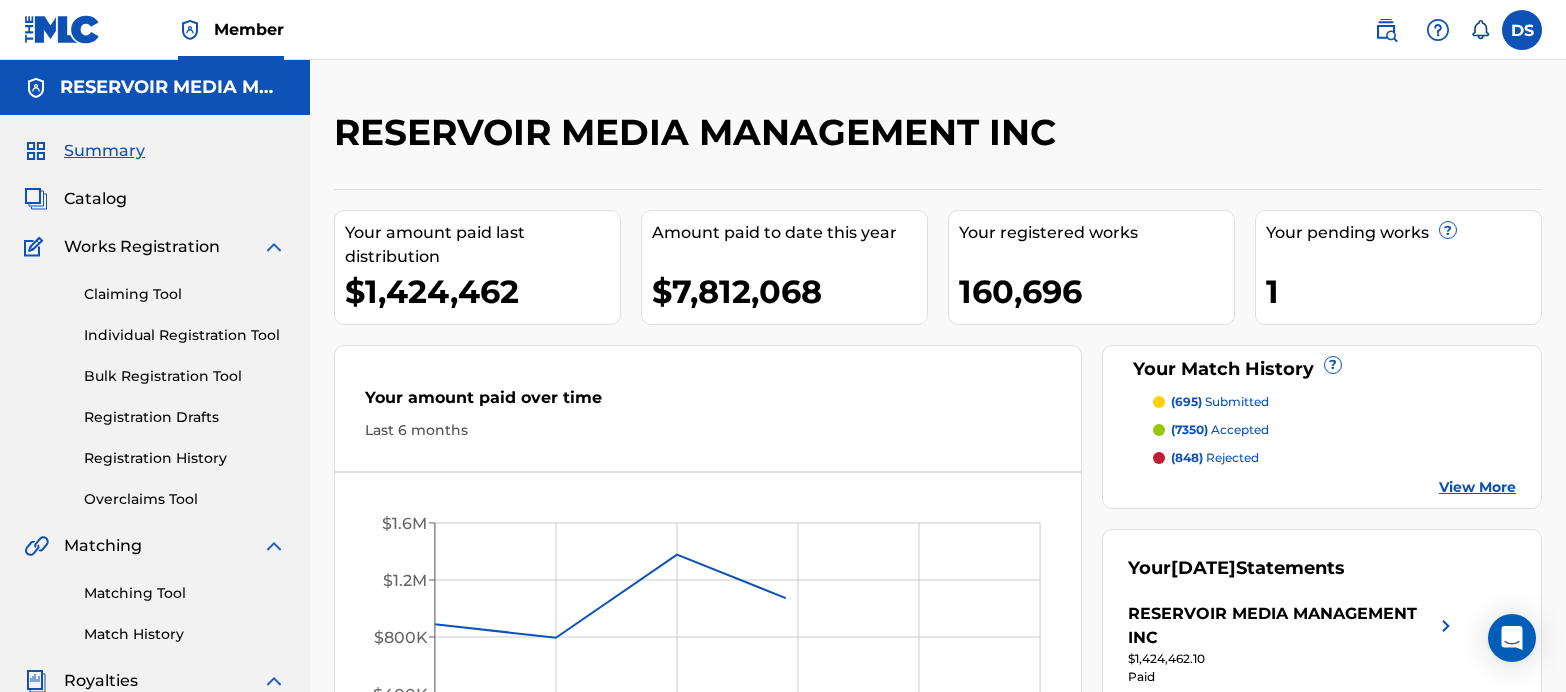 scroll, scrollTop: 0, scrollLeft: 0, axis: both 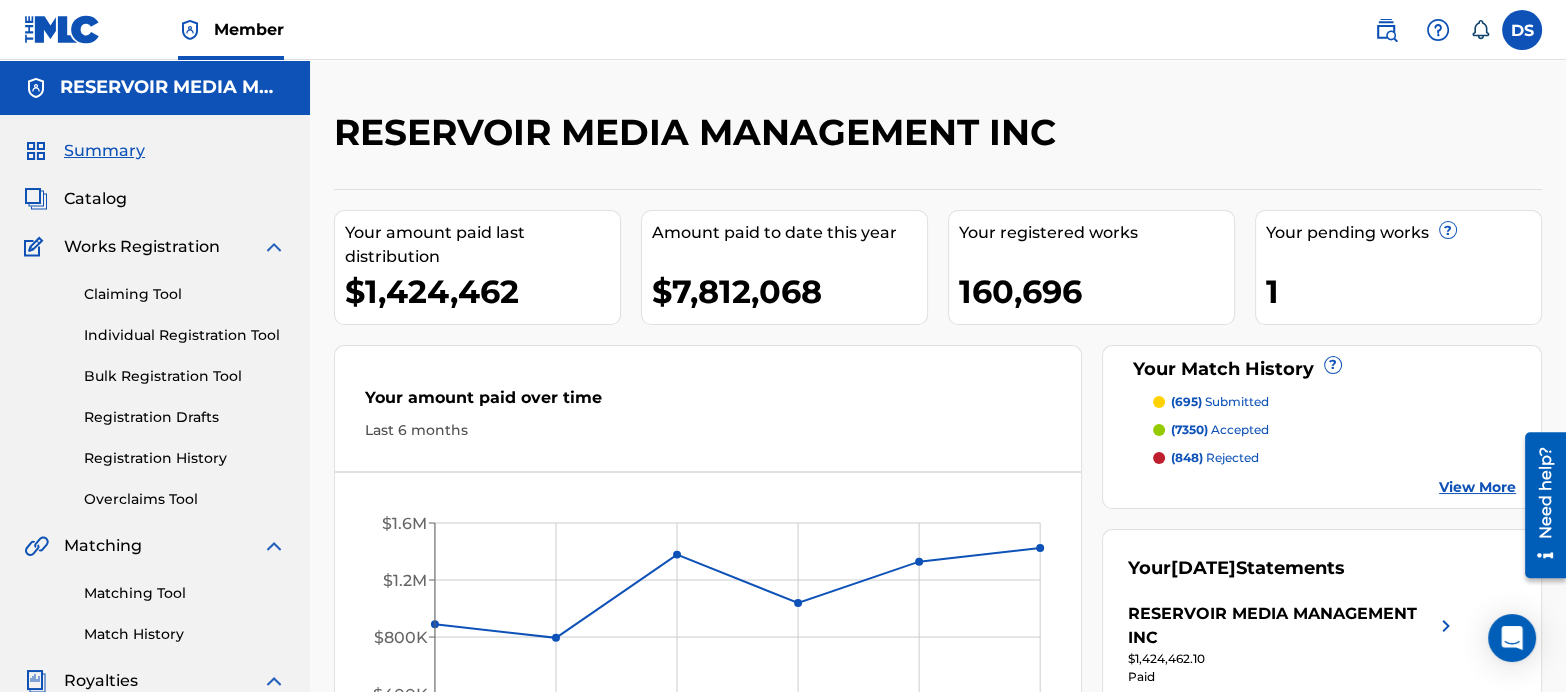 click on "Matching Tool" at bounding box center [185, 593] 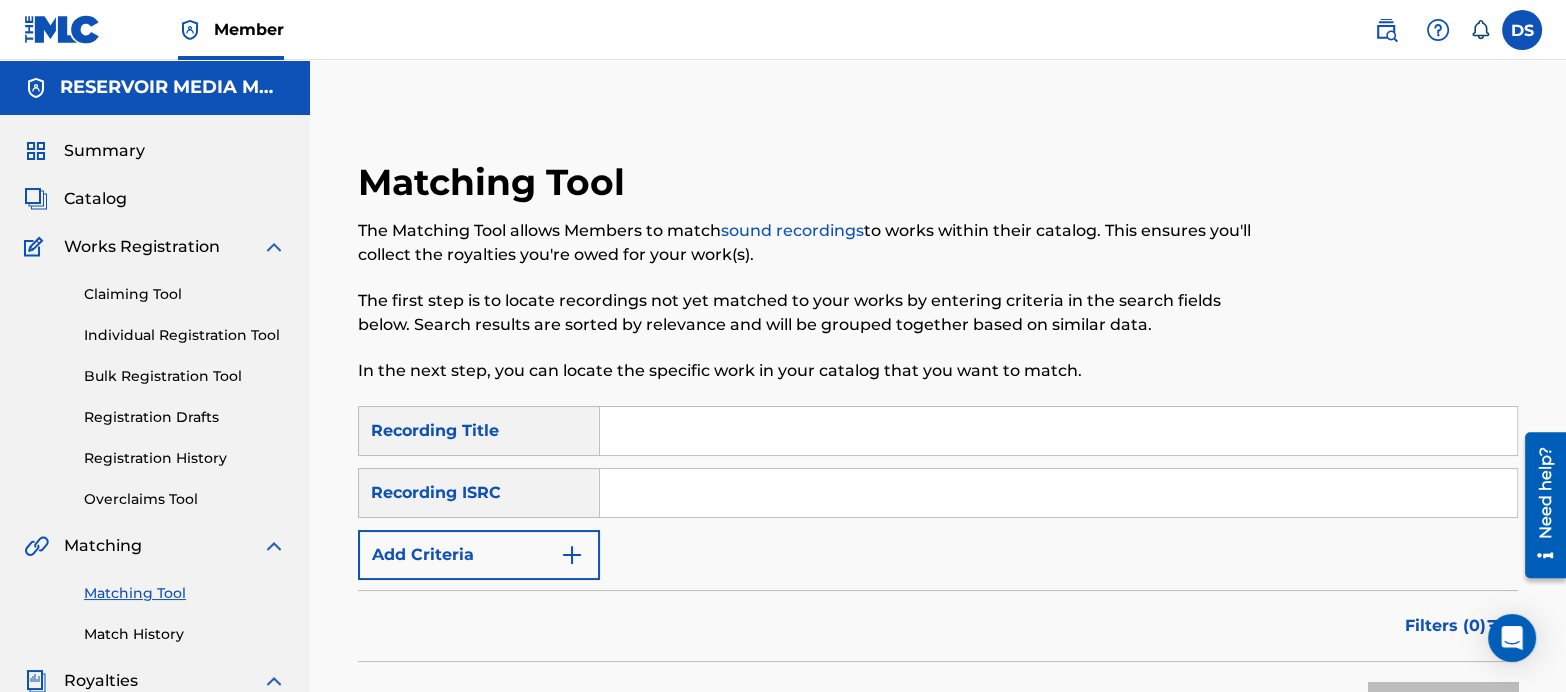 click at bounding box center [1058, 493] 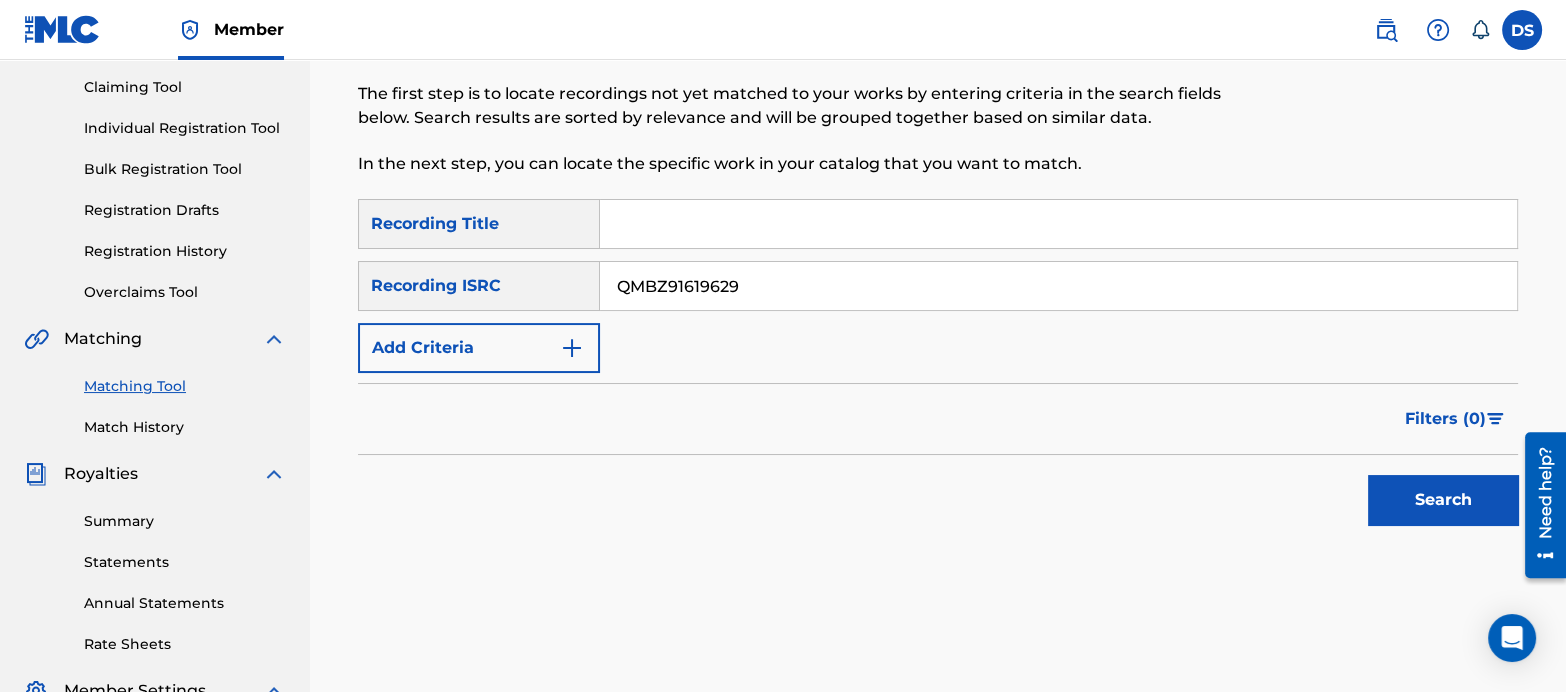 scroll, scrollTop: 221, scrollLeft: 0, axis: vertical 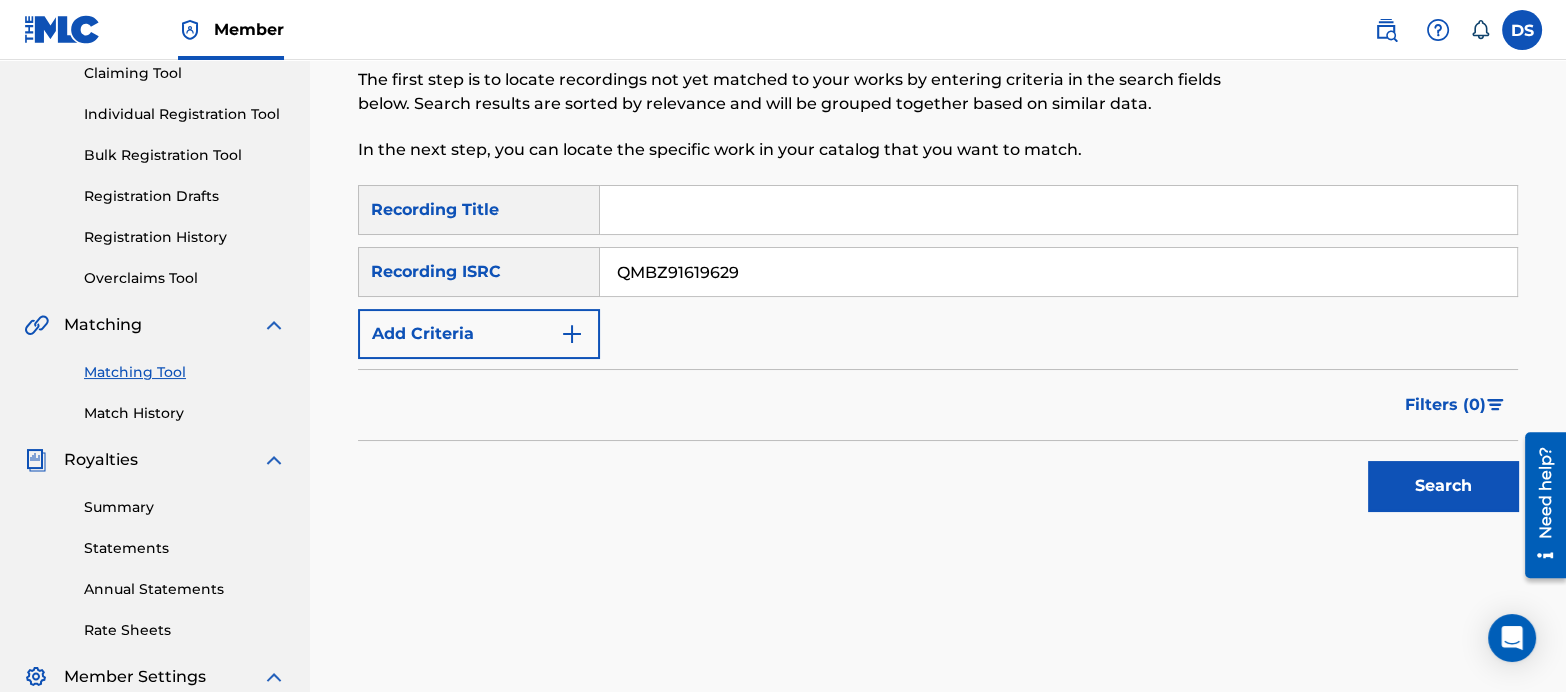 click on "Search" at bounding box center [1443, 486] 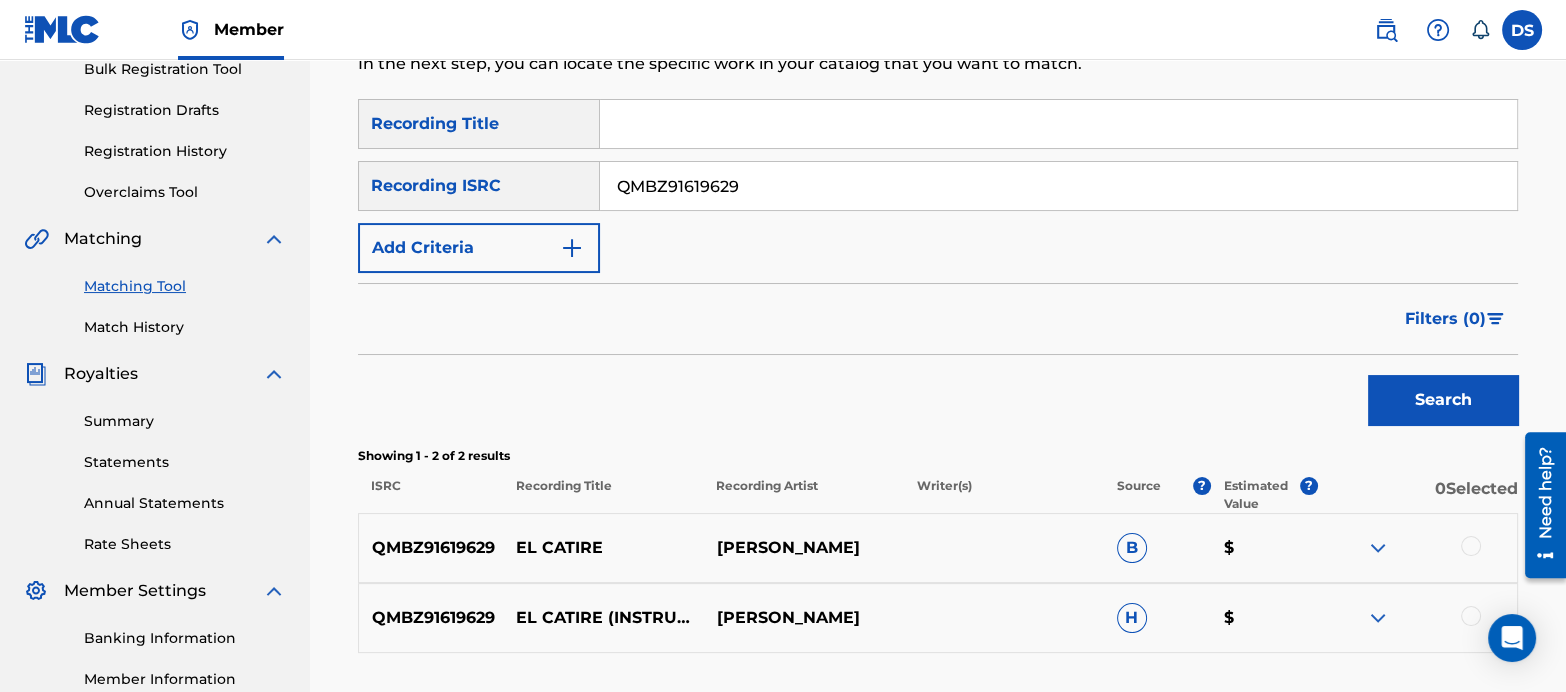 scroll, scrollTop: 290, scrollLeft: 0, axis: vertical 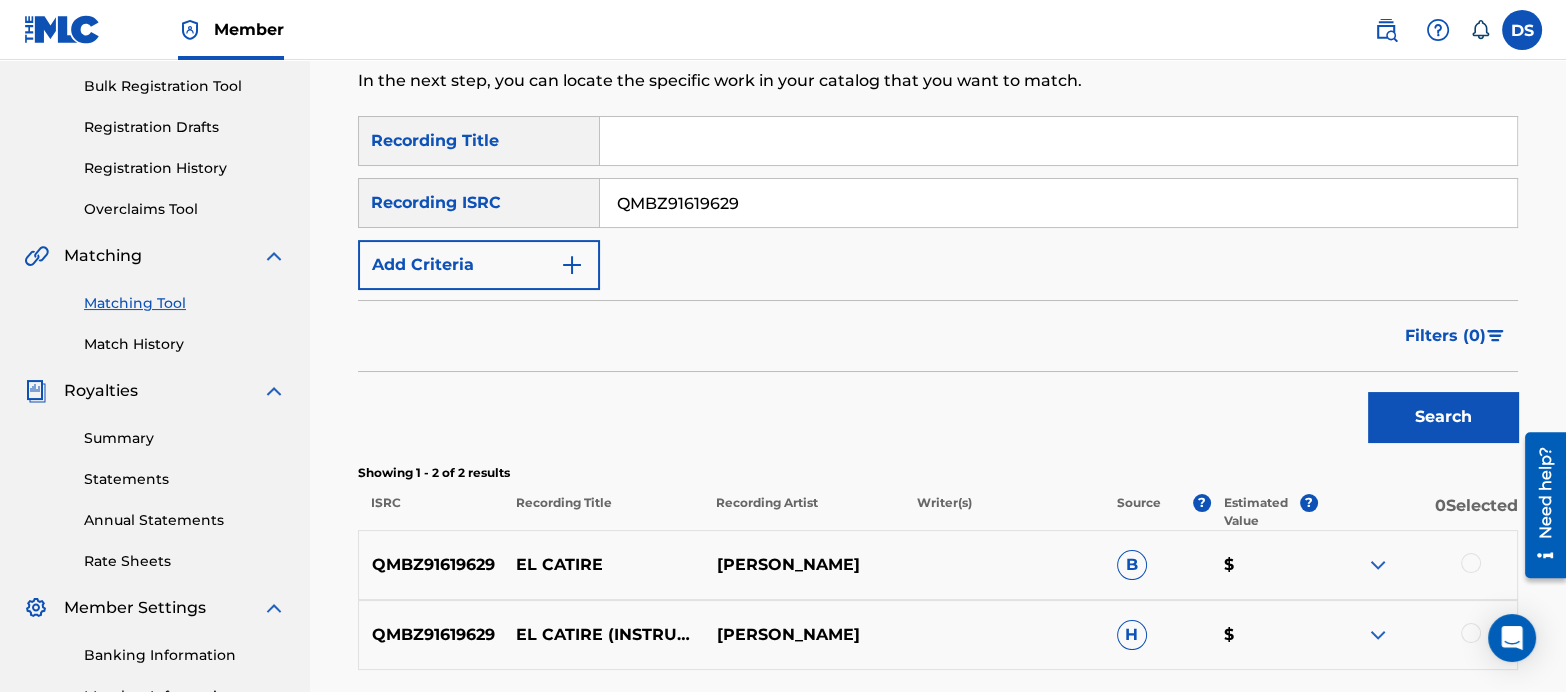 drag, startPoint x: 784, startPoint y: 193, endPoint x: 385, endPoint y: 114, distance: 406.74564 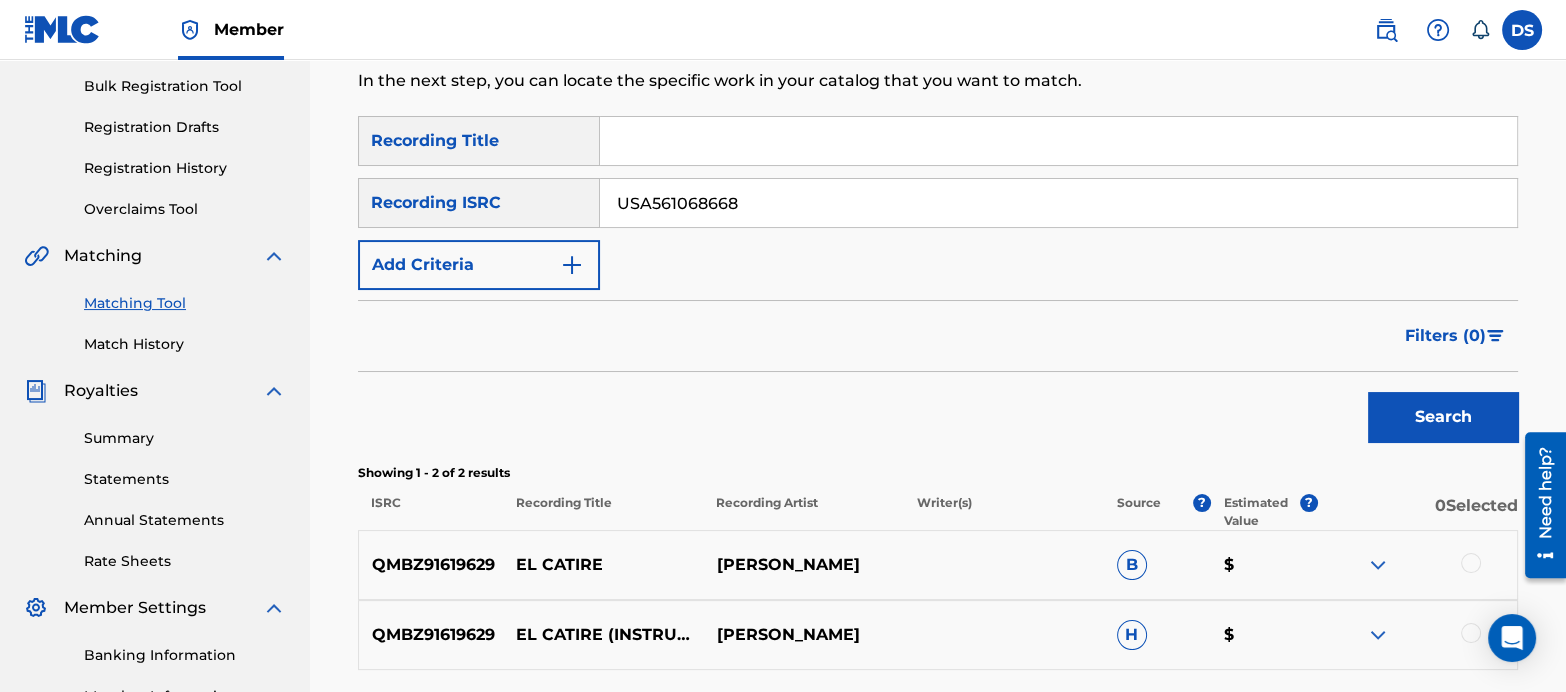 click on "Search" at bounding box center (1443, 417) 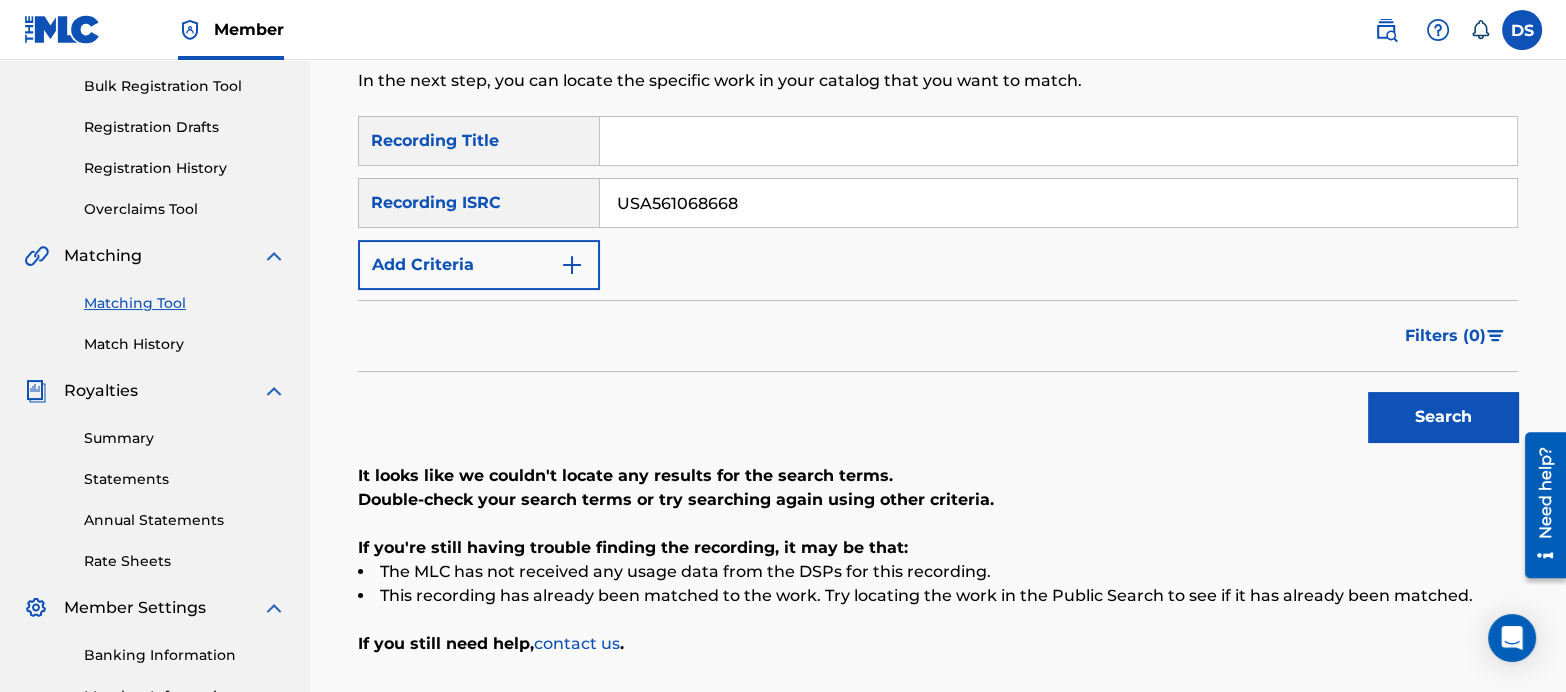 drag, startPoint x: 767, startPoint y: 193, endPoint x: 445, endPoint y: 118, distance: 330.6191 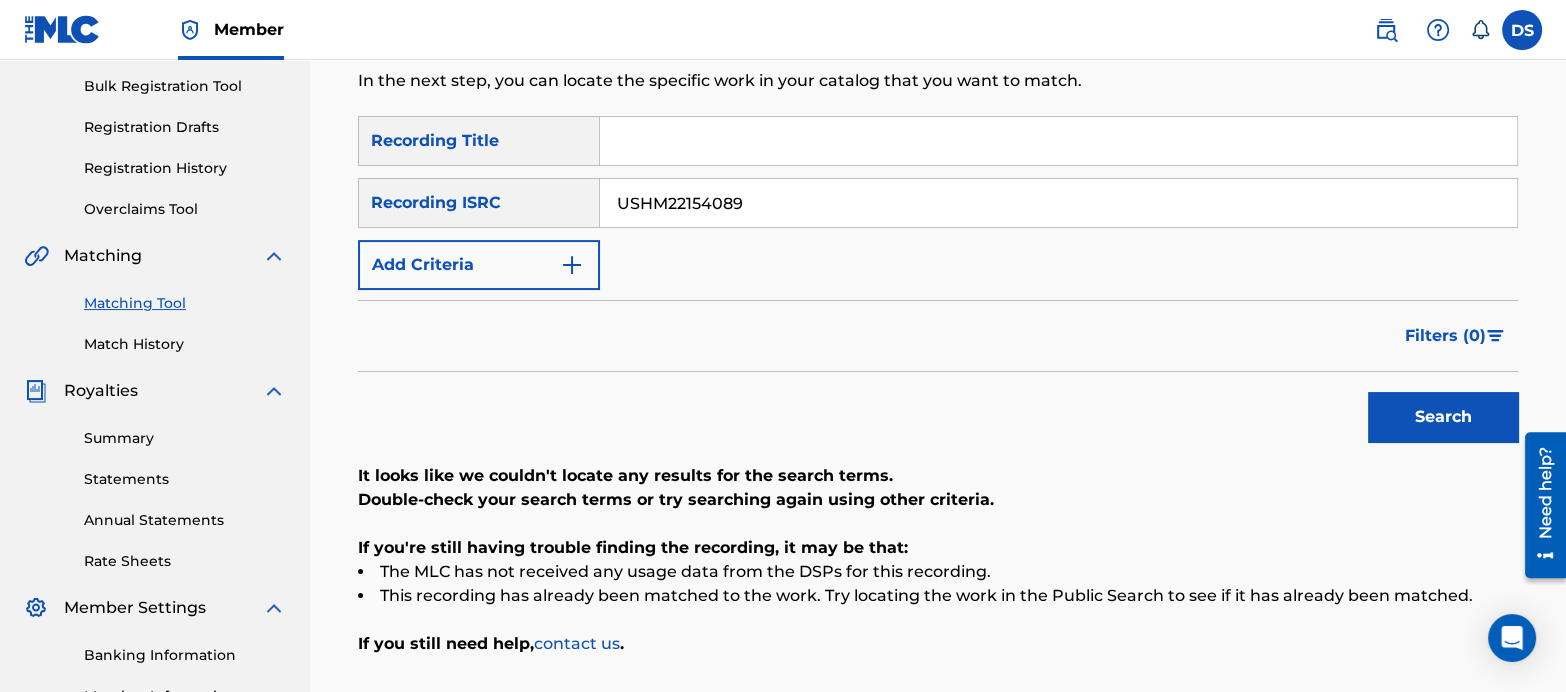 click on "Search" at bounding box center [1443, 417] 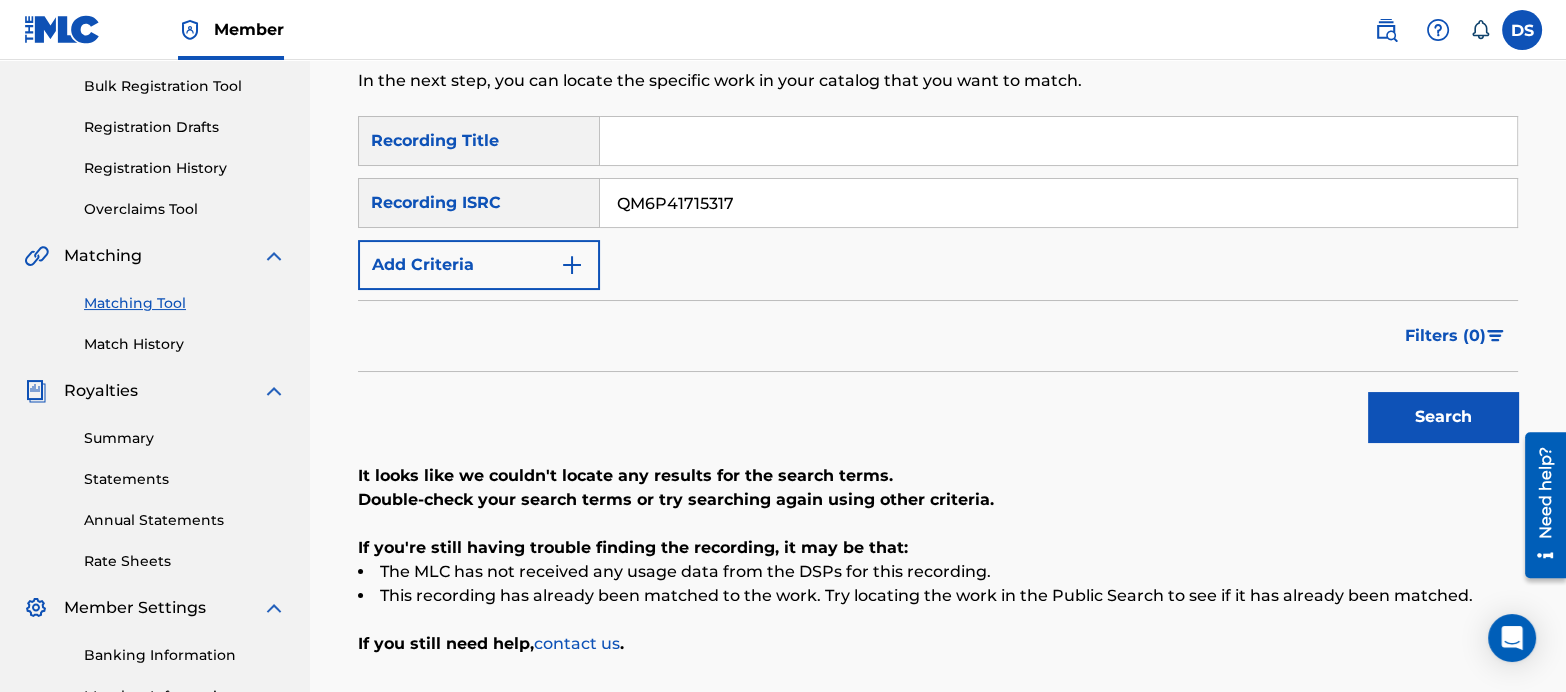 click on "Search" at bounding box center [1443, 417] 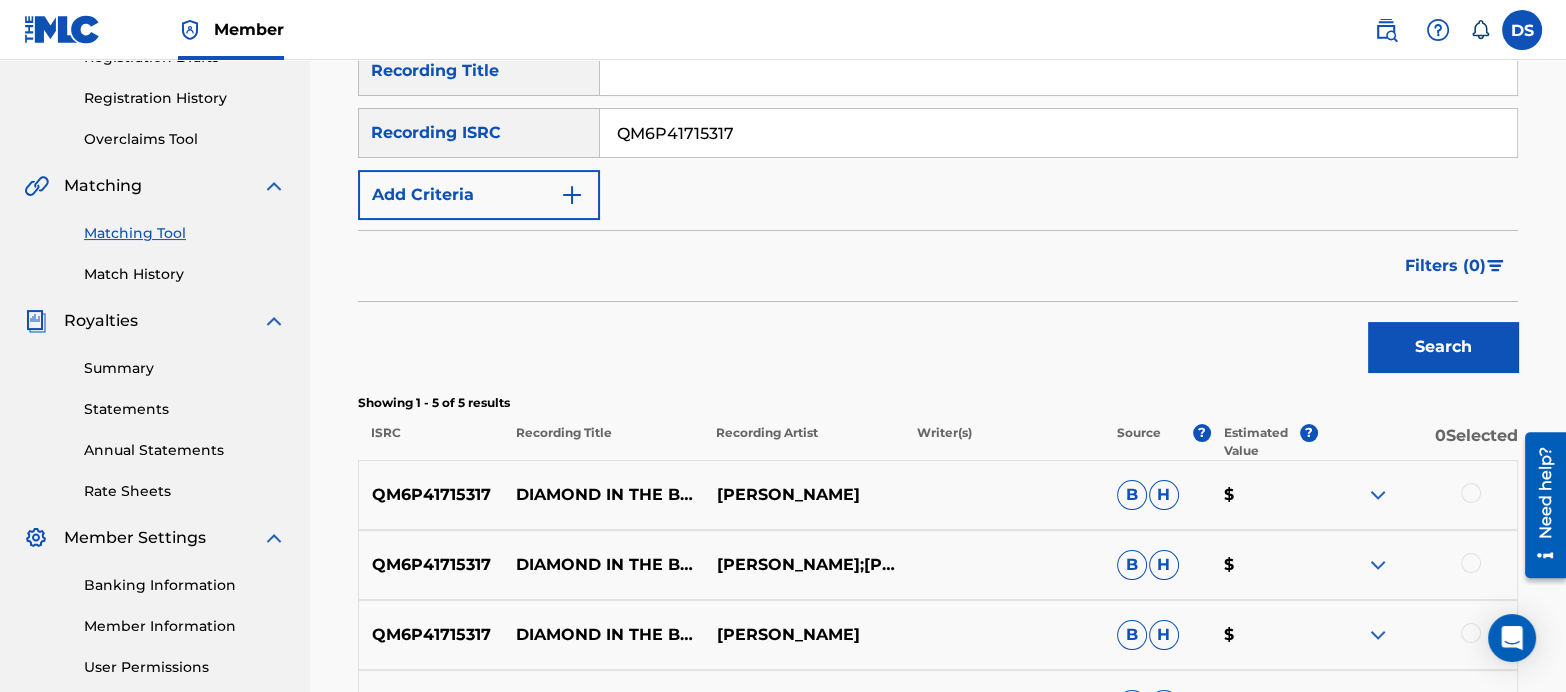 scroll, scrollTop: 355, scrollLeft: 0, axis: vertical 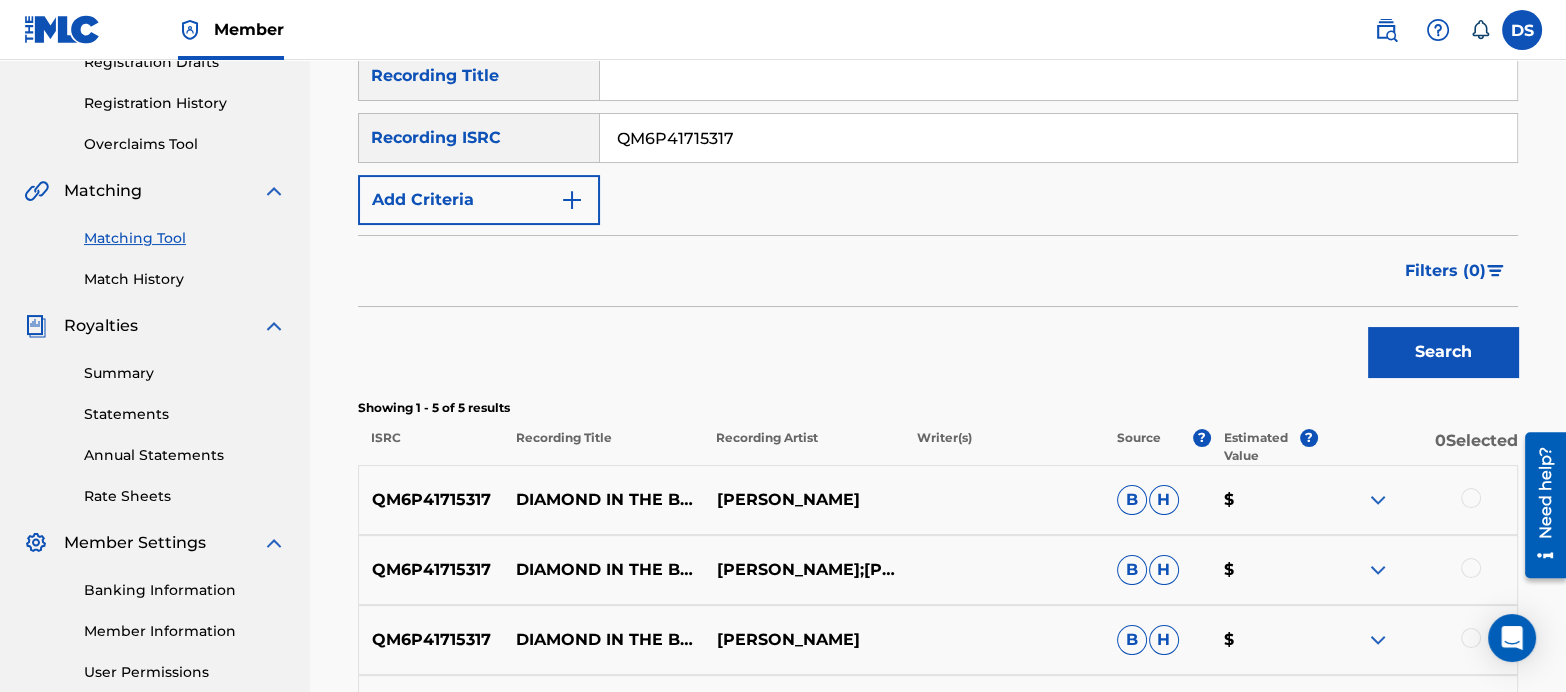 drag, startPoint x: 754, startPoint y: 140, endPoint x: 480, endPoint y: 62, distance: 284.88596 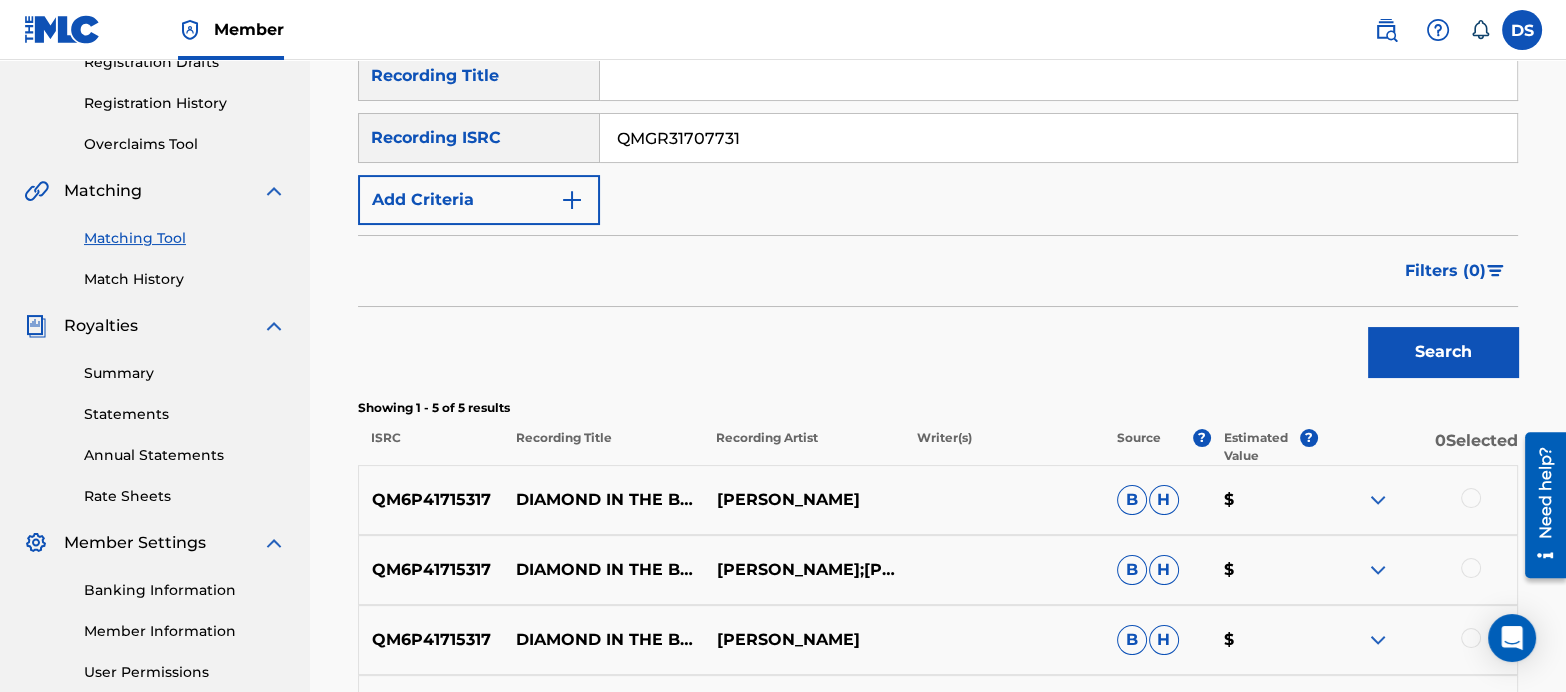 click on "Search" at bounding box center [1443, 352] 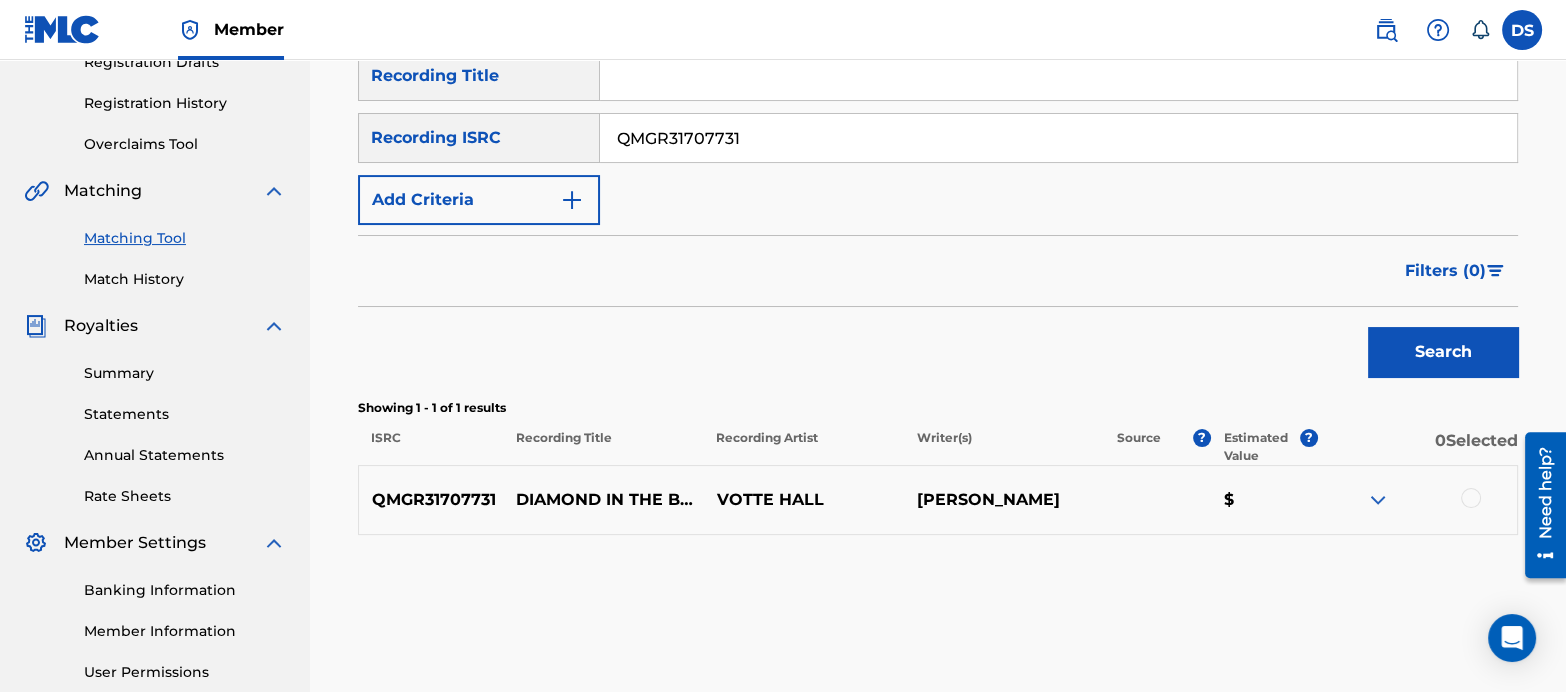 drag, startPoint x: 763, startPoint y: 137, endPoint x: 521, endPoint y: 87, distance: 247.11131 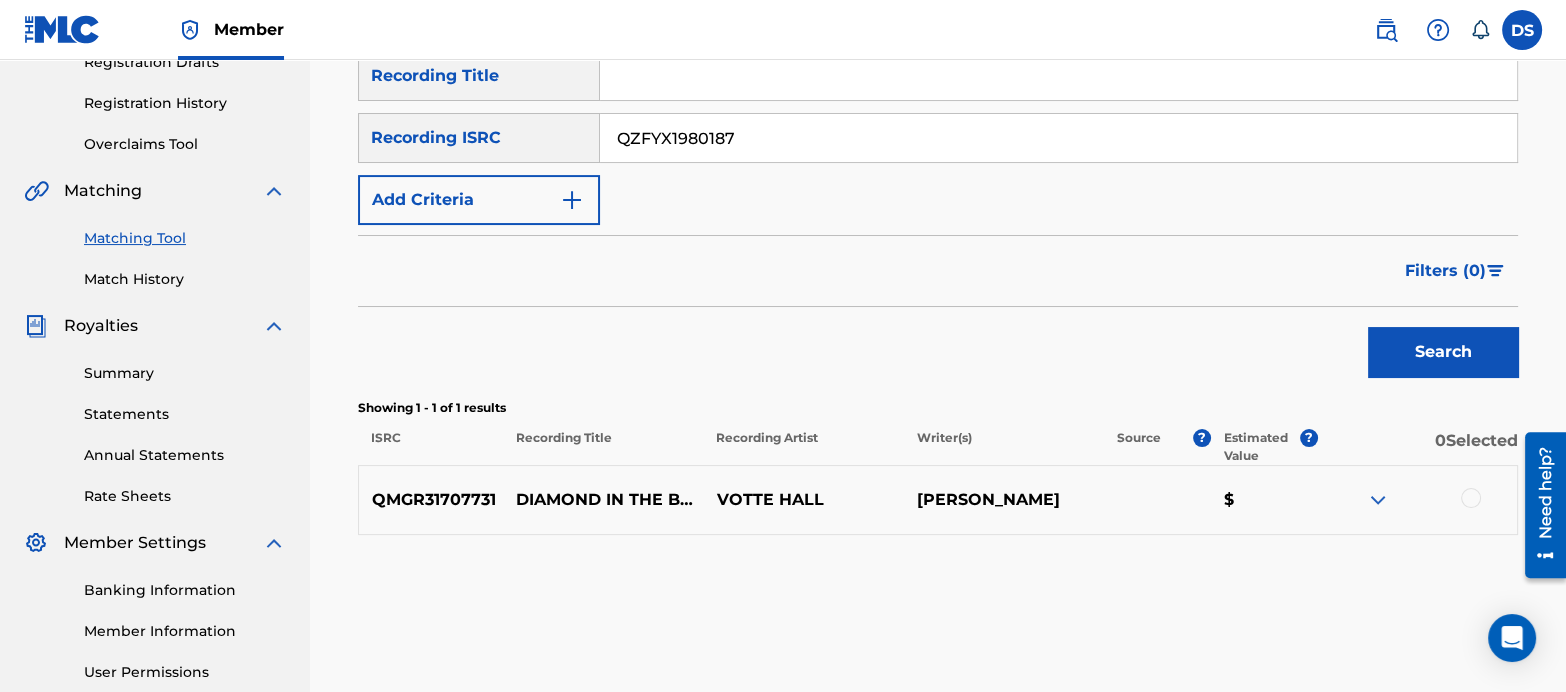 type on "QZFYX1980187" 